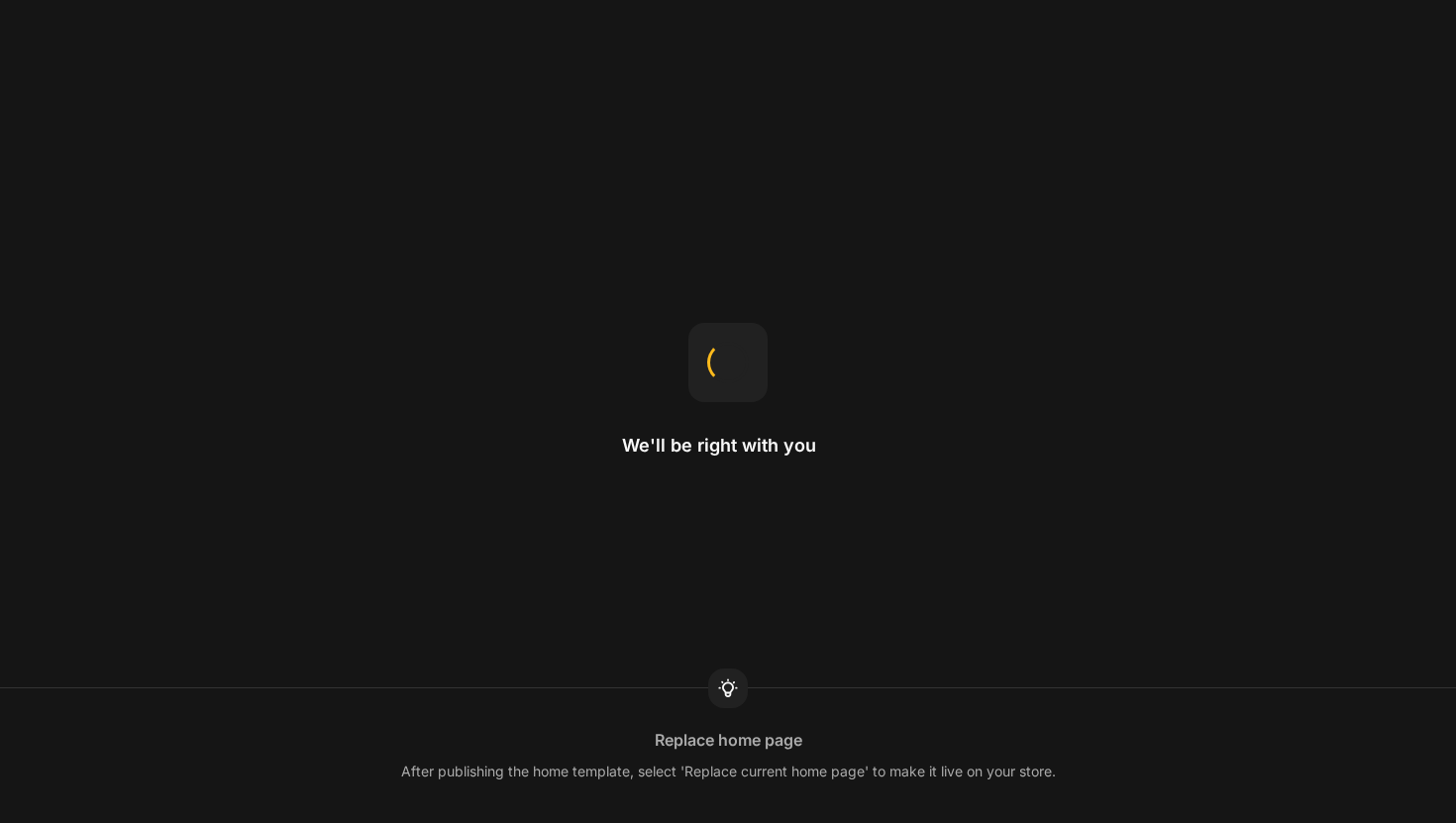 scroll, scrollTop: 0, scrollLeft: 0, axis: both 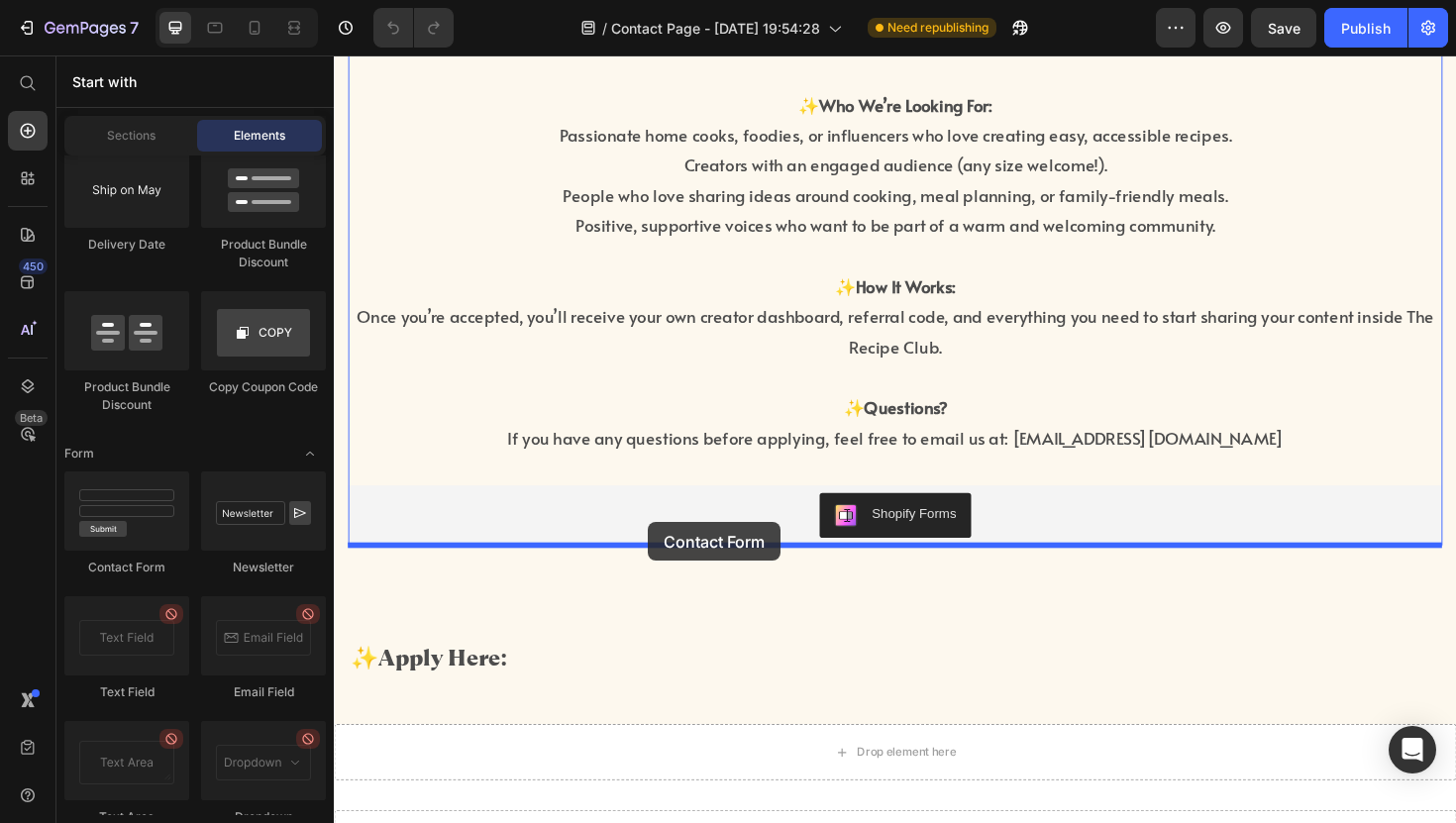 drag, startPoint x: 483, startPoint y: 590, endPoint x: 679, endPoint y: 524, distance: 206.8139 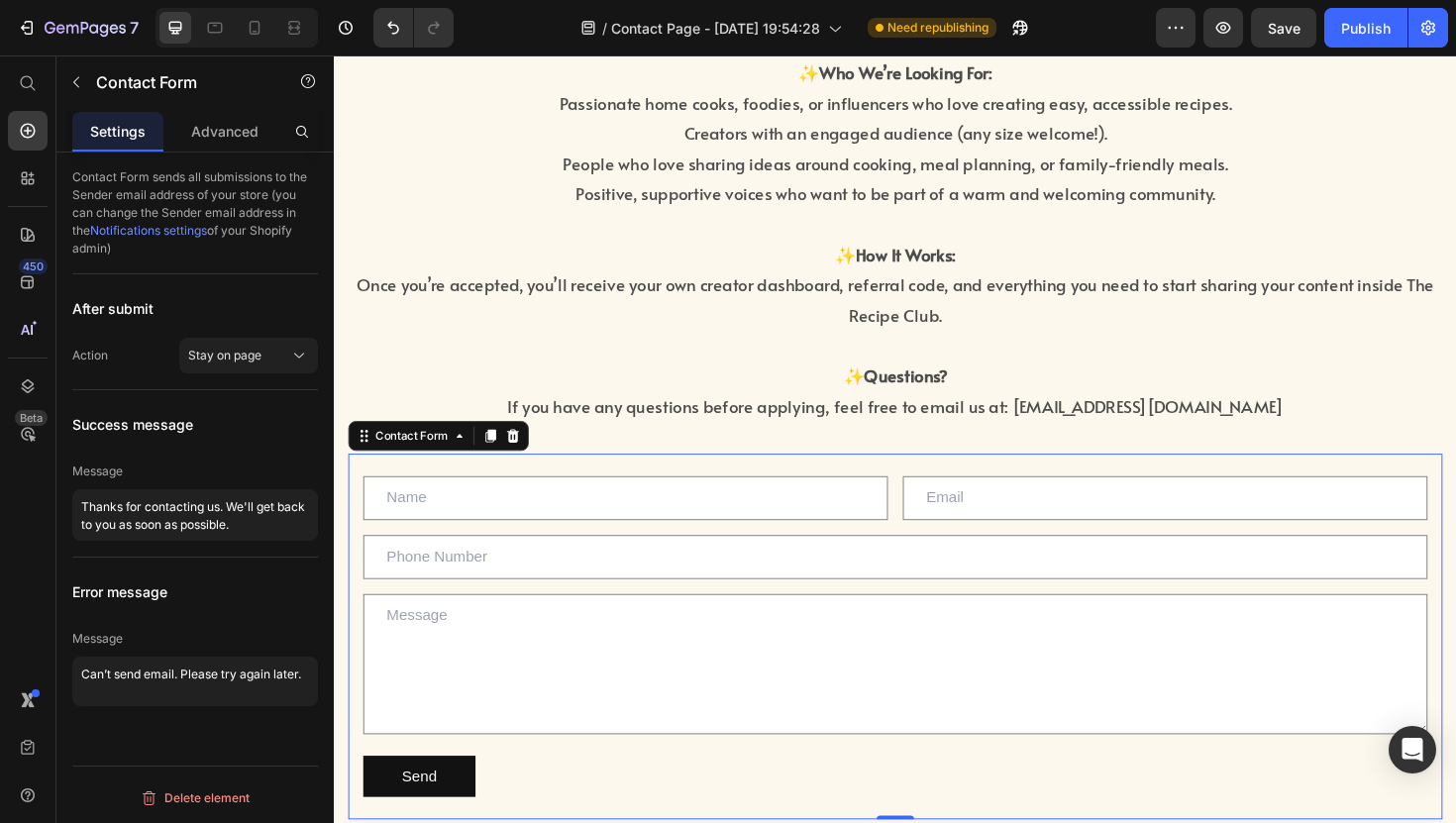 scroll, scrollTop: 749, scrollLeft: 0, axis: vertical 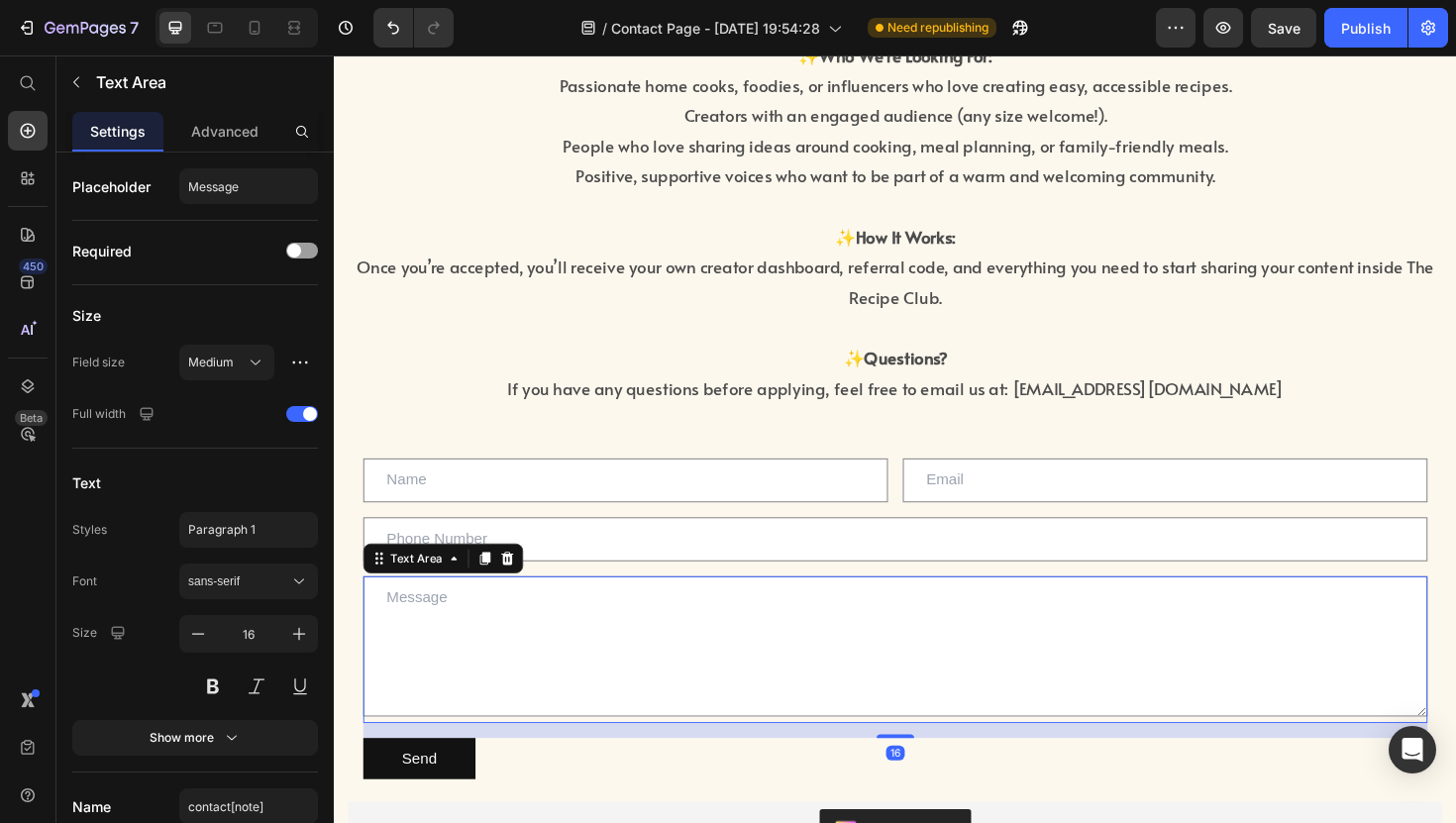 click at bounding box center [928, 681] 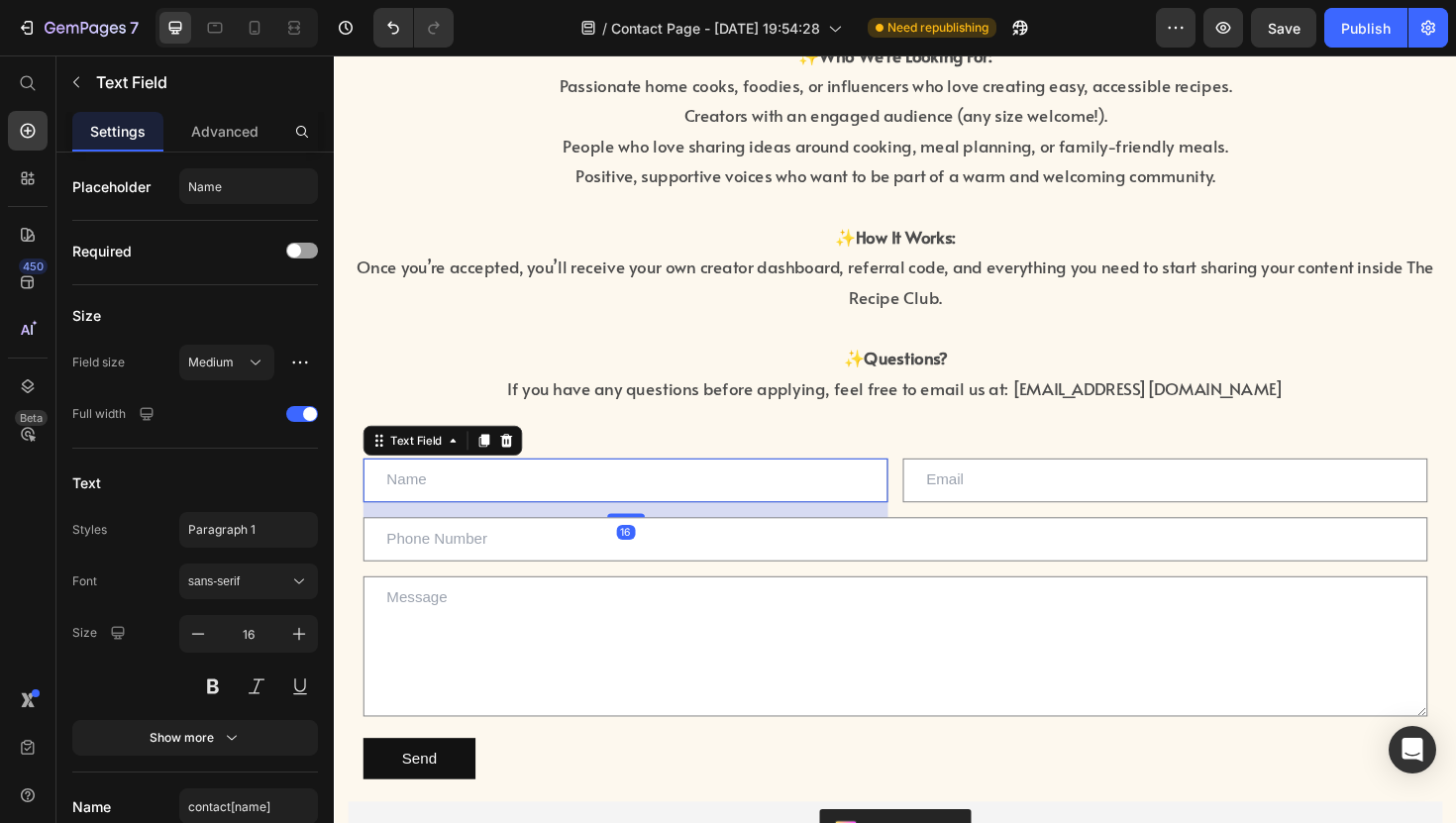 click at bounding box center [642, 505] 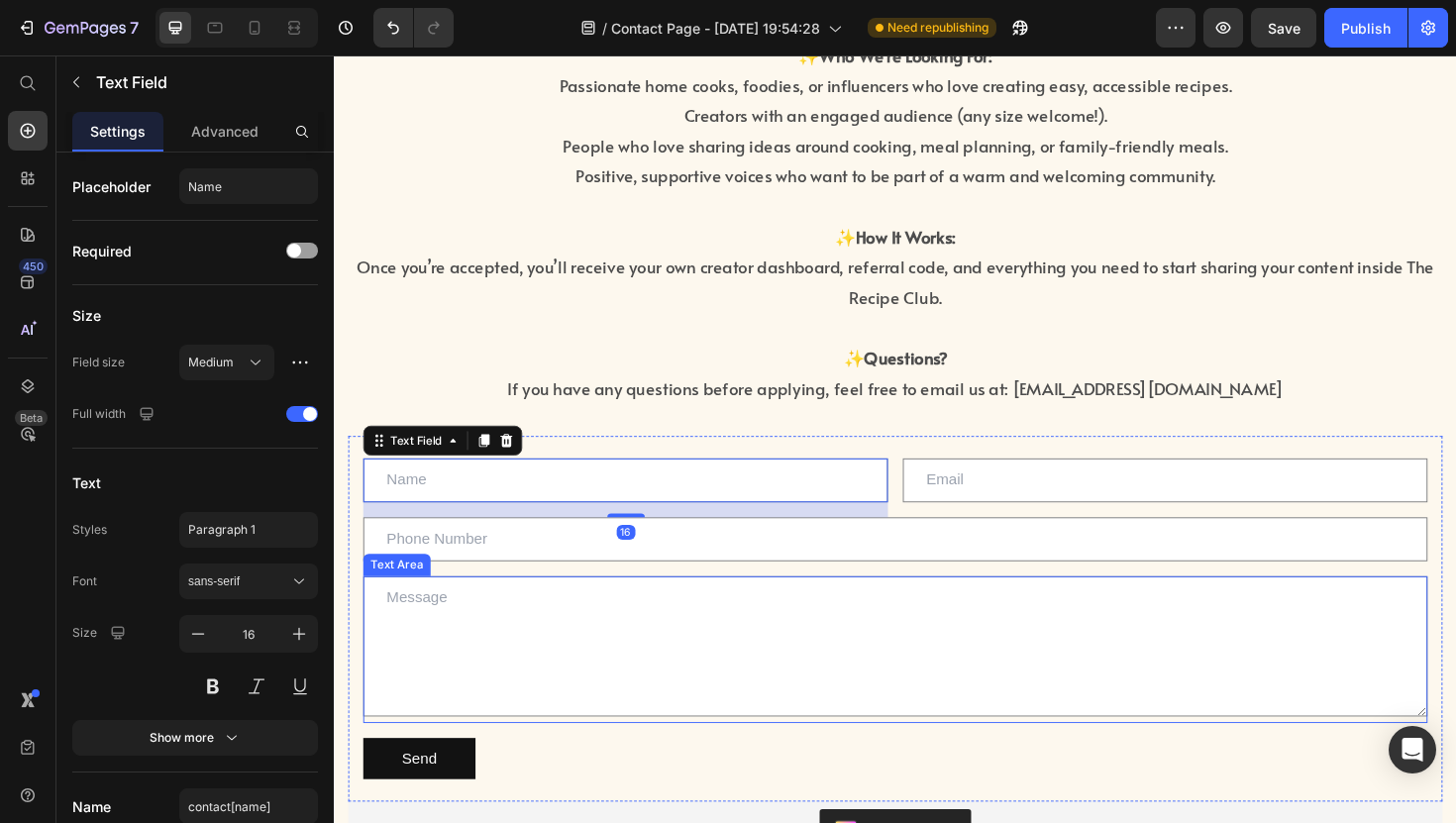 click at bounding box center [928, 681] 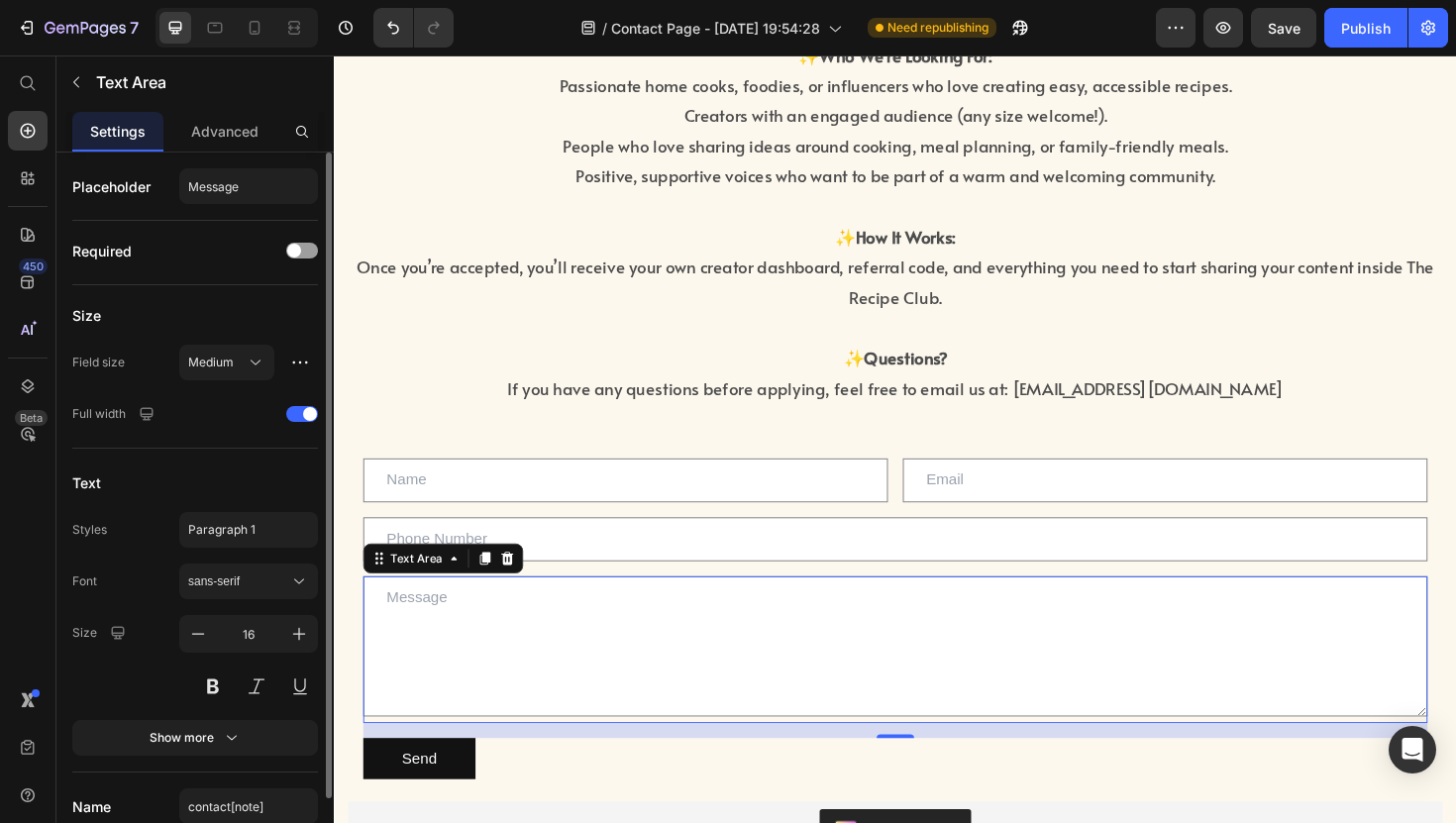 scroll, scrollTop: 91, scrollLeft: 0, axis: vertical 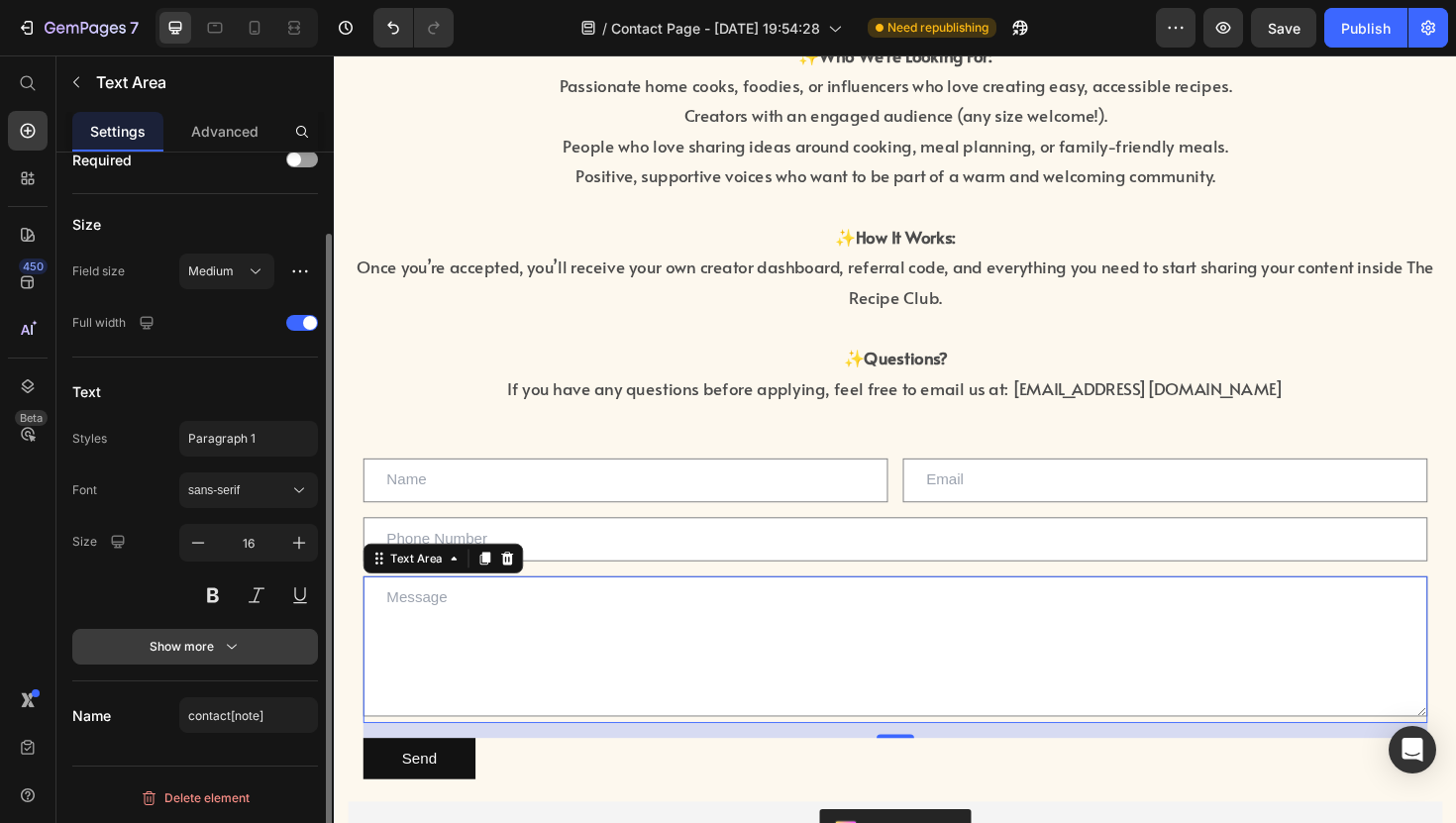 click on "Show more" at bounding box center [195, 647] 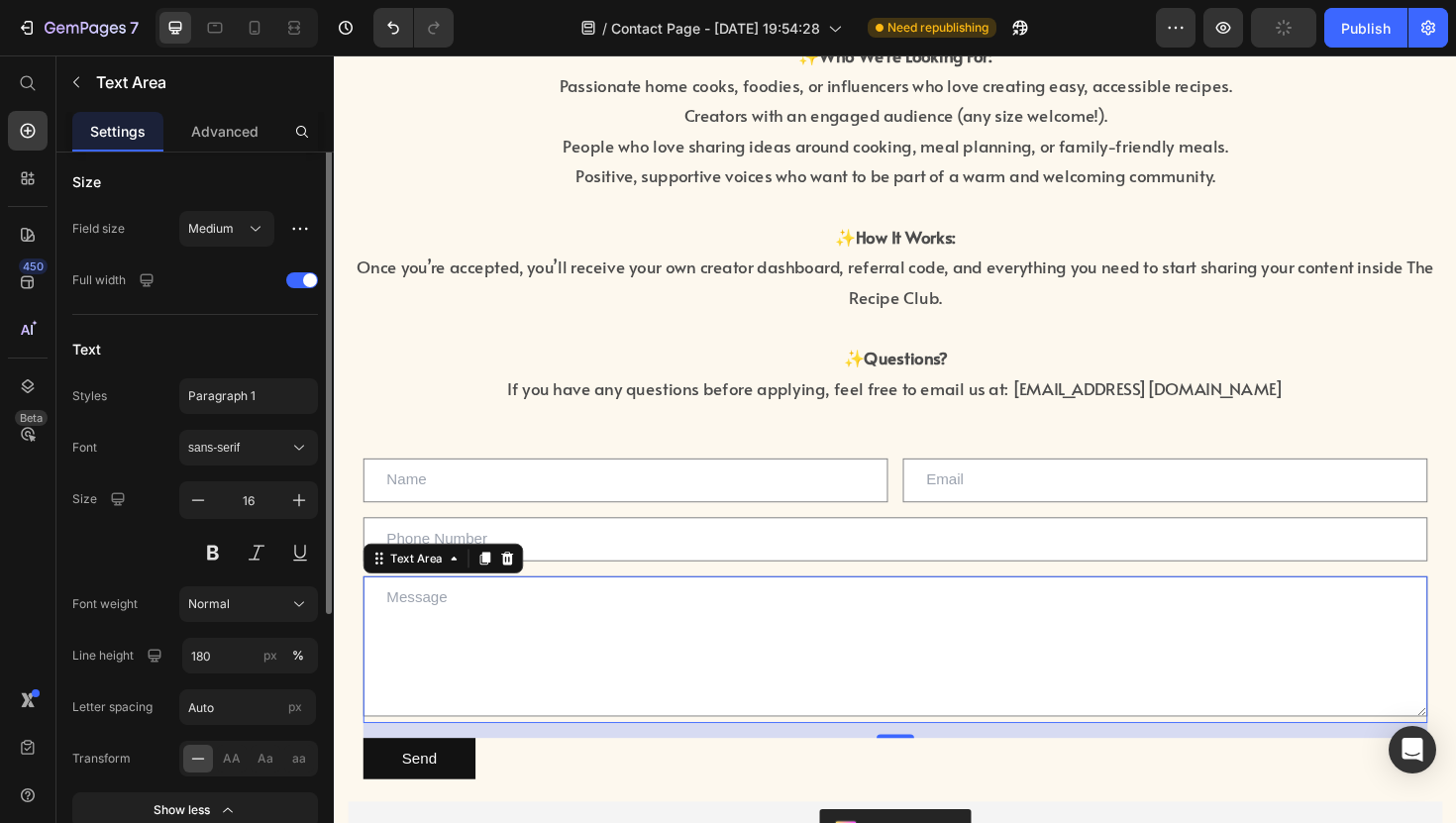 scroll, scrollTop: 0, scrollLeft: 0, axis: both 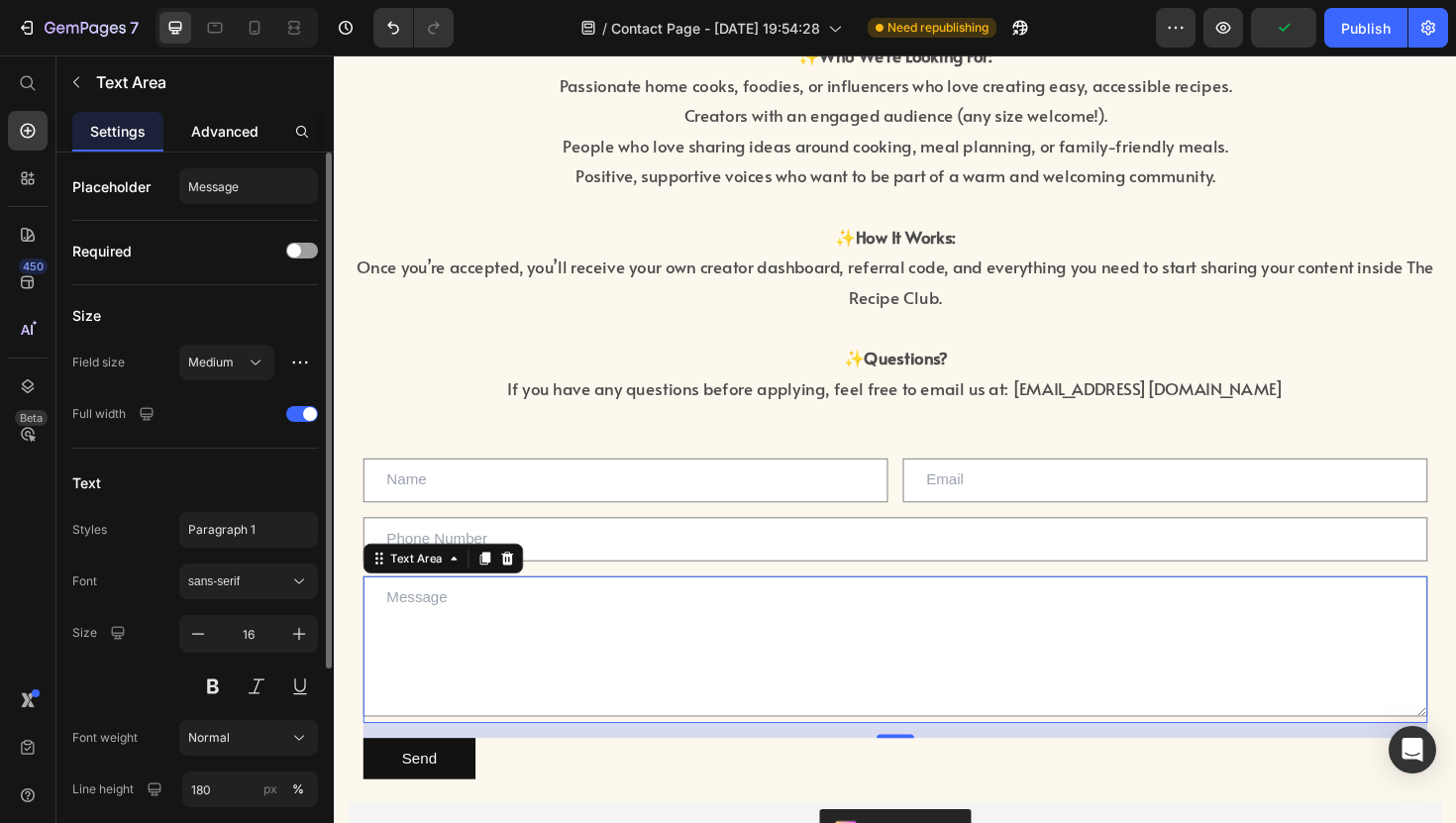 click on "Advanced" at bounding box center [225, 131] 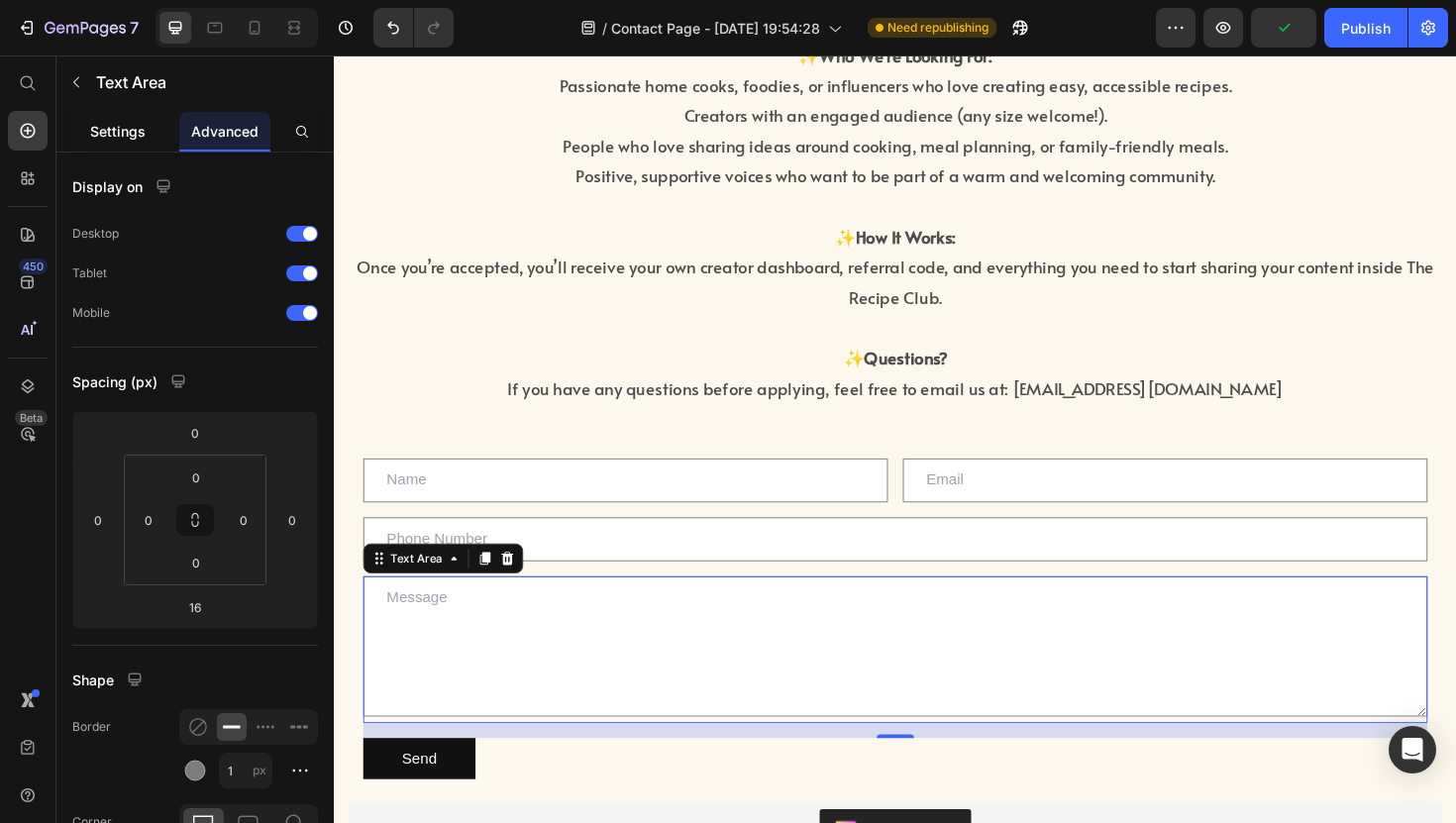 click on "Settings" at bounding box center (118, 131) 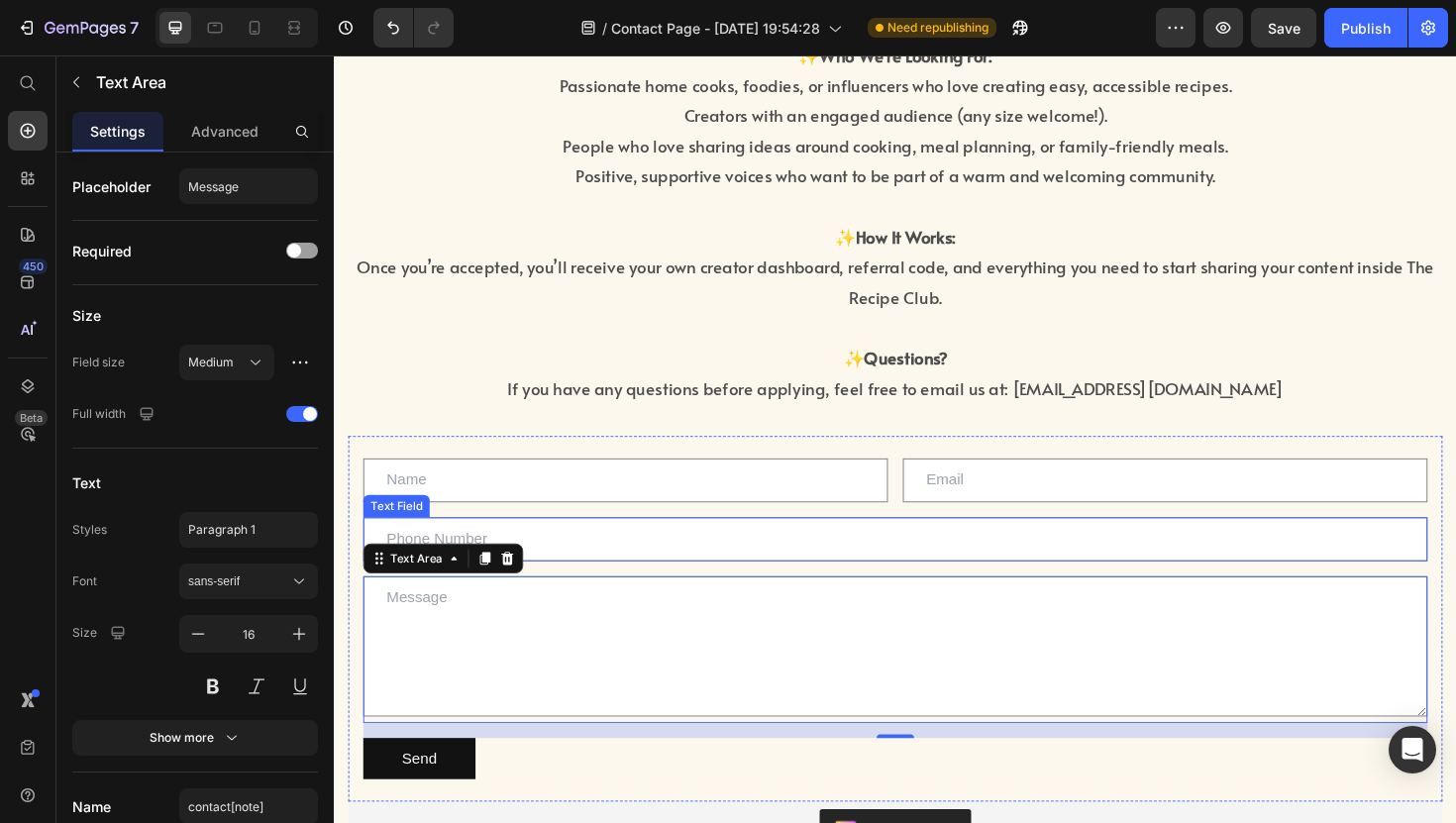 click at bounding box center (928, 567) 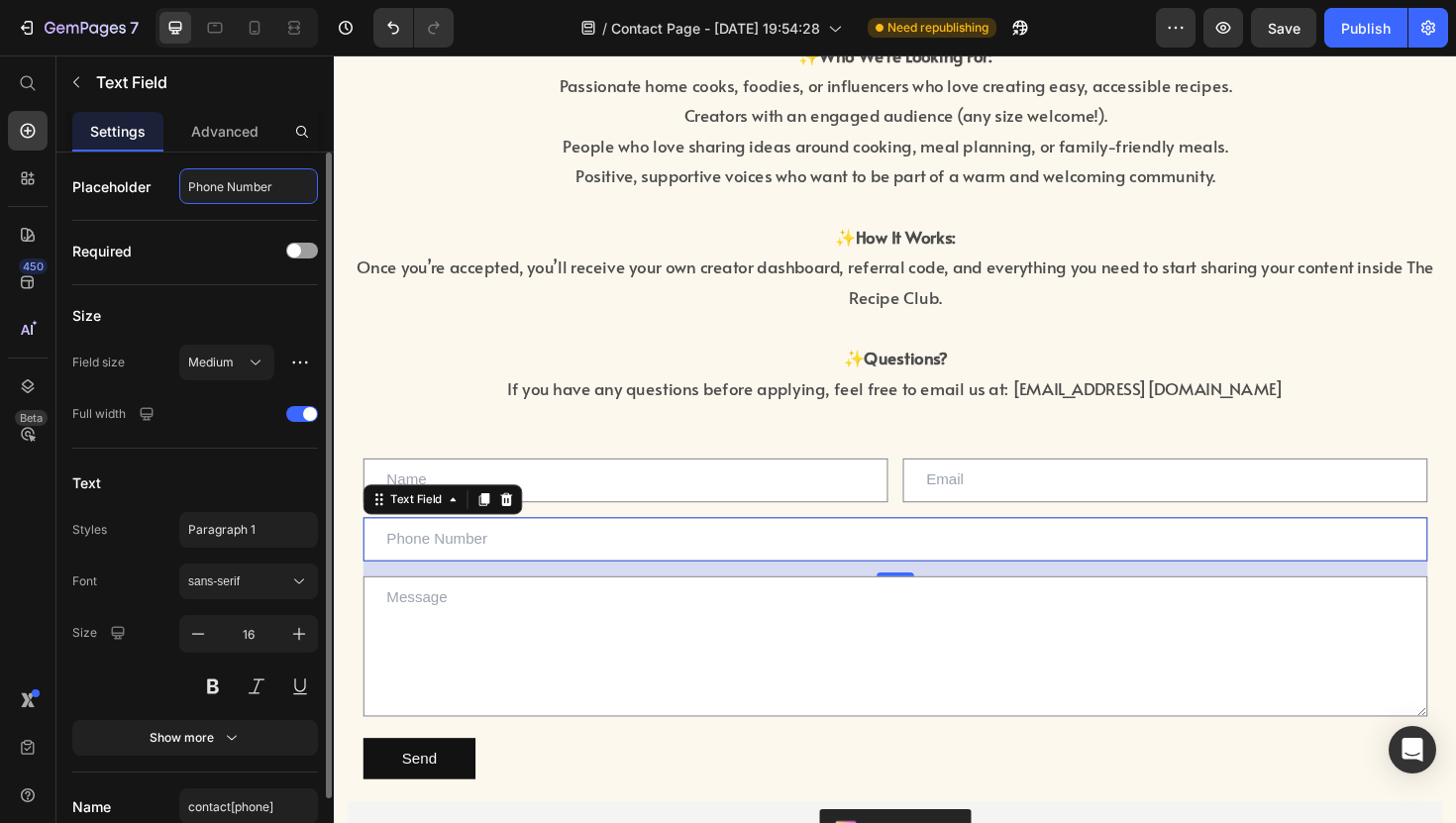 drag, startPoint x: 289, startPoint y: 190, endPoint x: 184, endPoint y: 190, distance: 105 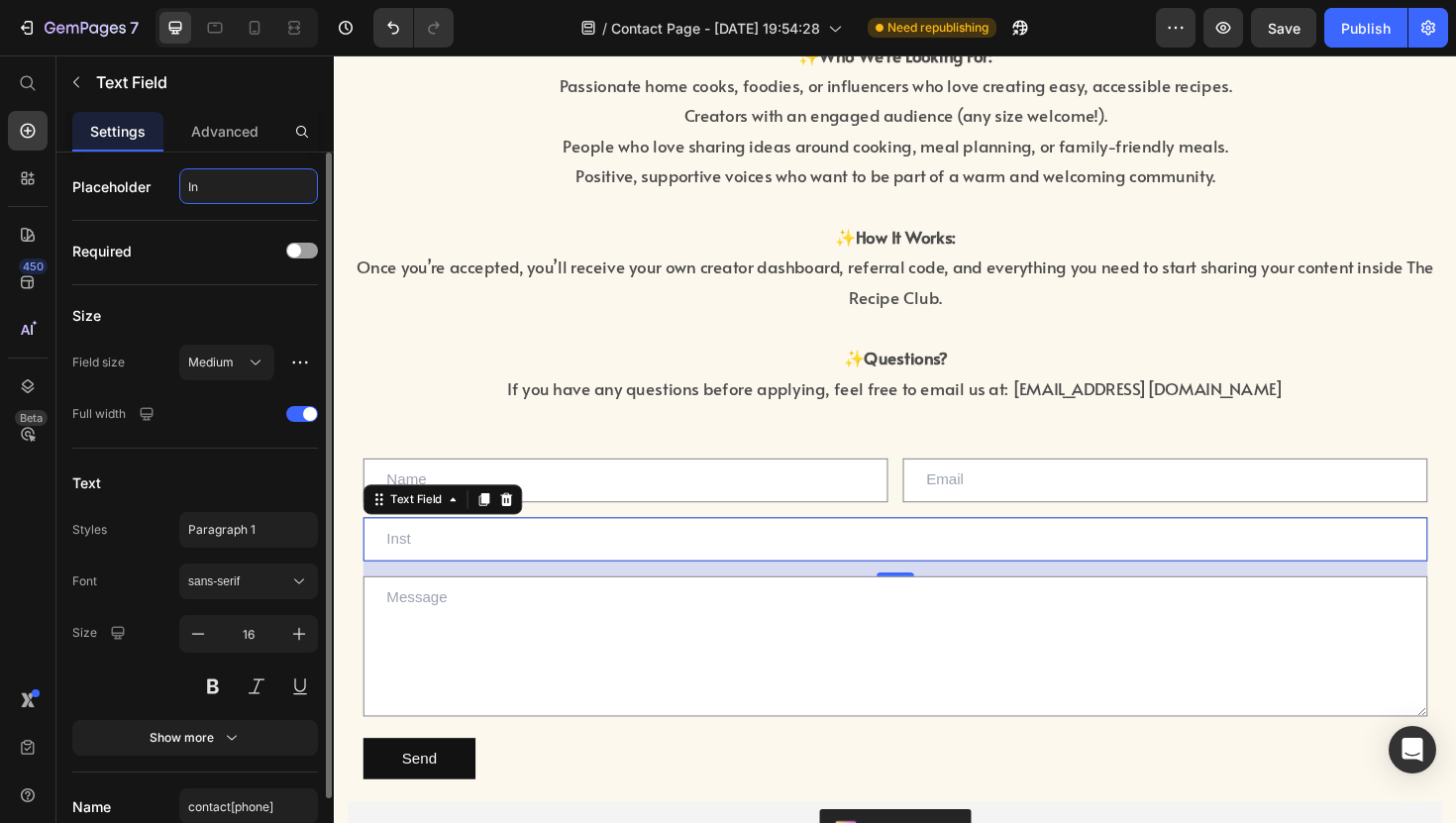 type on "I" 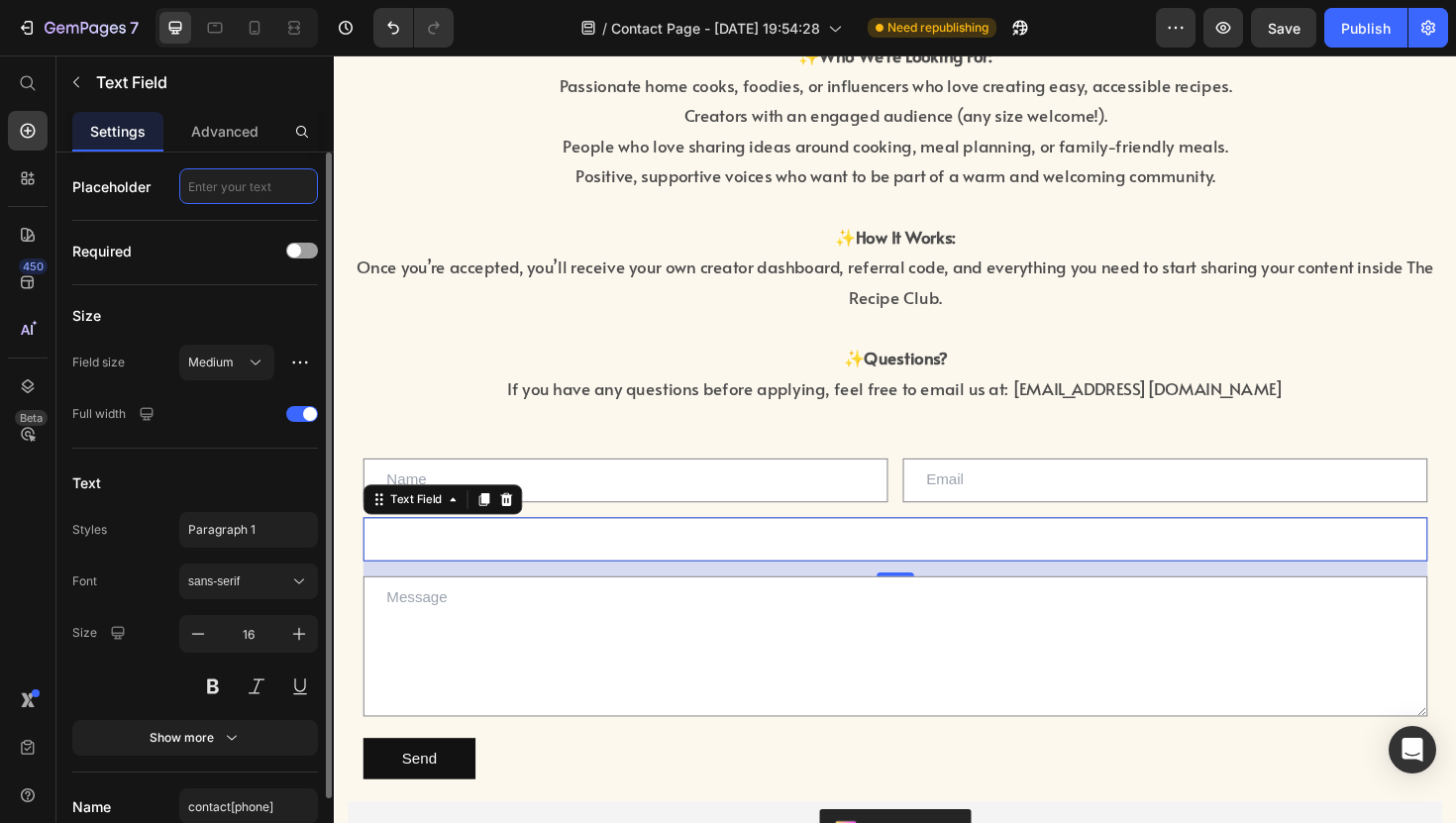 type on "s" 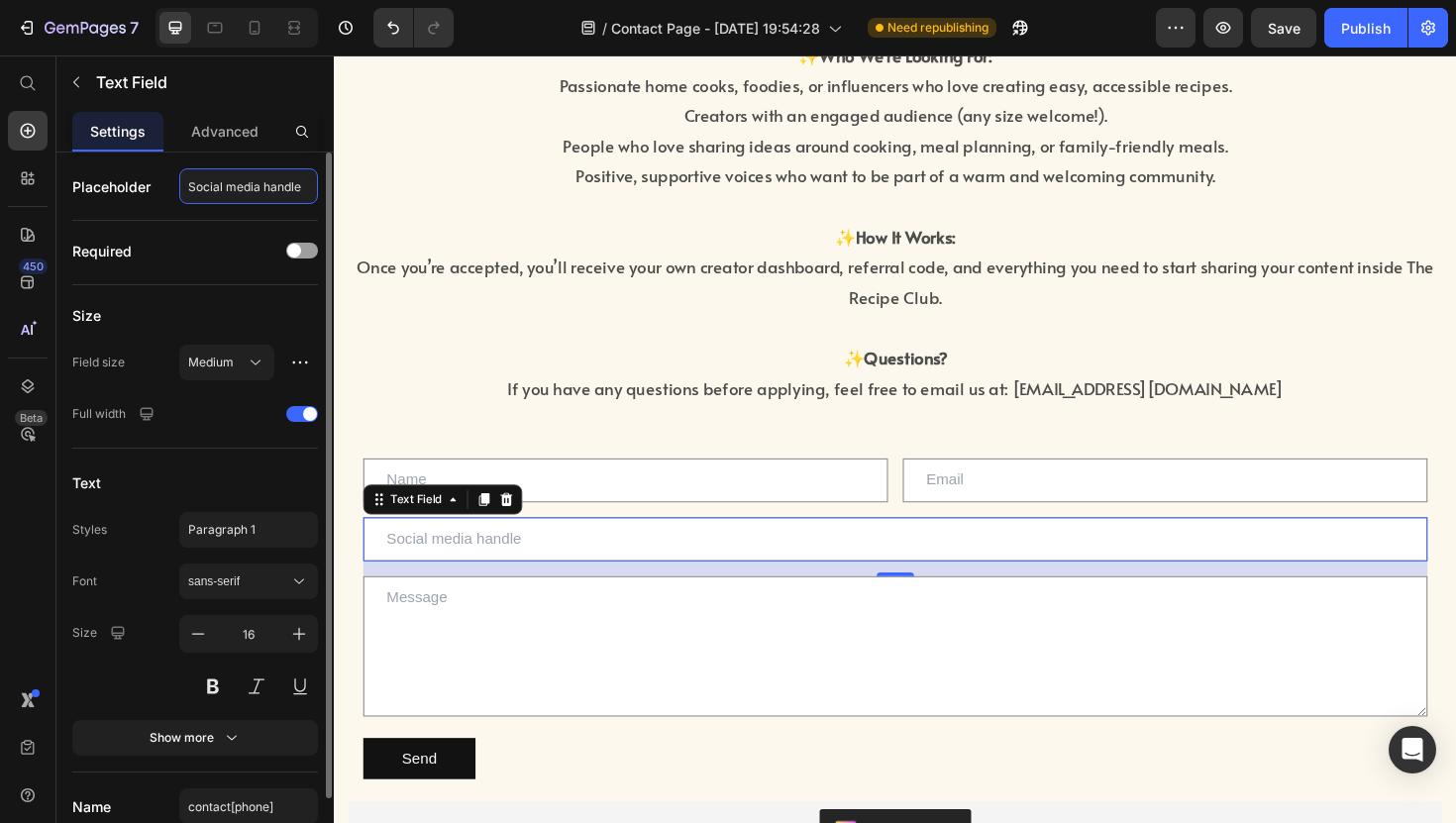 type on "Social media handles" 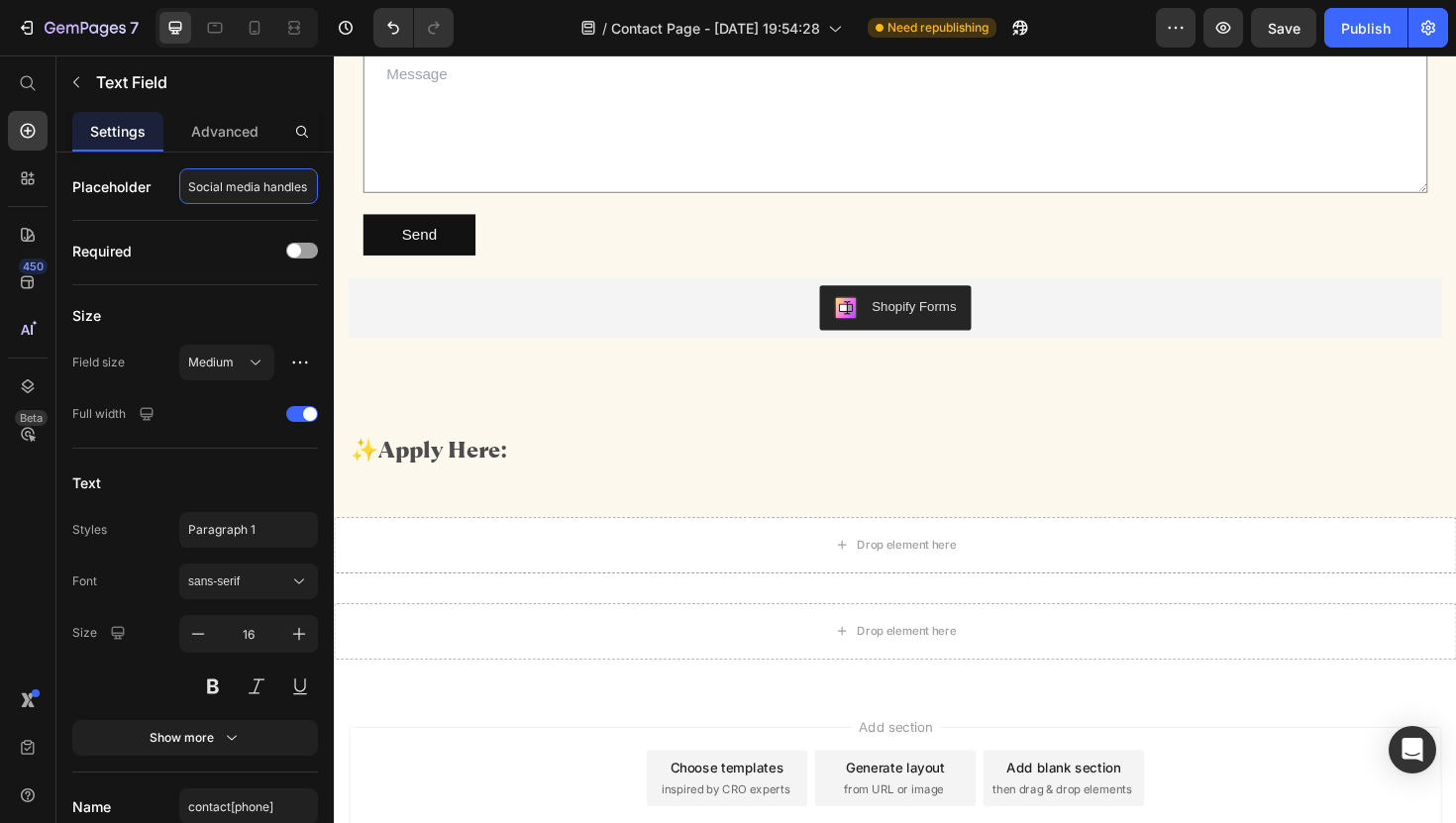 scroll, scrollTop: 1310, scrollLeft: 0, axis: vertical 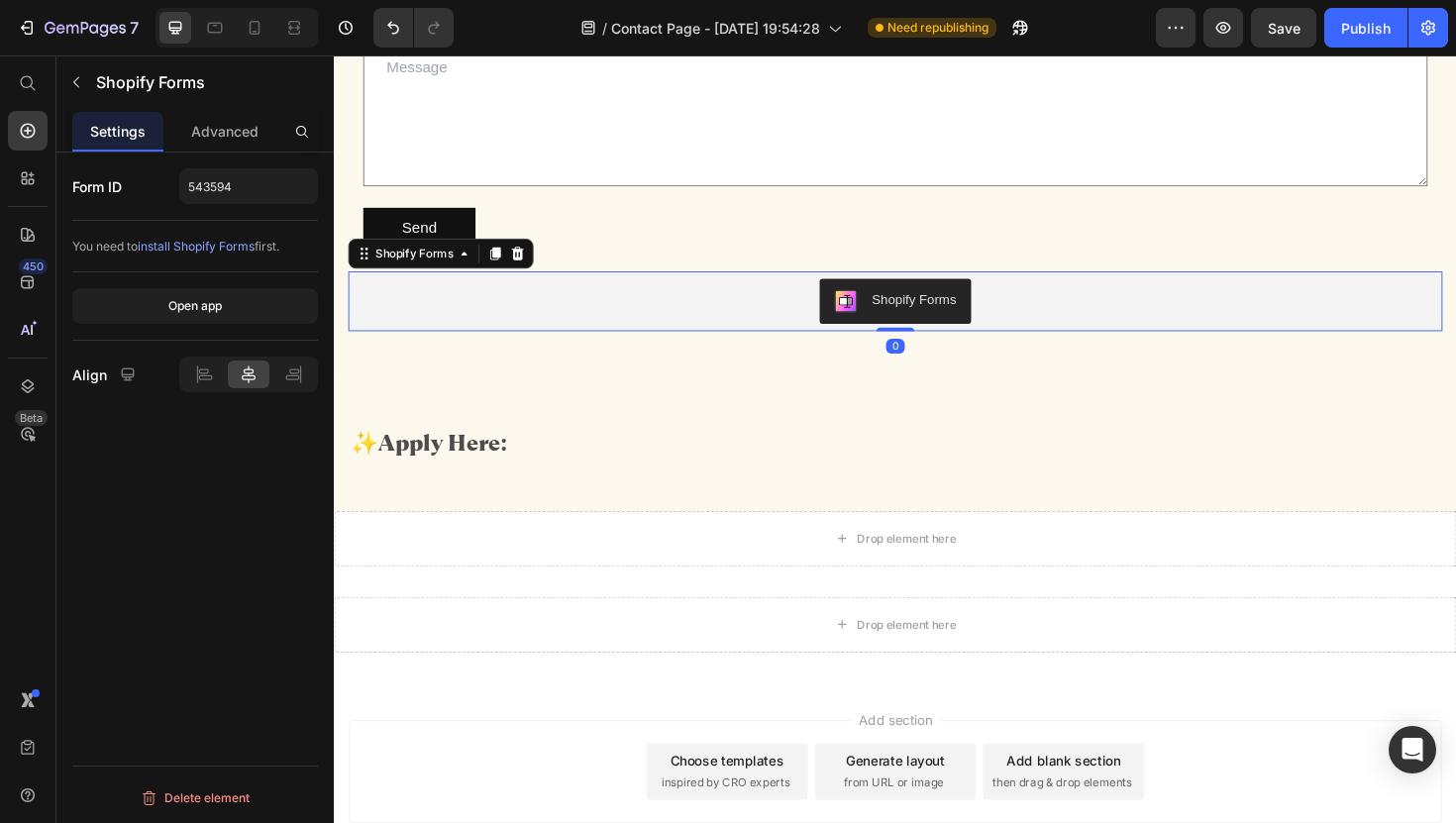 click on "Shopify Forms" at bounding box center (928, 316) 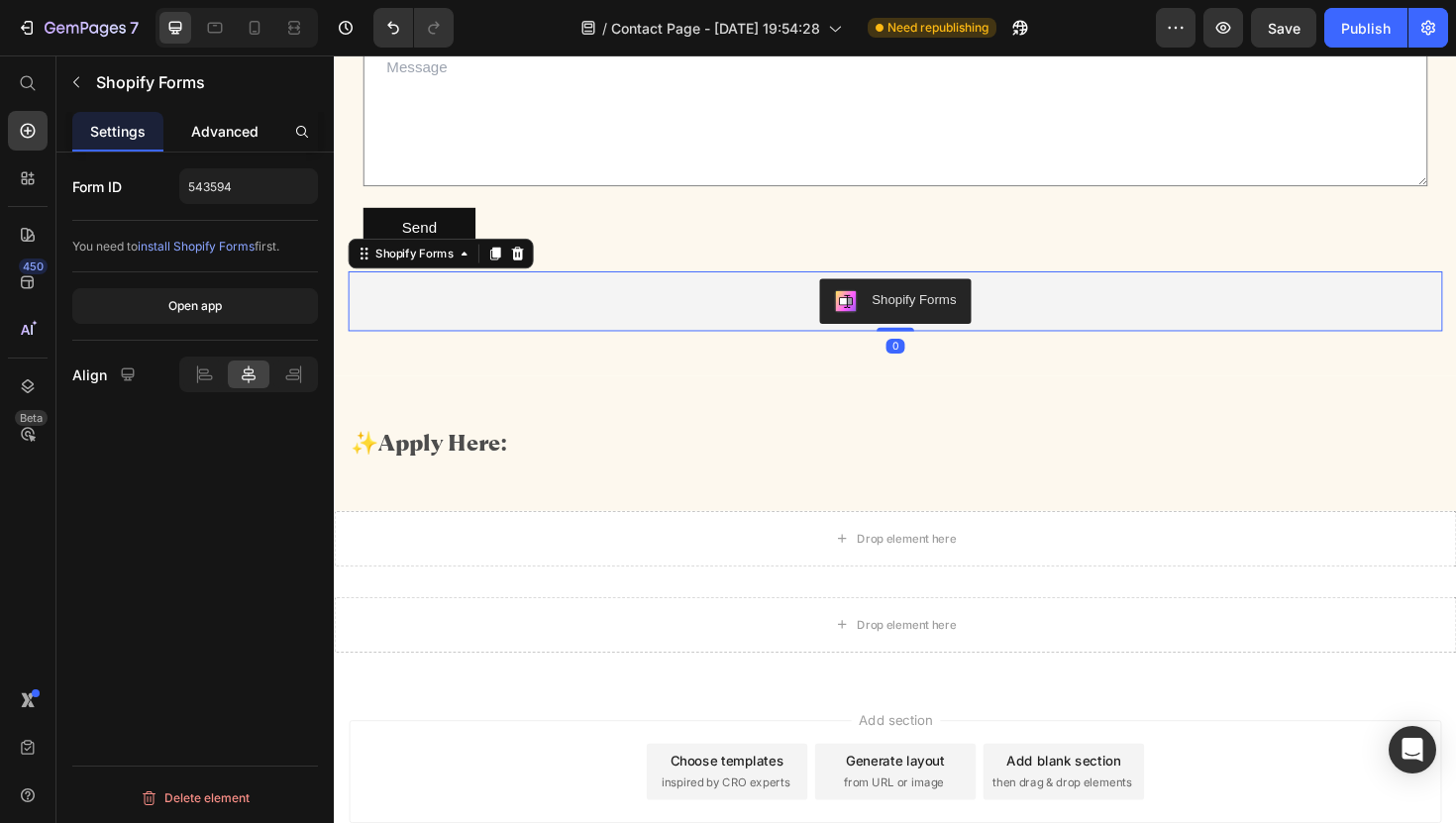 click on "Advanced" at bounding box center [225, 131] 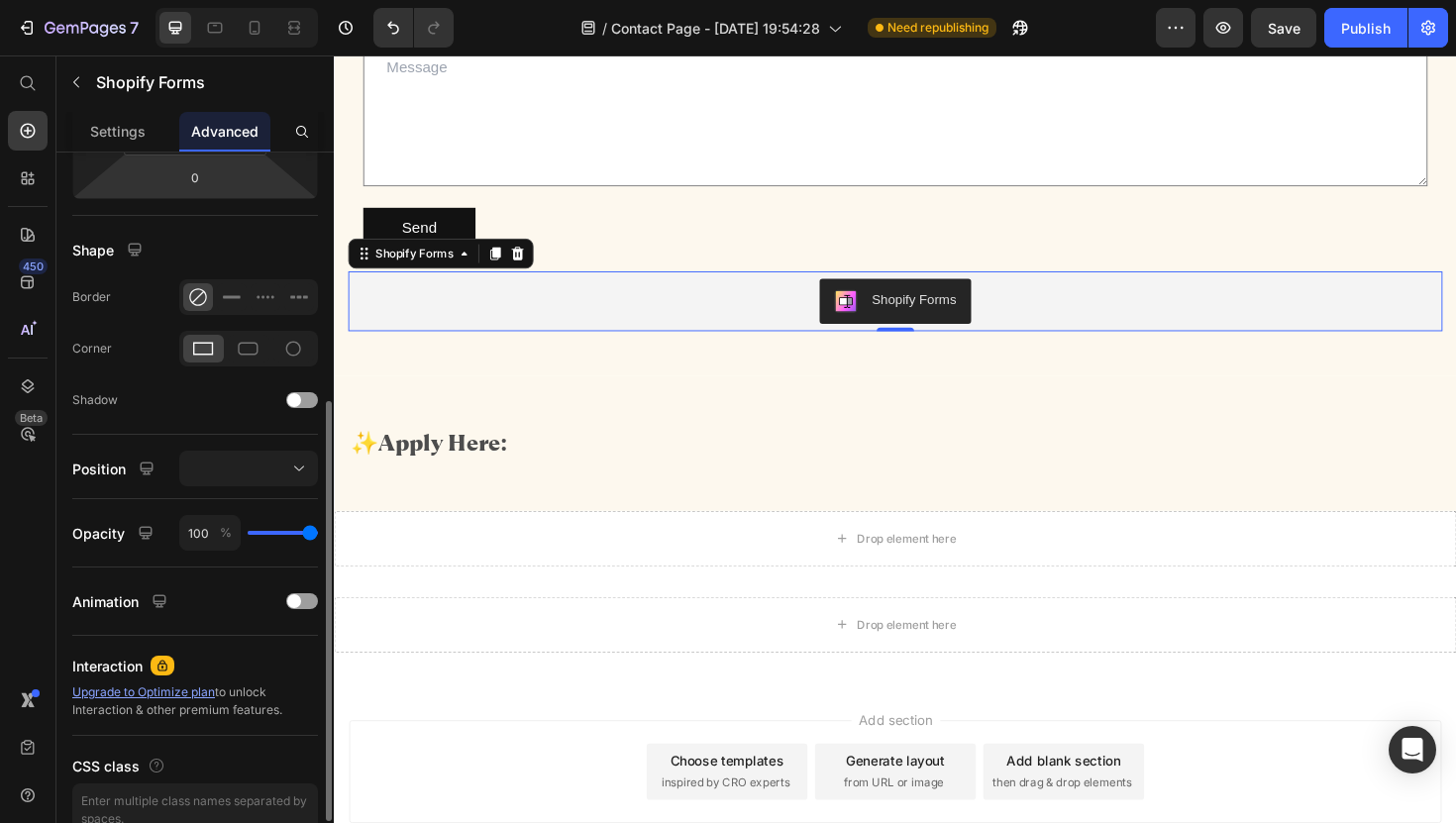 scroll, scrollTop: 530, scrollLeft: 0, axis: vertical 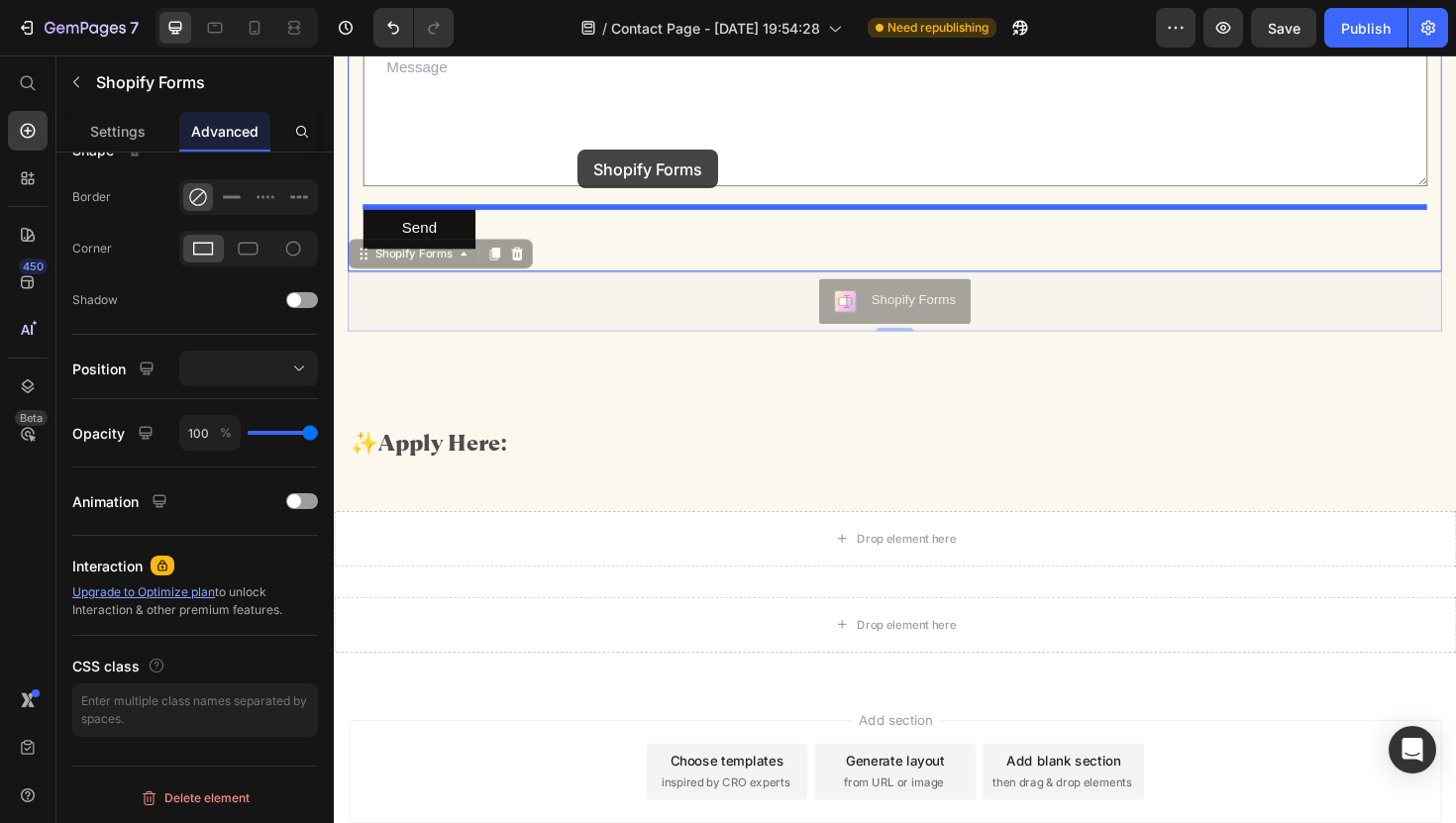 drag, startPoint x: 592, startPoint y: 329, endPoint x: 593, endPoint y: 154, distance: 175.00286 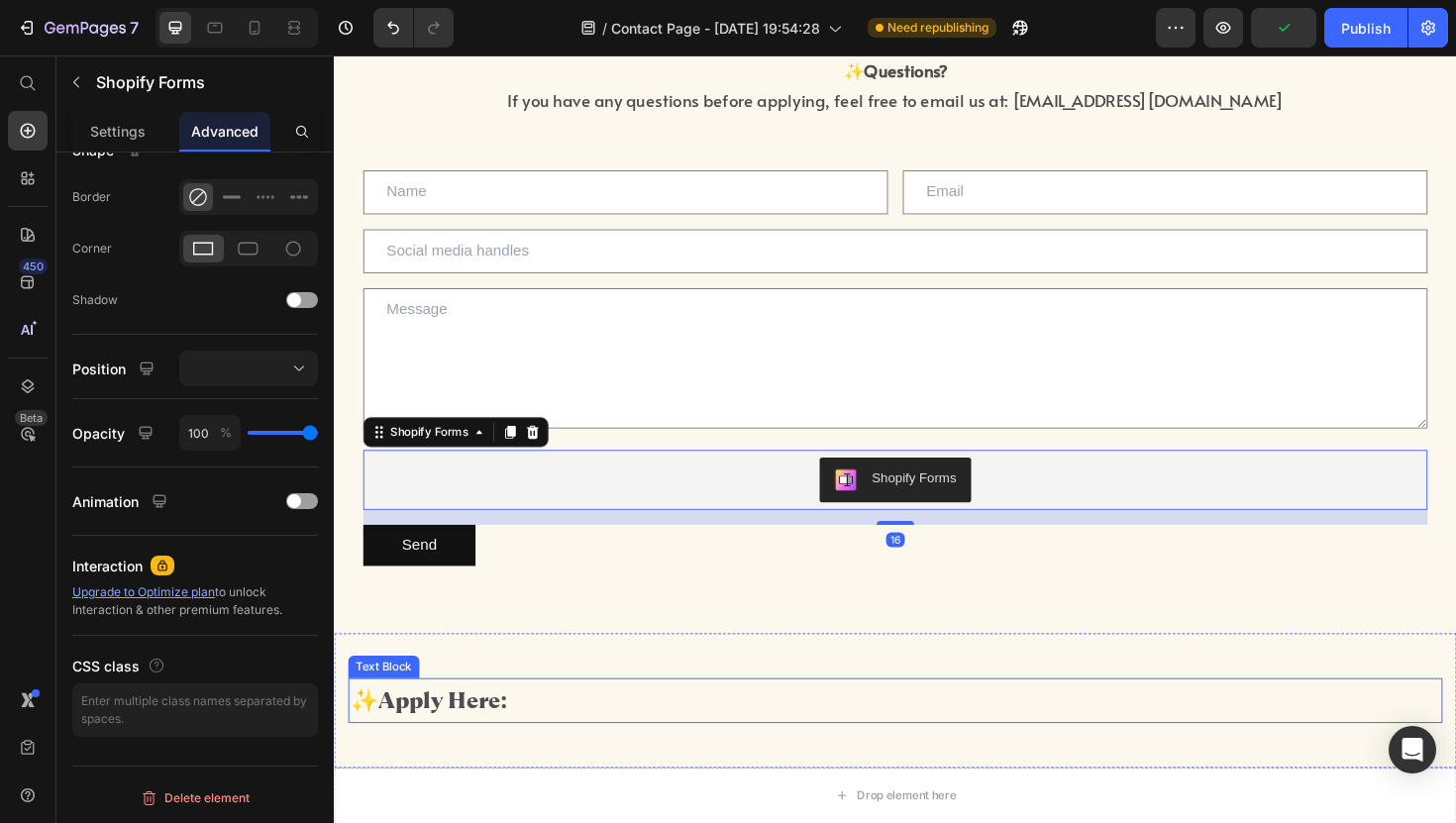 scroll, scrollTop: 1111, scrollLeft: 0, axis: vertical 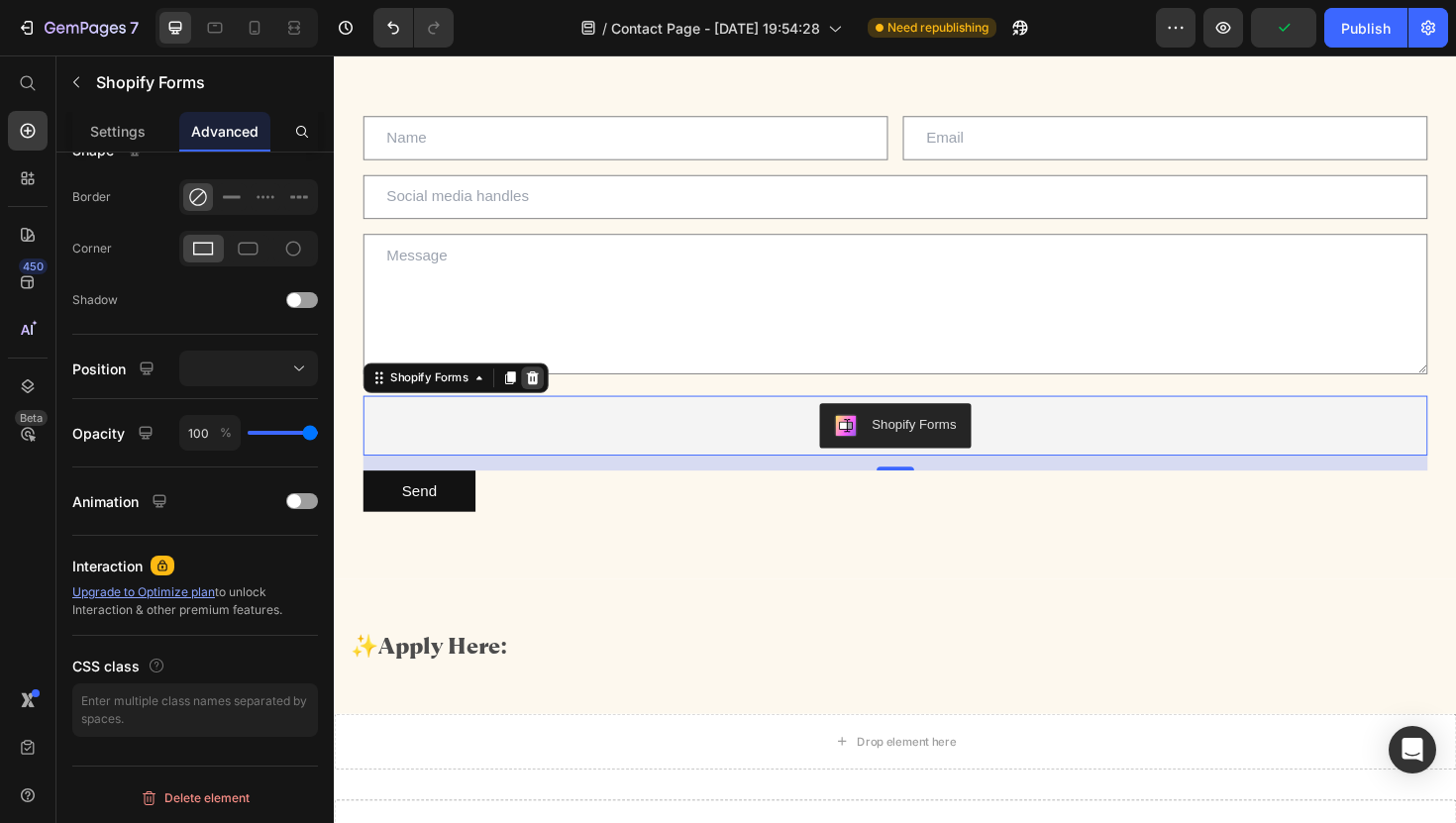 click 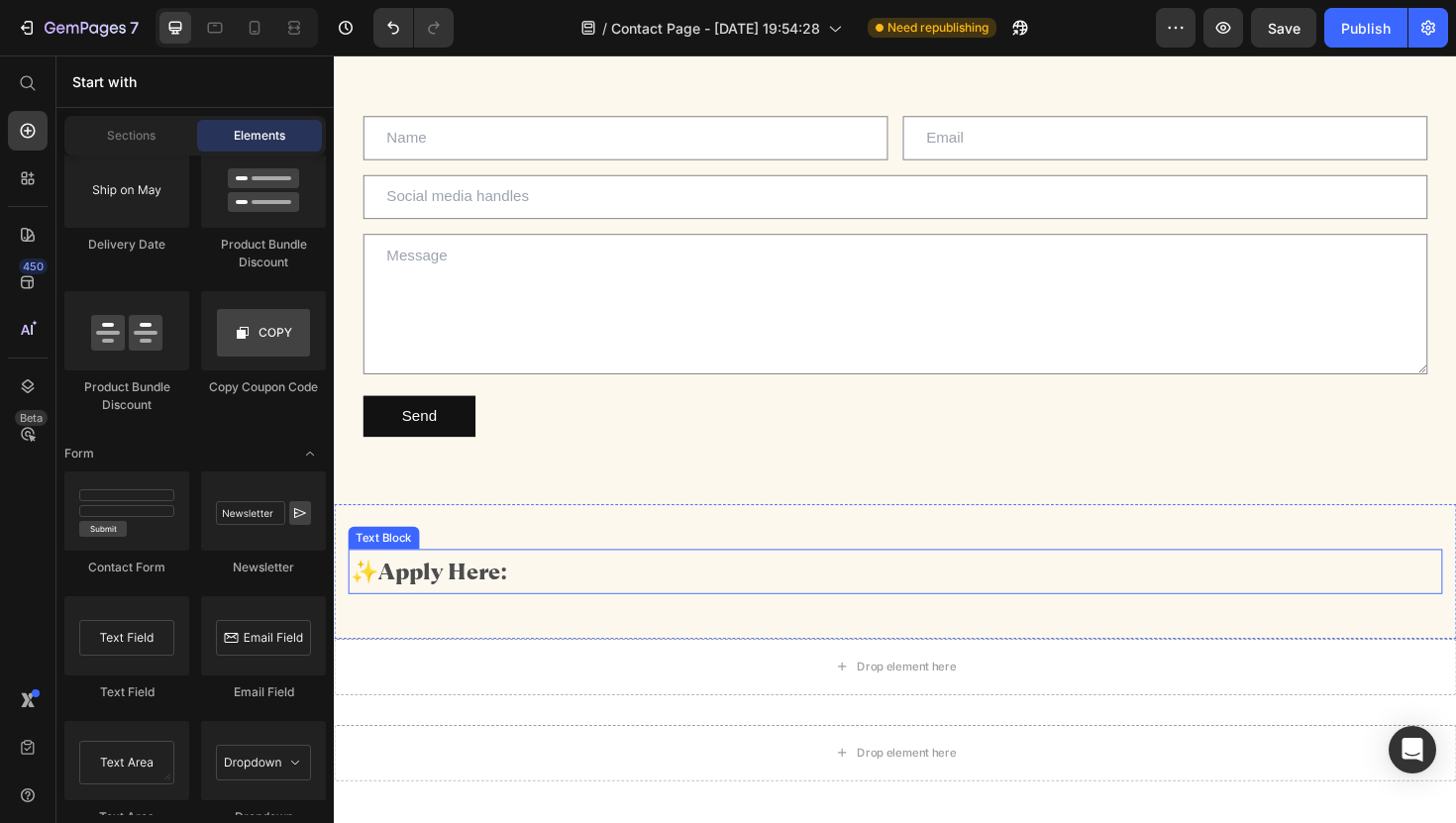 click on "Apply Here:" at bounding box center [448, 601] 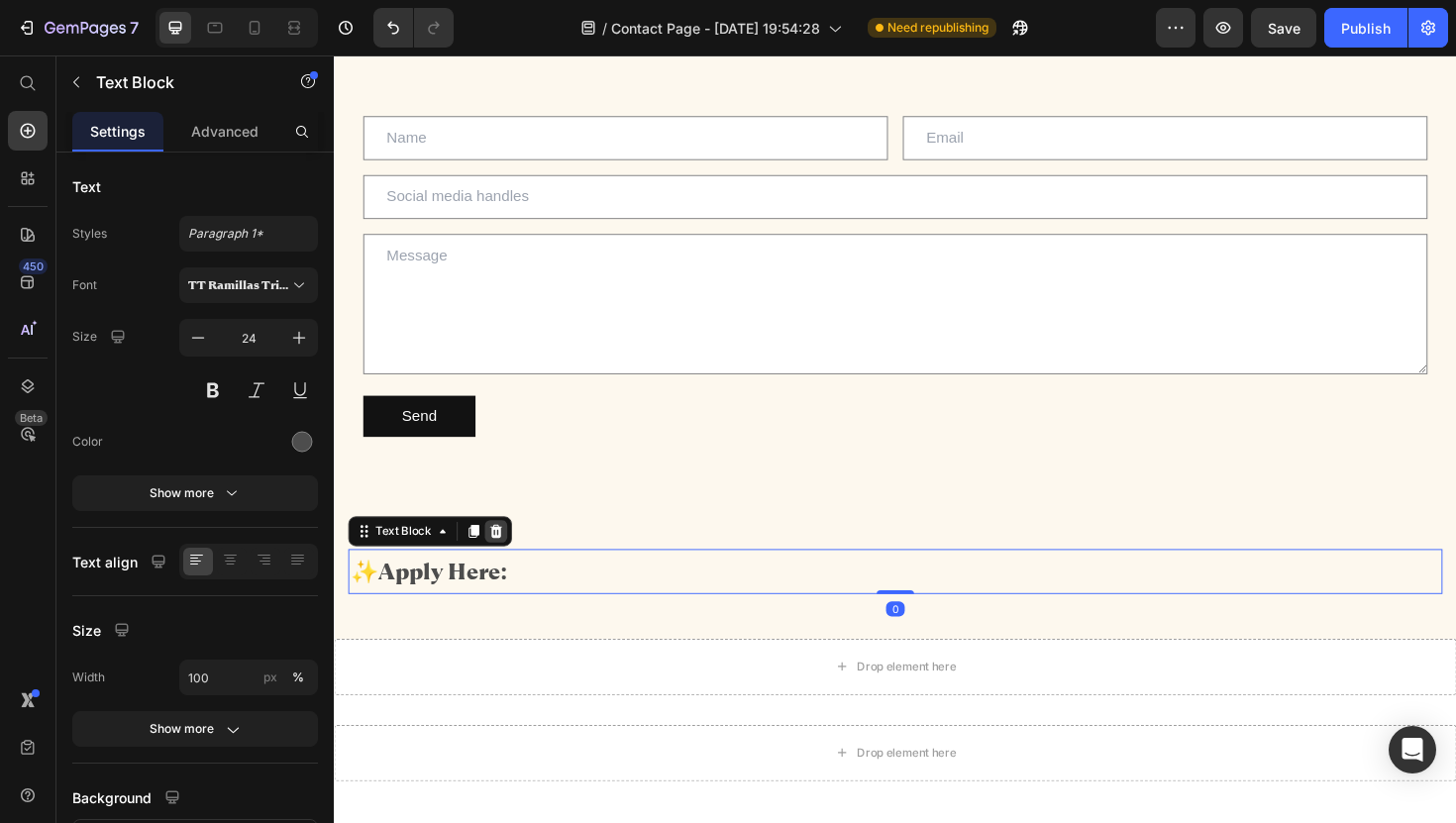 click at bounding box center [505, 560] 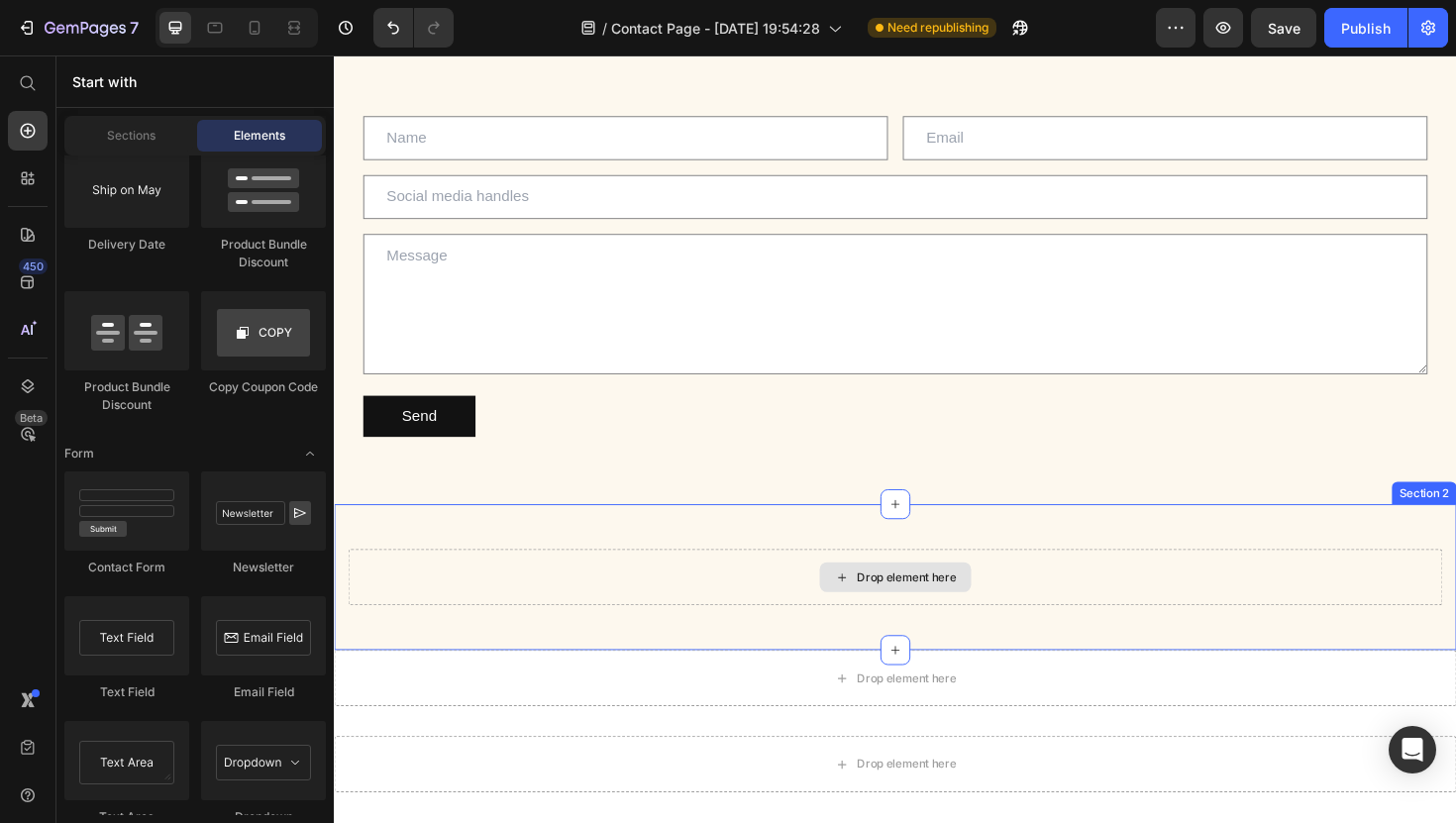 click on "Drop element here" at bounding box center (928, 608) 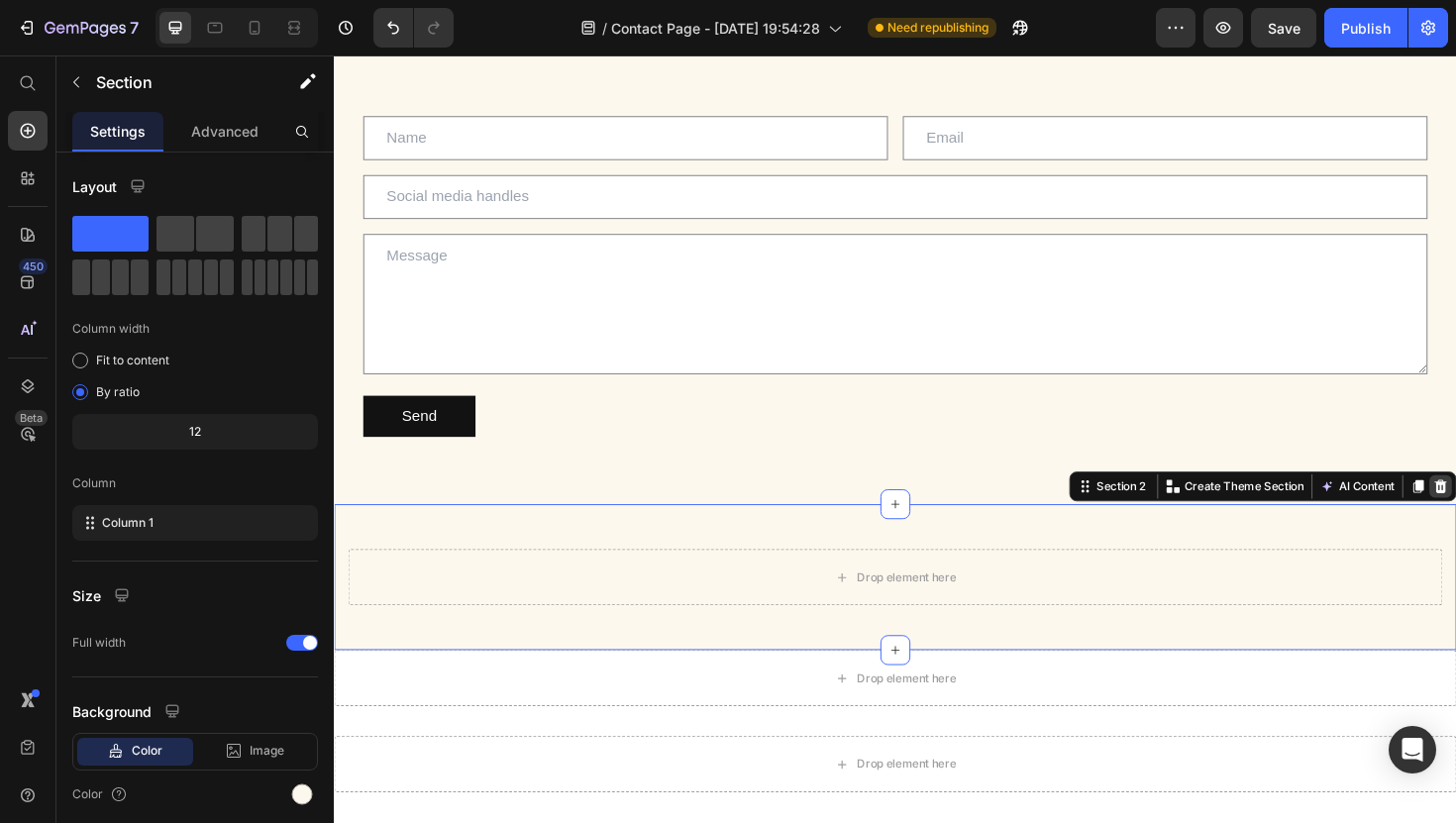 click 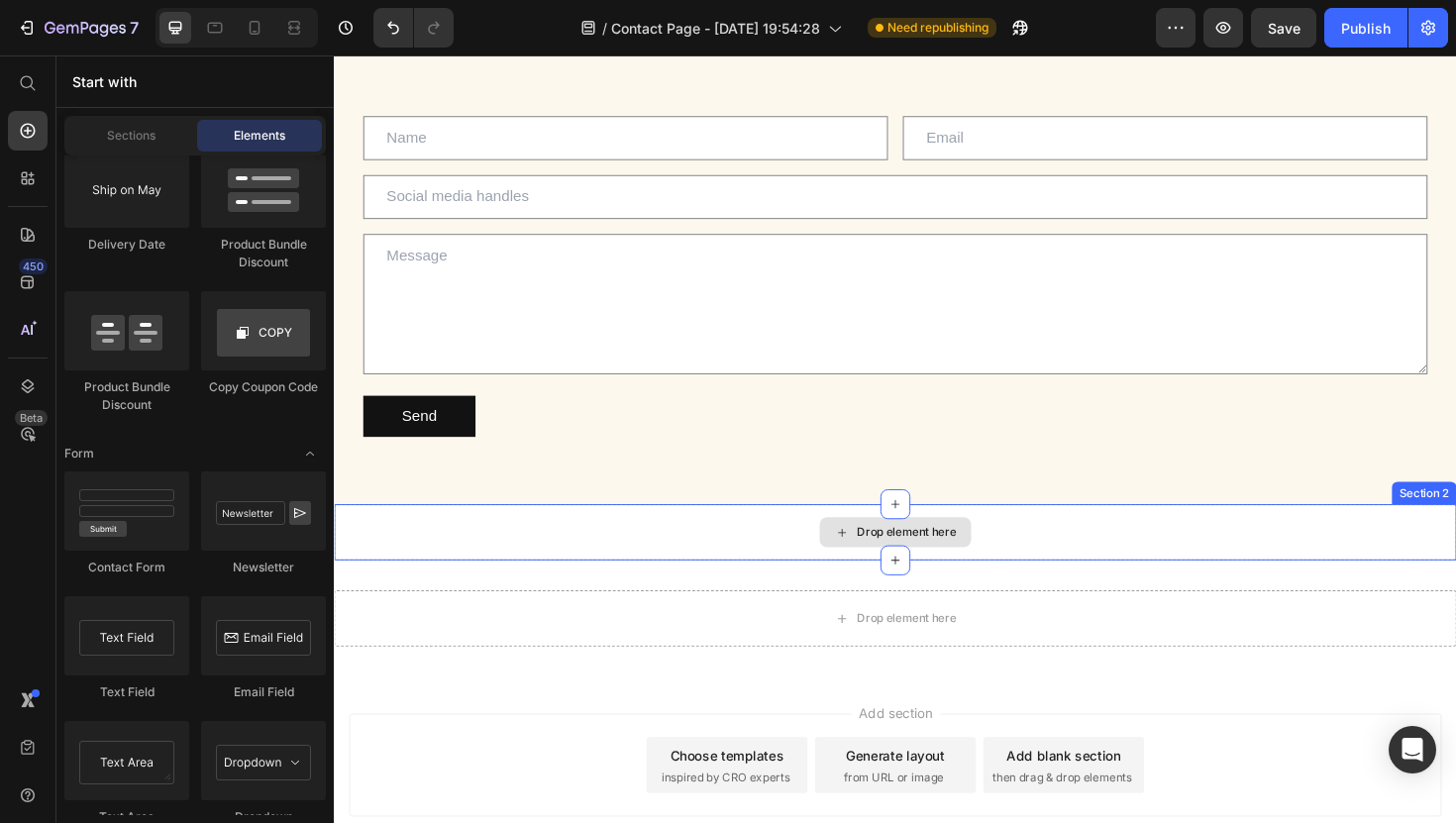 click on "Drop element here" at bounding box center (928, 561) 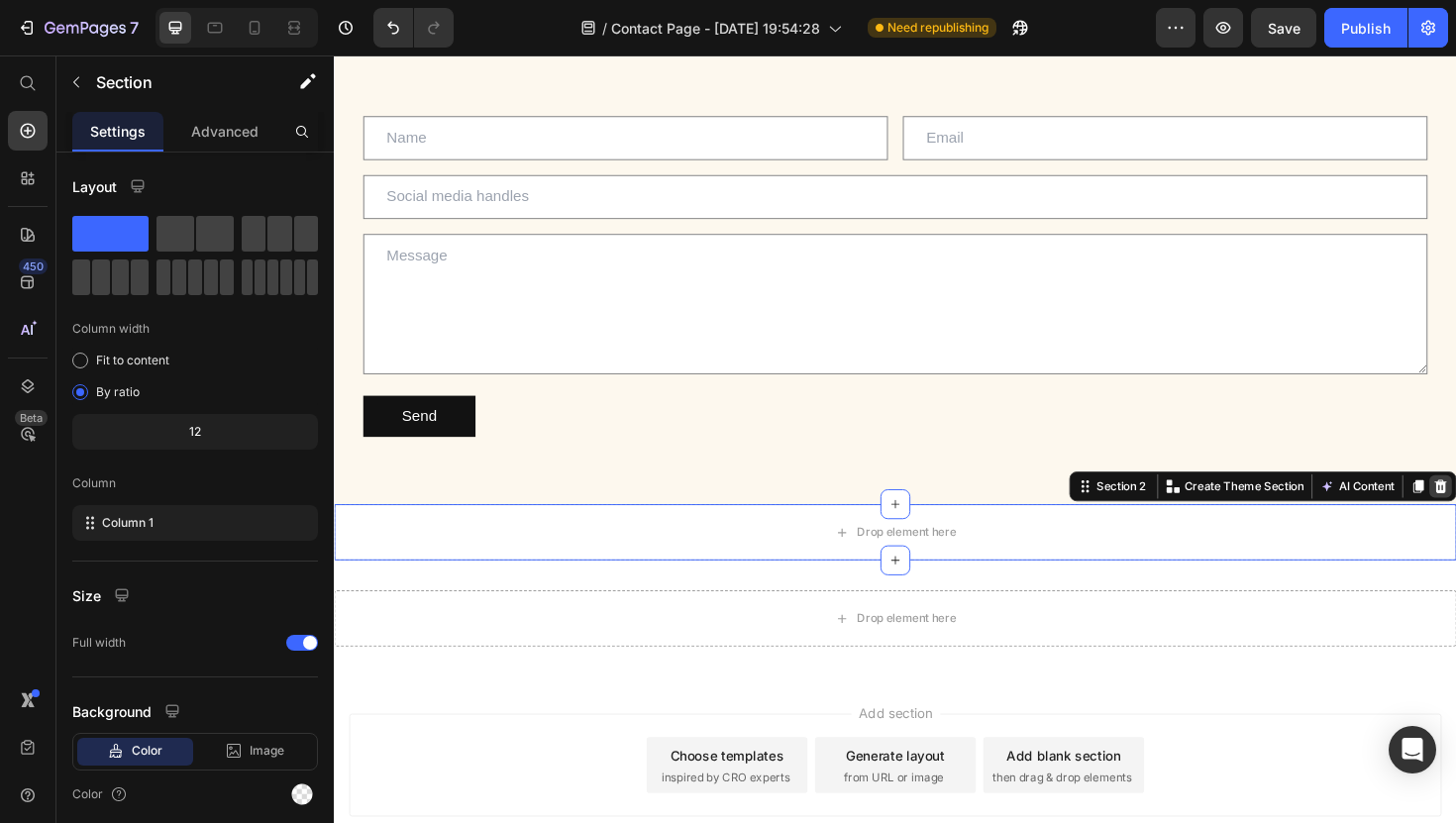 click at bounding box center (1506, 512) 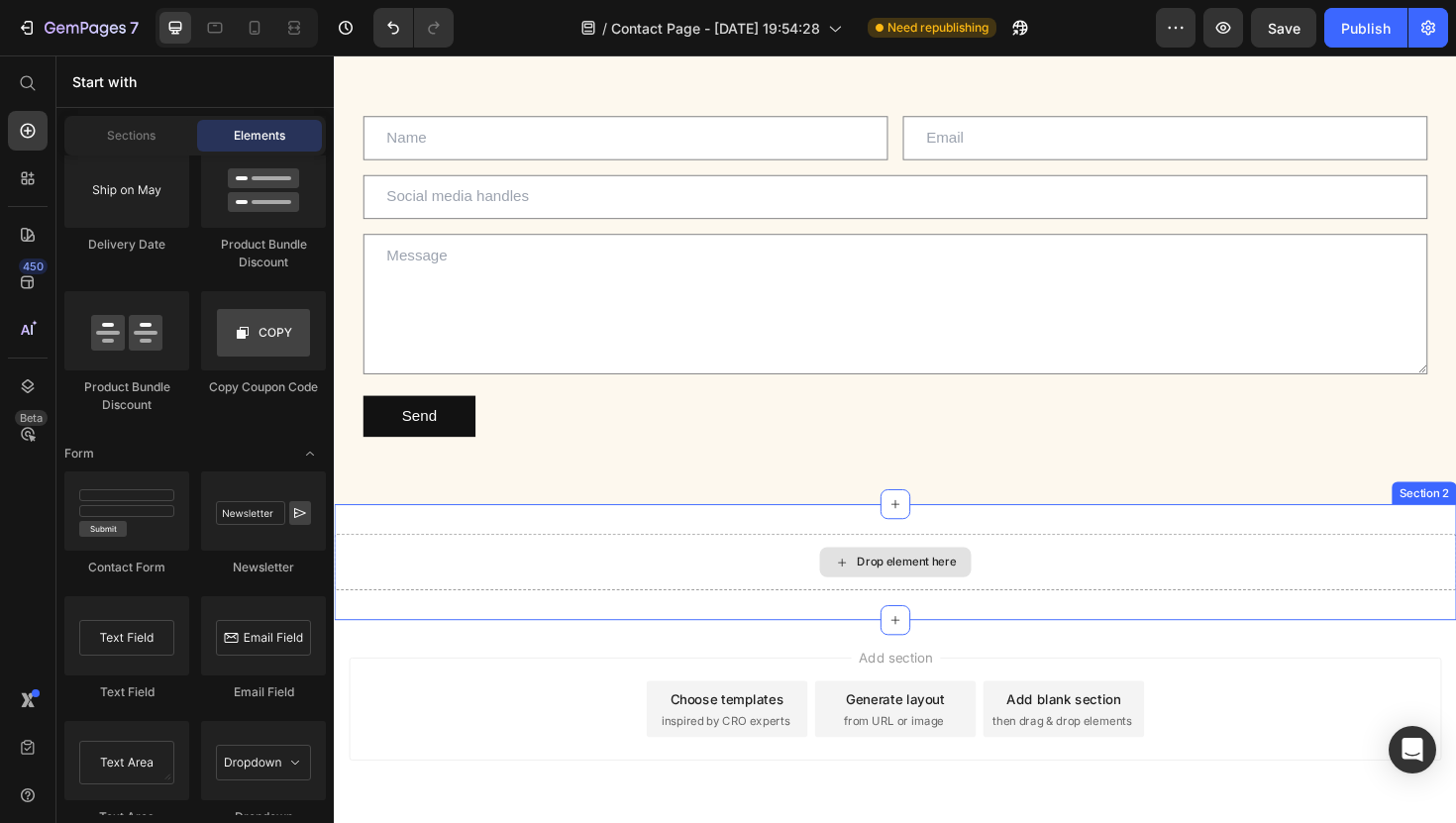 click on "Drop element here" at bounding box center (928, 592) 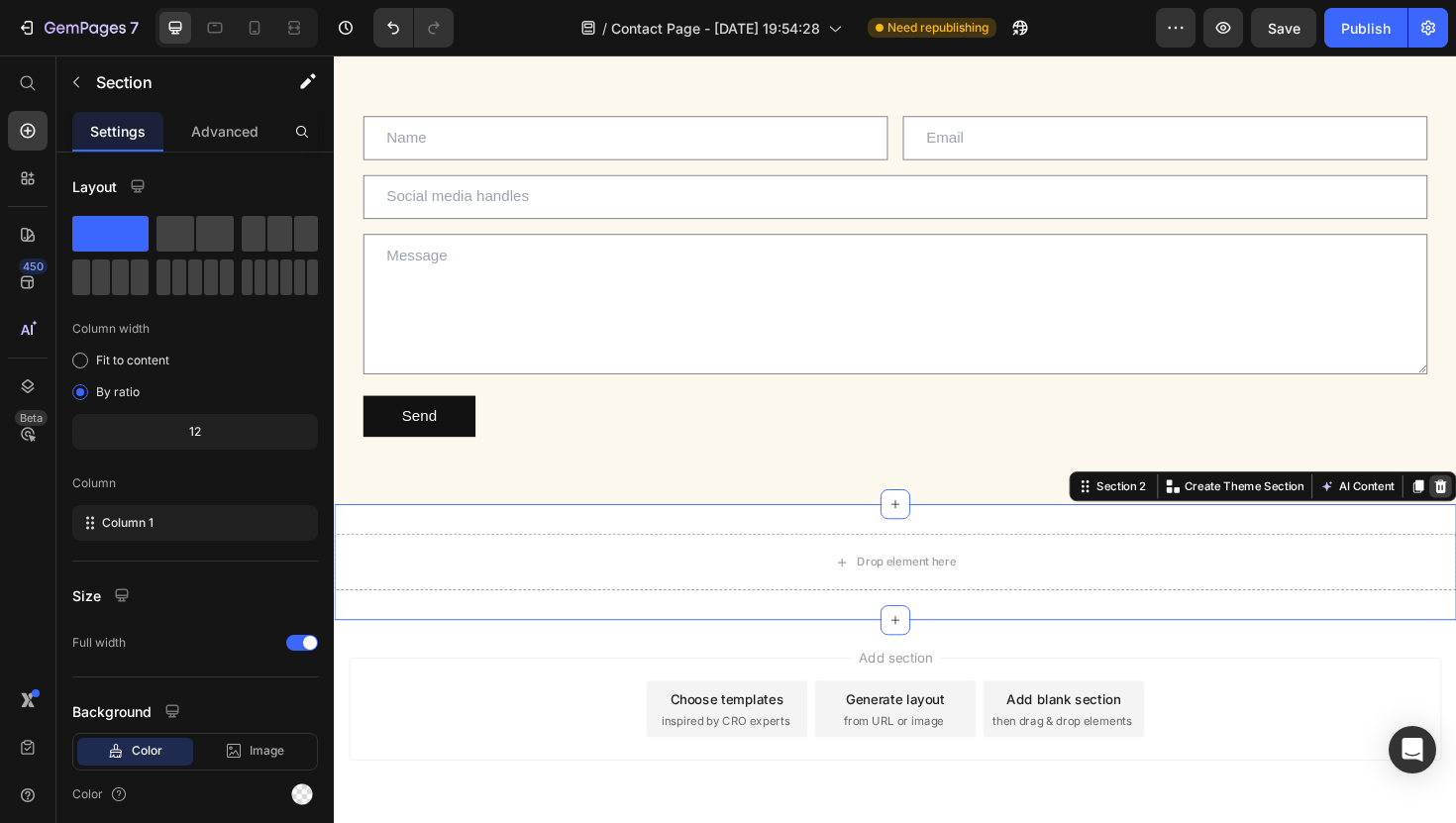 click 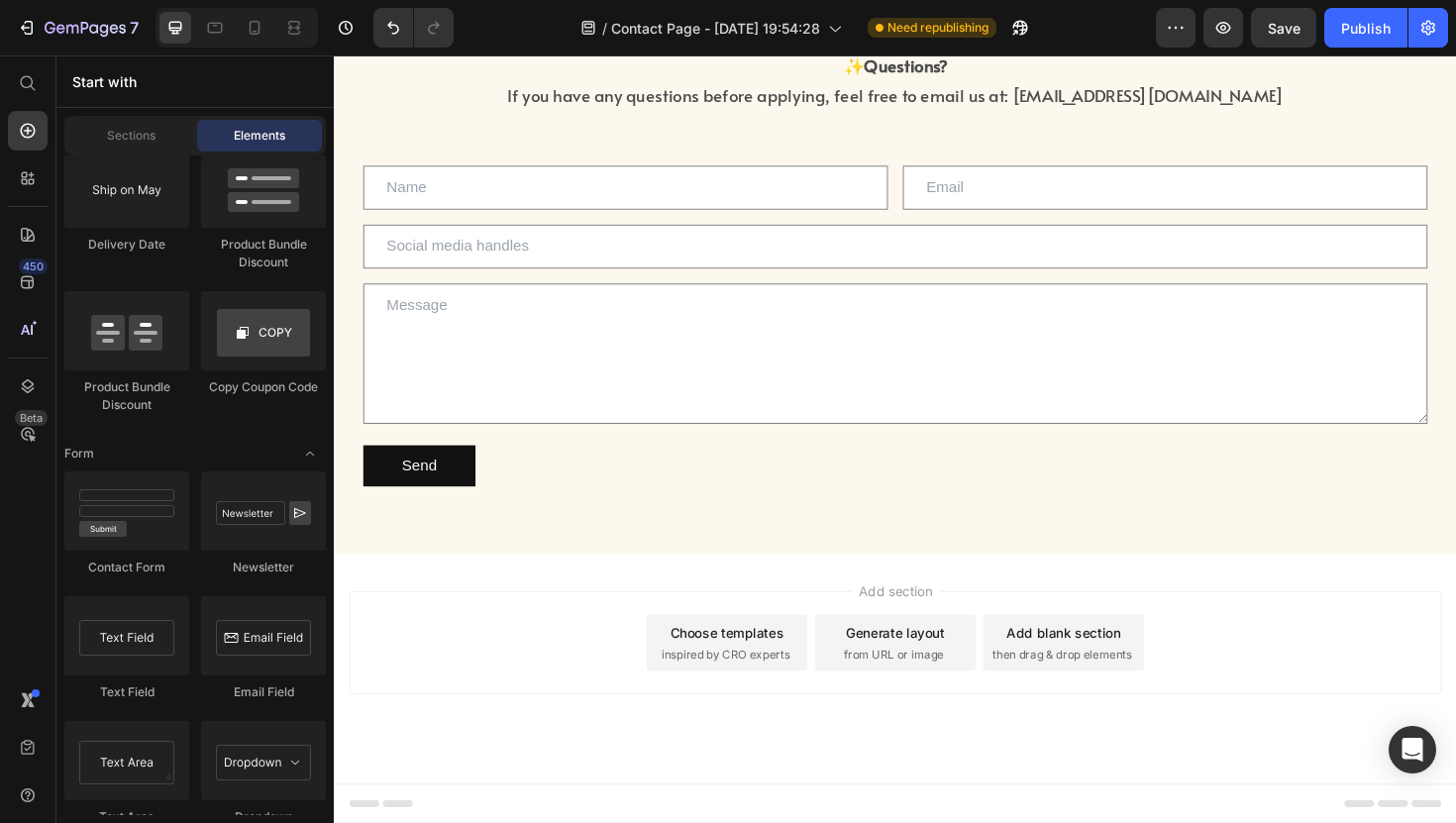 scroll, scrollTop: 1058, scrollLeft: 0, axis: vertical 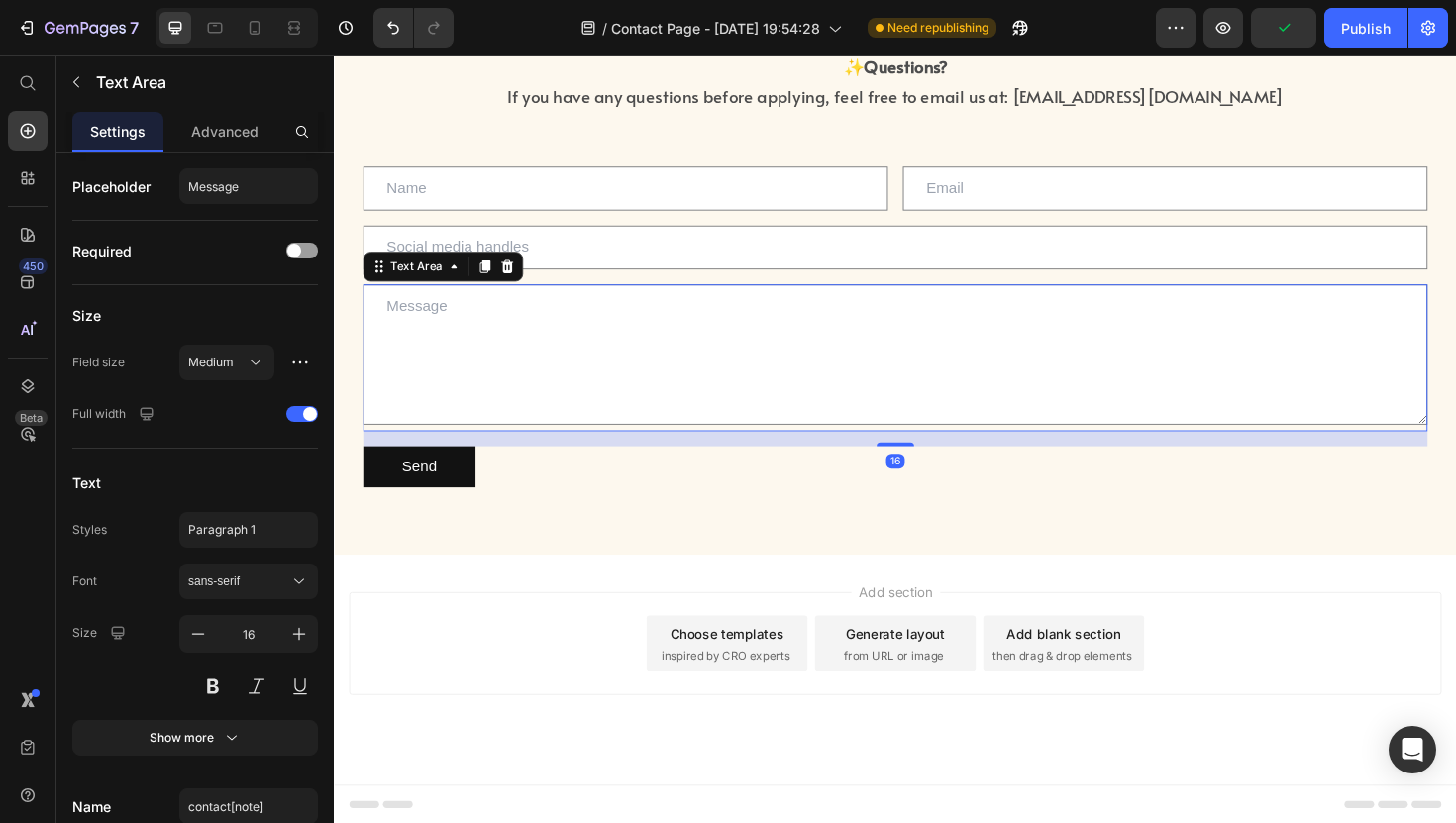 click at bounding box center (928, 372) 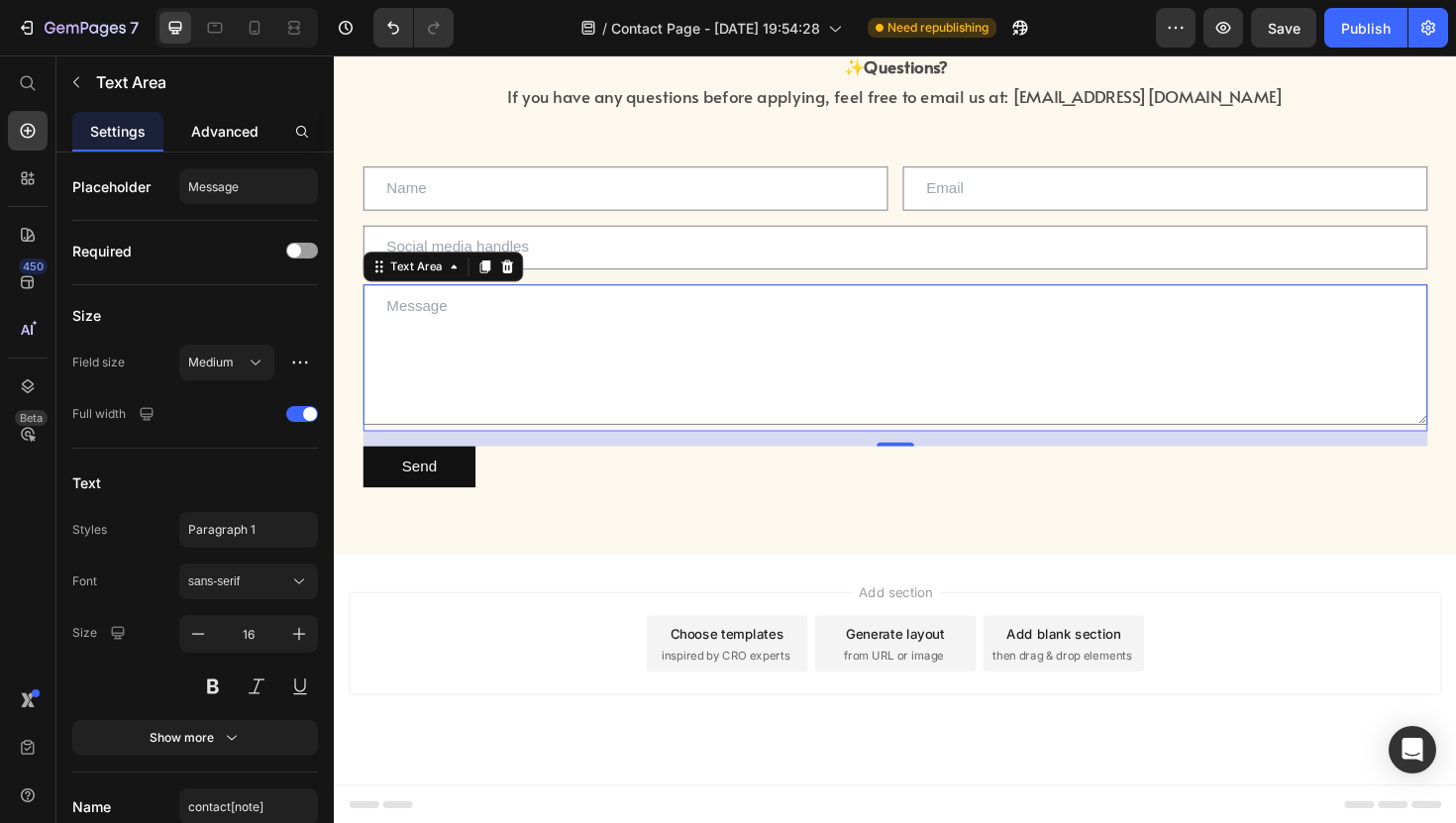 click on "Advanced" at bounding box center (225, 131) 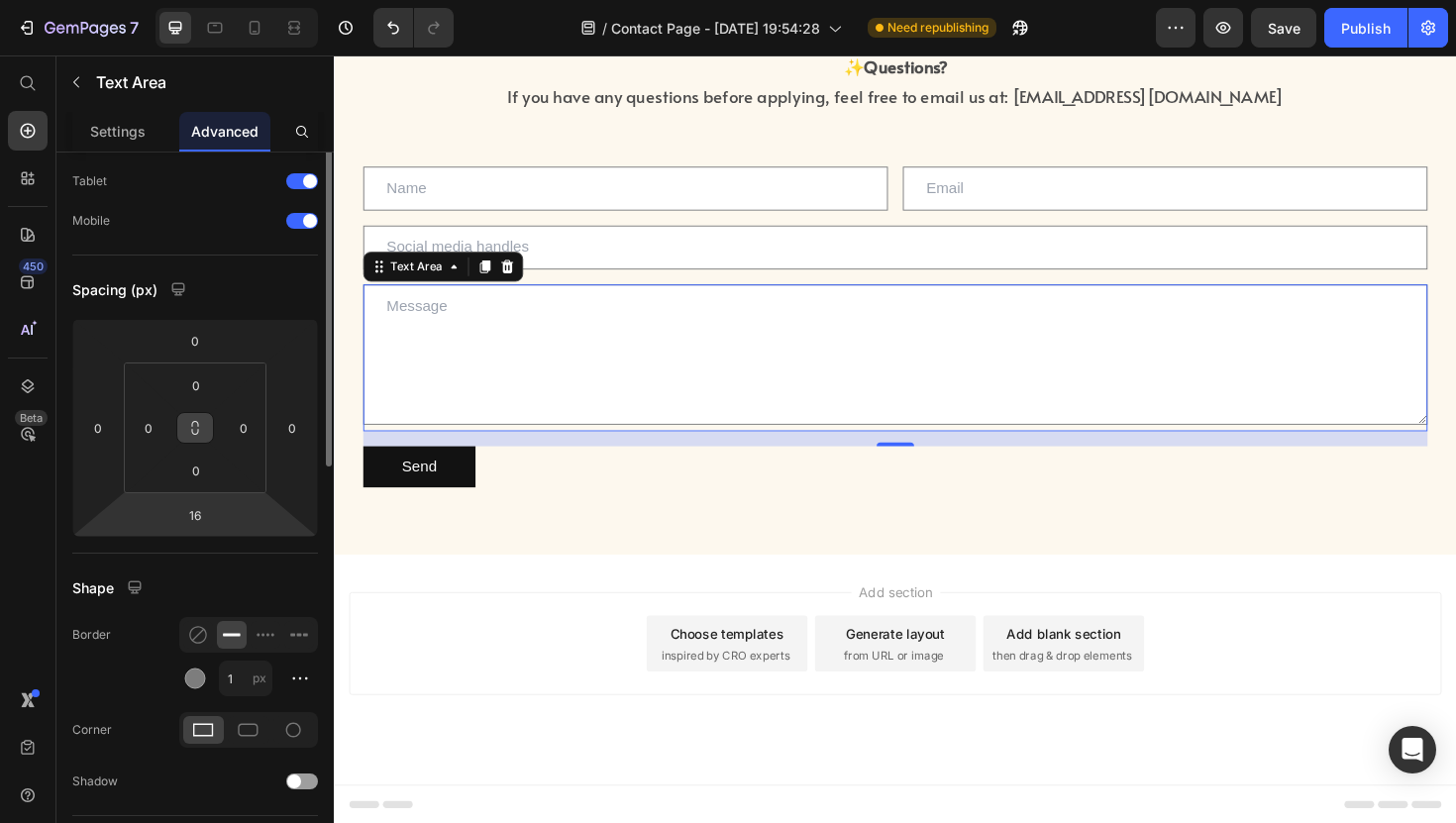 scroll, scrollTop: 0, scrollLeft: 0, axis: both 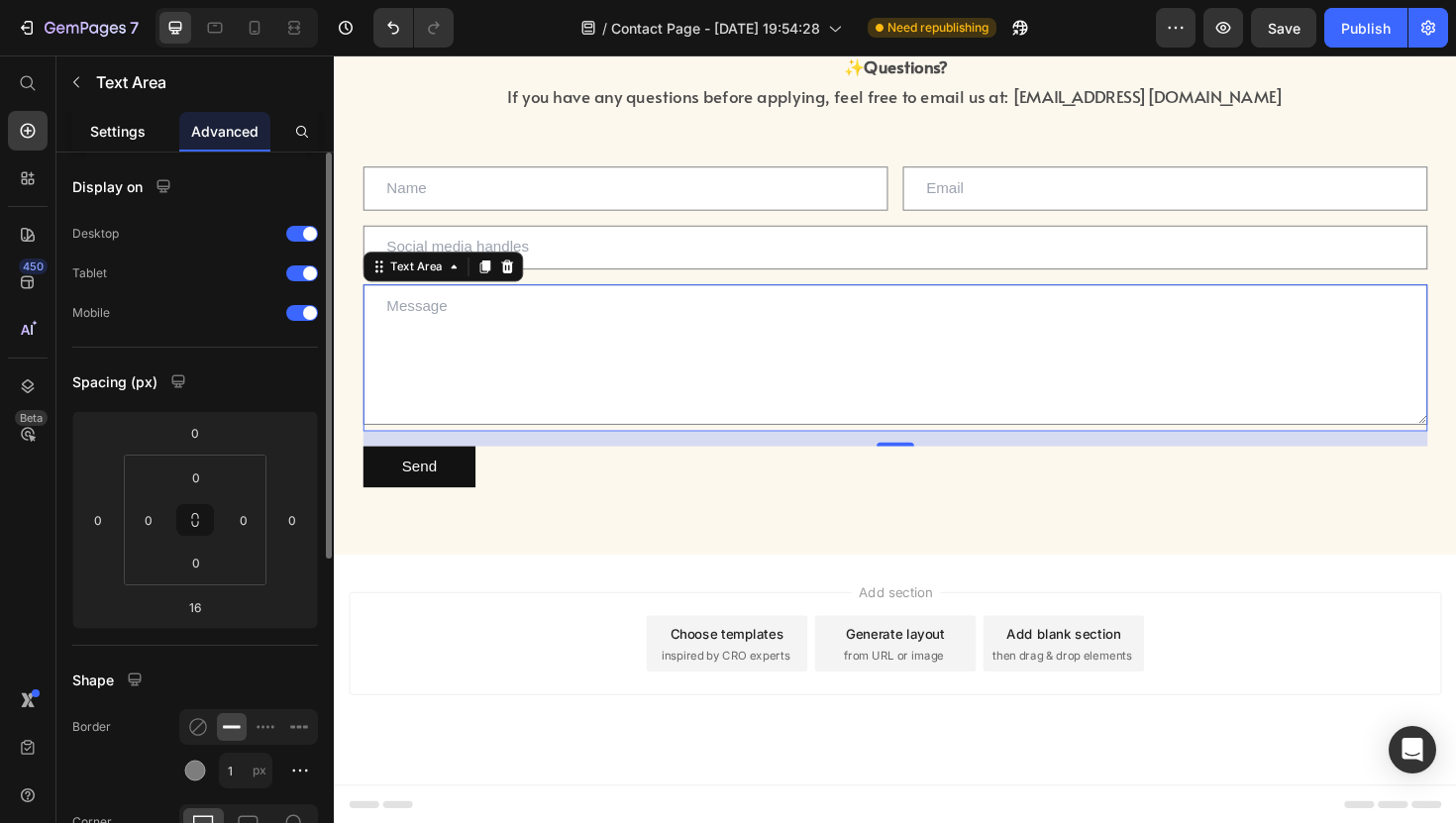 click on "Settings" at bounding box center [118, 131] 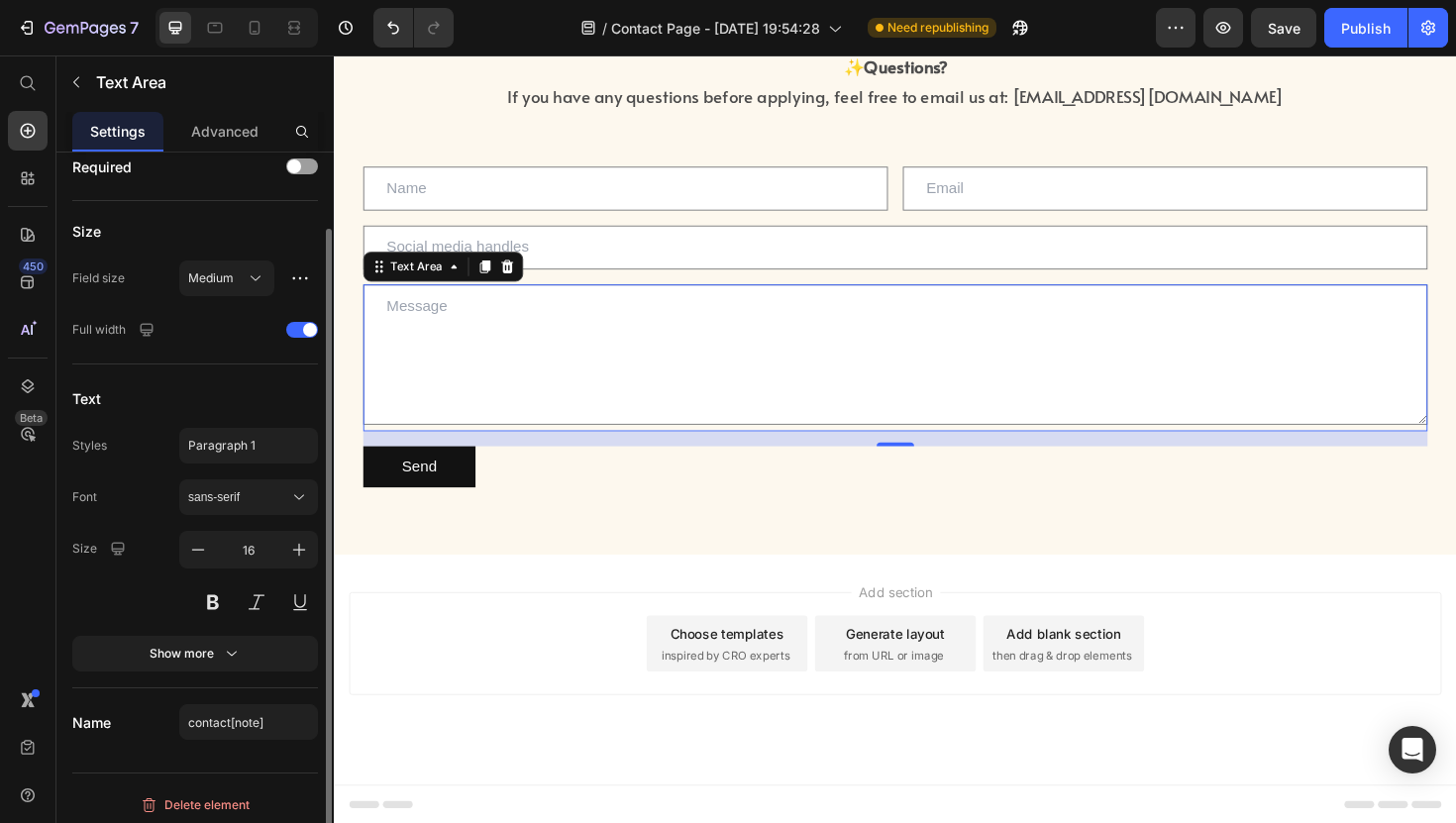 scroll, scrollTop: 85, scrollLeft: 0, axis: vertical 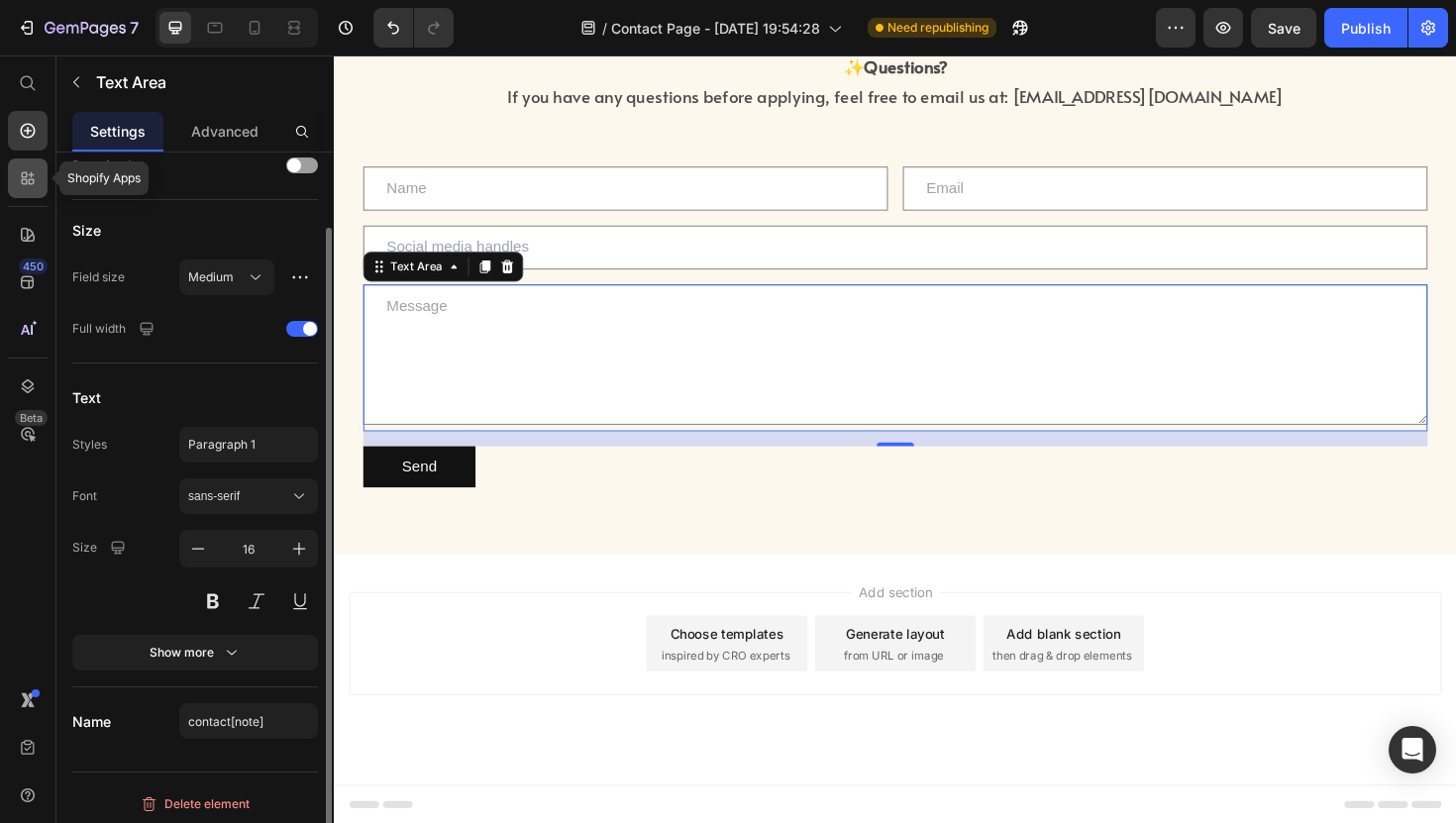 click 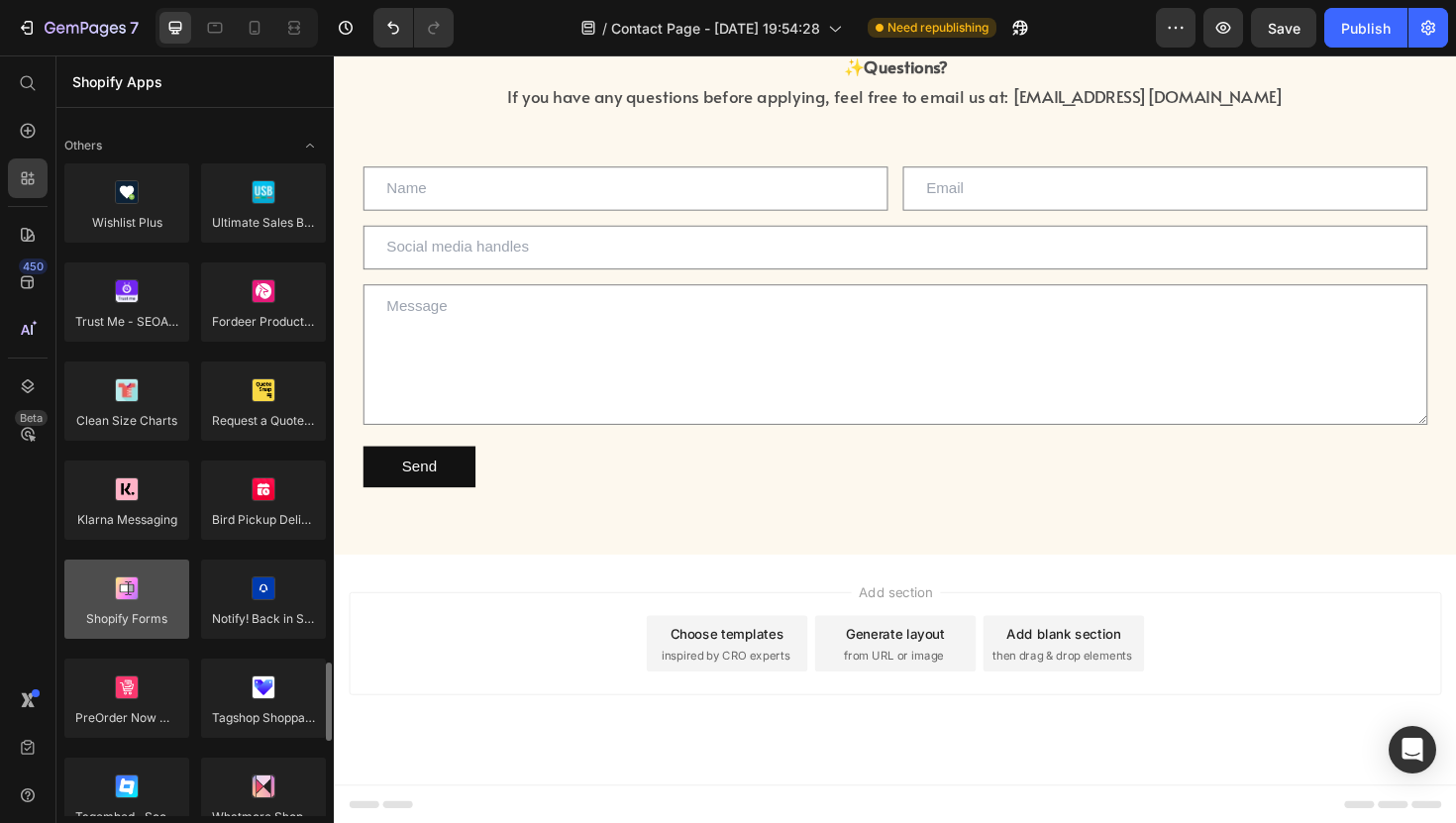scroll, scrollTop: 4331, scrollLeft: 0, axis: vertical 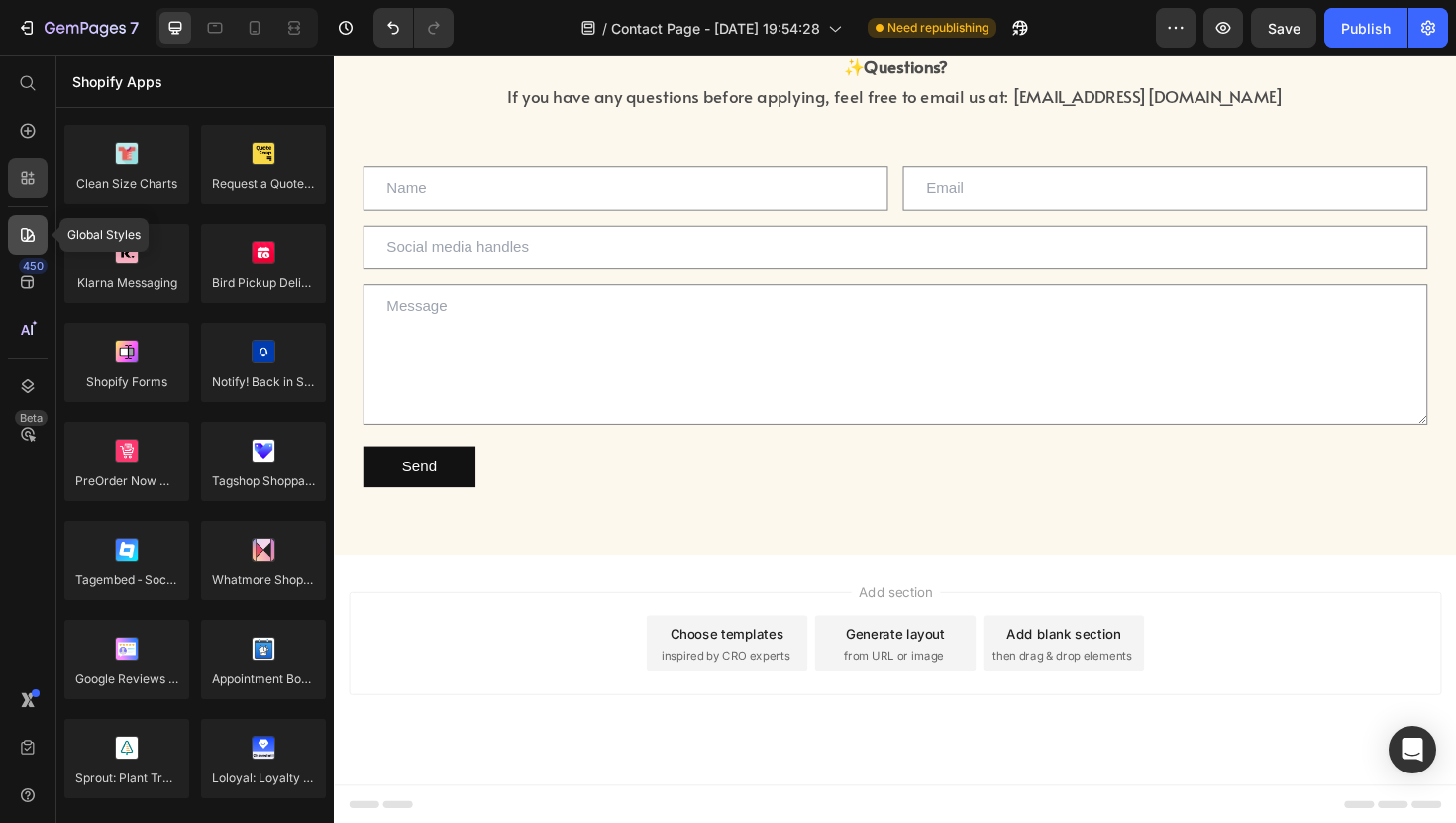 click 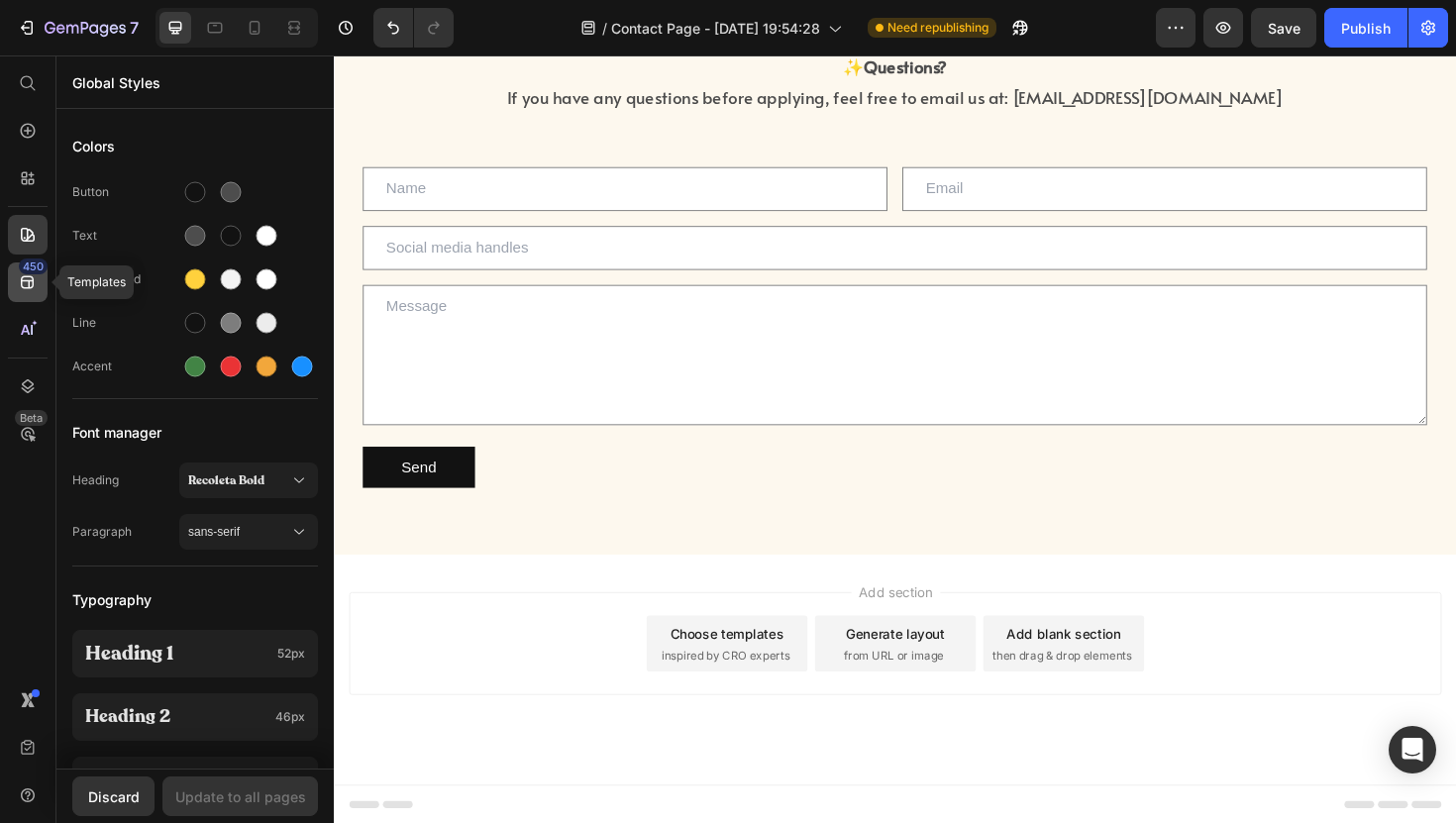 click 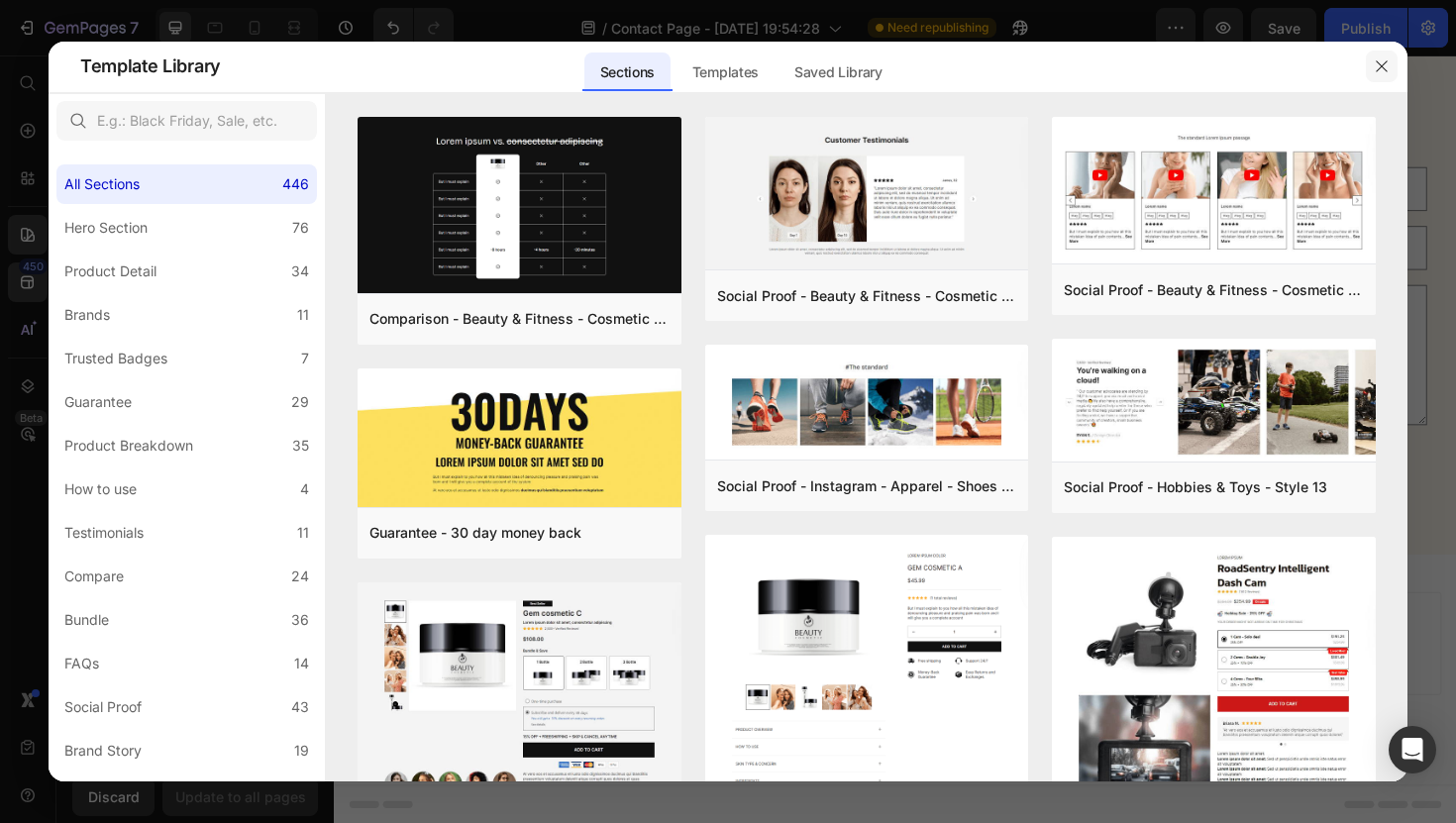 click 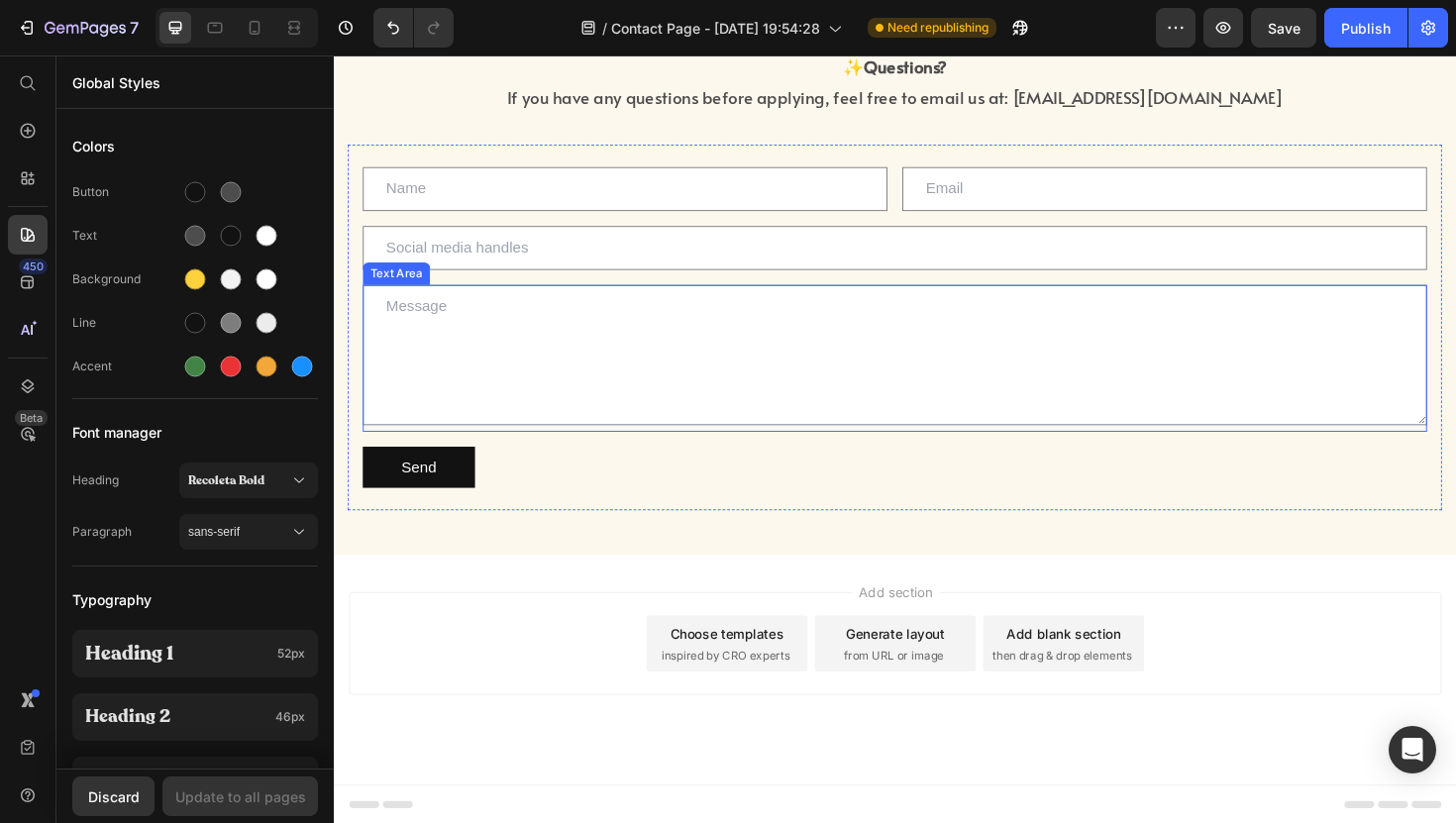 click at bounding box center [928, 372] 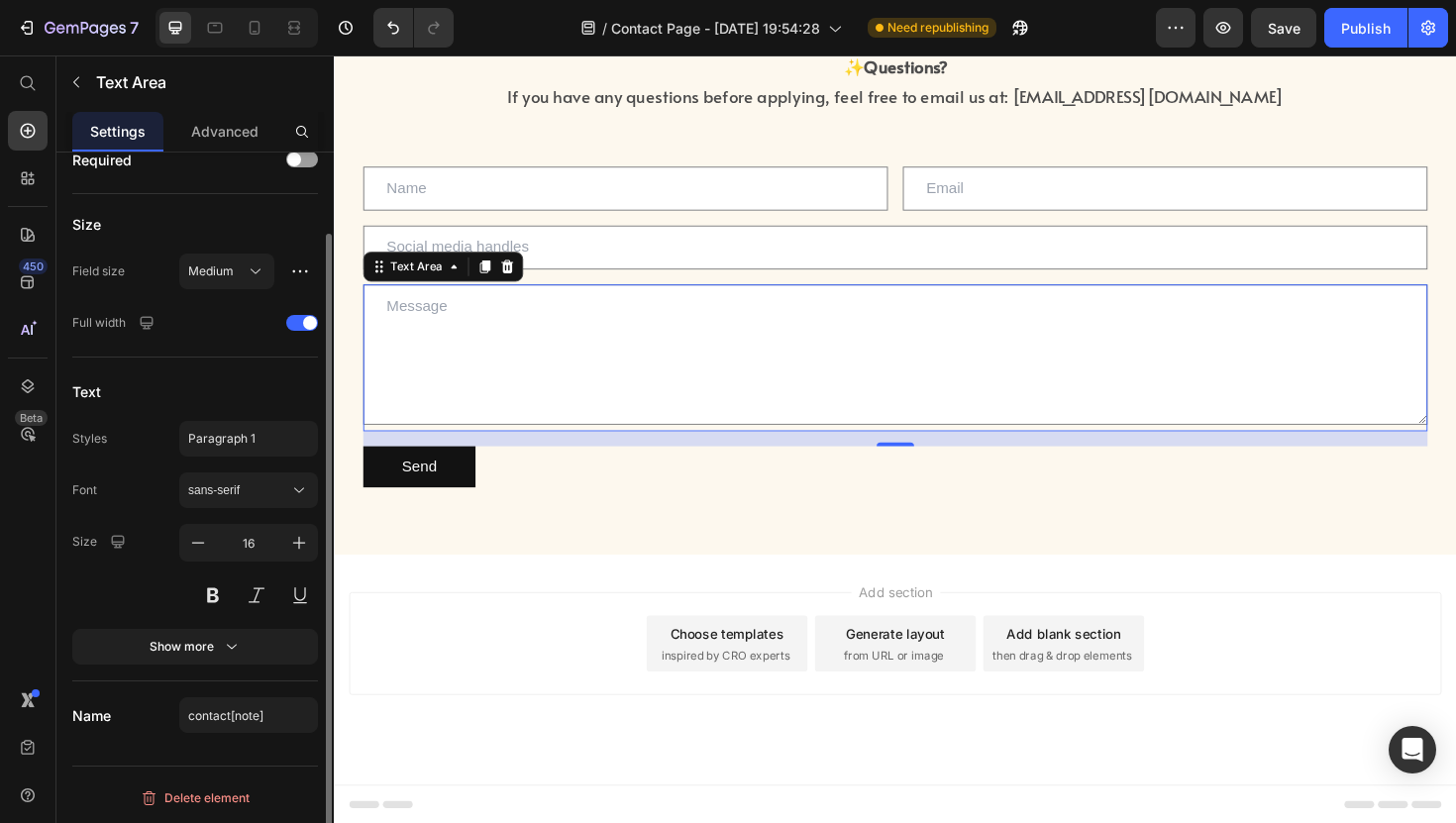 scroll, scrollTop: 0, scrollLeft: 0, axis: both 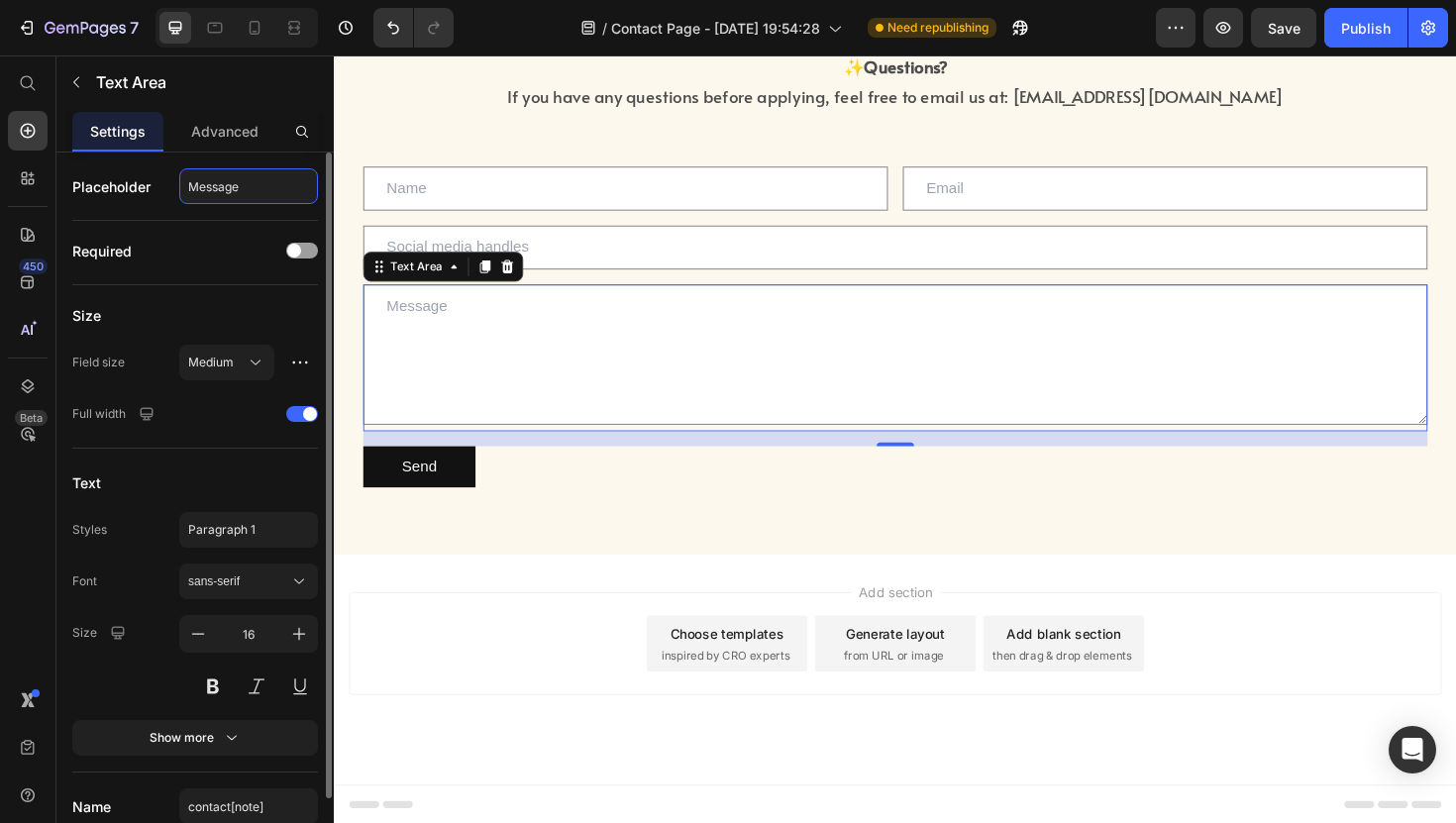 drag, startPoint x: 259, startPoint y: 192, endPoint x: 165, endPoint y: 185, distance: 94.26028 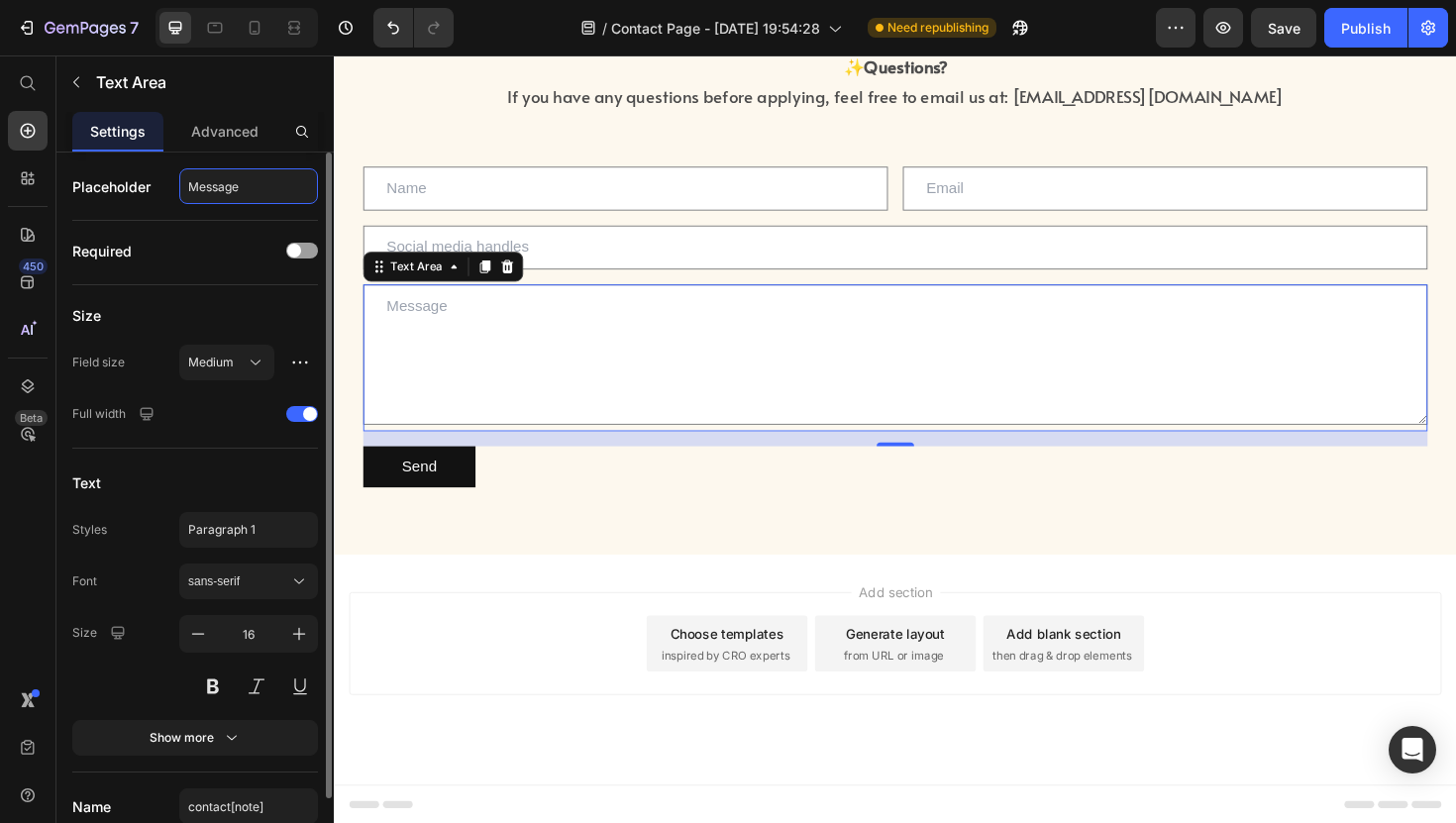 drag, startPoint x: 247, startPoint y: 187, endPoint x: 153, endPoint y: 187, distance: 94 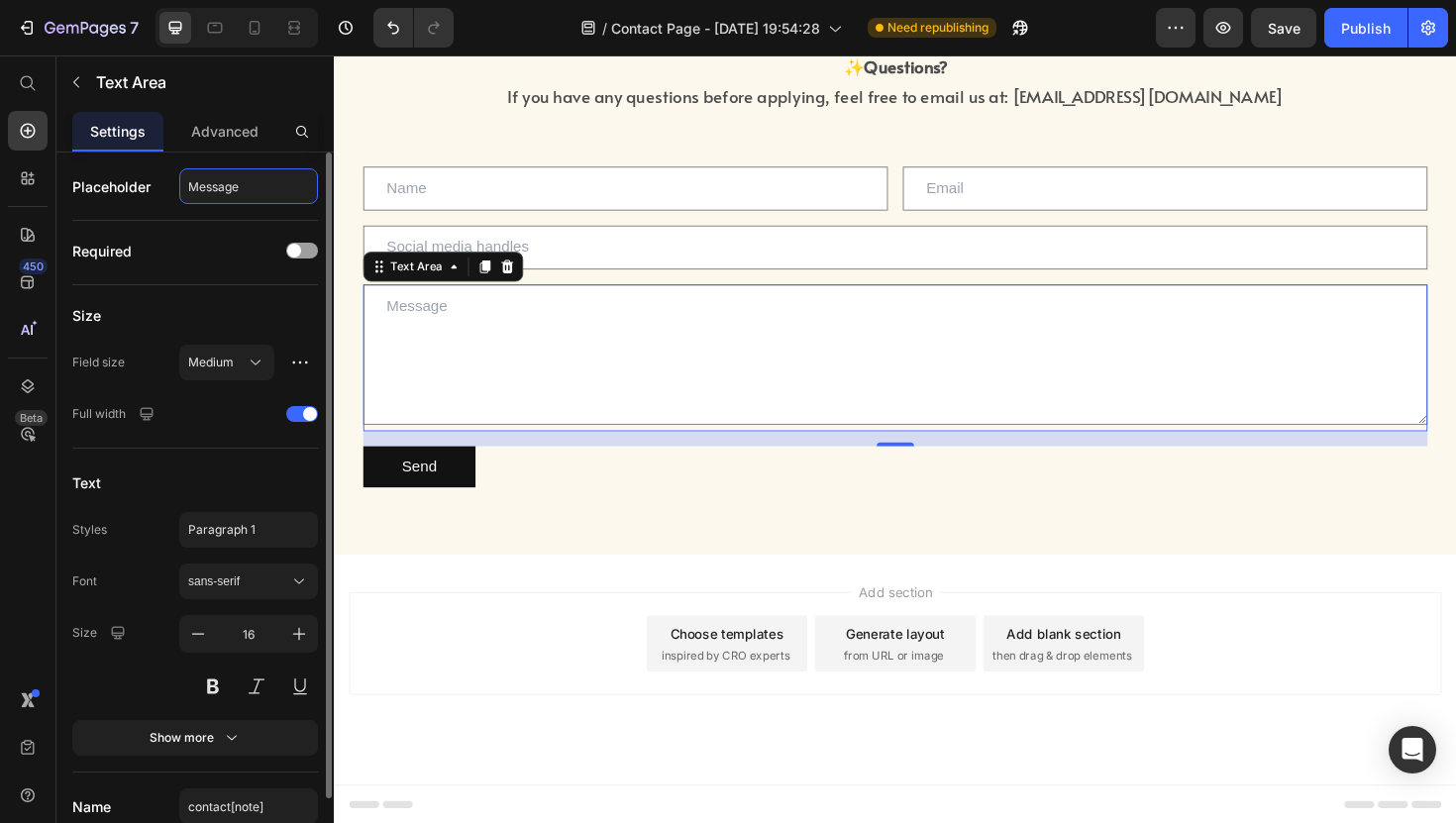 click on "Placeholder Message" 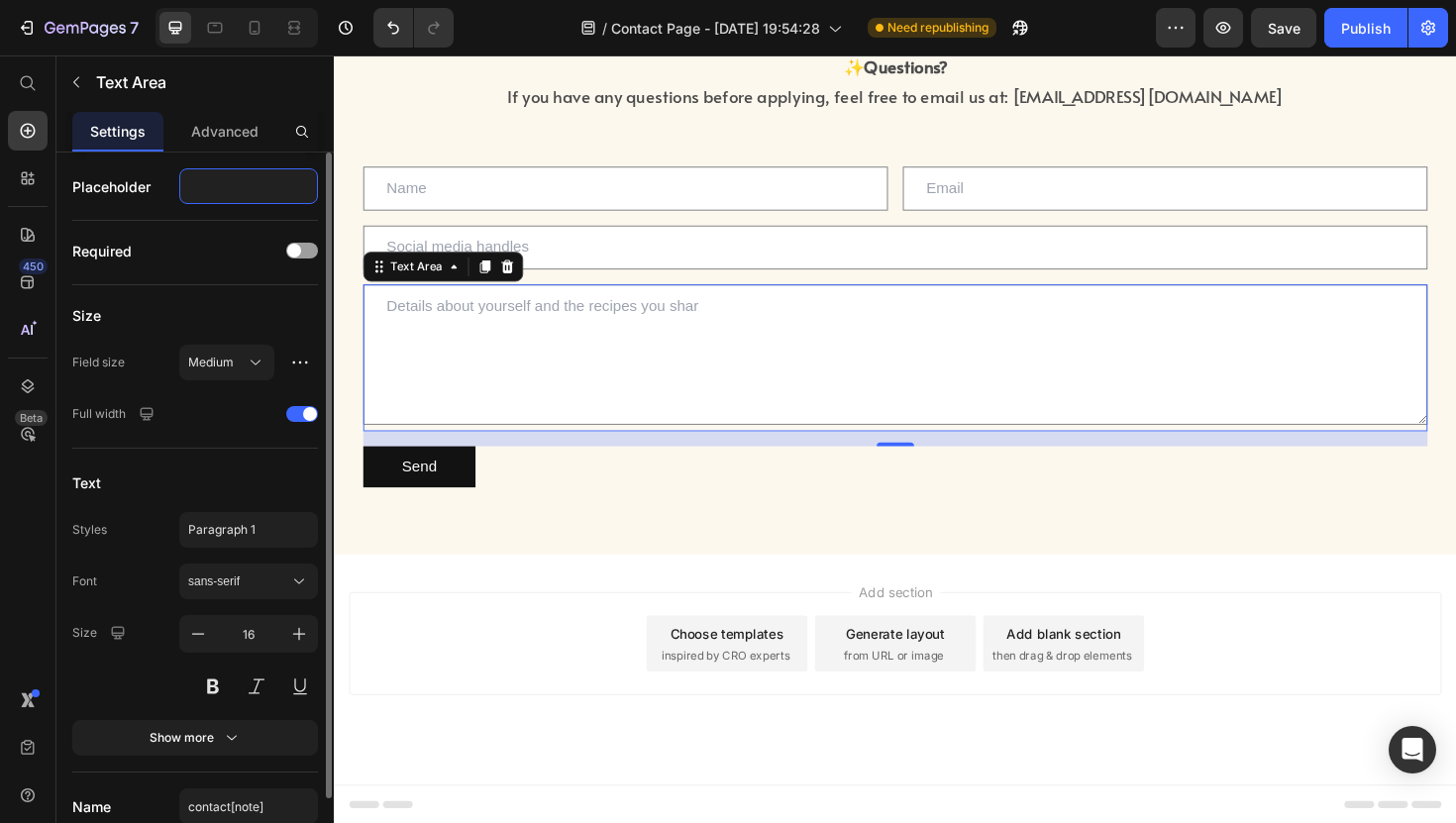 scroll, scrollTop: 0, scrollLeft: 150, axis: horizontal 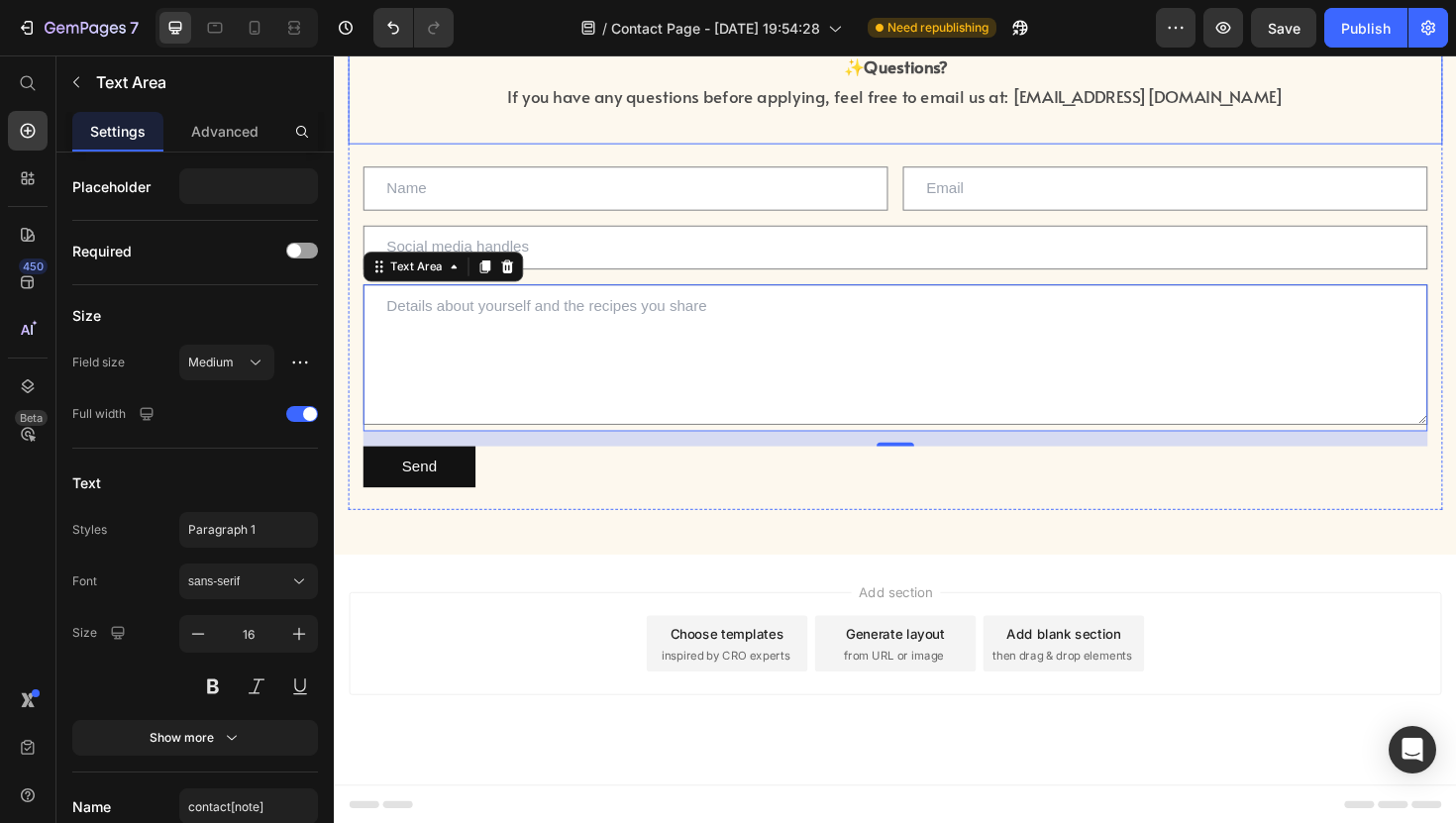 click on "If you have any questions before applying, feel free to email us at: [EMAIL_ADDRESS][DOMAIN_NAME]" at bounding box center [928, 115] 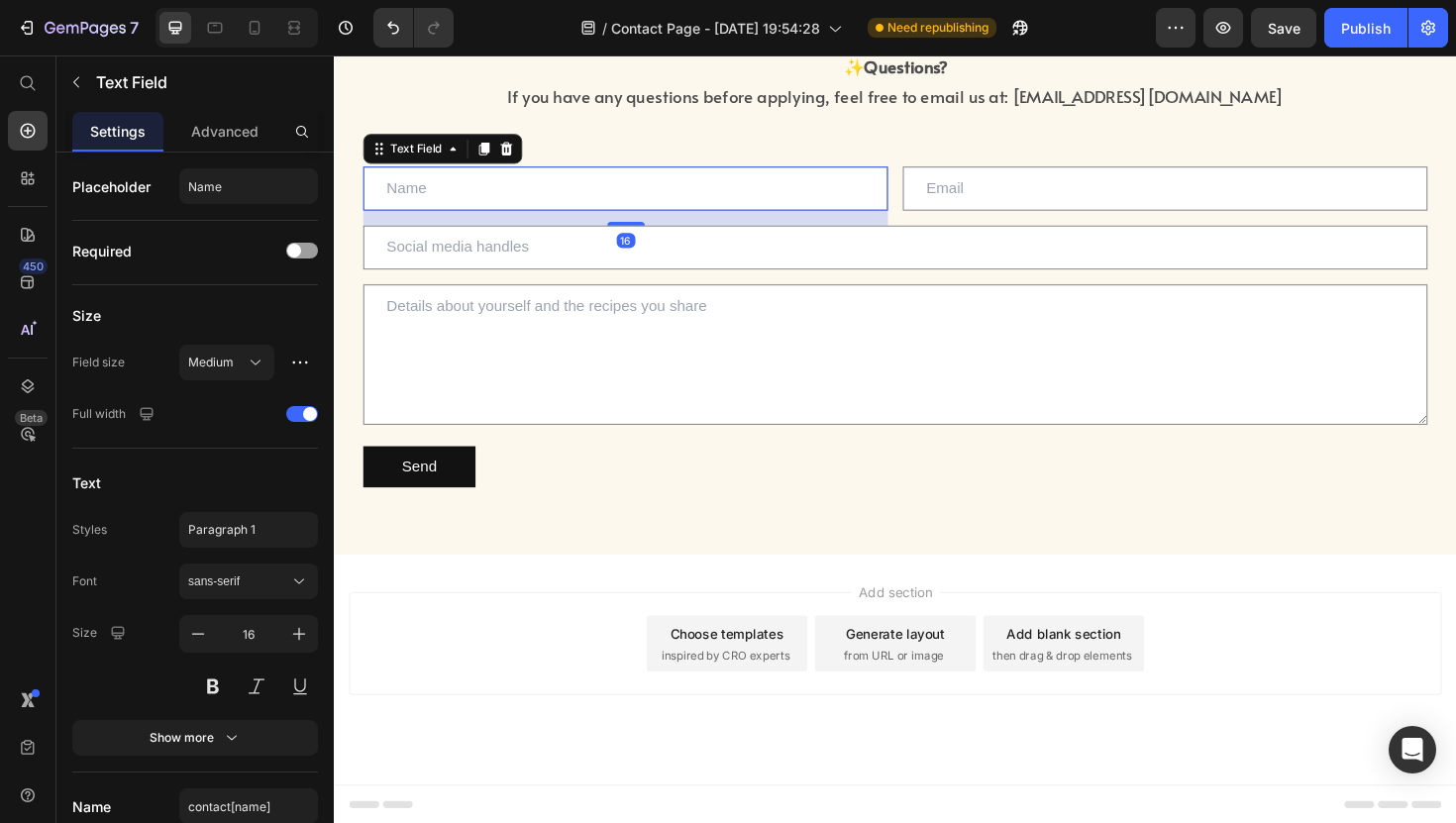 click at bounding box center (642, 196) 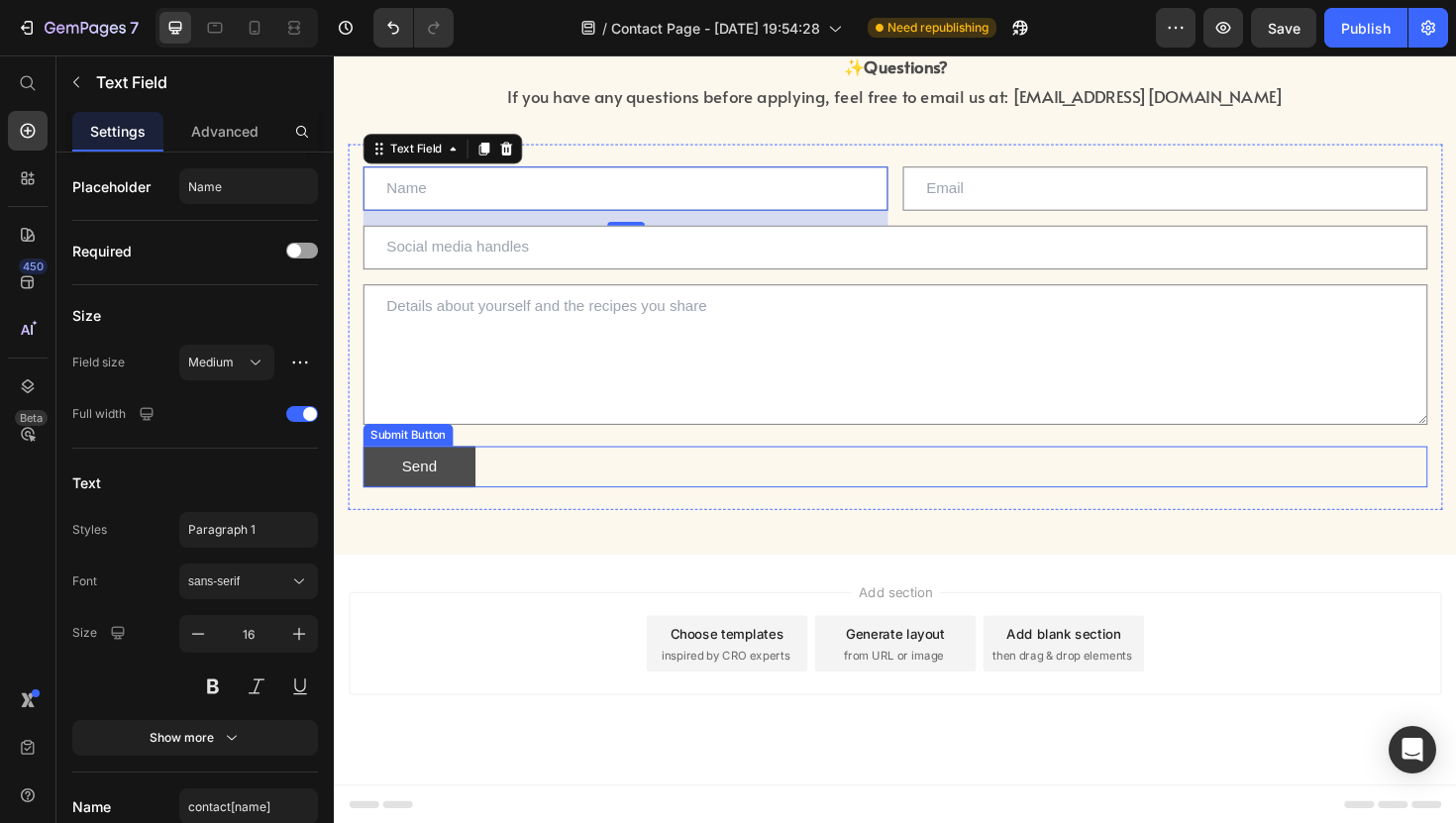 click on "Send" at bounding box center (424, 491) 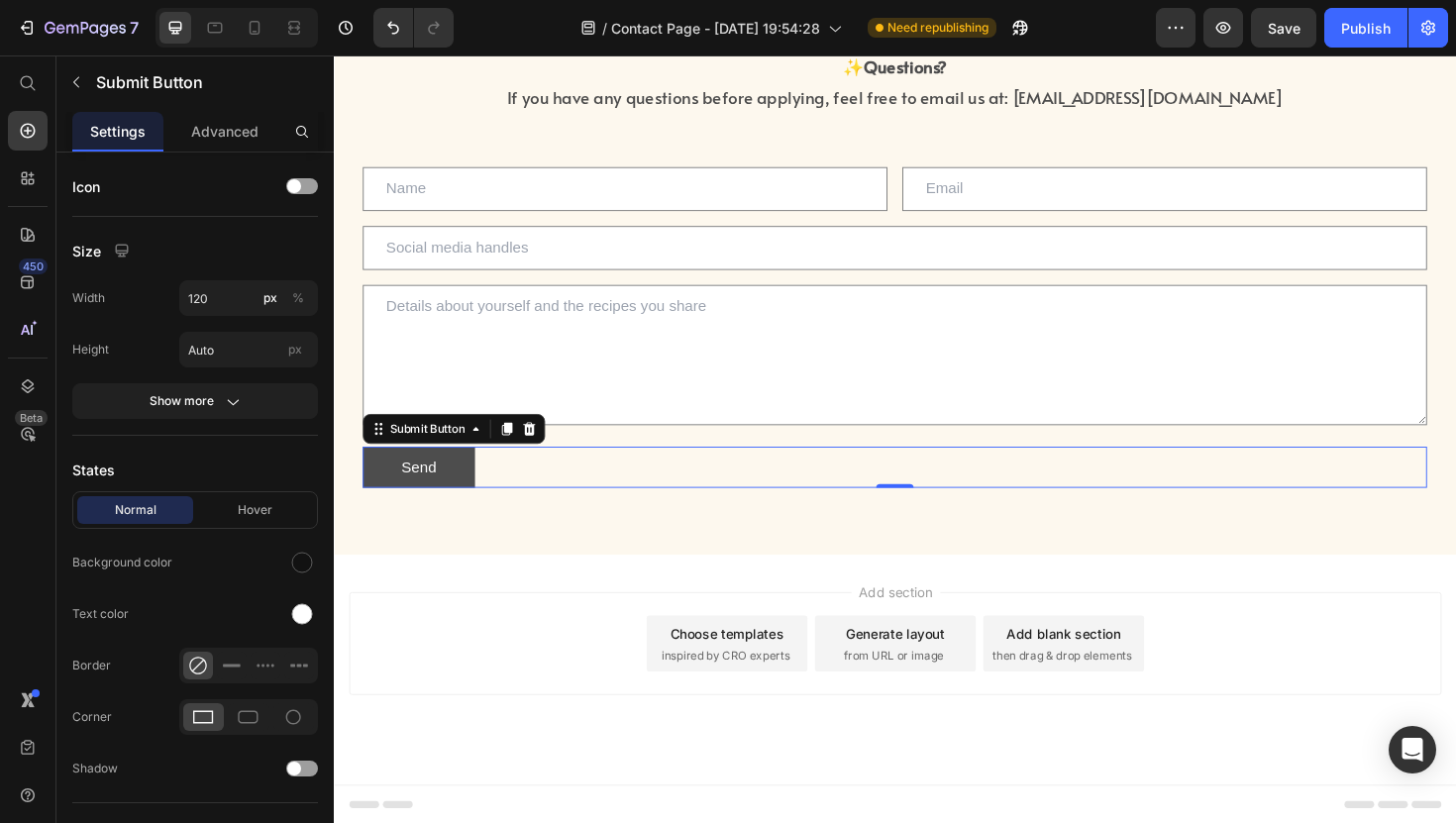 click on "Send" at bounding box center (424, 491) 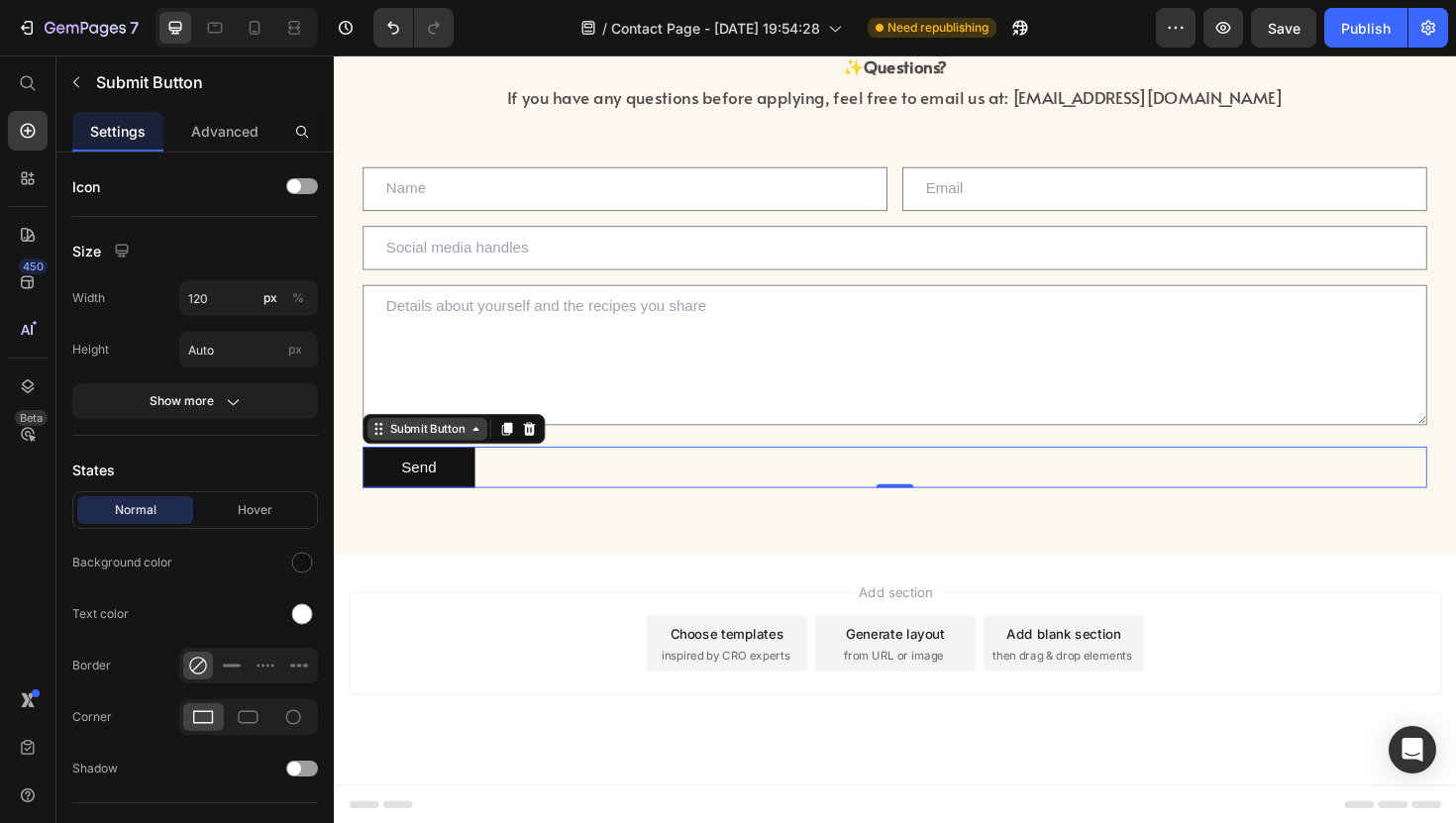 click 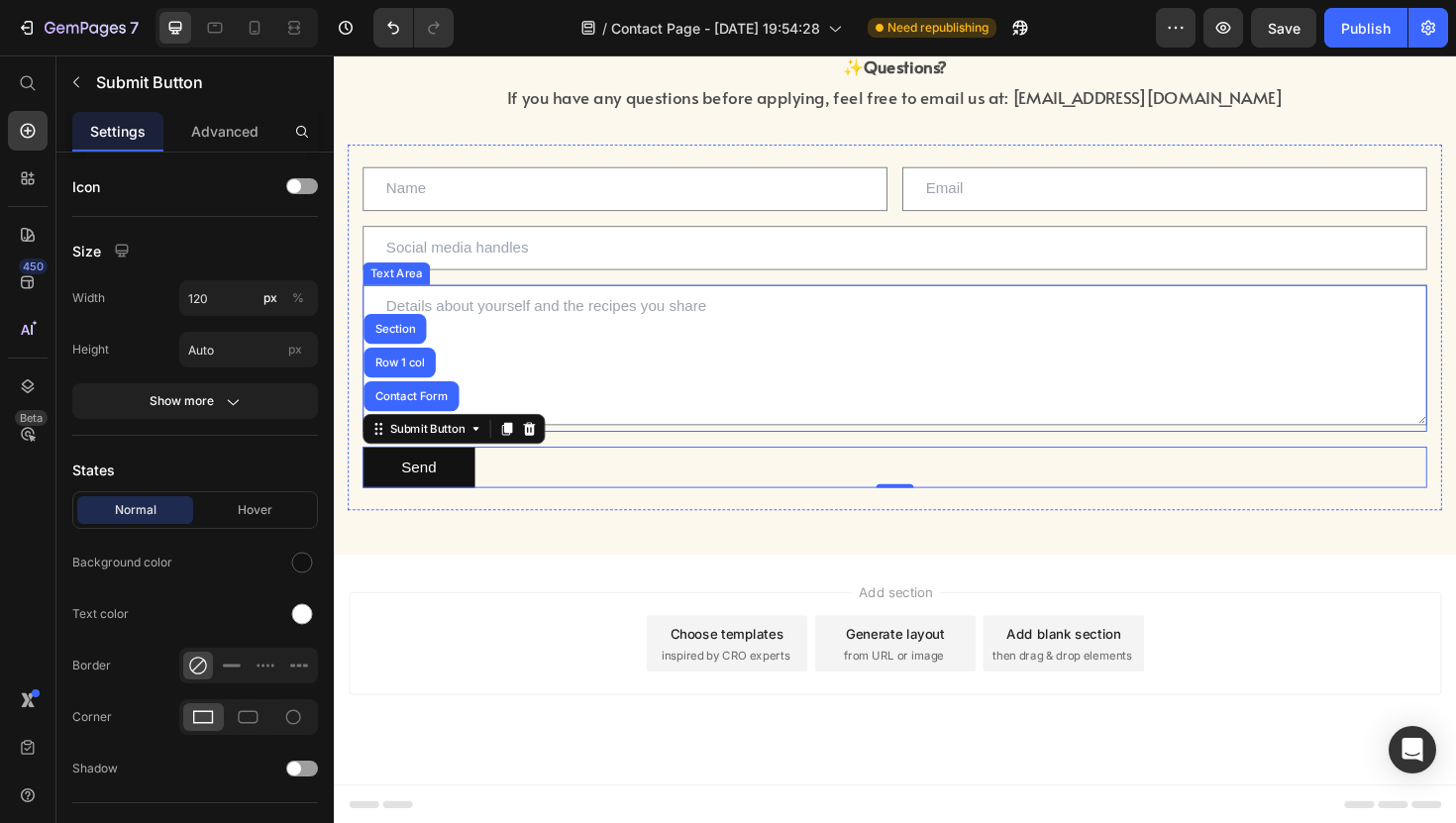 click at bounding box center (928, 372) 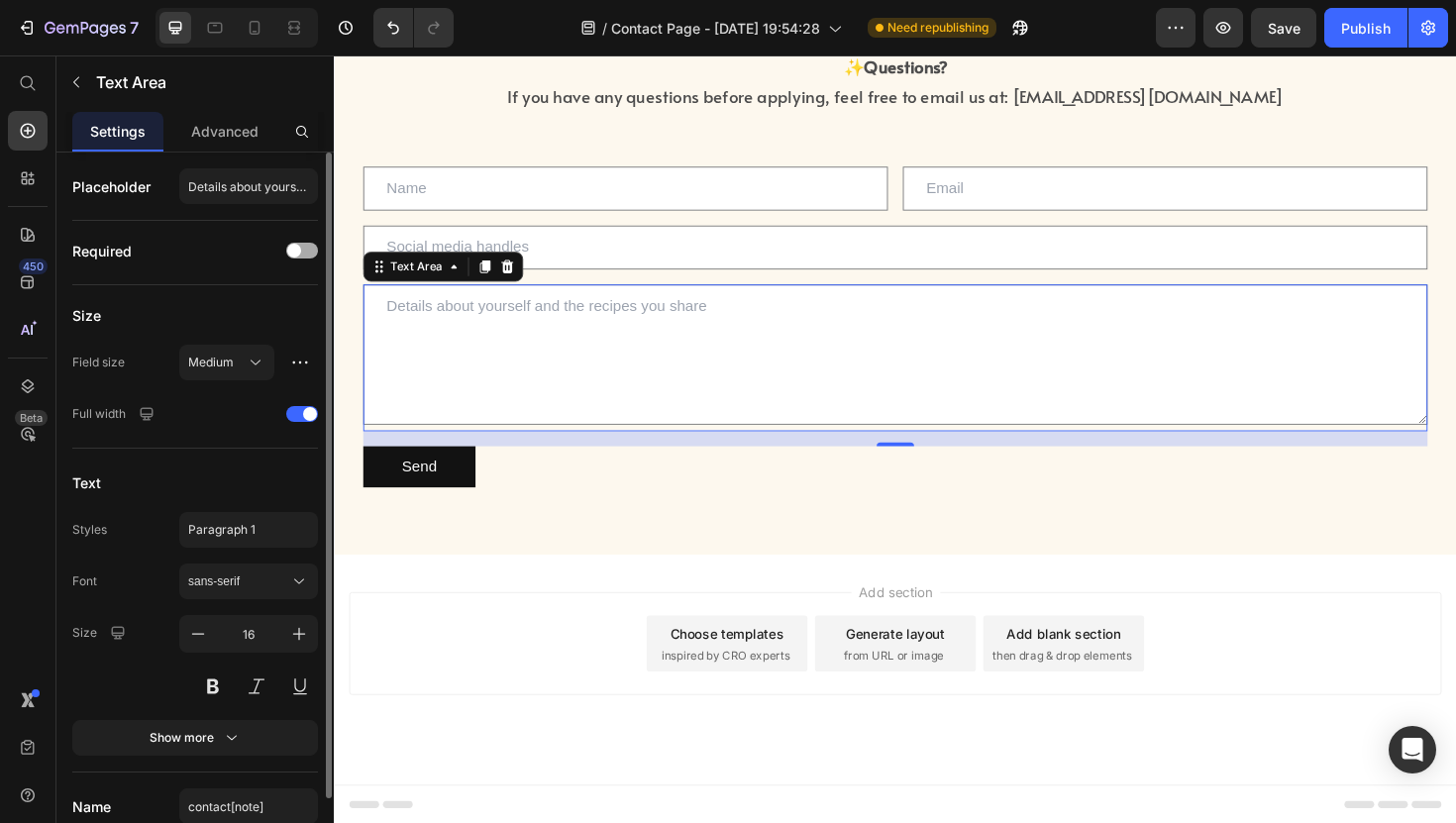 click at bounding box center (302, 251) 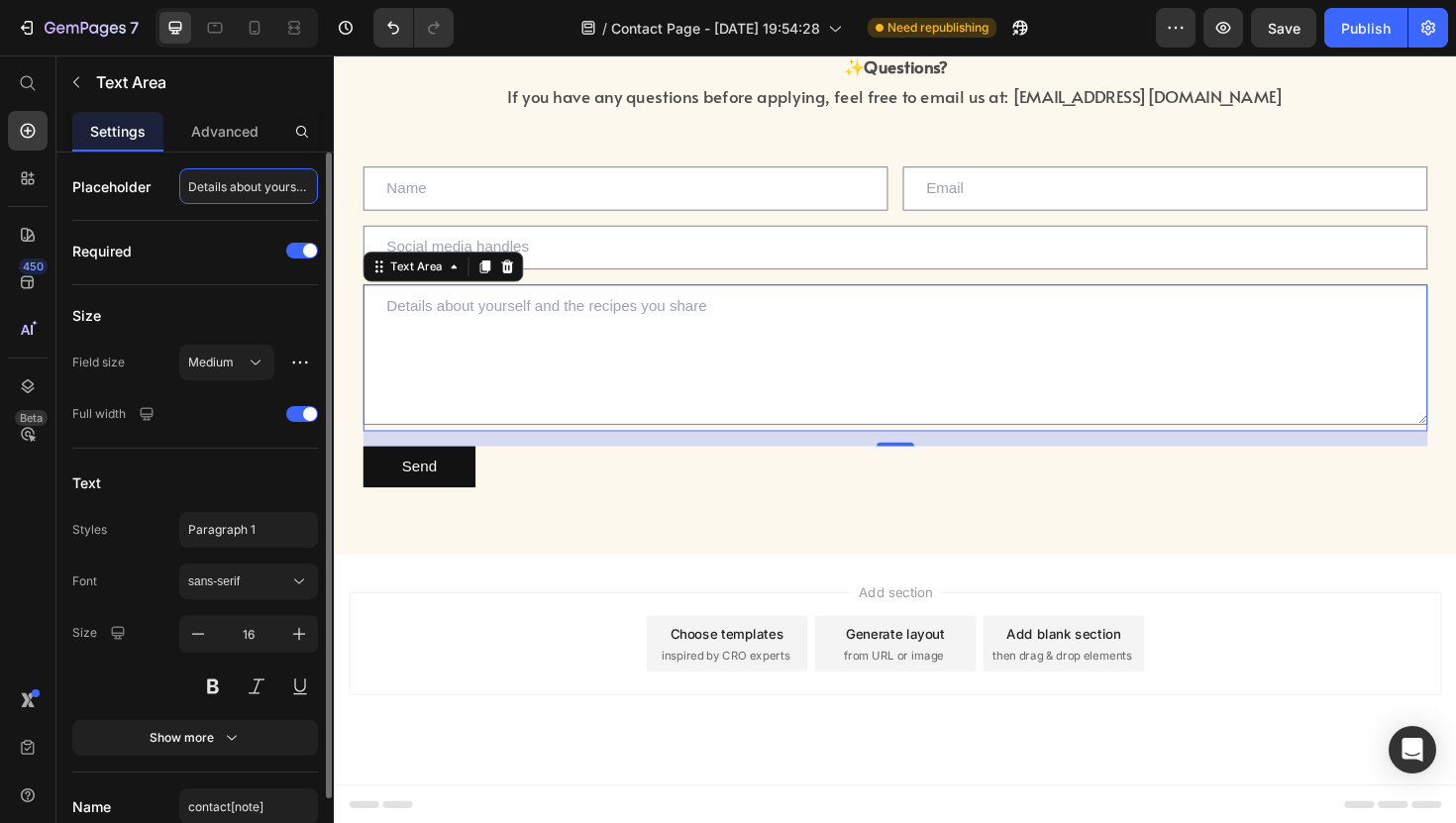 click on "Details about yourself and the recipes you share" 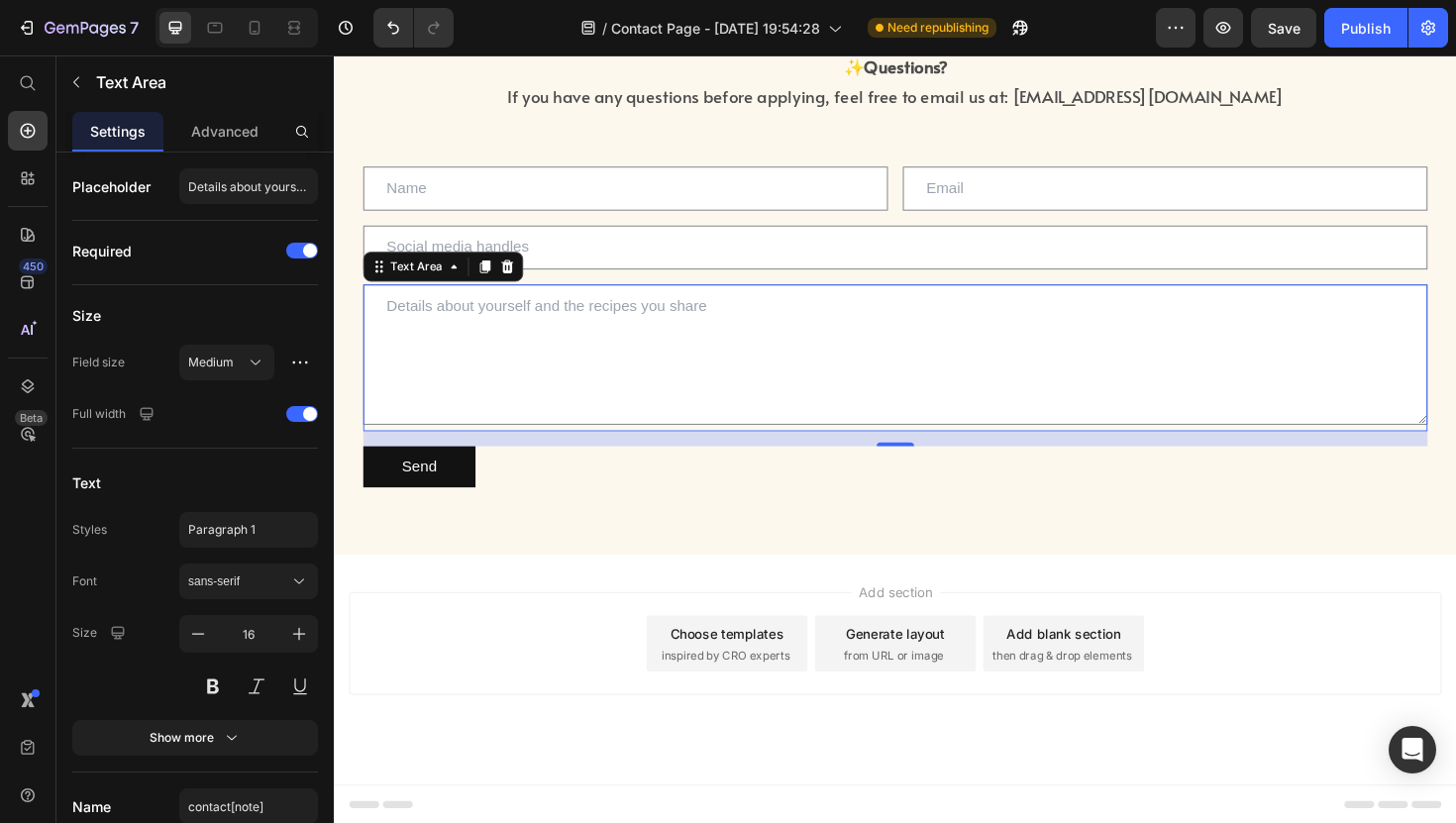 click at bounding box center (928, 372) 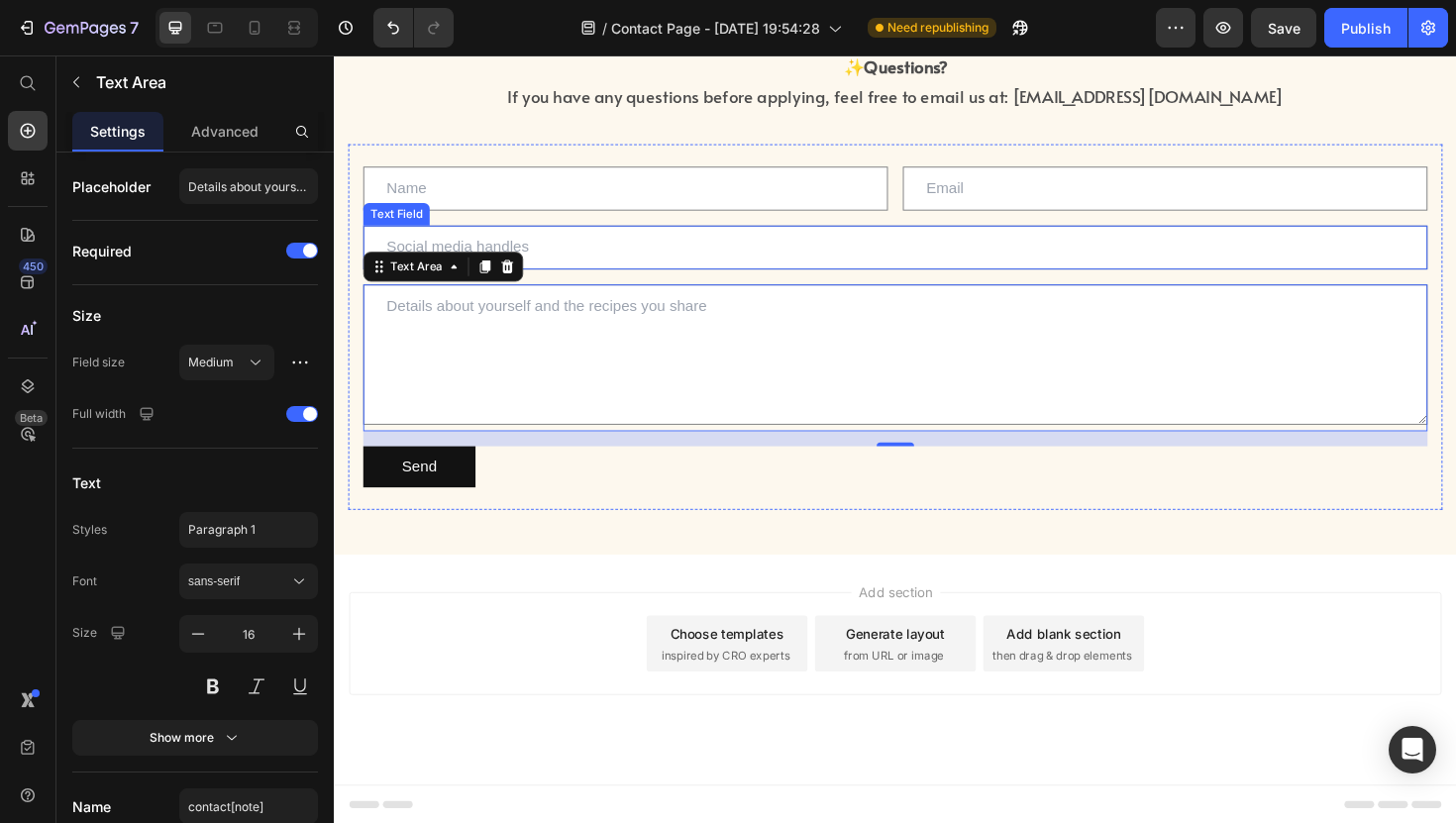click at bounding box center [928, 258] 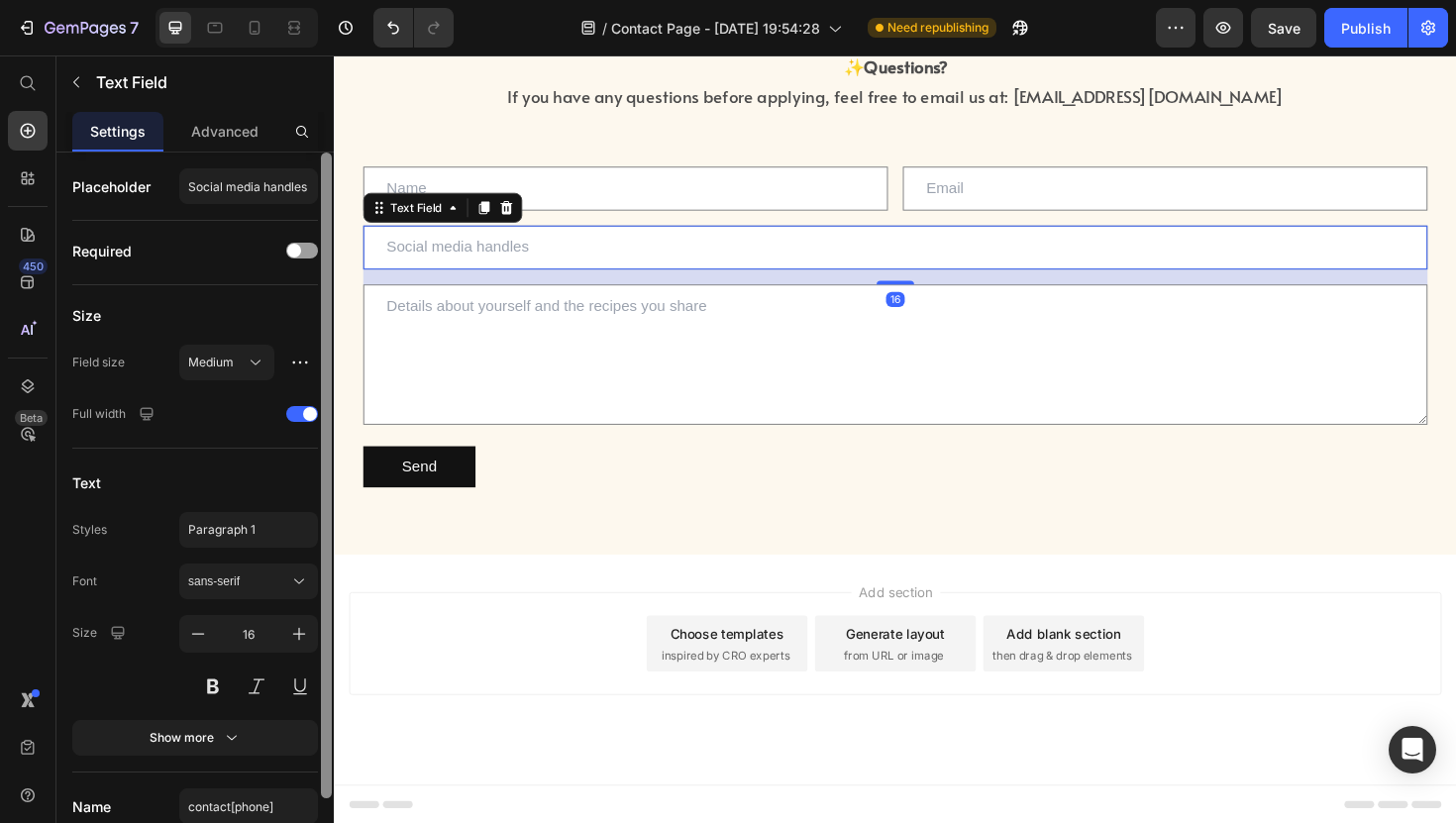 click at bounding box center (326, 475) 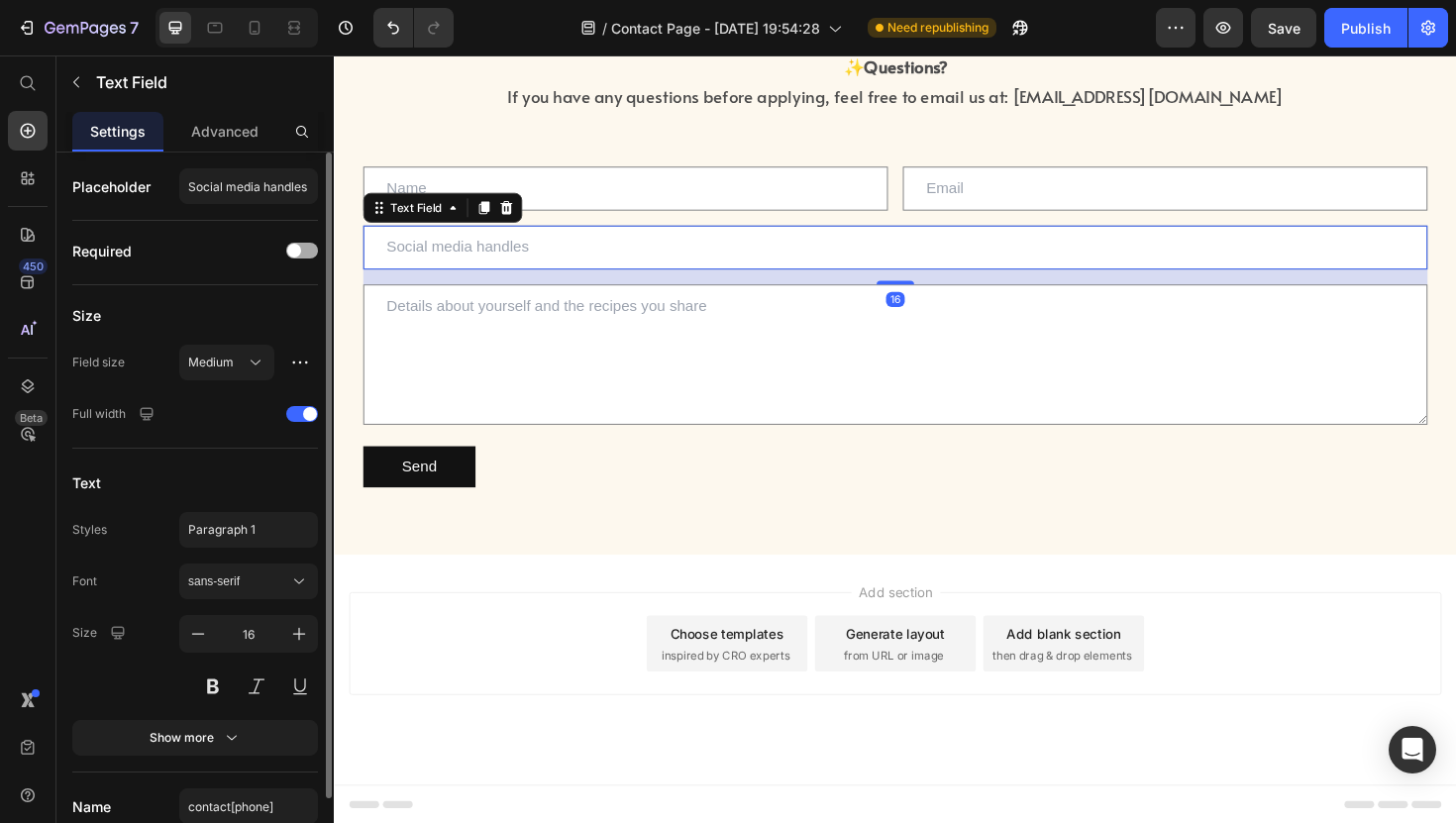 click at bounding box center (302, 251) 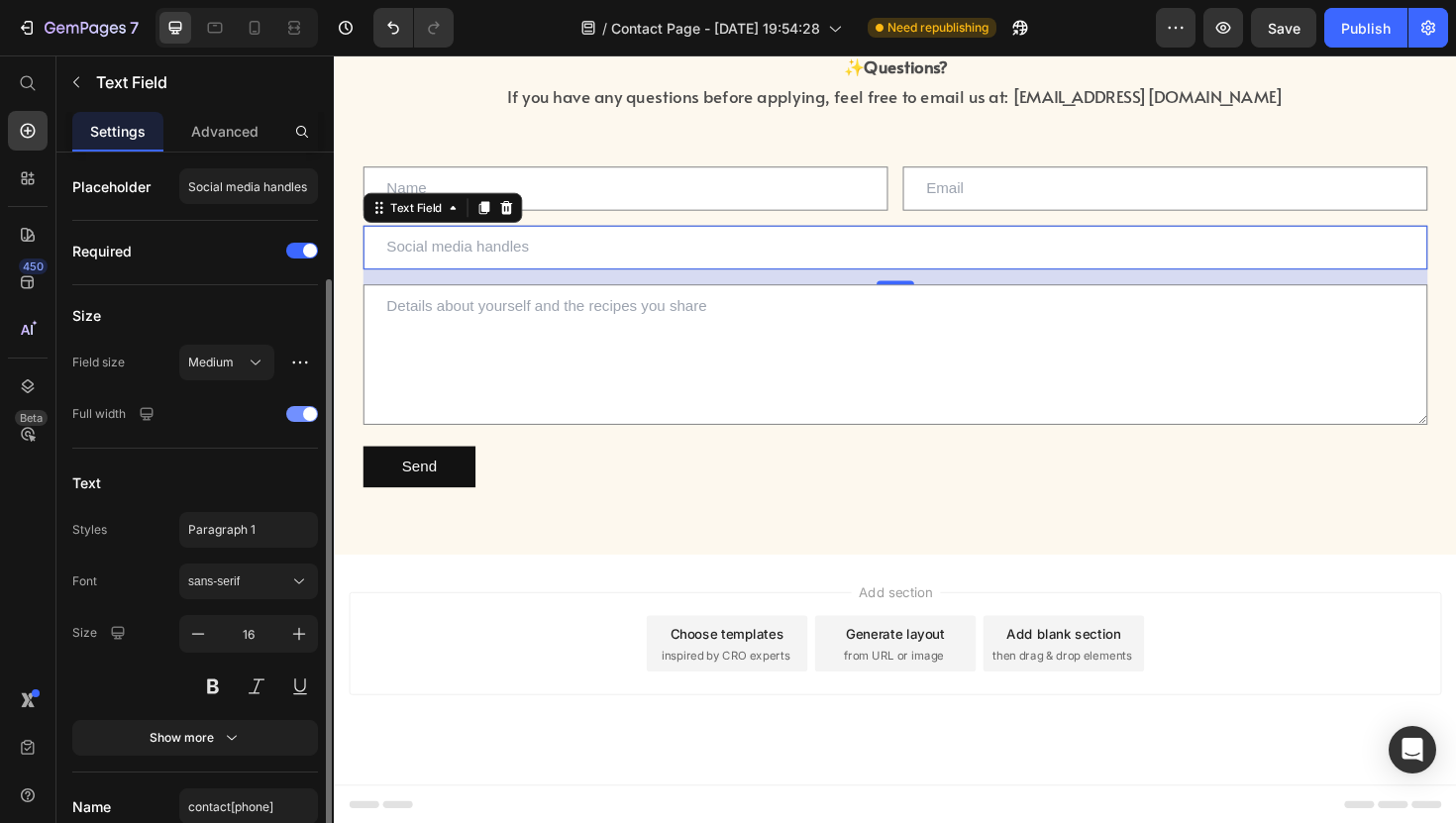 scroll, scrollTop: 91, scrollLeft: 0, axis: vertical 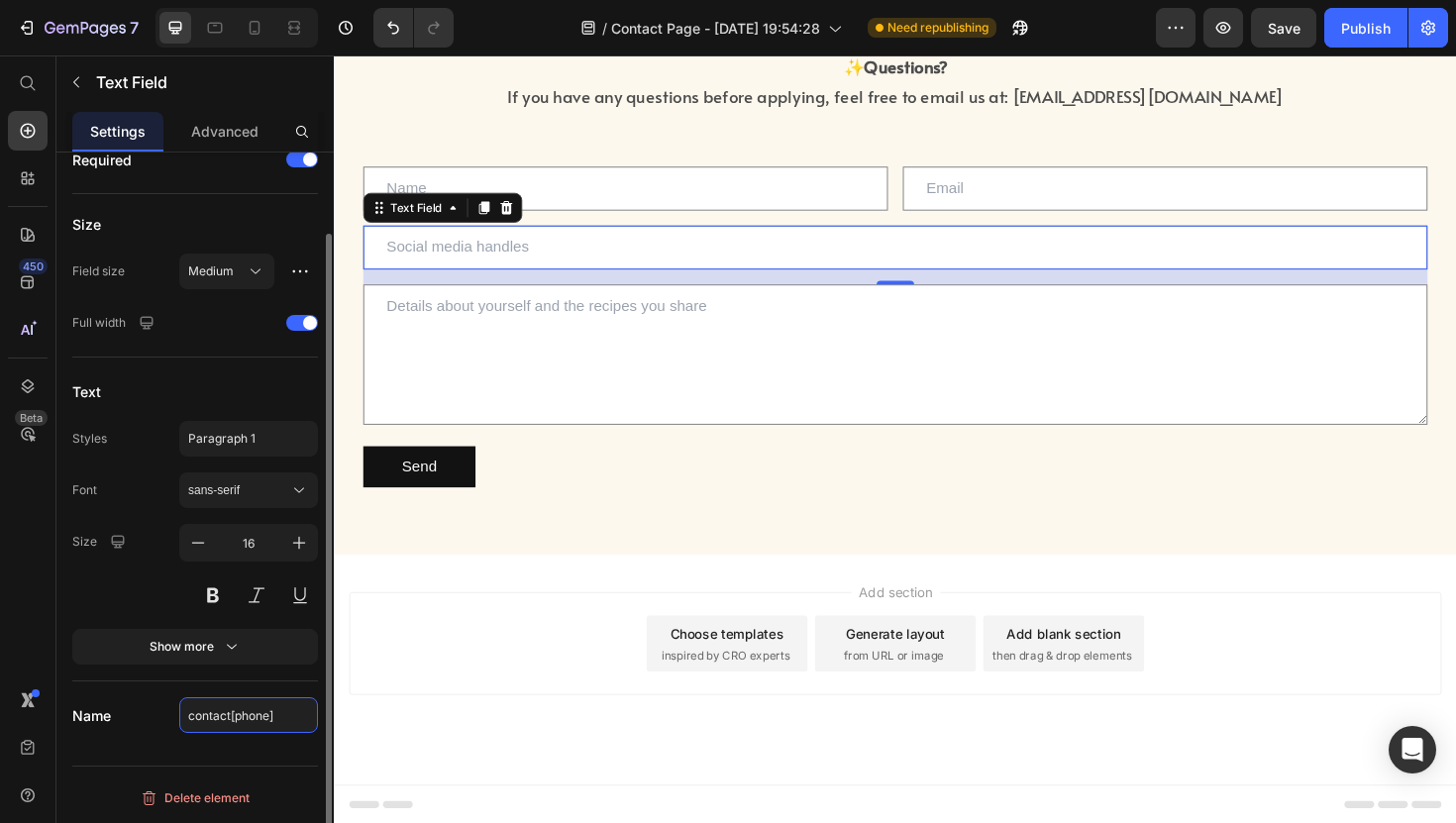 click on "contact[phone]" 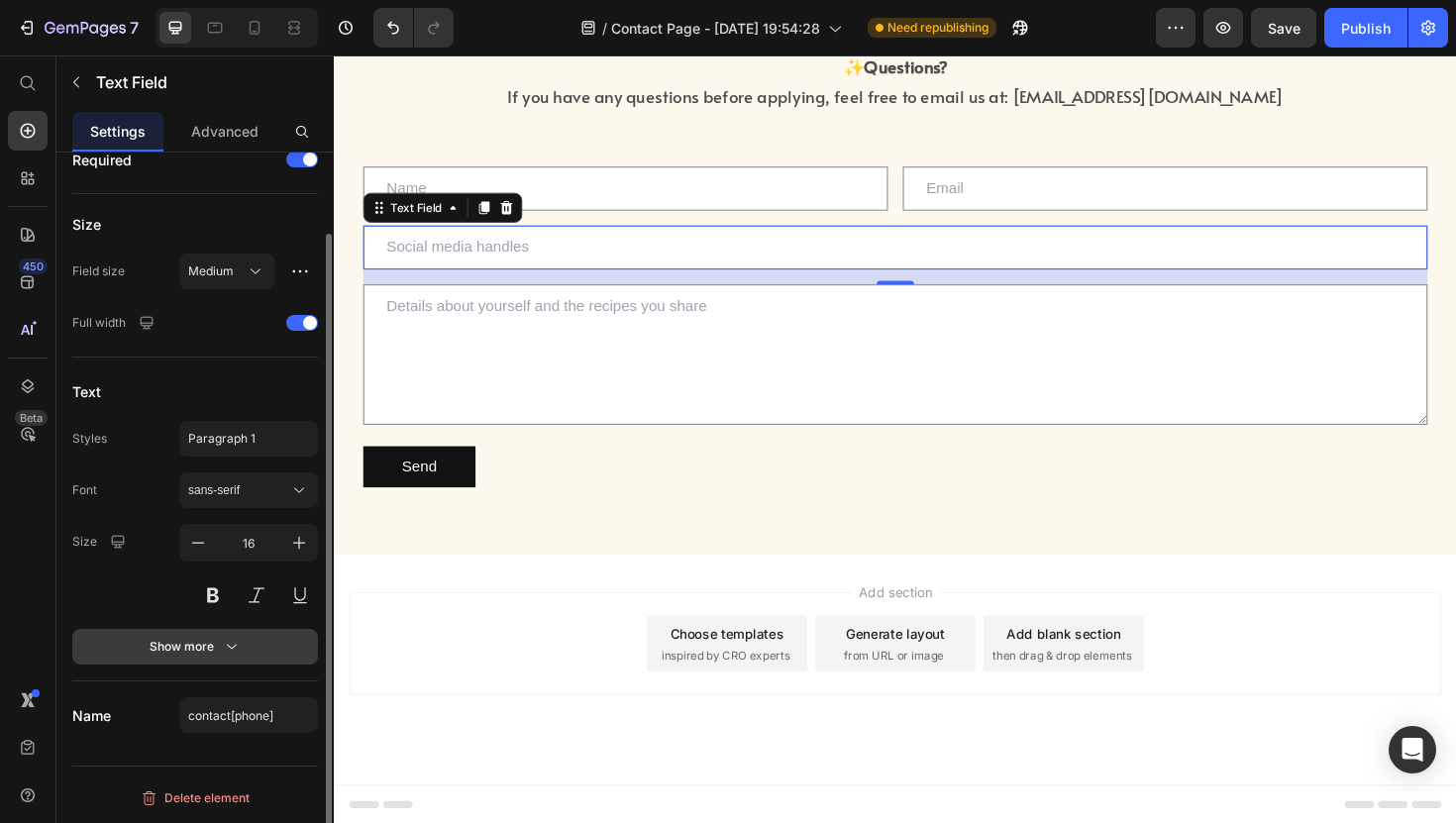 click on "Show more" at bounding box center (195, 647) 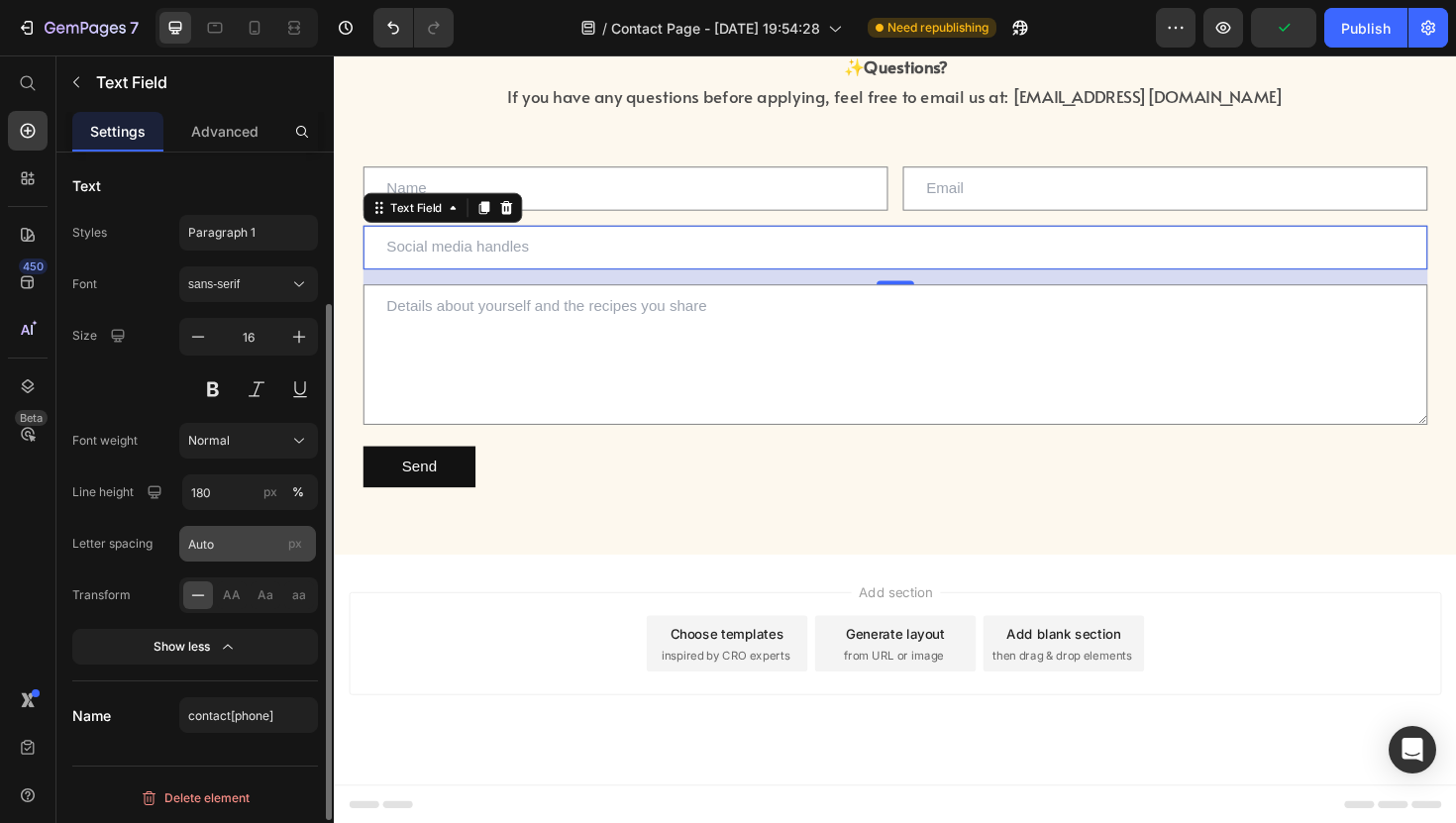 scroll, scrollTop: 0, scrollLeft: 0, axis: both 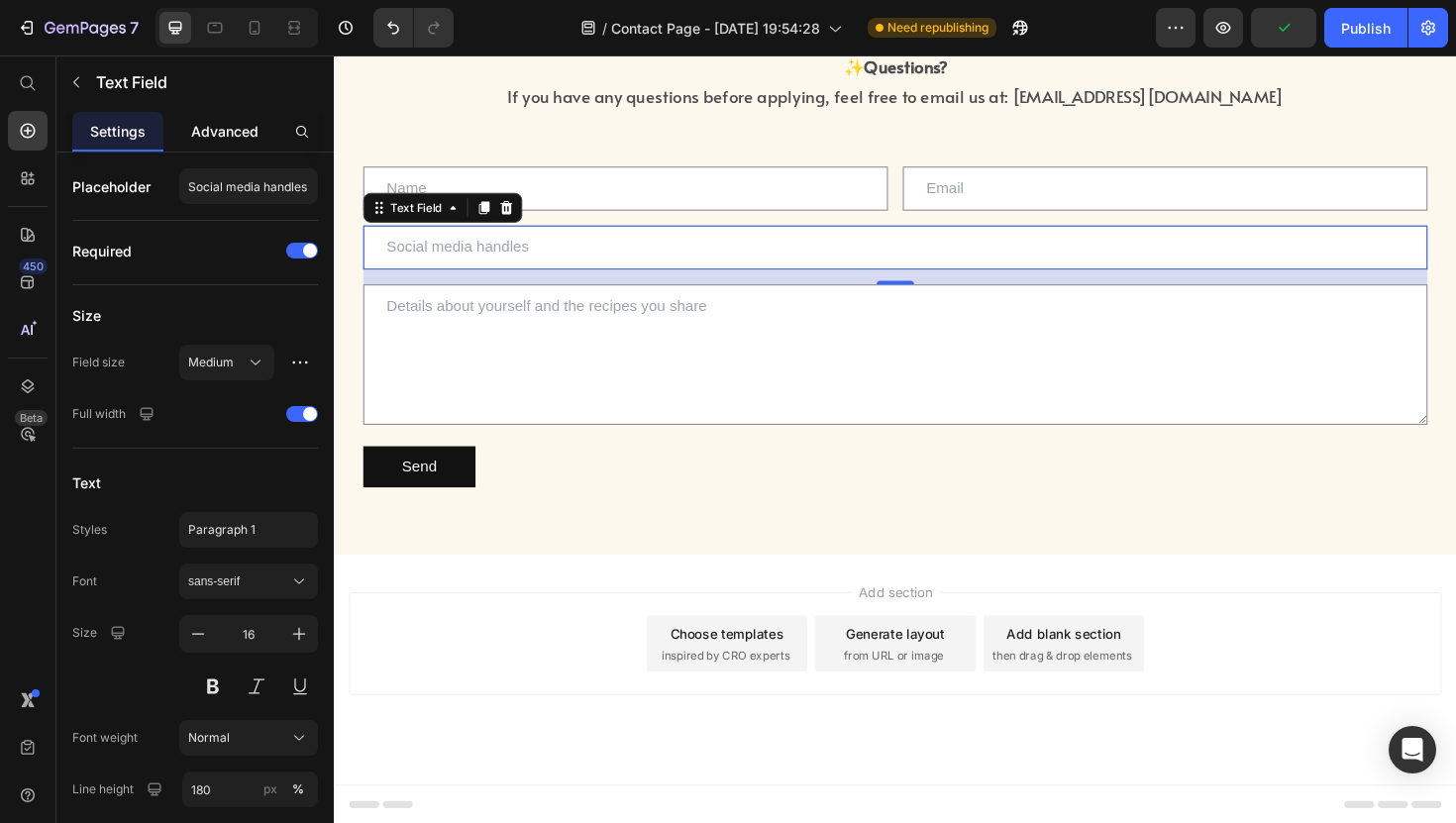 click on "Advanced" at bounding box center (225, 131) 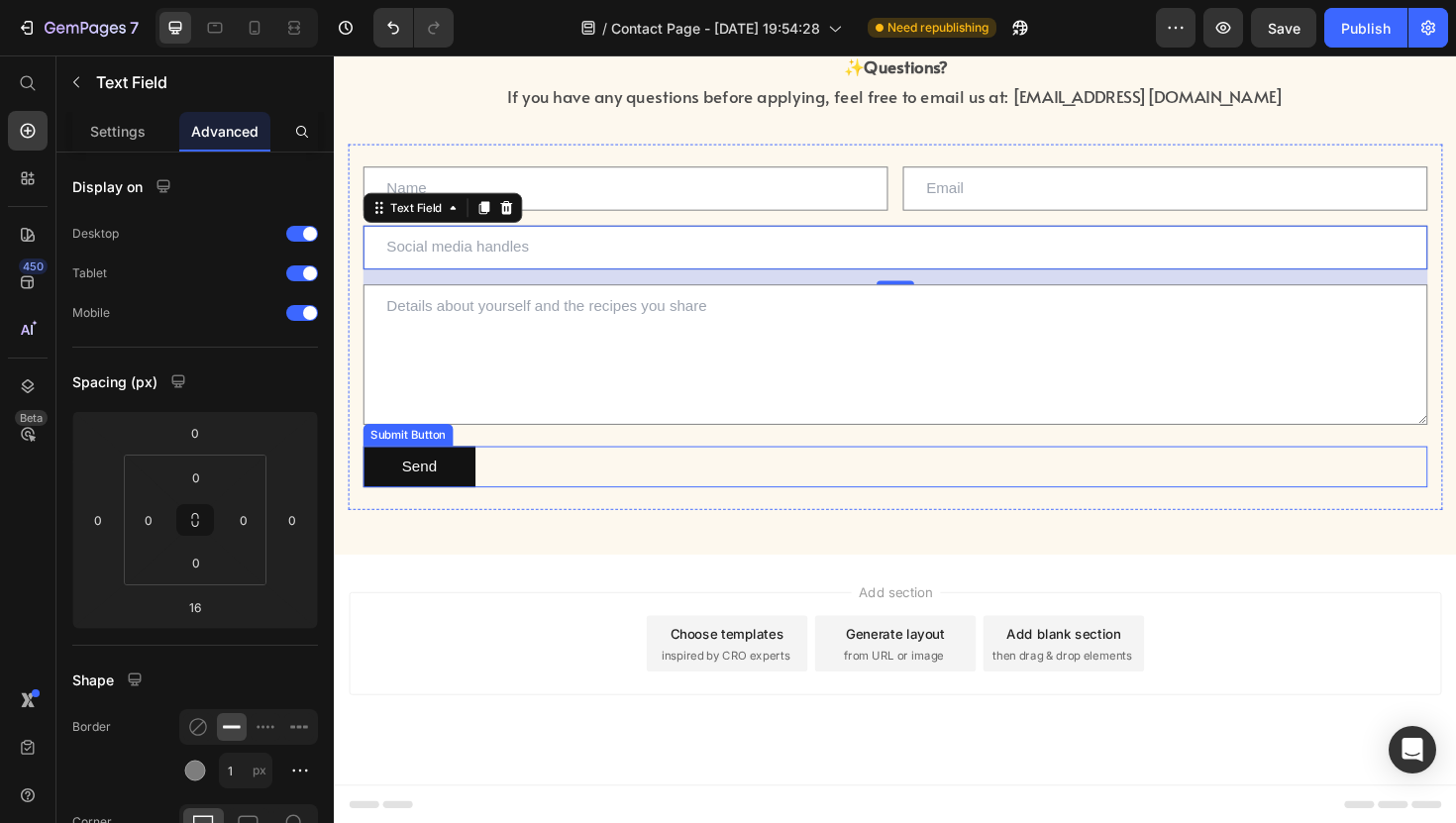 click on "Send Submit Button" at bounding box center [928, 491] 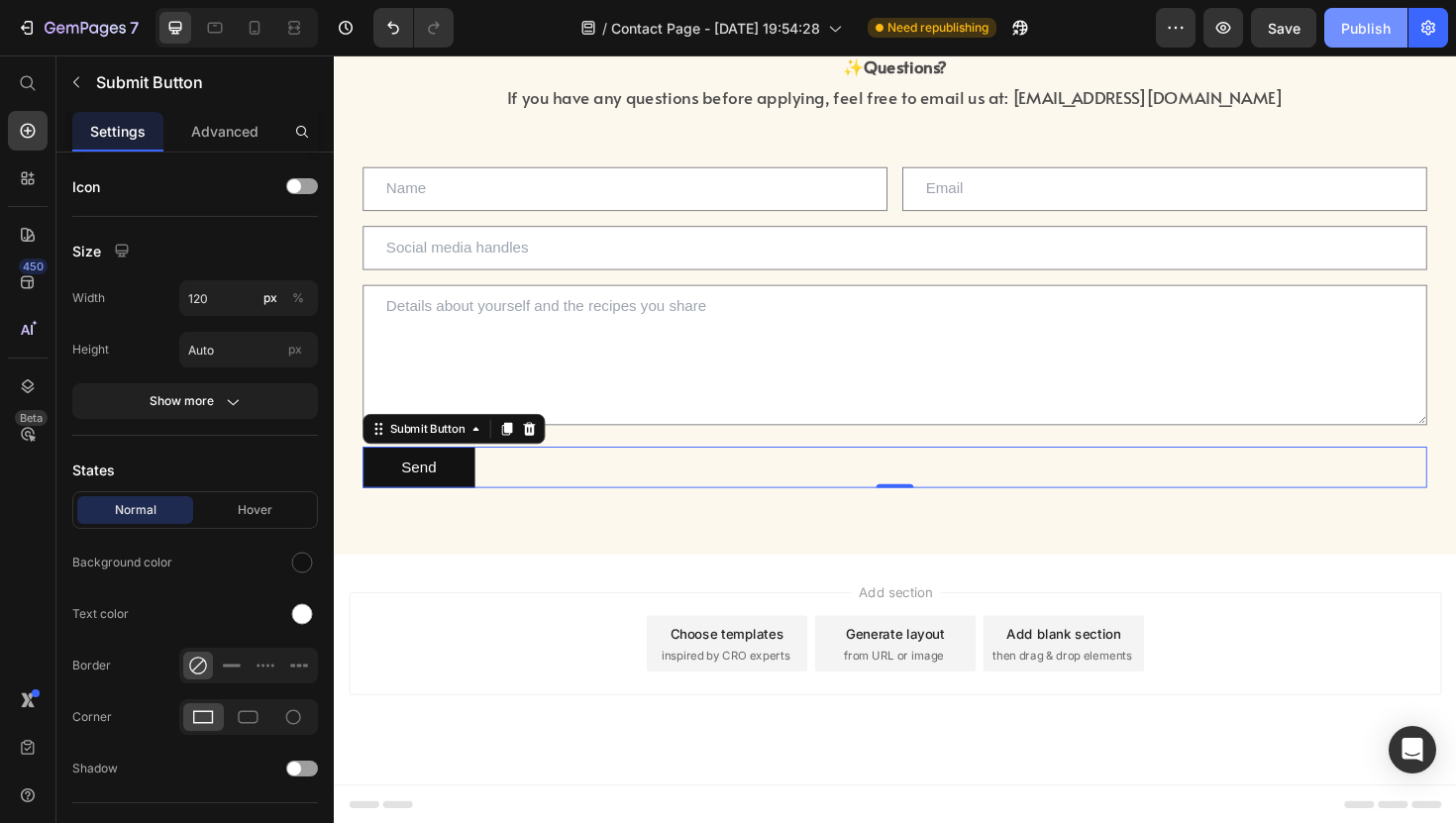 click on "Publish" at bounding box center (1366, 28) 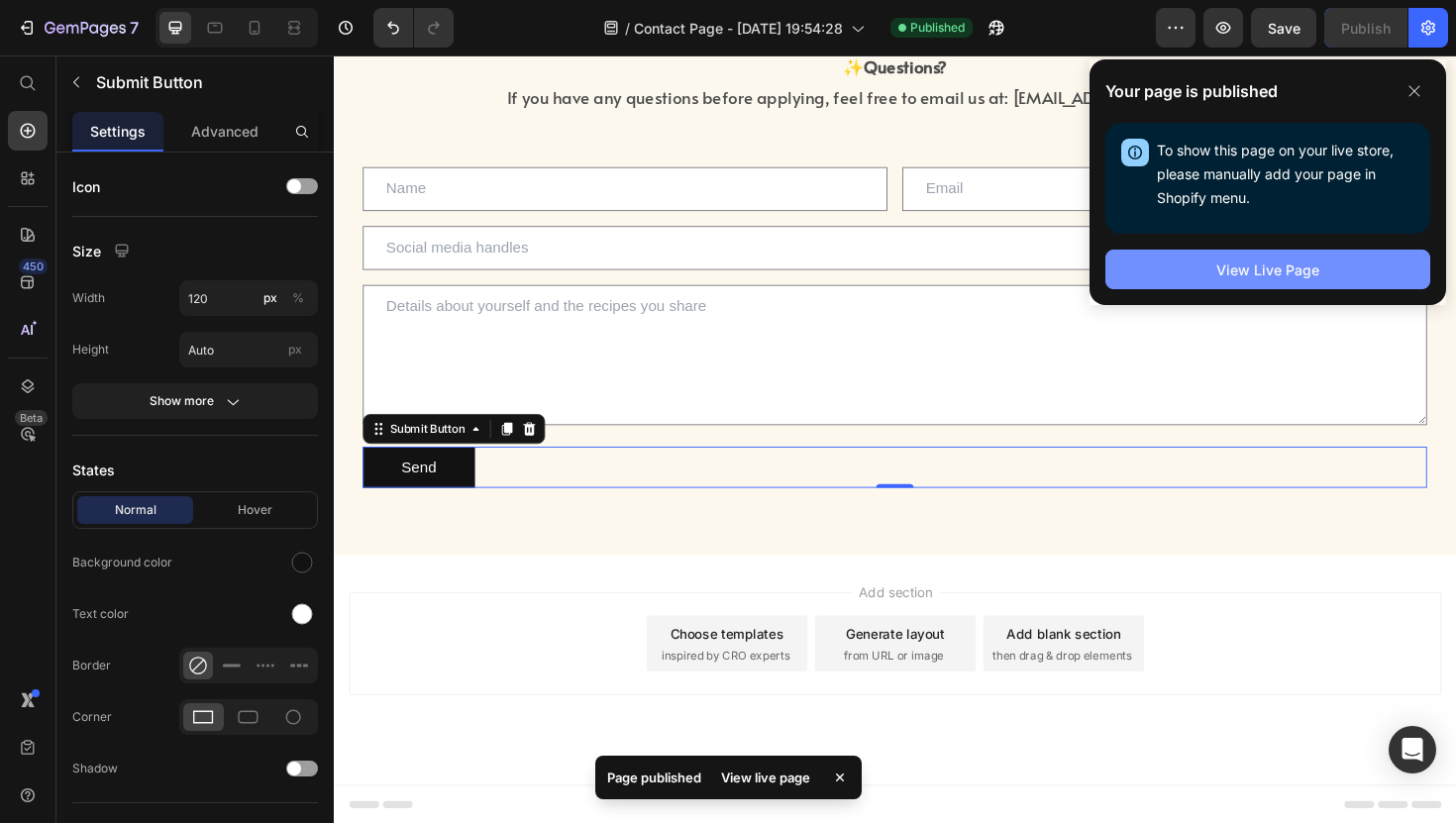 click on "View Live Page" at bounding box center (1268, 269) 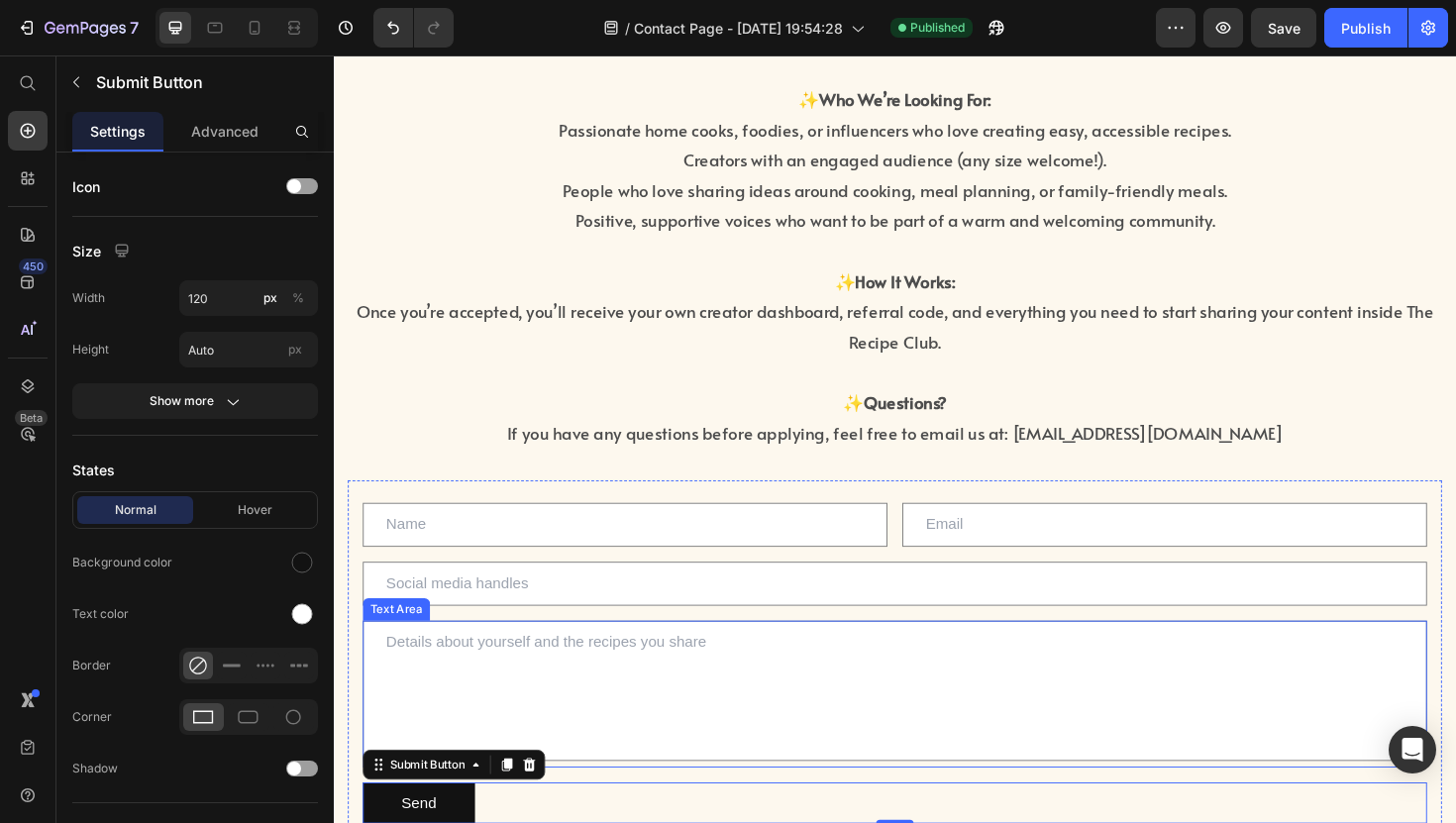 scroll, scrollTop: 1058, scrollLeft: 0, axis: vertical 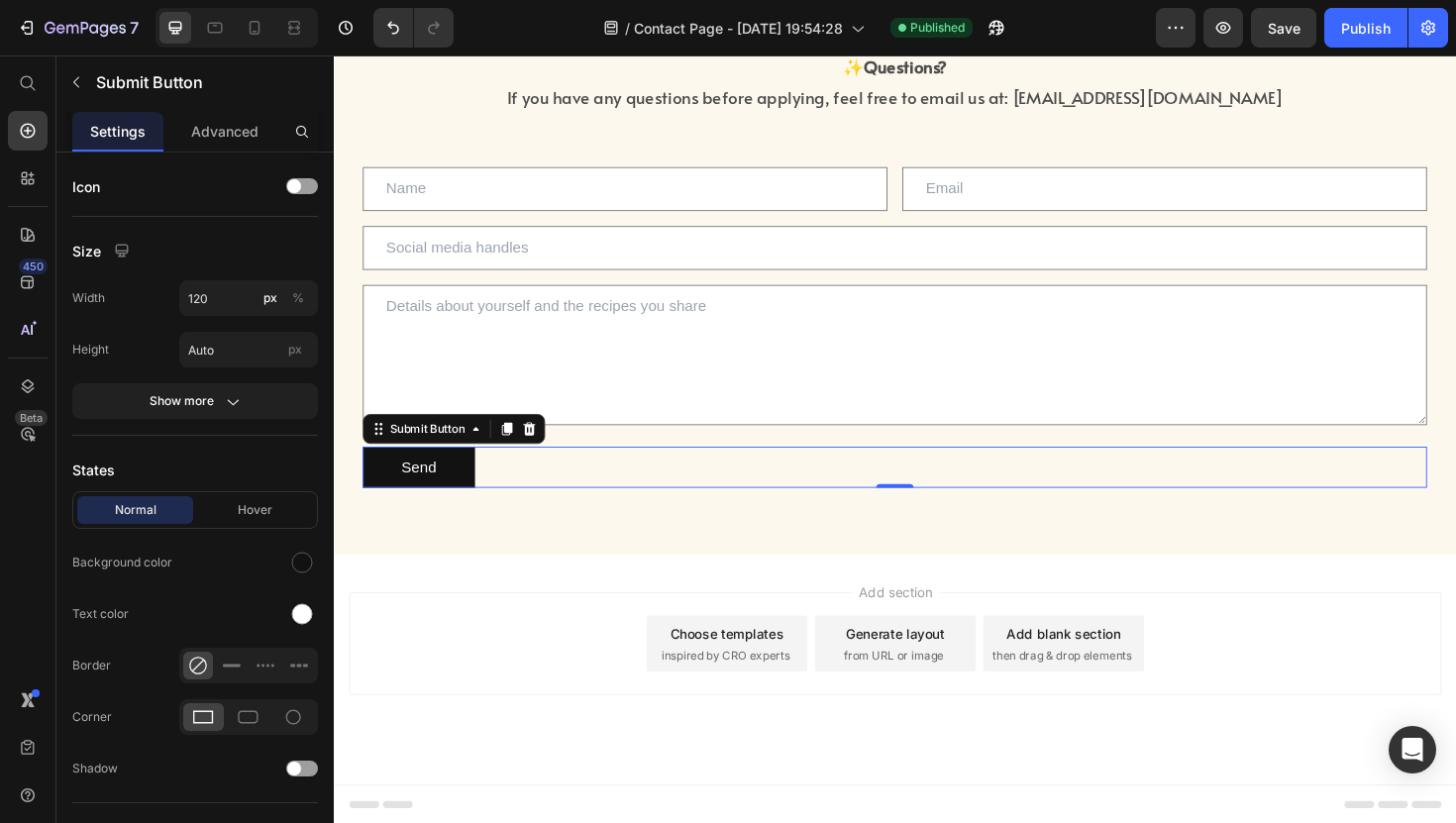 click on "Footer" at bounding box center (928, 849) 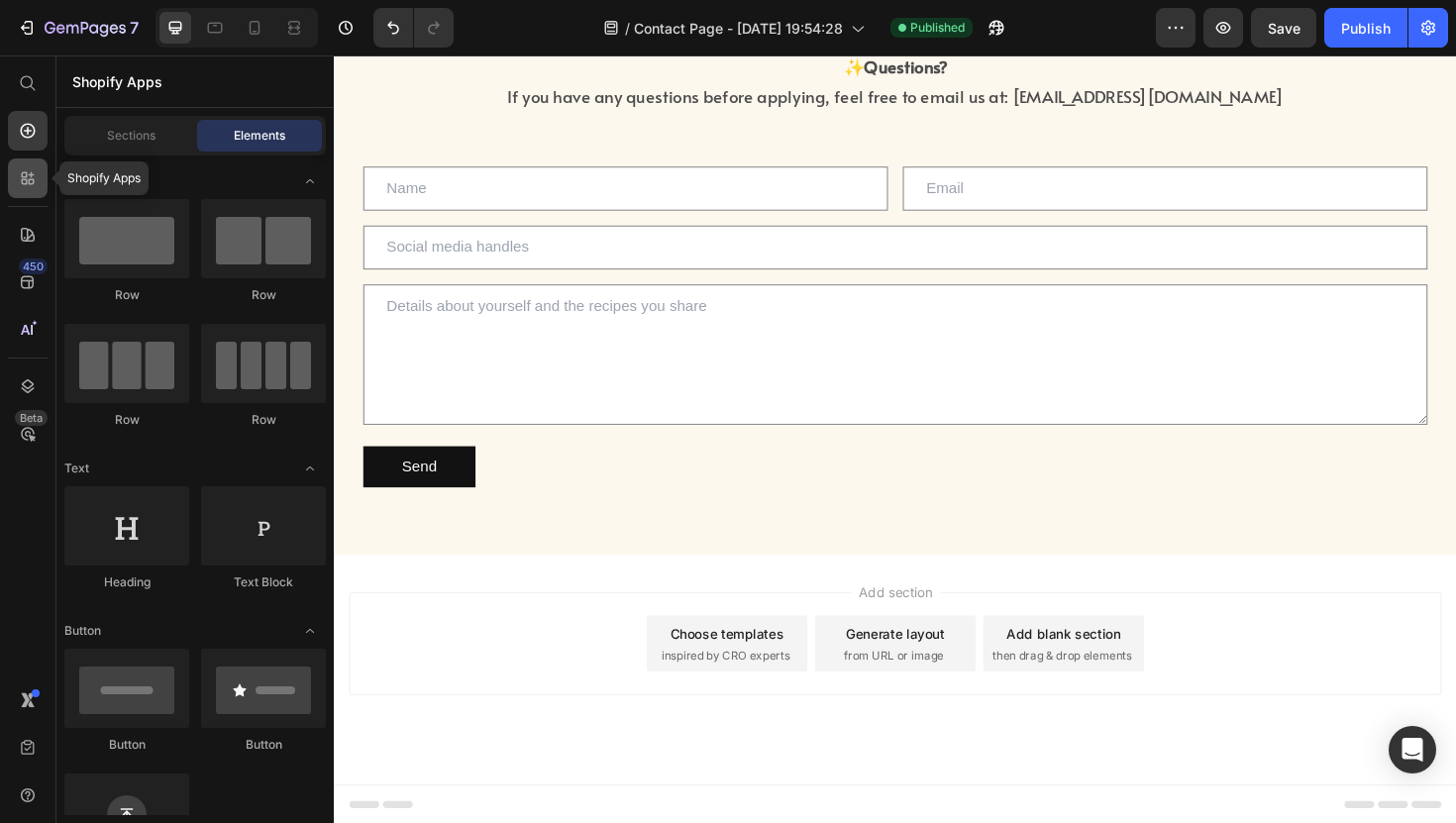 click 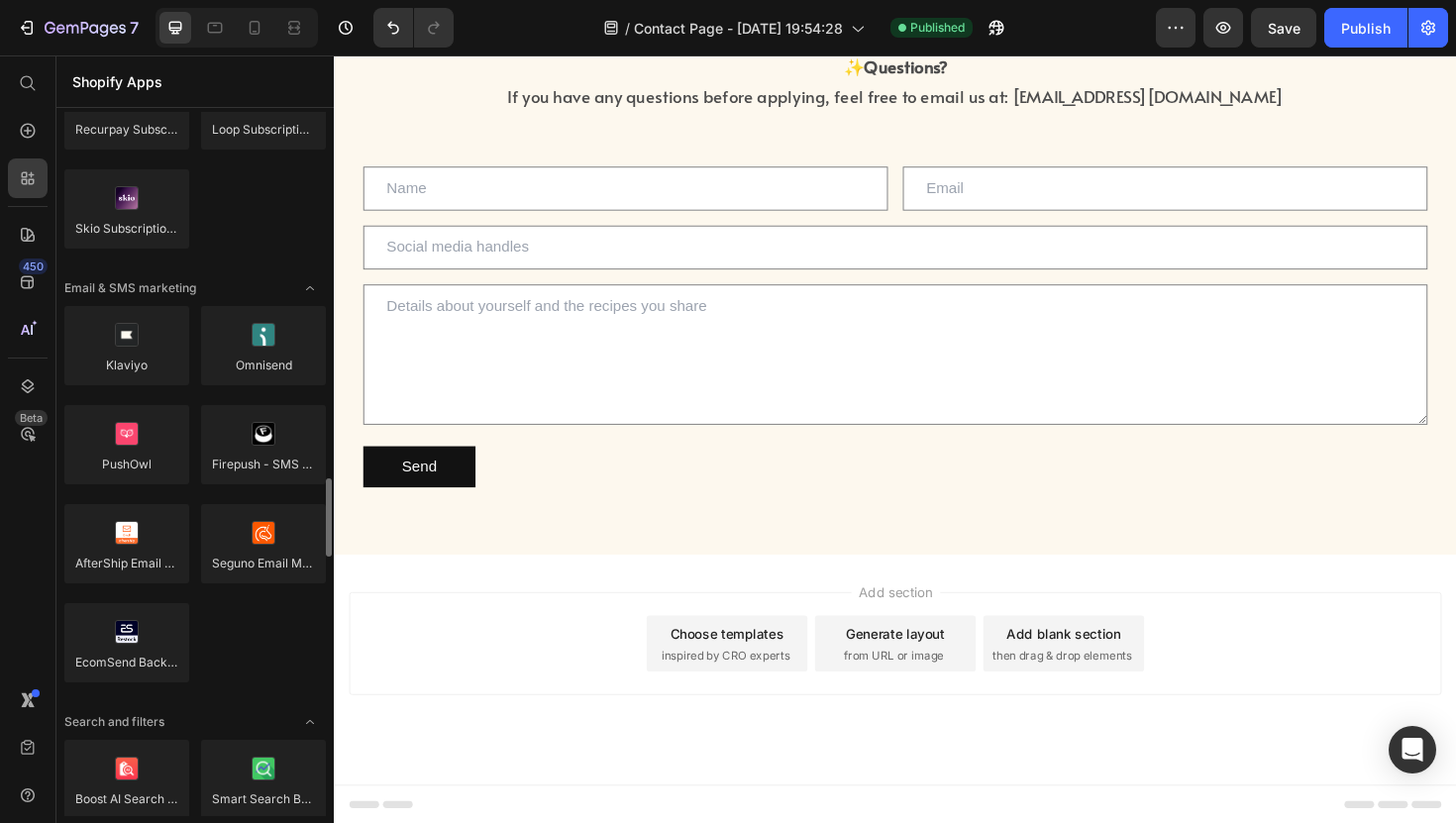 scroll, scrollTop: 3123, scrollLeft: 0, axis: vertical 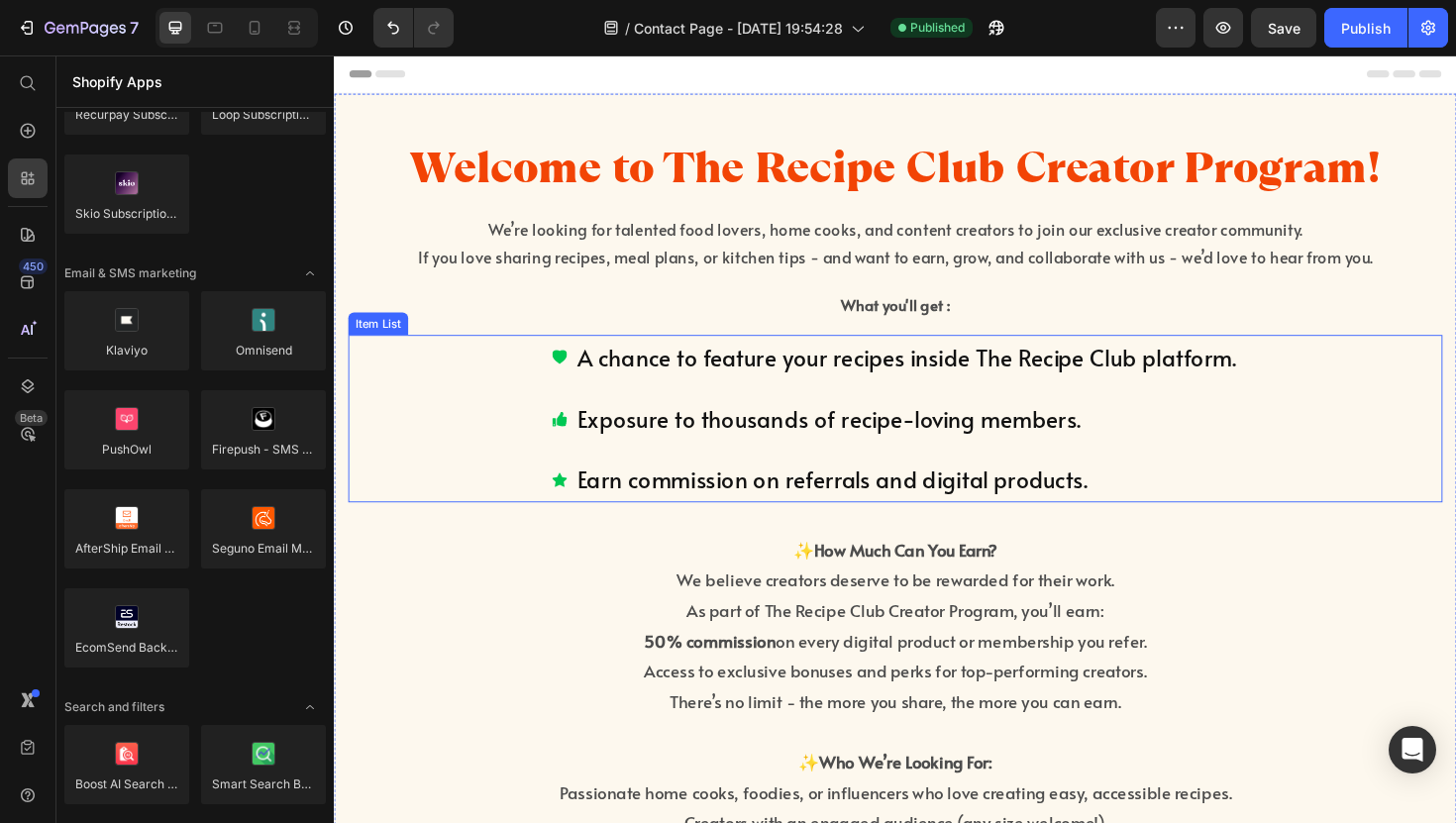 click on "Exposure to thousands of recipe-loving members." at bounding box center (940, 440) 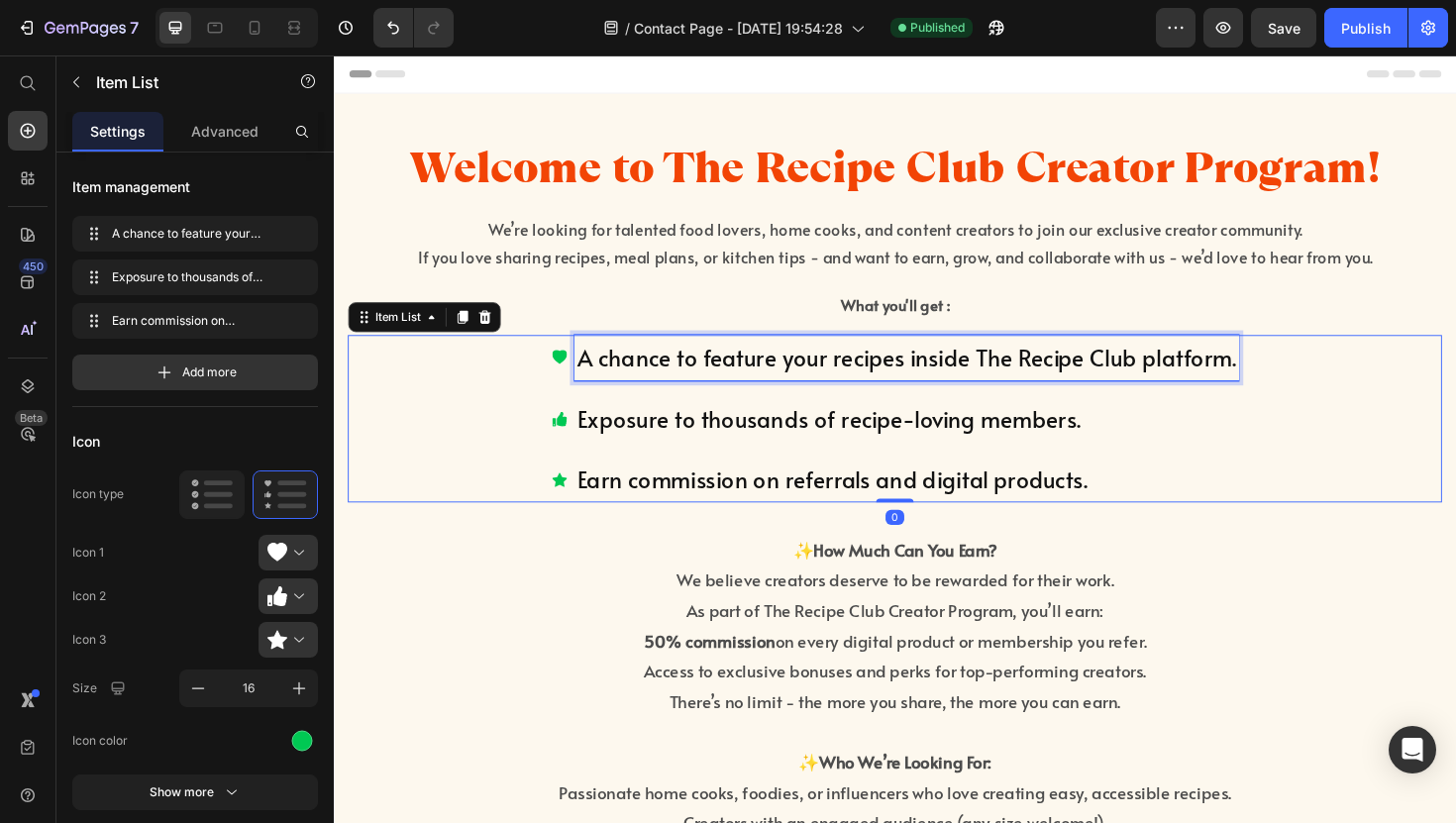 click on "A chance to feature your recipes inside The Recipe Club platform." at bounding box center (940, 375) 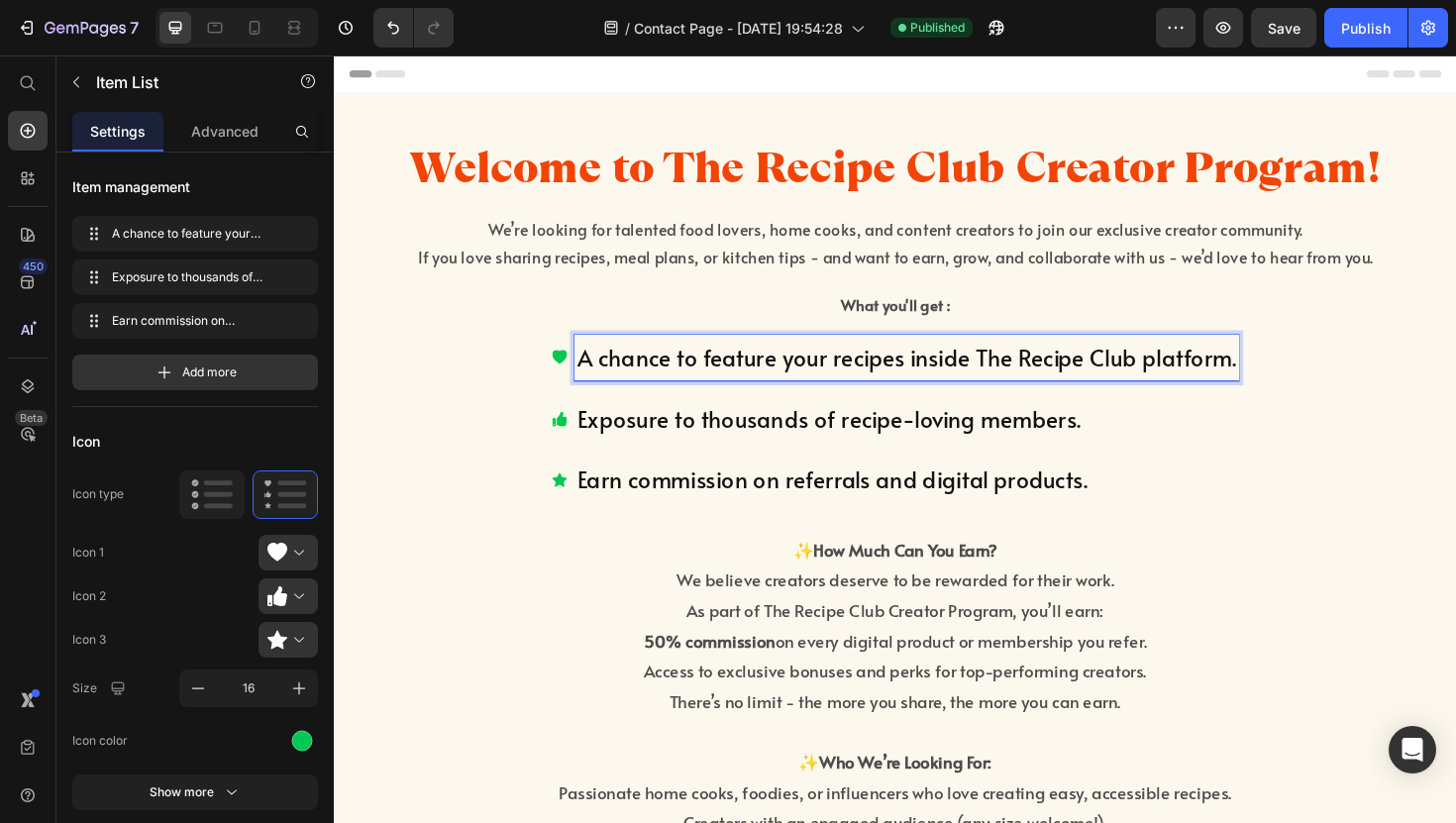 click on "Exposure to thousands of recipe-loving members." at bounding box center [940, 440] 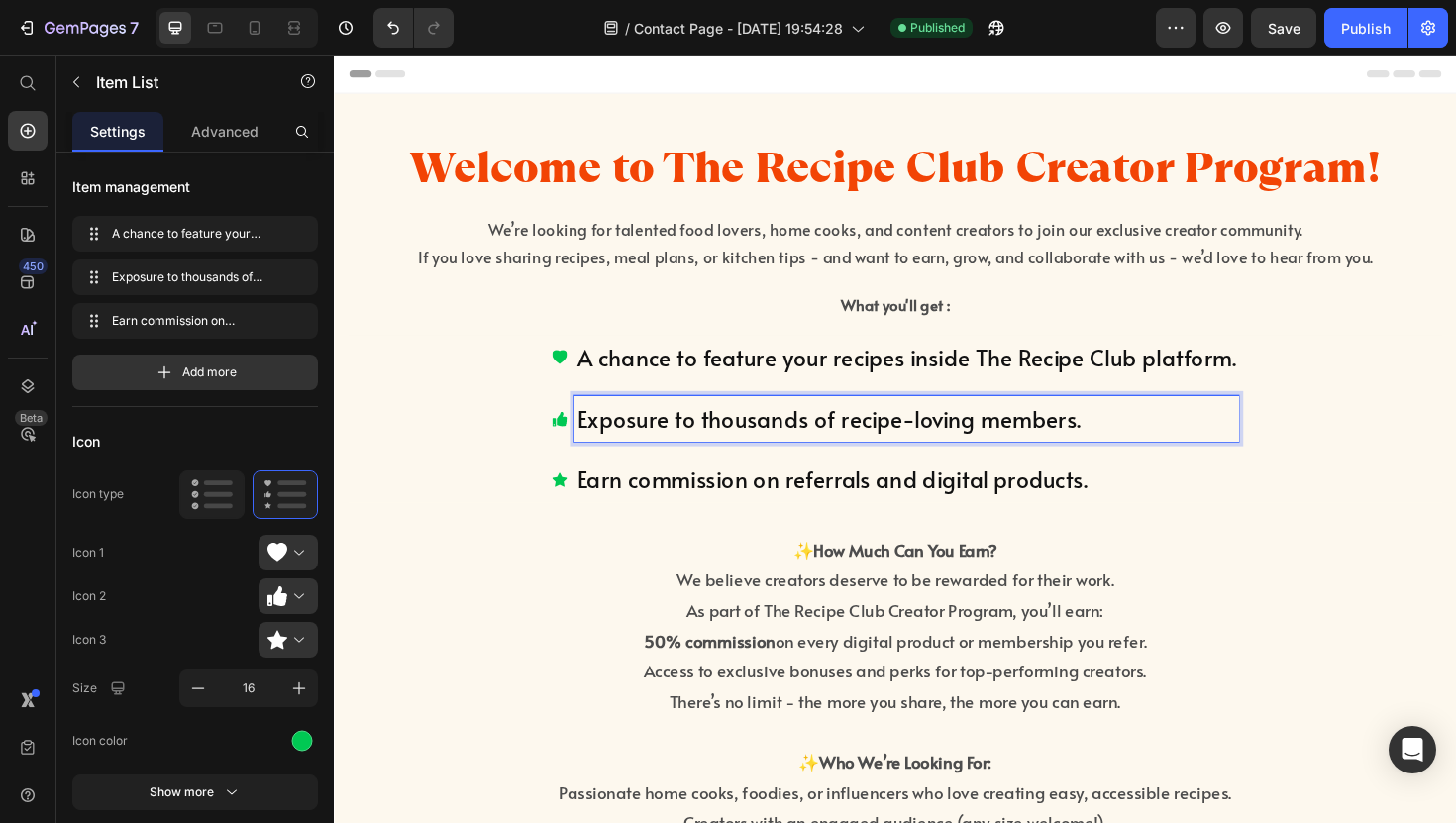 click on "Exposure to thousands of recipe-loving members." at bounding box center [940, 440] 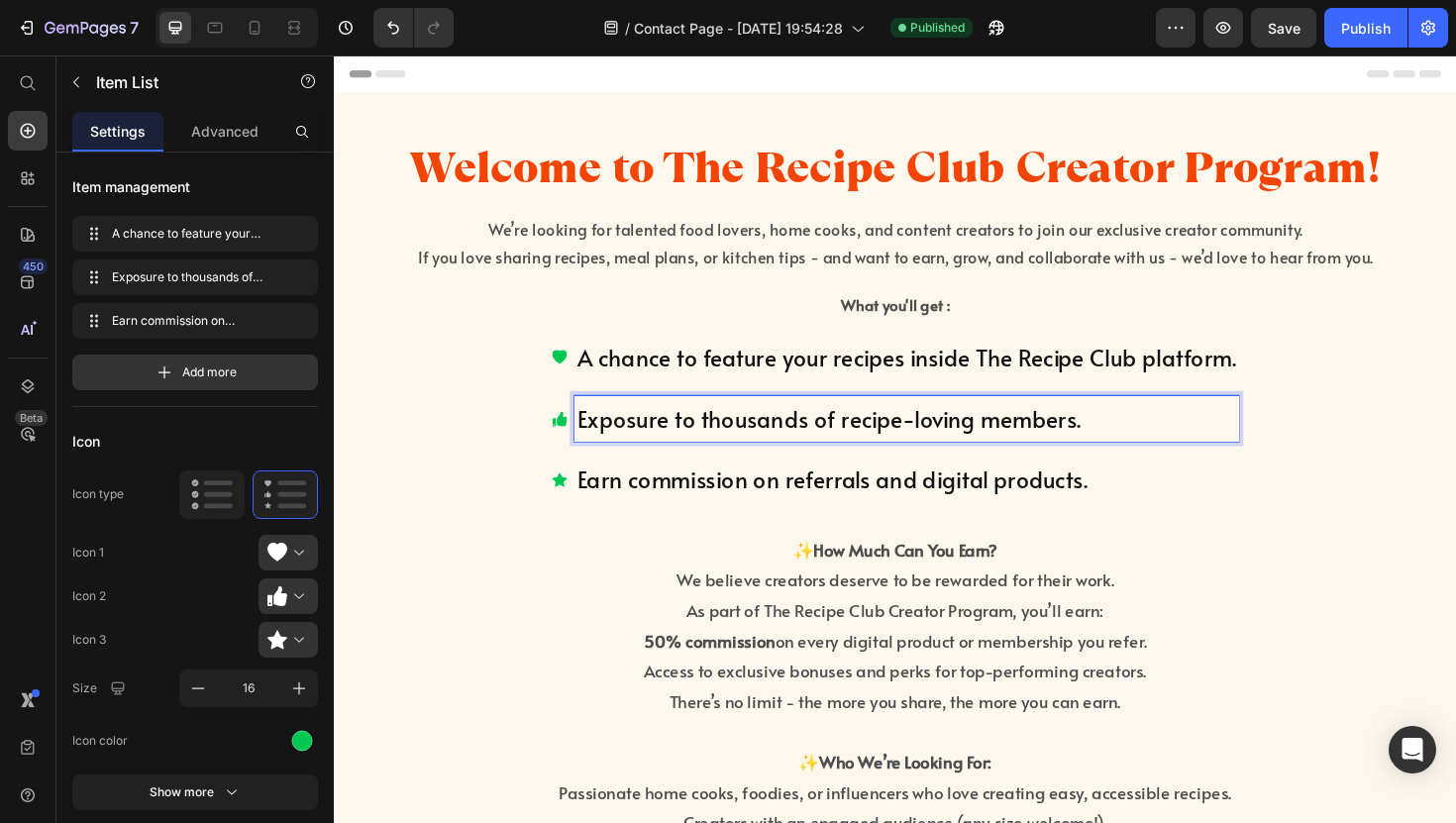 click on "Earn commission on referrals and digital products." at bounding box center [940, 504] 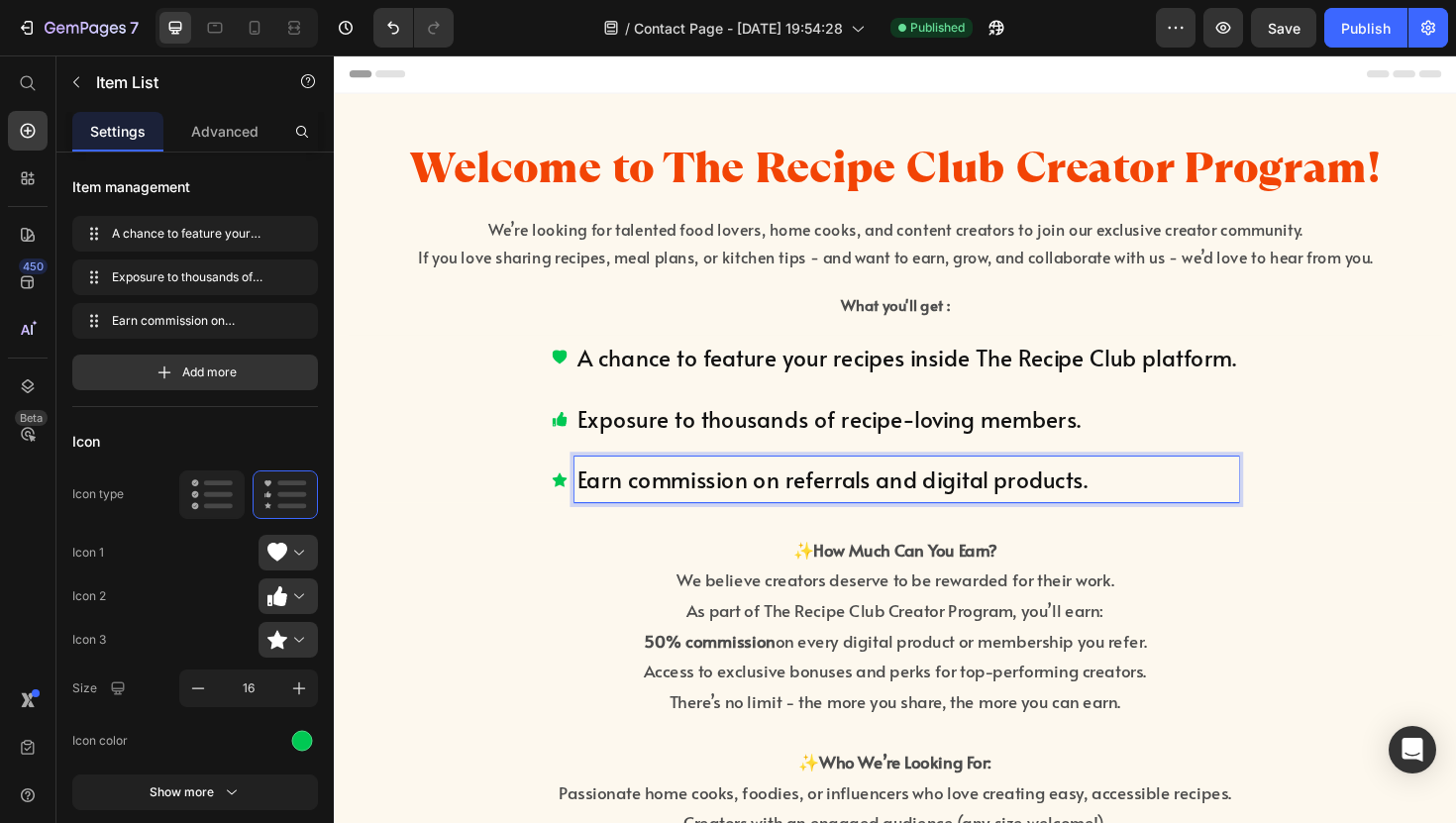 click on "Earn commission on referrals and digital products." at bounding box center (940, 504) 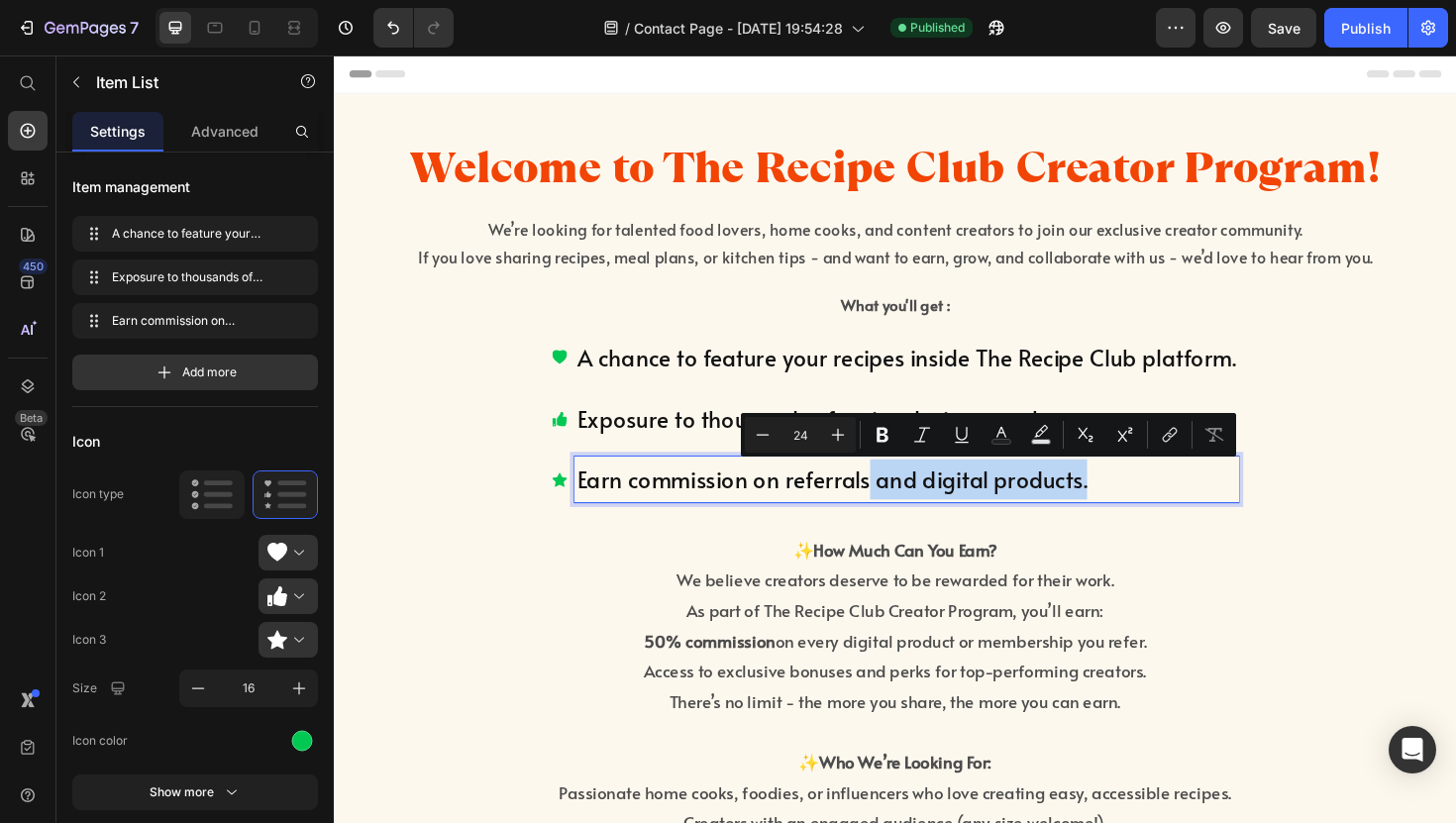drag, startPoint x: 1153, startPoint y: 507, endPoint x: 901, endPoint y: 515, distance: 252.12695 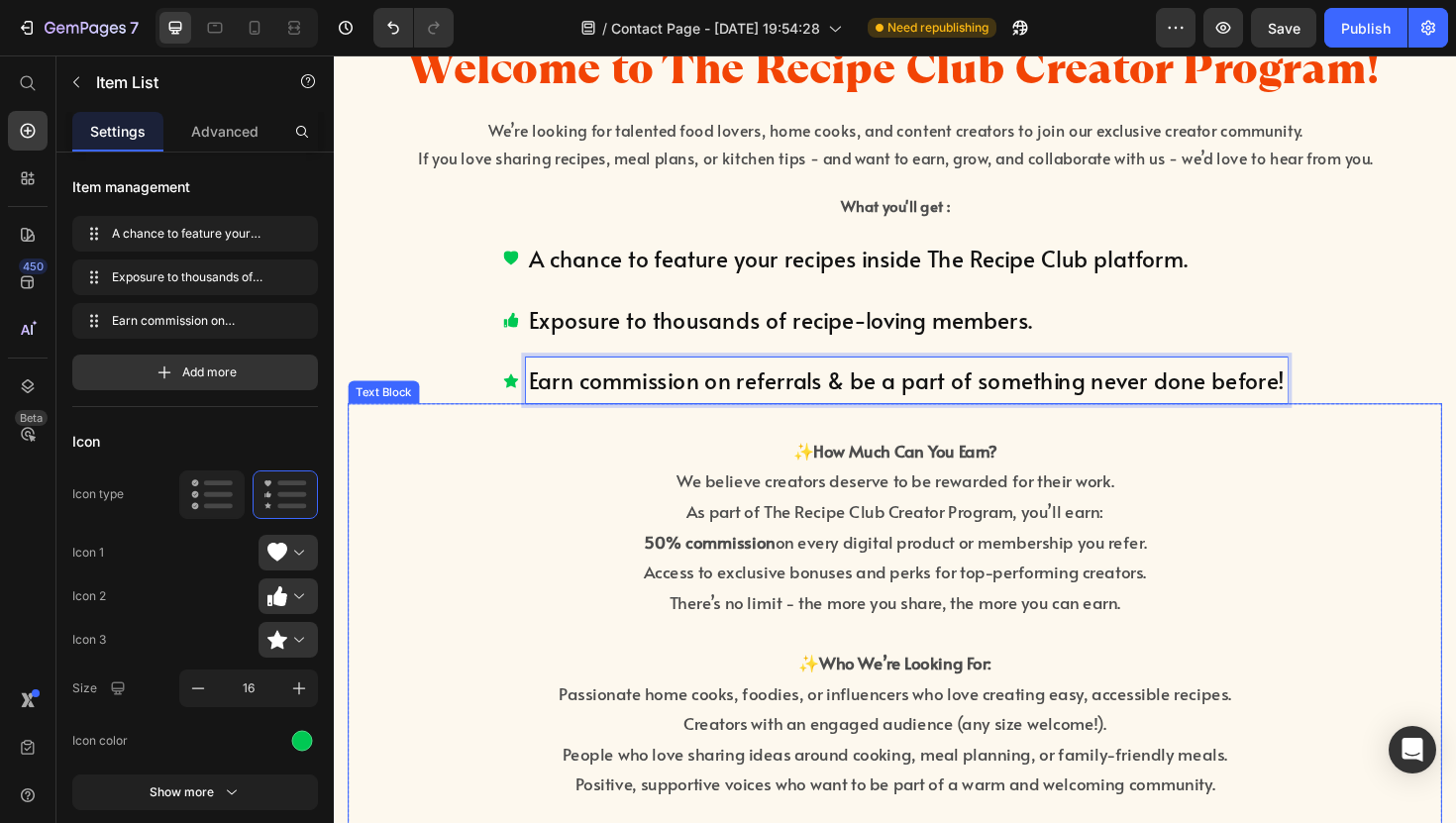 scroll, scrollTop: 119, scrollLeft: 0, axis: vertical 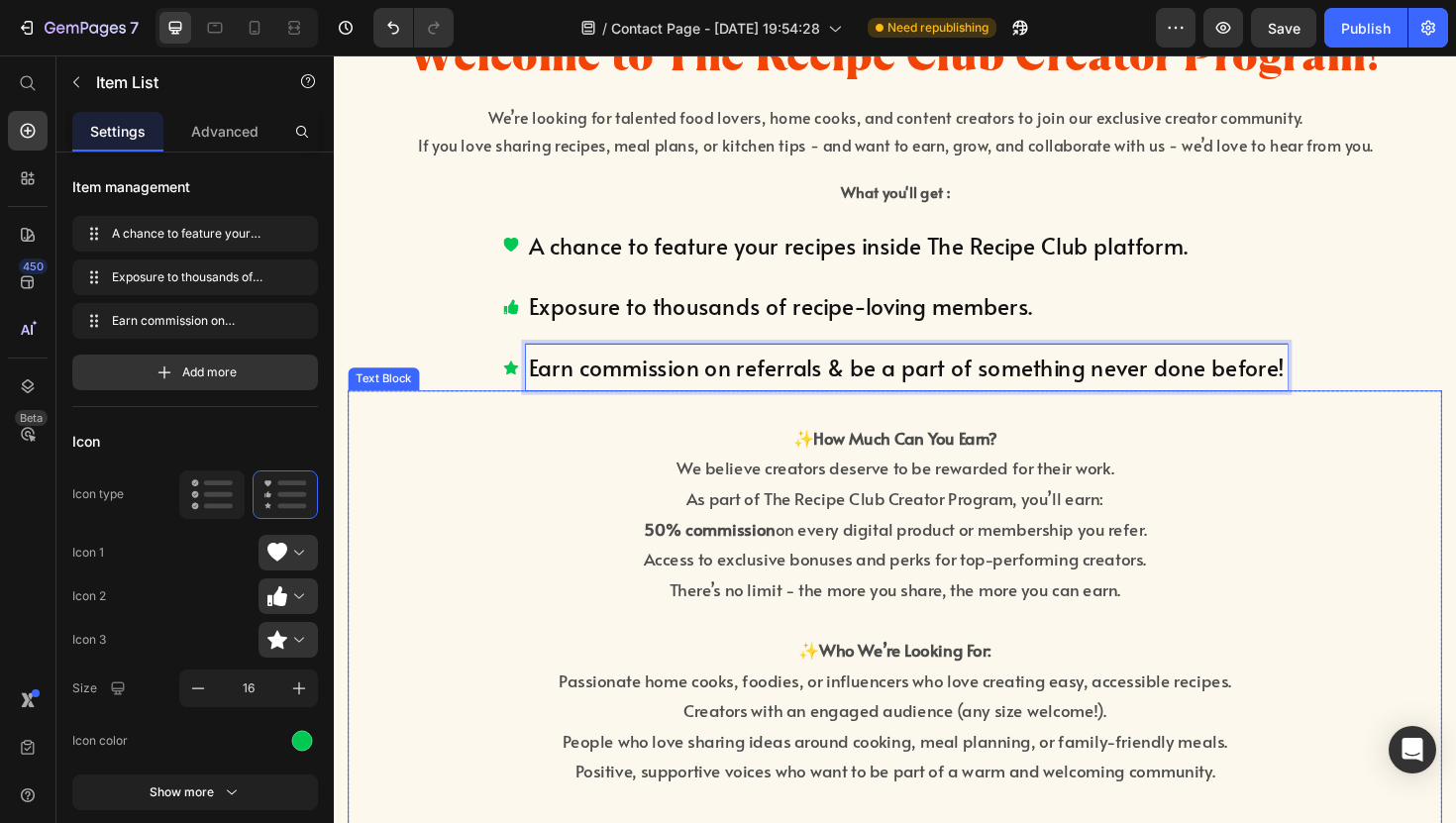 click on "We believe creators deserve to be rewarded for their work." at bounding box center (928, 492) 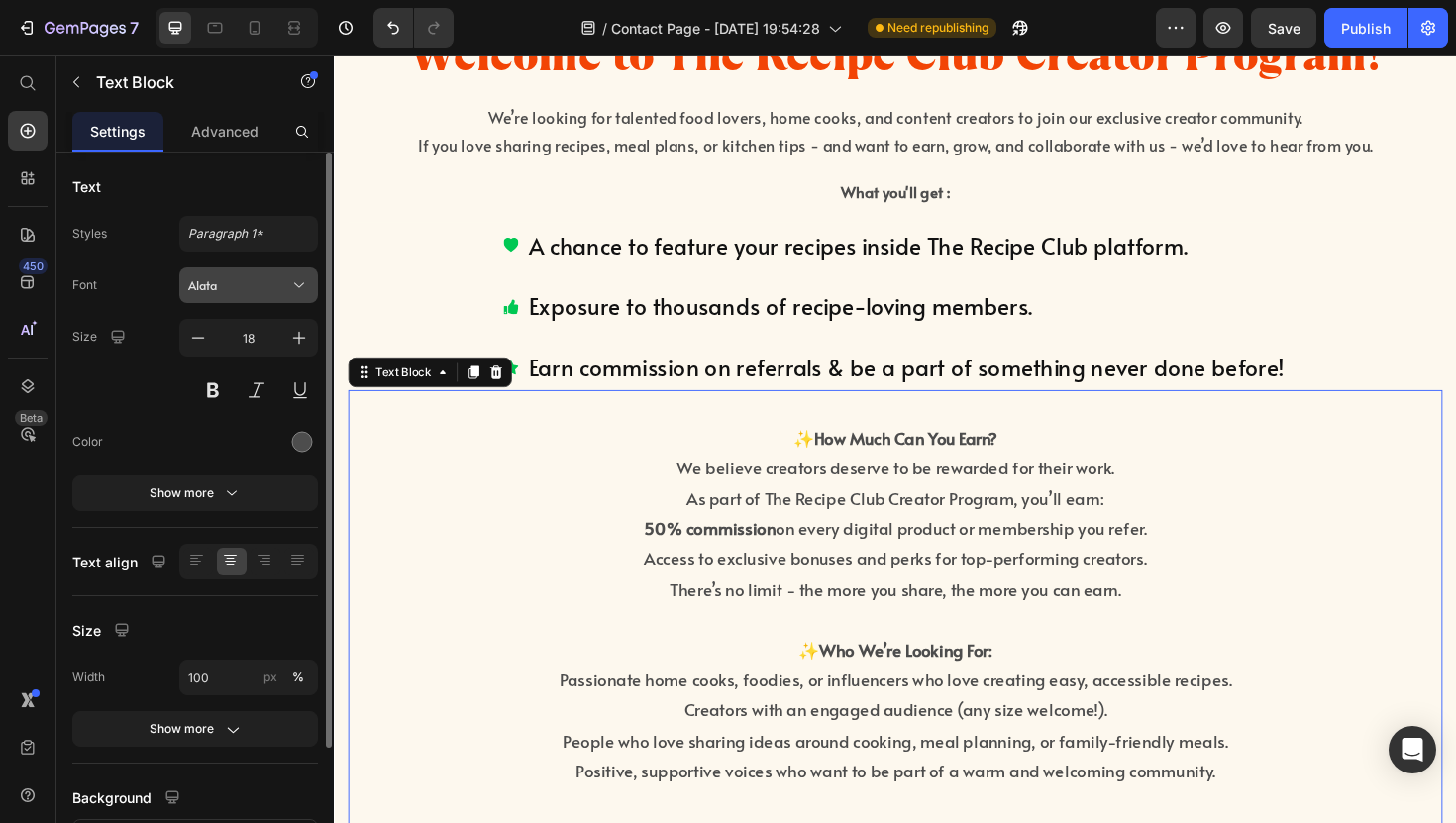 click on "Alata" at bounding box center [239, 285] 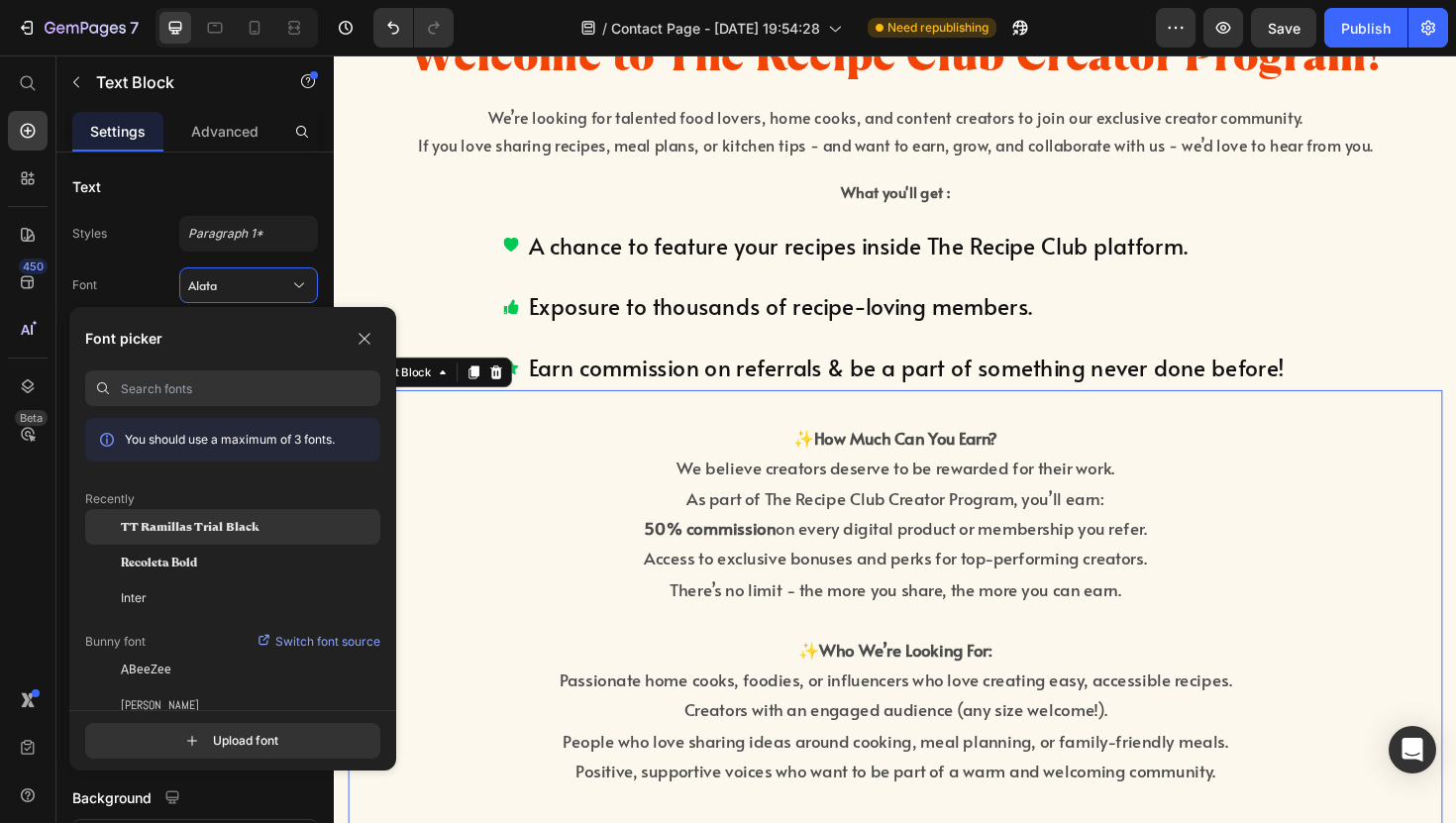 click on "TT Ramillas Trial Black" at bounding box center [190, 527] 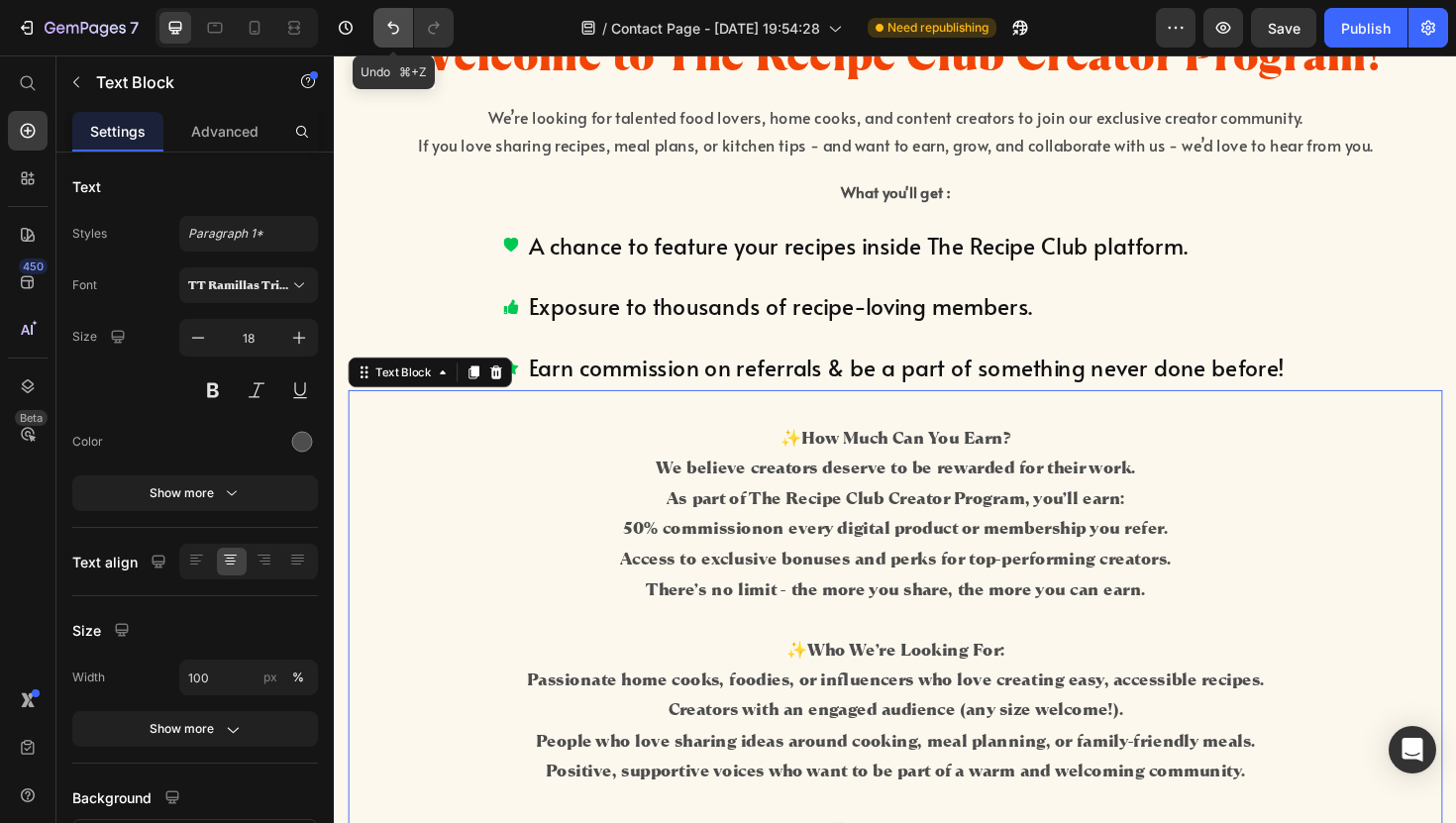 click 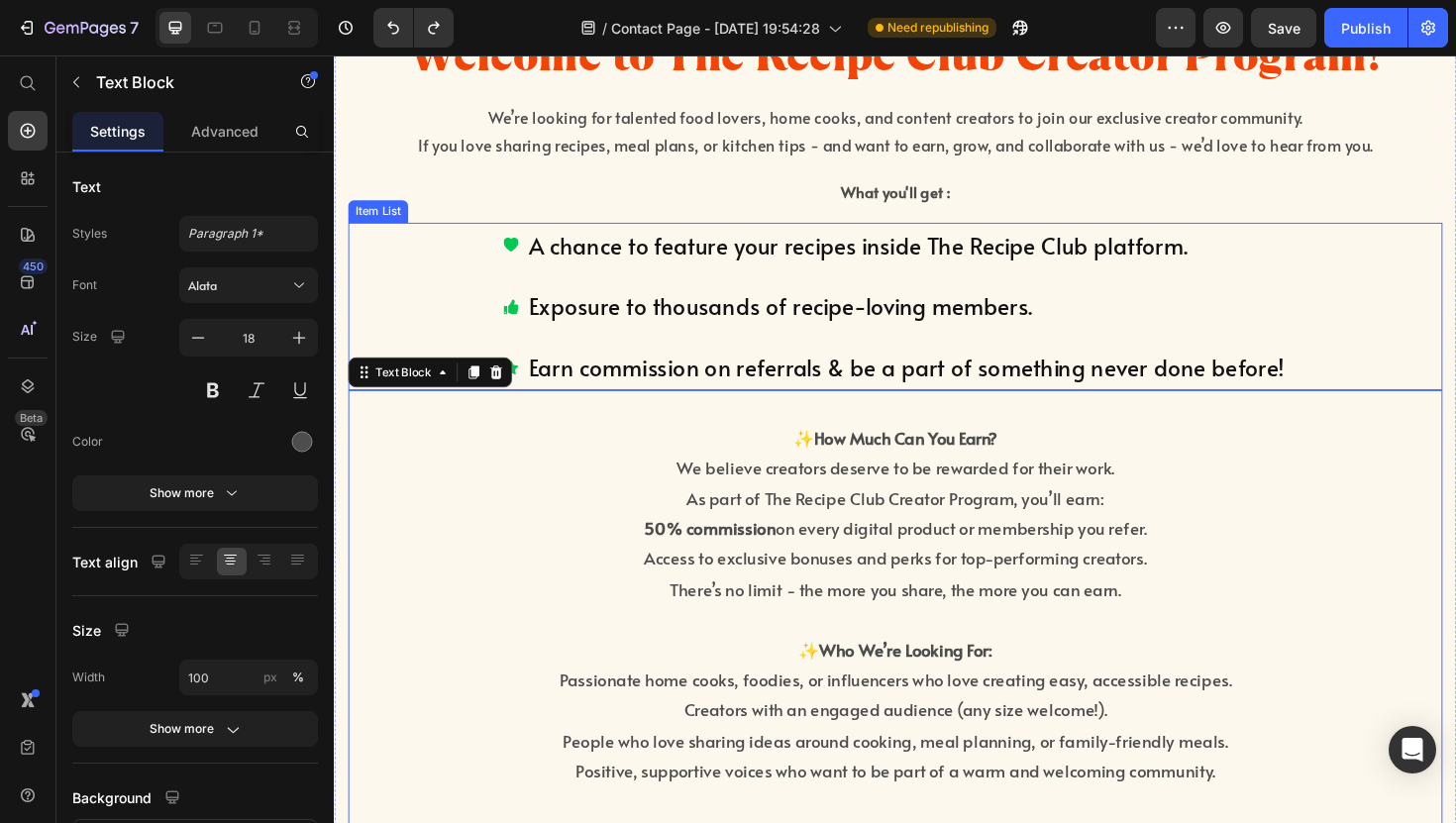 click on "A chance to feature your recipes inside The Recipe Club platform.  Exposure to thousands of recipe-loving members.  Earn commission on referrals & be a part of something never done before!" at bounding box center [928, 322] 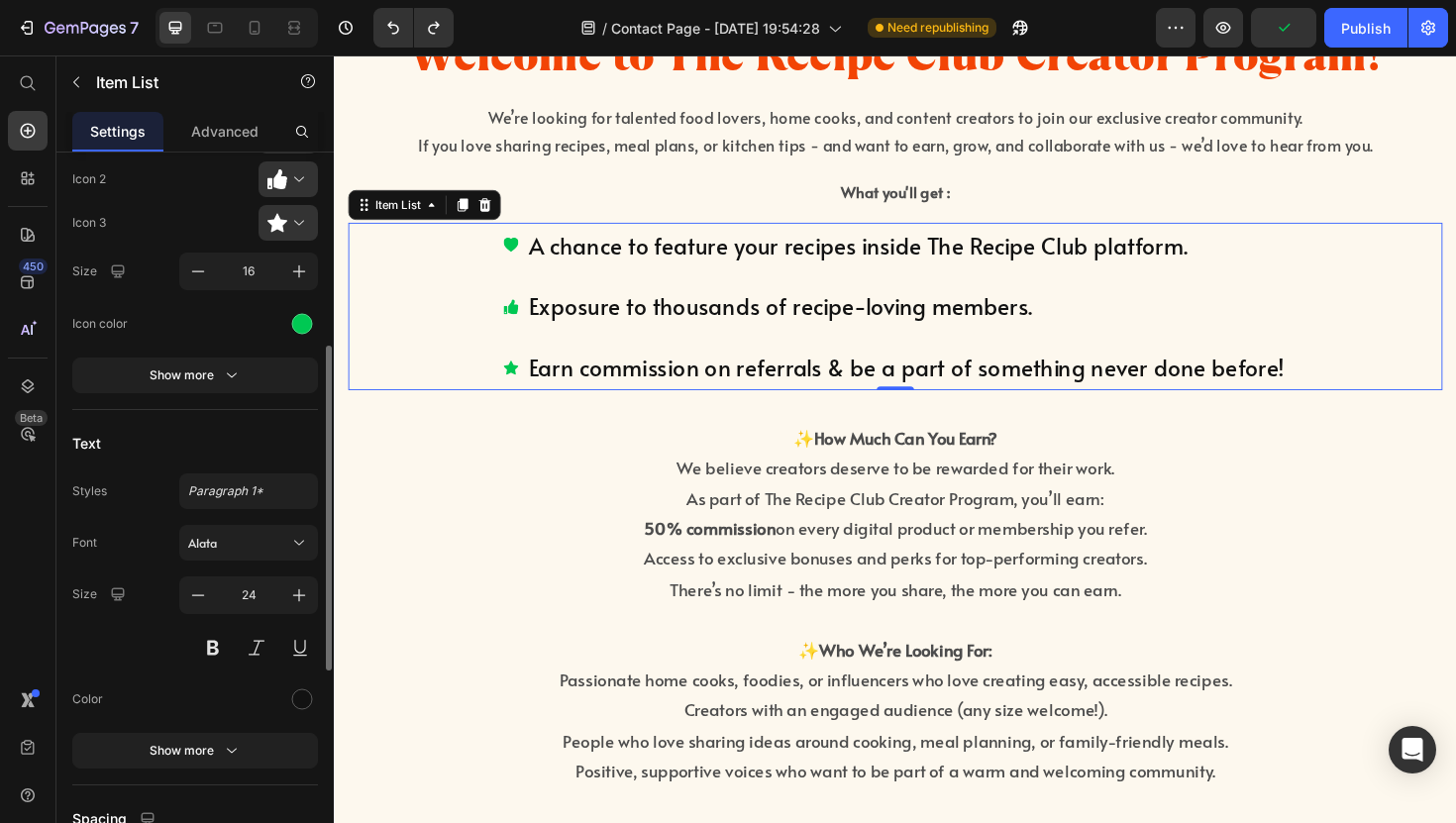 scroll, scrollTop: 422, scrollLeft: 0, axis: vertical 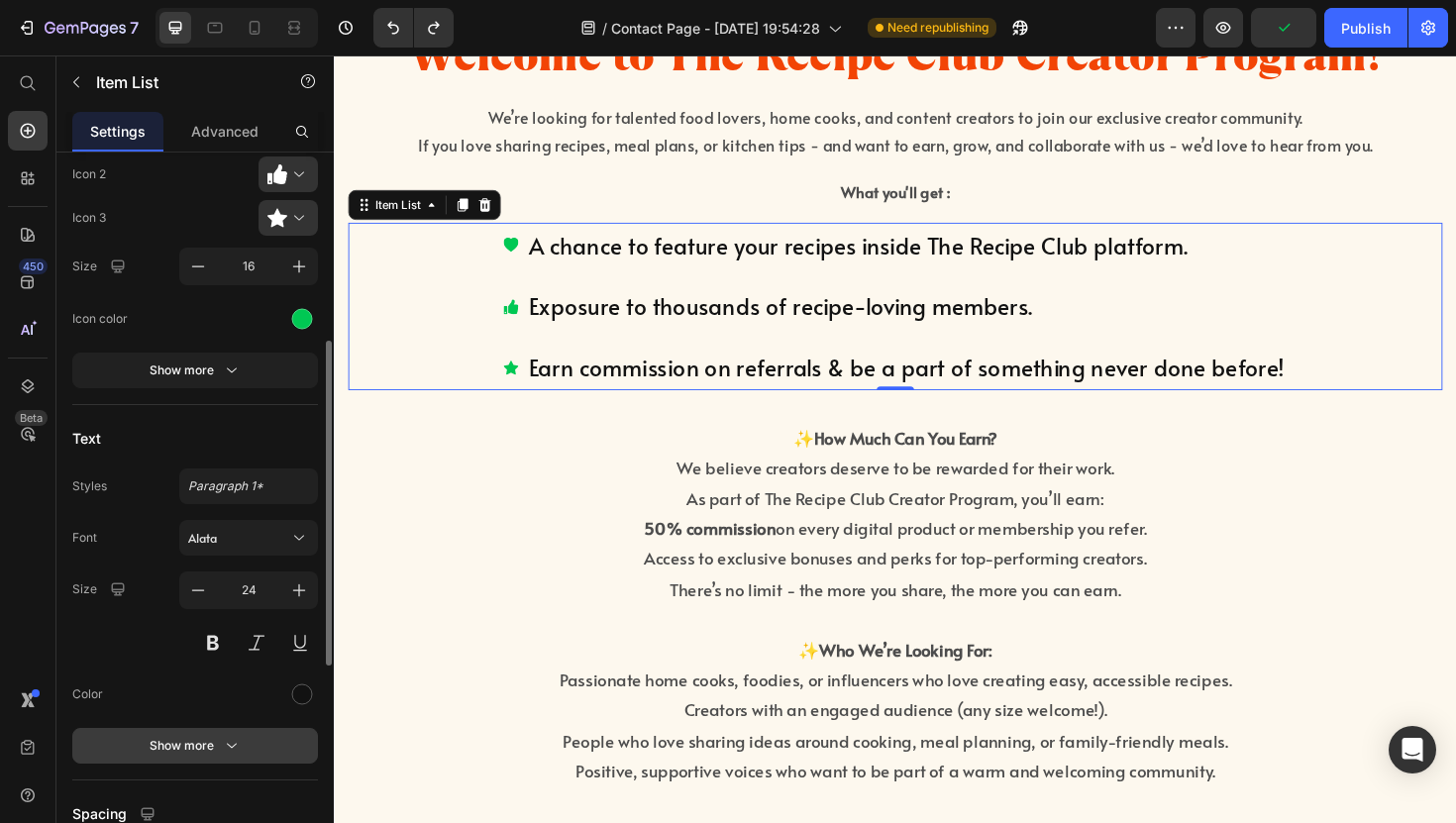 click 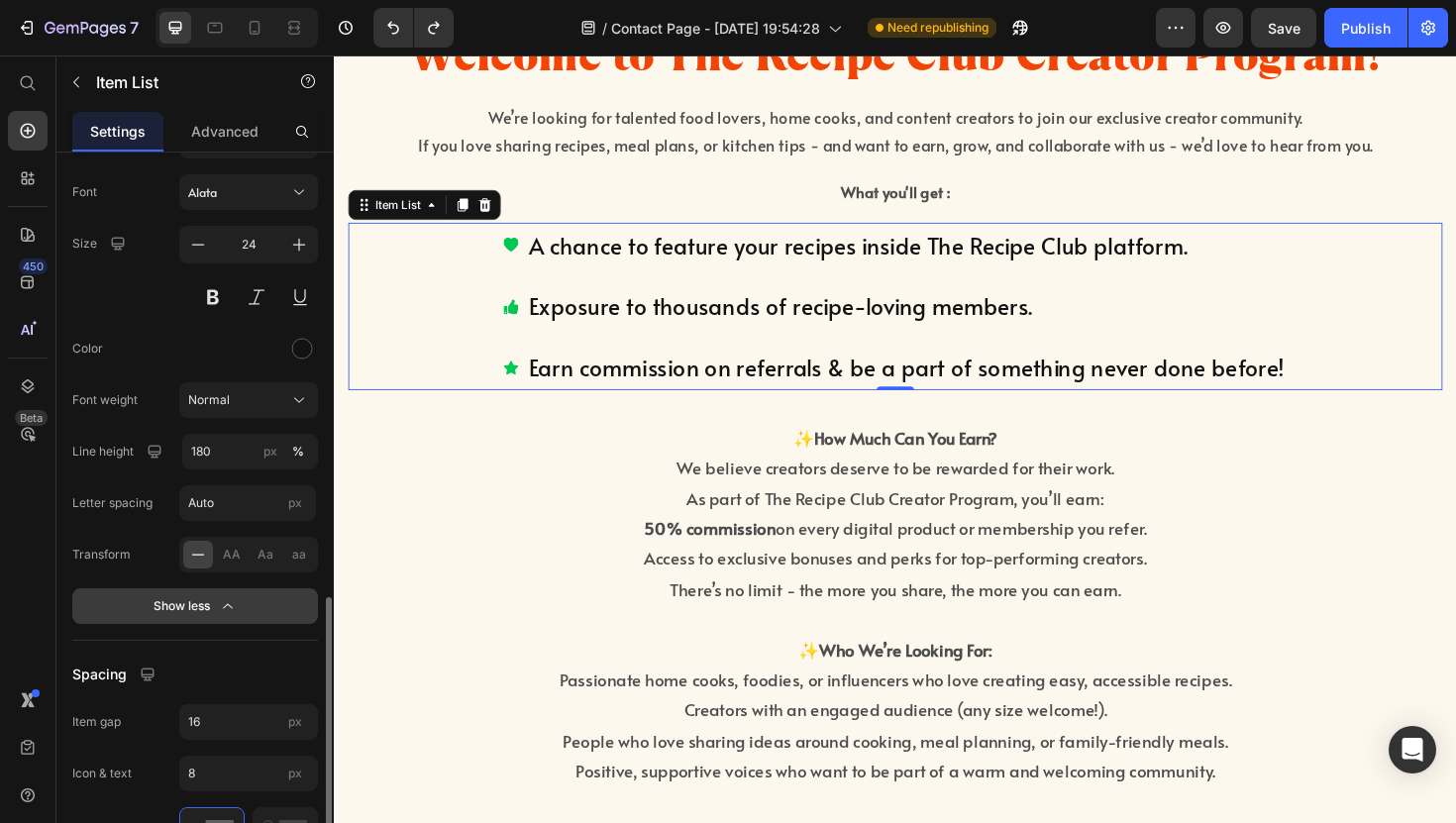 scroll, scrollTop: 0, scrollLeft: 0, axis: both 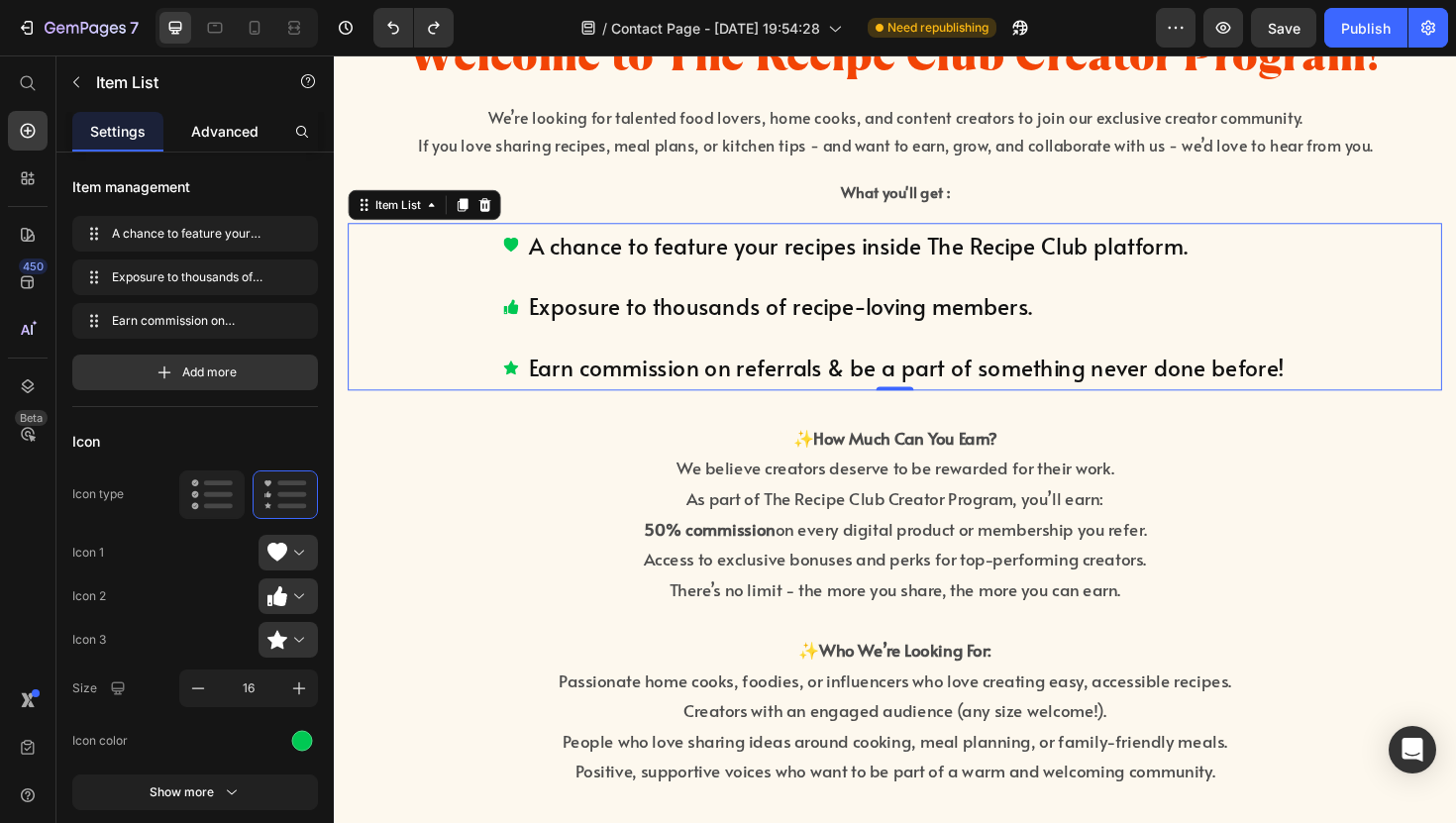 click on "Advanced" at bounding box center (225, 131) 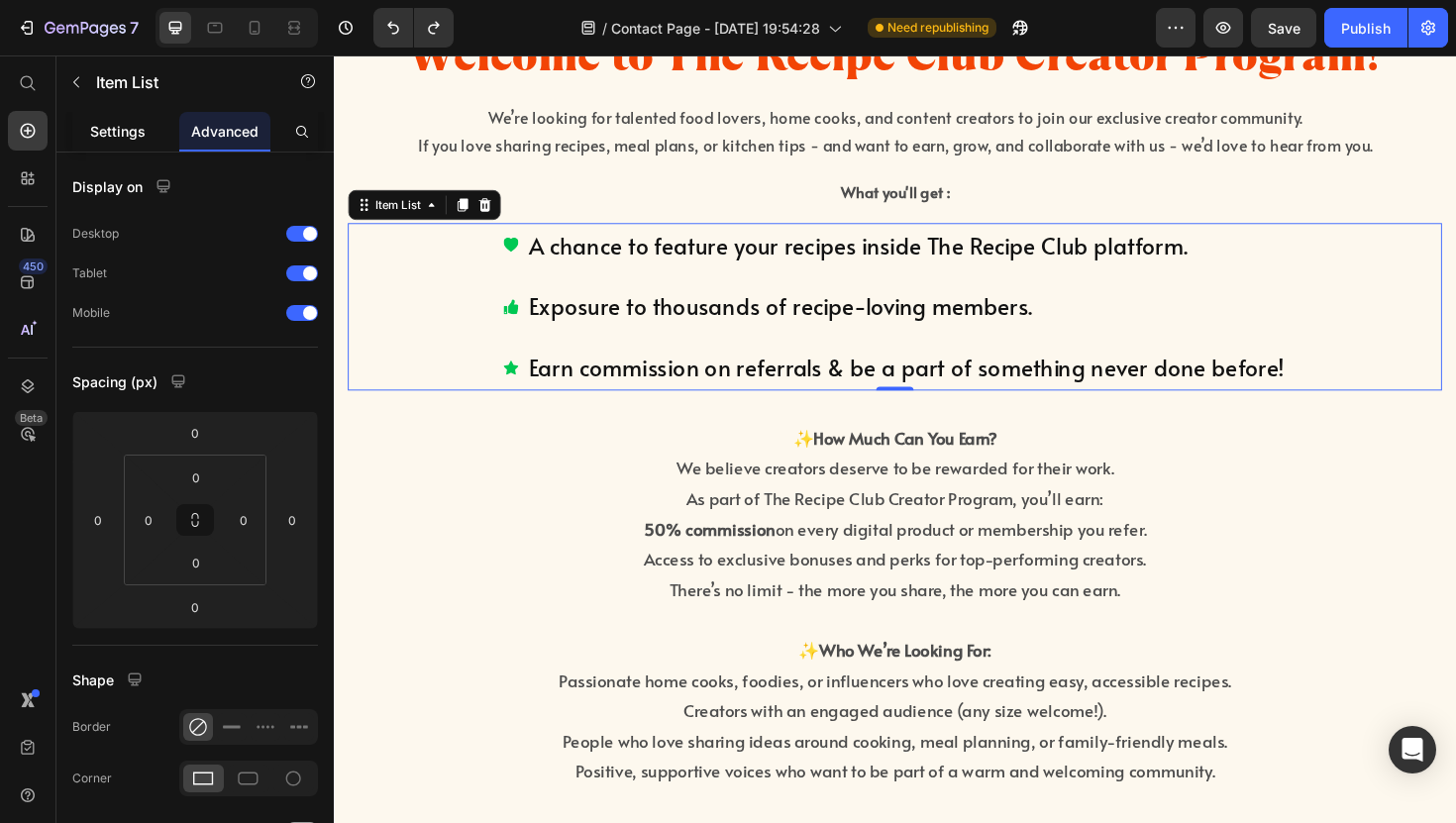 click on "Settings" 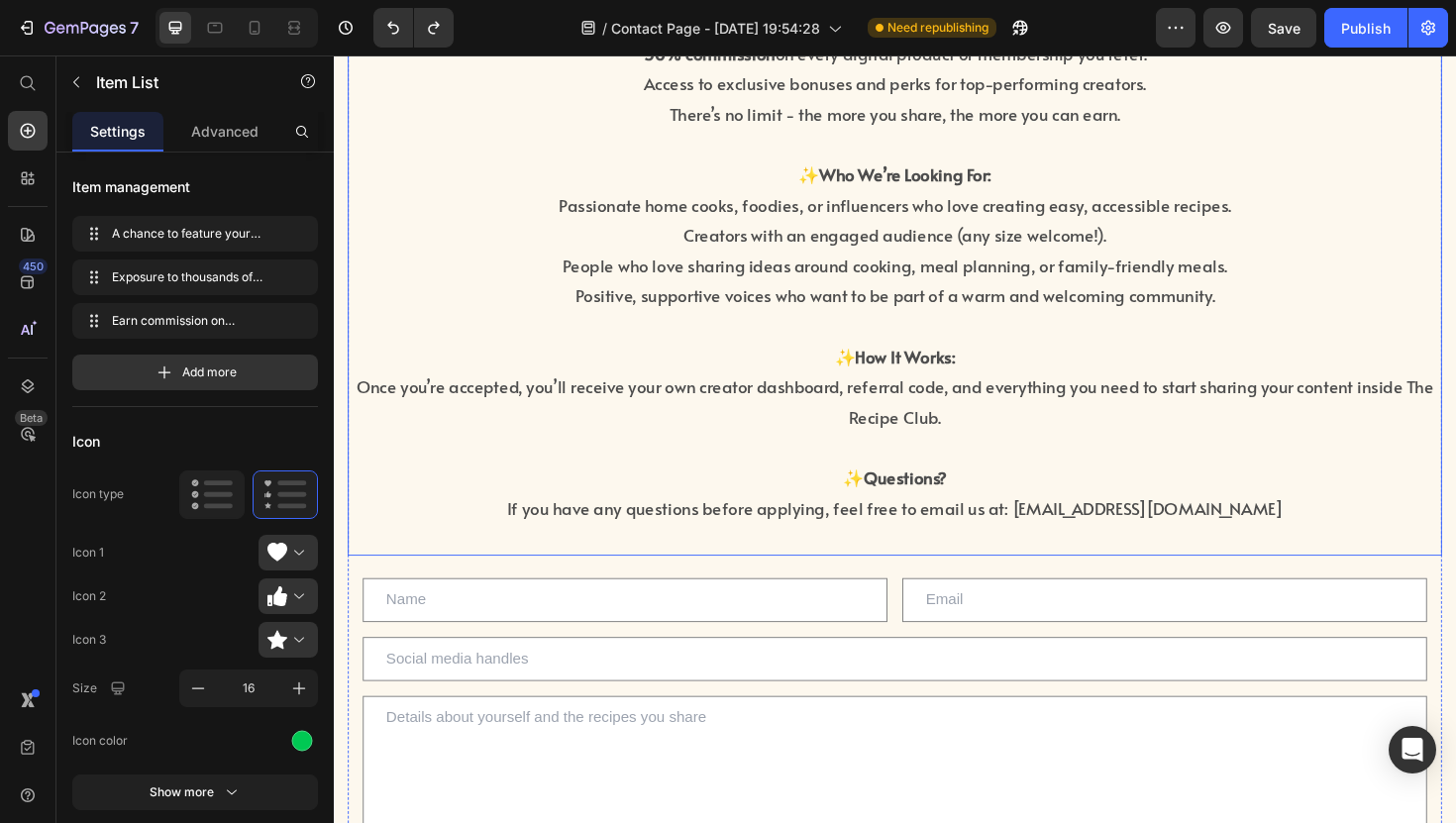 scroll, scrollTop: 624, scrollLeft: 0, axis: vertical 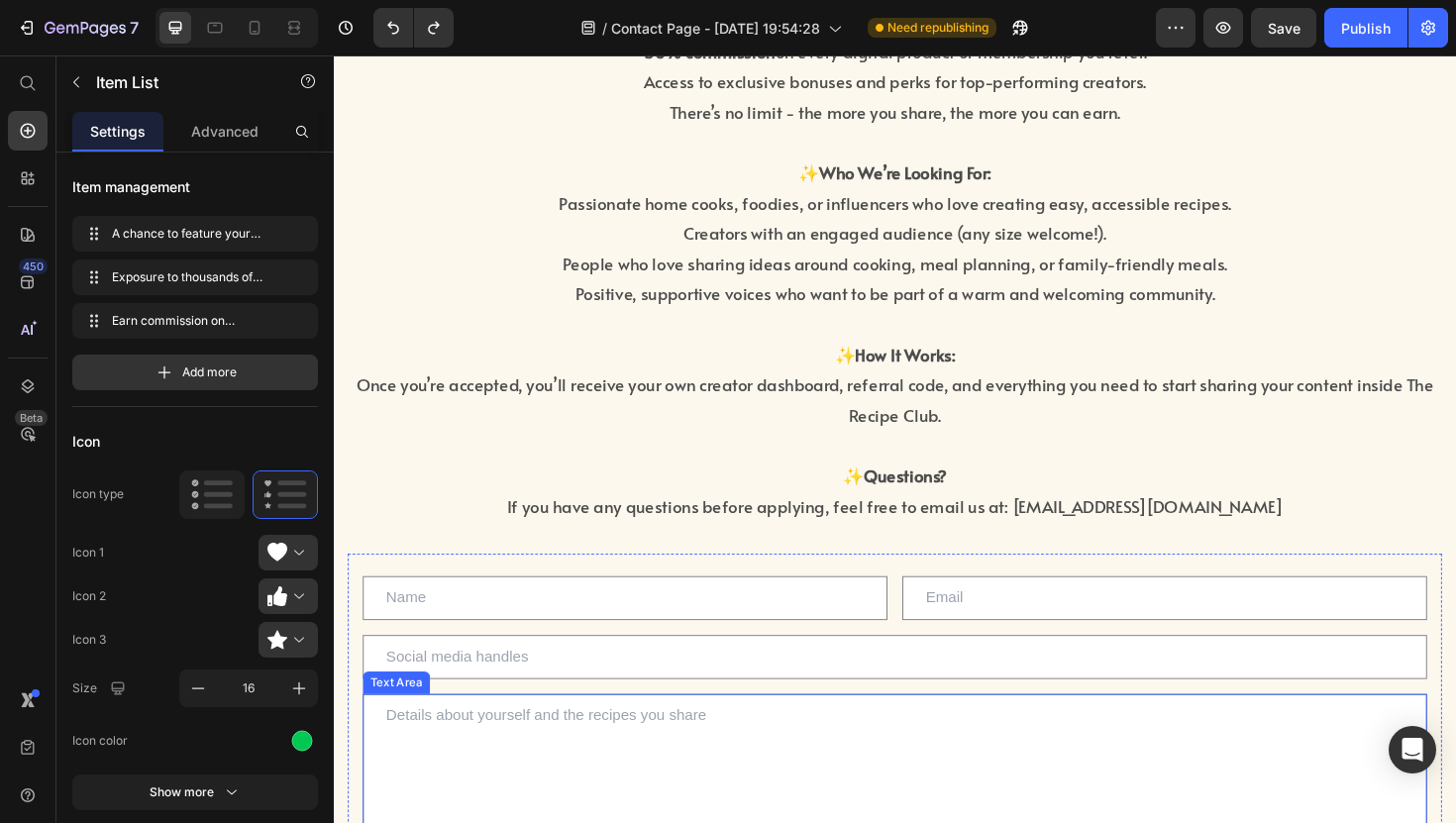click at bounding box center (928, 806) 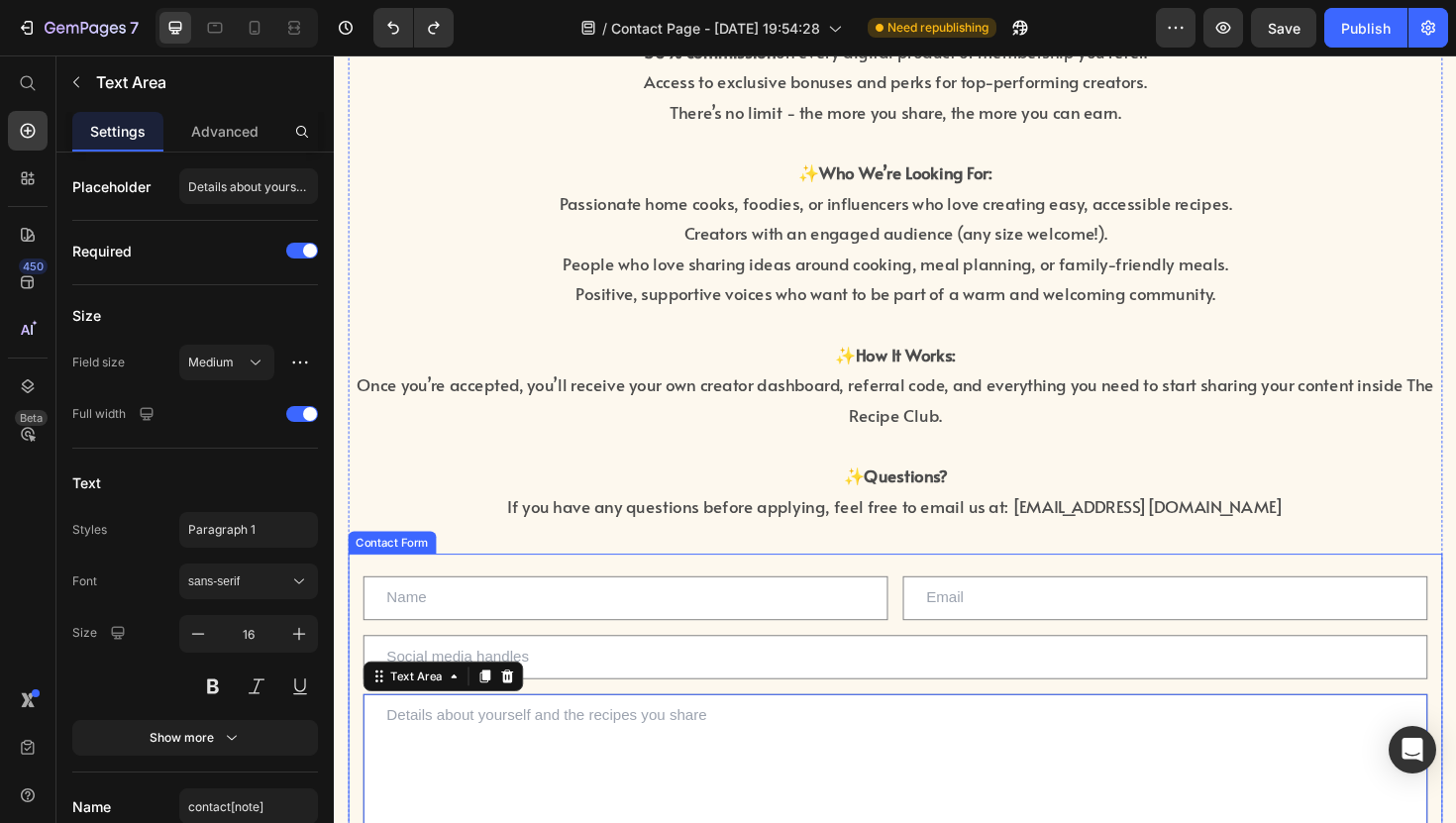 click on "Text Field Email Field Row Text Field Text Area   16 Send Submit Button Contact Form" at bounding box center (928, 776) 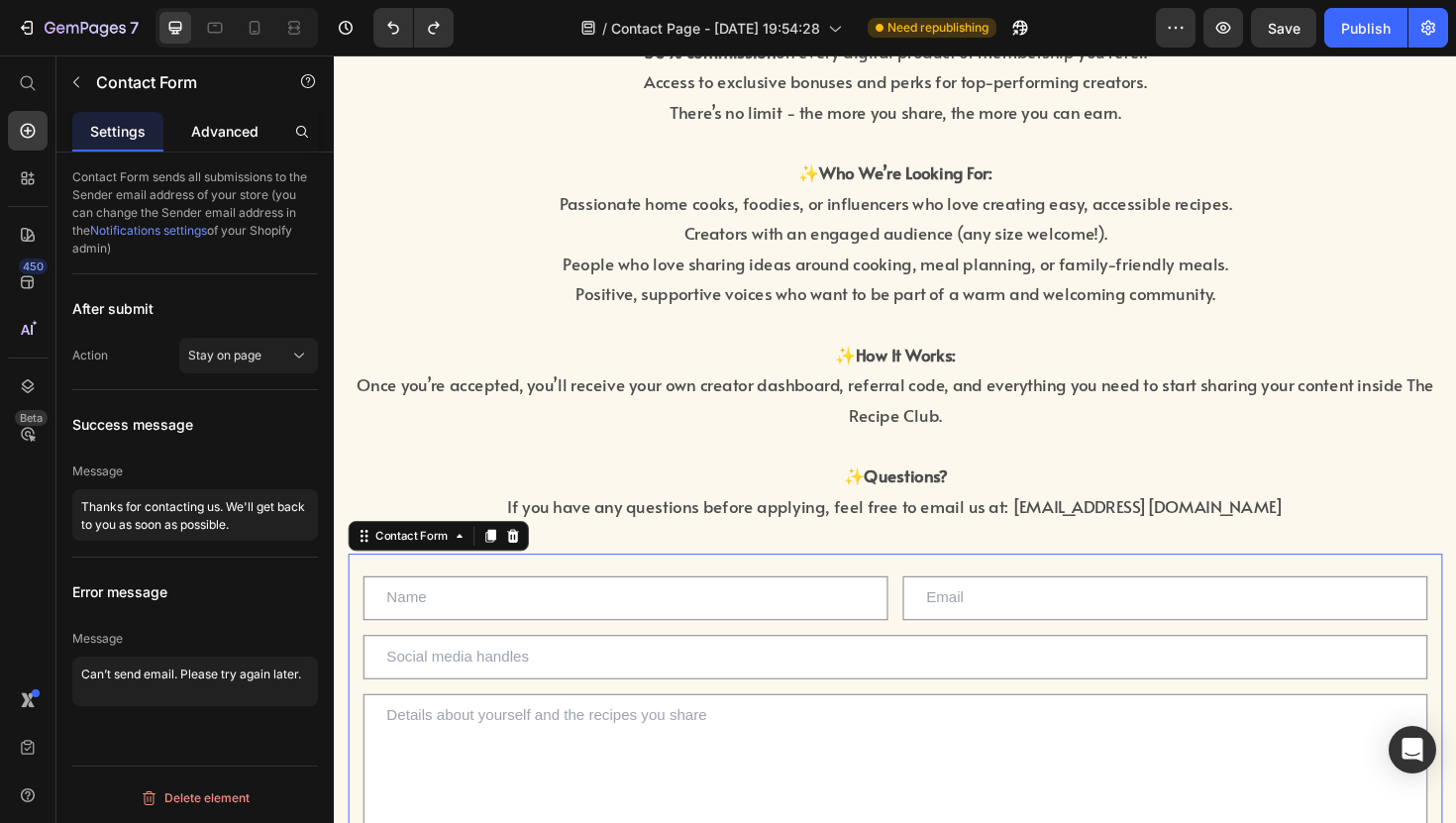click on "Advanced" at bounding box center (225, 131) 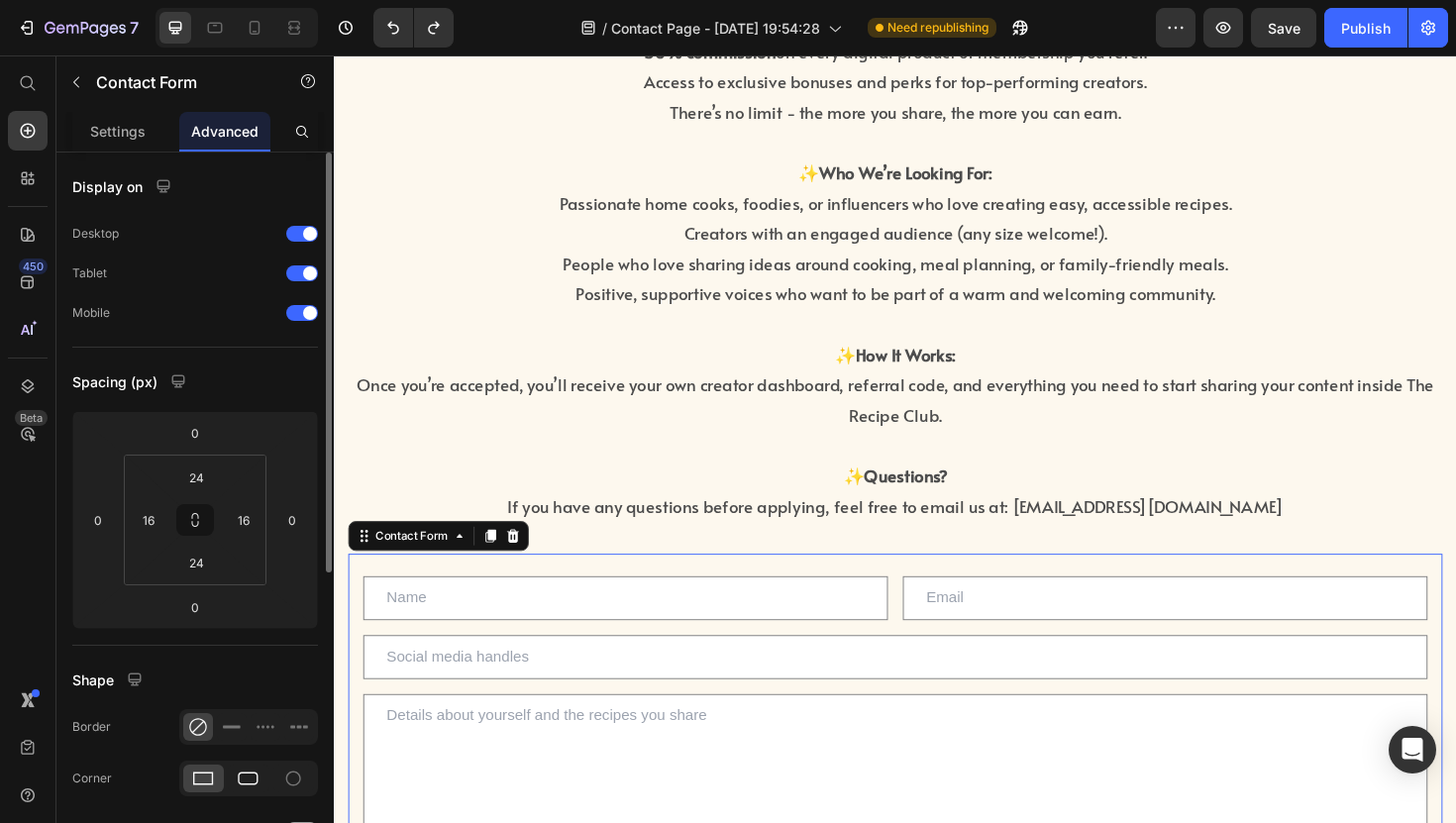 click 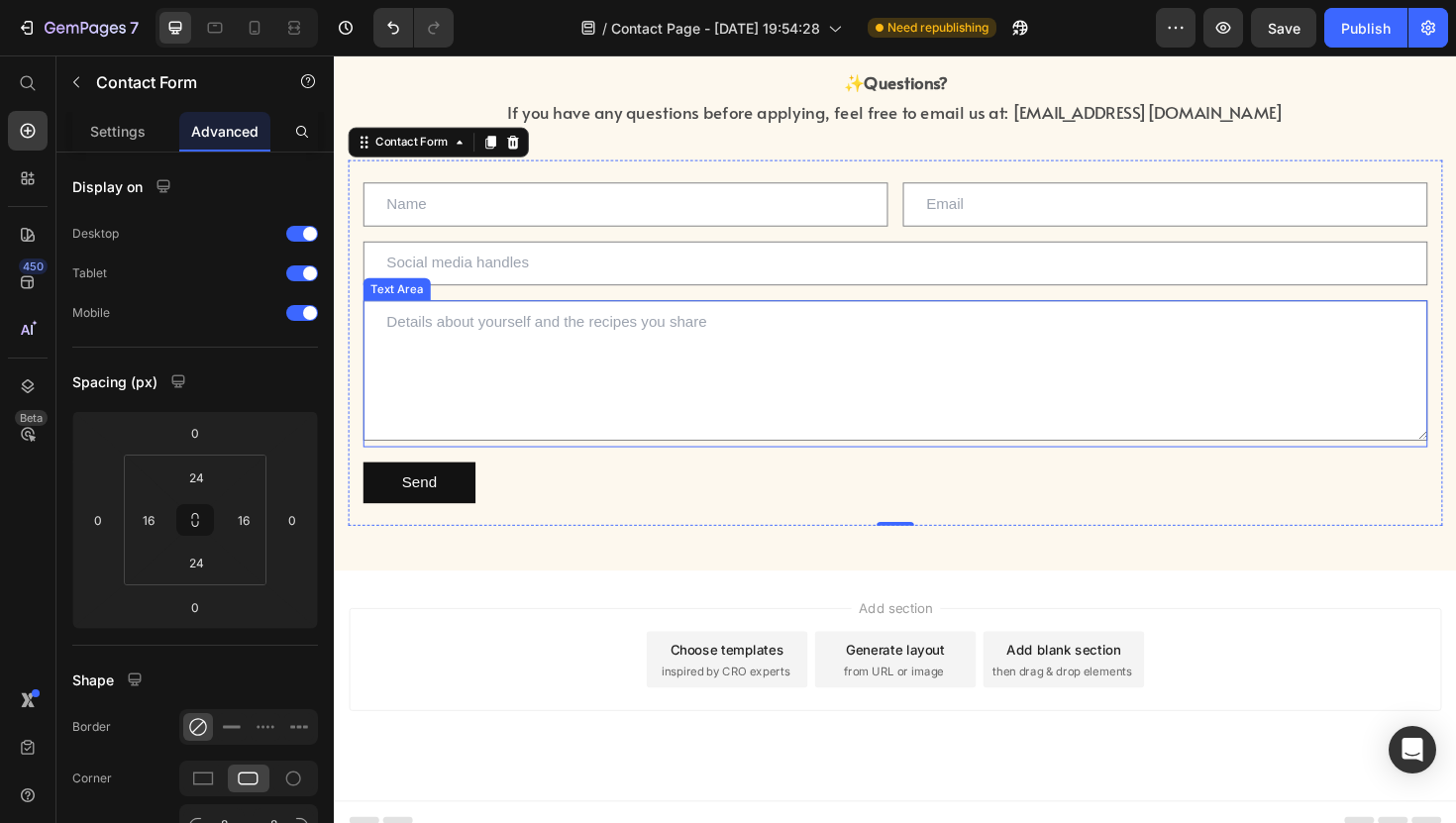 scroll, scrollTop: 1048, scrollLeft: 0, axis: vertical 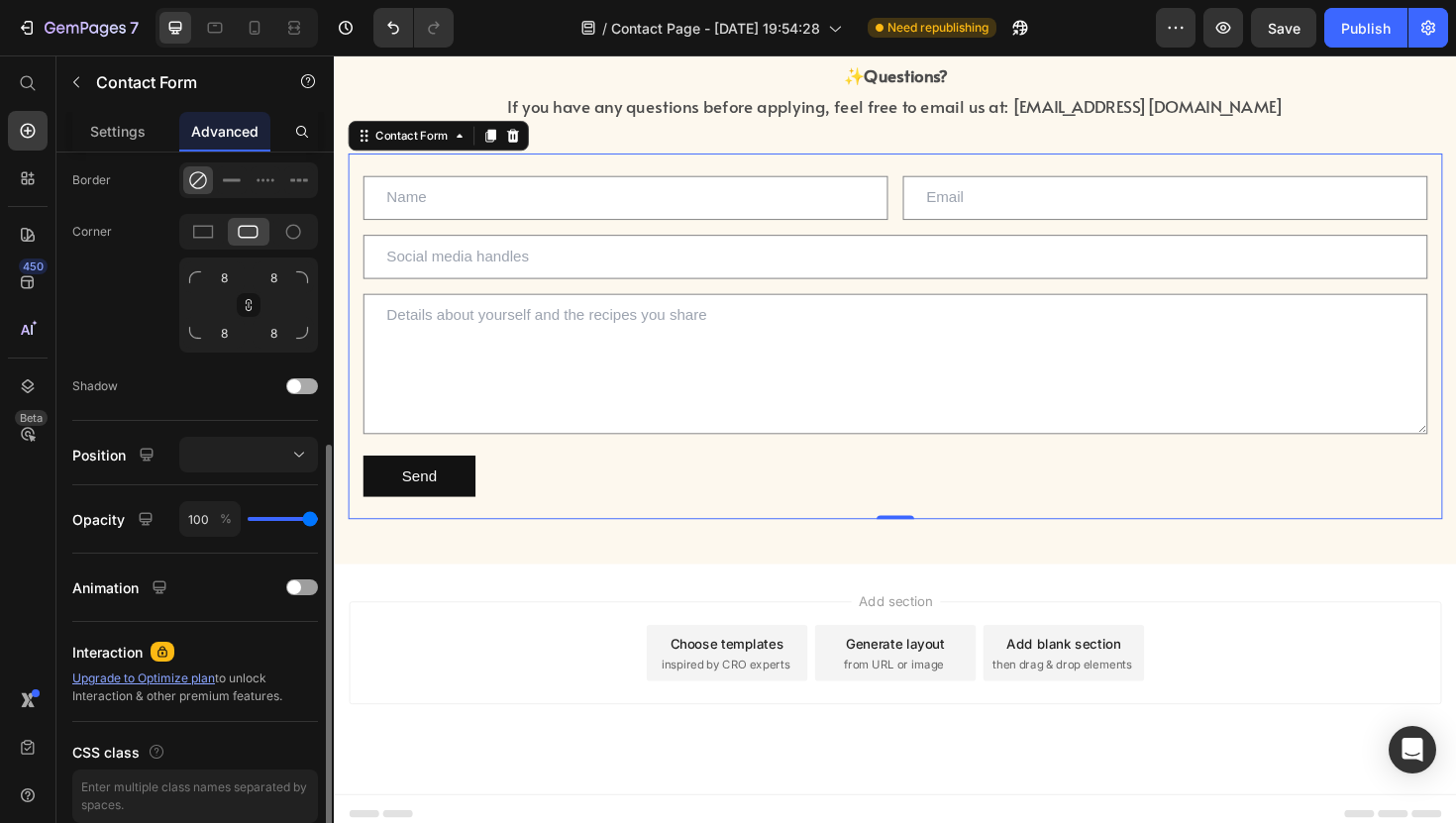 click at bounding box center (302, 386) 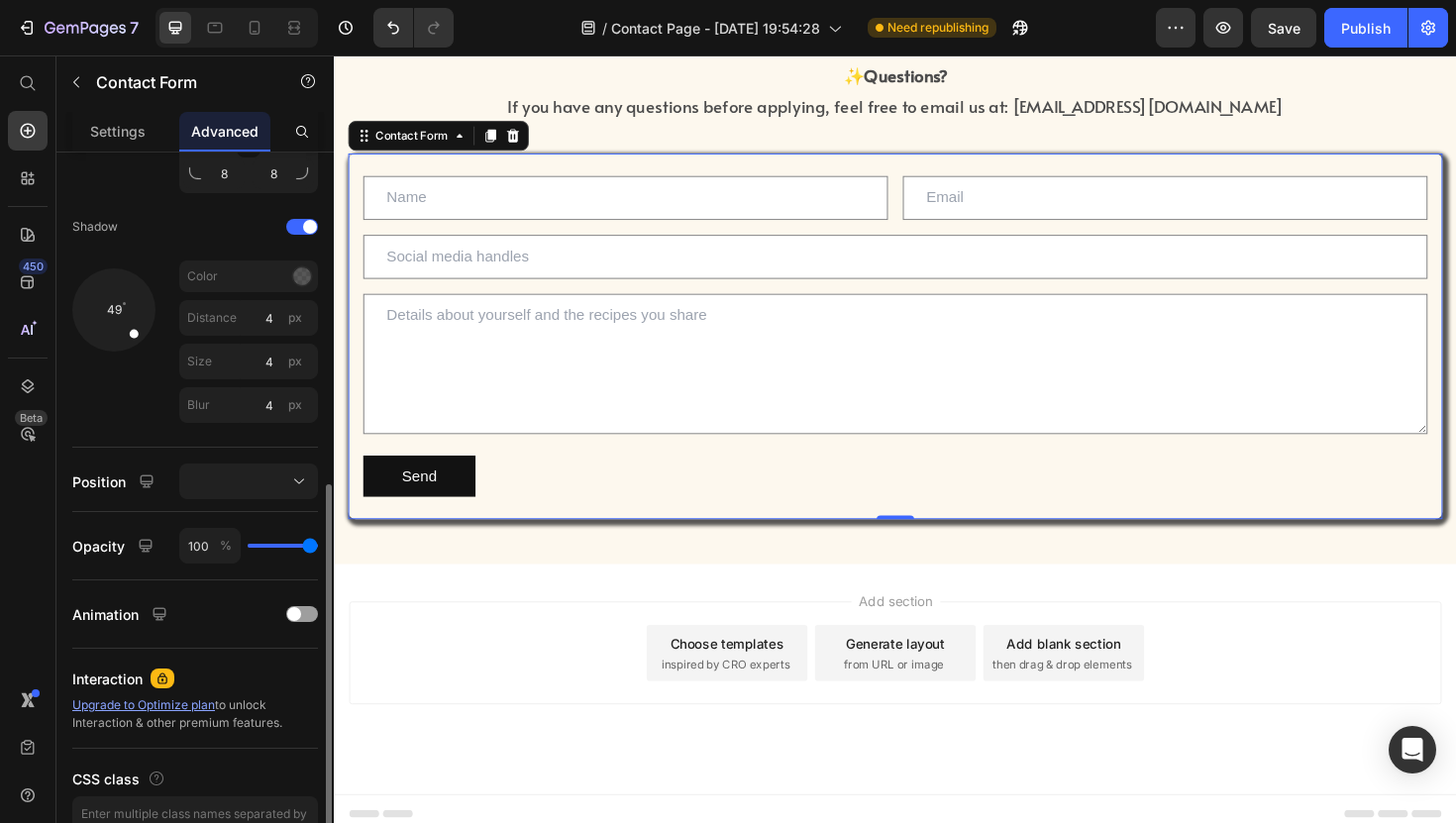 scroll, scrollTop: 721, scrollLeft: 0, axis: vertical 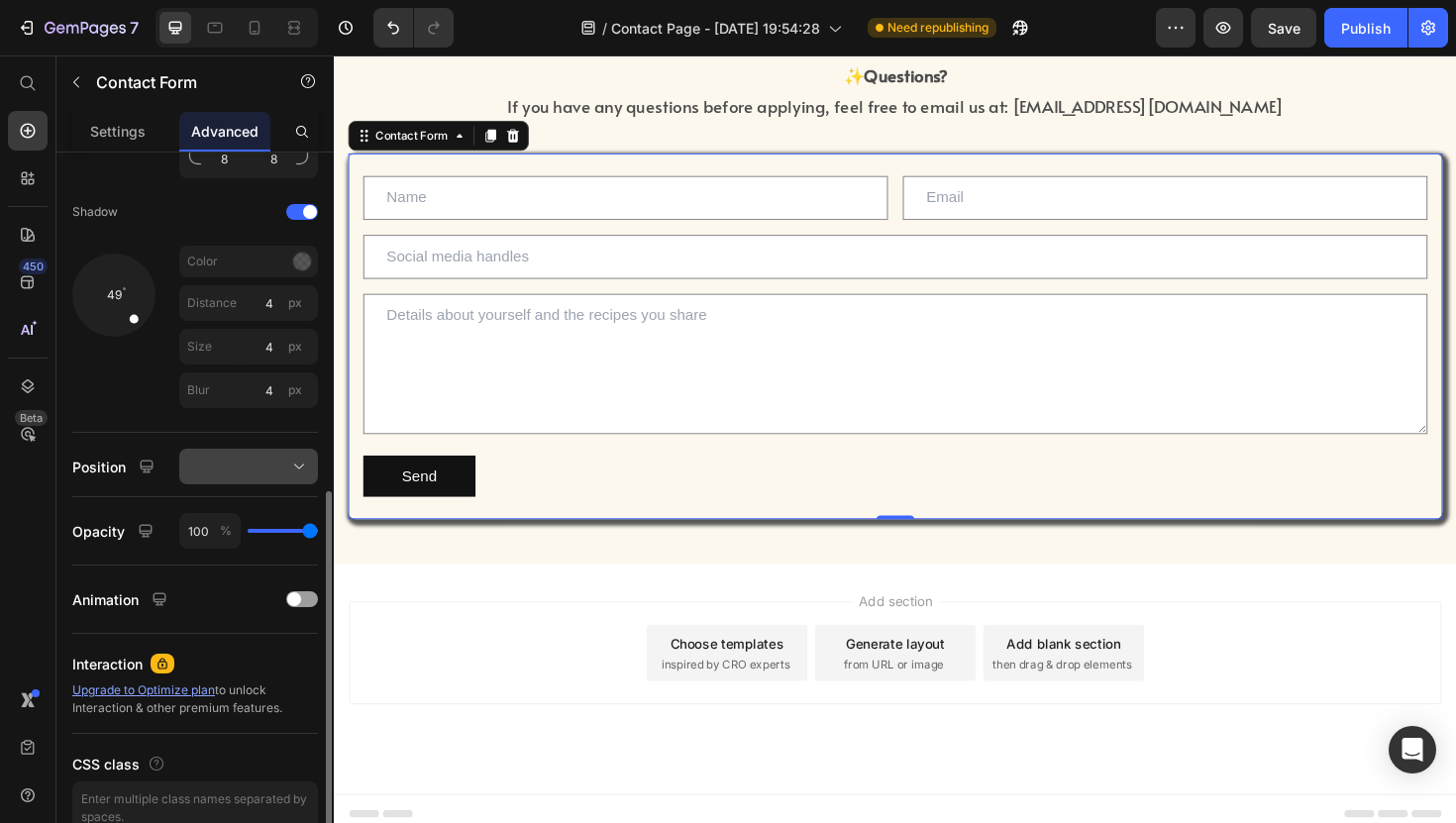 click at bounding box center [249, 466] 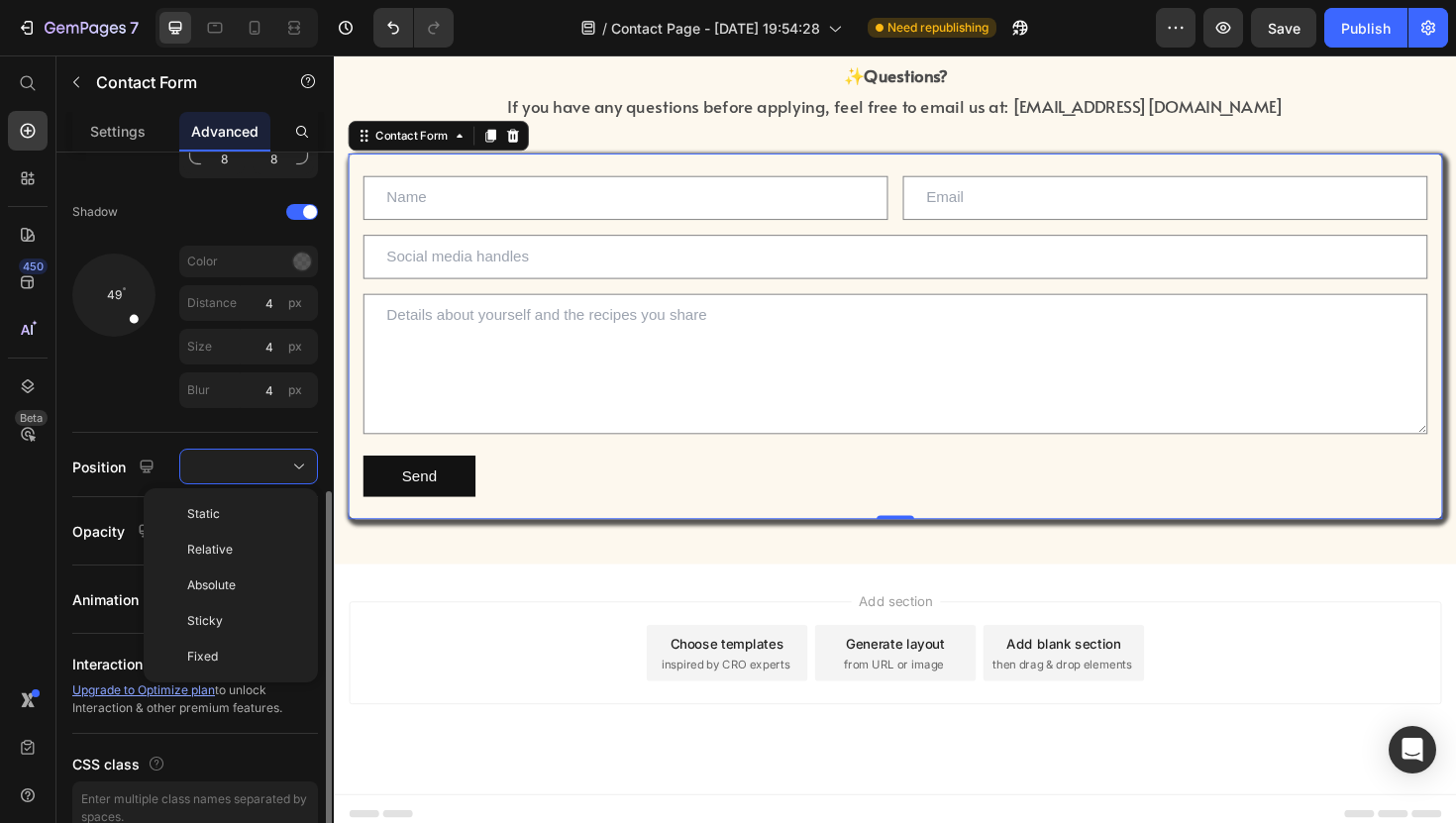 click on "Display on Desktop Tablet Mobile Spacing (px) 0 0 0 0 24 16 24 16 Shape Border Corner 8 8 8 8 Shadow 49 Color Distance 4 px Size 4 px Blur 4 px Position Static Relative Absolute Sticky Fixed Opacity 100 % Animation Interaction Upgrade to Optimize plan  to unlock Interaction & other premium features. CSS class  Delete element" at bounding box center [195, 204] 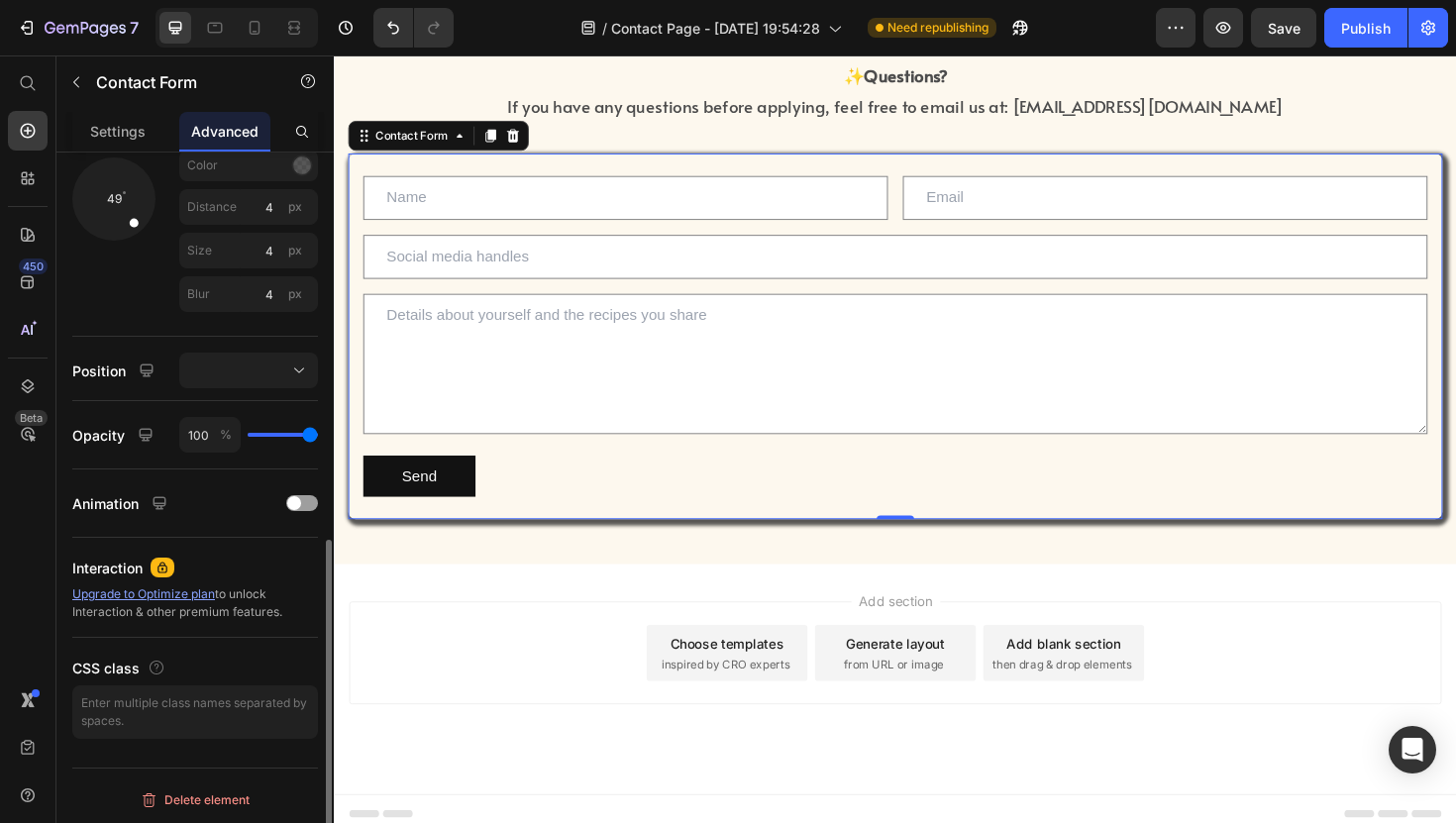 scroll, scrollTop: 819, scrollLeft: 0, axis: vertical 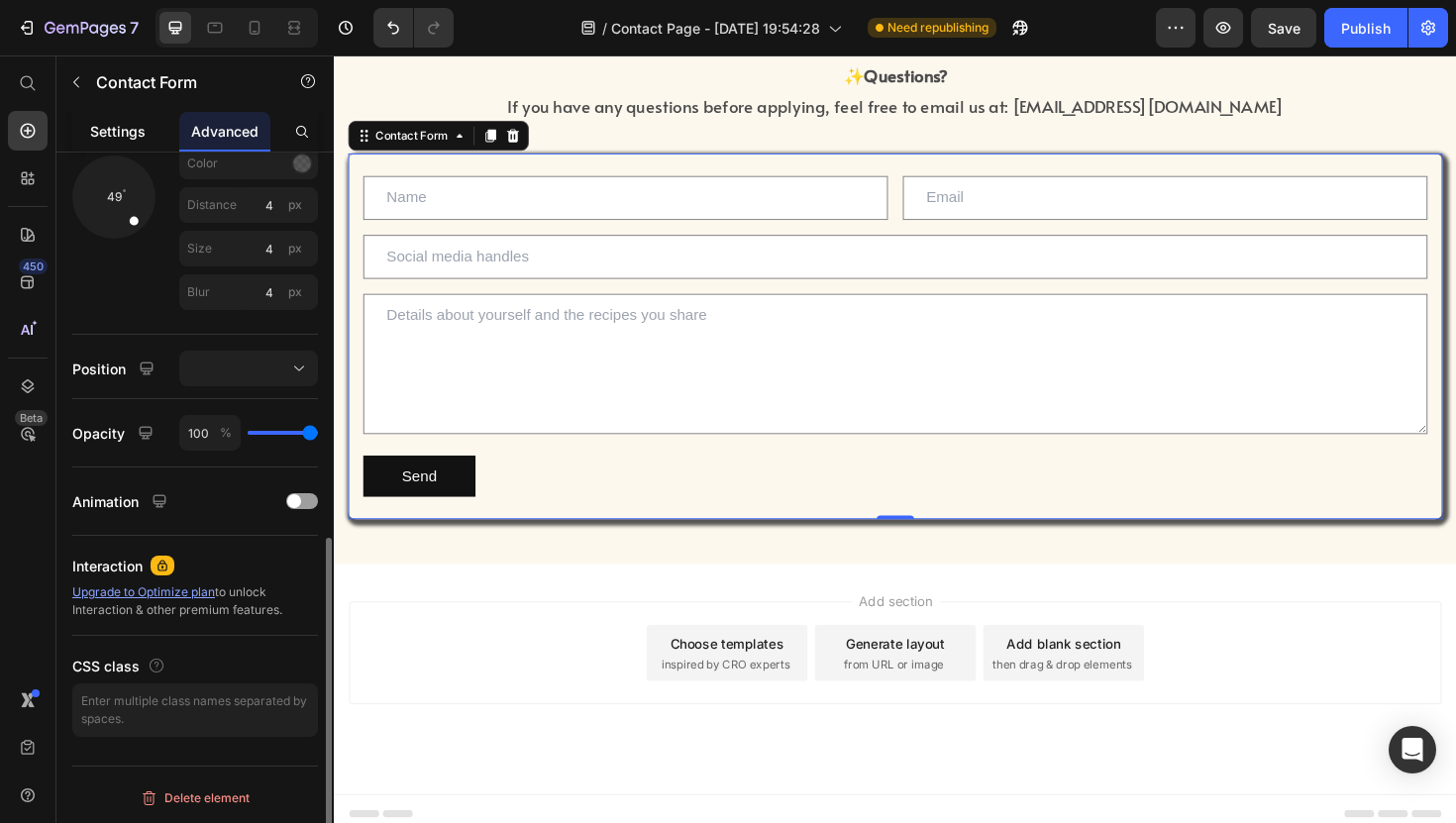 click on "Settings" at bounding box center (118, 131) 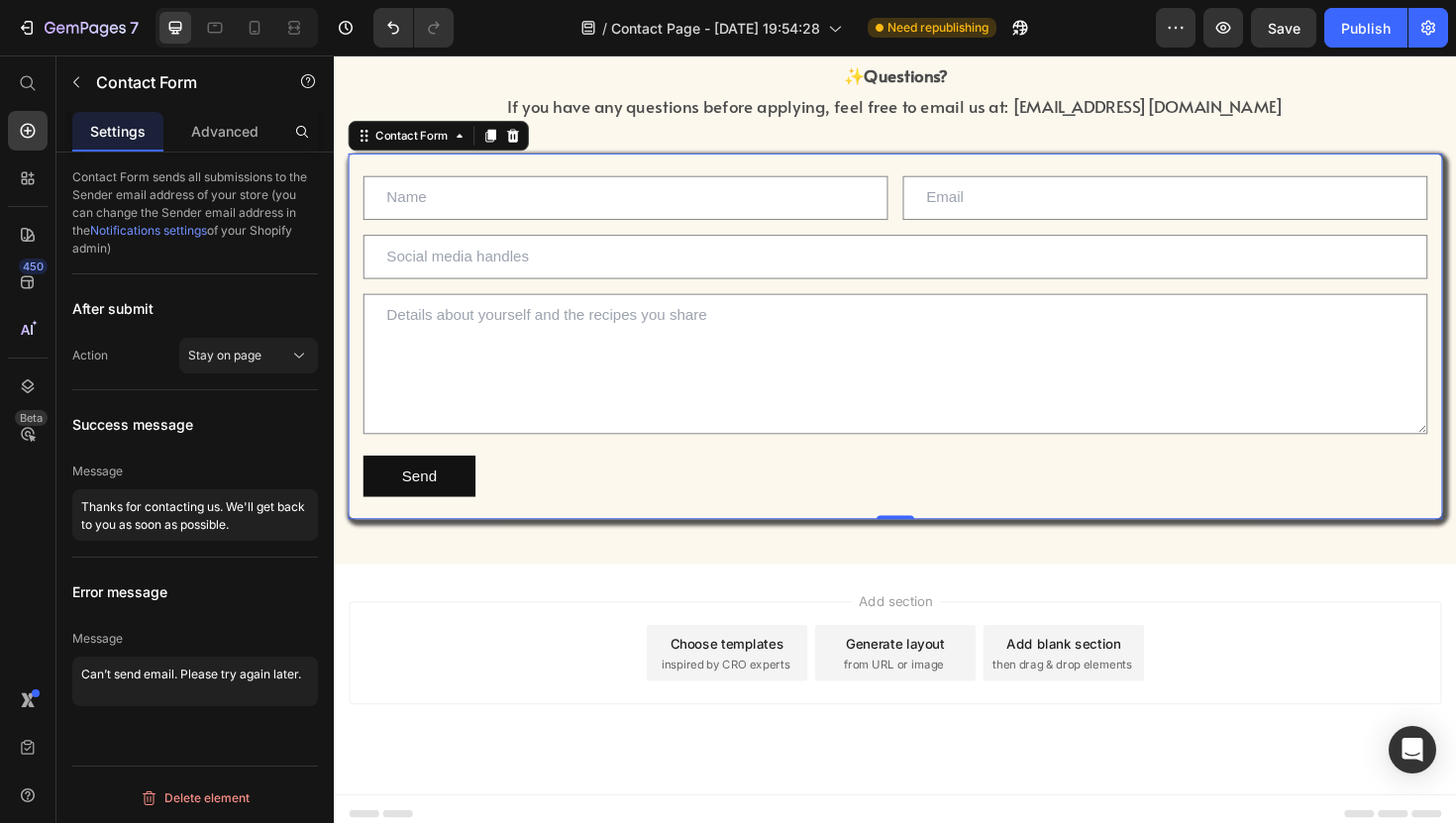 scroll, scrollTop: 0, scrollLeft: 0, axis: both 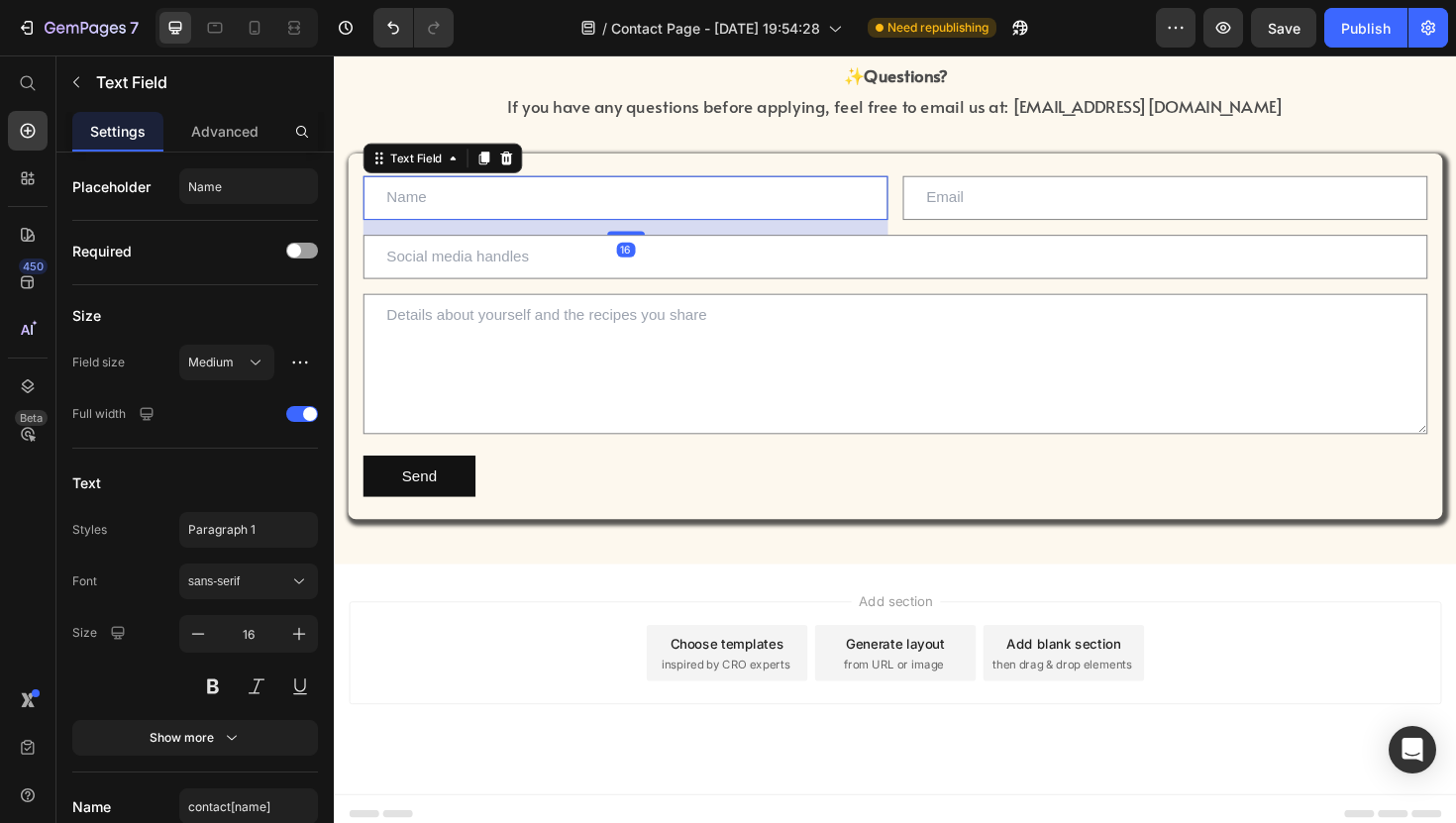 click at bounding box center (642, 206) 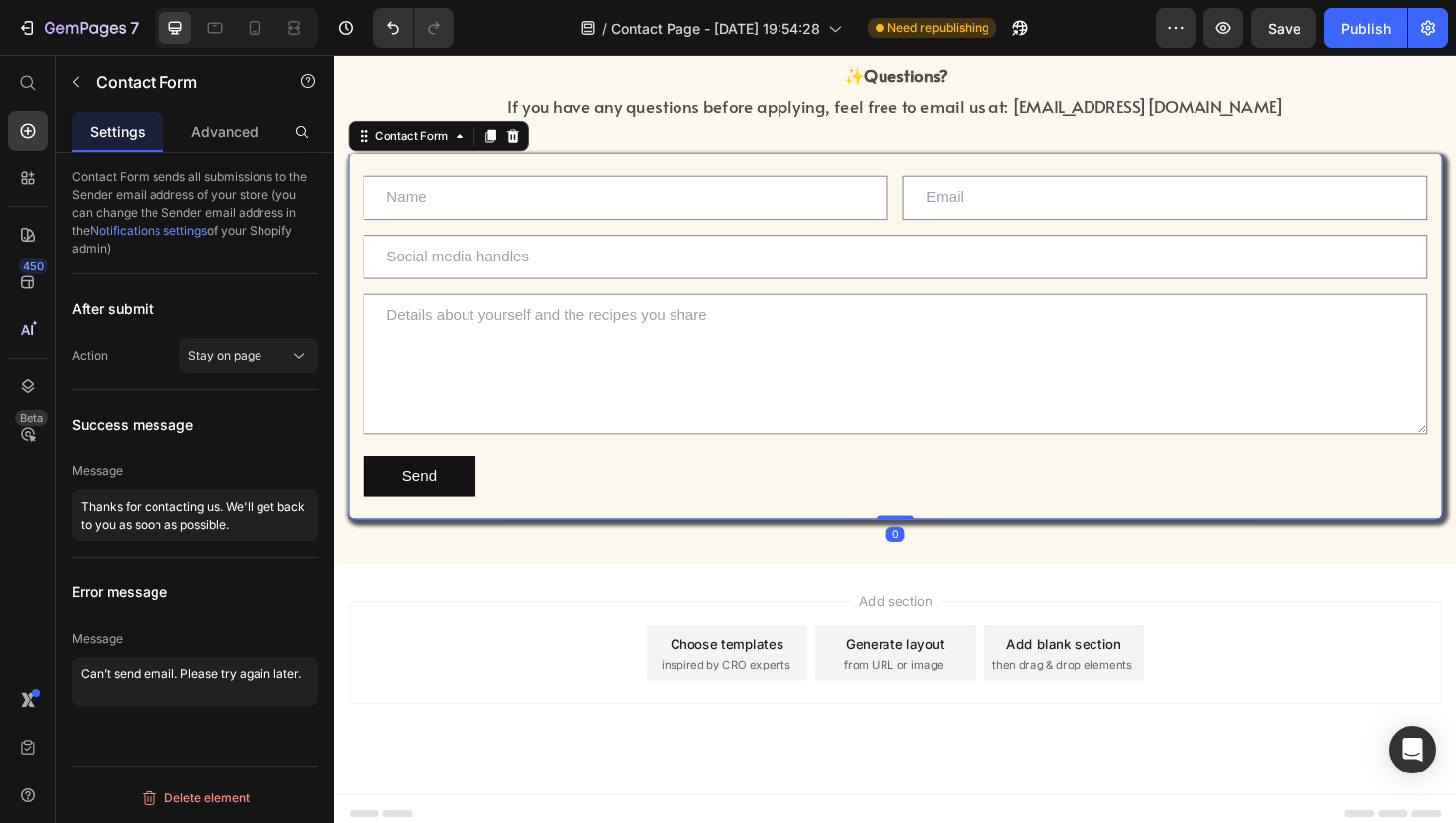 click on "Text Field Email Field Row Text Field Text Area Send Submit Button Contact Form   0" at bounding box center [928, 353] 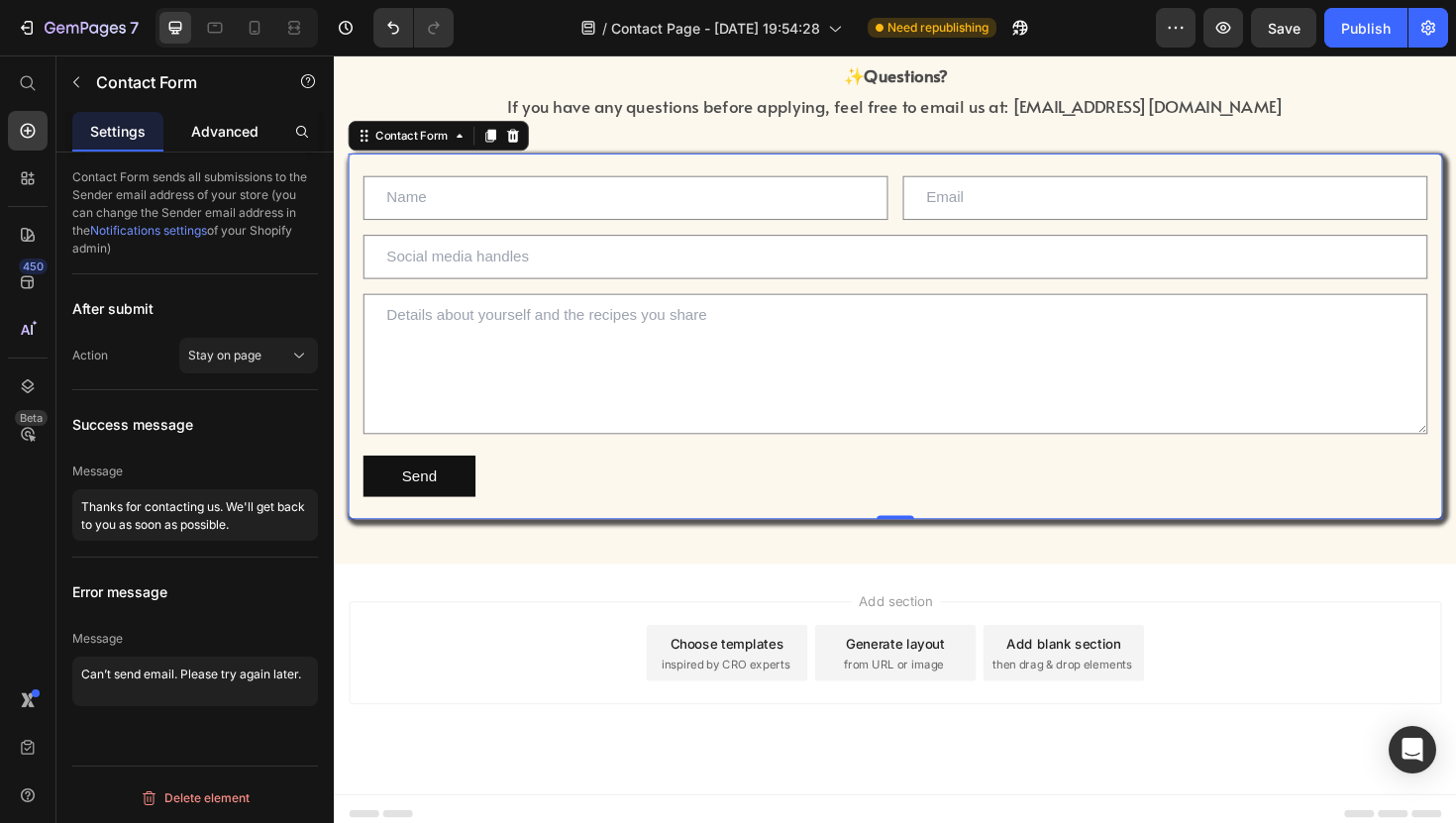 click on "Advanced" at bounding box center (225, 131) 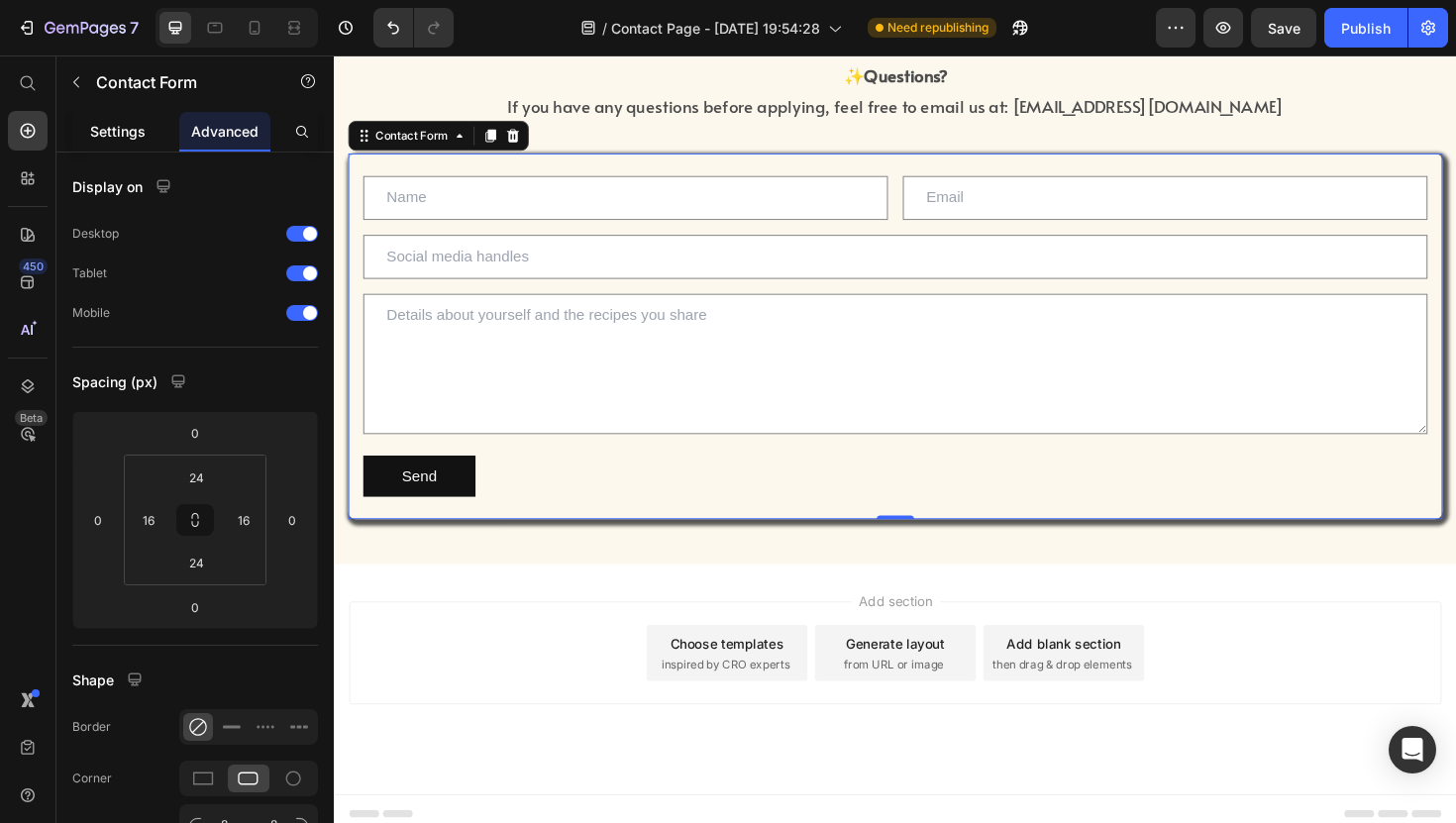 click on "Settings" 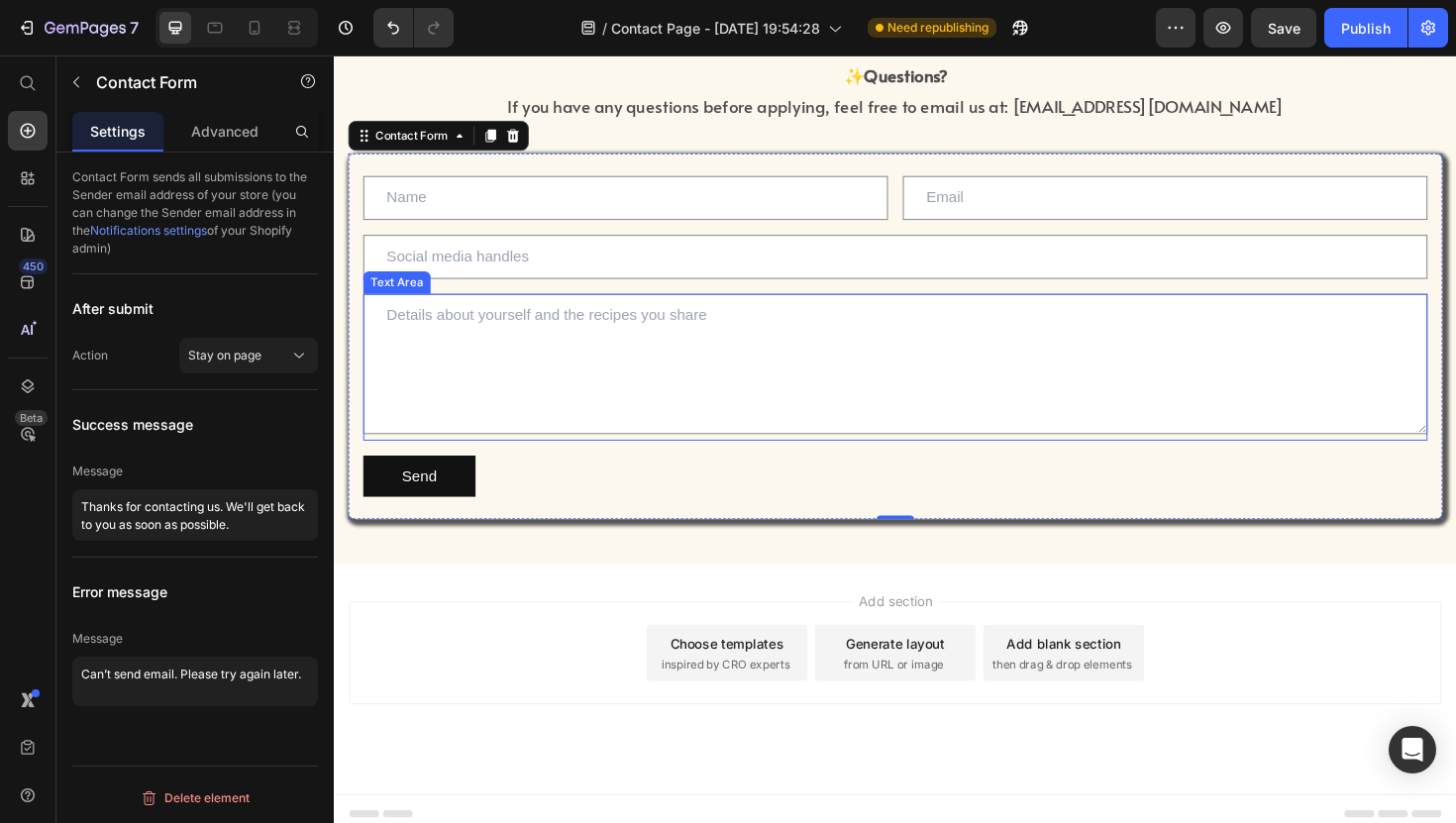 click at bounding box center [928, 382] 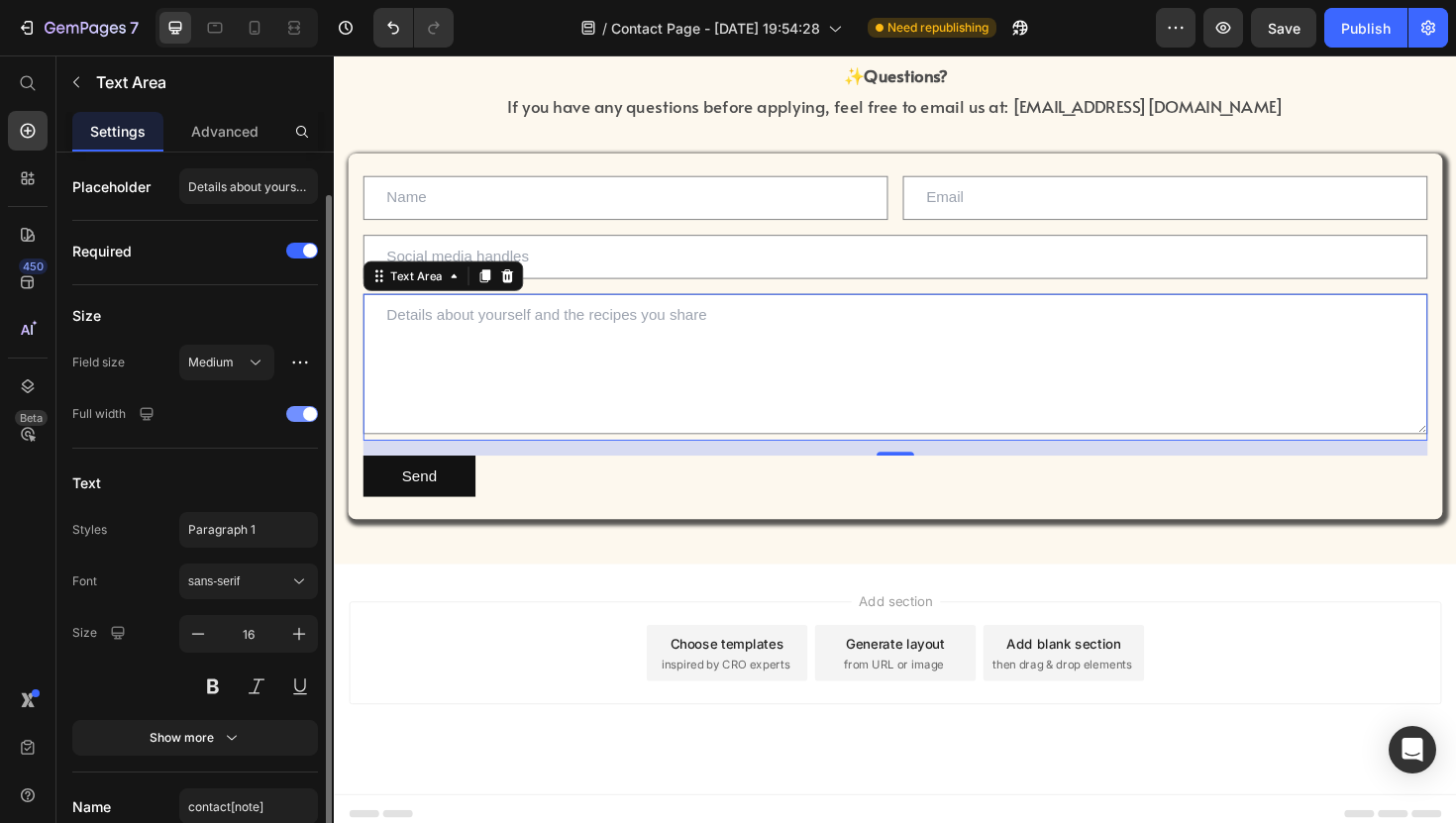 scroll, scrollTop: 91, scrollLeft: 0, axis: vertical 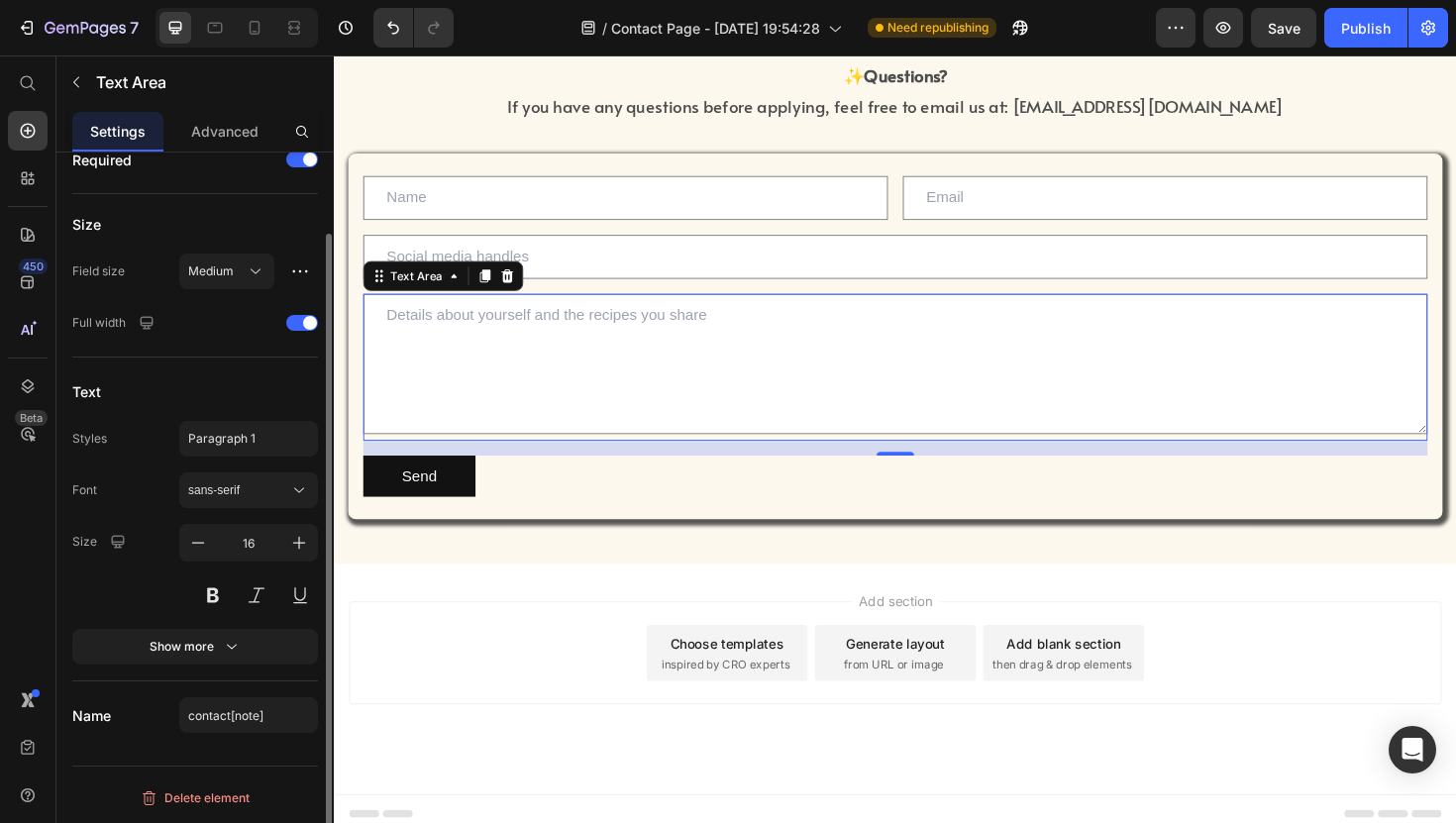 click on "Text Styles Paragraph 1 Font sans-serif Size 16 Show more" 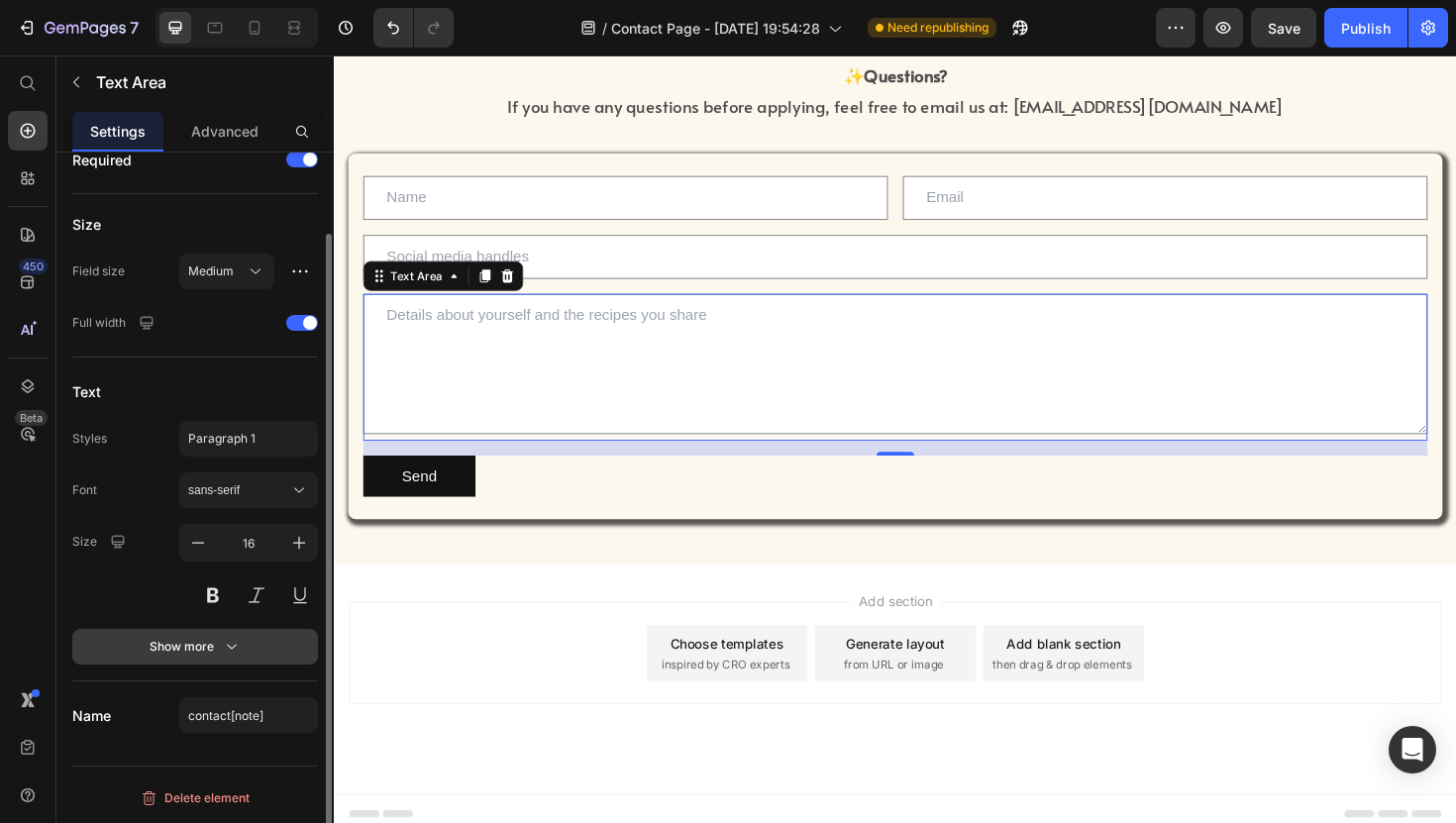 click on "Show more" at bounding box center [195, 647] 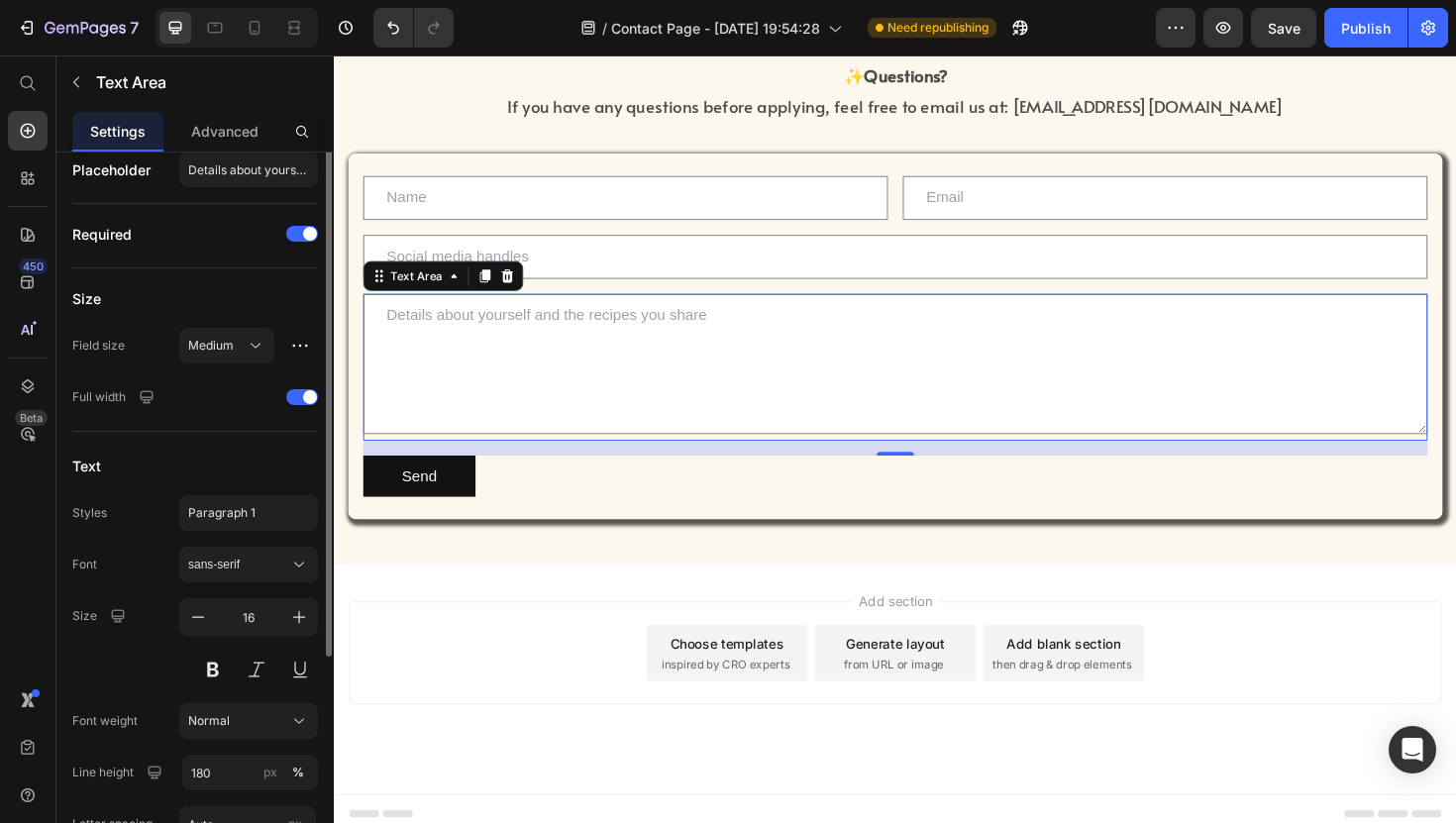 scroll, scrollTop: 0, scrollLeft: 0, axis: both 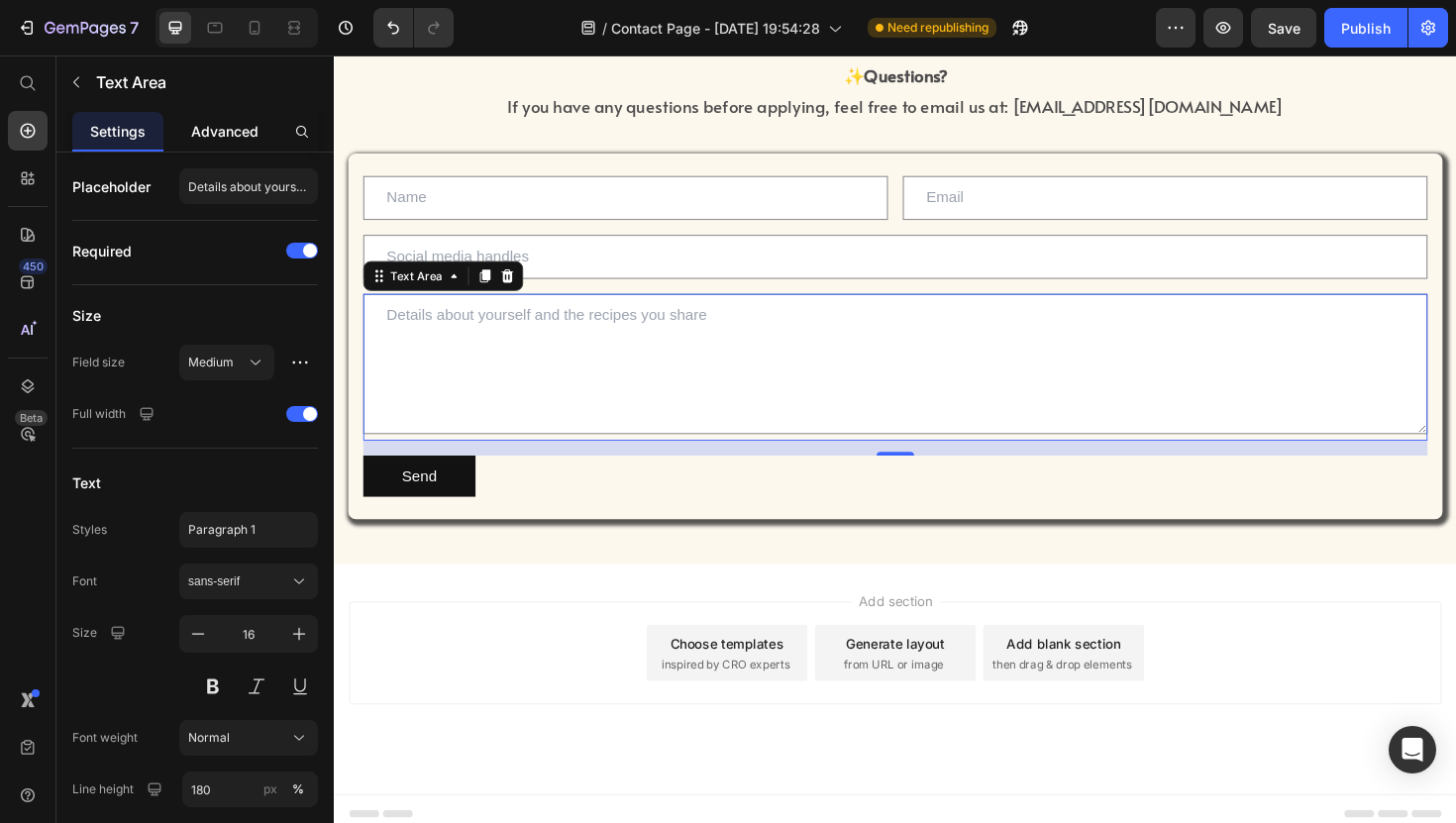 click on "Advanced" at bounding box center [225, 131] 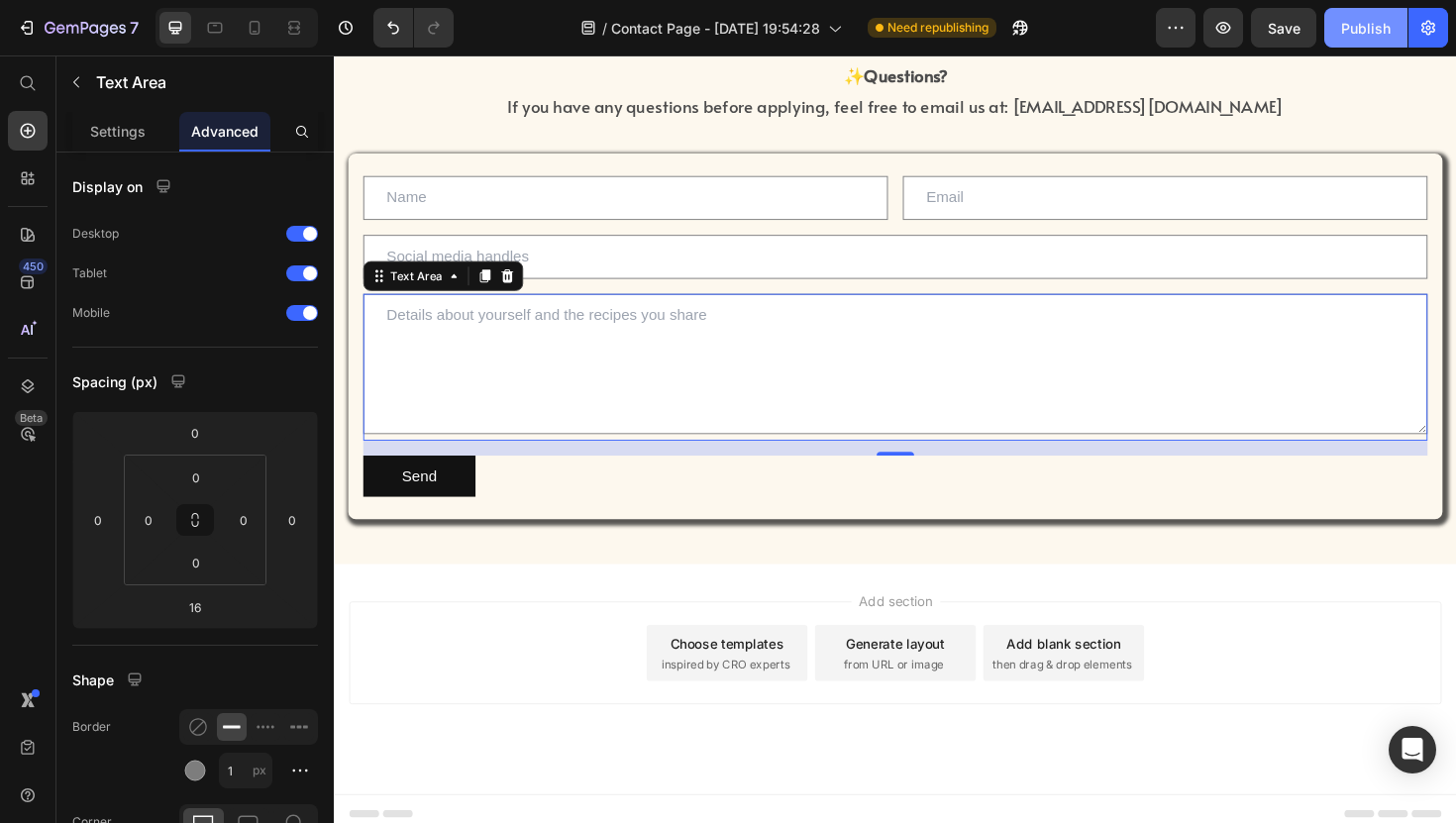 click on "Publish" at bounding box center (1366, 28) 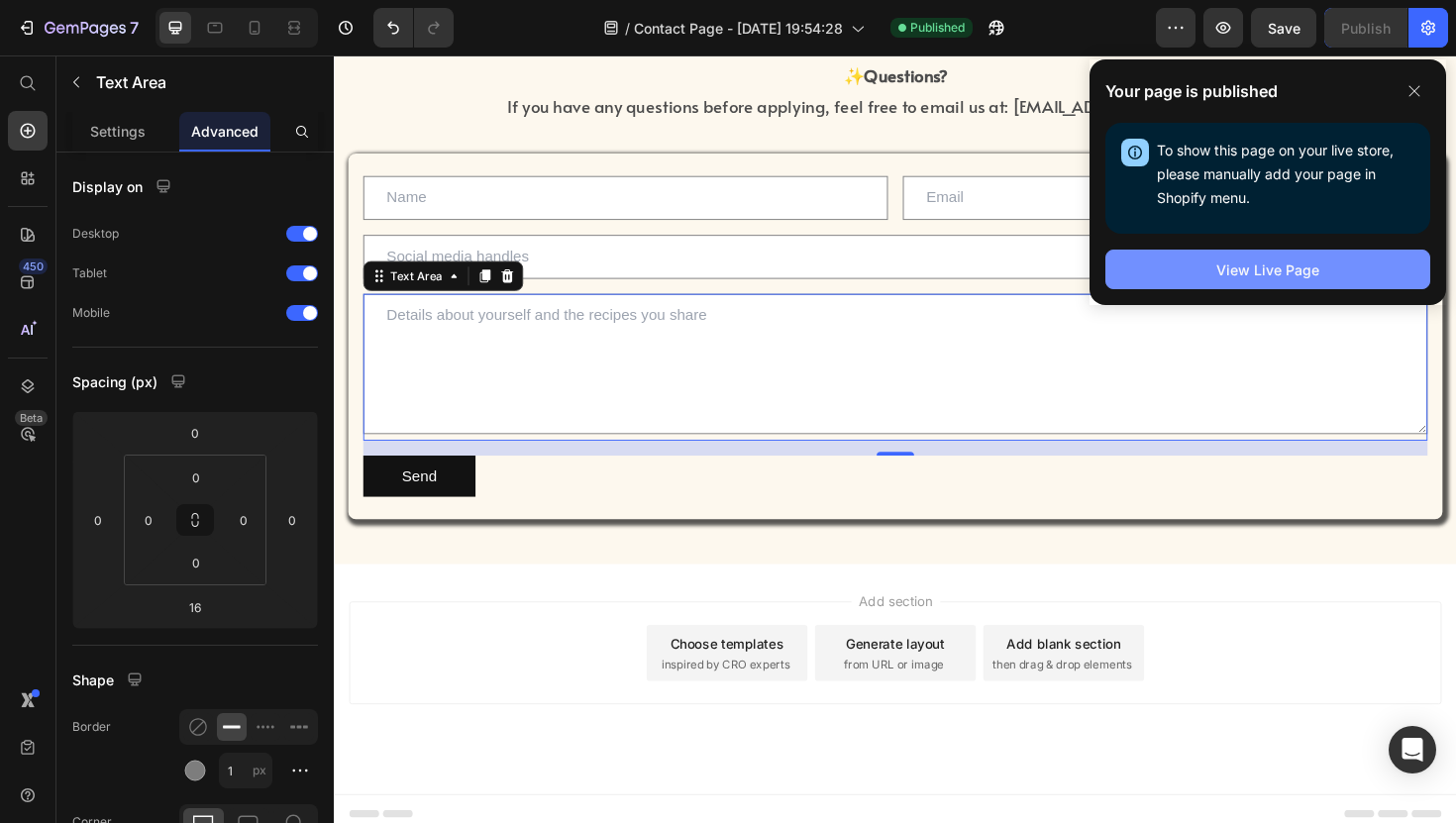 click on "View Live Page" at bounding box center (1268, 269) 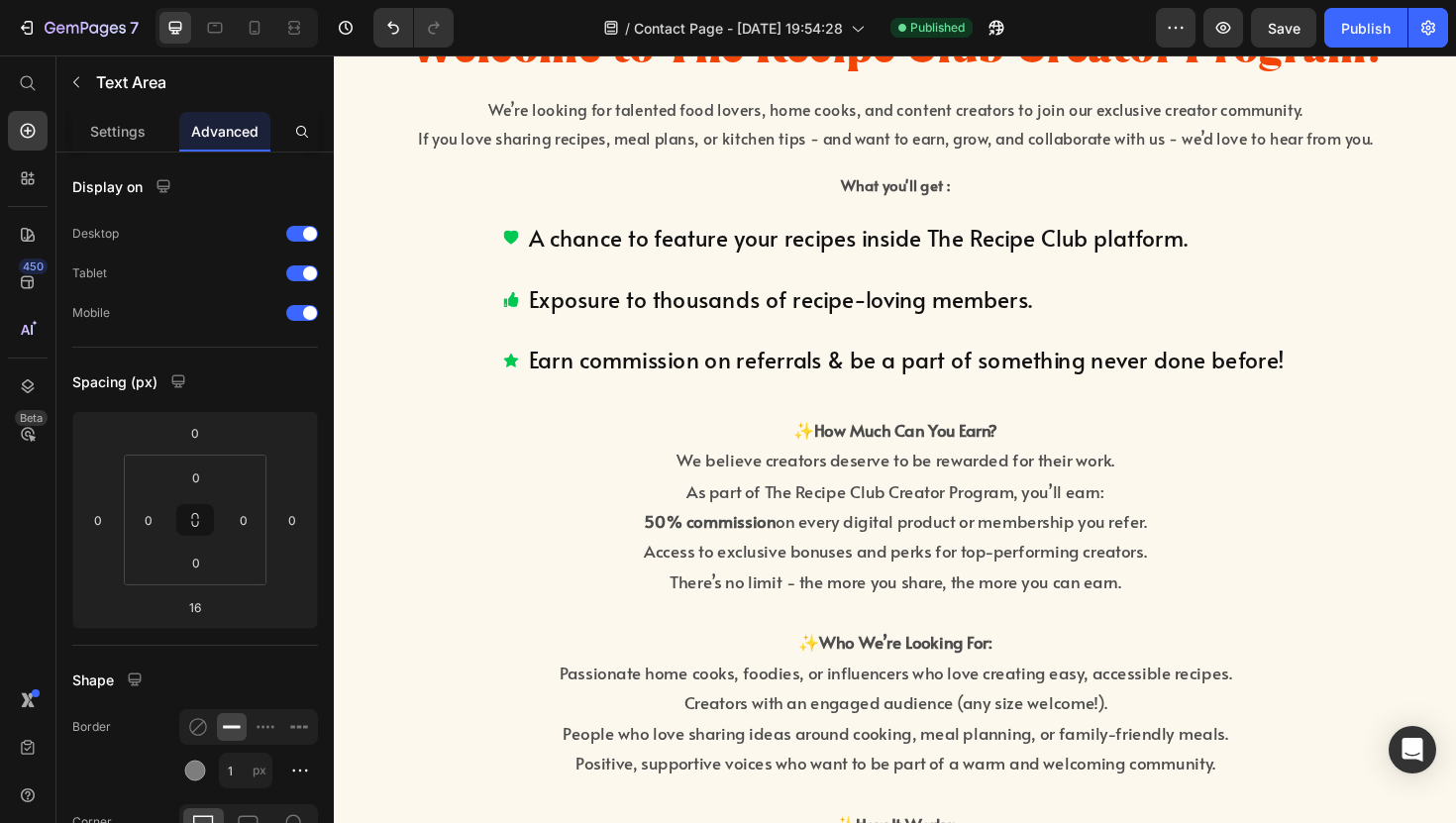scroll, scrollTop: 190, scrollLeft: 0, axis: vertical 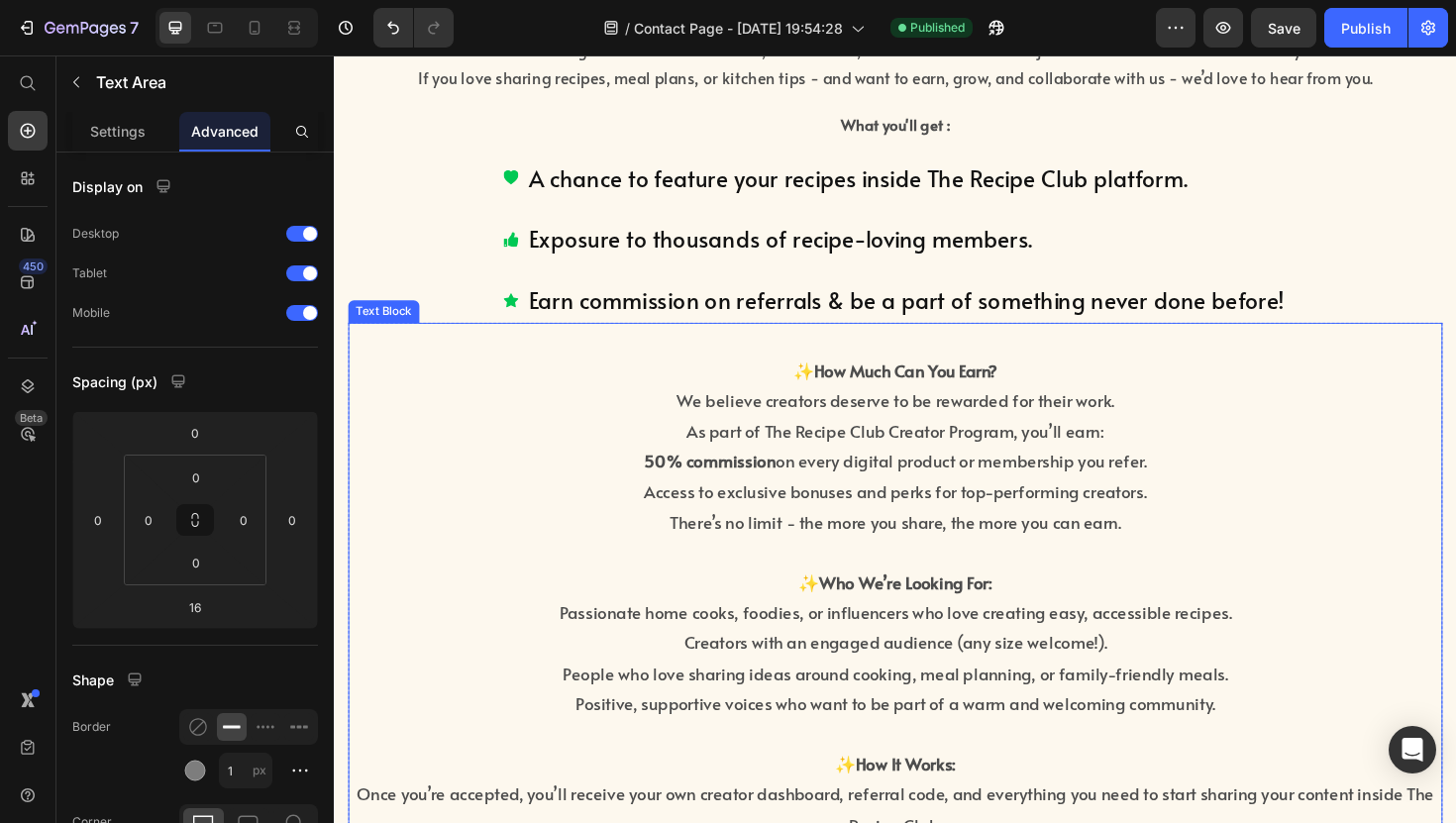 click on "50% commission  on every digital product or membership you refer." at bounding box center [928, 485] 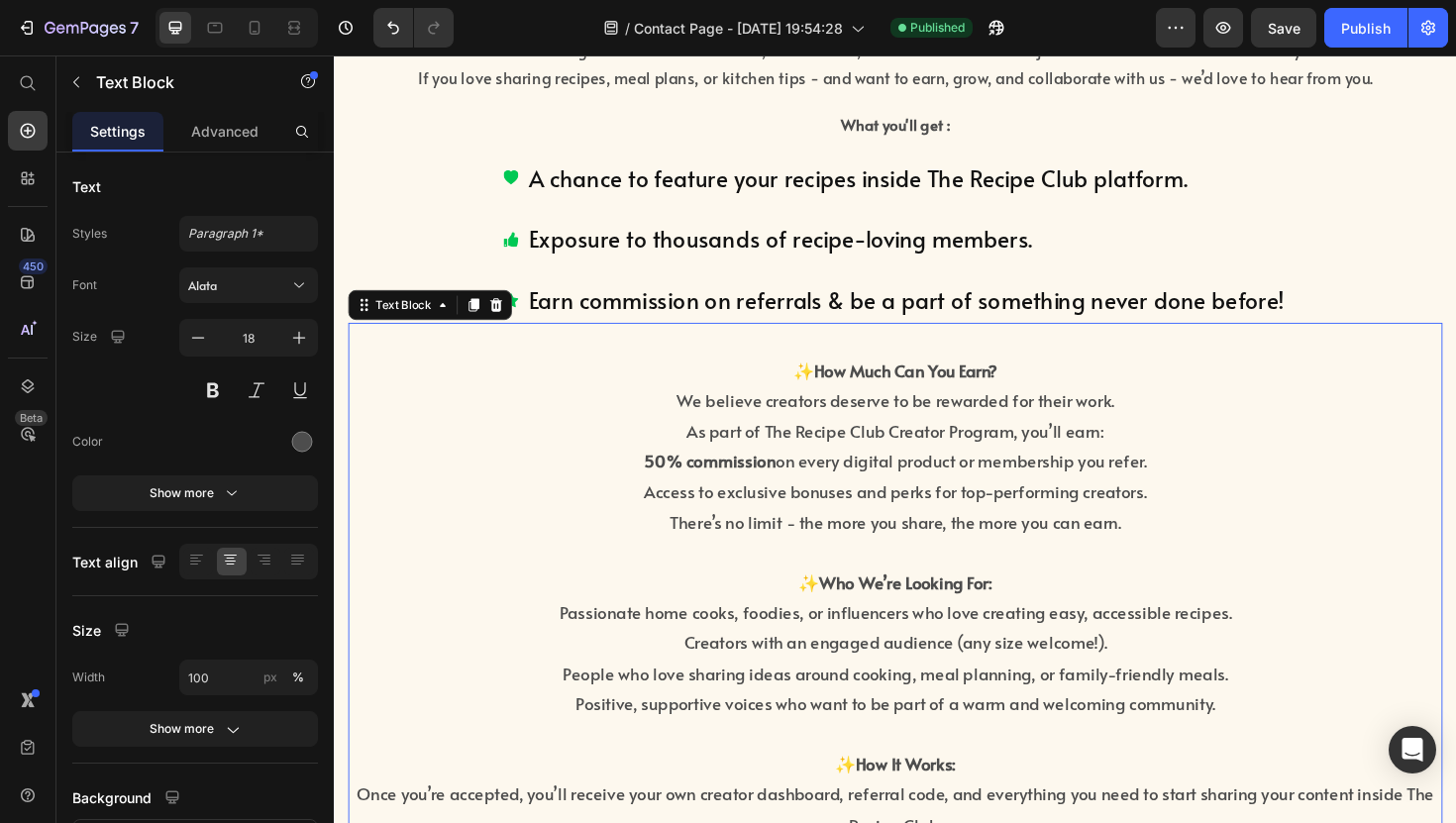 click on "There’s no limit - the more you share, the more you can earn." at bounding box center [928, 550] 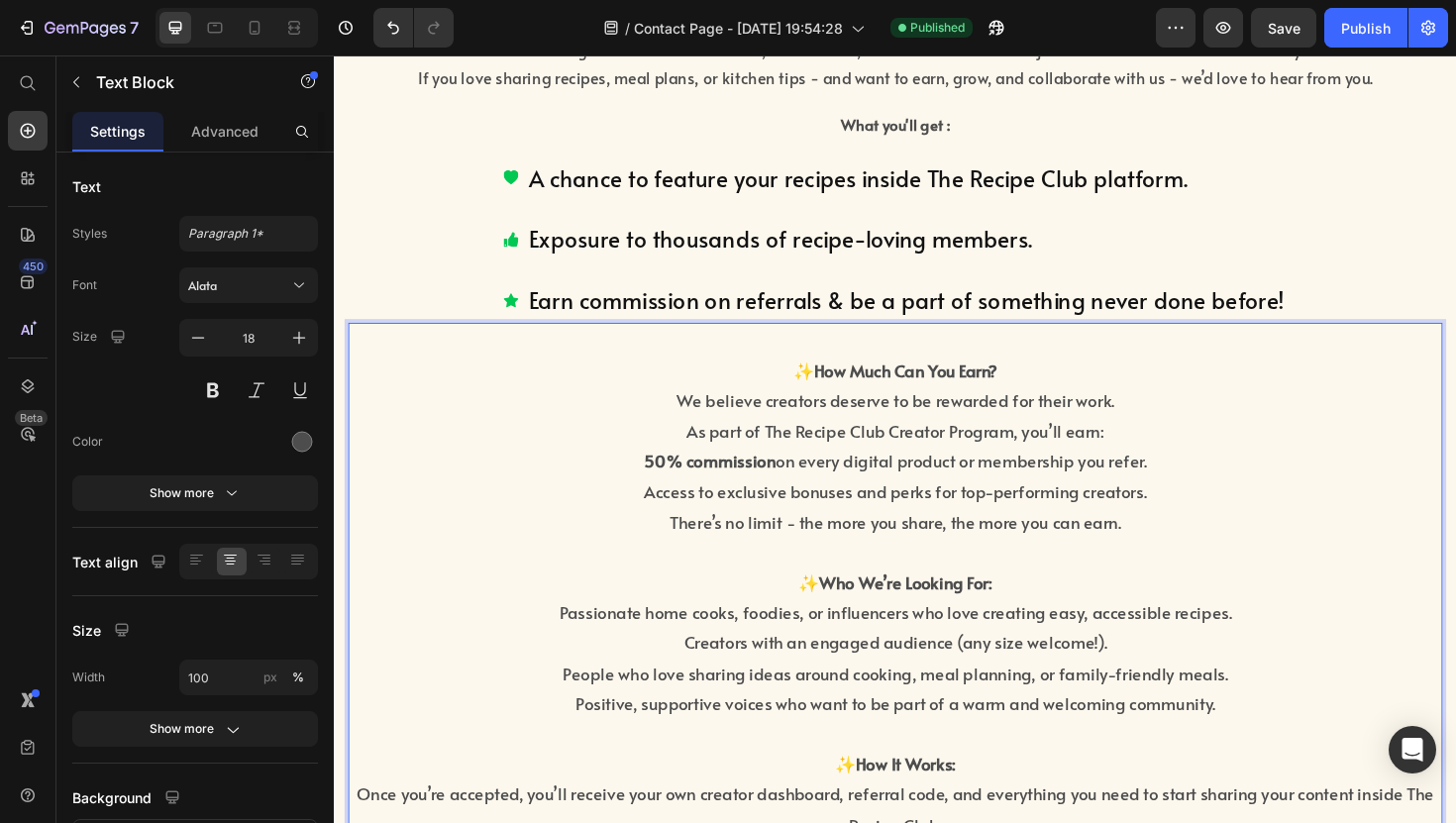 click on "As part of The Recipe Club Creator Program, you’ll earn:" at bounding box center [928, 454] 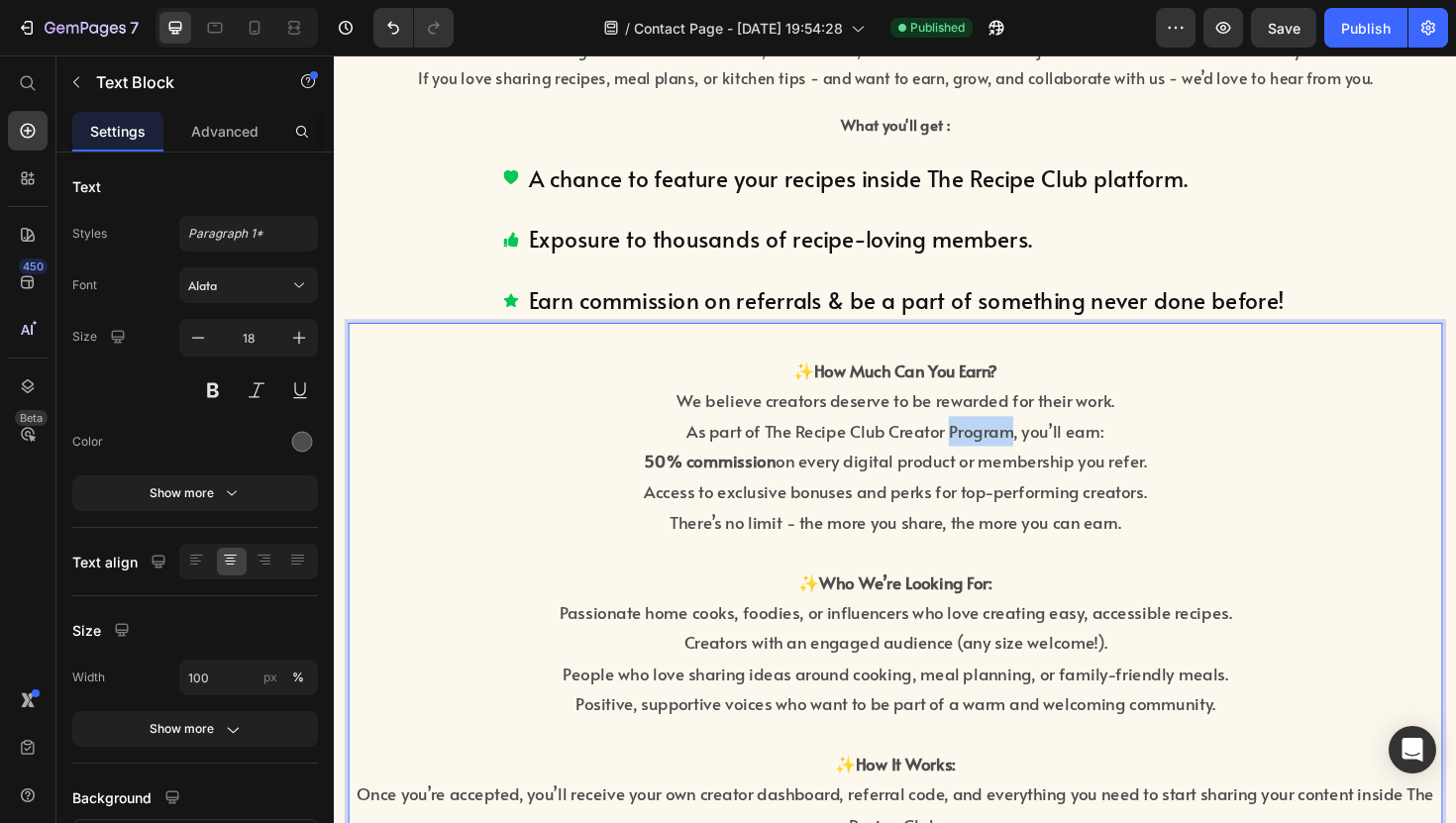 click on "As part of The Recipe Club Creator Program, you’ll earn:" at bounding box center [928, 454] 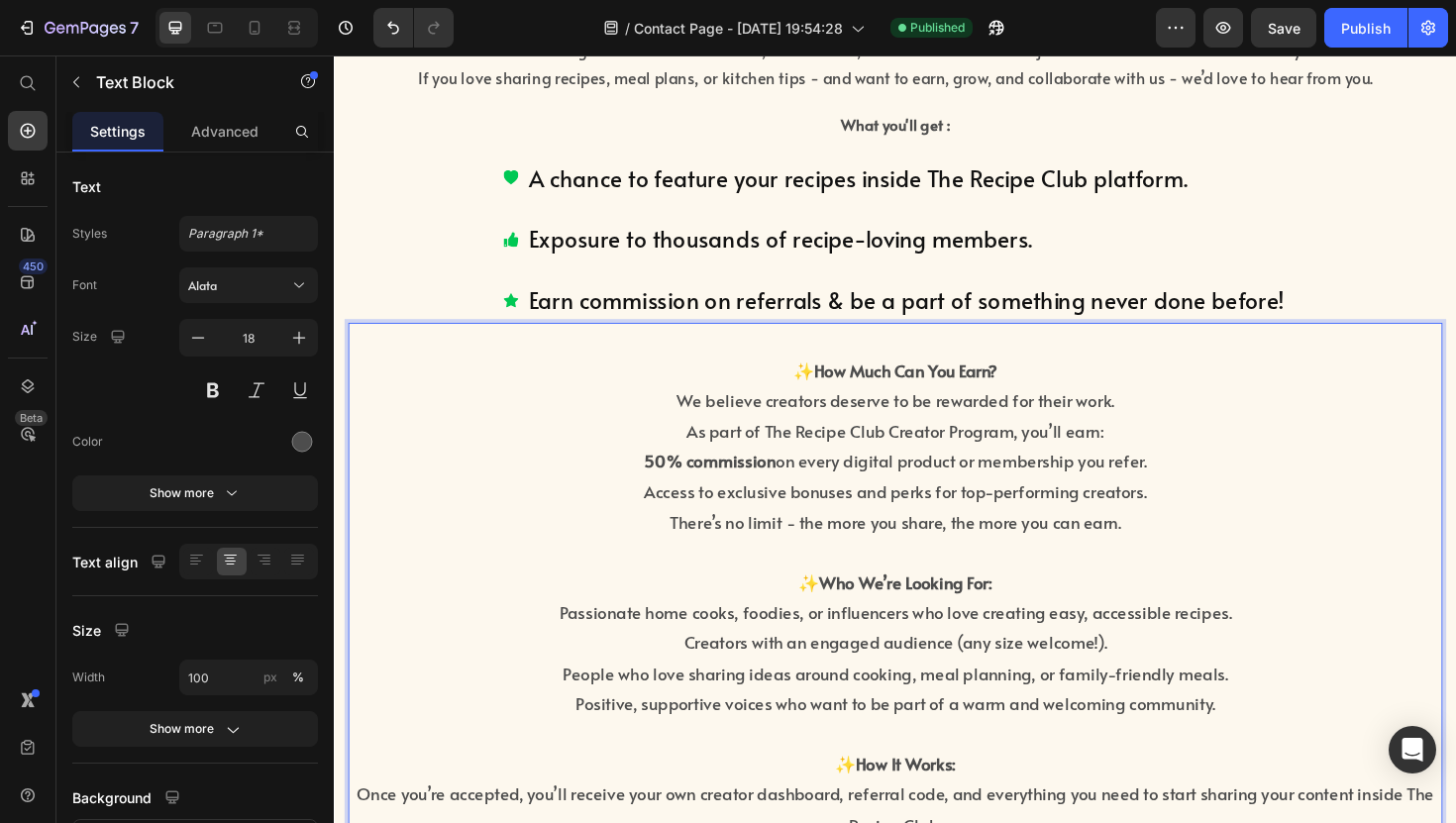 click on "50% commission  on every digital product or membership you refer." at bounding box center (928, 485) 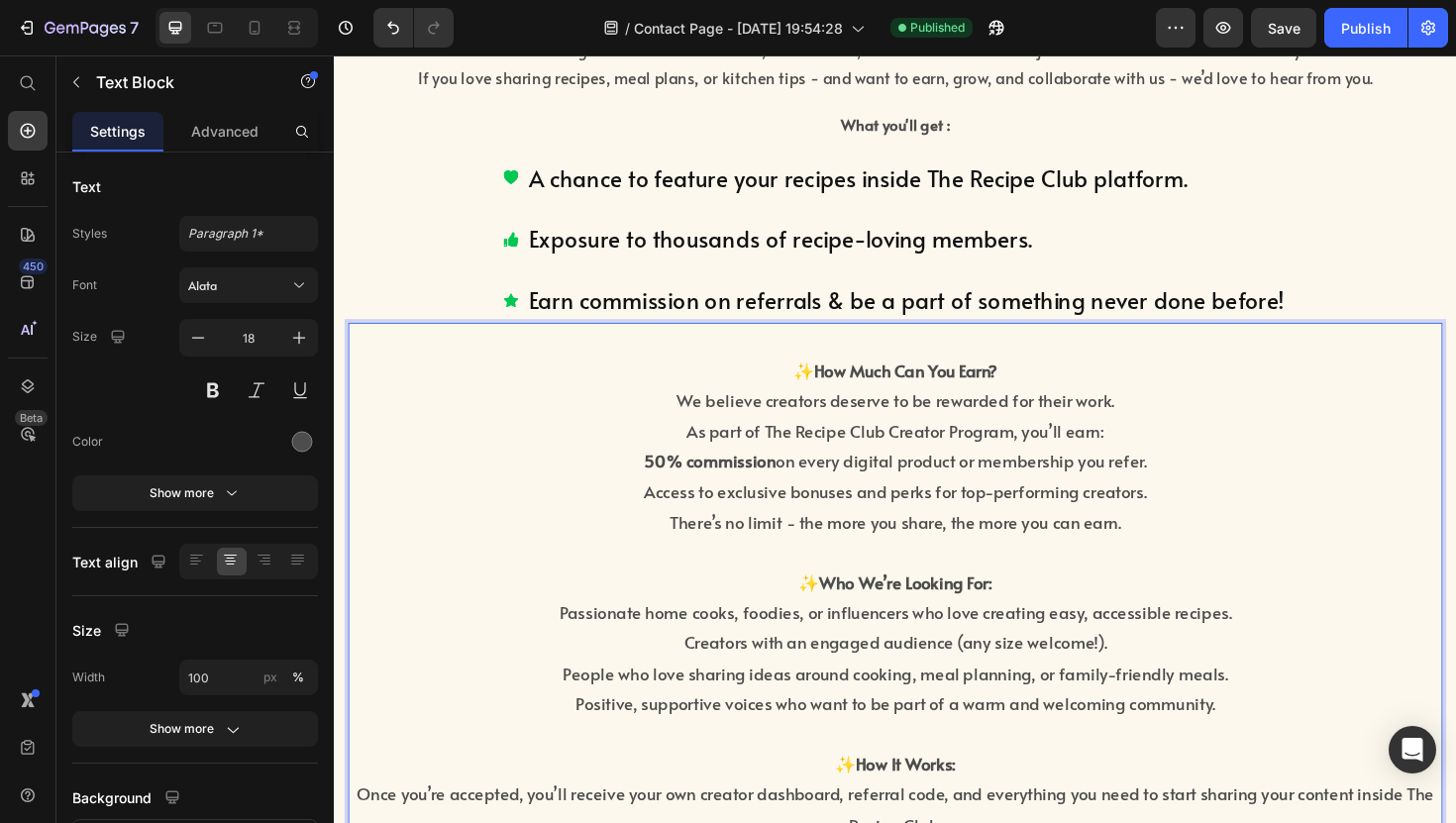 click on "50% commission  on every digital product or membership you refer." at bounding box center (928, 485) 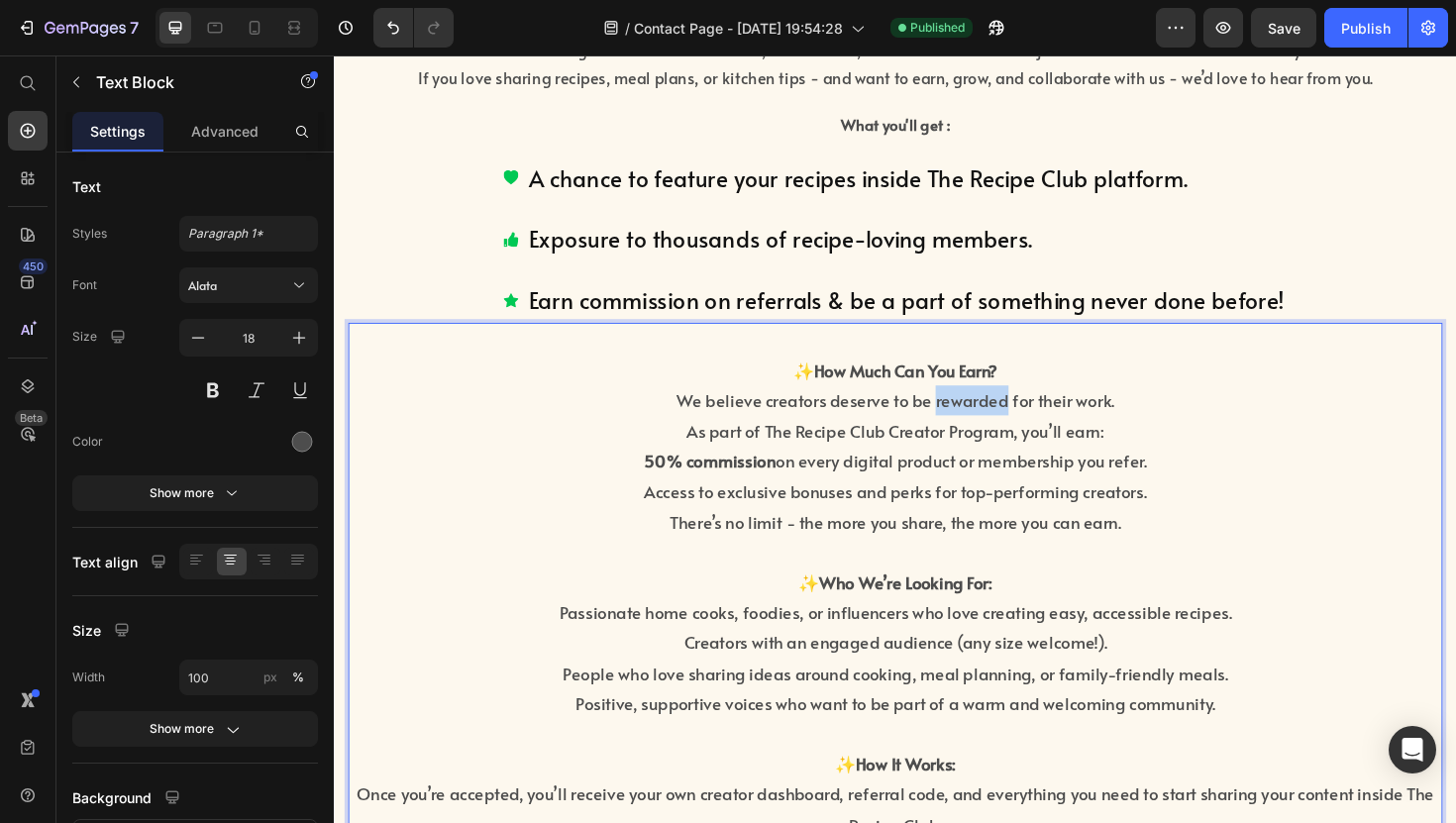 click on "We believe creators deserve to be rewarded for their work." at bounding box center (928, 421) 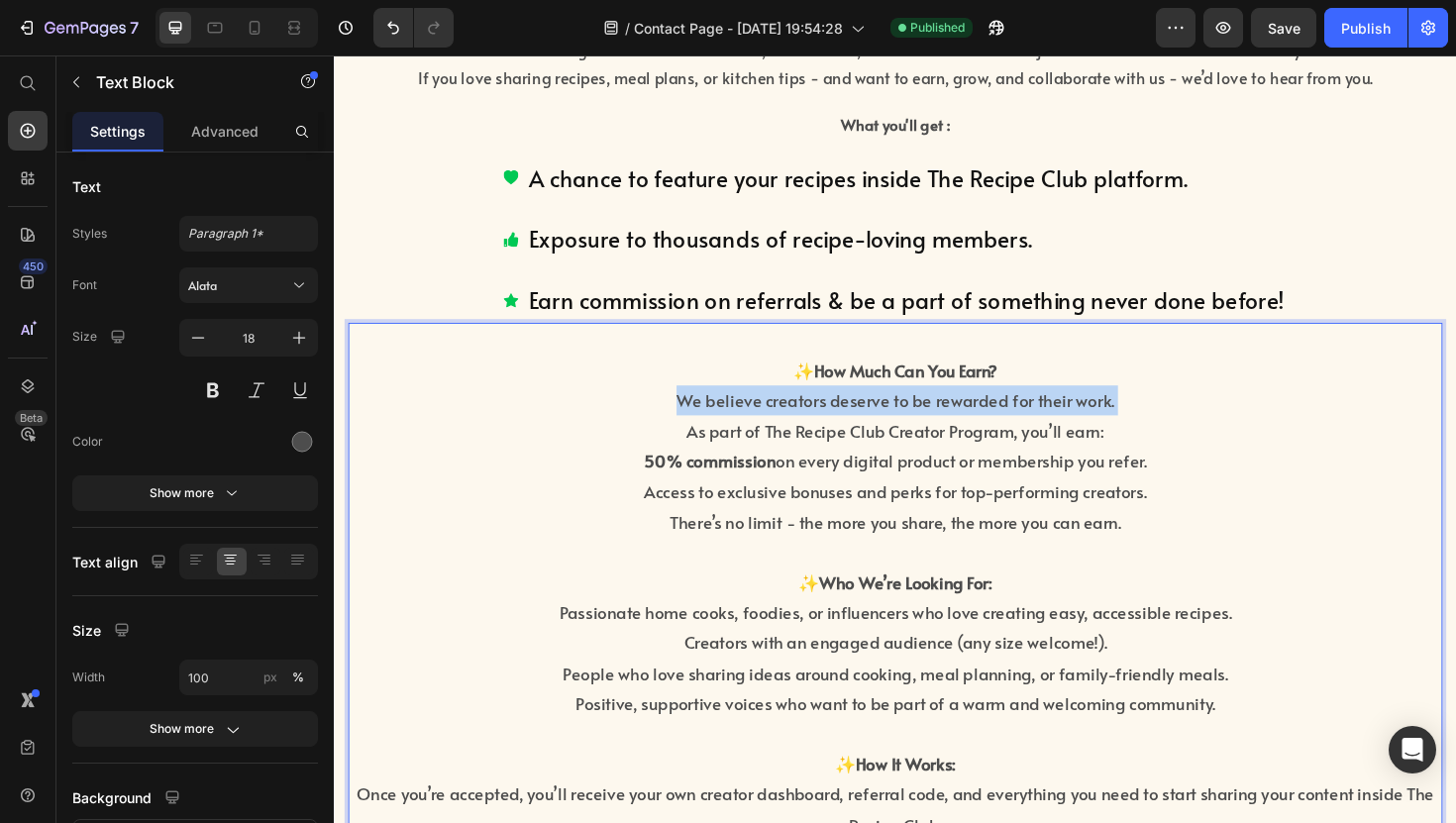 click on "We believe creators deserve to be rewarded for their work." at bounding box center [928, 421] 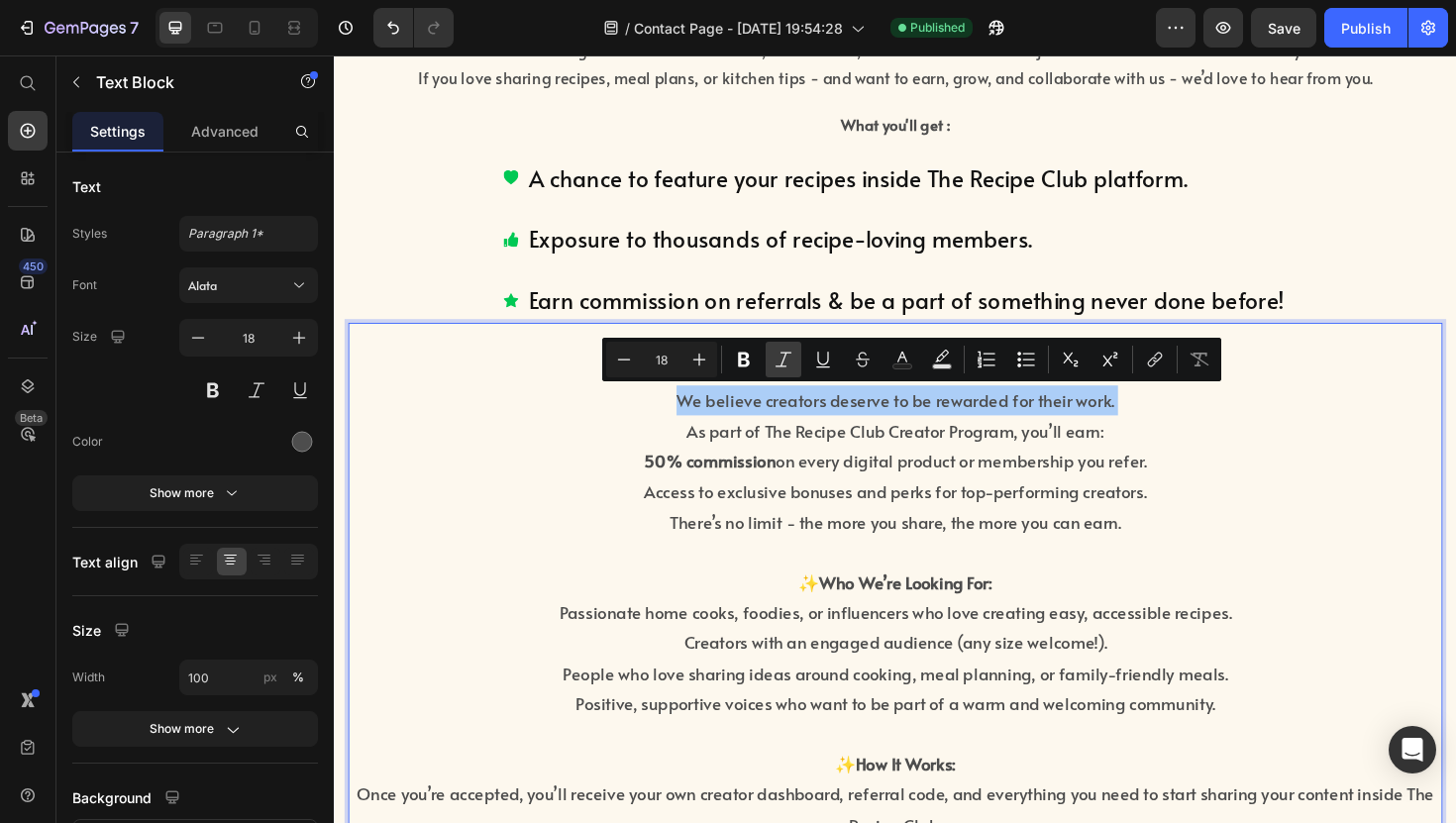 click on "Italic" at bounding box center [783, 360] 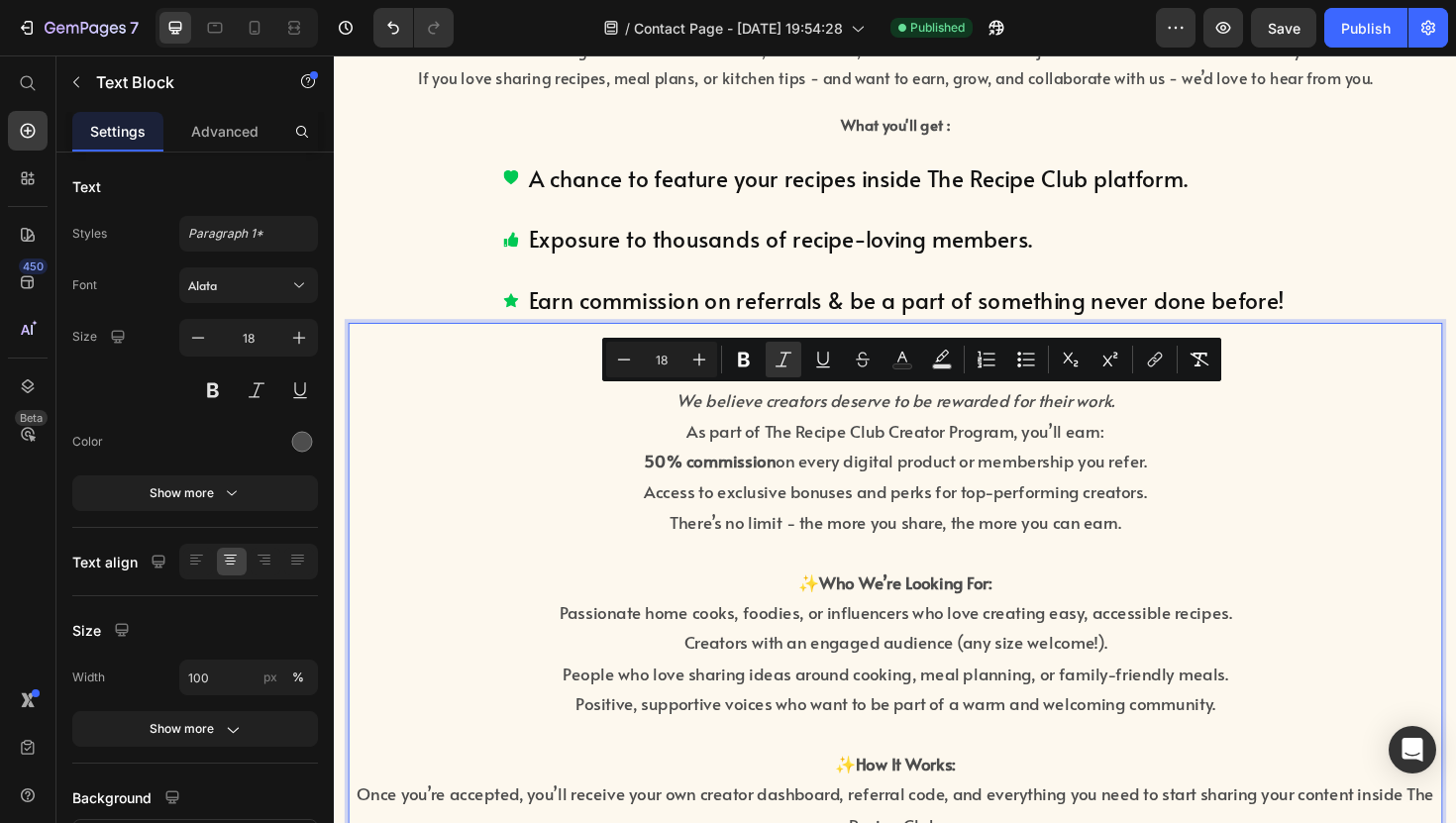 click on "There’s no limit - the more you share, the more you can earn." at bounding box center [928, 550] 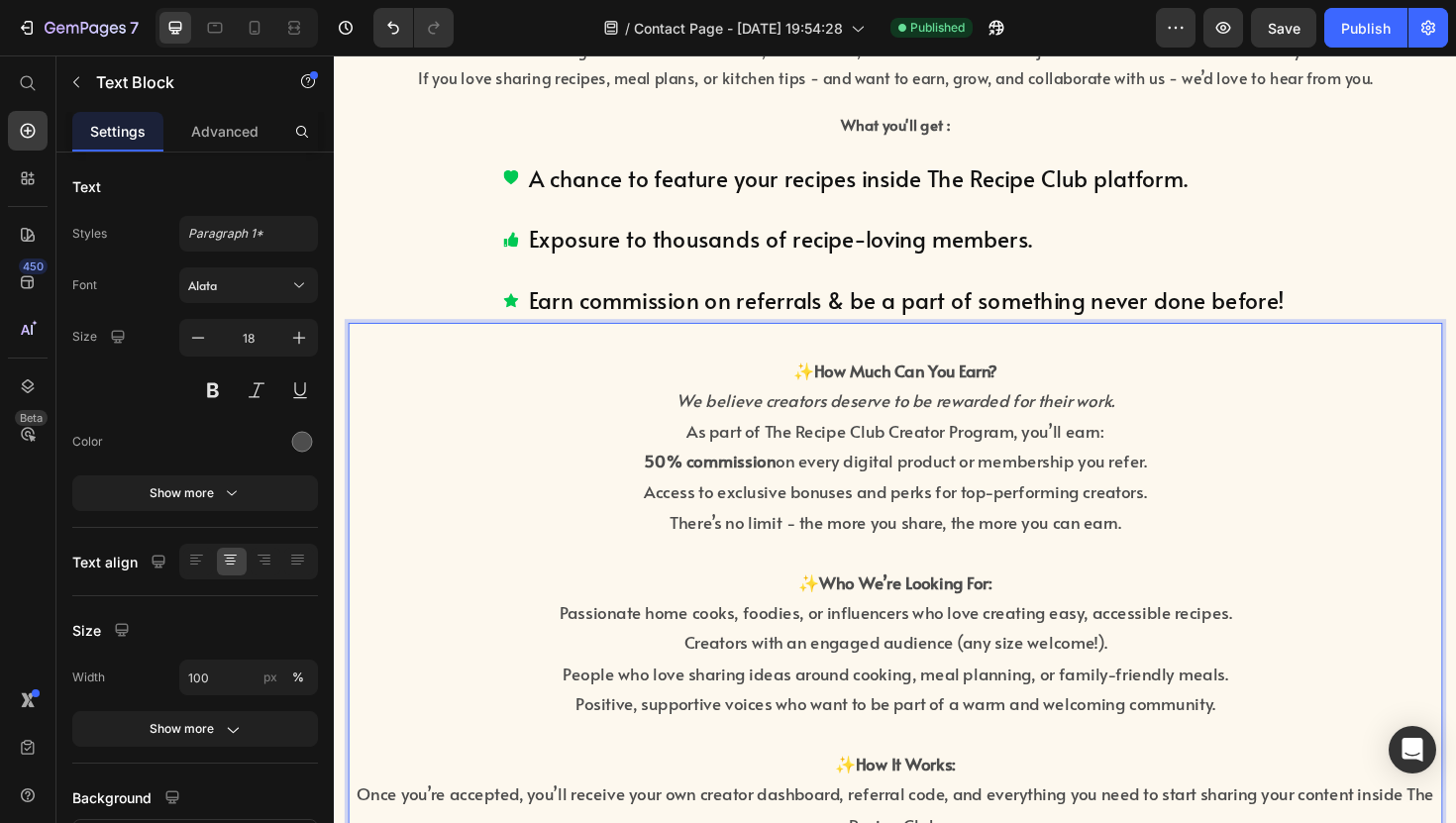 click on "We believe creators deserve to be rewarded for their work." at bounding box center [928, 420] 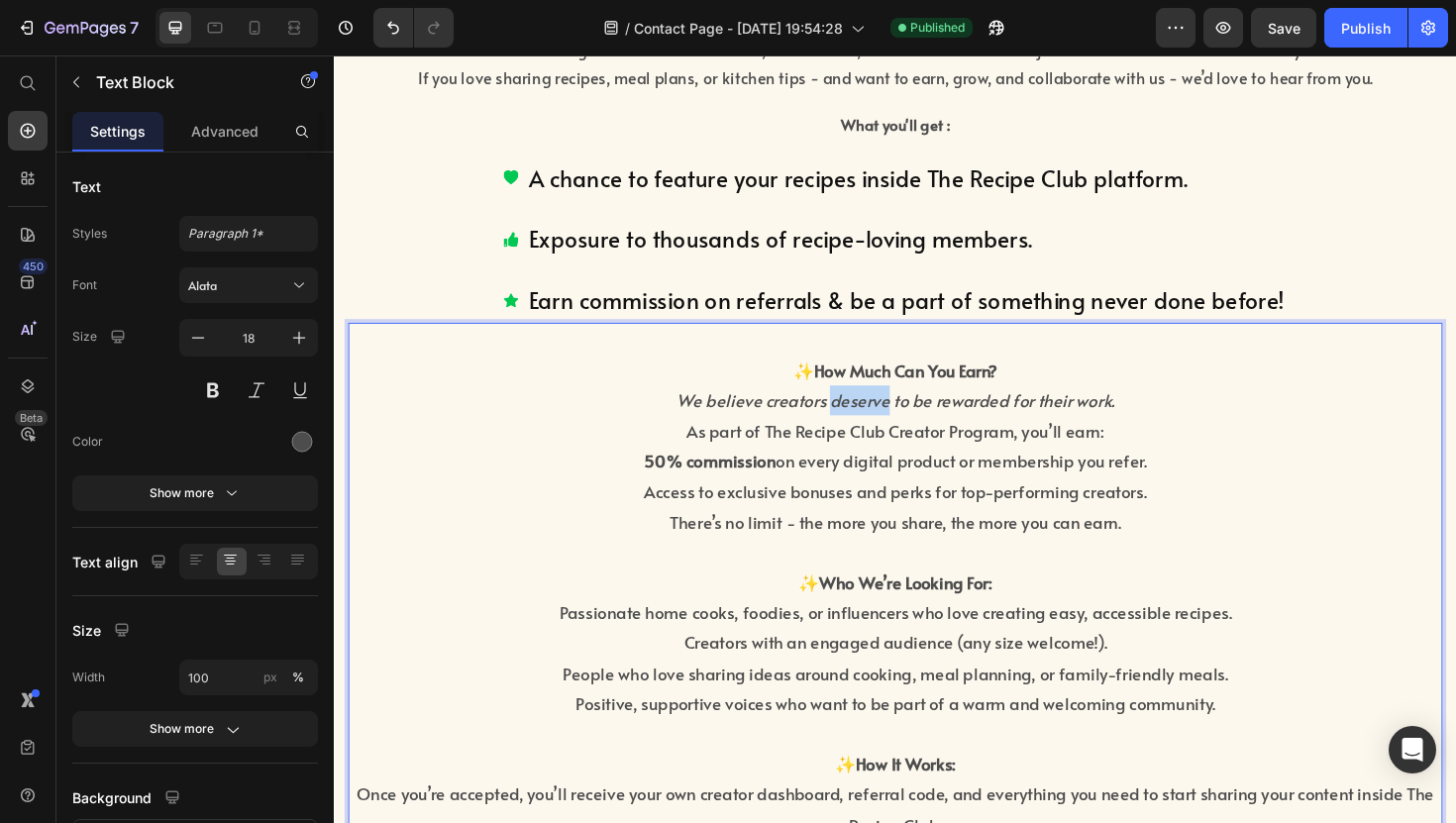 click on "We believe creators deserve to be rewarded for their work." at bounding box center (928, 420) 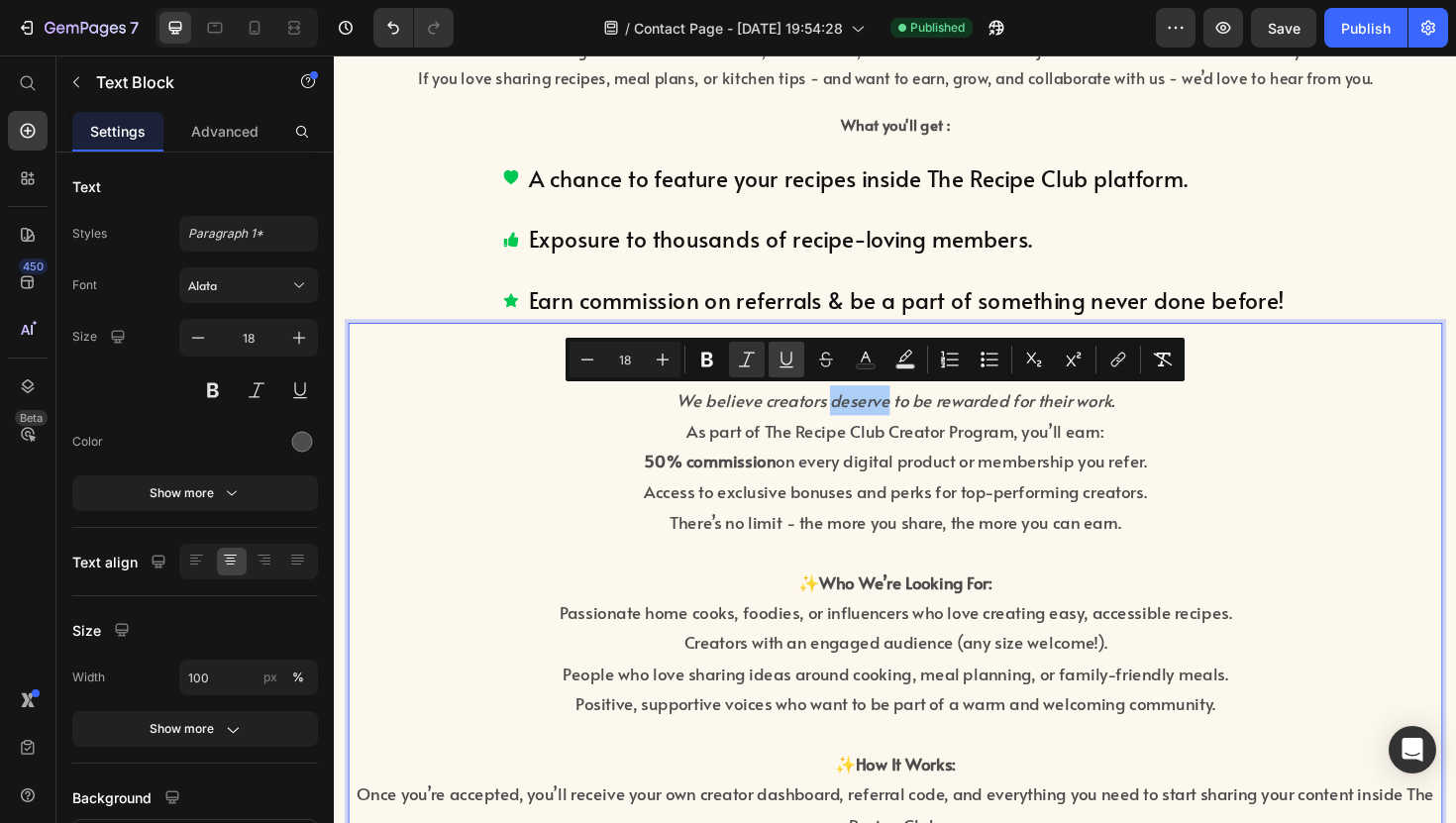 click 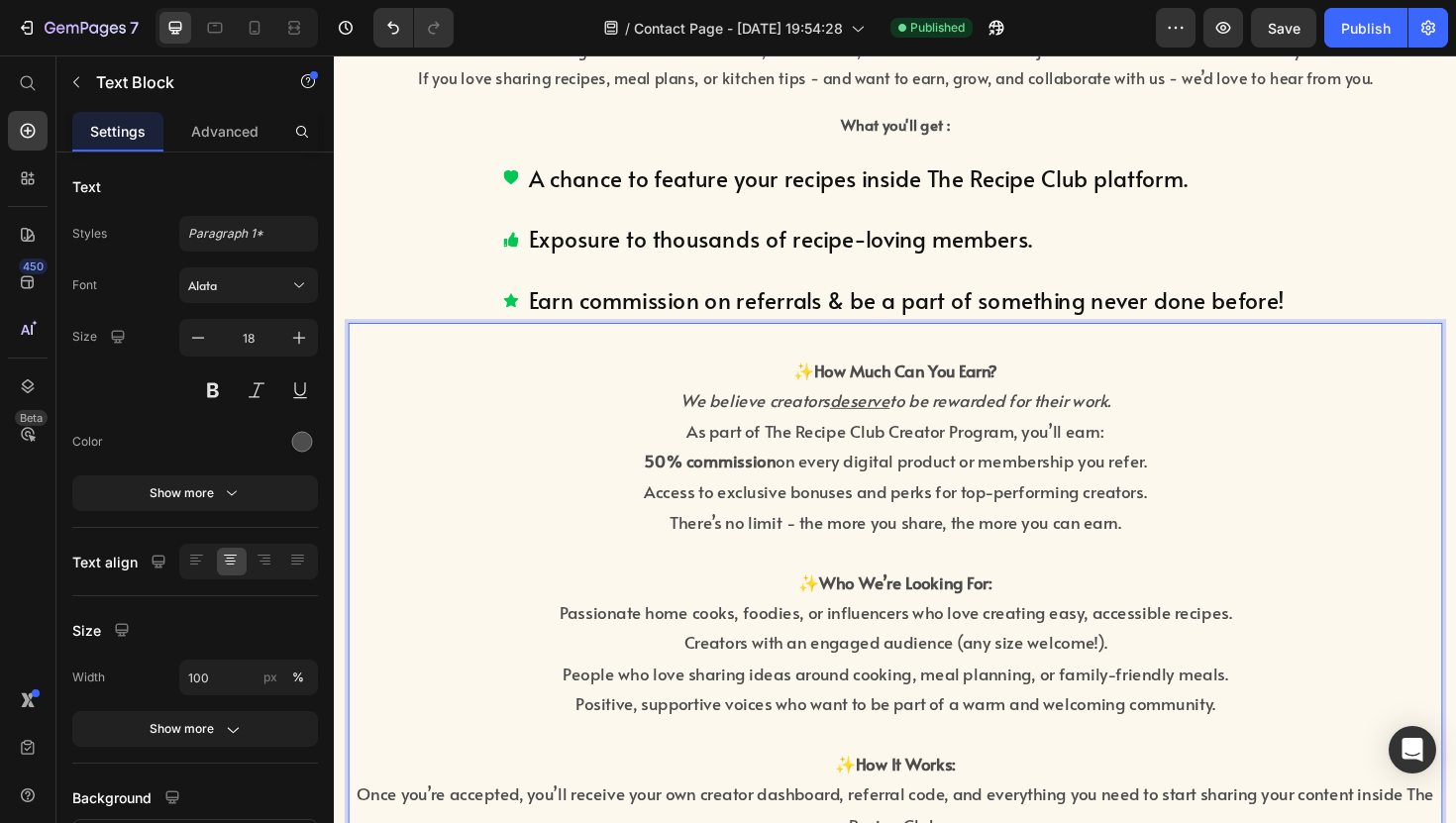 click on "50% commission" at bounding box center [731, 484] 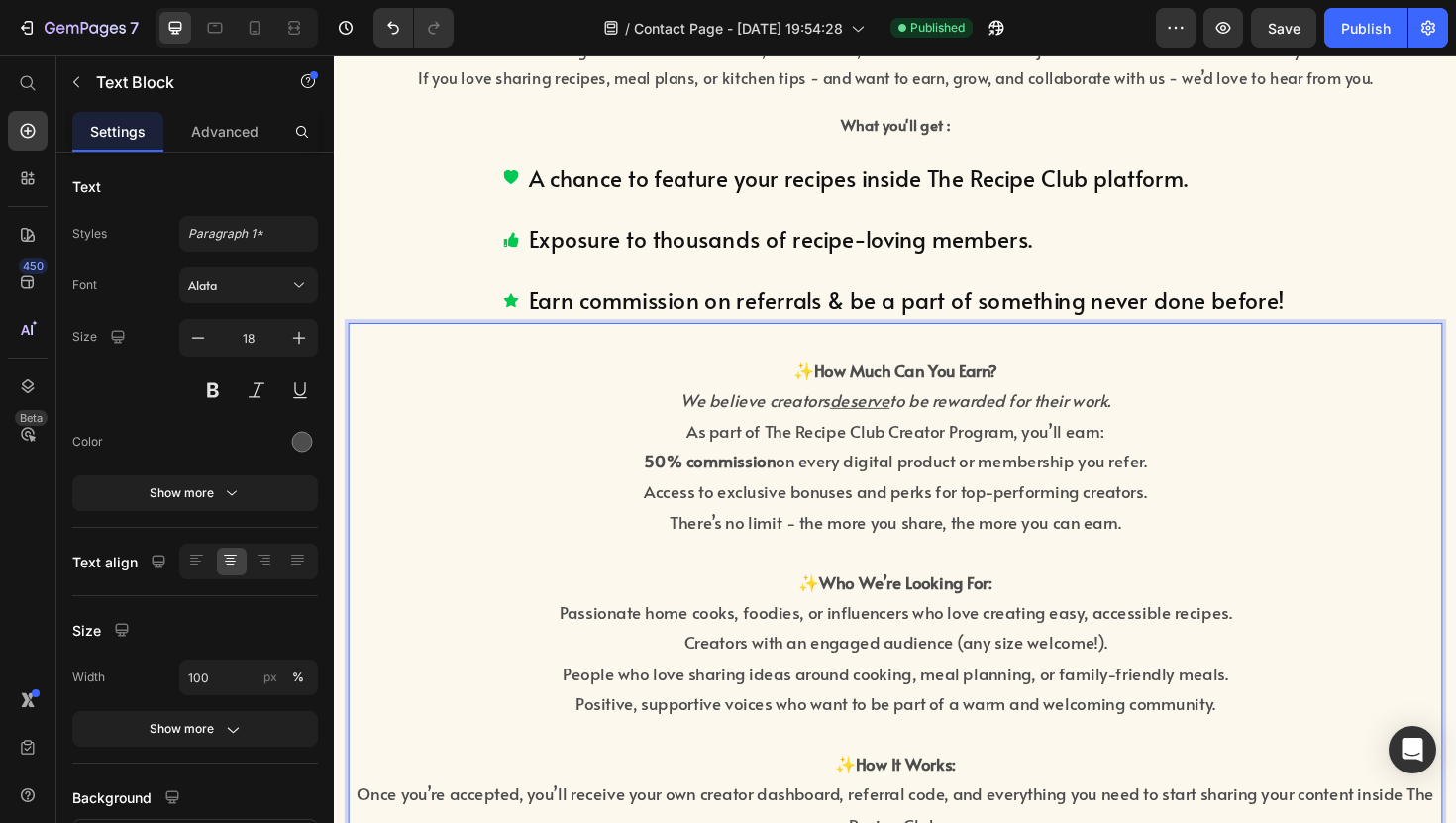 click on "We believe creators  deserve  to be rewarded for their work." at bounding box center (928, 420) 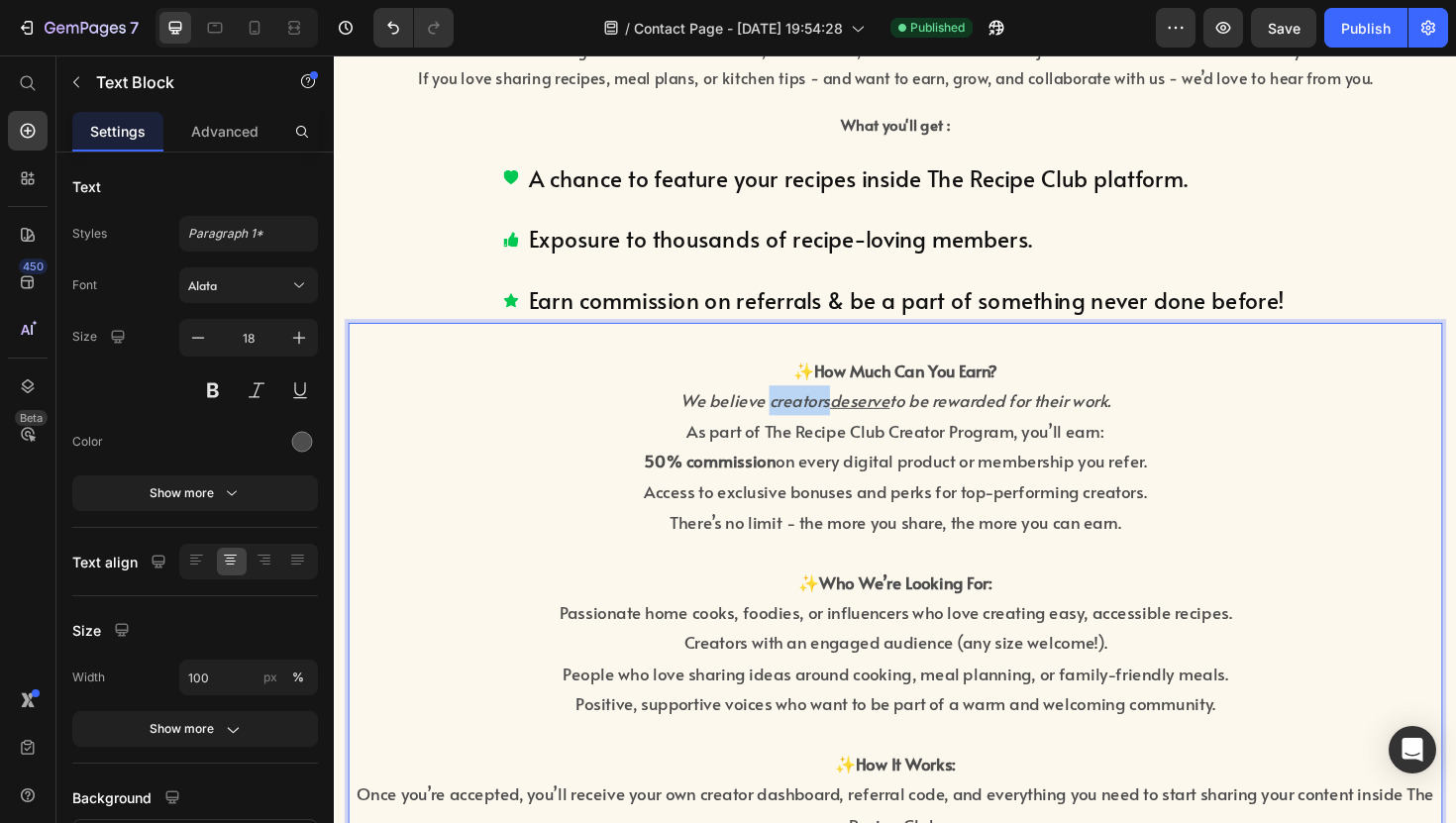 click on "We believe creators  deserve  to be rewarded for their work." at bounding box center [928, 420] 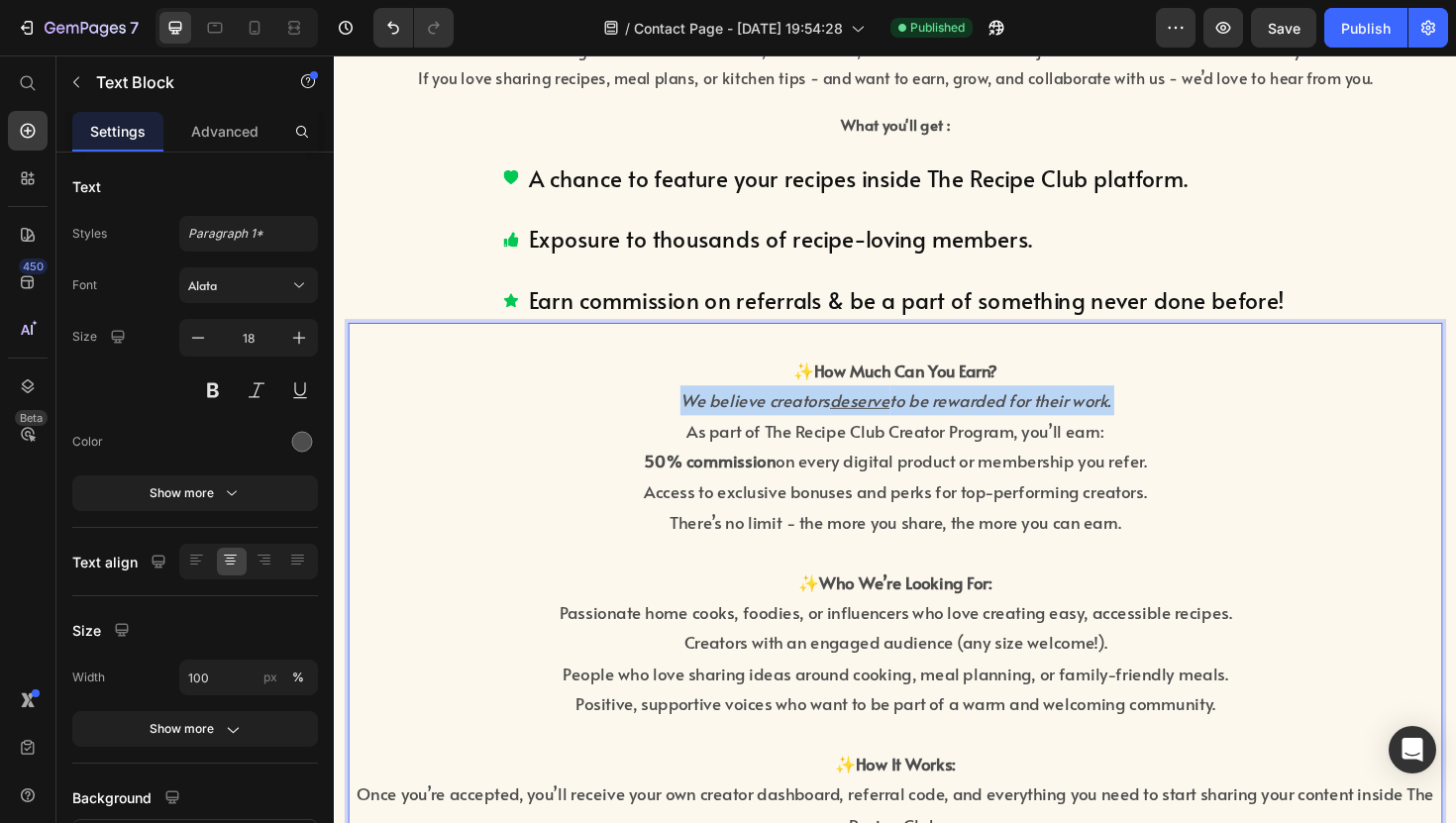 click on "We believe creators  deserve  to be rewarded for their work." at bounding box center (928, 420) 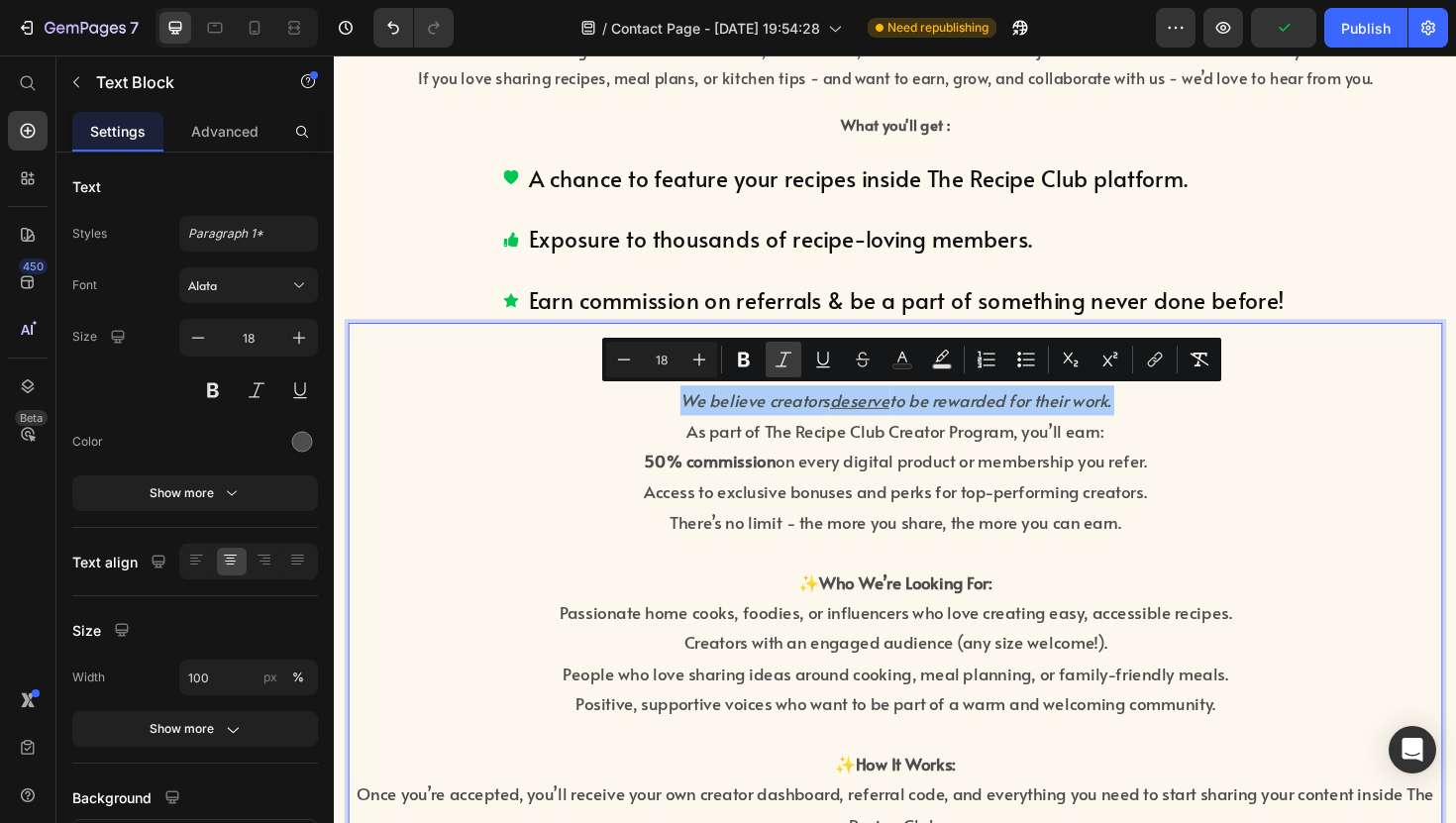 click 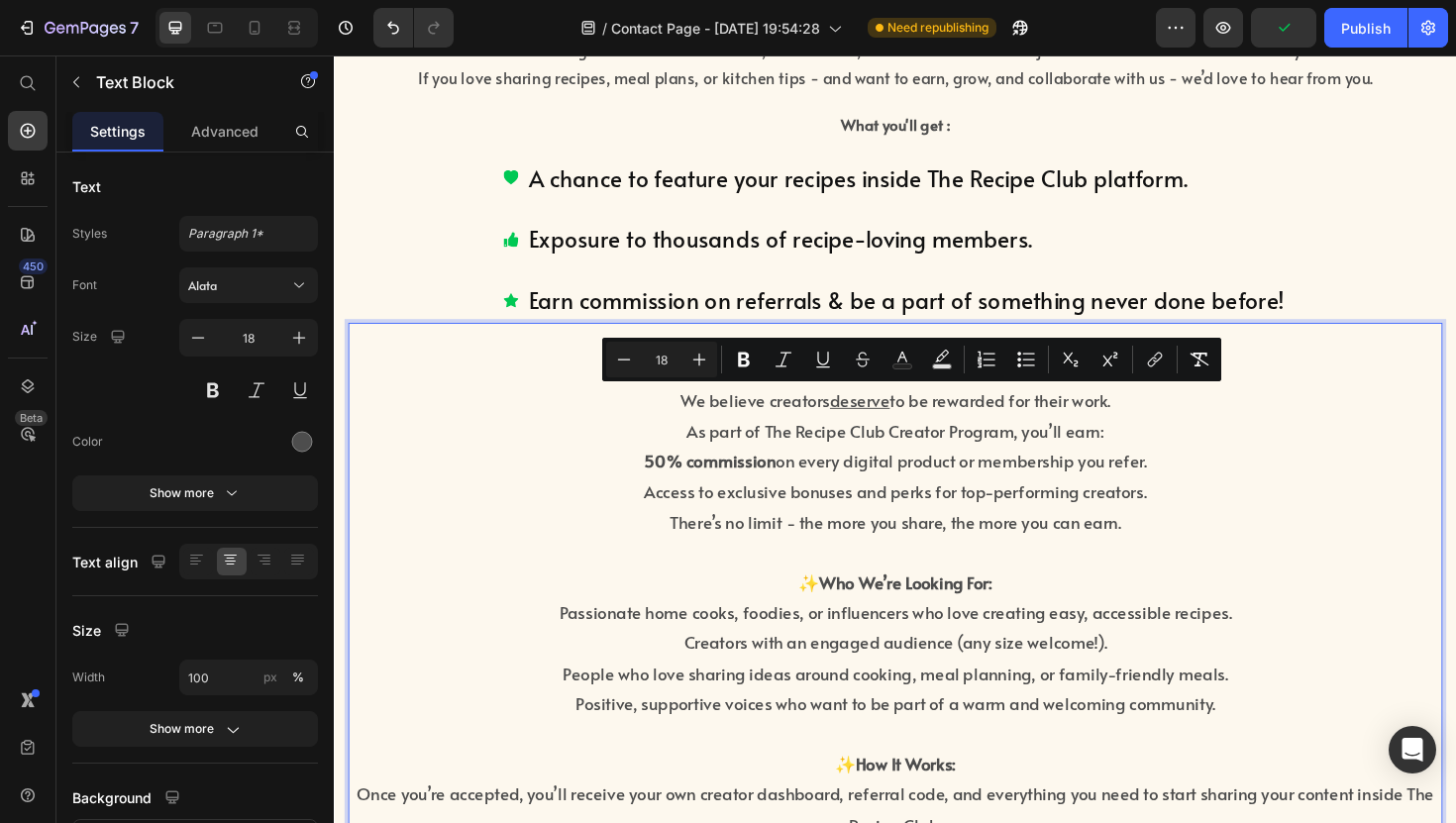 click on "We believe creators  deserve  to be rewarded for their work." at bounding box center (928, 421) 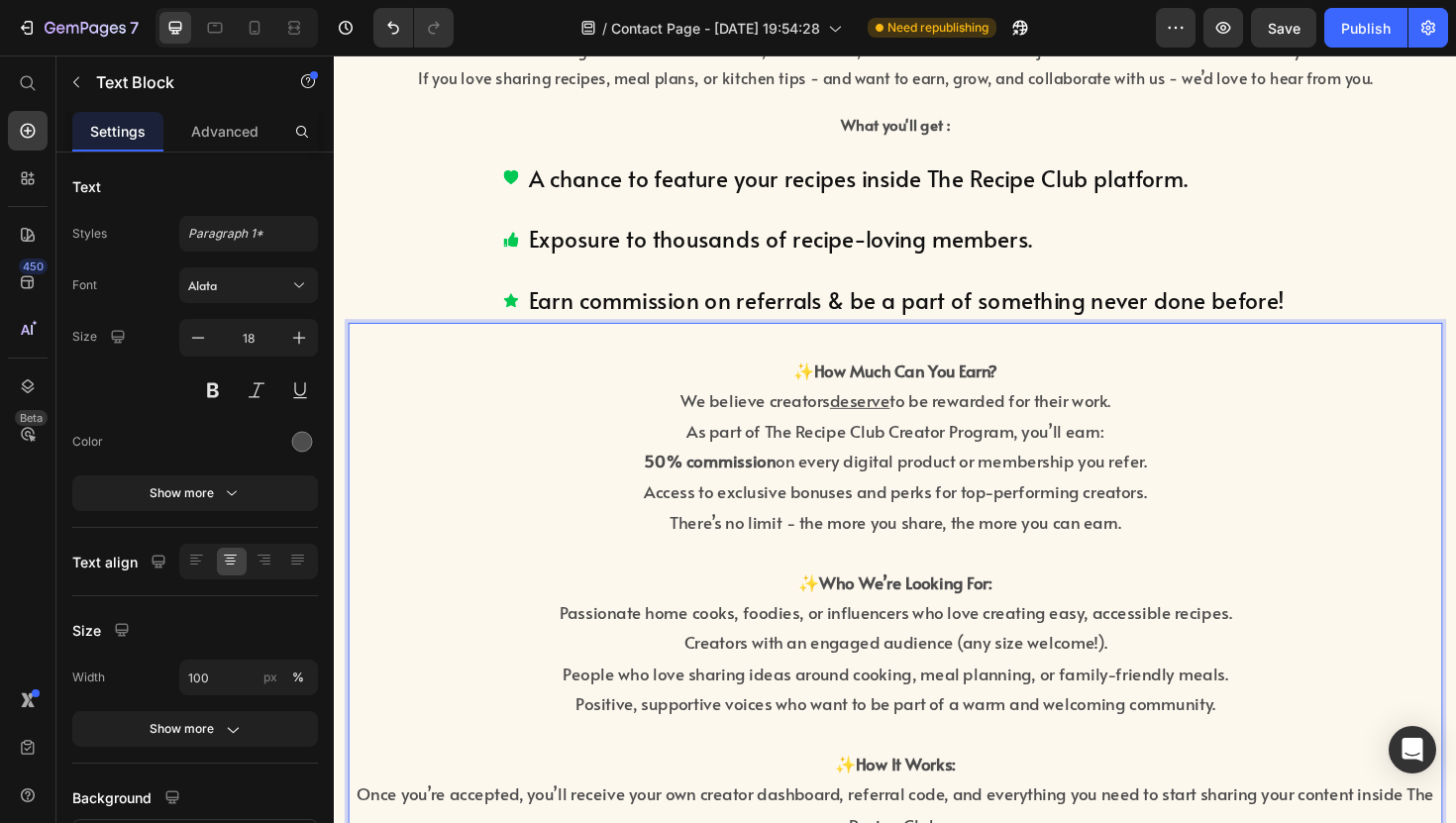 click on "deserve" at bounding box center [890, 420] 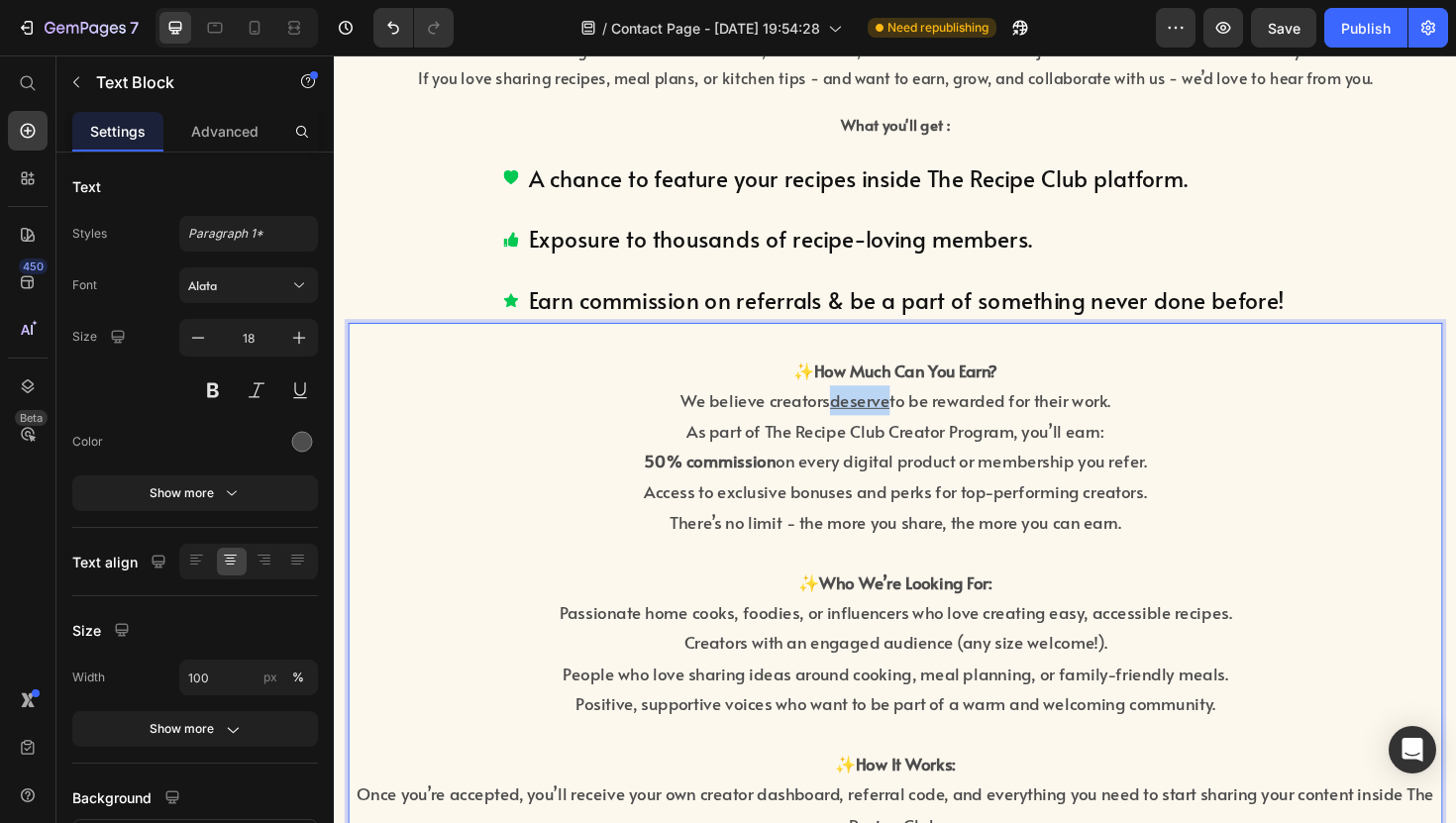 click on "deserve" at bounding box center [890, 420] 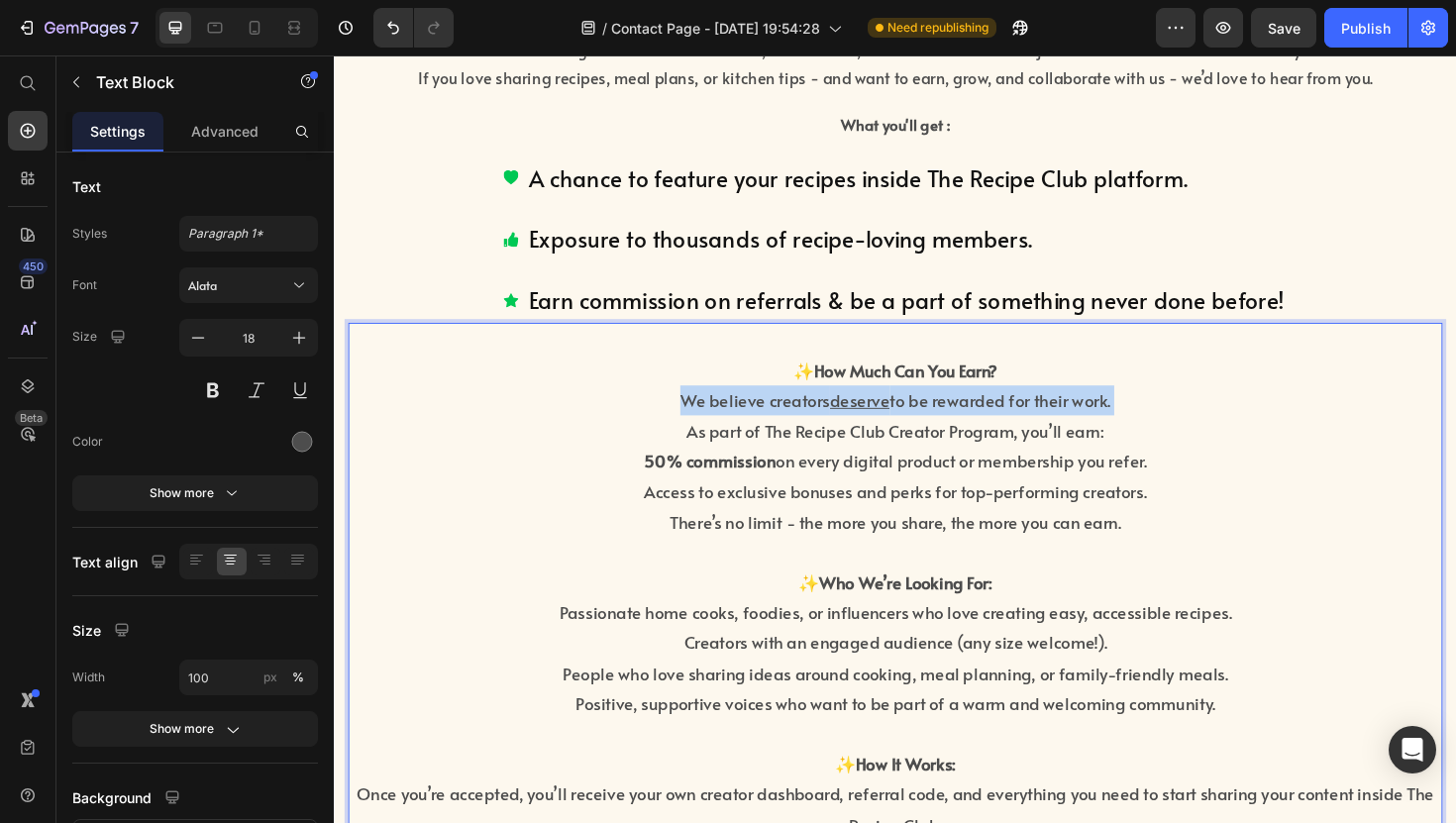 click on "deserve" at bounding box center [890, 420] 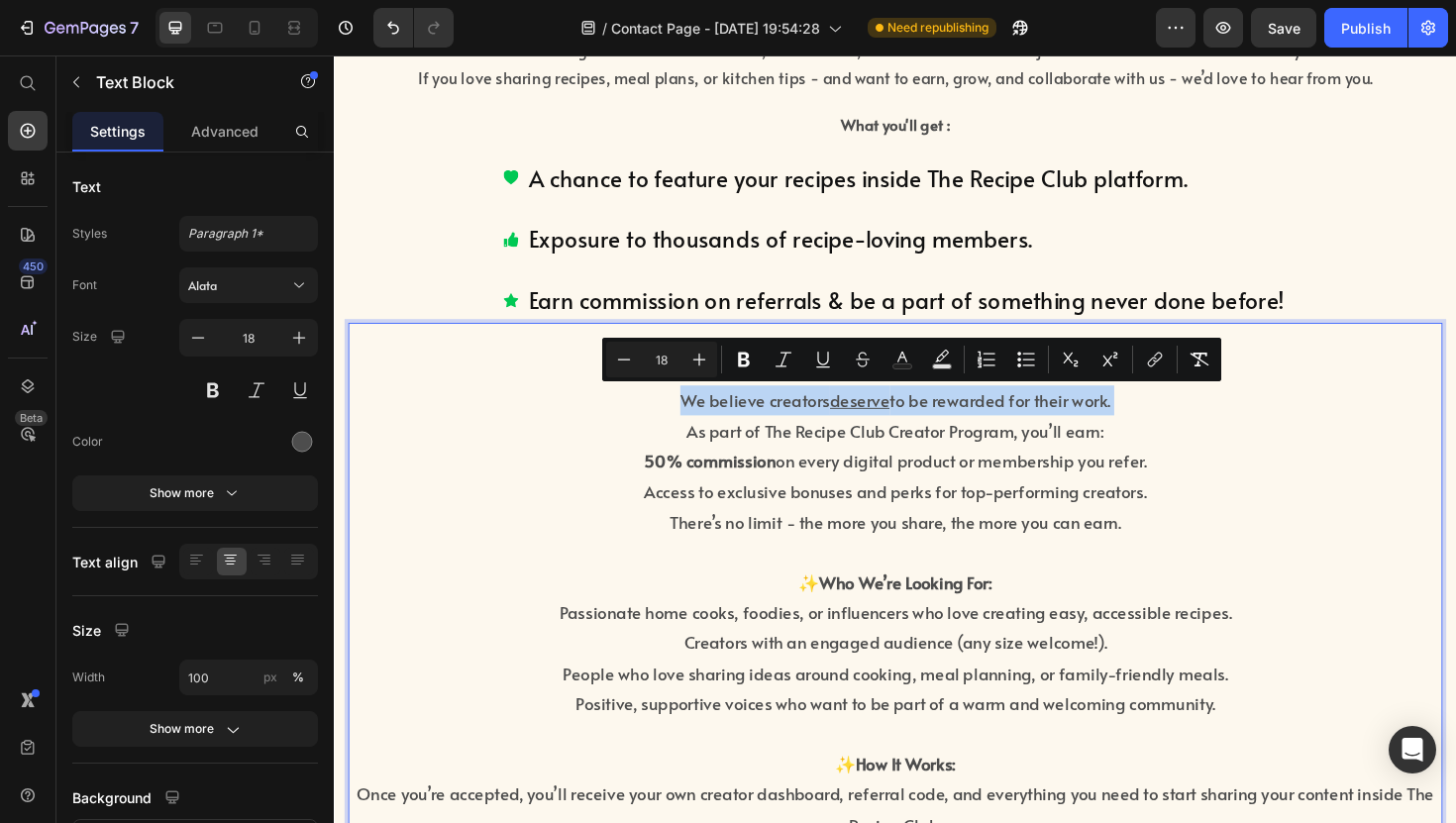 click on "deserve" at bounding box center [890, 420] 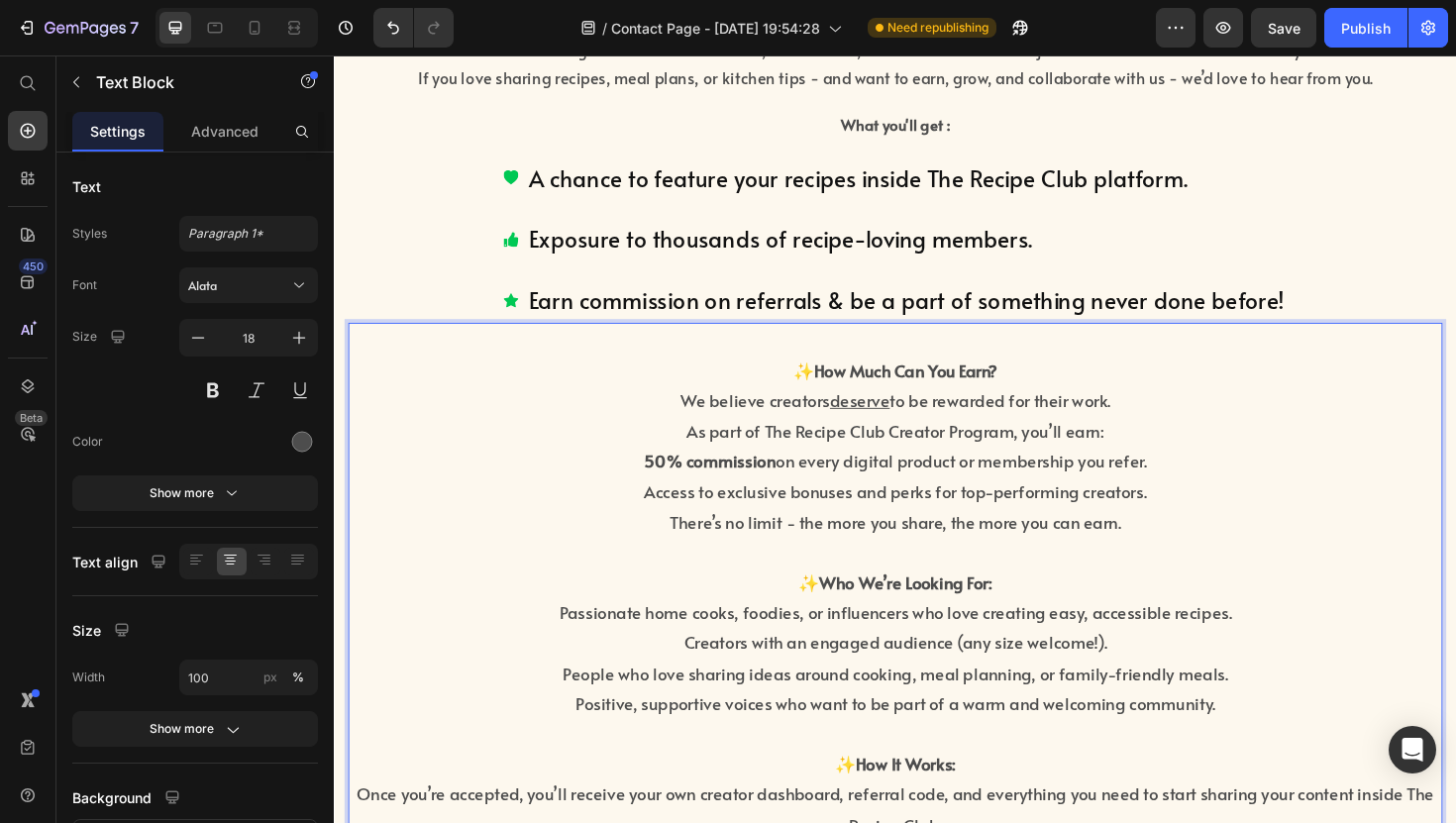 click on "deserve" at bounding box center [890, 420] 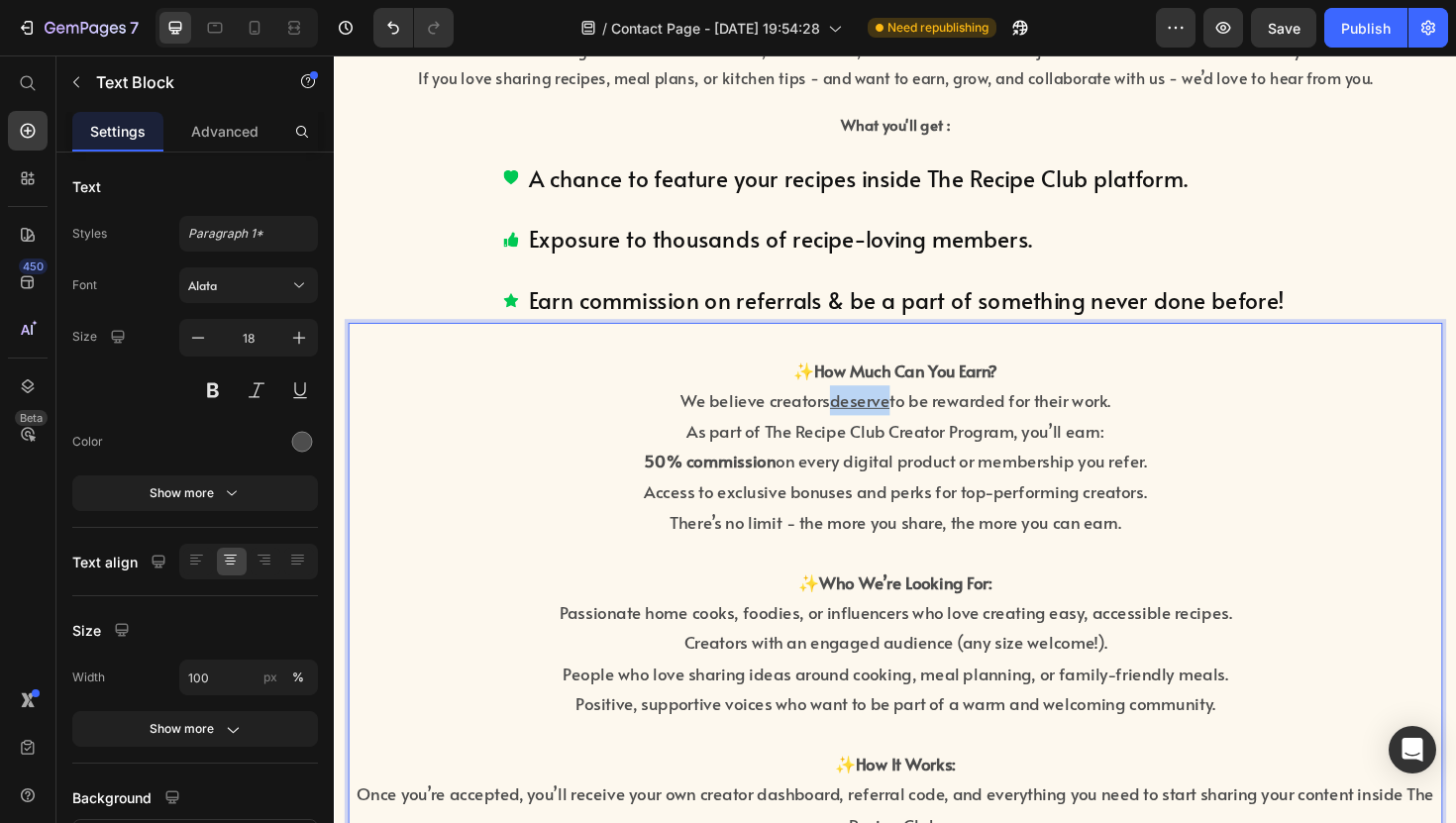 click on "deserve" at bounding box center [890, 420] 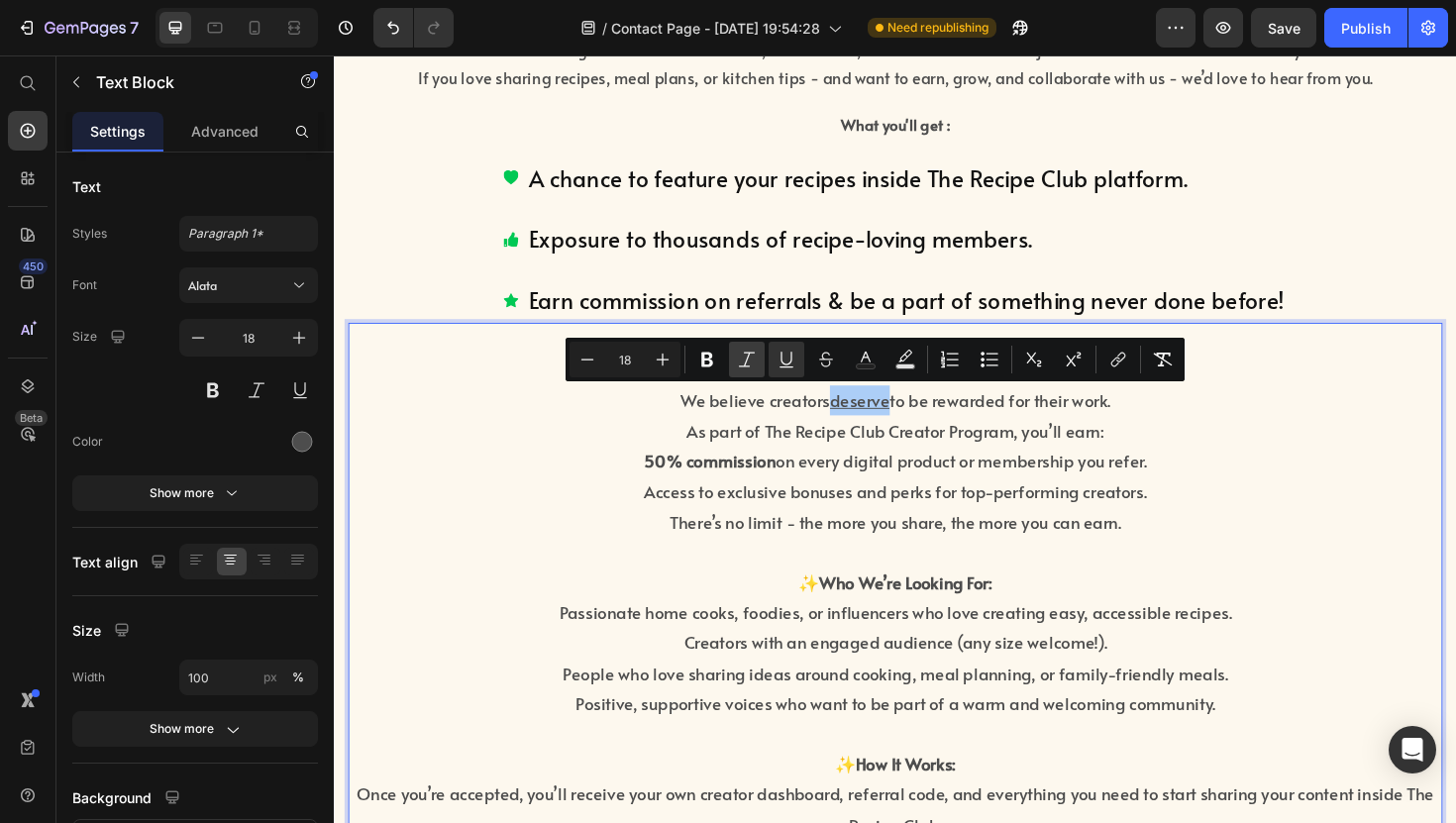 click 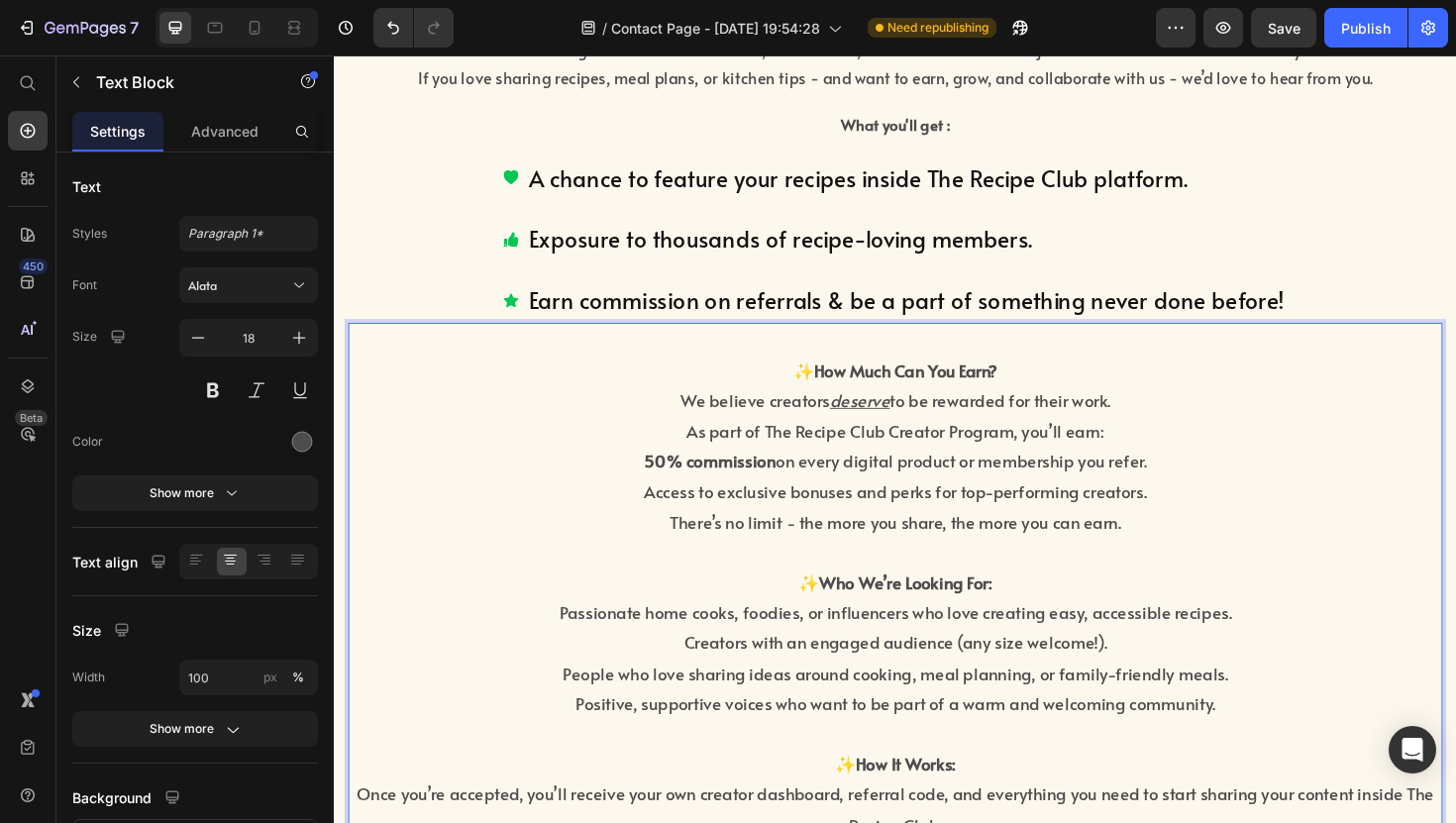 click on "There’s no limit - the more you share, the more you can earn." at bounding box center [928, 550] 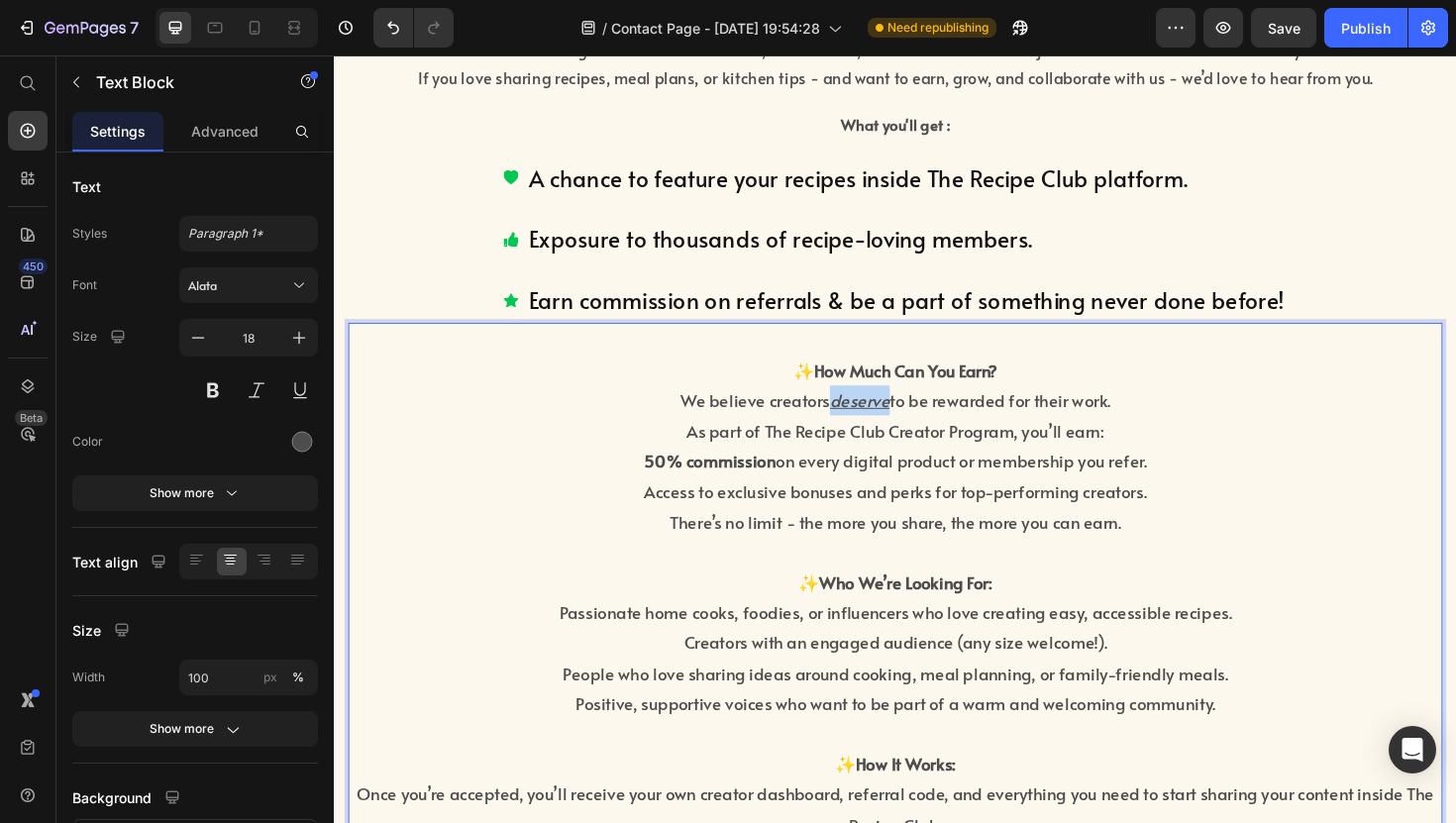 click on "deserve" at bounding box center [890, 420] 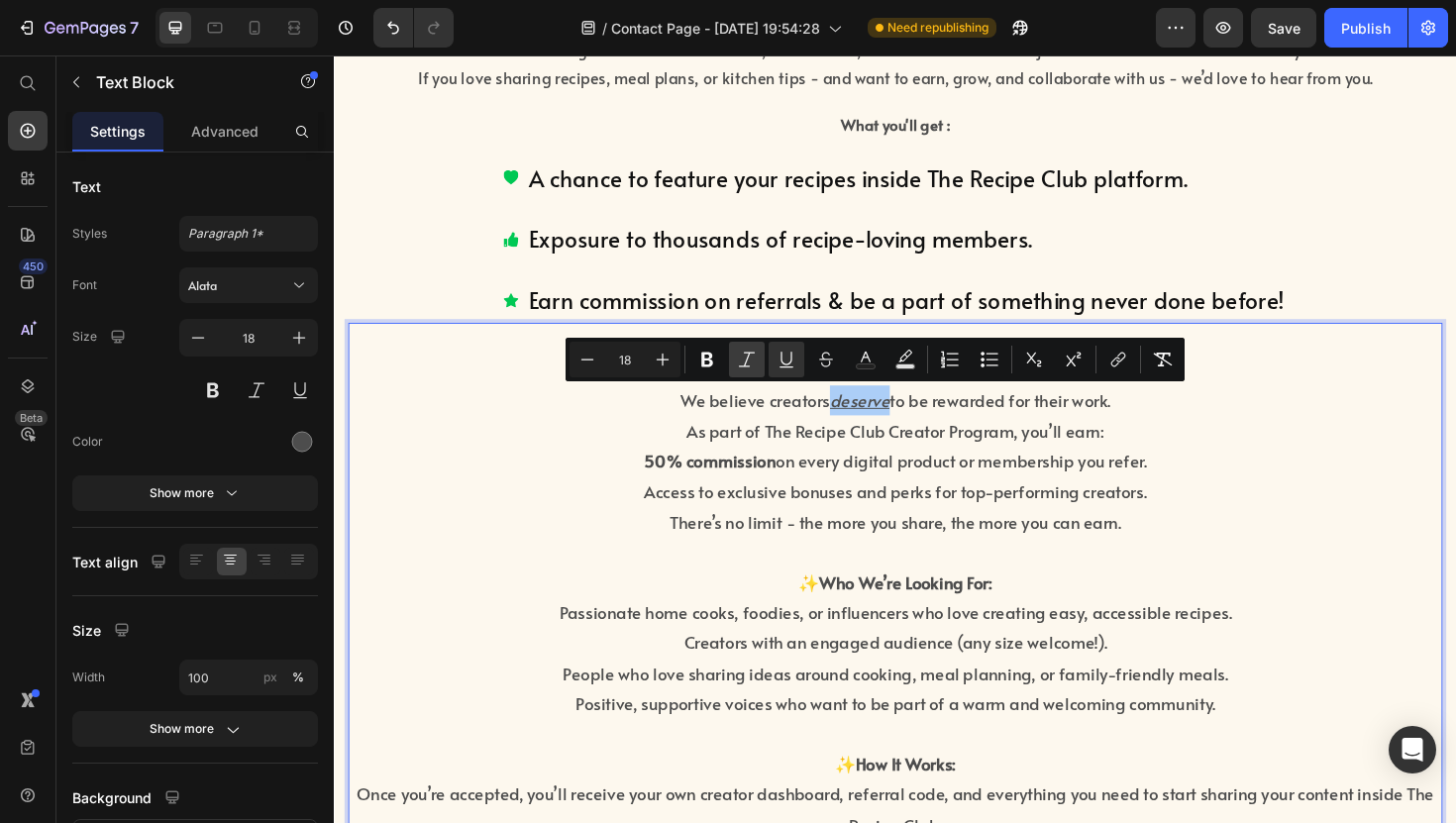 click 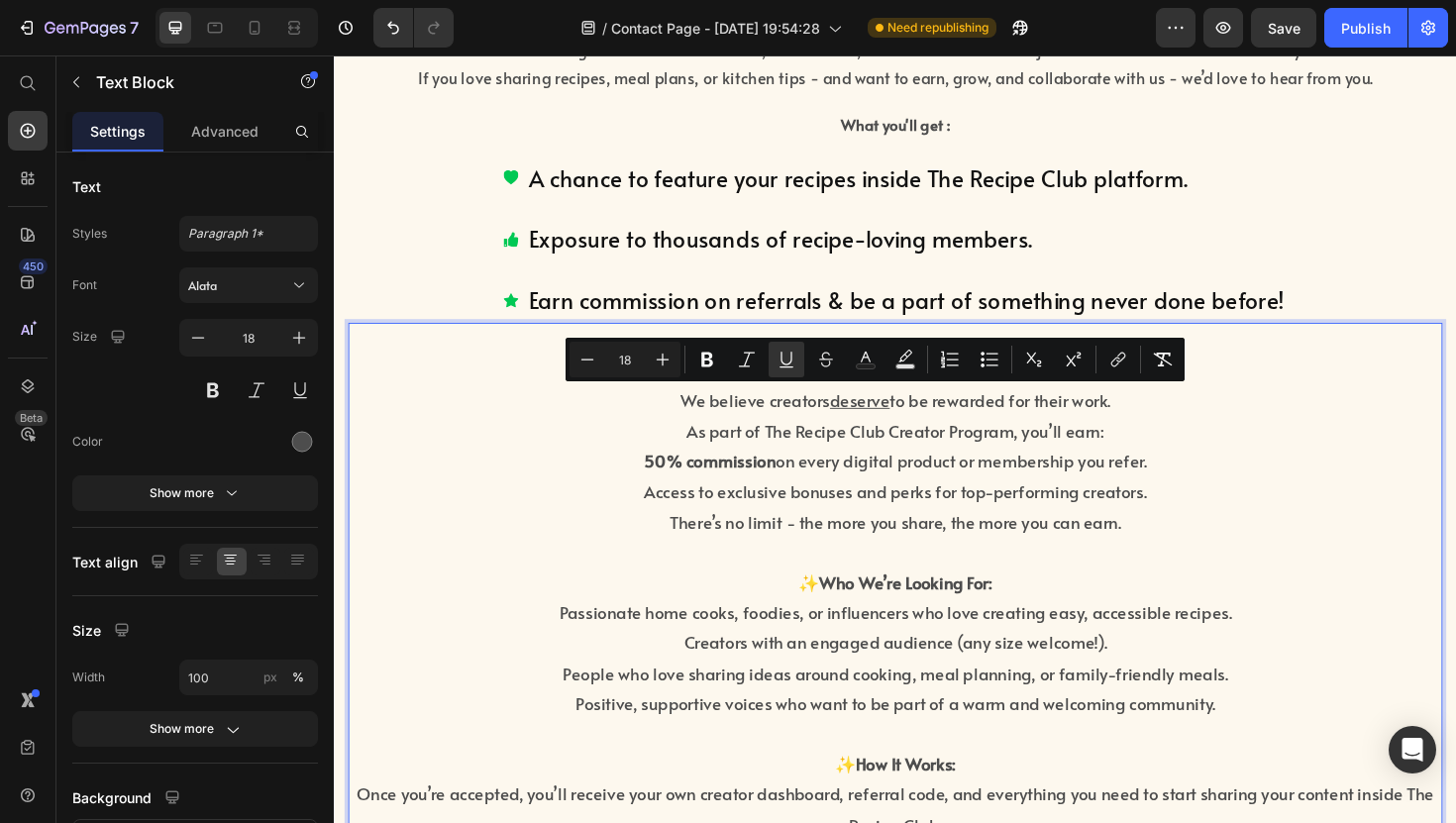 click on "As part of The Recipe Club Creator Program, you’ll earn:" at bounding box center (928, 454) 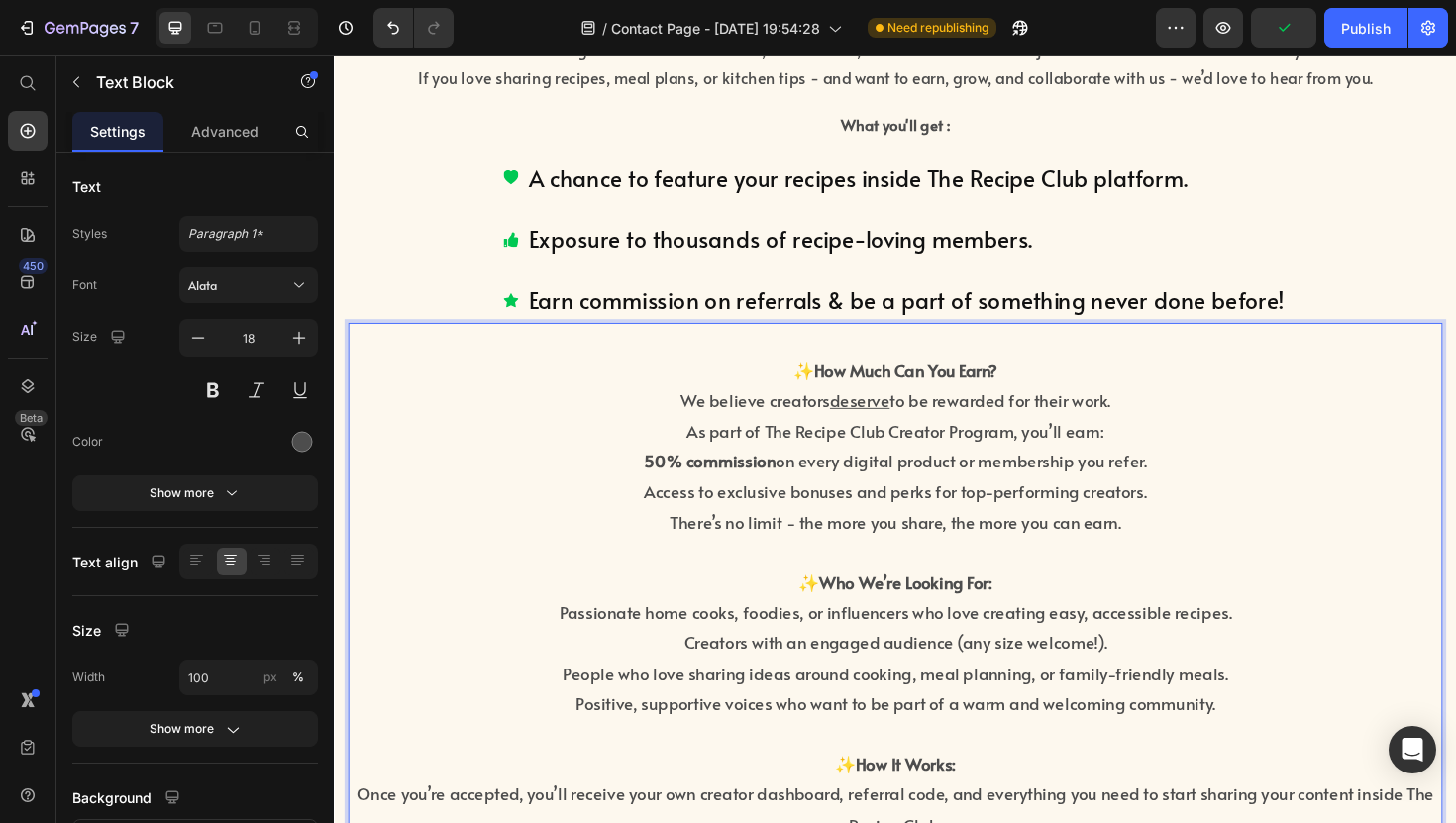 click on "We believe creators  deserve  to be rewarded for their work." at bounding box center (928, 421) 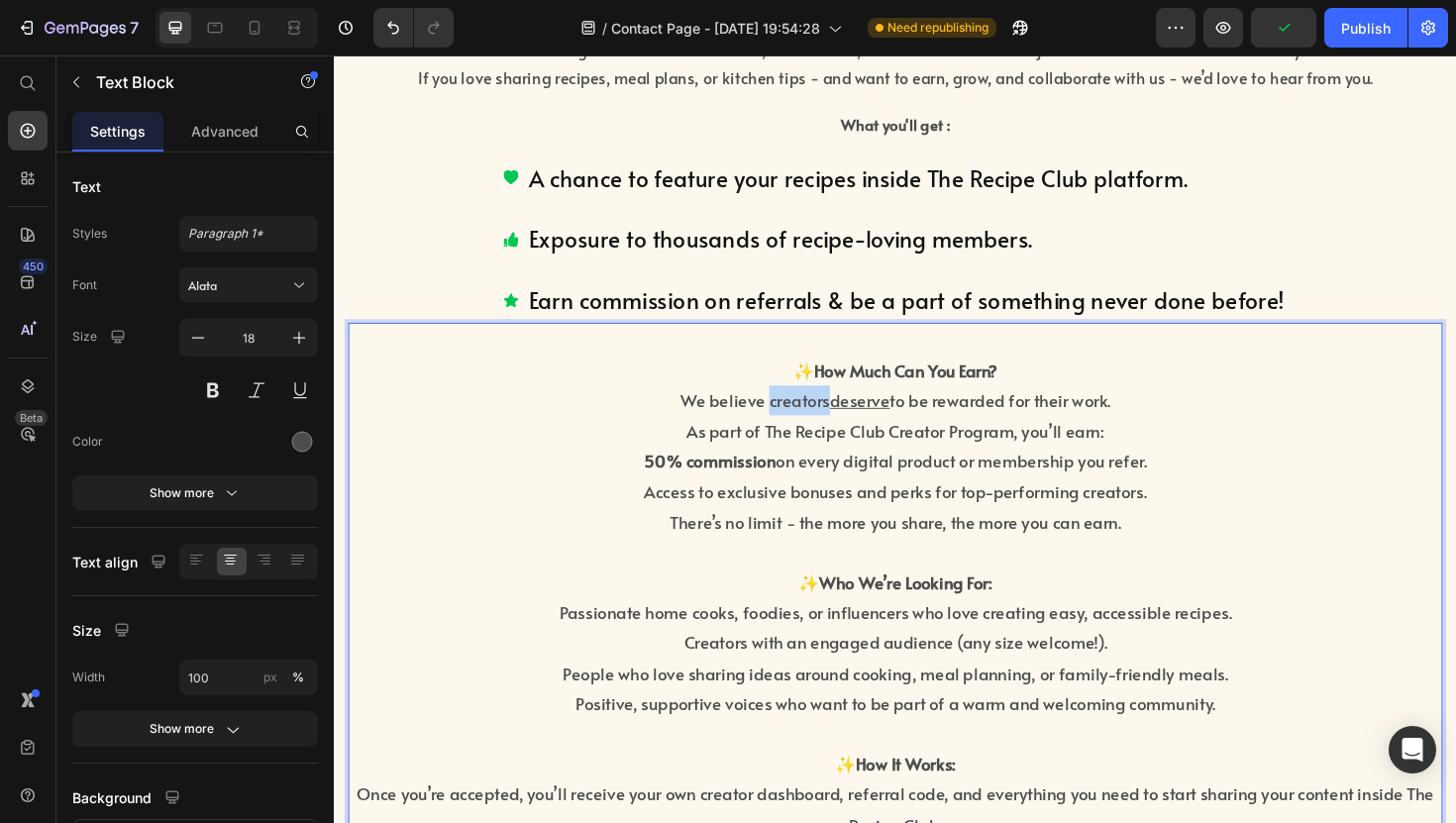 click on "We believe creators  deserve  to be rewarded for their work." at bounding box center [928, 421] 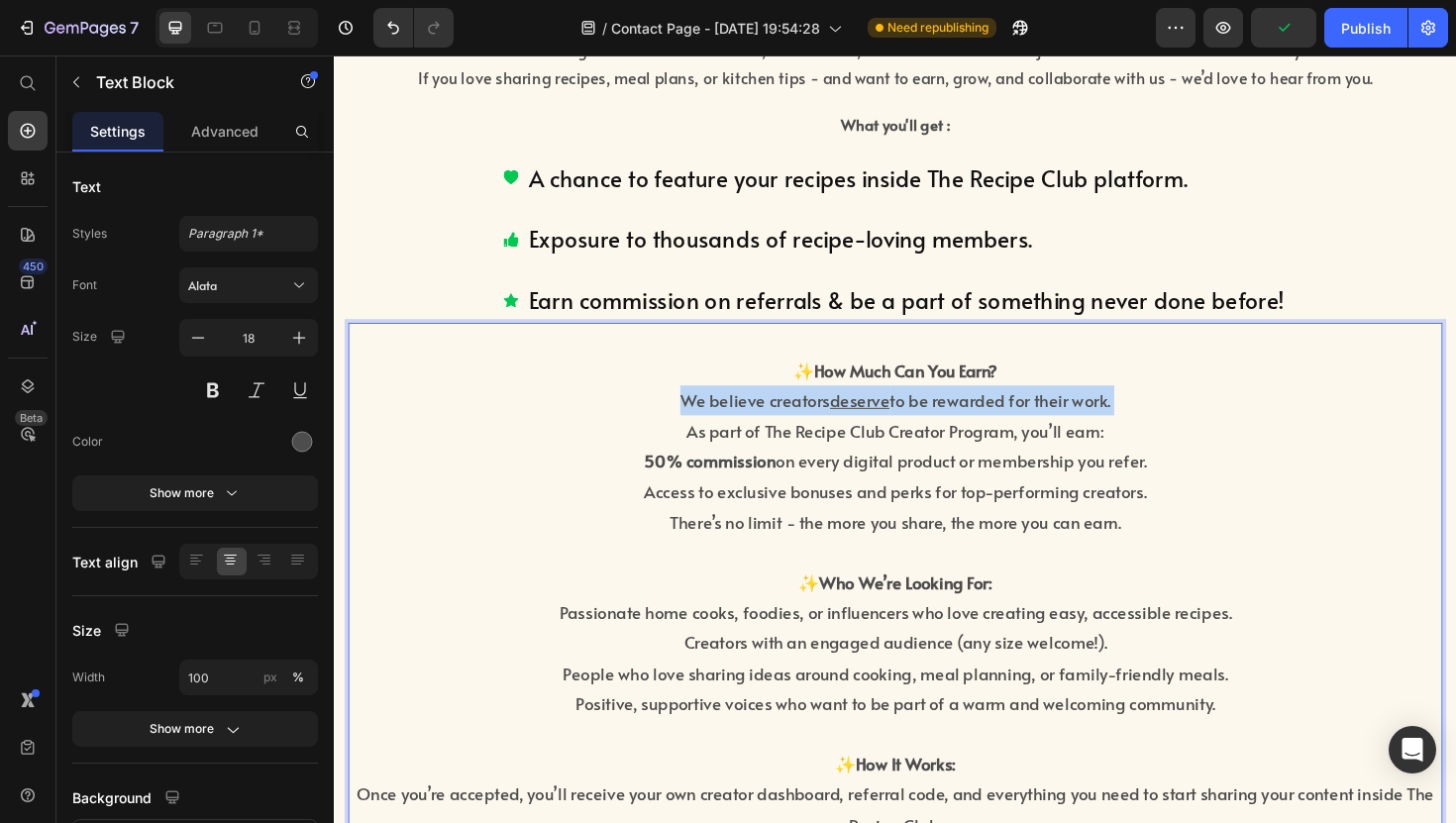 click on "We believe creators  deserve  to be rewarded for their work." at bounding box center [928, 421] 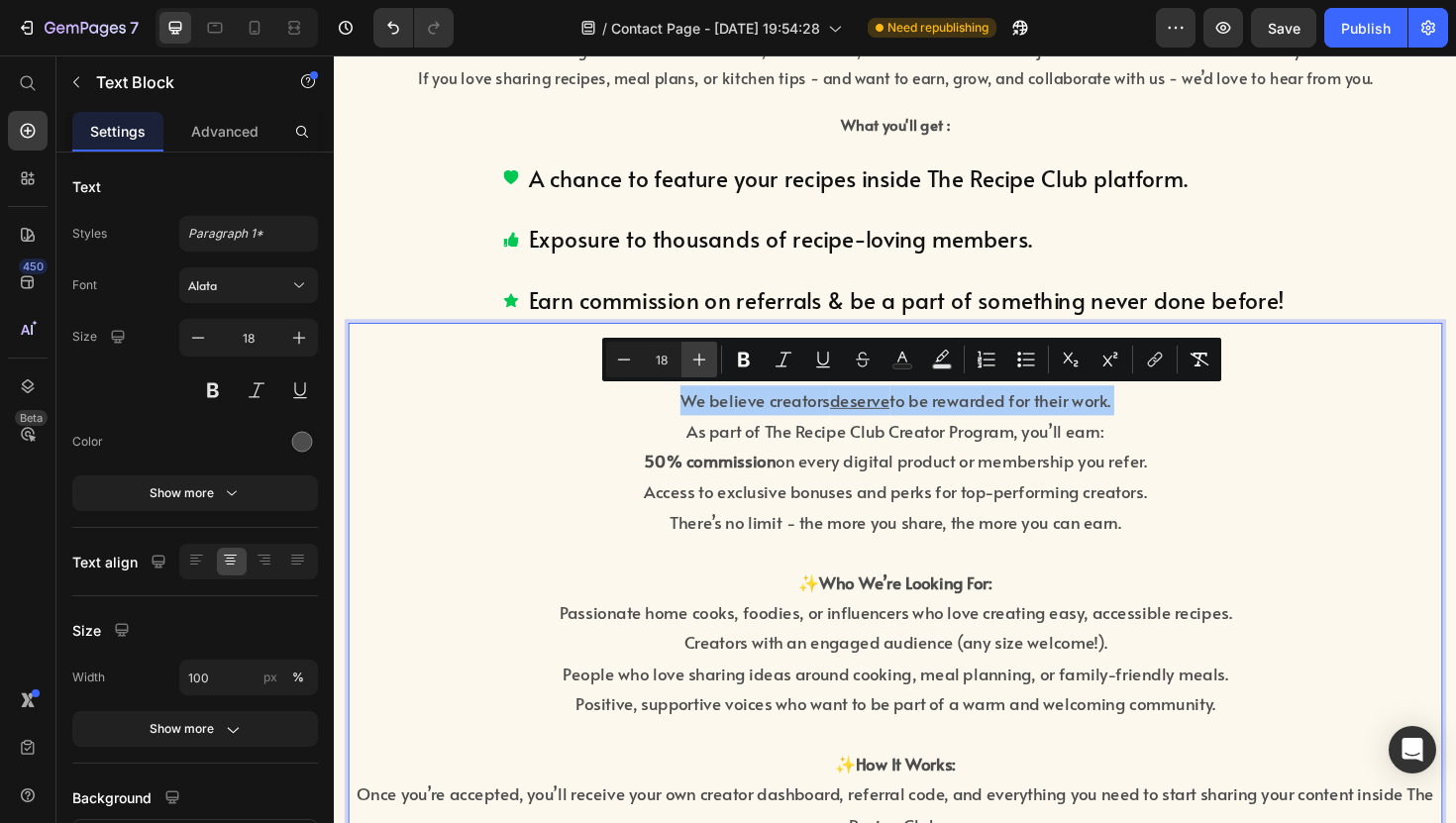 click 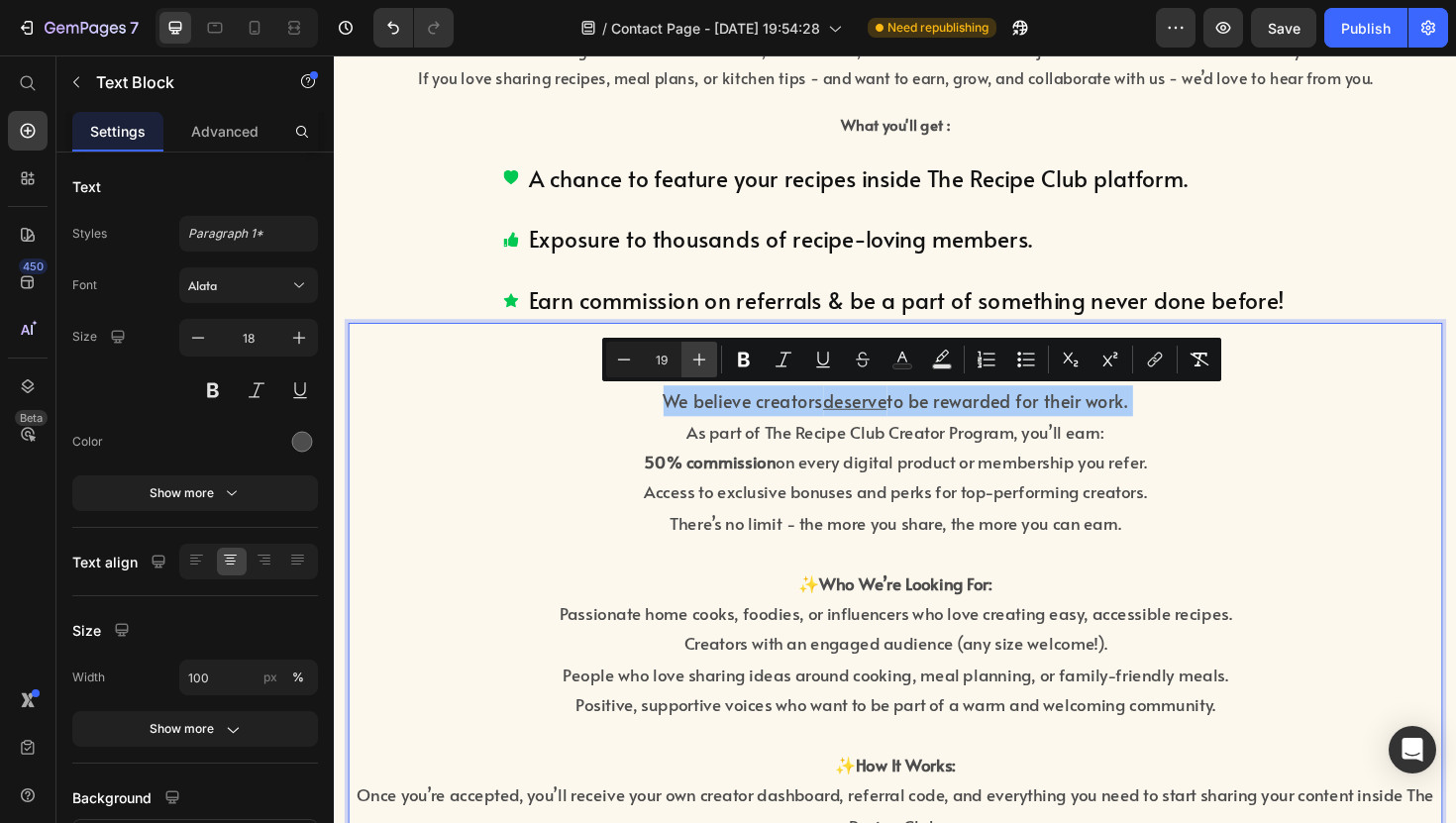 click 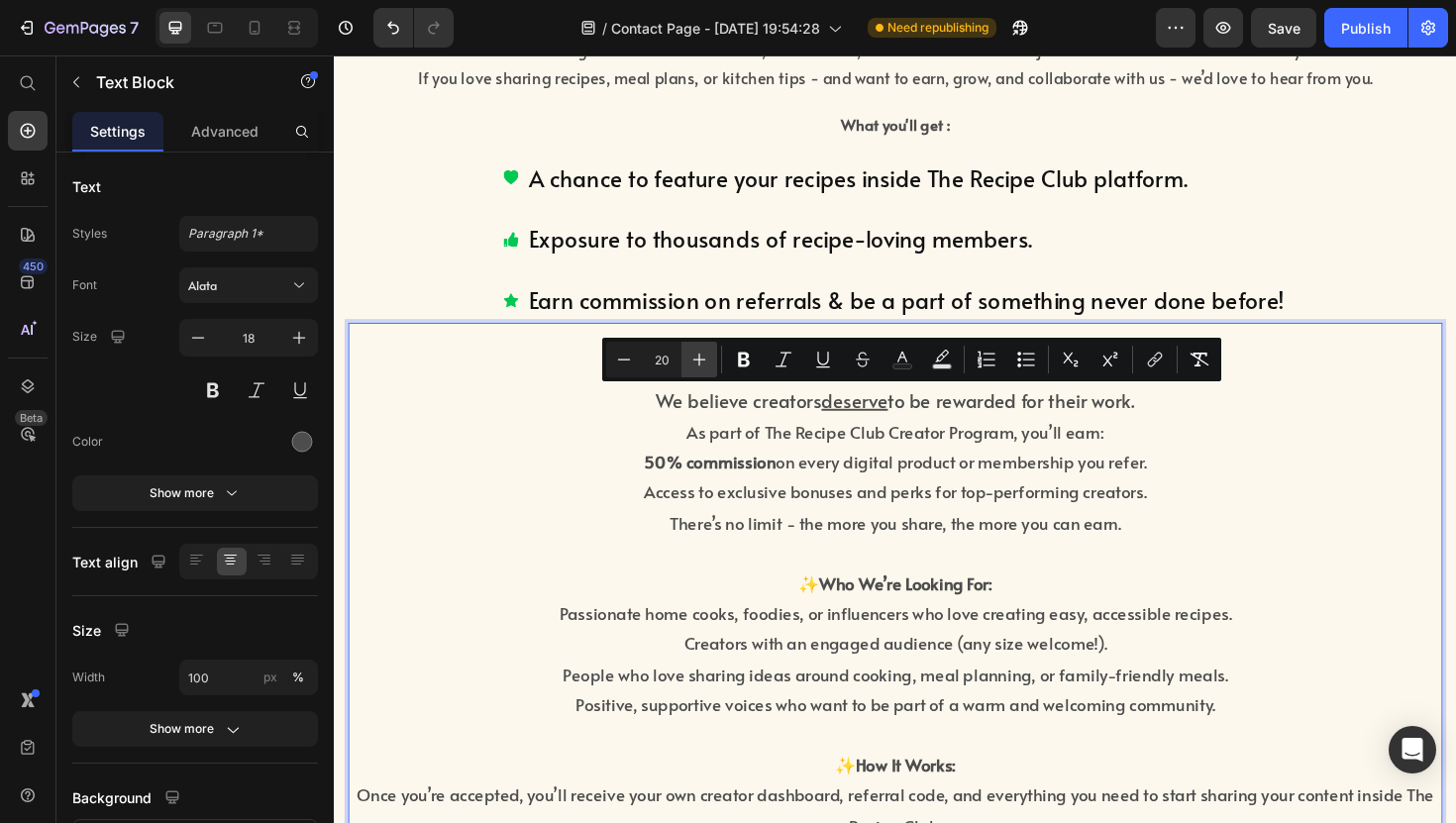 click 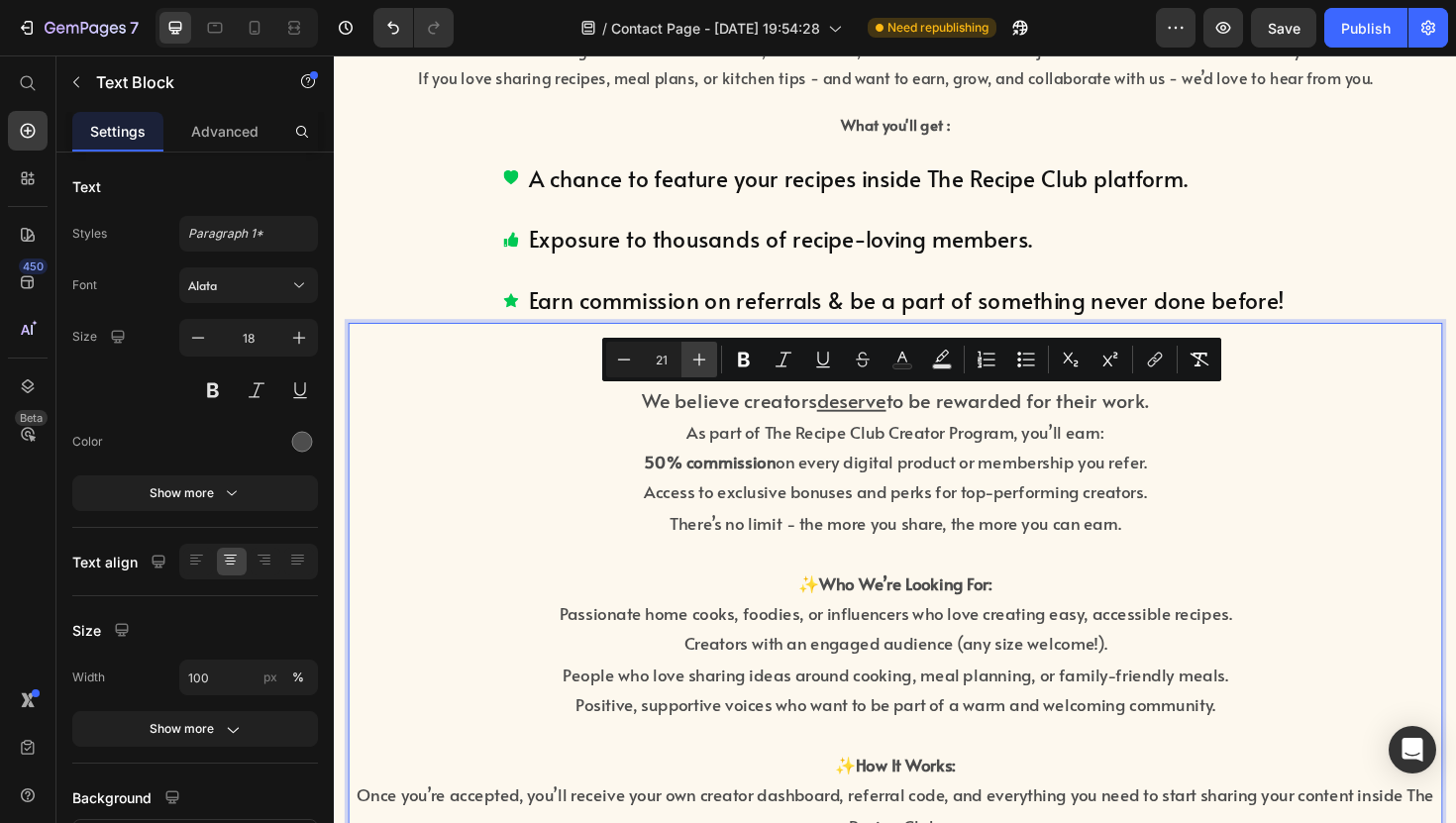 click 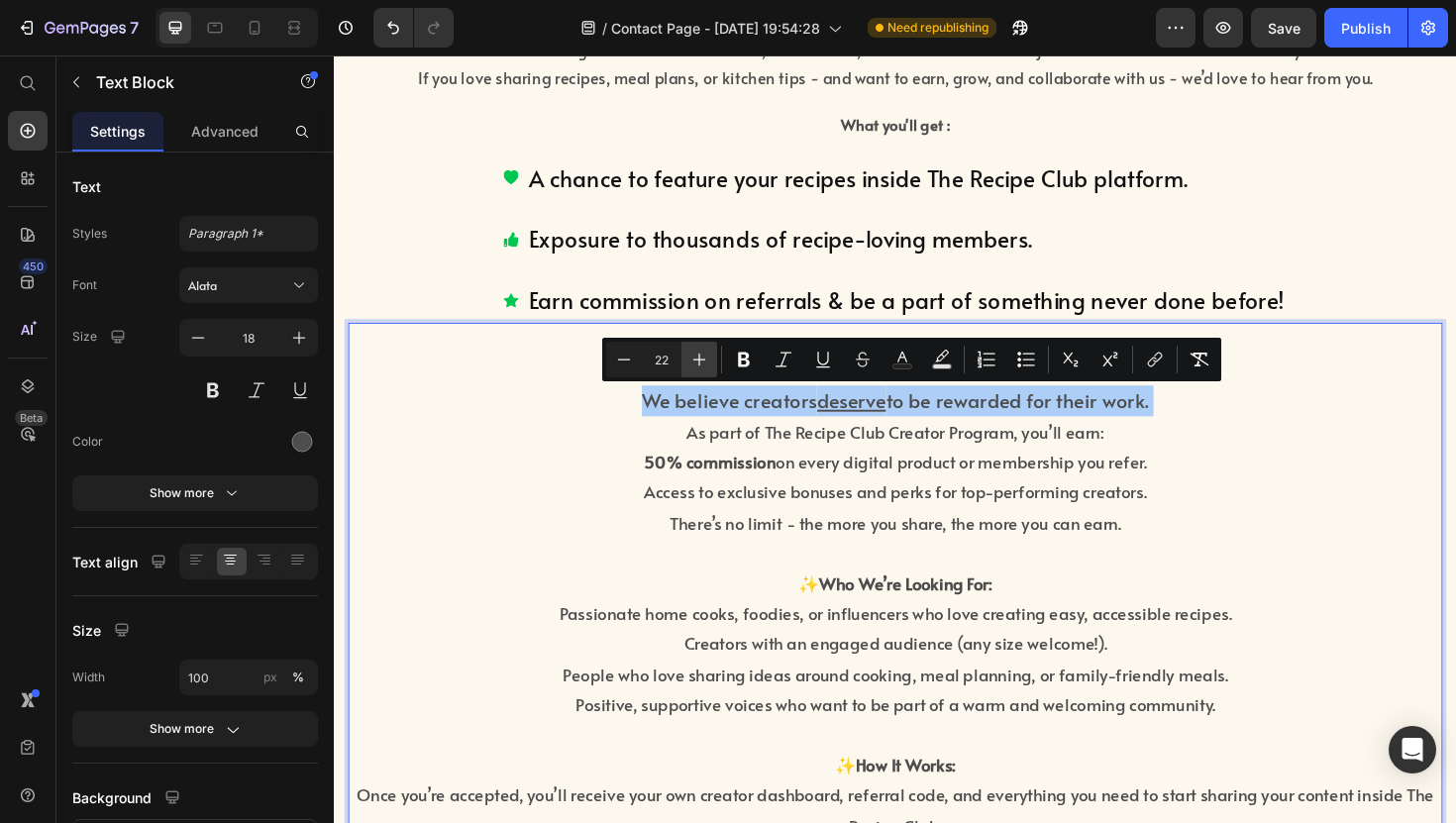 click 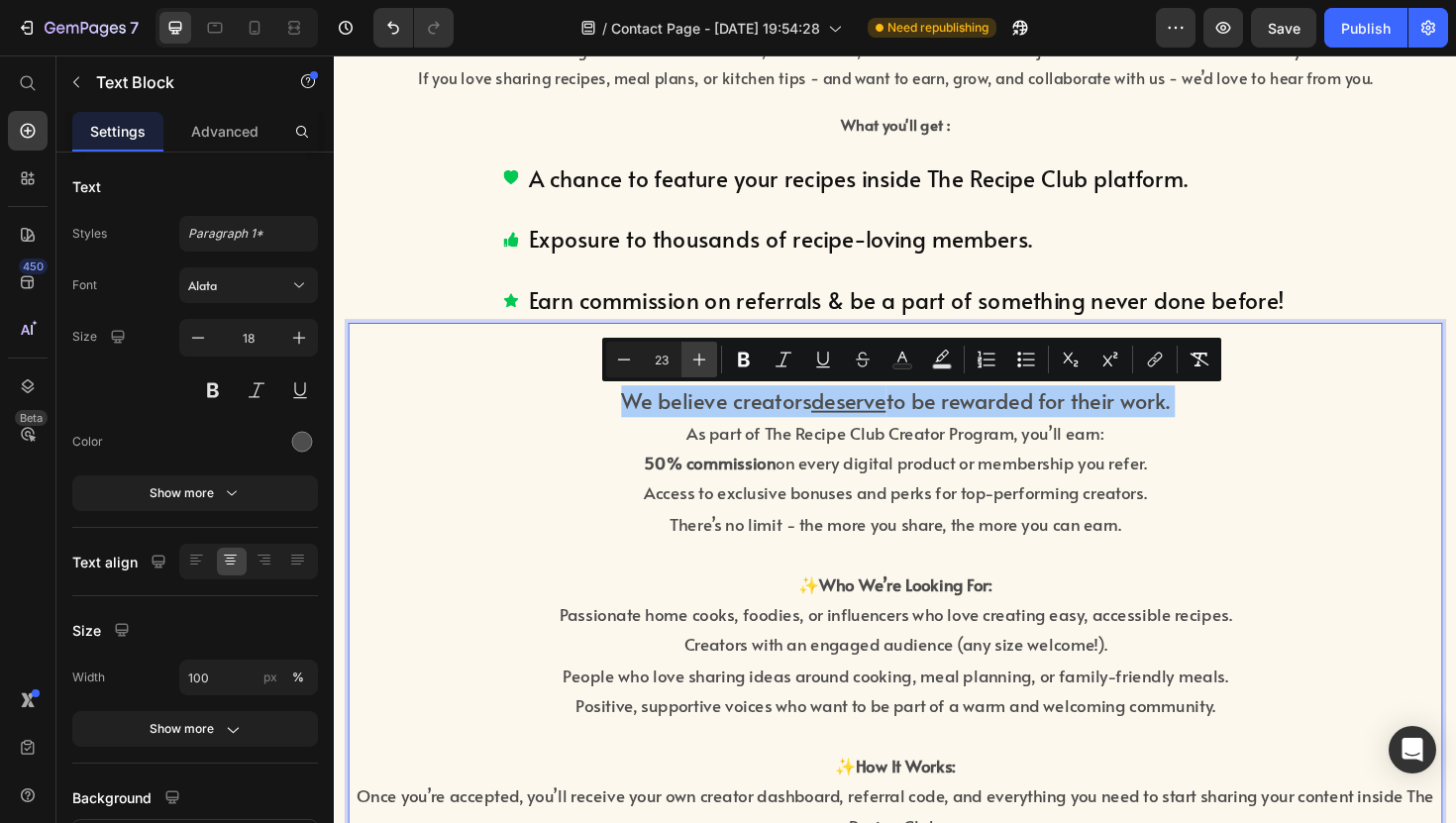 click 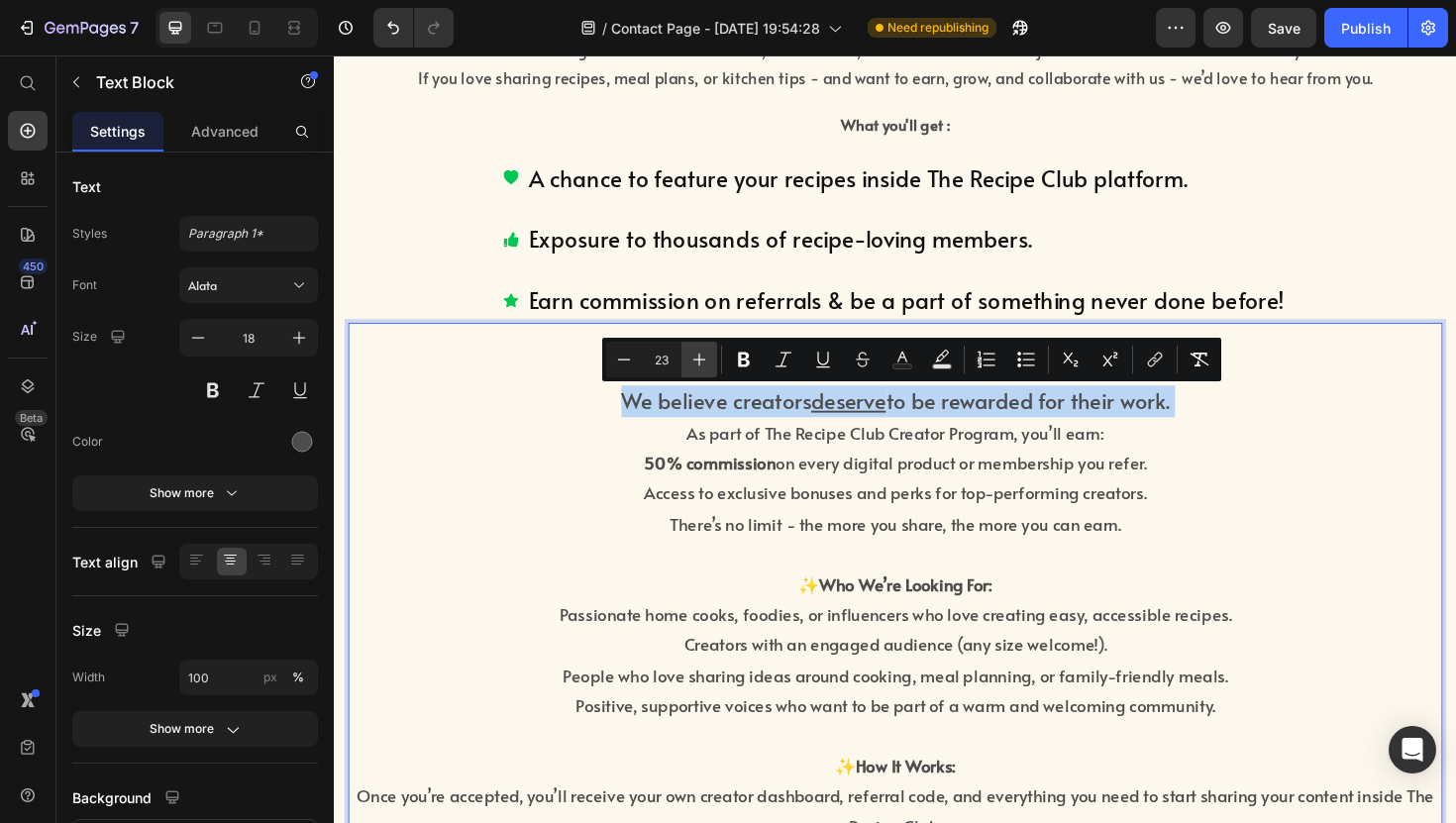 type on "24" 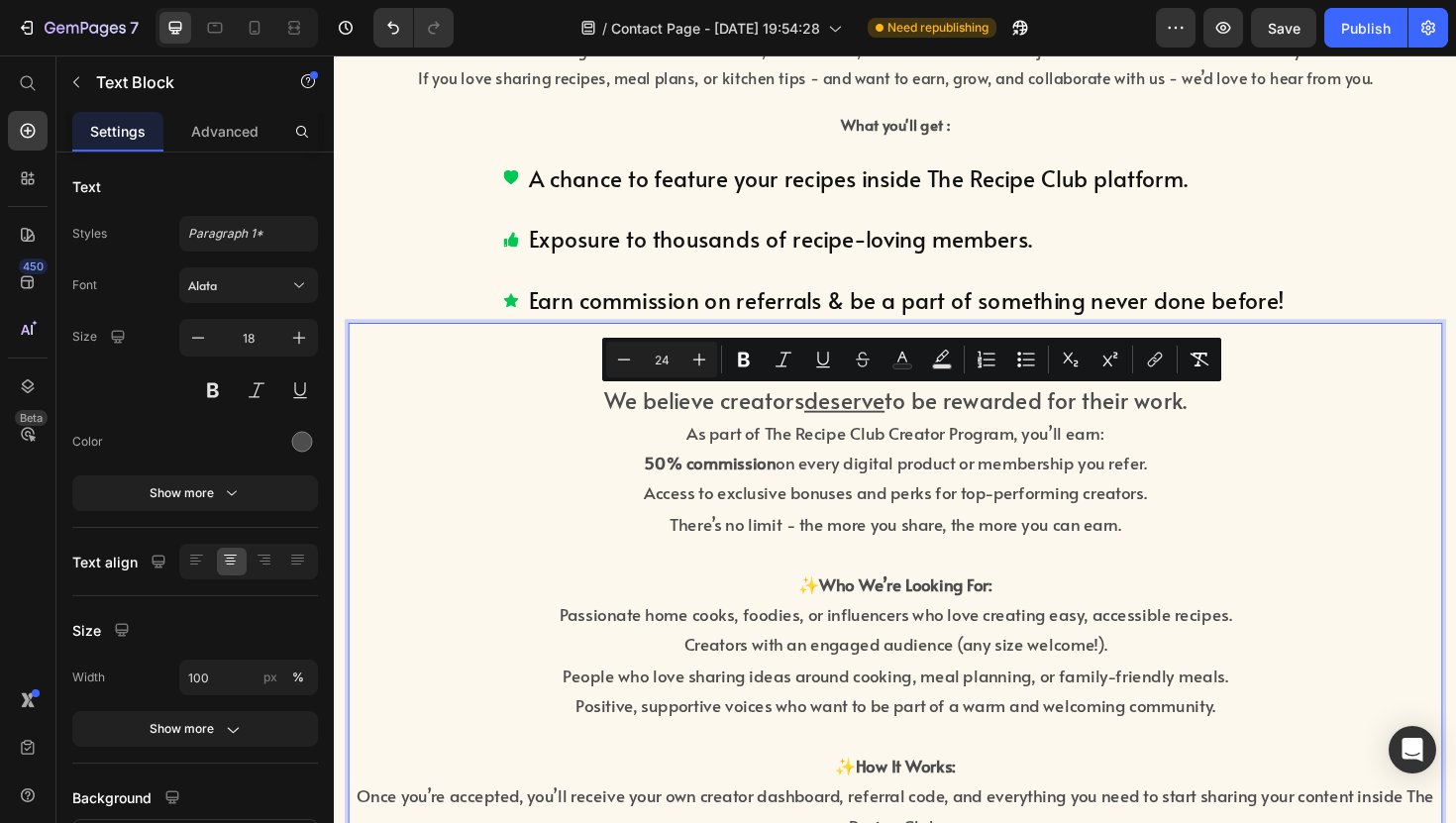 click on "✨  How Much Can You Earn? We believe creators  deserve  to be rewarded for their work. As part of The Recipe Club Creator Program, you’ll earn: 50% commission  on every digital product or membership you refer. Access to exclusive bonuses and perks for top-performing creators. There’s no limit - the more you share, the more you can earn. ✨  Who We’re Looking For: Passionate home cooks, foodies, or influencers who love creating easy, accessible recipes. Creators with an engaged audience (any size welcome!). People who love sharing ideas around cooking, meal planning, or family-friendly meals. Positive, supportive voices who want to be part of a warm and welcoming community. ✨  How It Works: Once you’re accepted, you’ll receive your own creator dashboard, referral code, and everything you need to start sharing your content inside The Recipe Club. ✨  Questions? If you have any questions before applying, feel free to email us at: [EMAIL_ADDRESS][DOMAIN_NAME]" at bounding box center [928, 678] 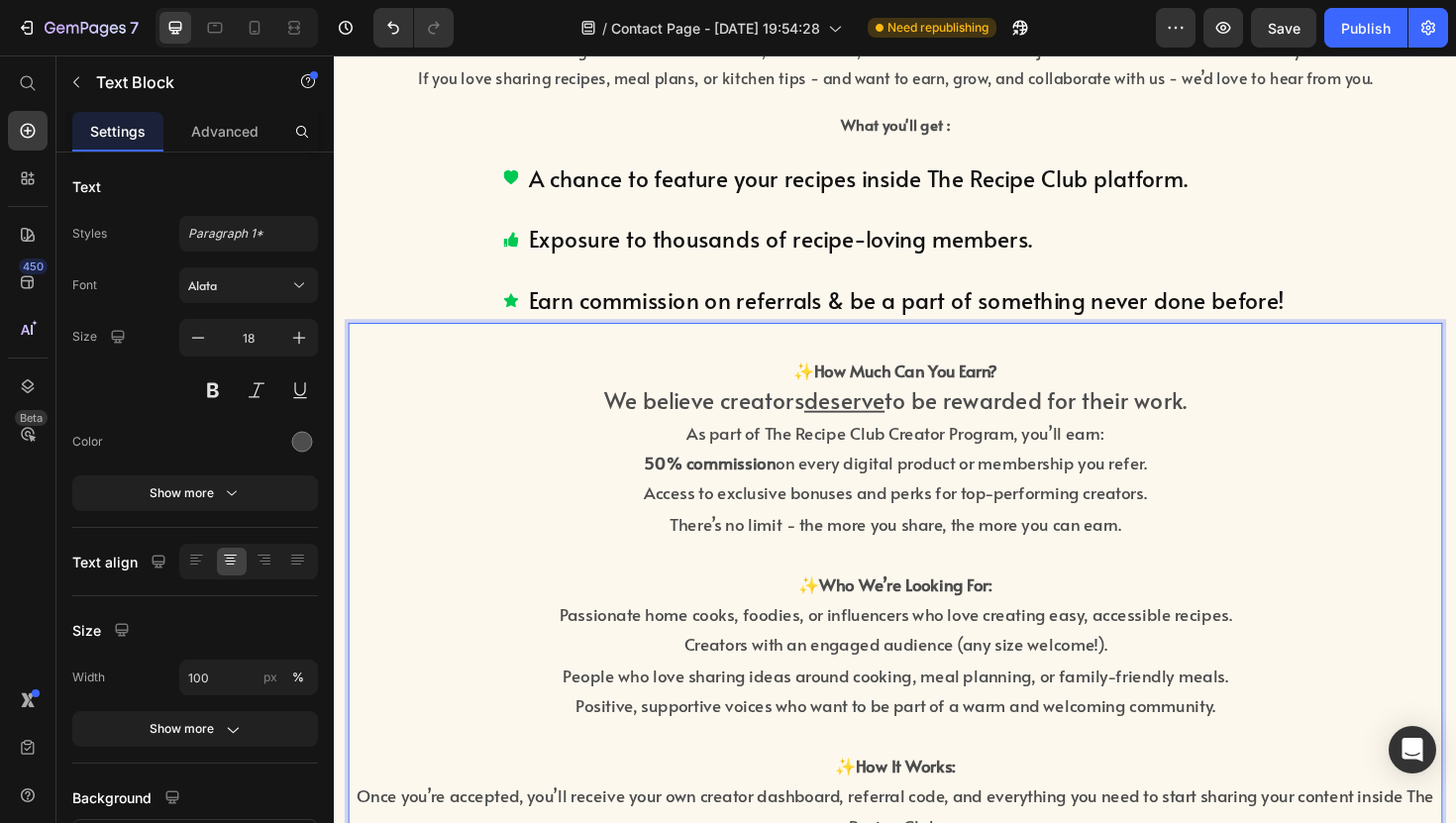 click on "50% commission  on every digital product or membership you refer." at bounding box center [928, 487] 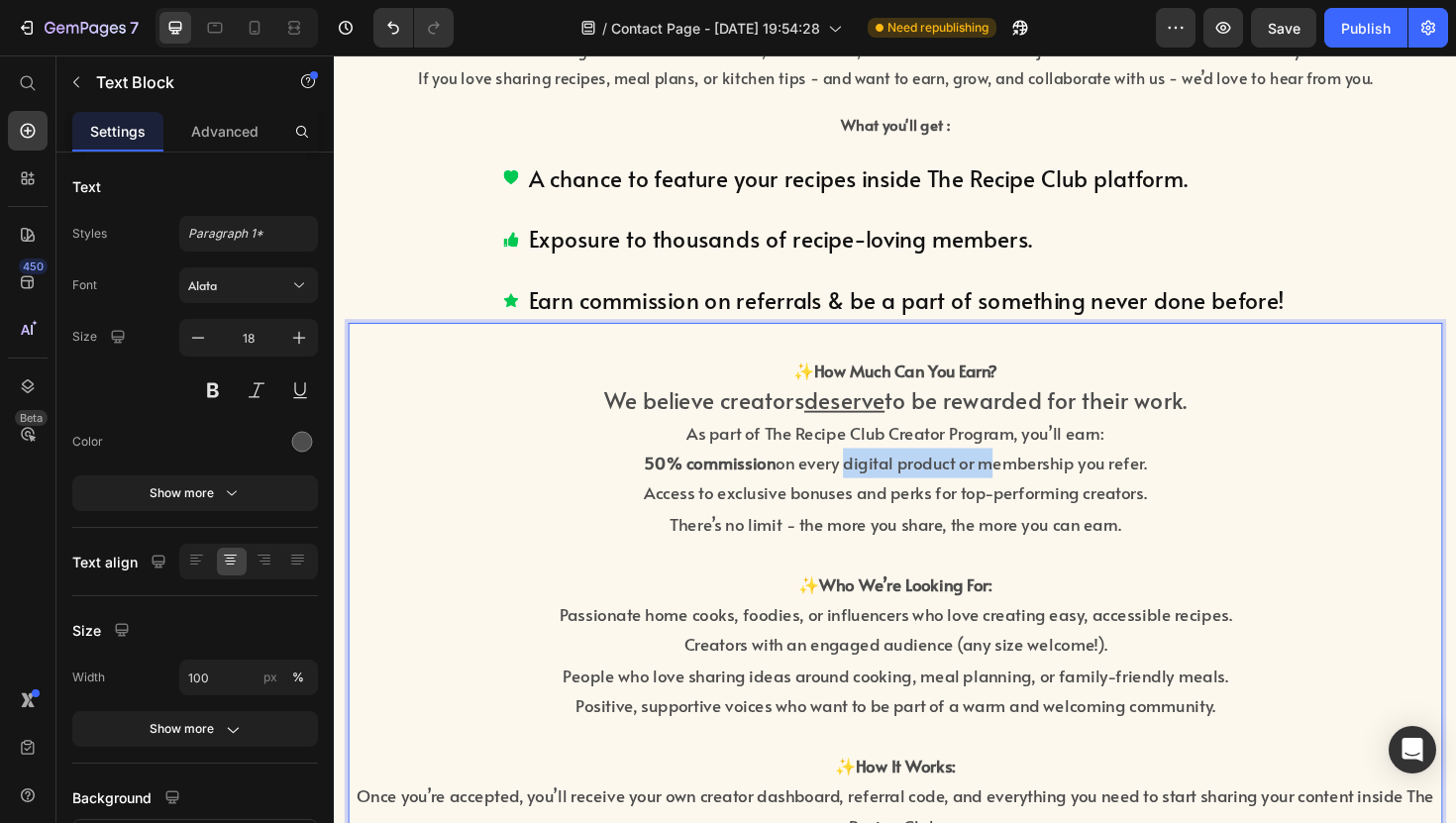 drag, startPoint x: 1017, startPoint y: 488, endPoint x: 873, endPoint y: 499, distance: 144.4195 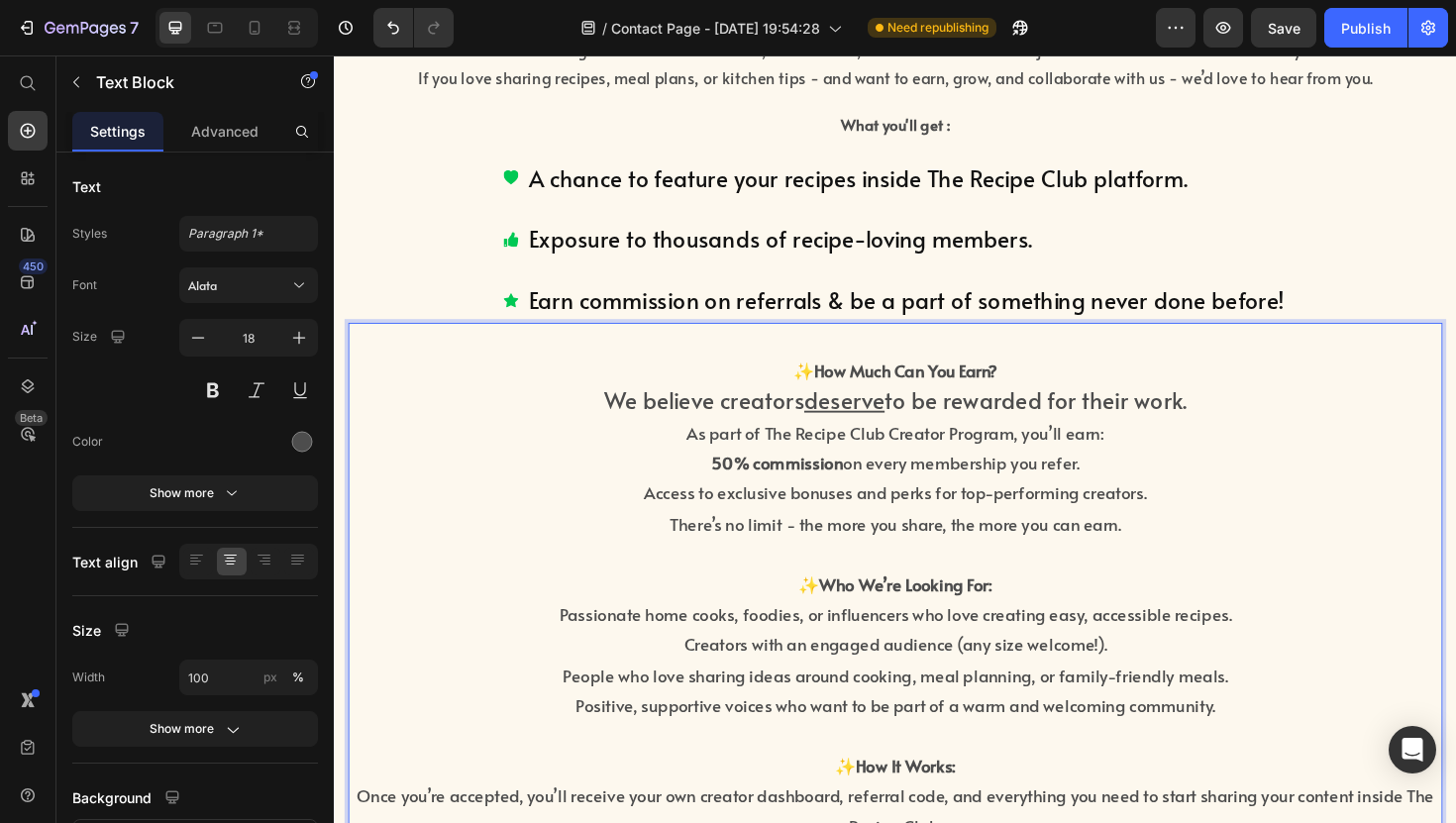 click on "50% commission  on every membership you refer." at bounding box center [928, 487] 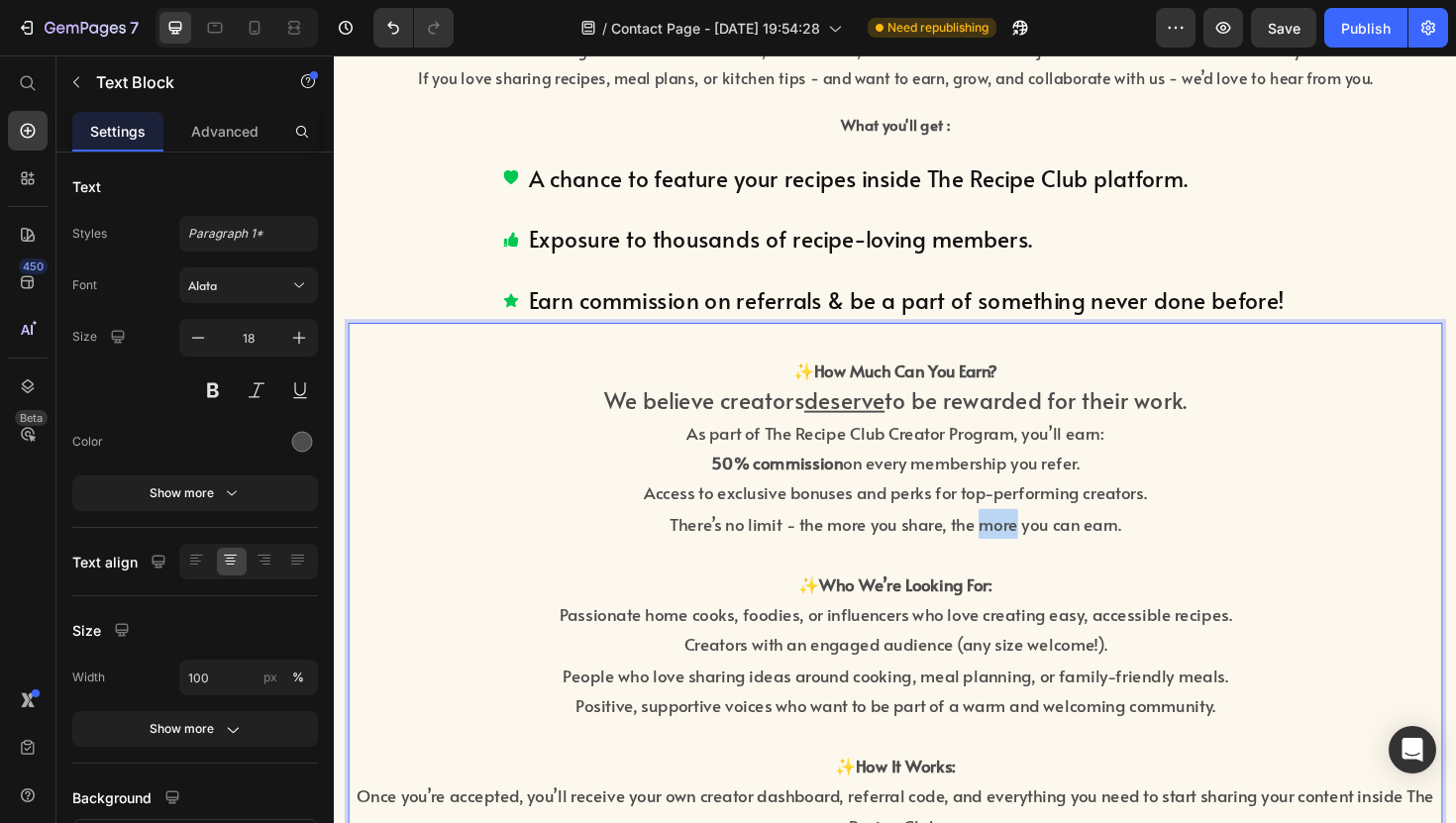 click on "There’s no limit - the more you share, the more you can earn." at bounding box center [928, 552] 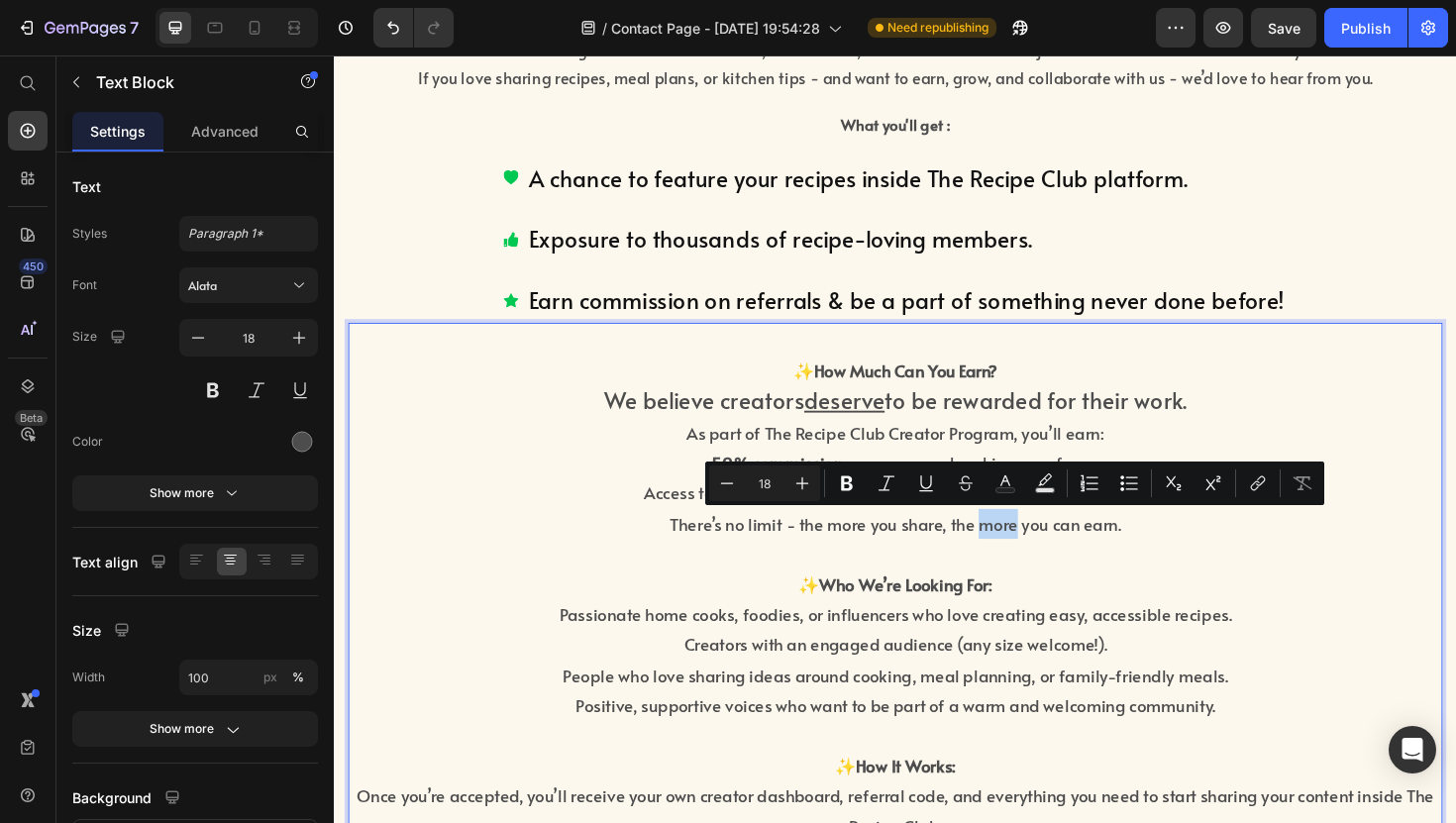 click on "There’s no limit - the more you share, the more you can earn." at bounding box center (928, 552) 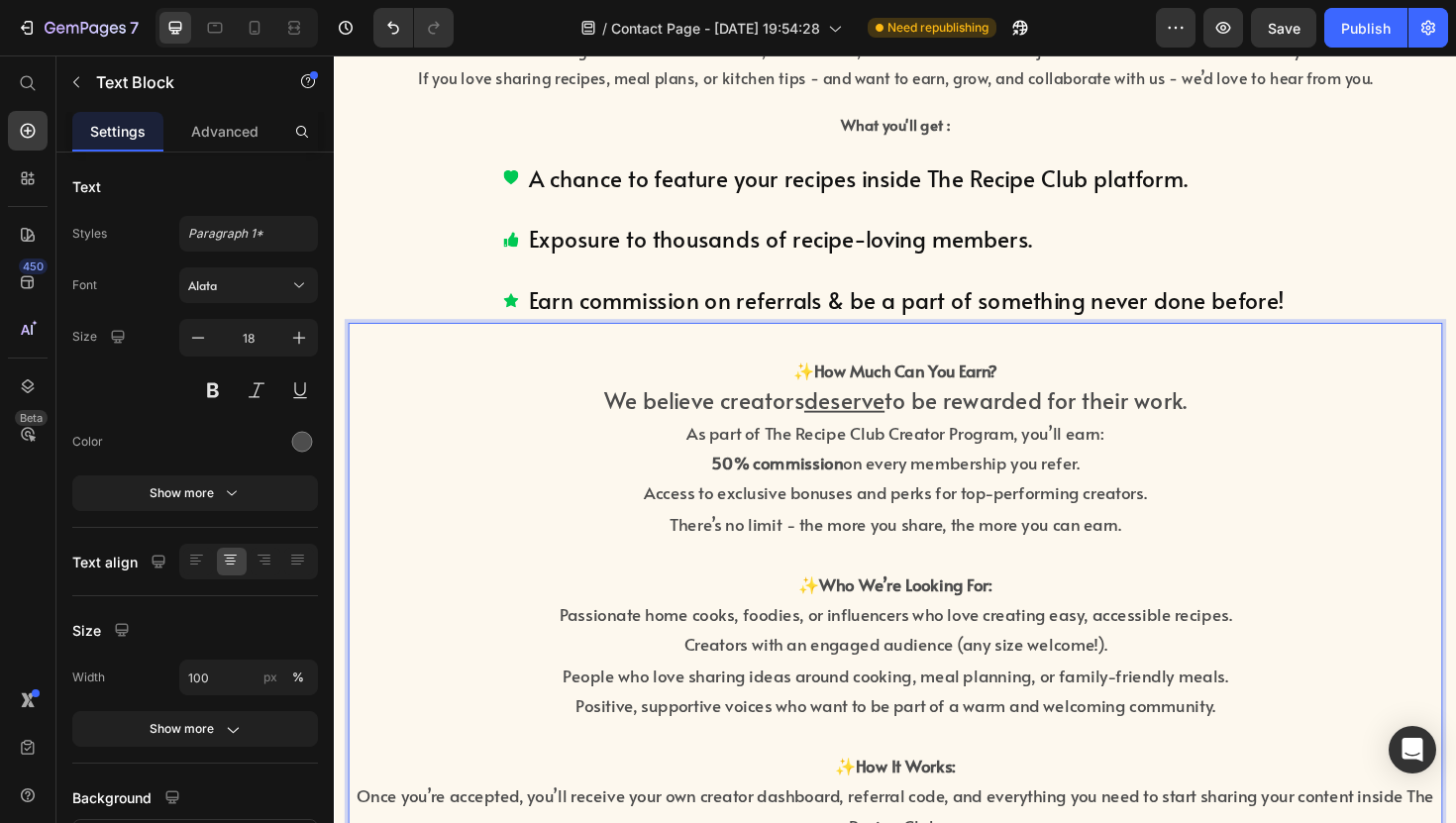 click on "✨  Who We’re Looking For:" at bounding box center (928, 616) 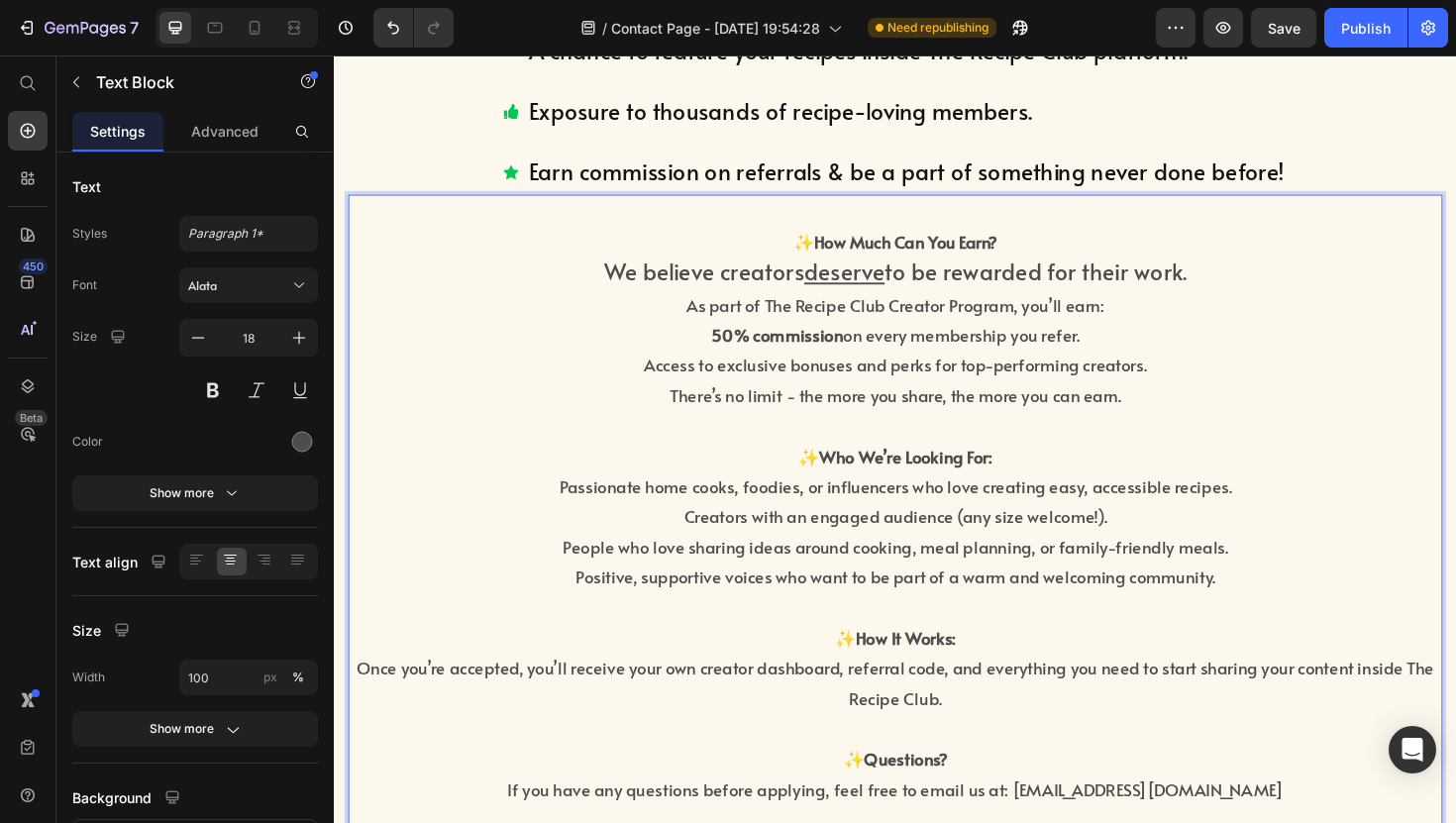 scroll, scrollTop: 454, scrollLeft: 0, axis: vertical 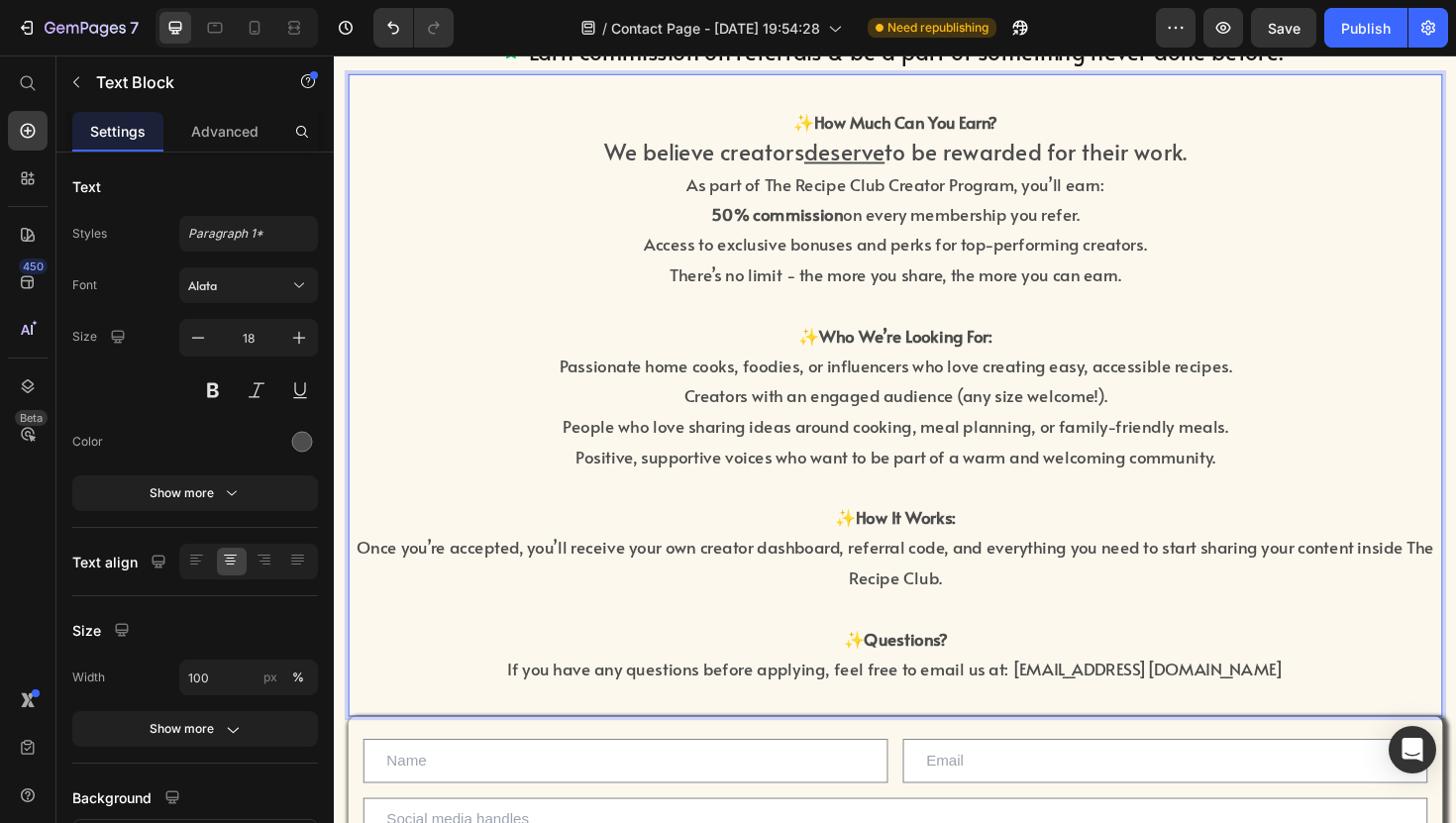 click on "Once you’re accepted, you’ll receive your own creator dashboard, referral code, and everything you need to start sharing your content inside The Recipe Club." at bounding box center (928, 592) 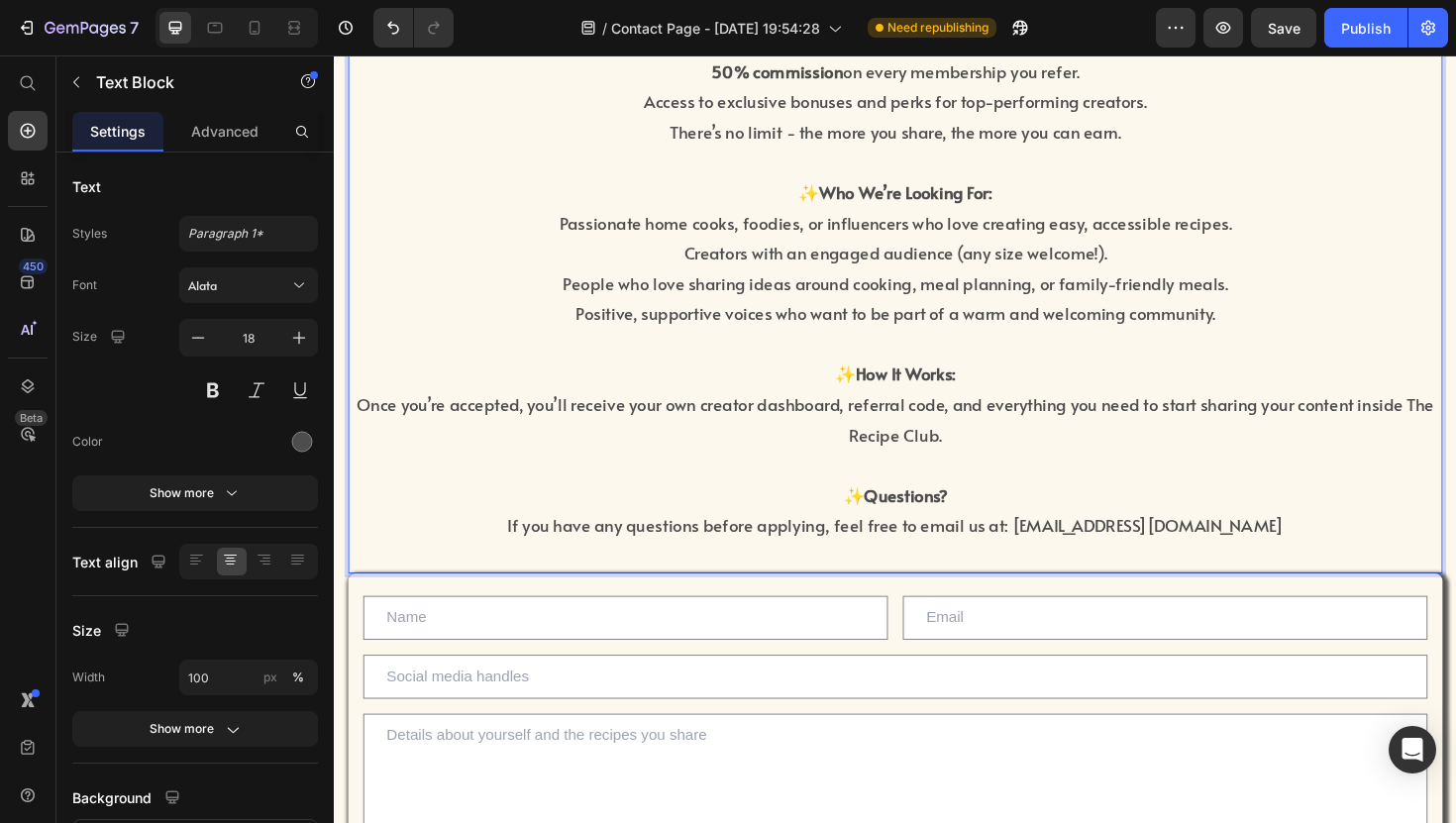 scroll, scrollTop: 613, scrollLeft: 0, axis: vertical 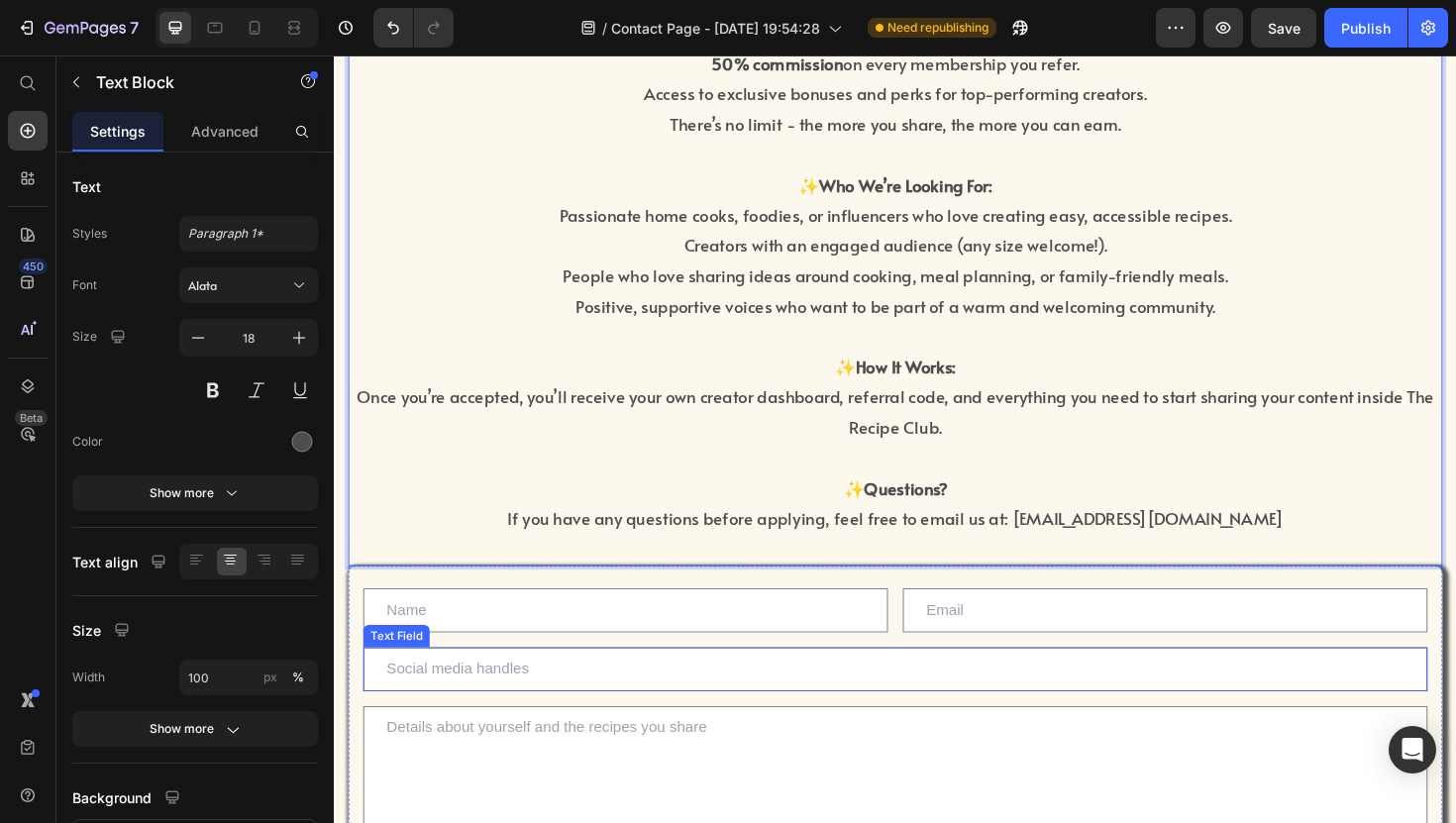 click at bounding box center [928, 819] 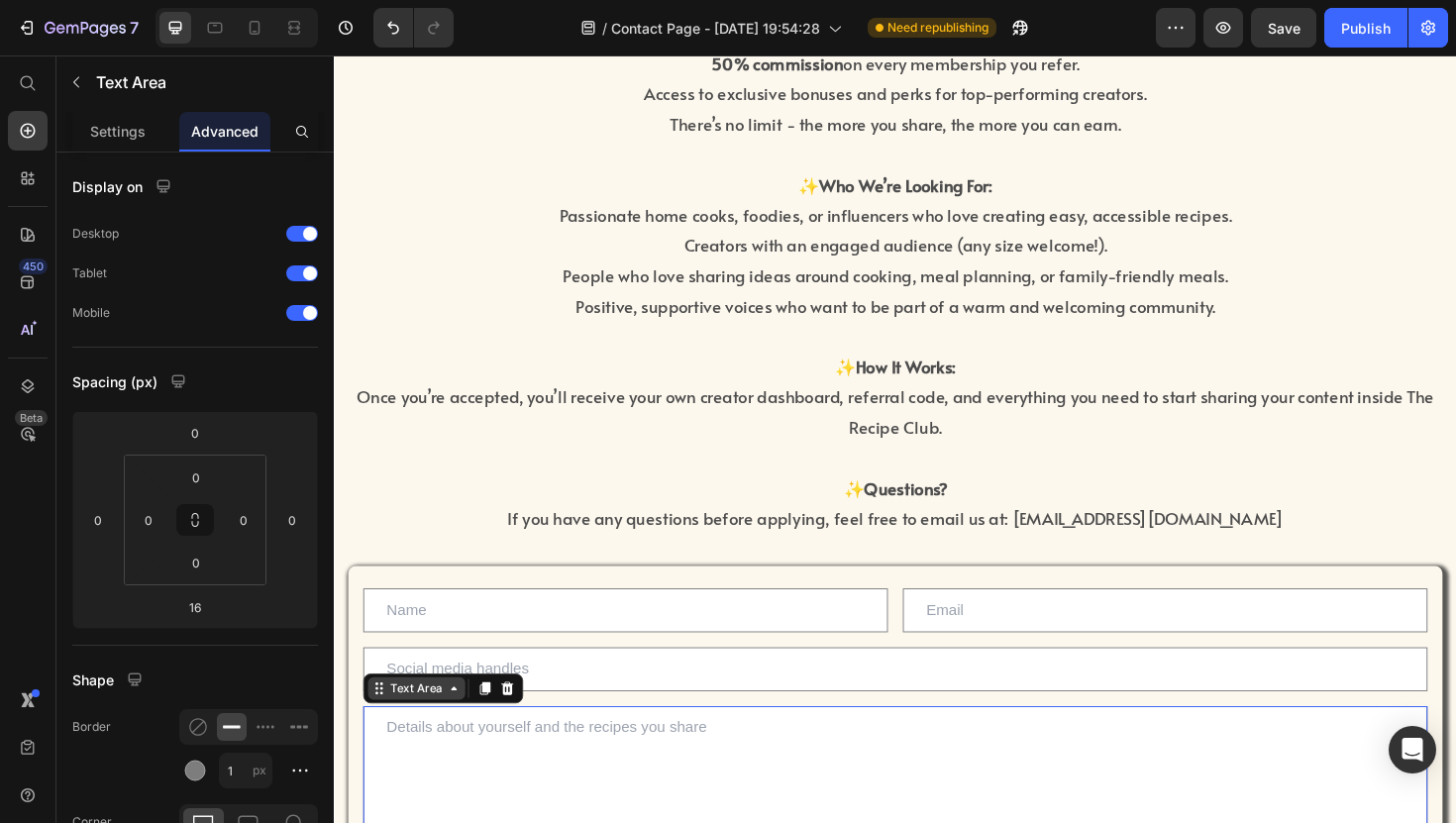 click on "Text Area" at bounding box center [421, 726] 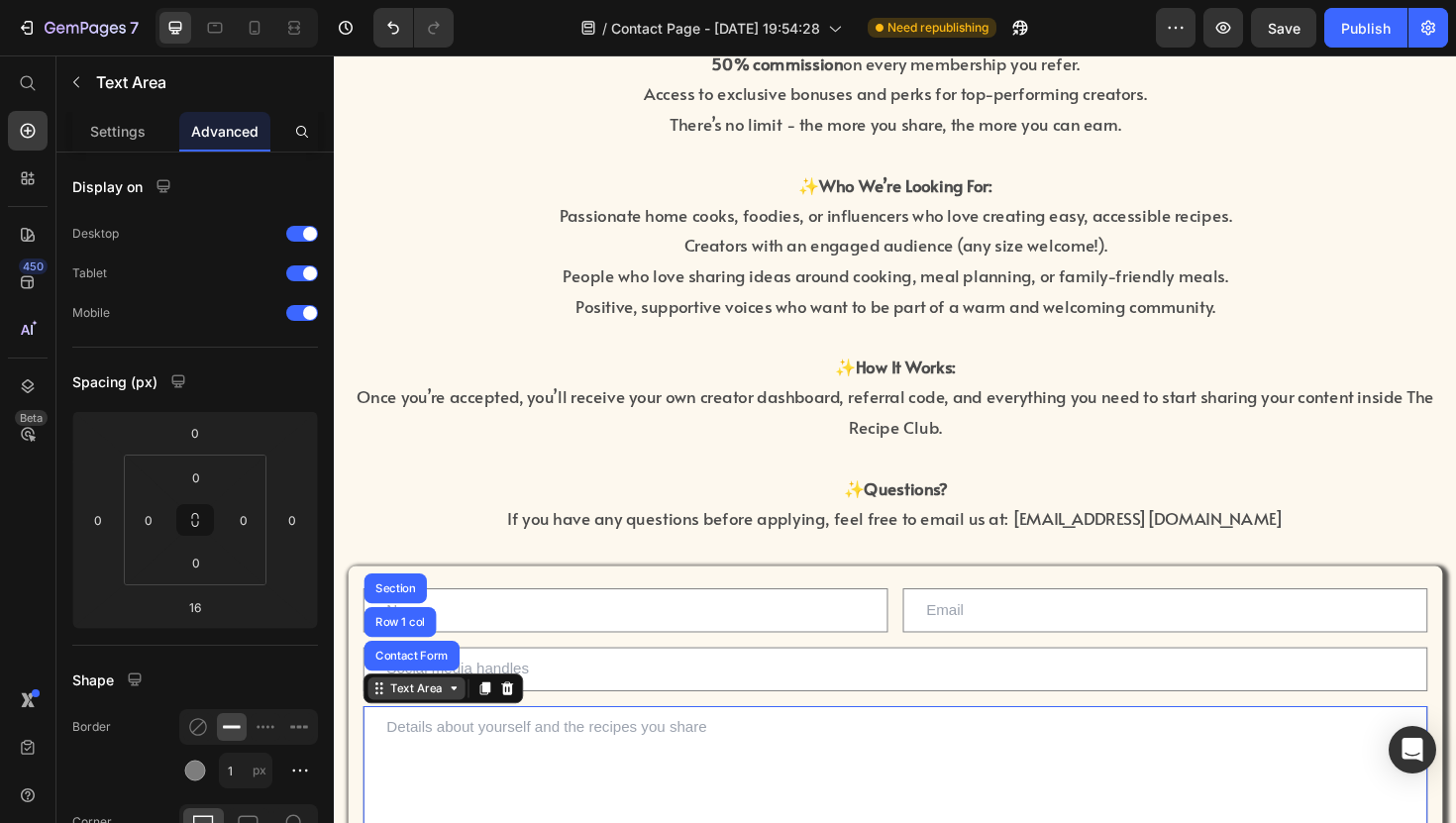click 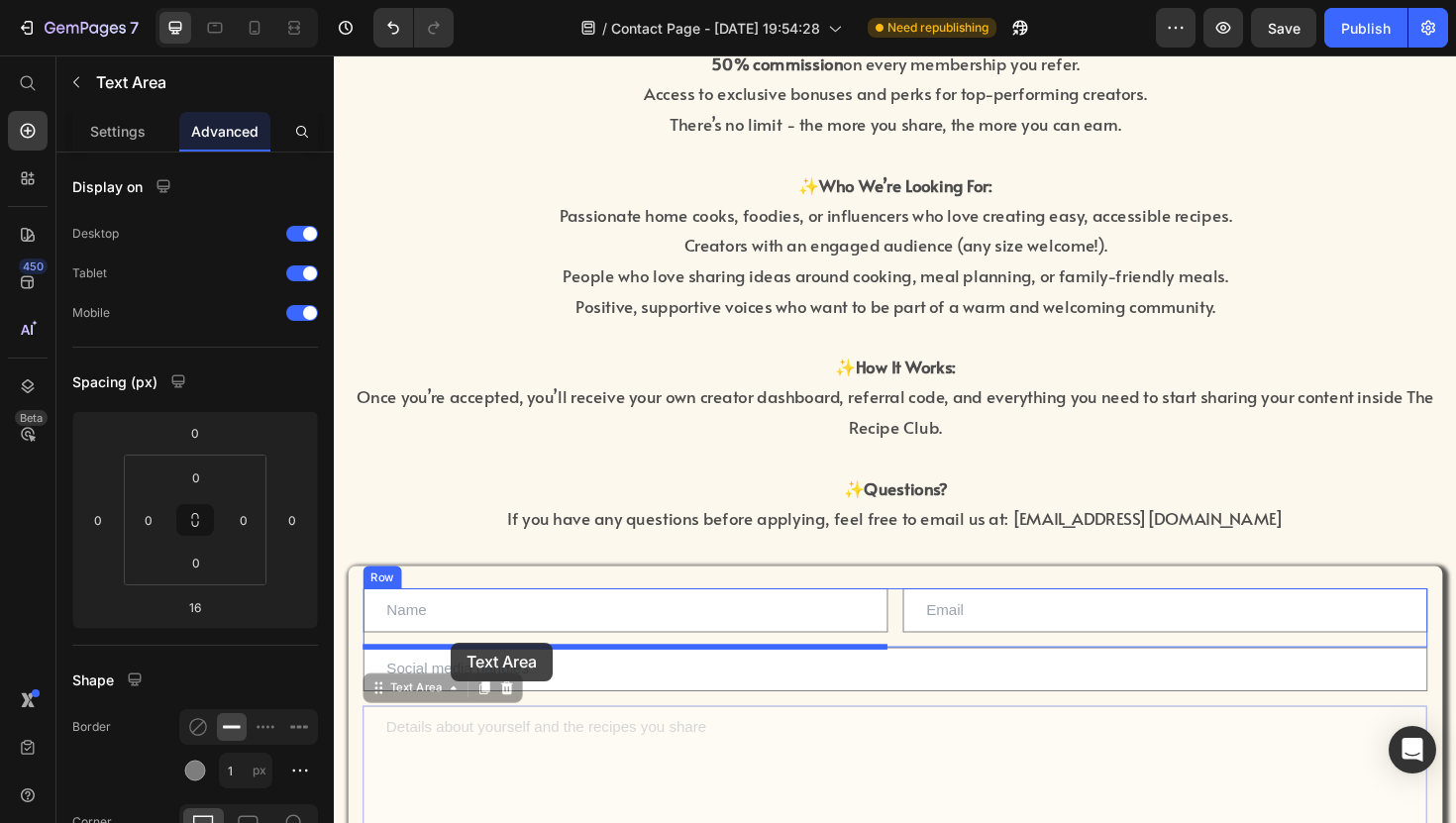 drag, startPoint x: 463, startPoint y: 729, endPoint x: 458, endPoint y: 677, distance: 52.23983 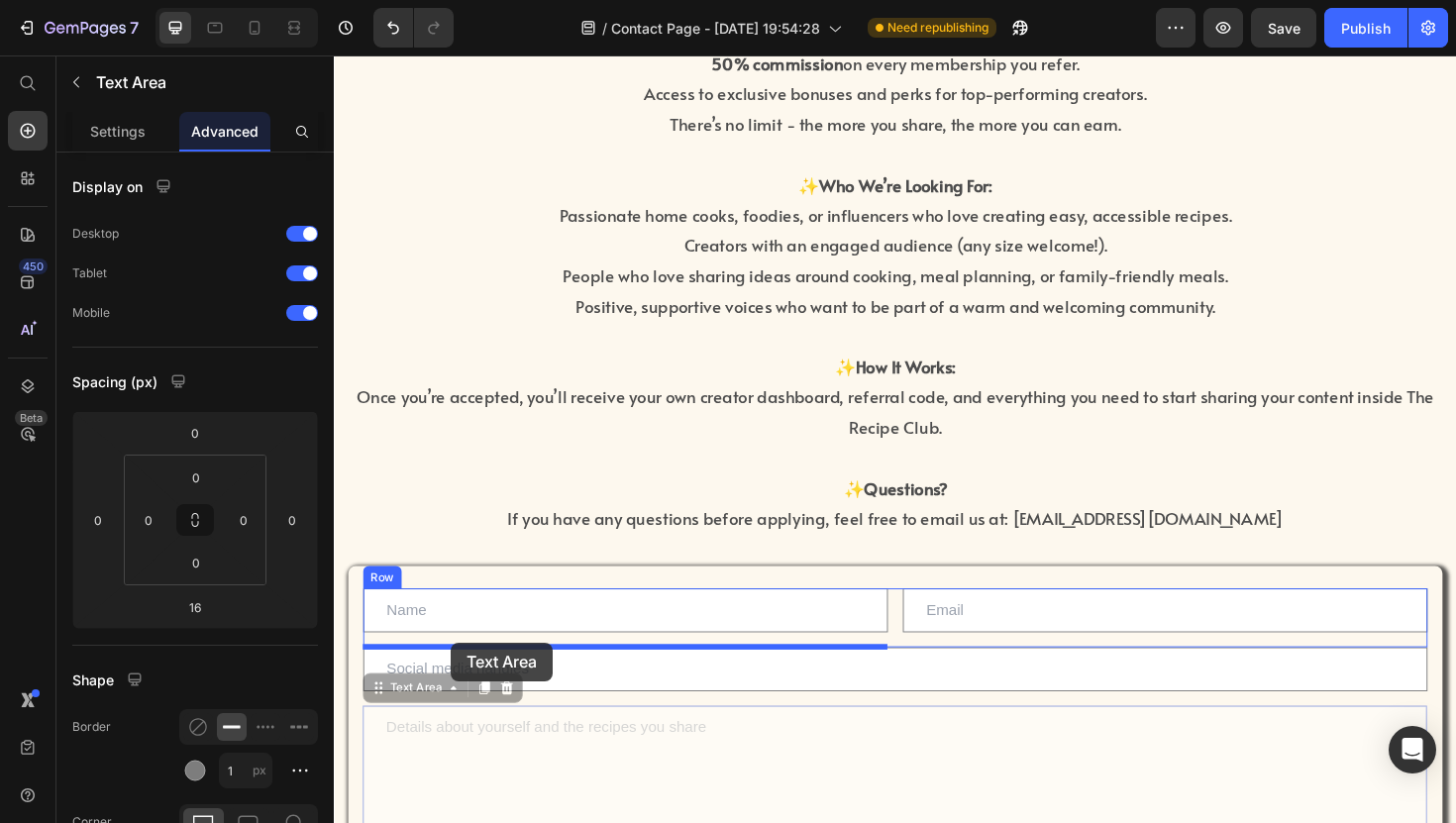 type on "0" 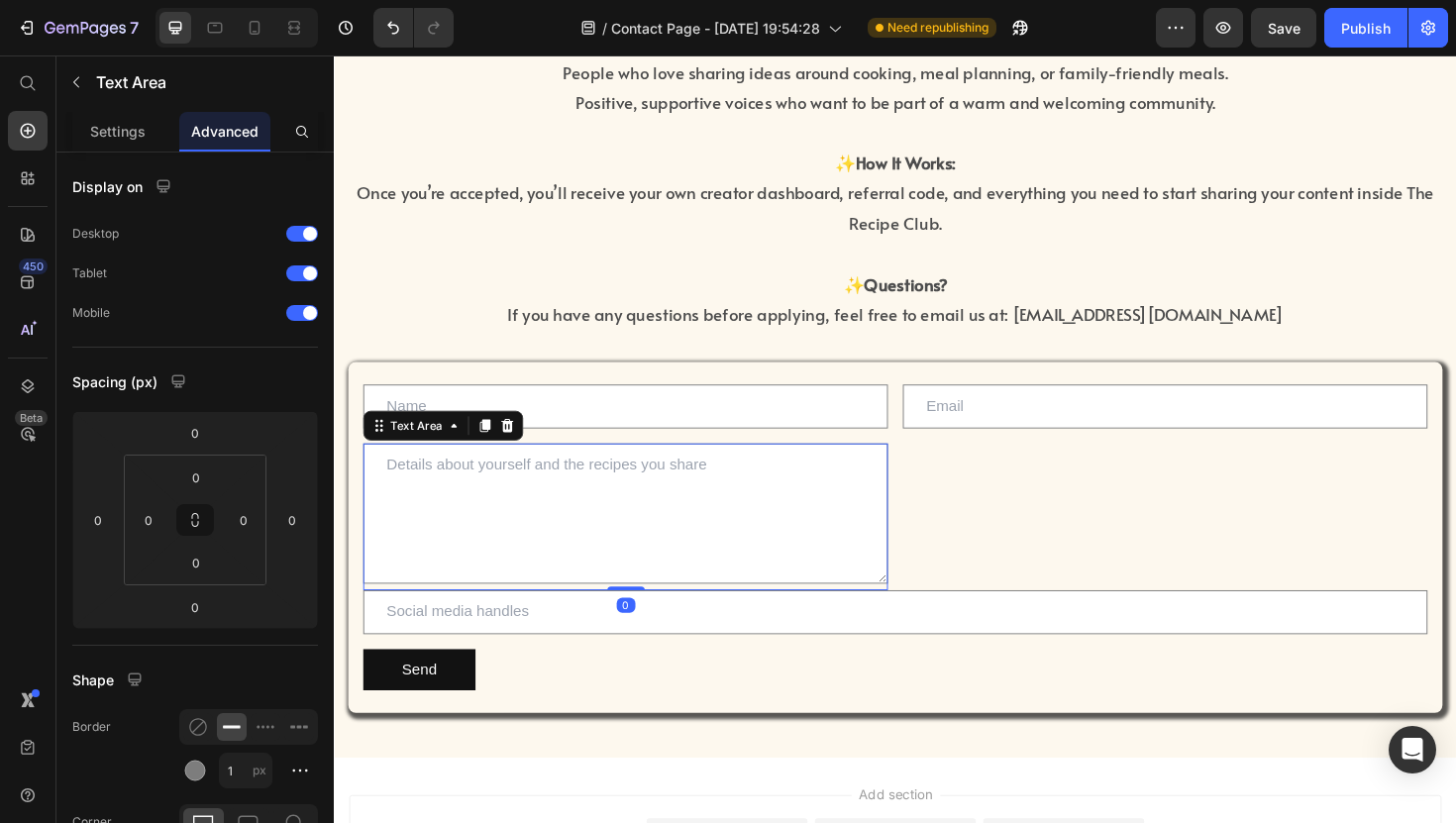 scroll, scrollTop: 850, scrollLeft: 0, axis: vertical 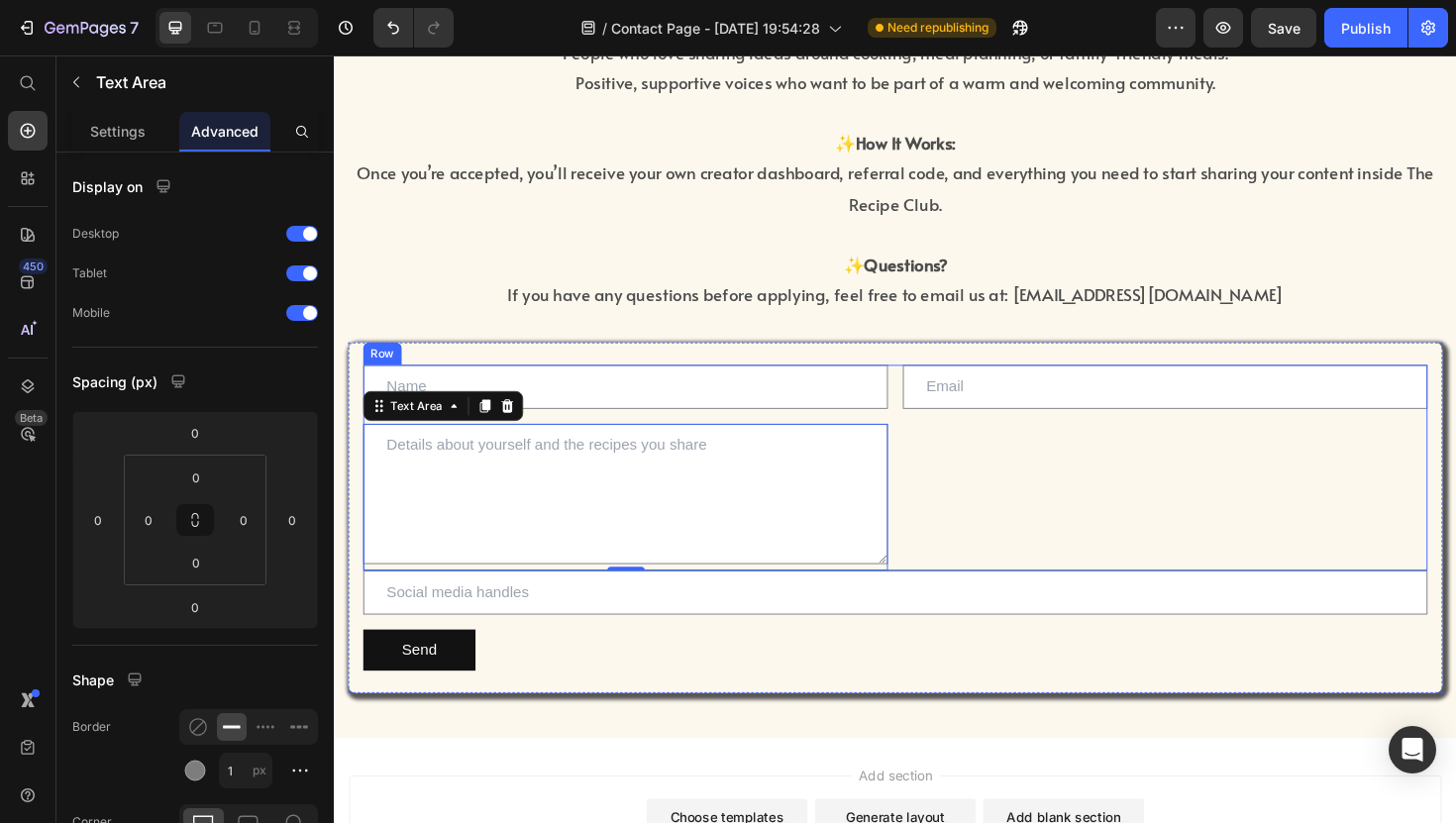 click on "Email Field" at bounding box center [1213, 492] 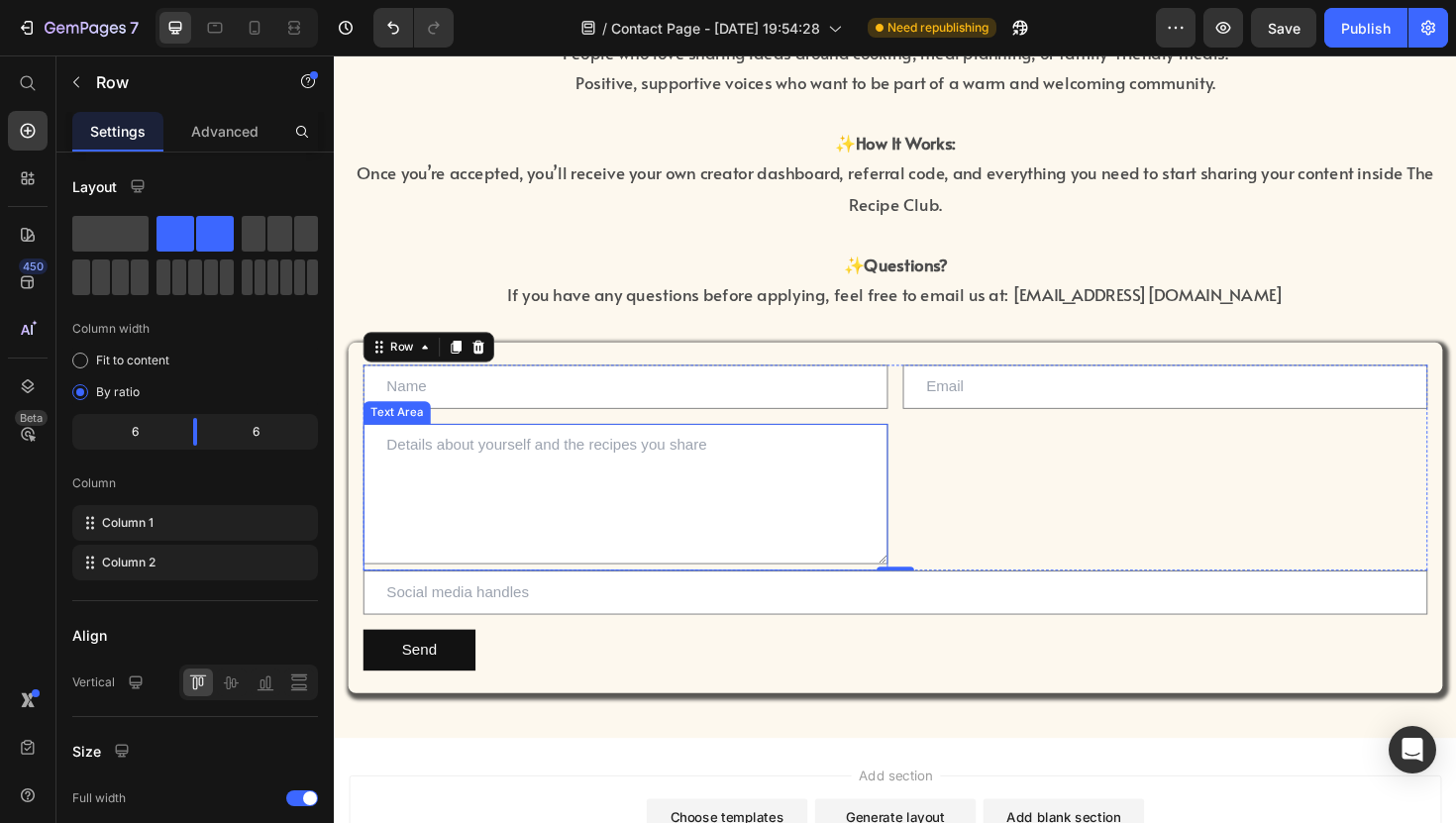click at bounding box center [642, 520] 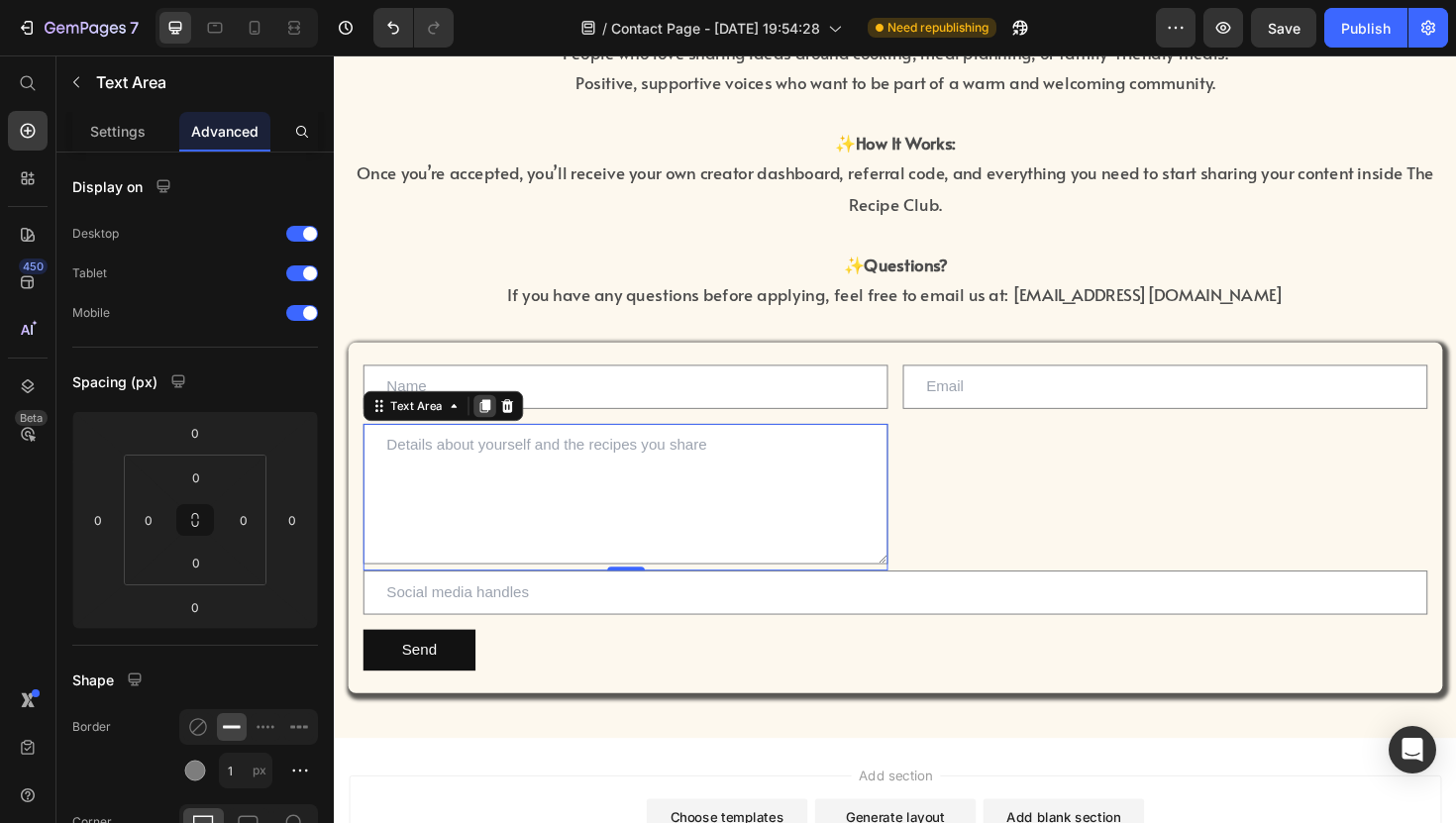 click 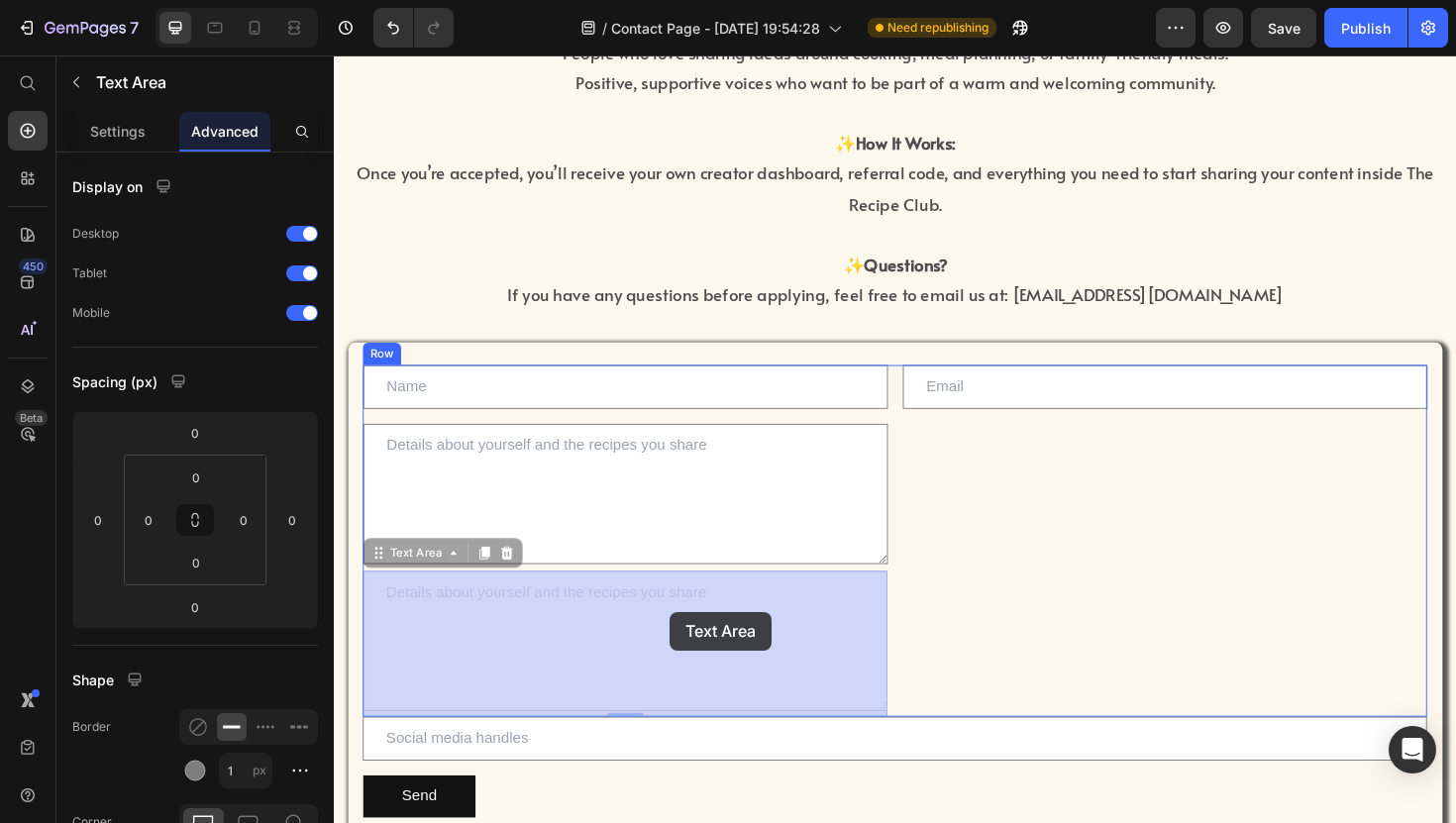 drag, startPoint x: 513, startPoint y: 669, endPoint x: 696, endPoint y: 646, distance: 184.43969 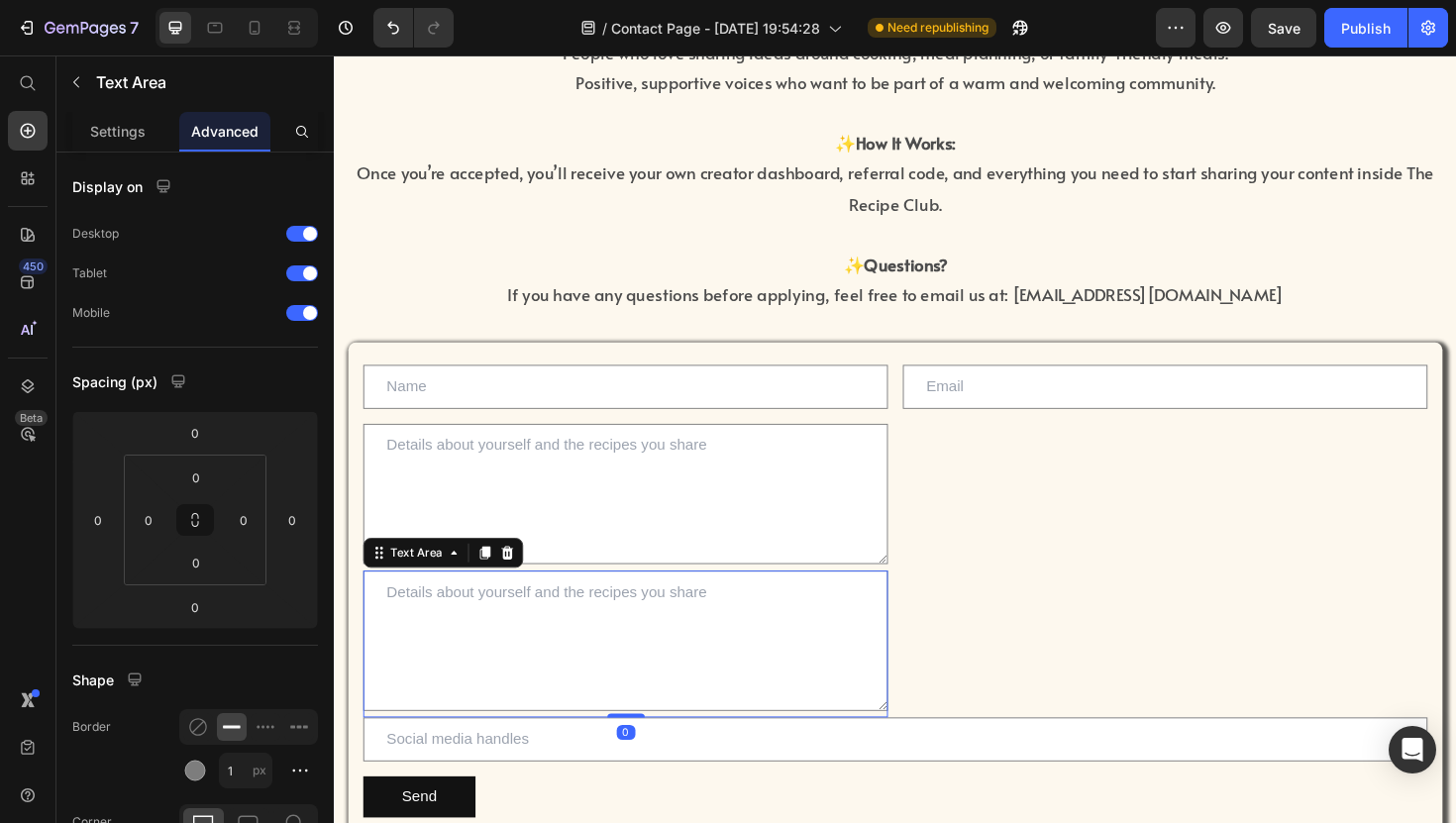 click at bounding box center [642, 675] 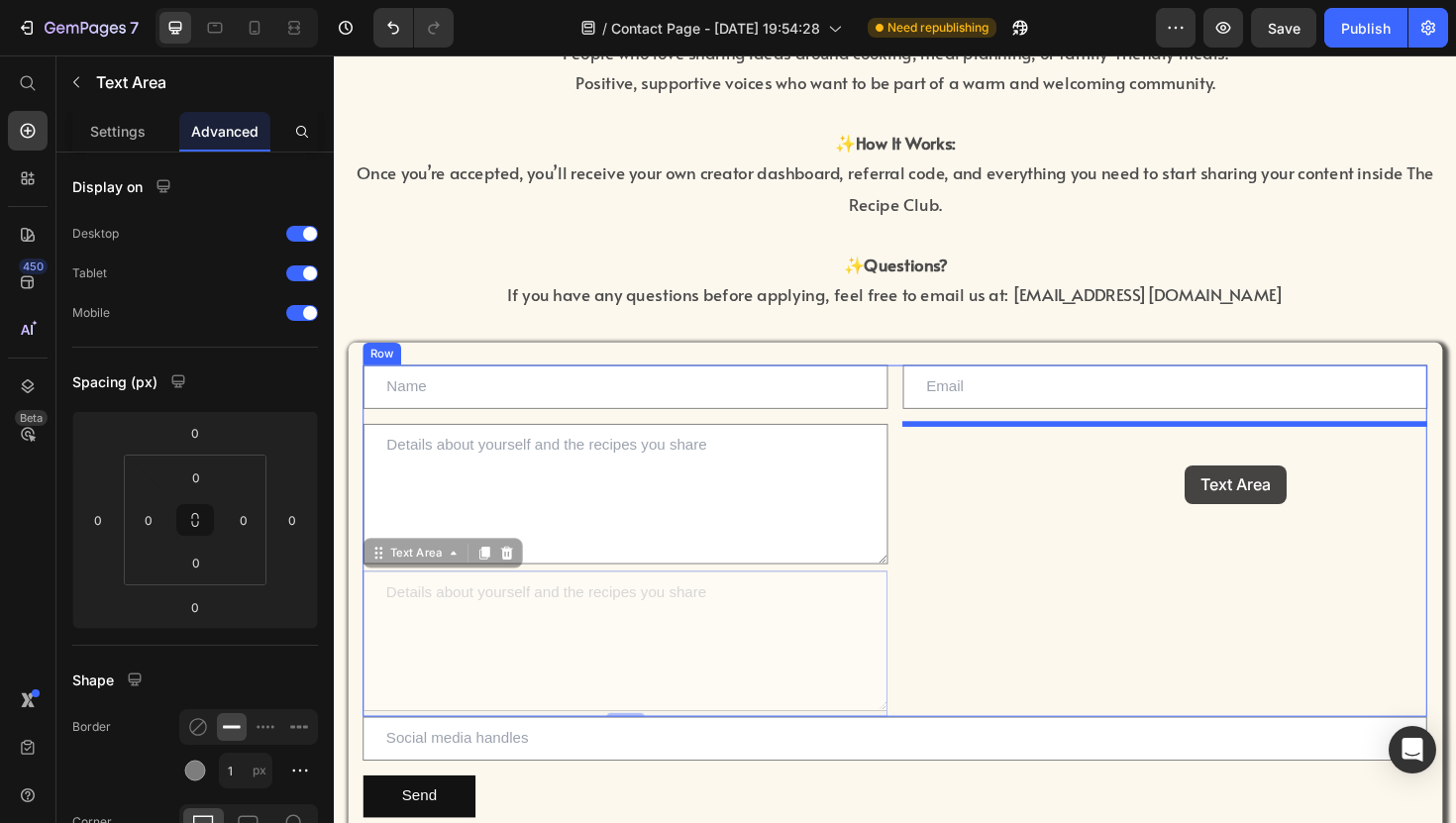 drag, startPoint x: 676, startPoint y: 645, endPoint x: 1235, endPoint y: 489, distance: 580.3594 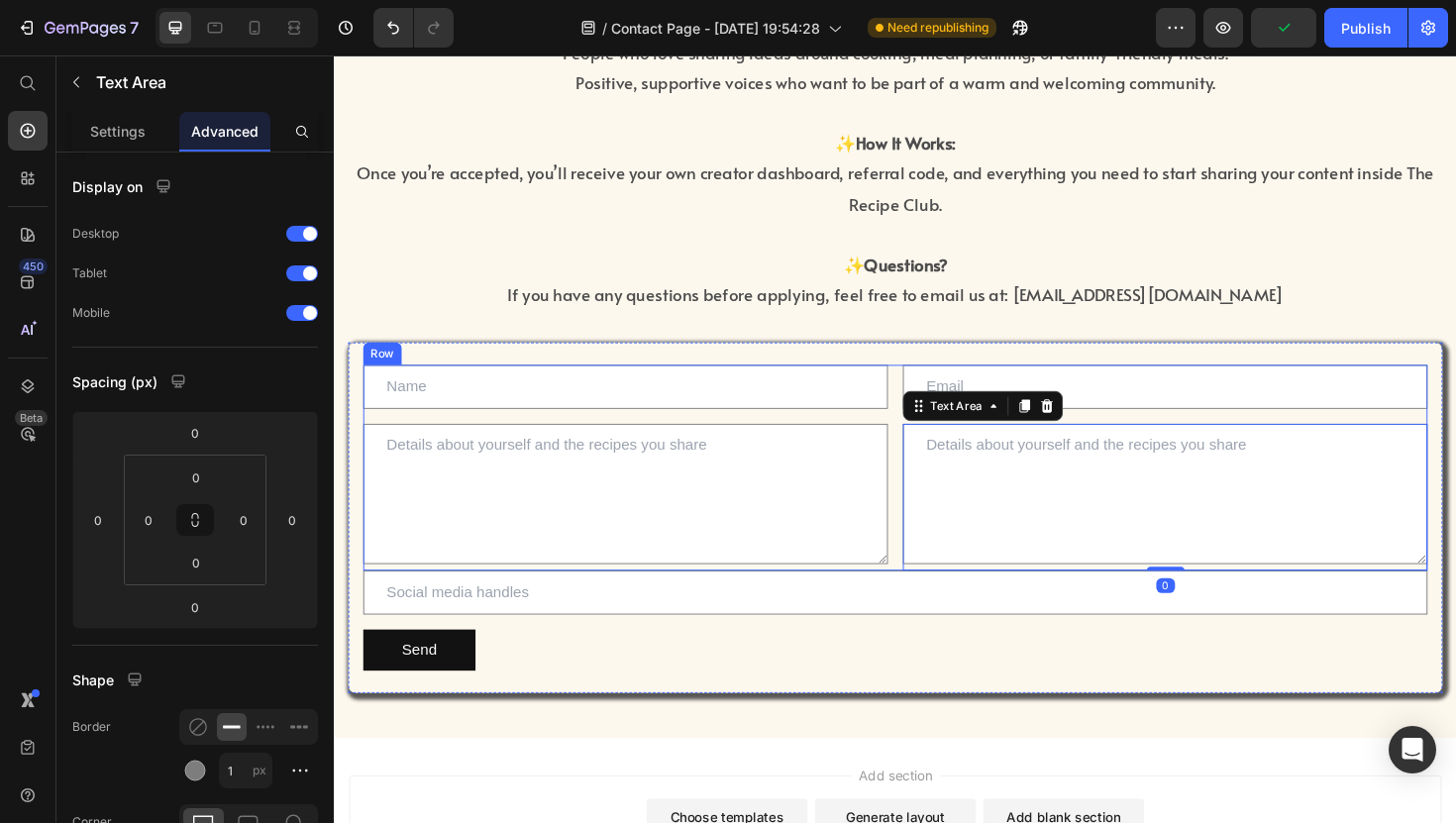 click at bounding box center (642, 520) 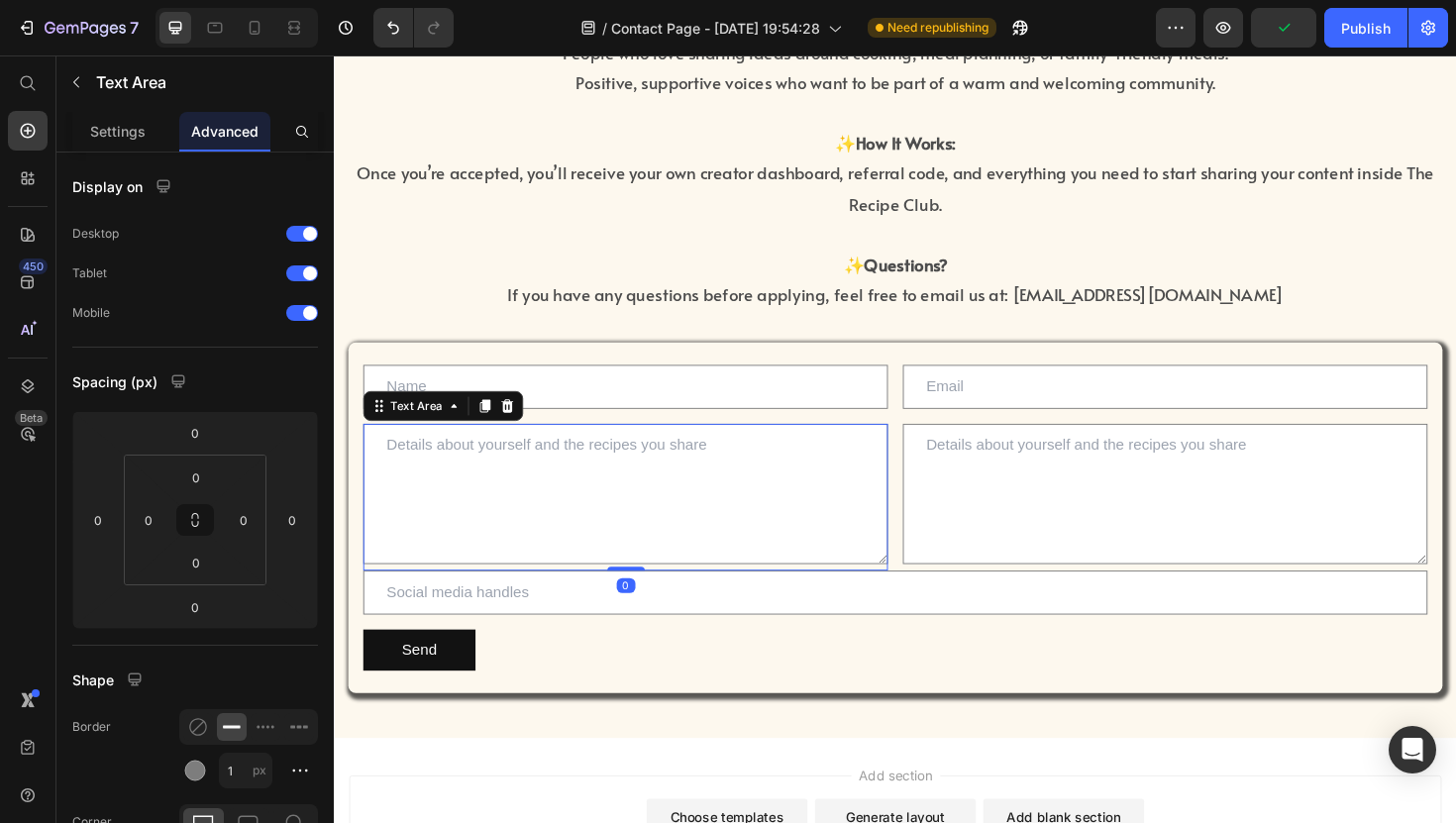 click at bounding box center [642, 520] 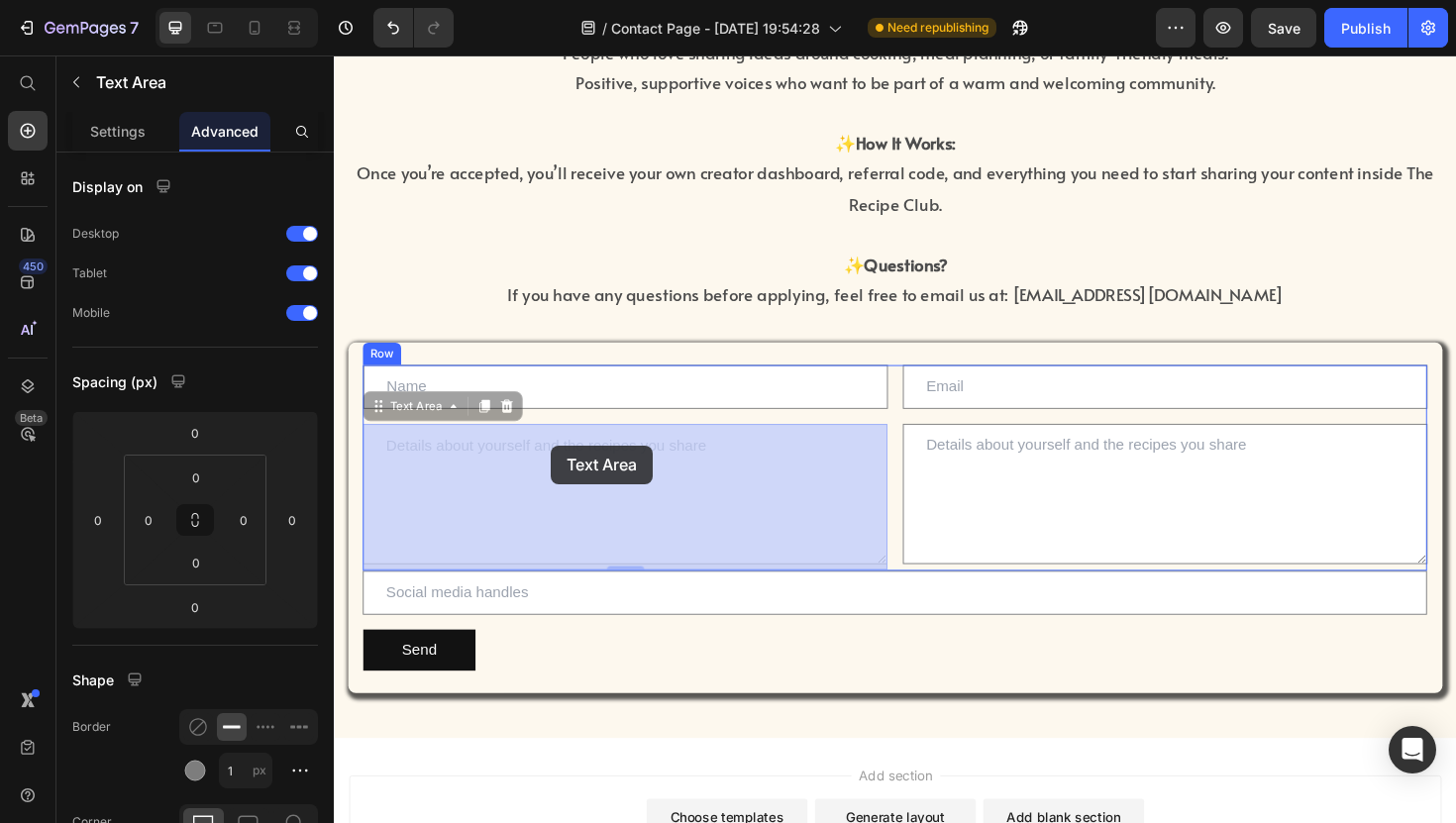 drag, startPoint x: 786, startPoint y: 467, endPoint x: 564, endPoint y: 468, distance: 222.00225 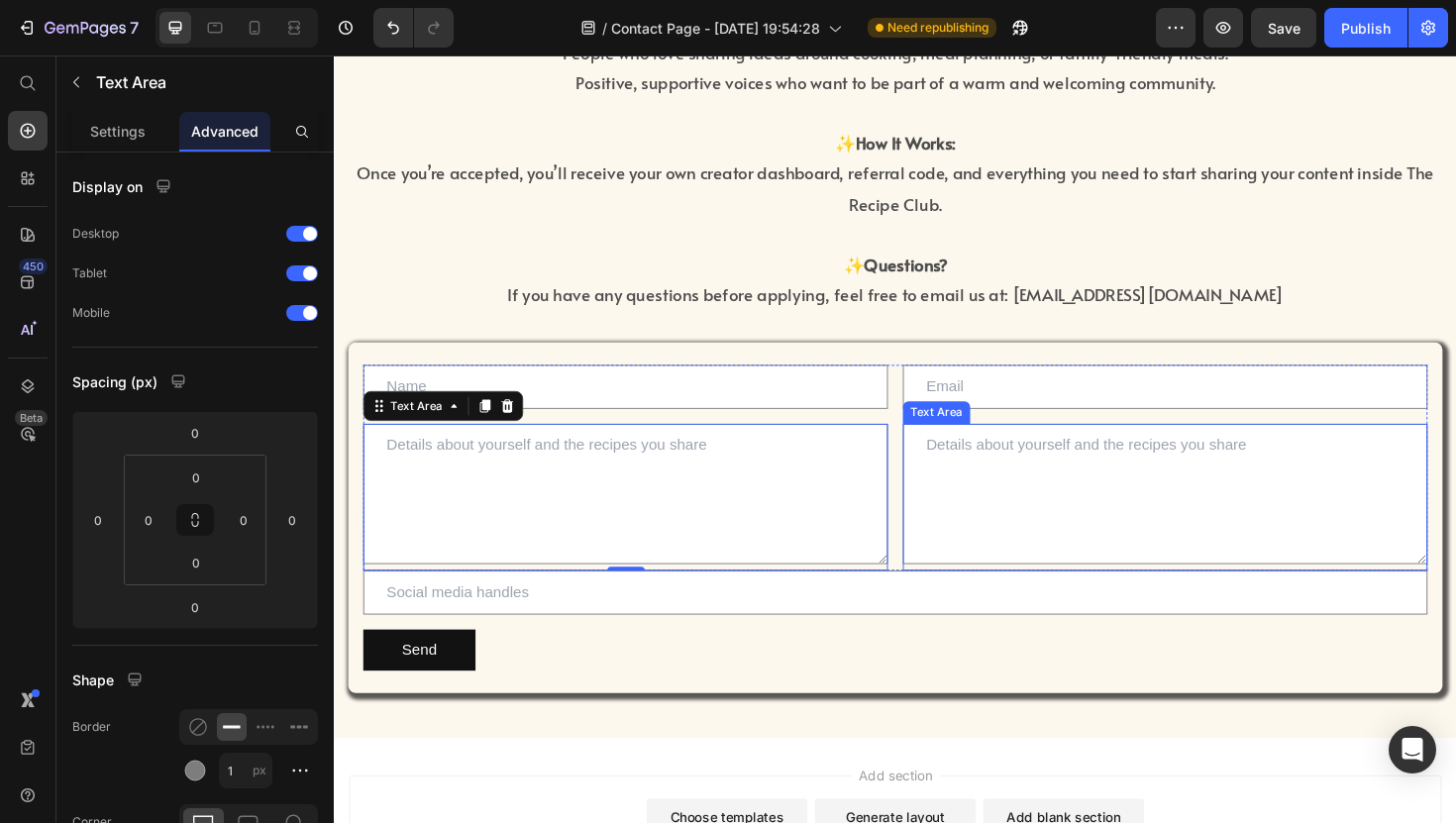 click at bounding box center (1213, 520) 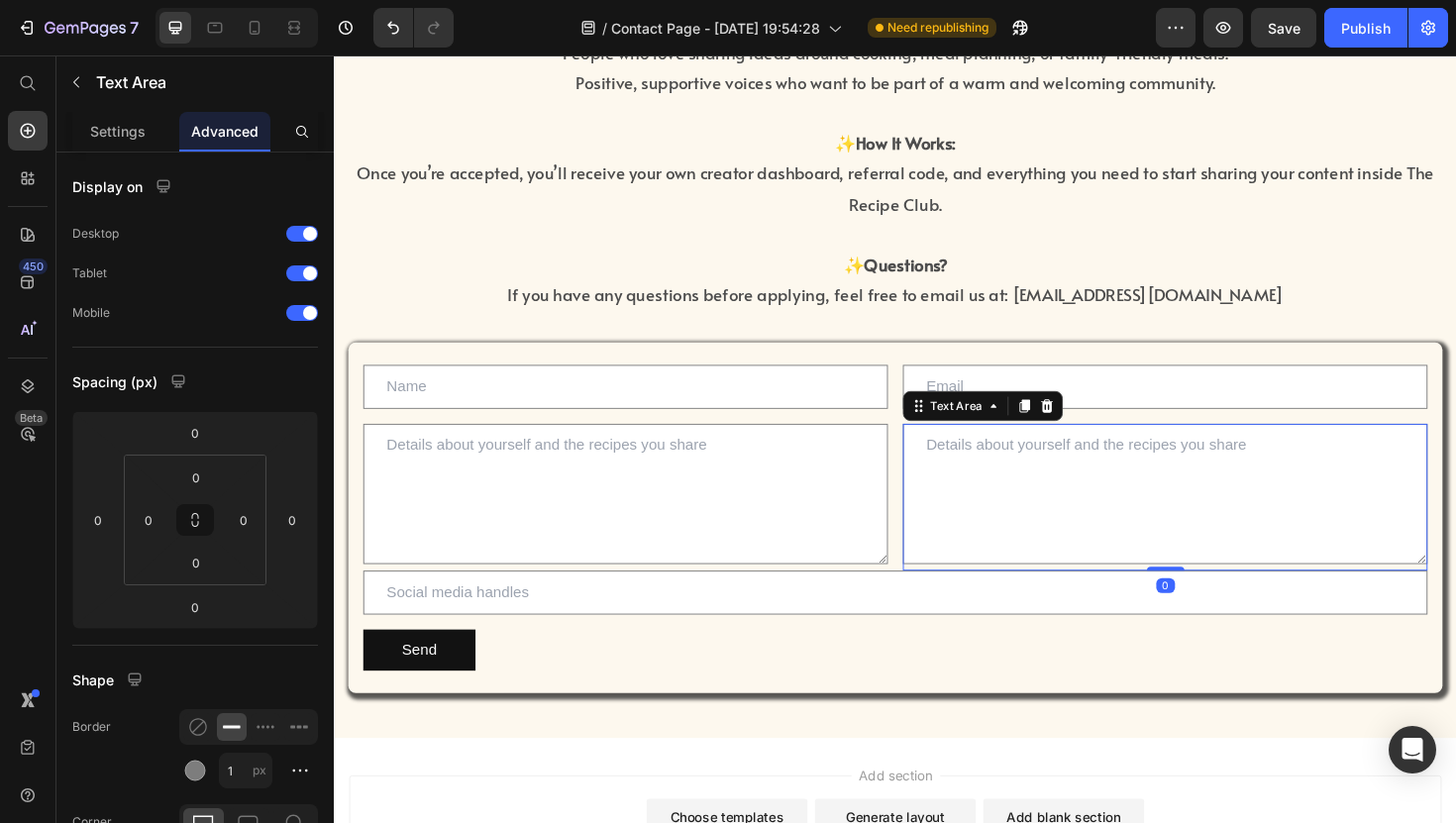 drag, startPoint x: 1212, startPoint y: 594, endPoint x: 1215, endPoint y: 489, distance: 105.04285 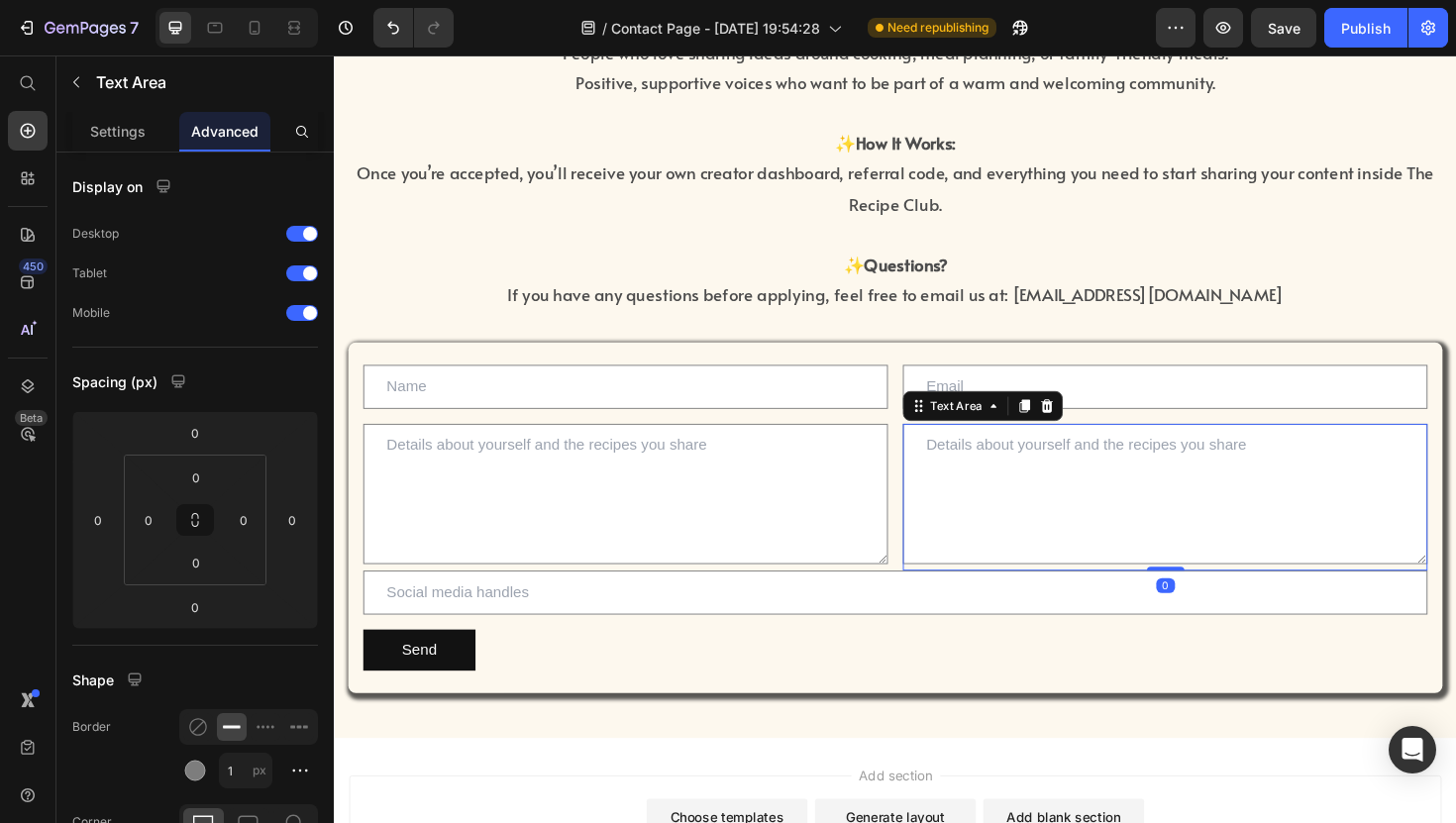 click on "Text Area   0" at bounding box center [1213, 523] 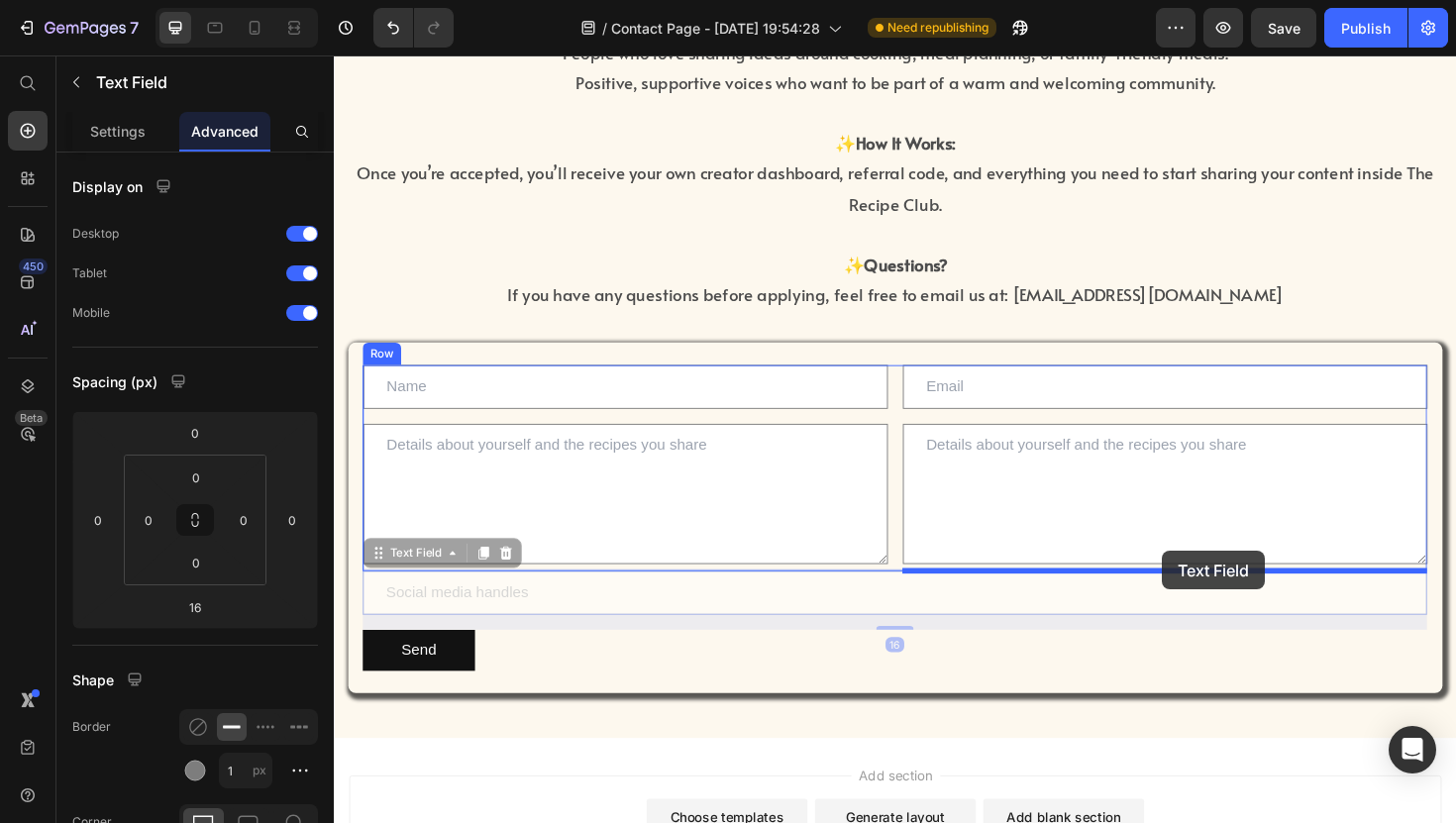 drag, startPoint x: 1210, startPoint y: 601, endPoint x: 1212, endPoint y: 559, distance: 42.047592 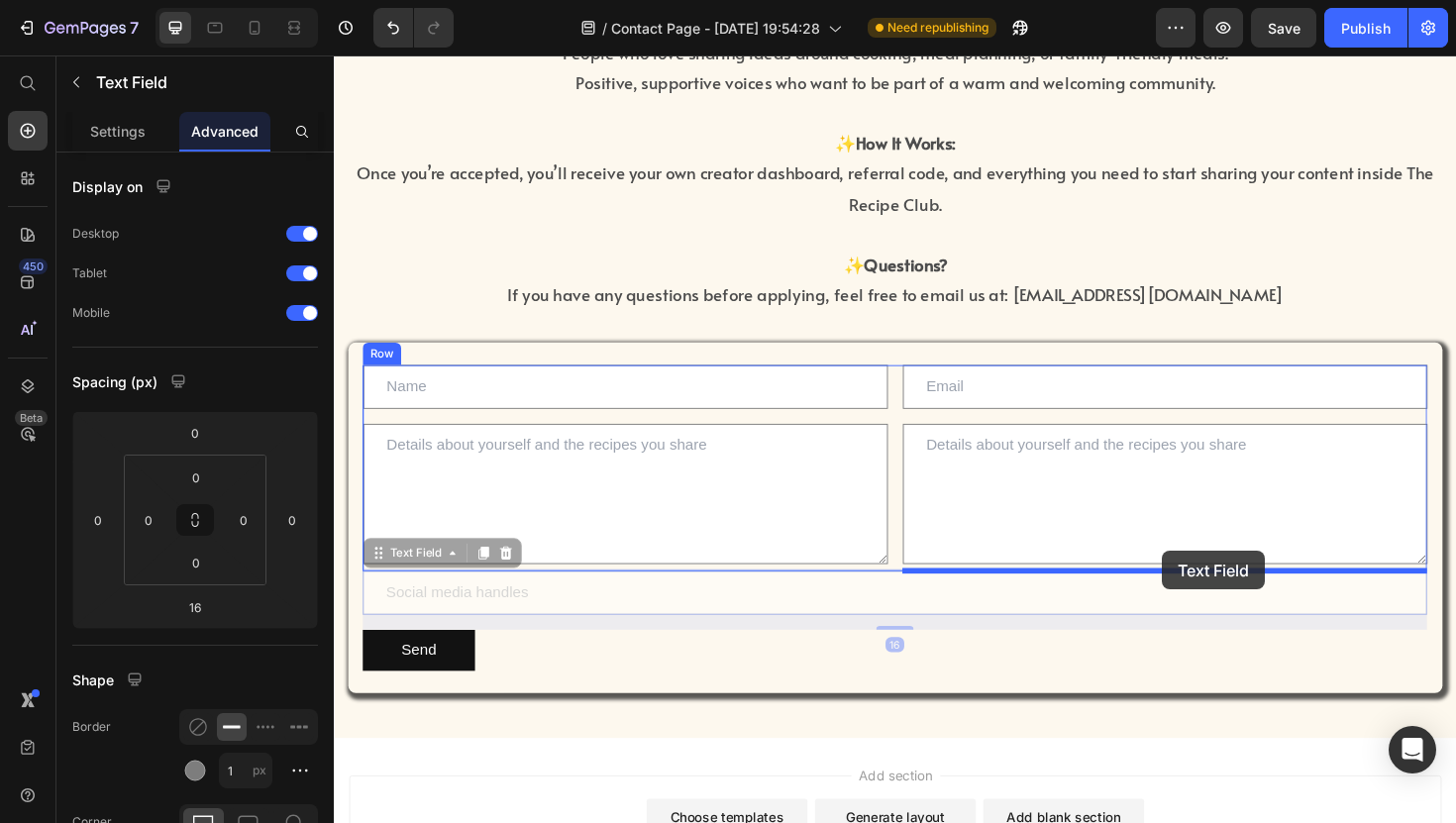 type on "0" 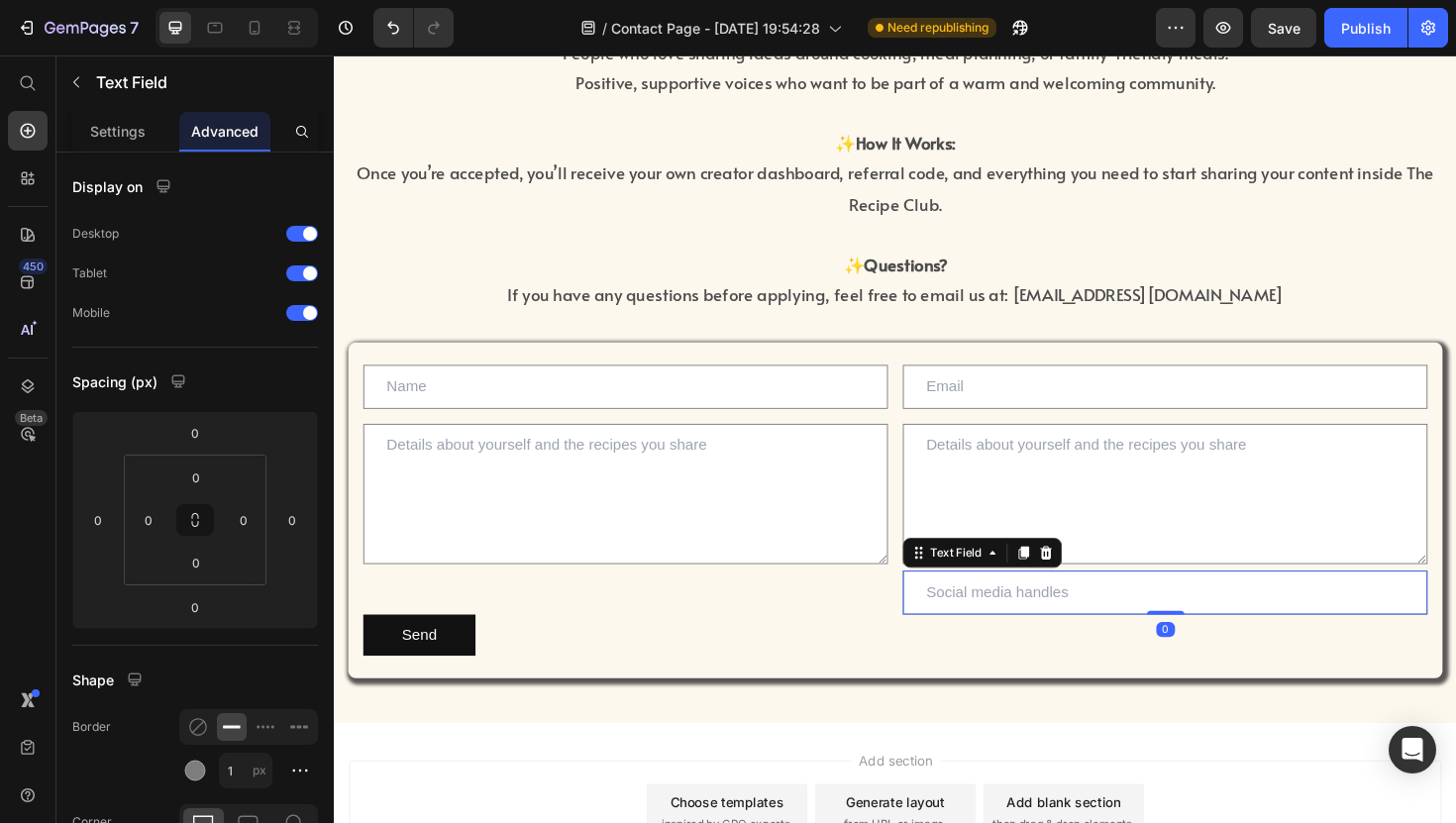 click at bounding box center [1213, 624] 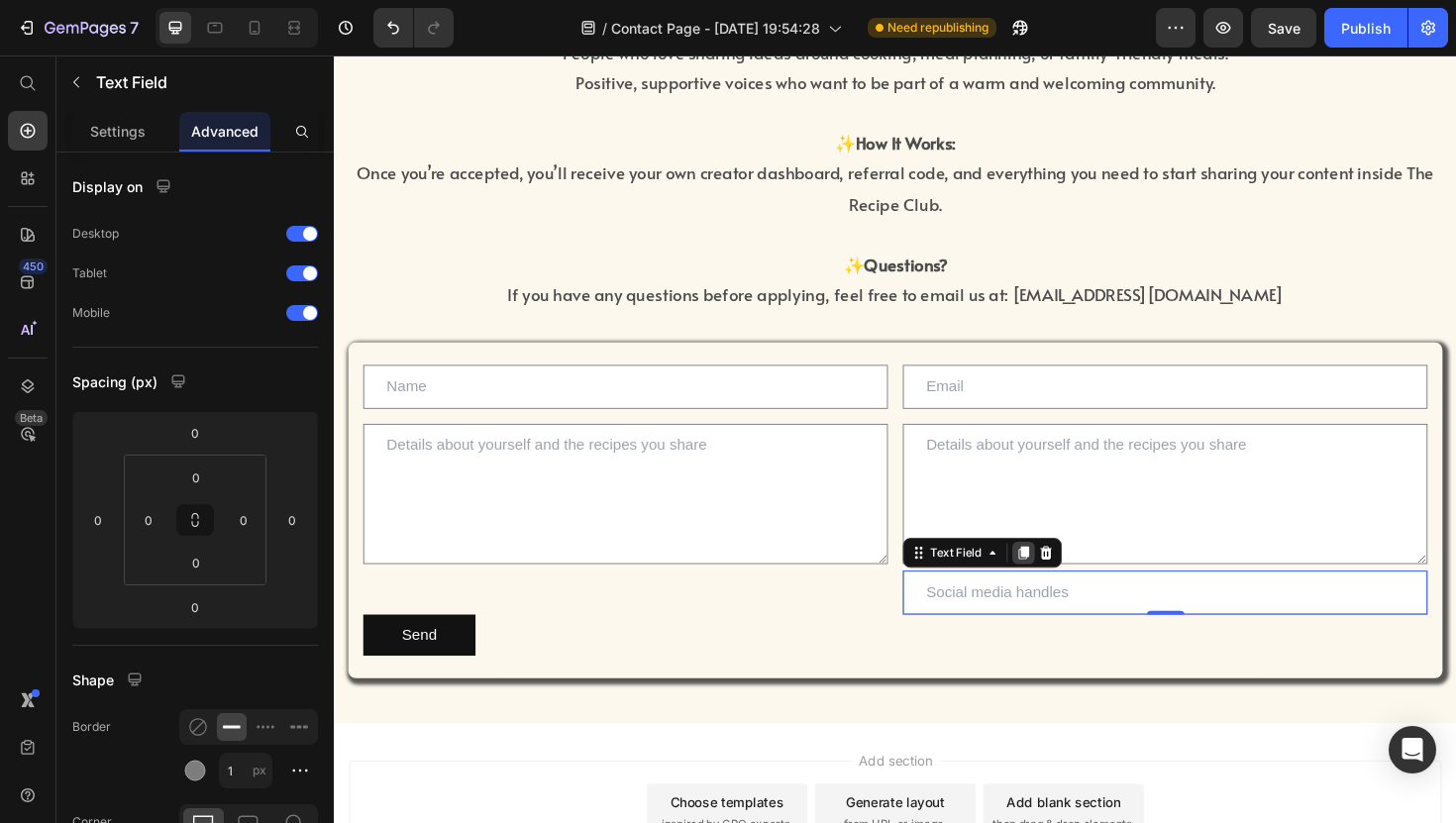 click 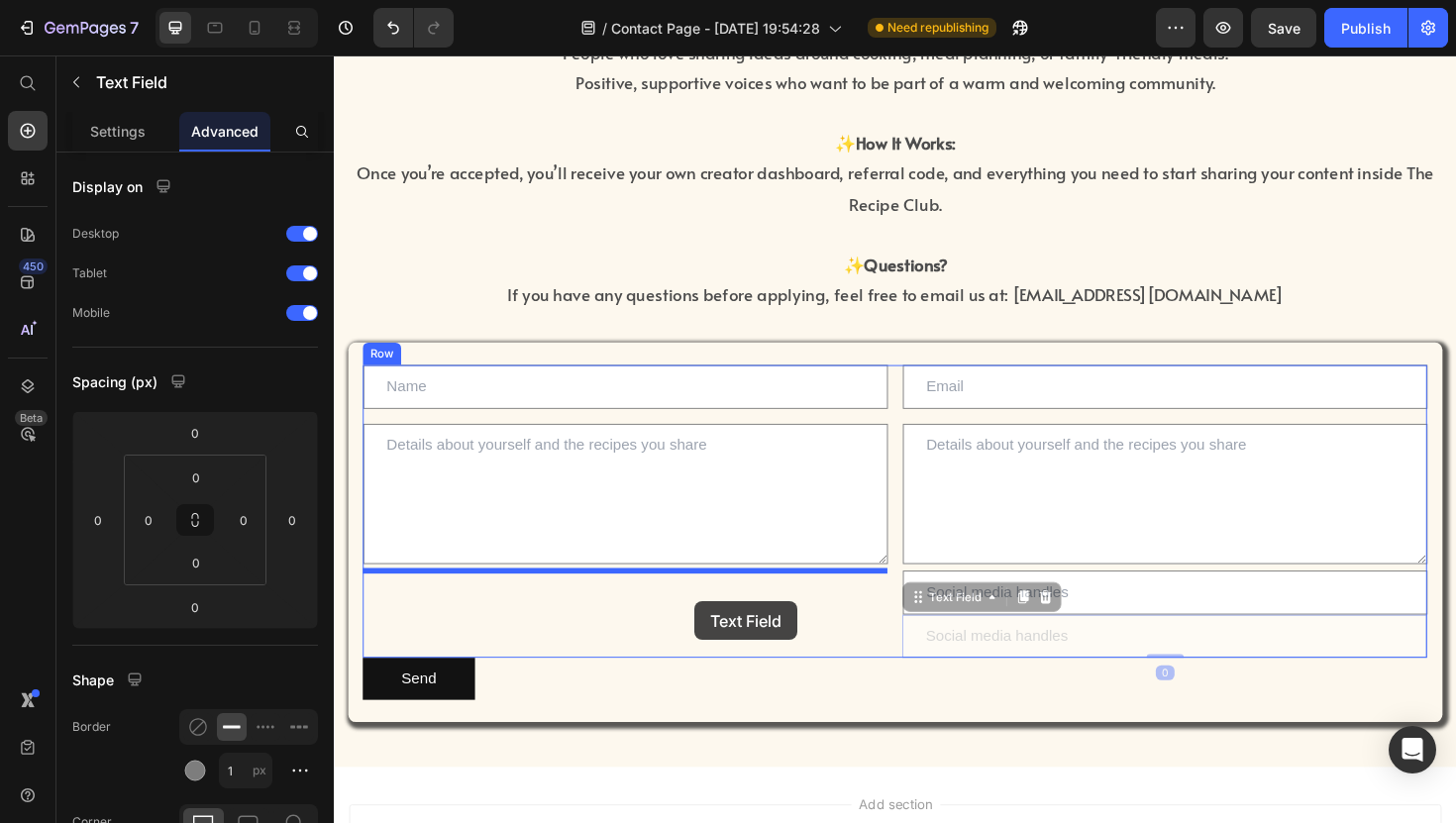 drag, startPoint x: 1122, startPoint y: 658, endPoint x: 714, endPoint y: 631, distance: 408.89241 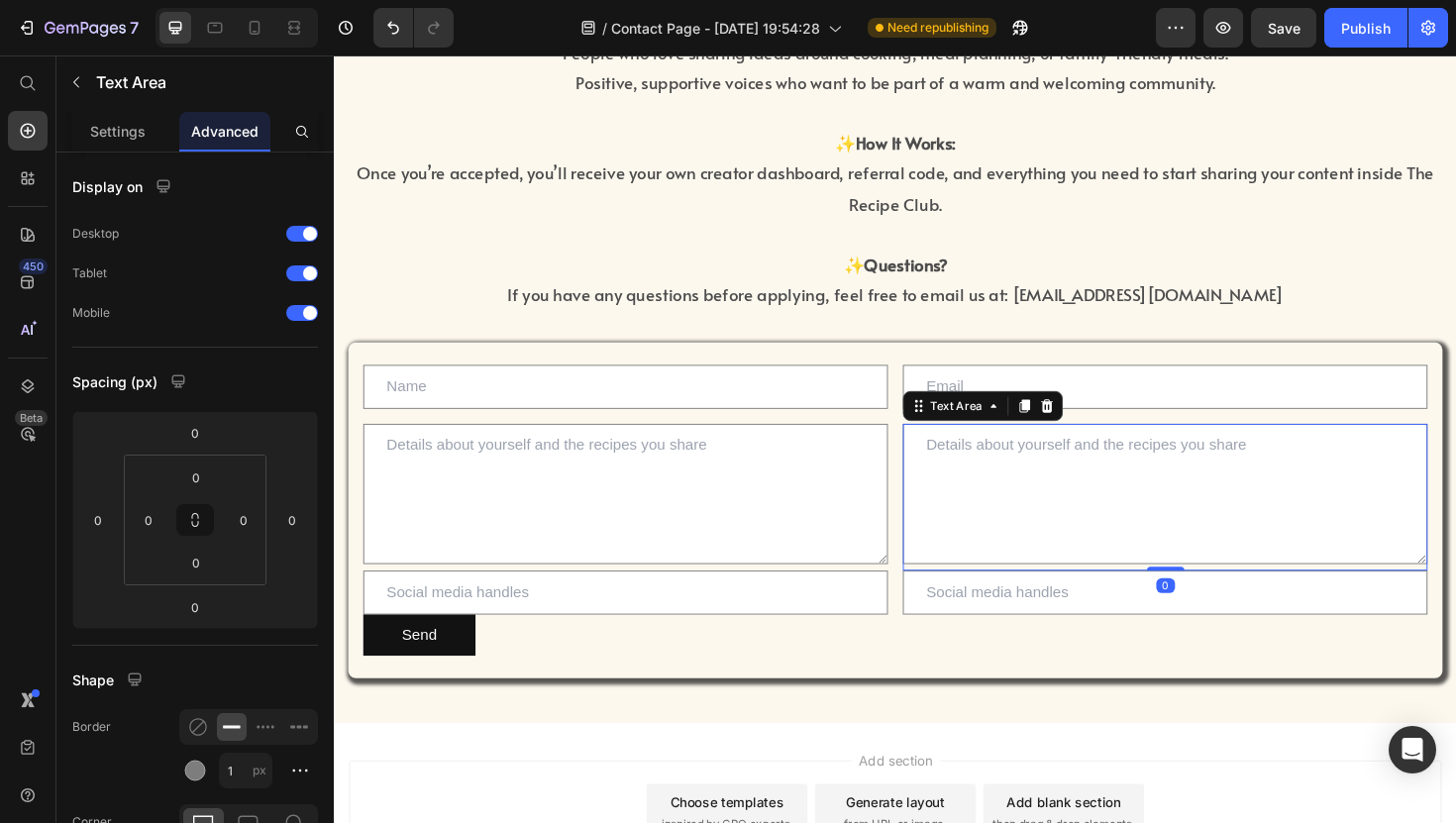 click at bounding box center (1213, 520) 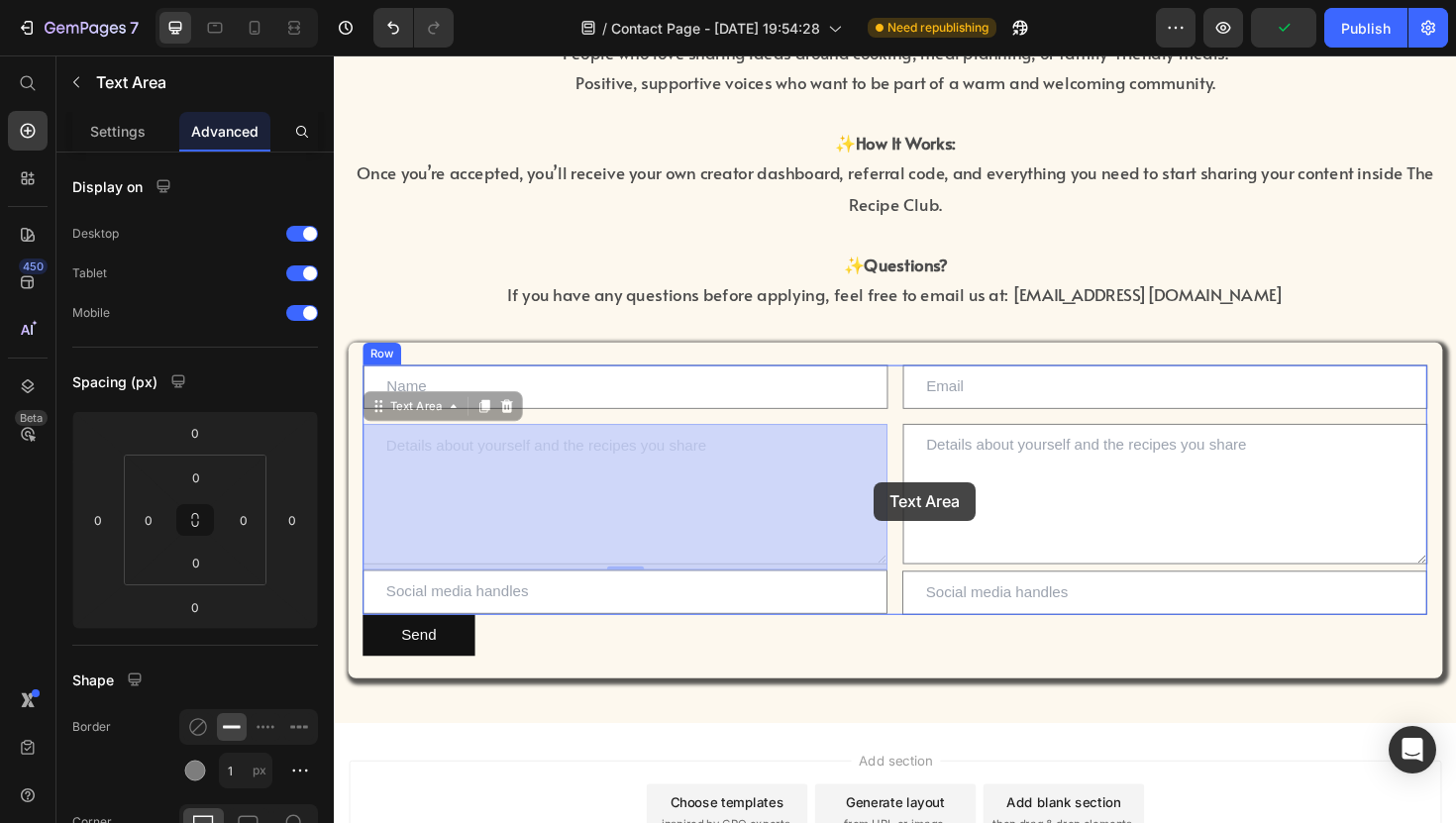 drag, startPoint x: 914, startPoint y: 589, endPoint x: 905, endPoint y: 479, distance: 110.367568 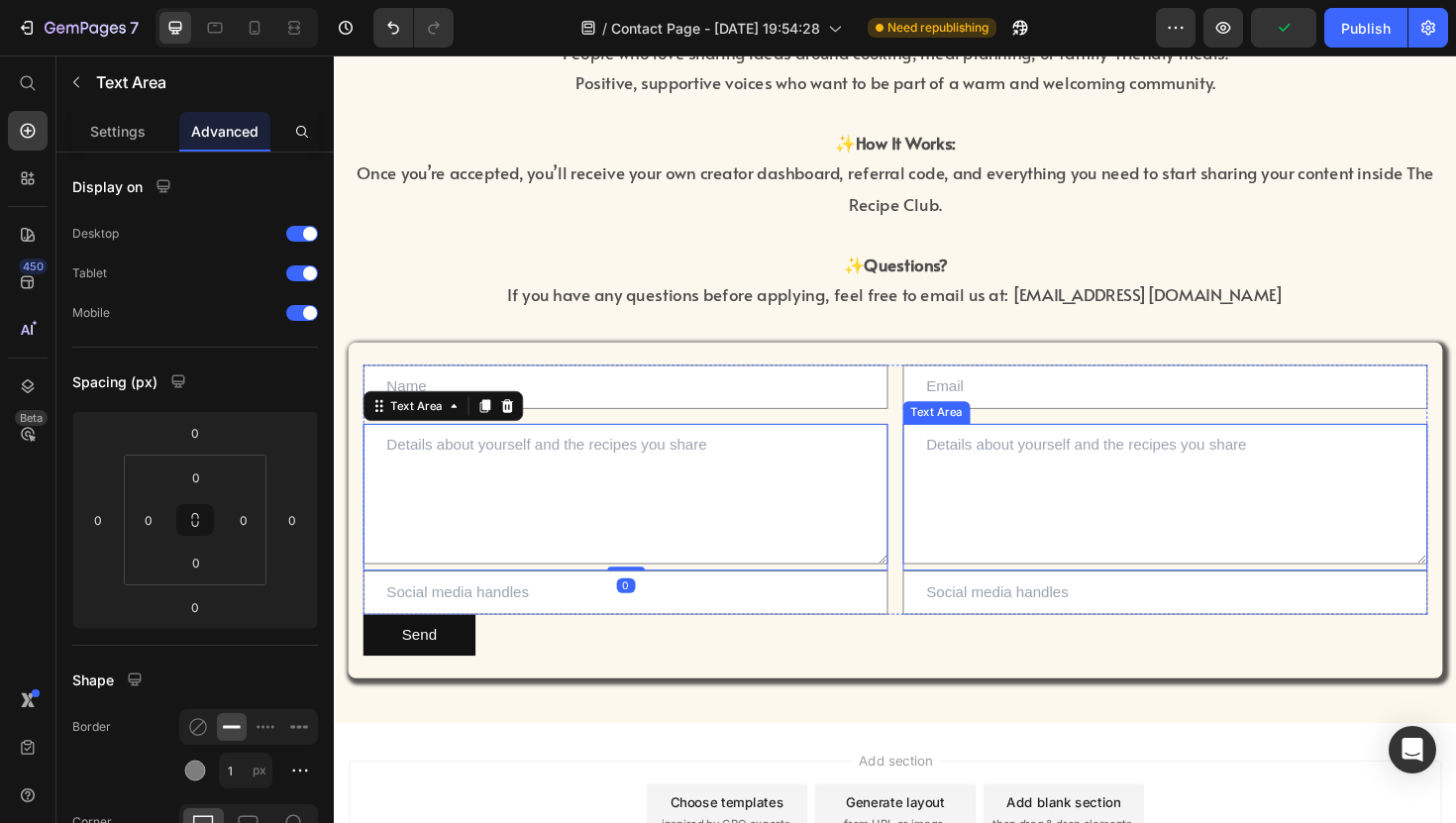 click at bounding box center [1213, 520] 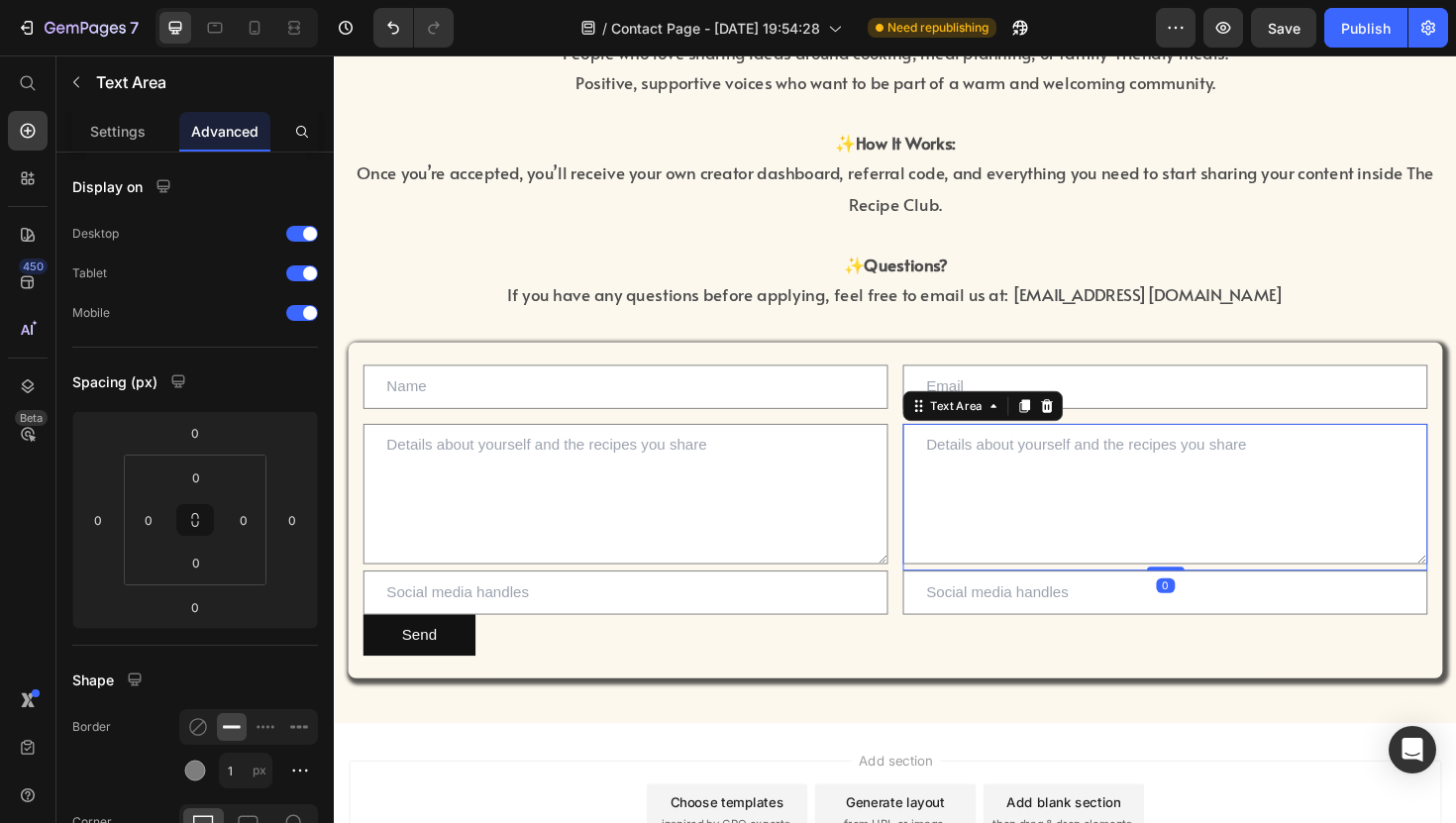 click at bounding box center (1213, 520) 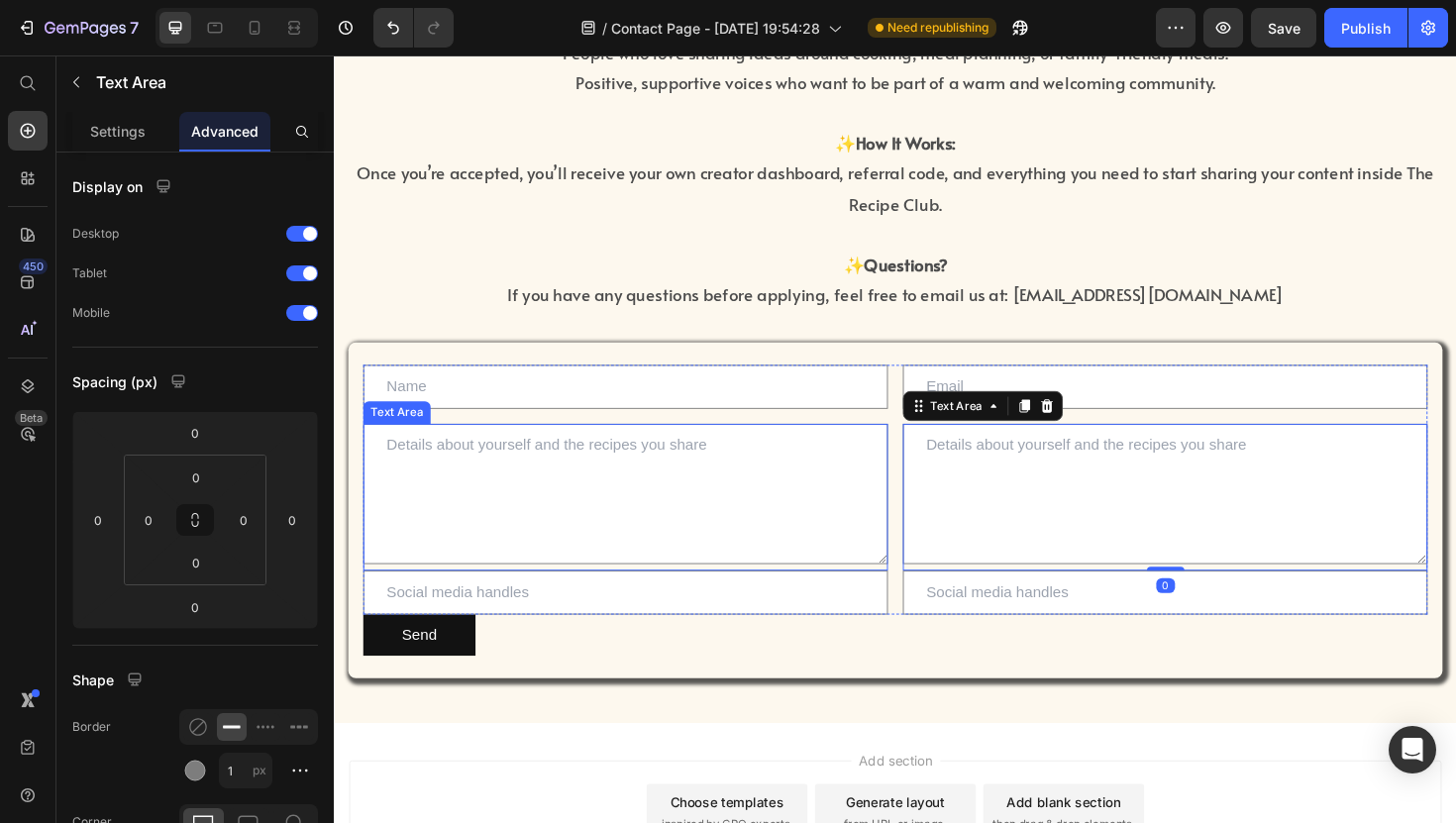 click at bounding box center (642, 520) 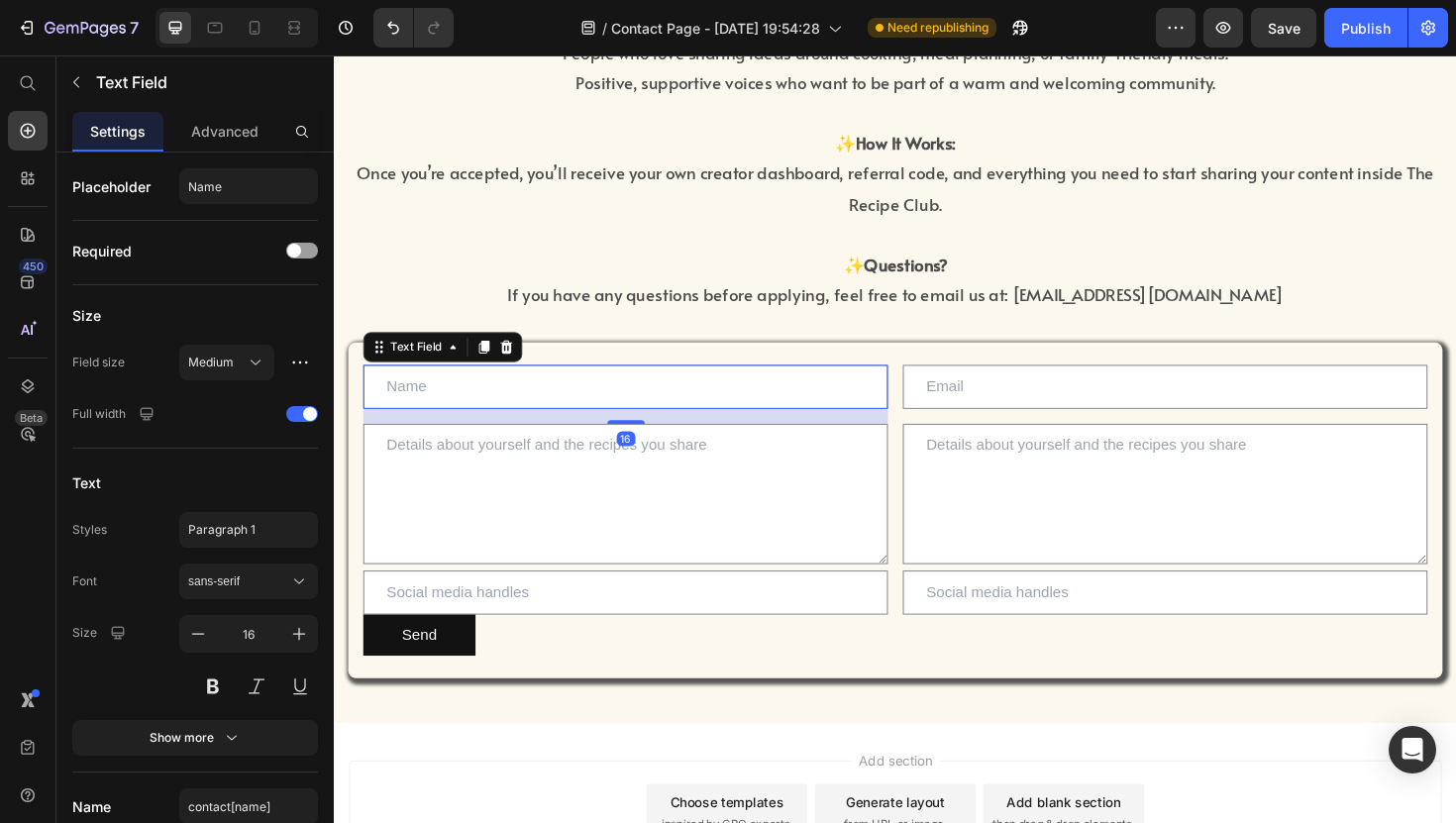 click at bounding box center (642, 406) 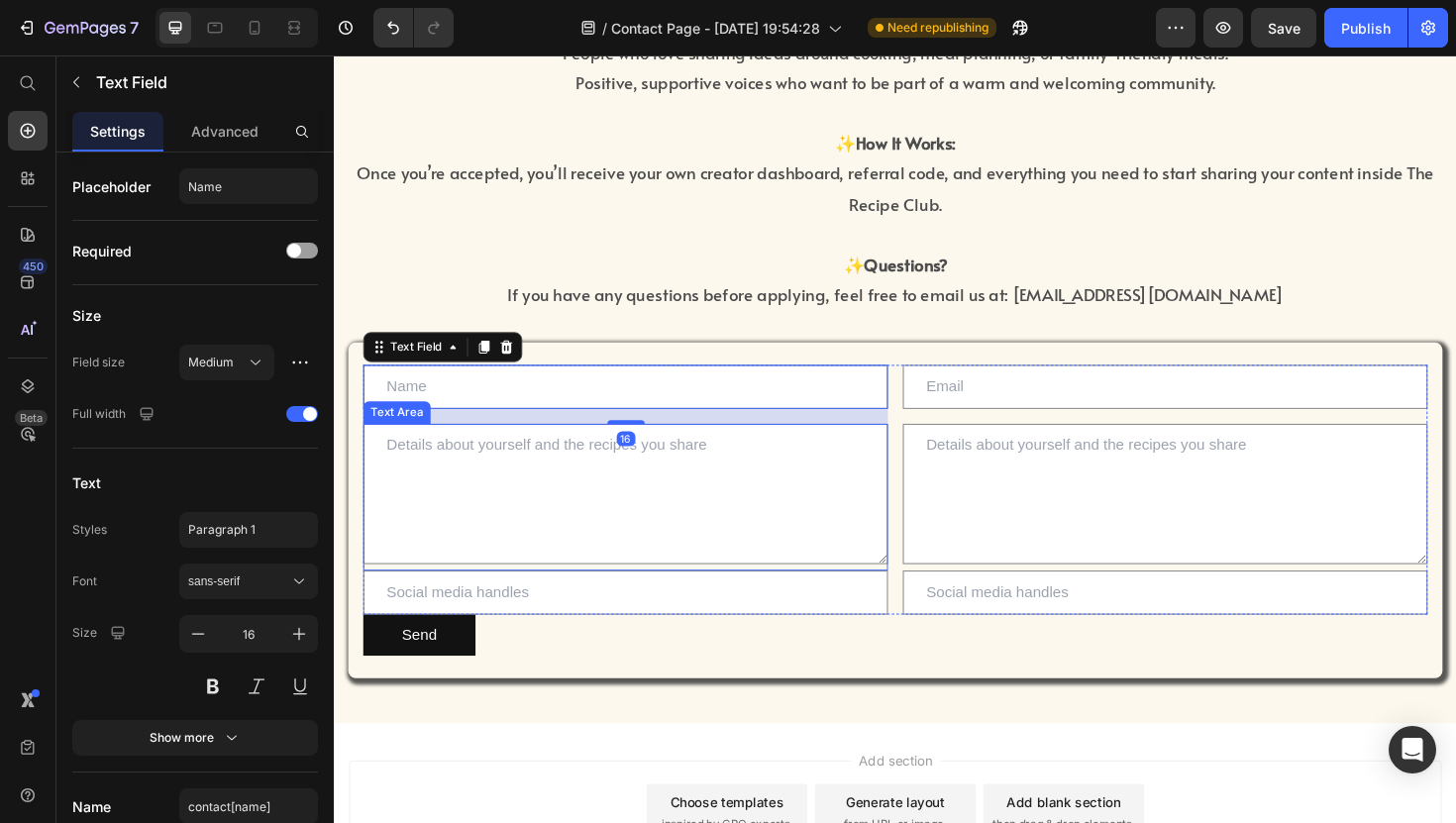 click at bounding box center [642, 520] 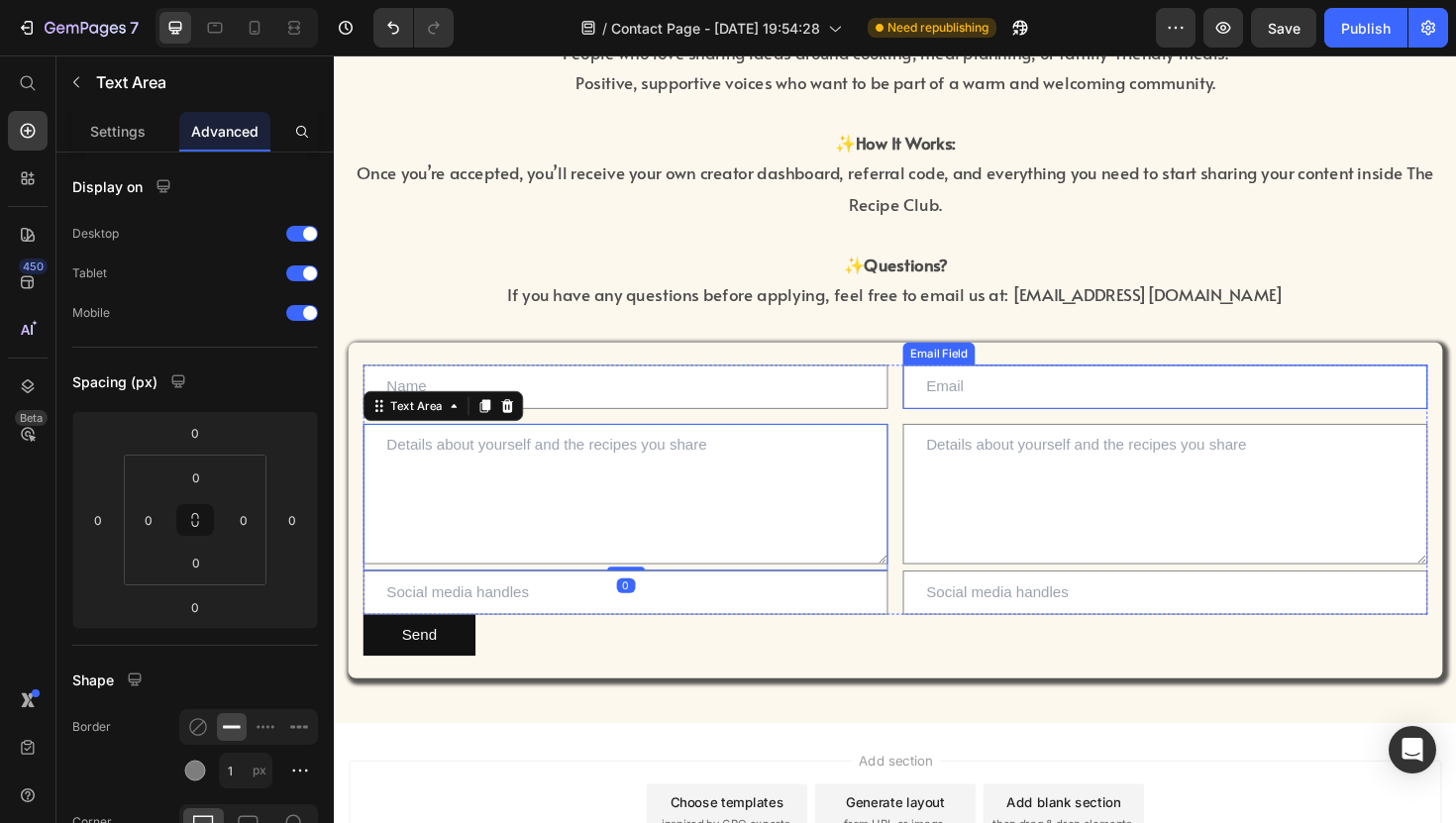 click at bounding box center (1213, 406) 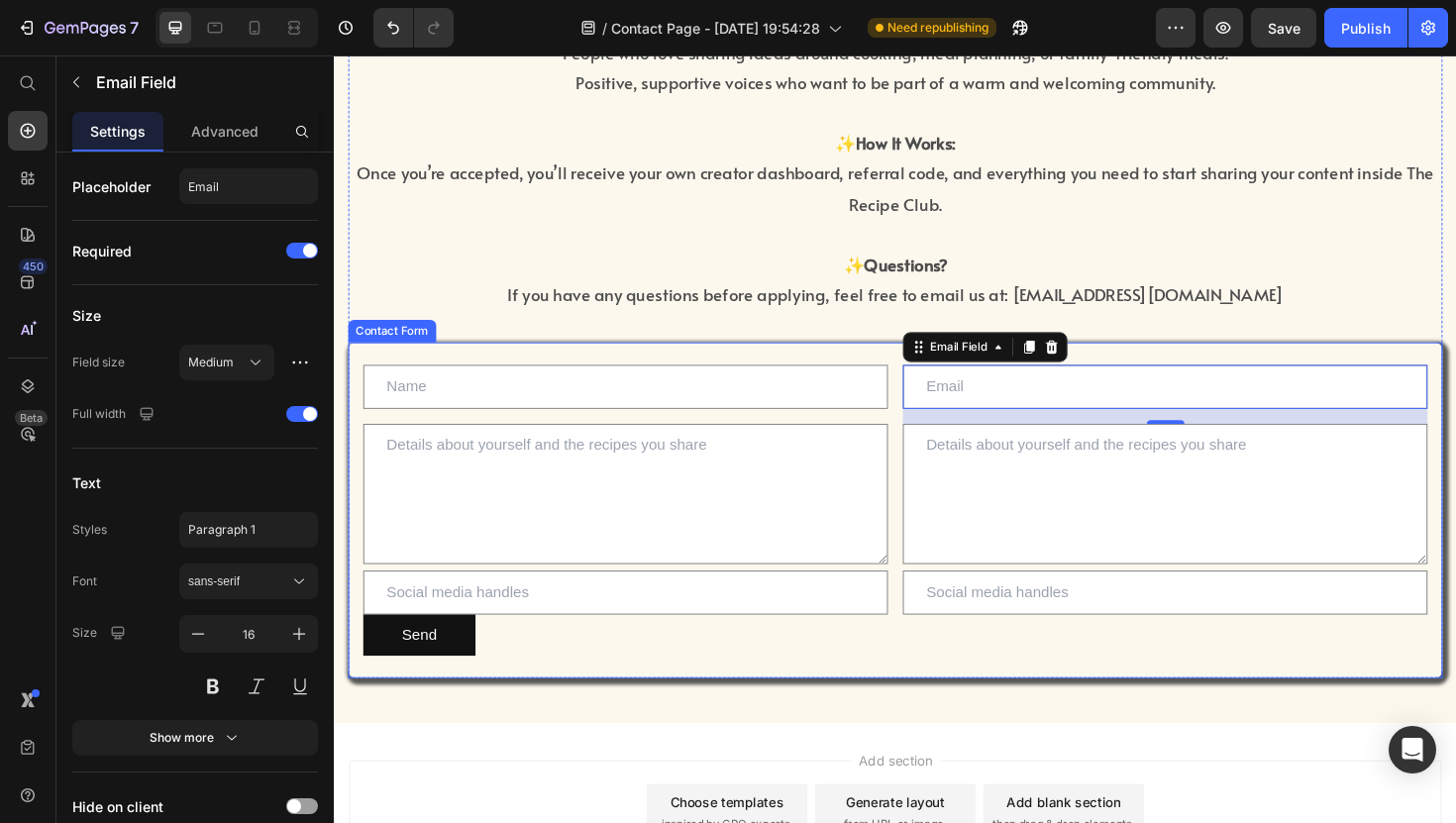 click at bounding box center (642, 406) 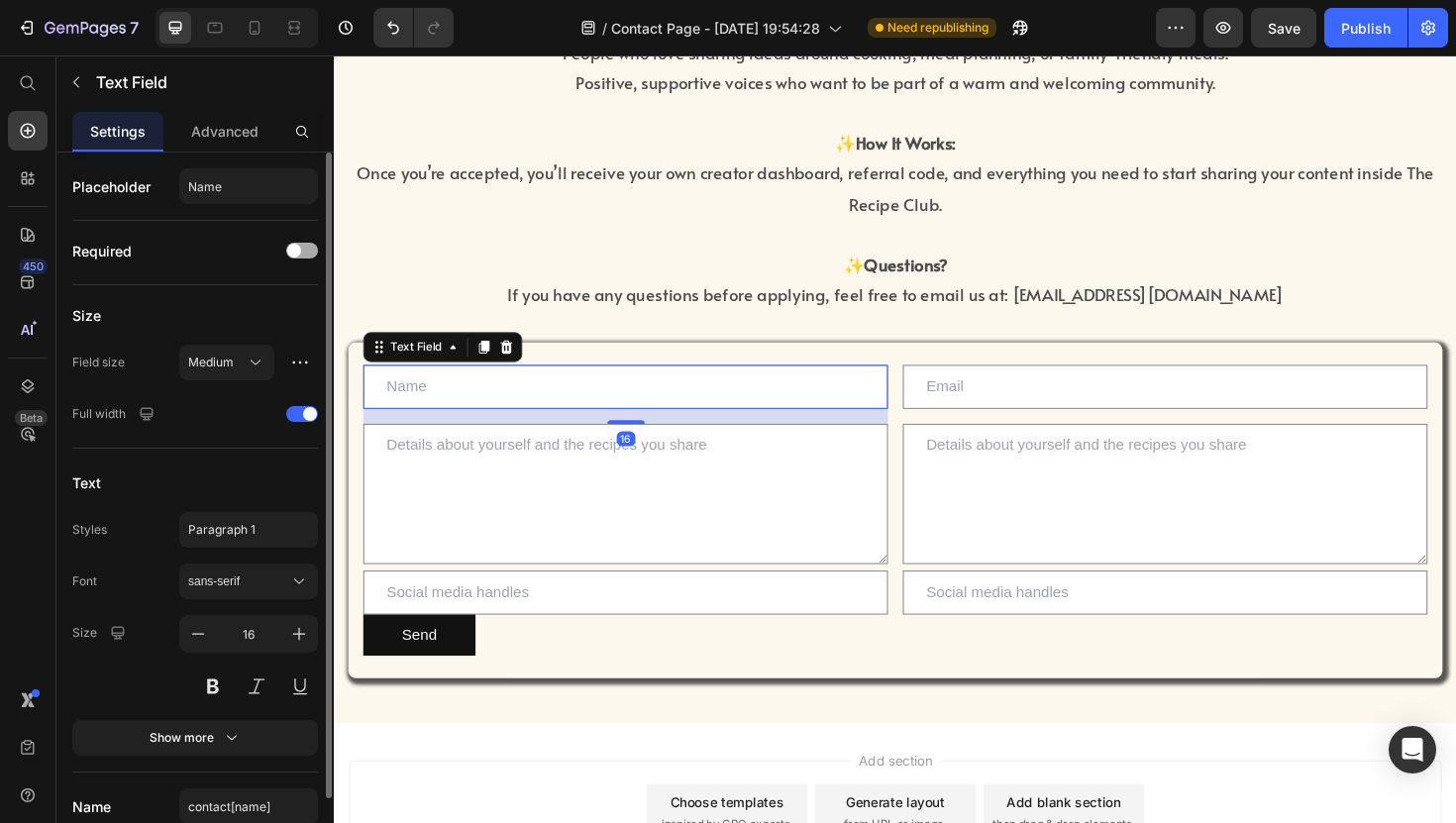 click at bounding box center (302, 251) 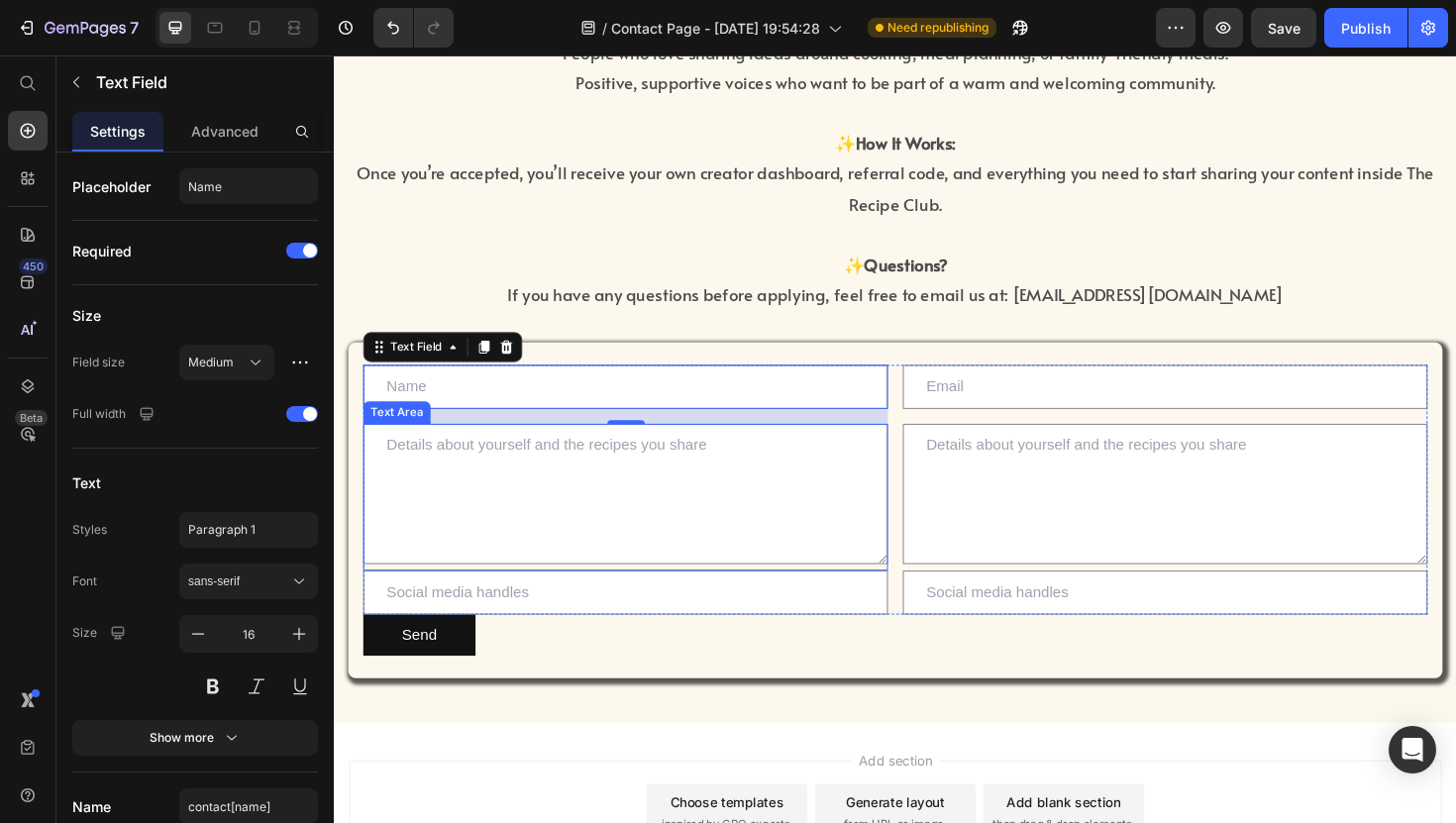 click at bounding box center [642, 520] 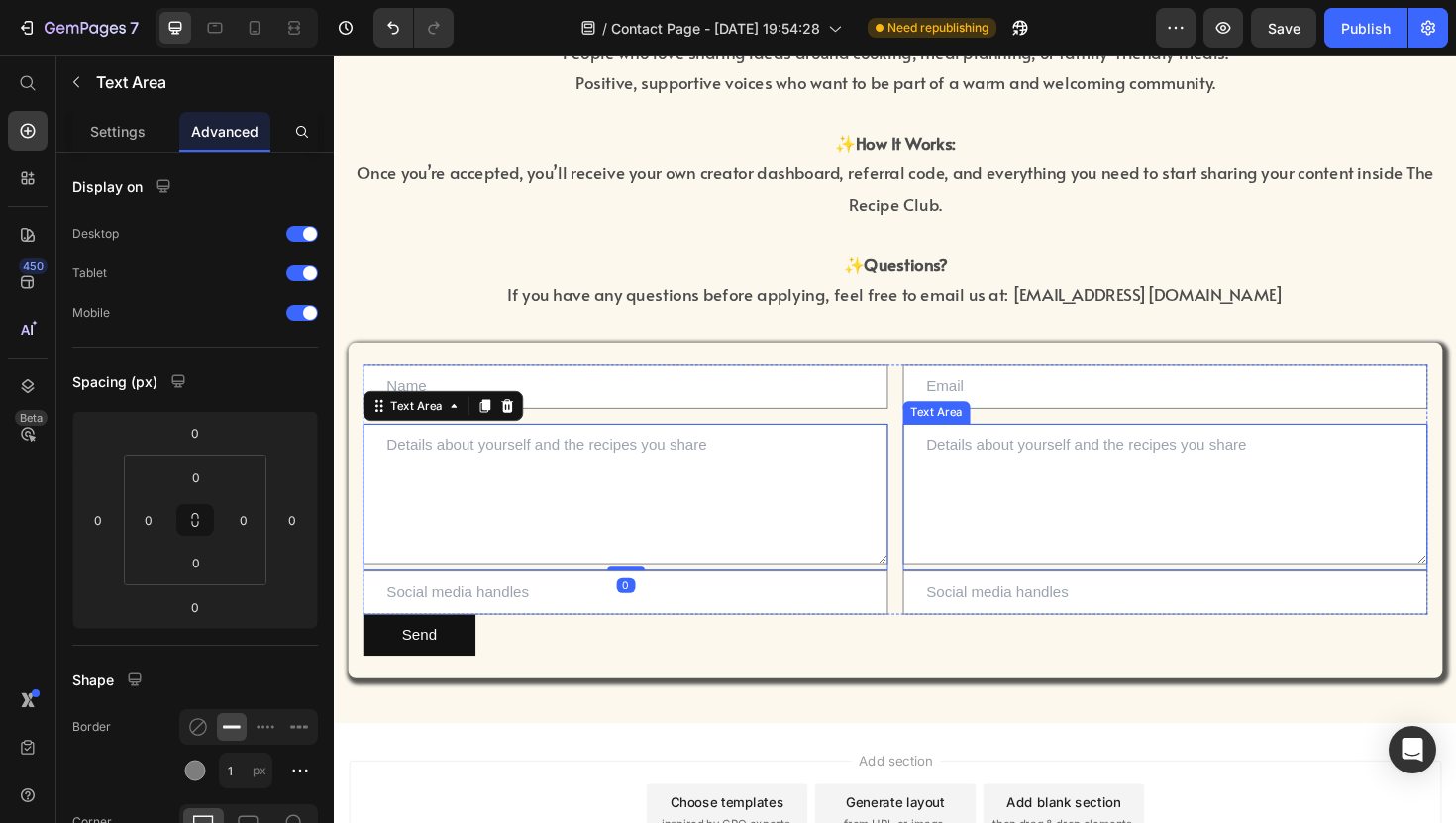 click at bounding box center [1213, 520] 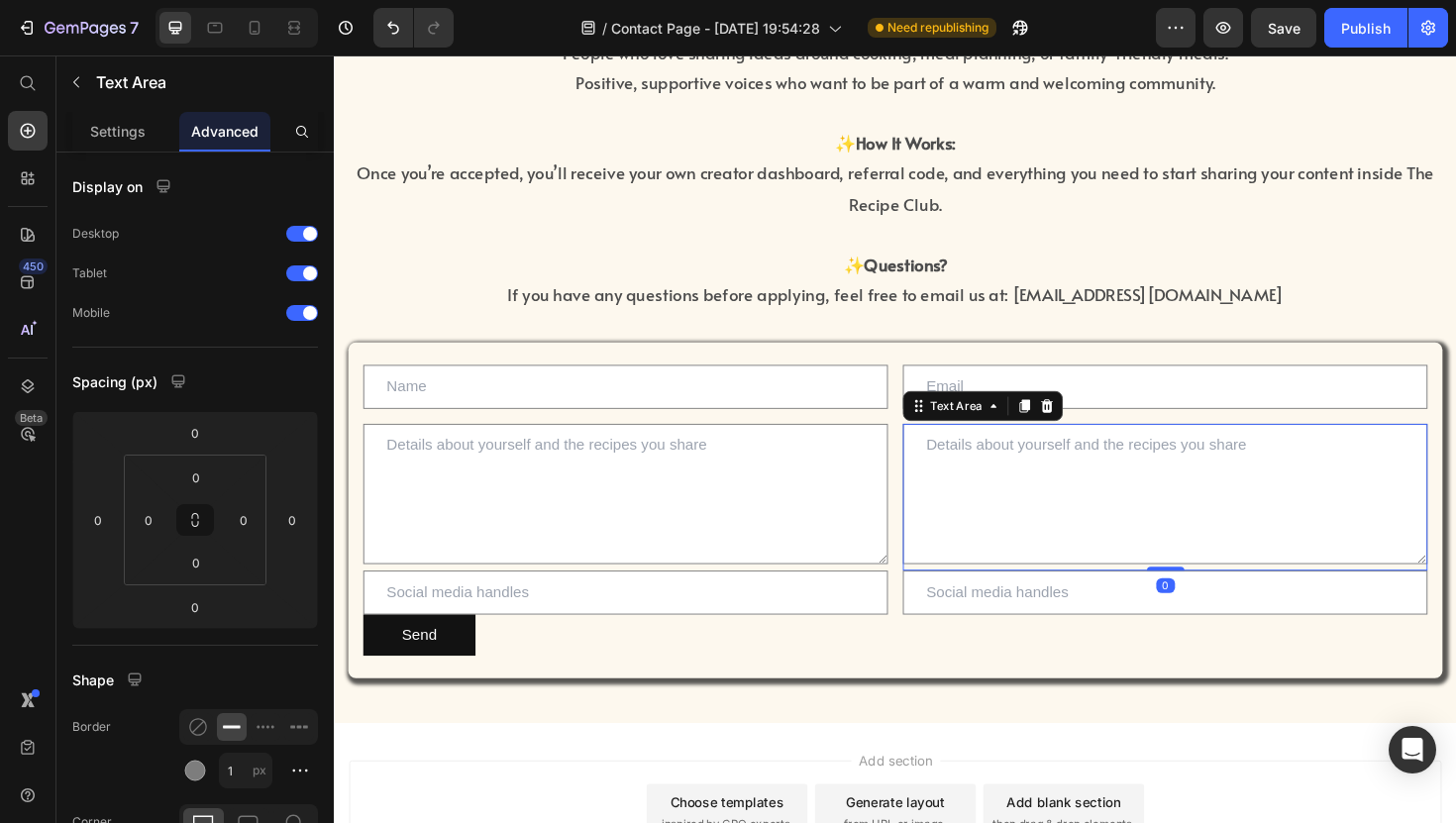click at bounding box center [1213, 520] 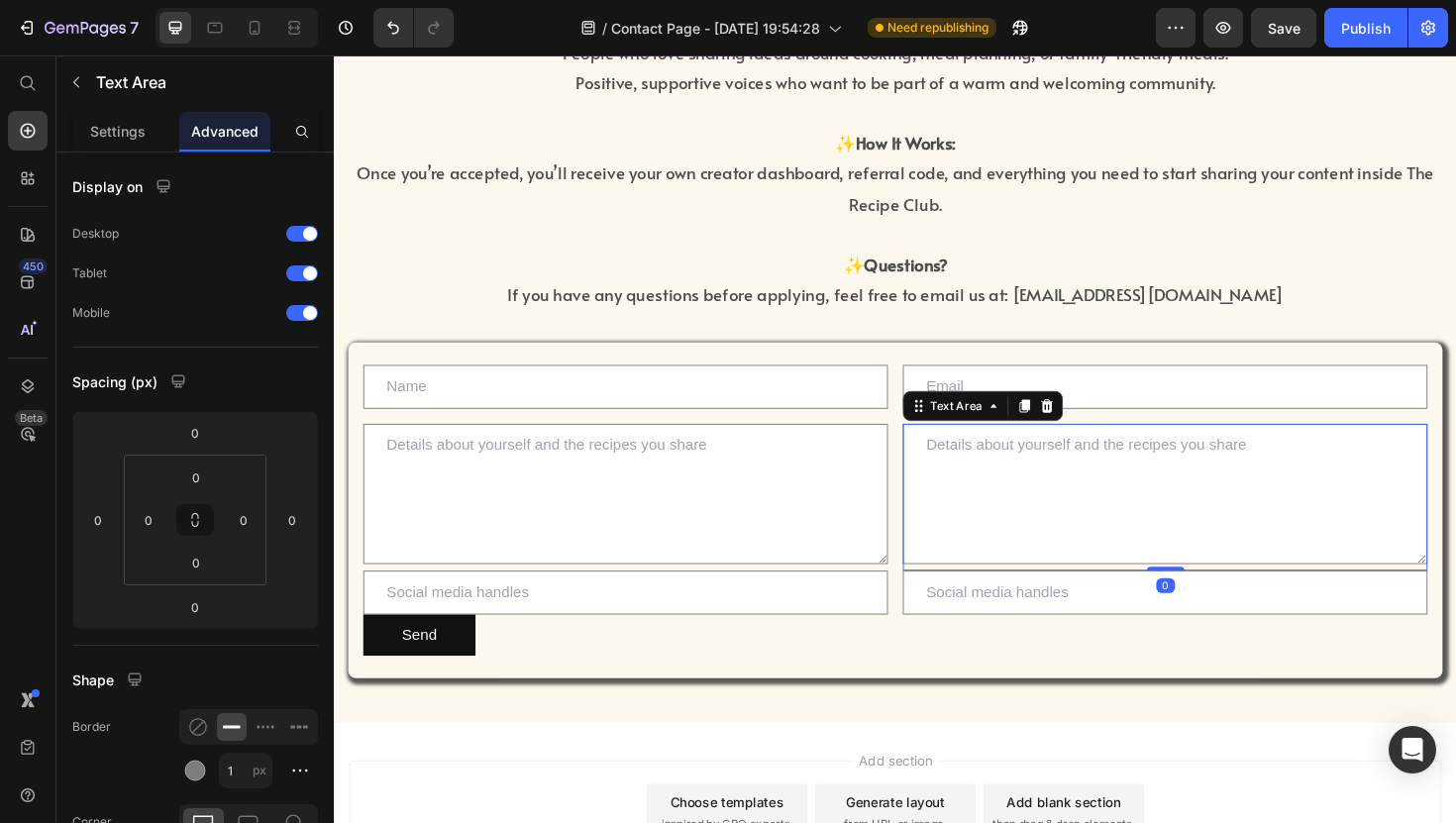 click at bounding box center [1213, 520] 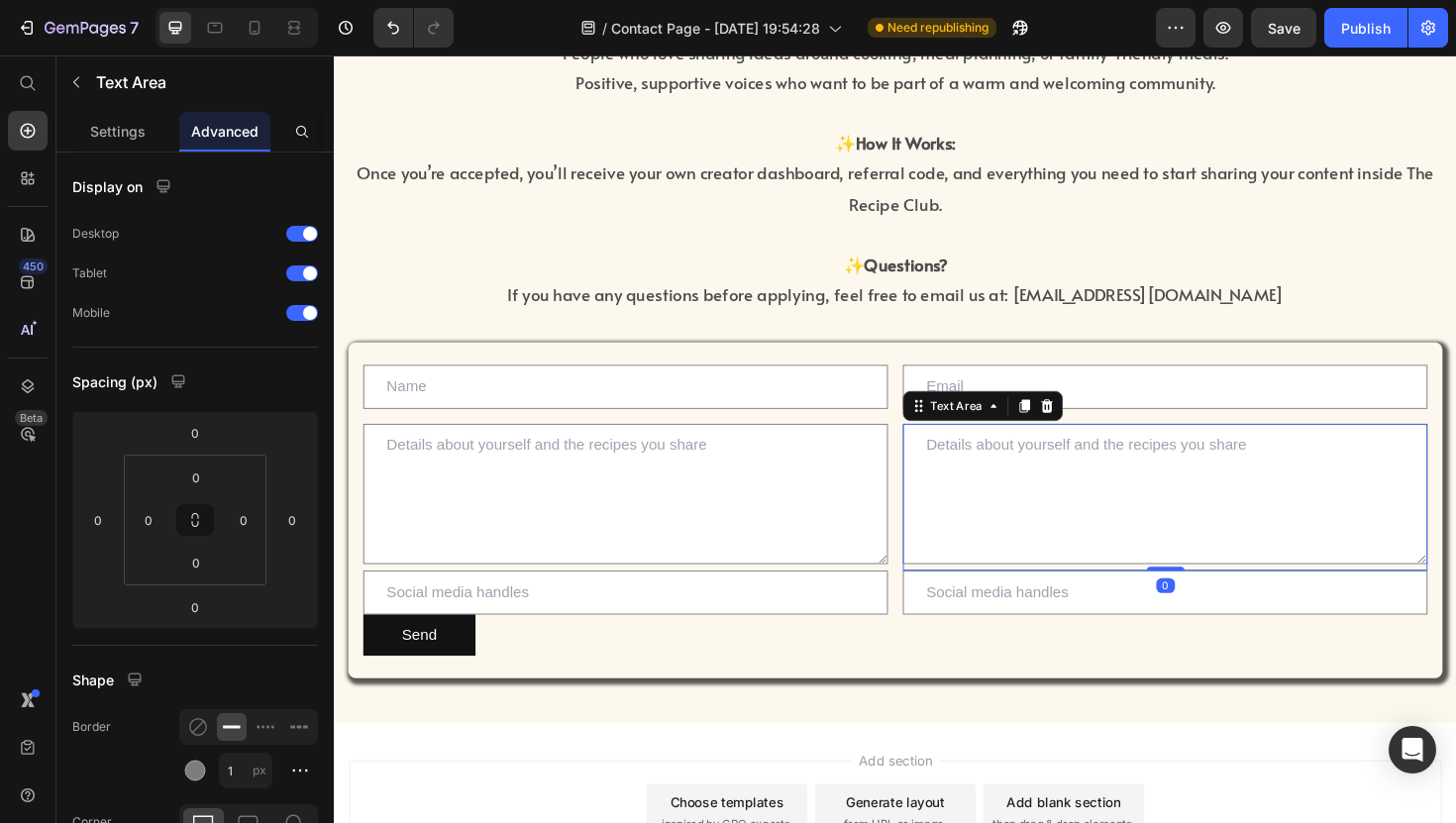 click at bounding box center [1213, 520] 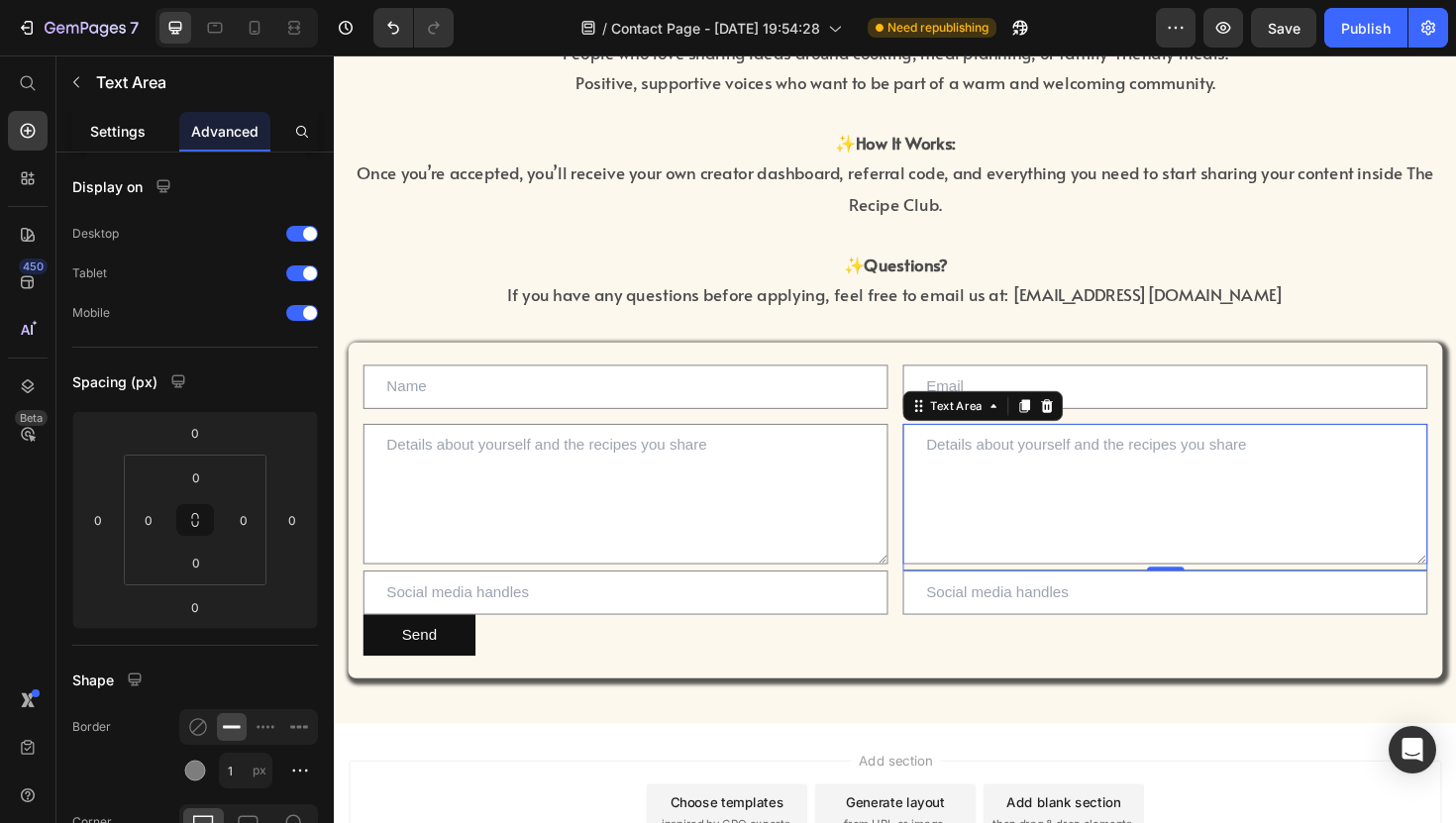 click on "Settings" 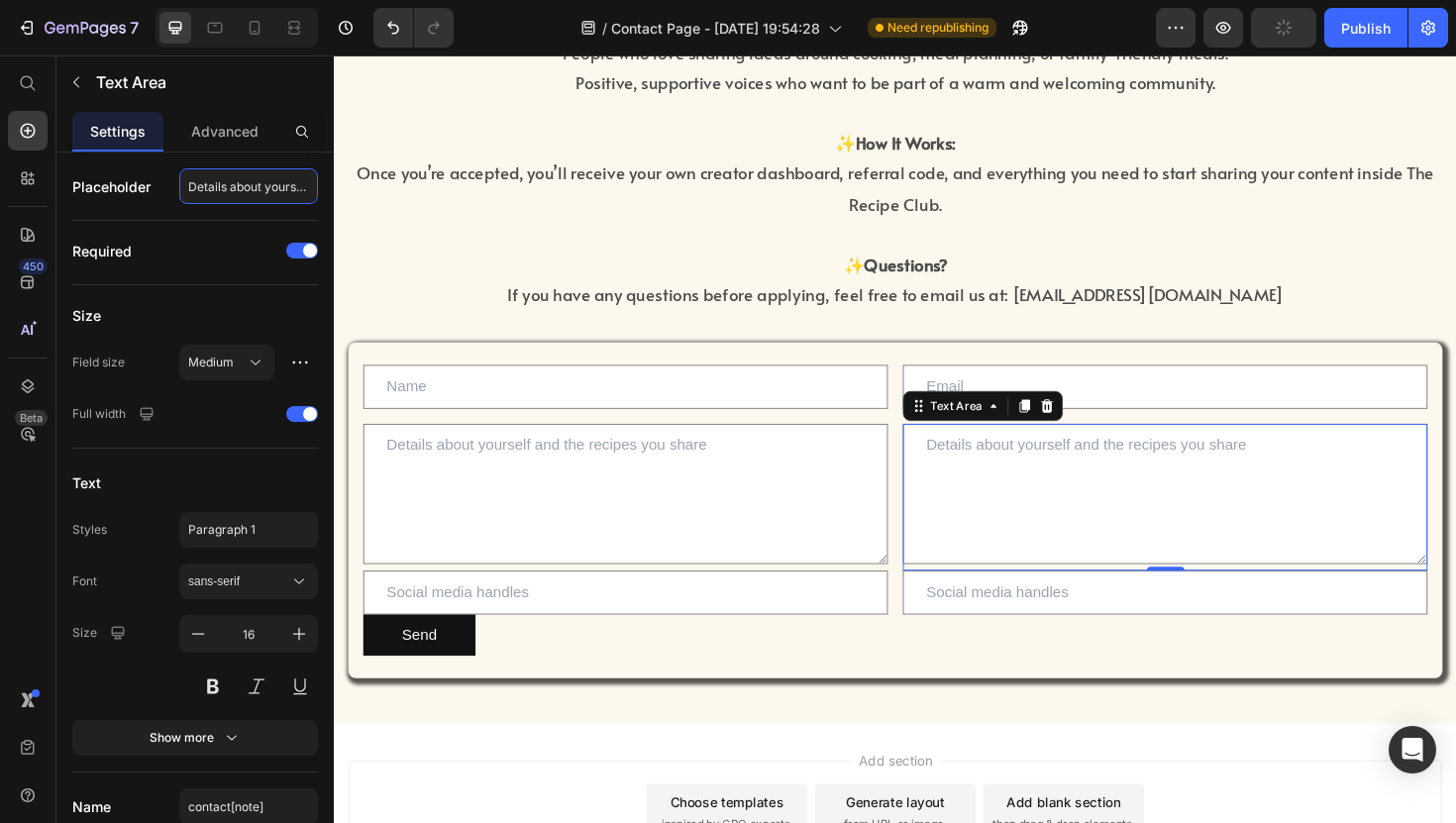 scroll, scrollTop: 0, scrollLeft: 150, axis: horizontal 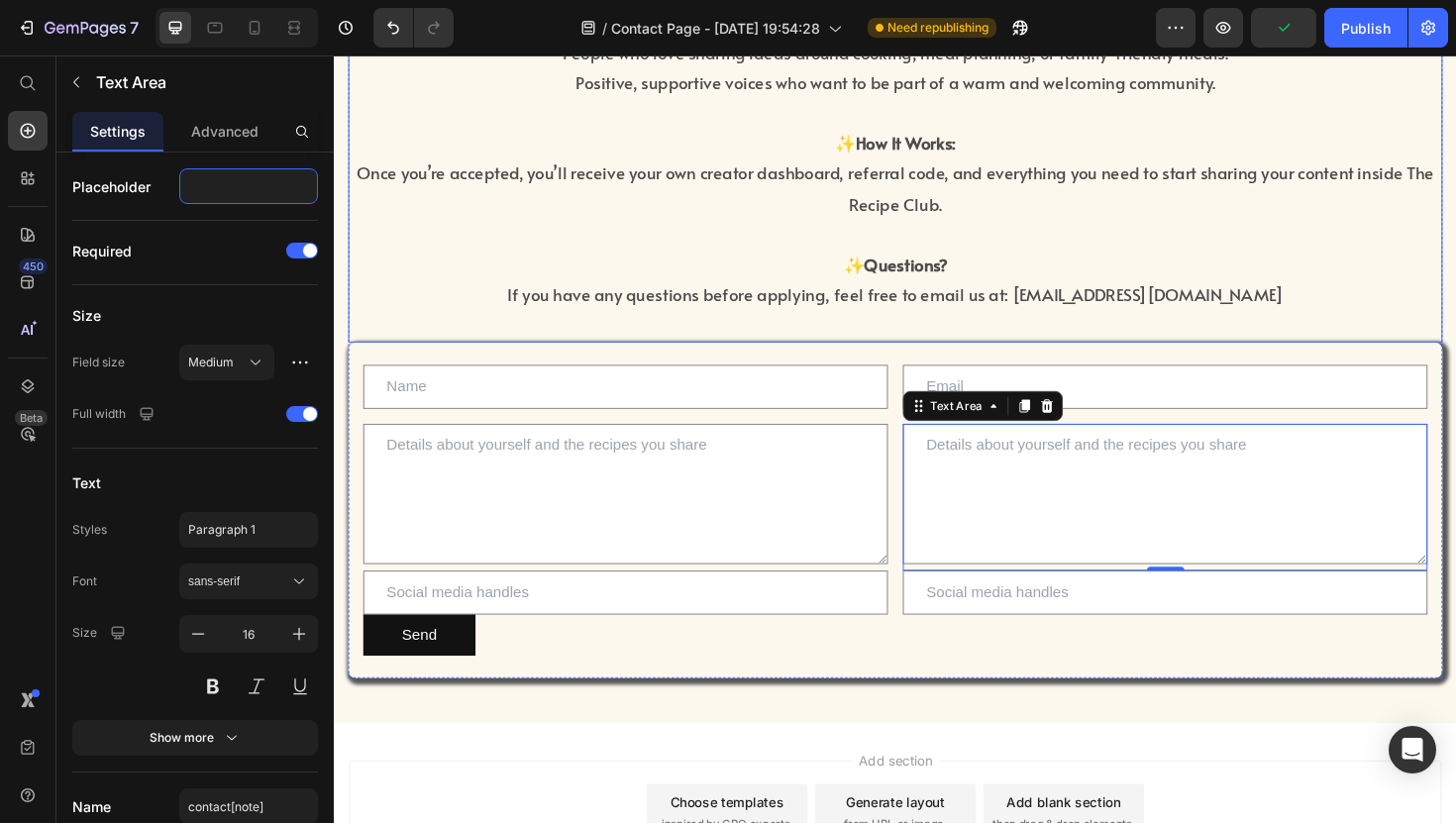 drag, startPoint x: 525, startPoint y: 242, endPoint x: 566, endPoint y: 209, distance: 52.63079 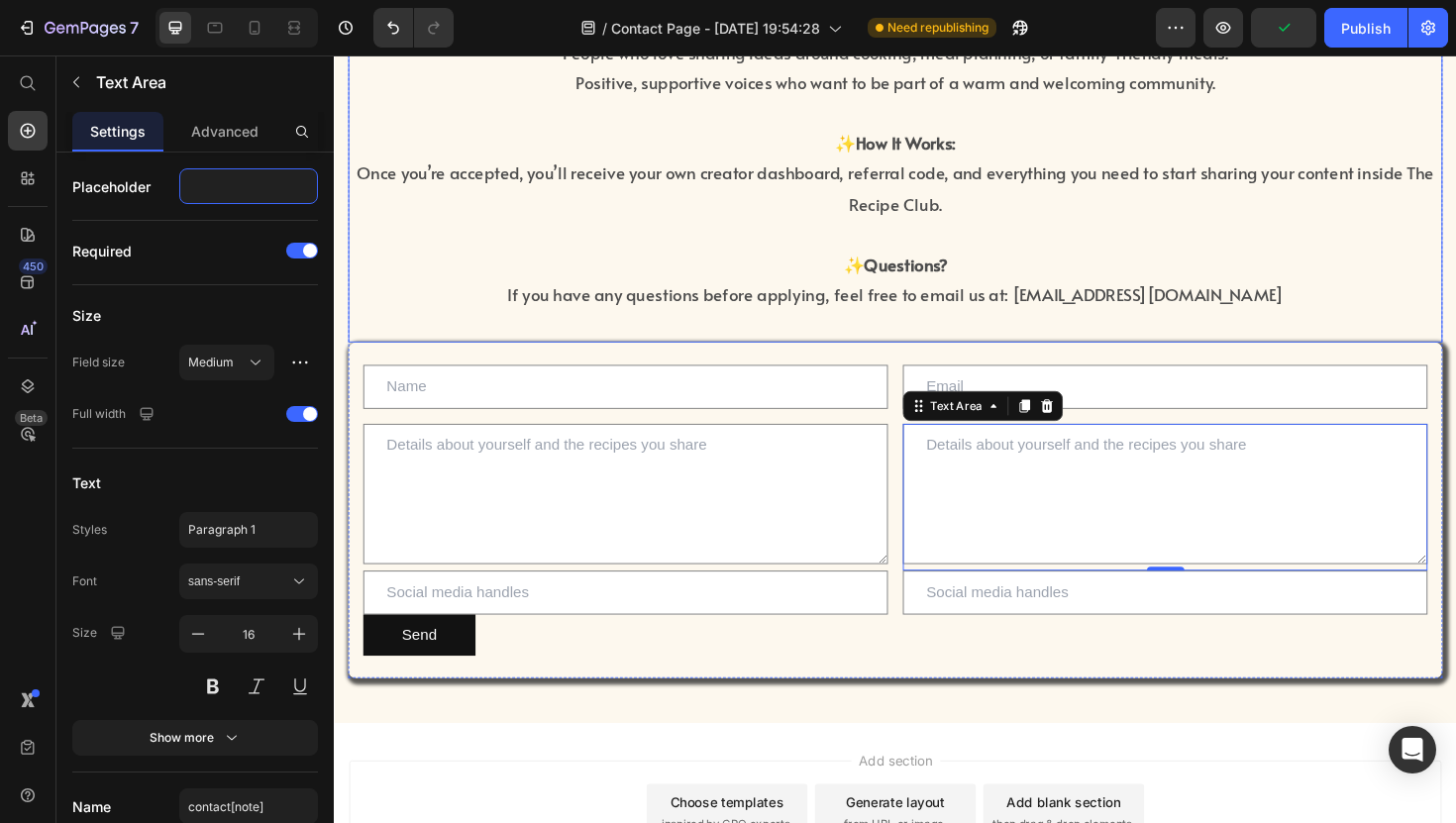 type 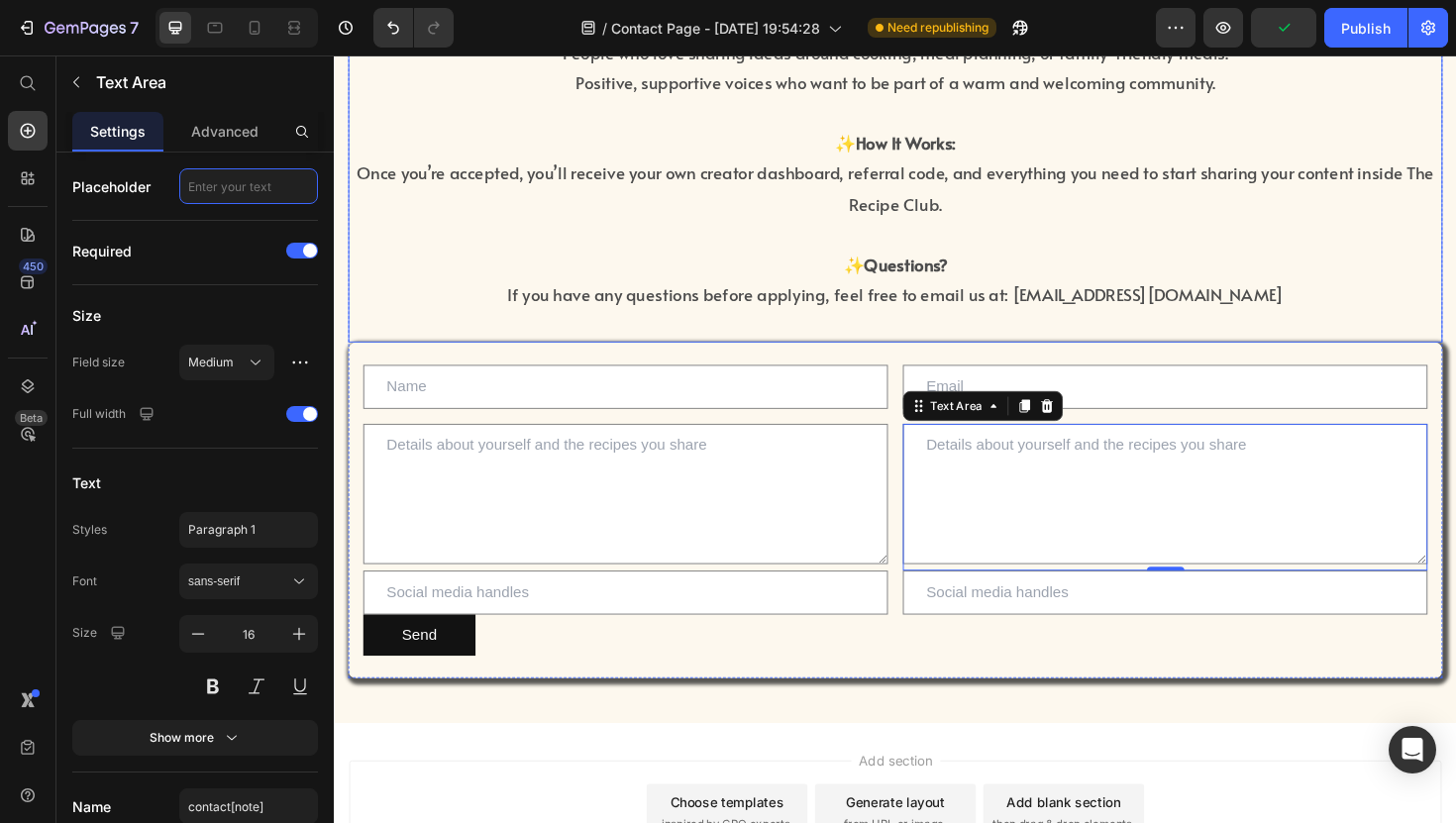scroll, scrollTop: 0, scrollLeft: 0, axis: both 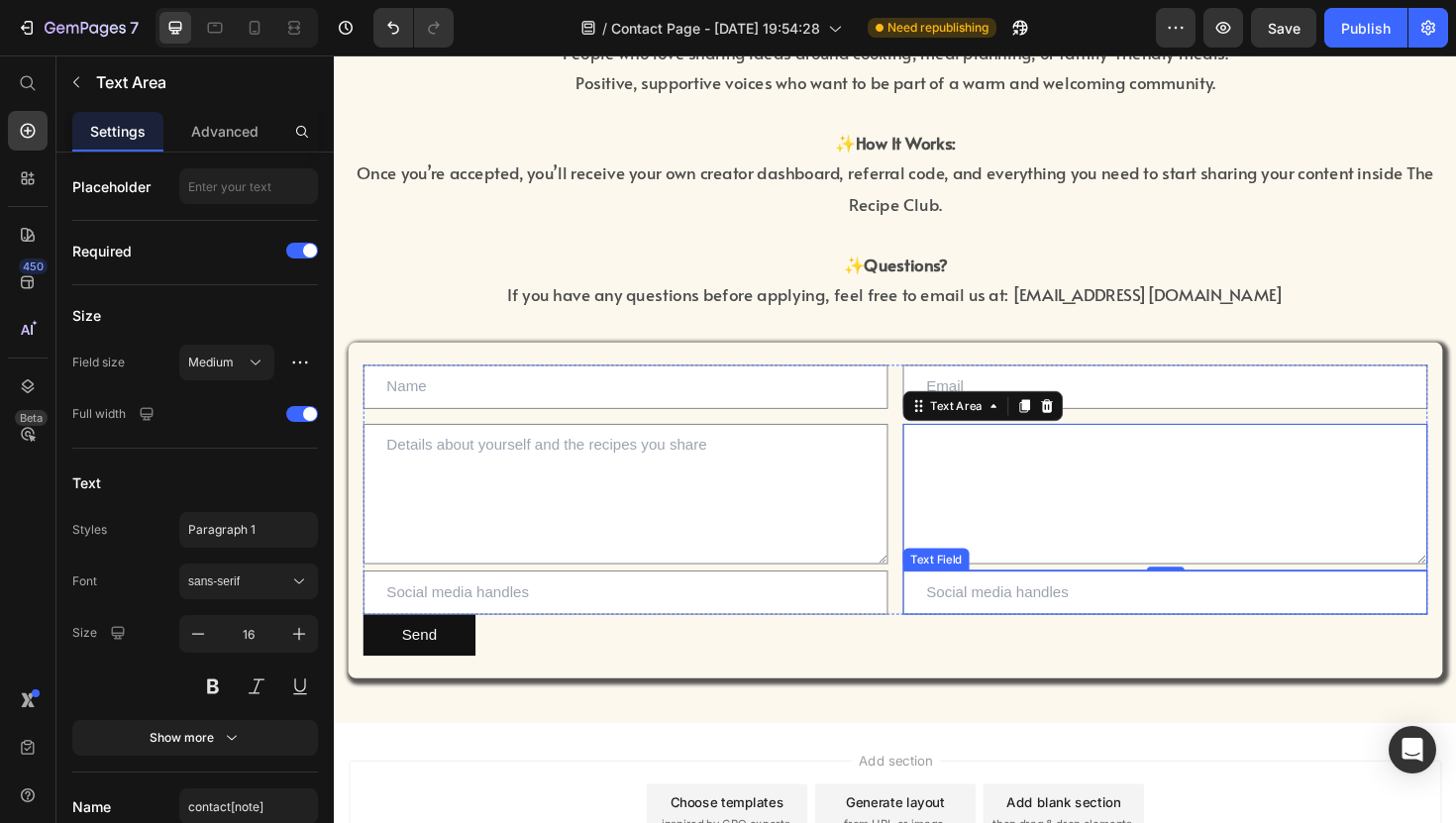 click at bounding box center (1213, 624) 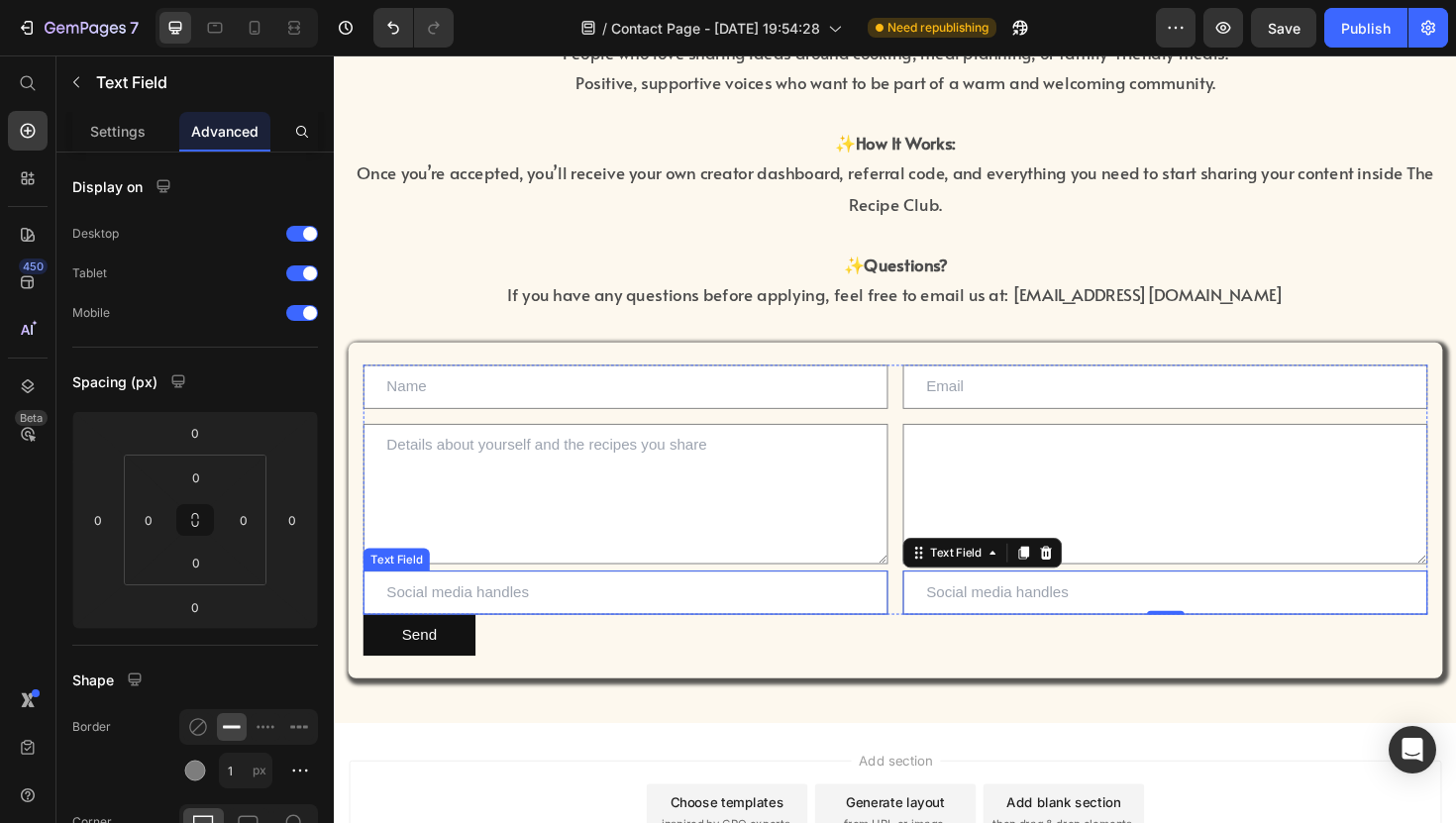 click at bounding box center [642, 624] 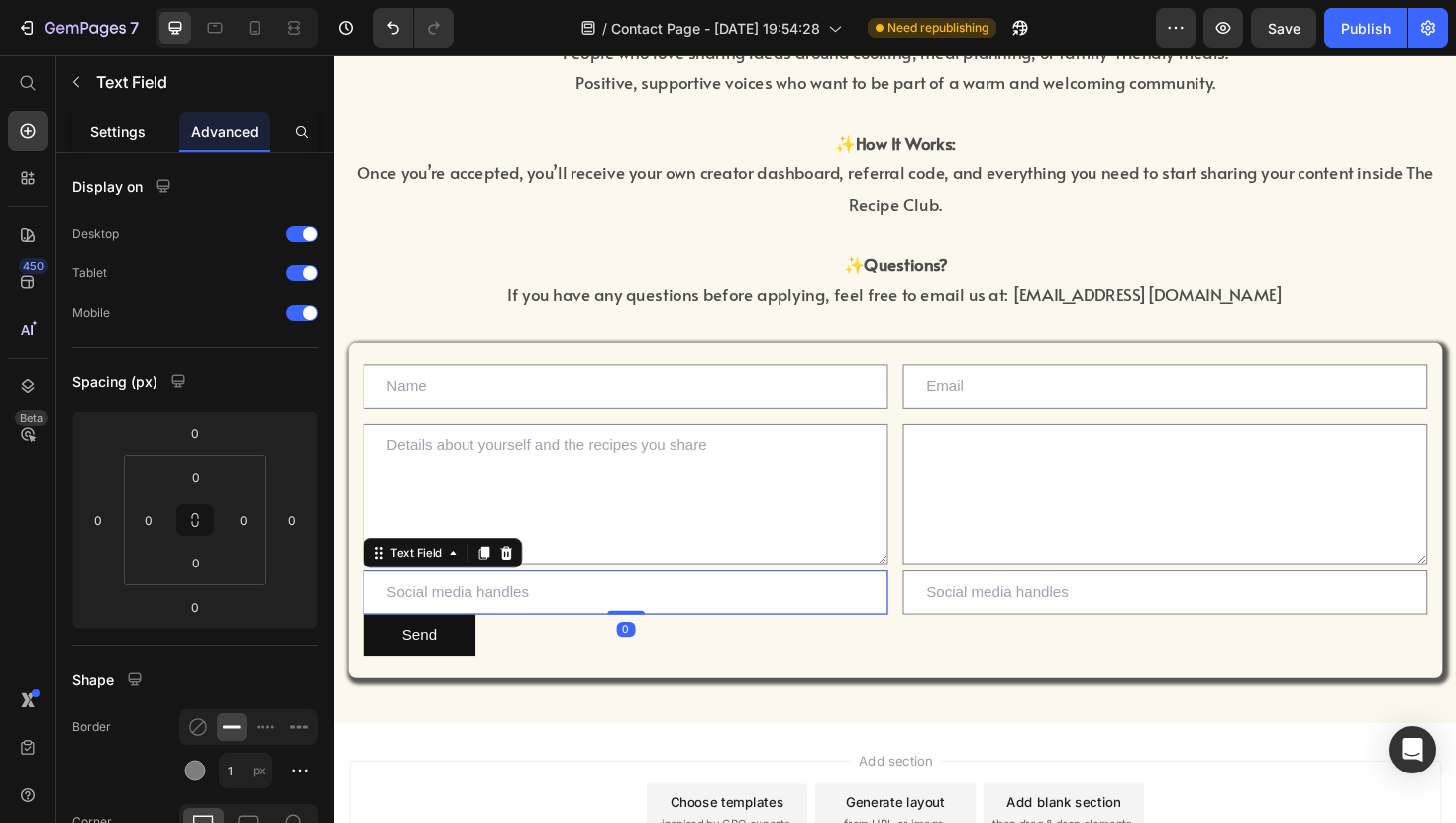 click on "Settings" at bounding box center (118, 131) 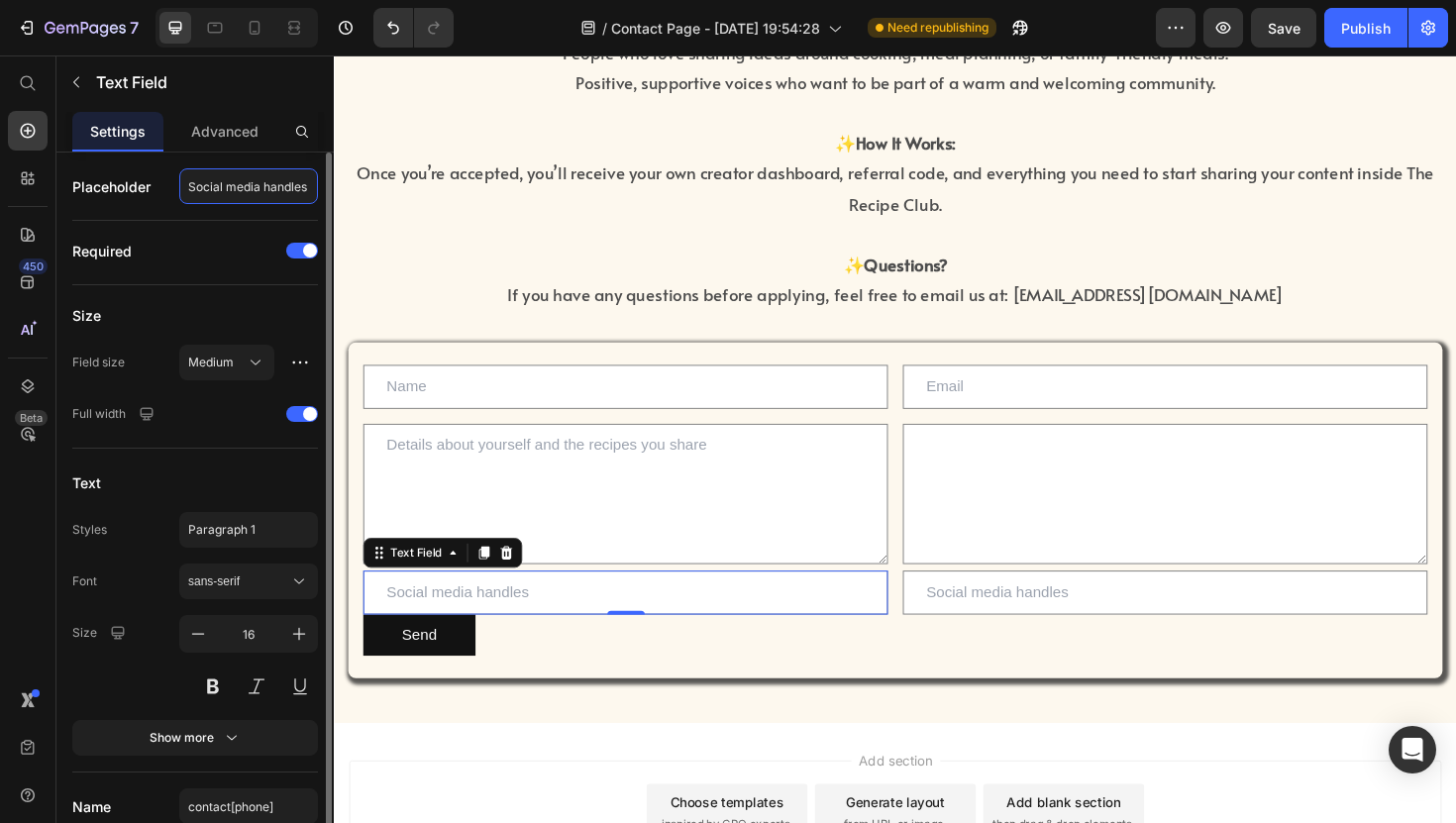 click on "Social media handles" 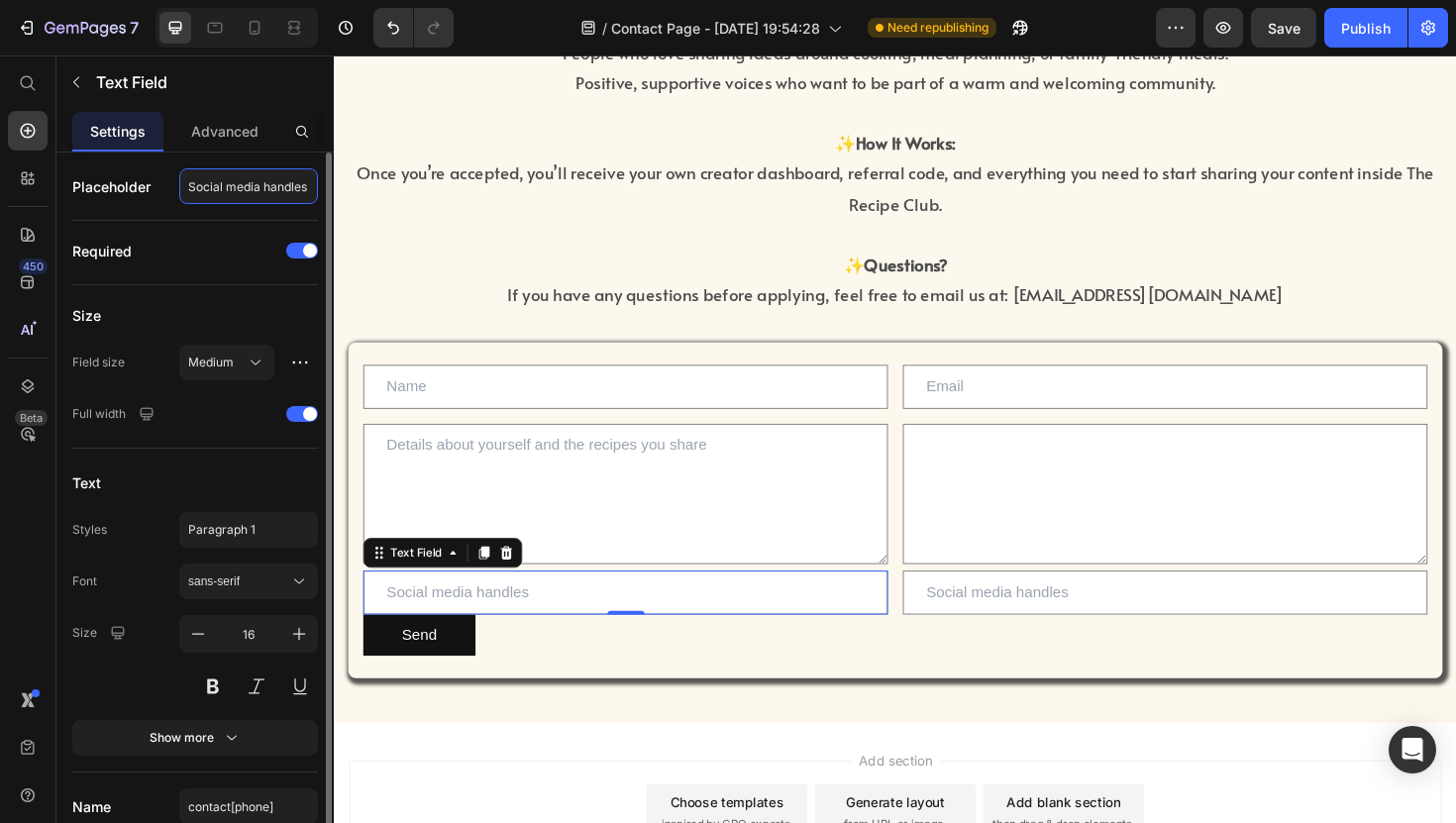 click on "Social media handles" 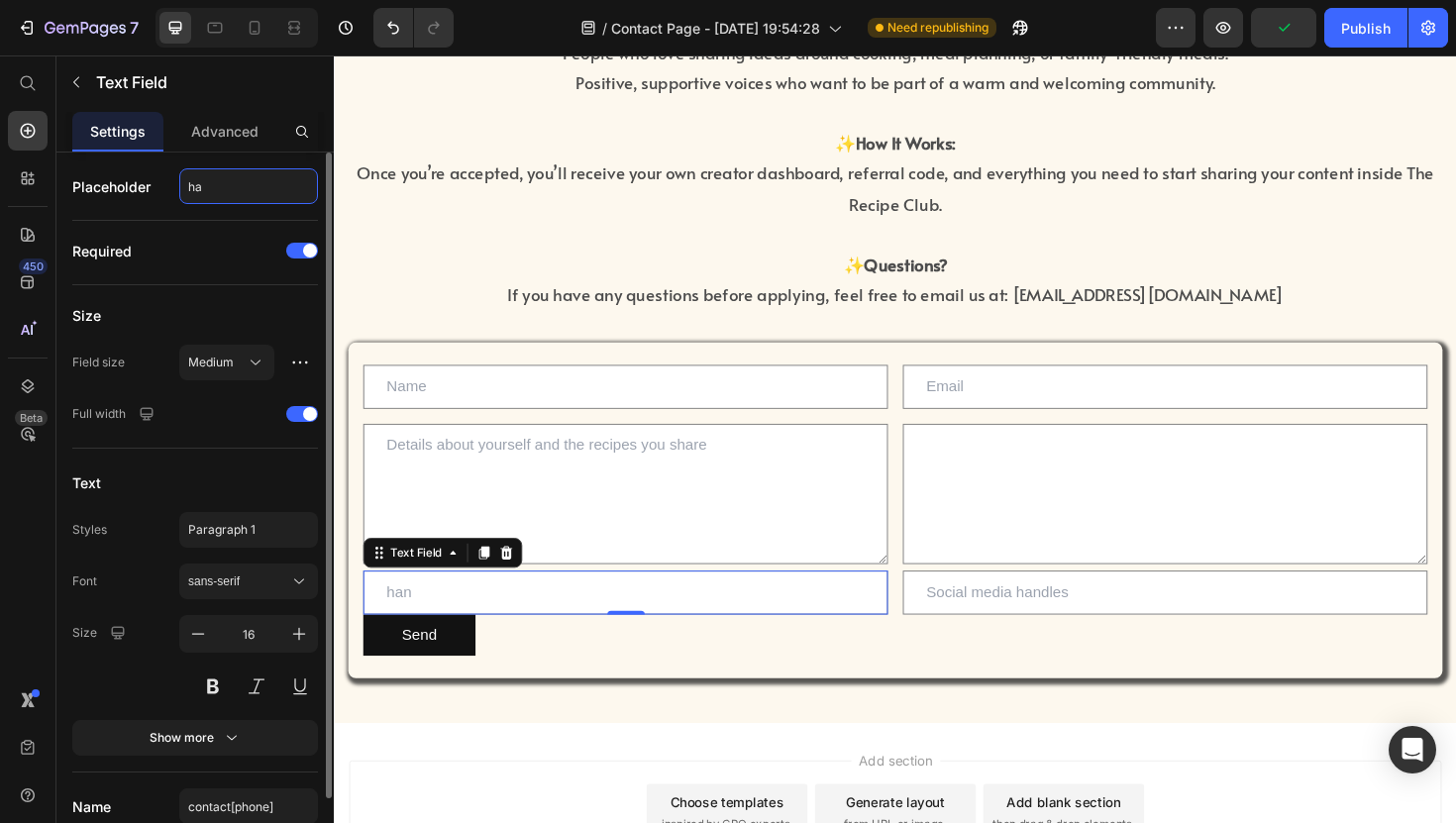 type on "h" 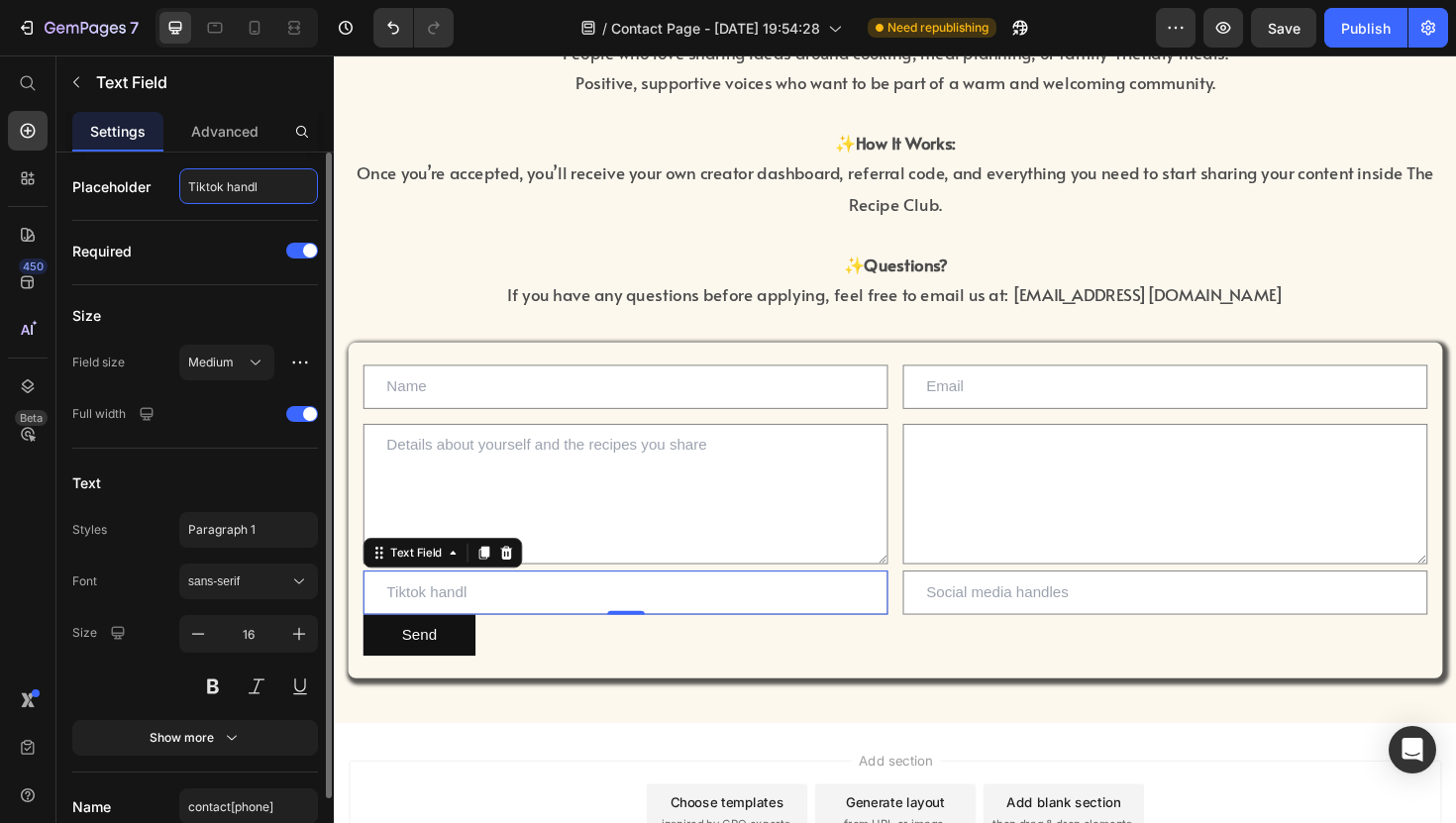 type on "Tiktok handle" 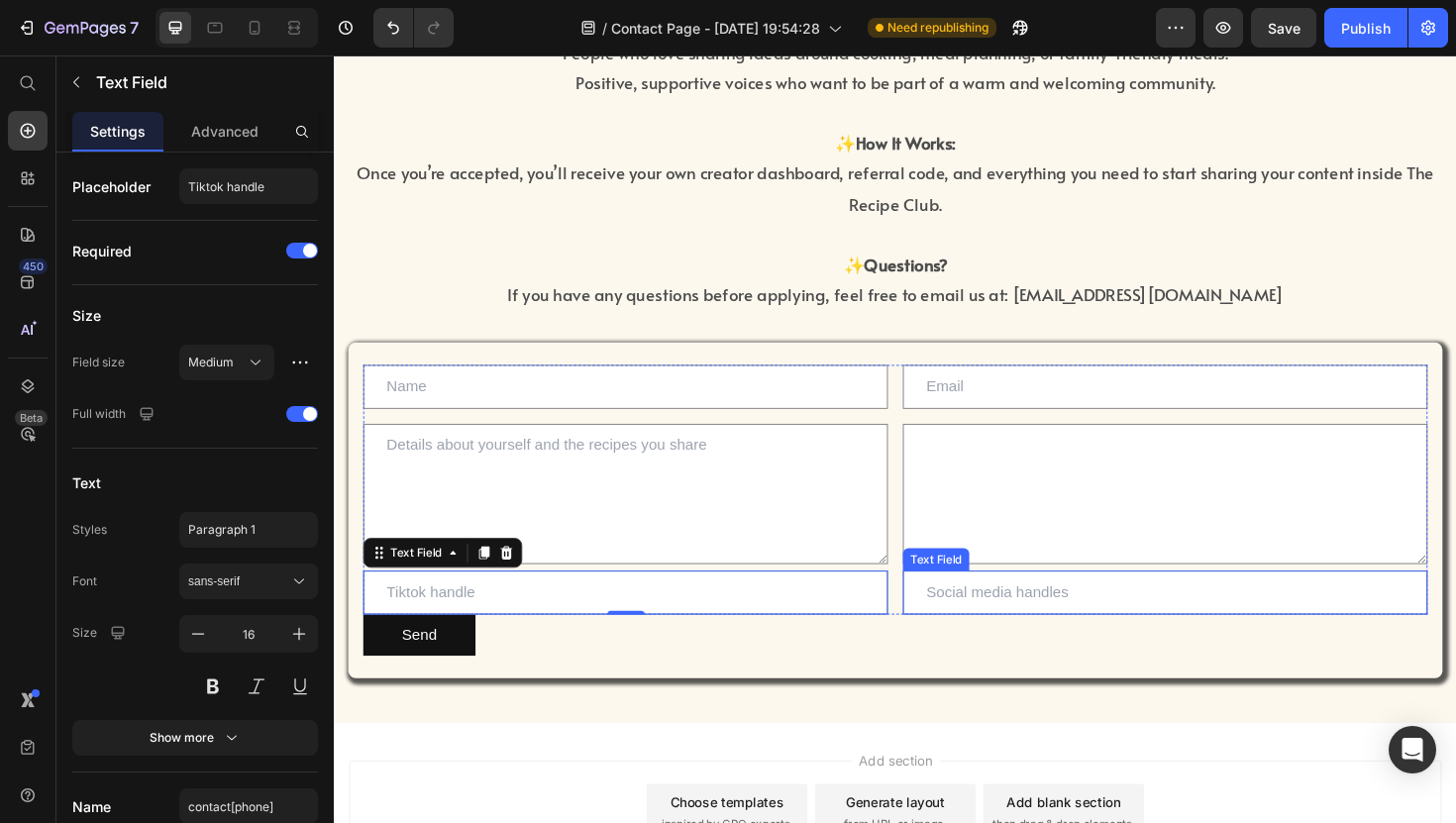 click on "Send Submit Button" at bounding box center (928, 669) 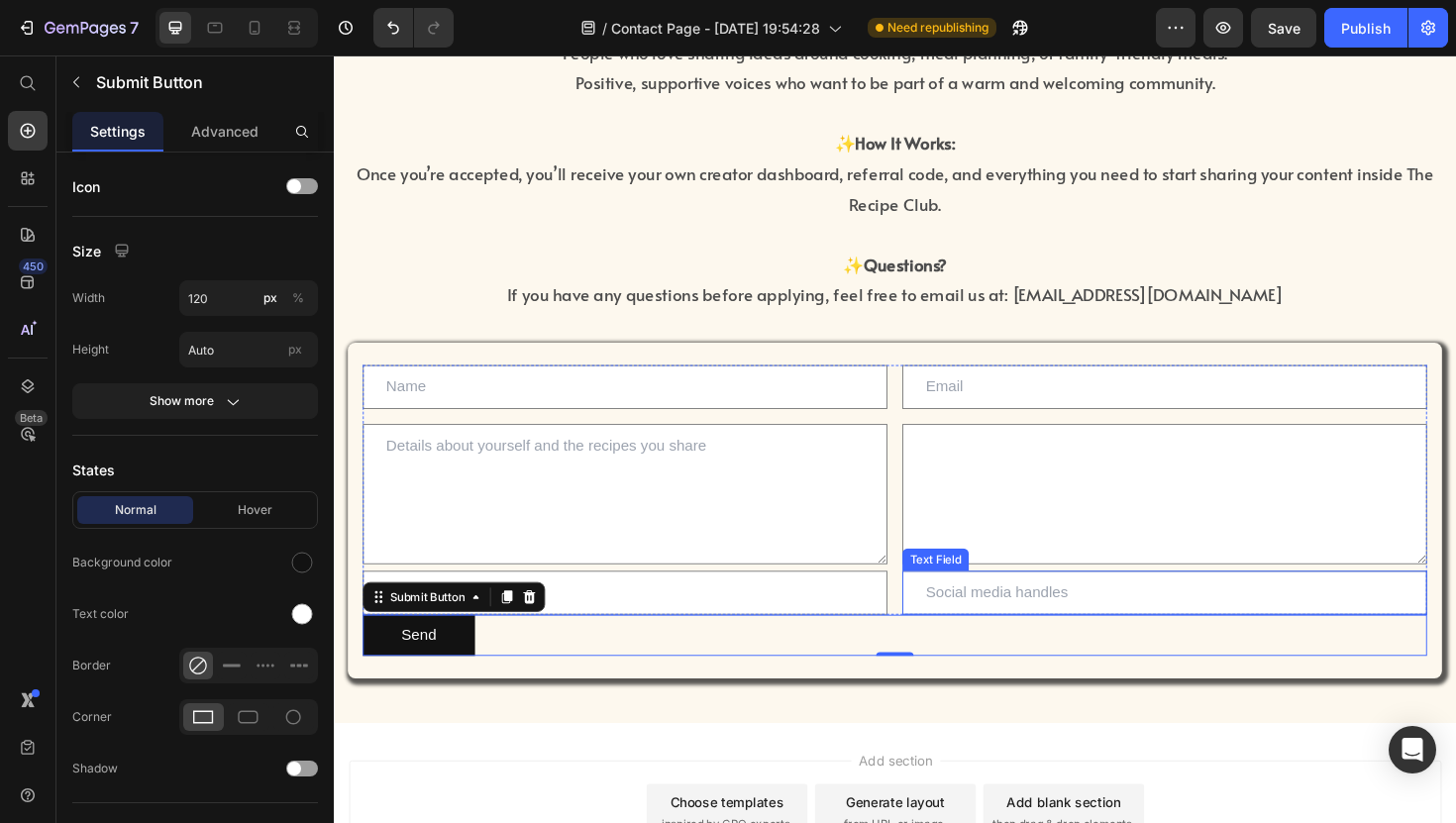 click at bounding box center (1213, 624) 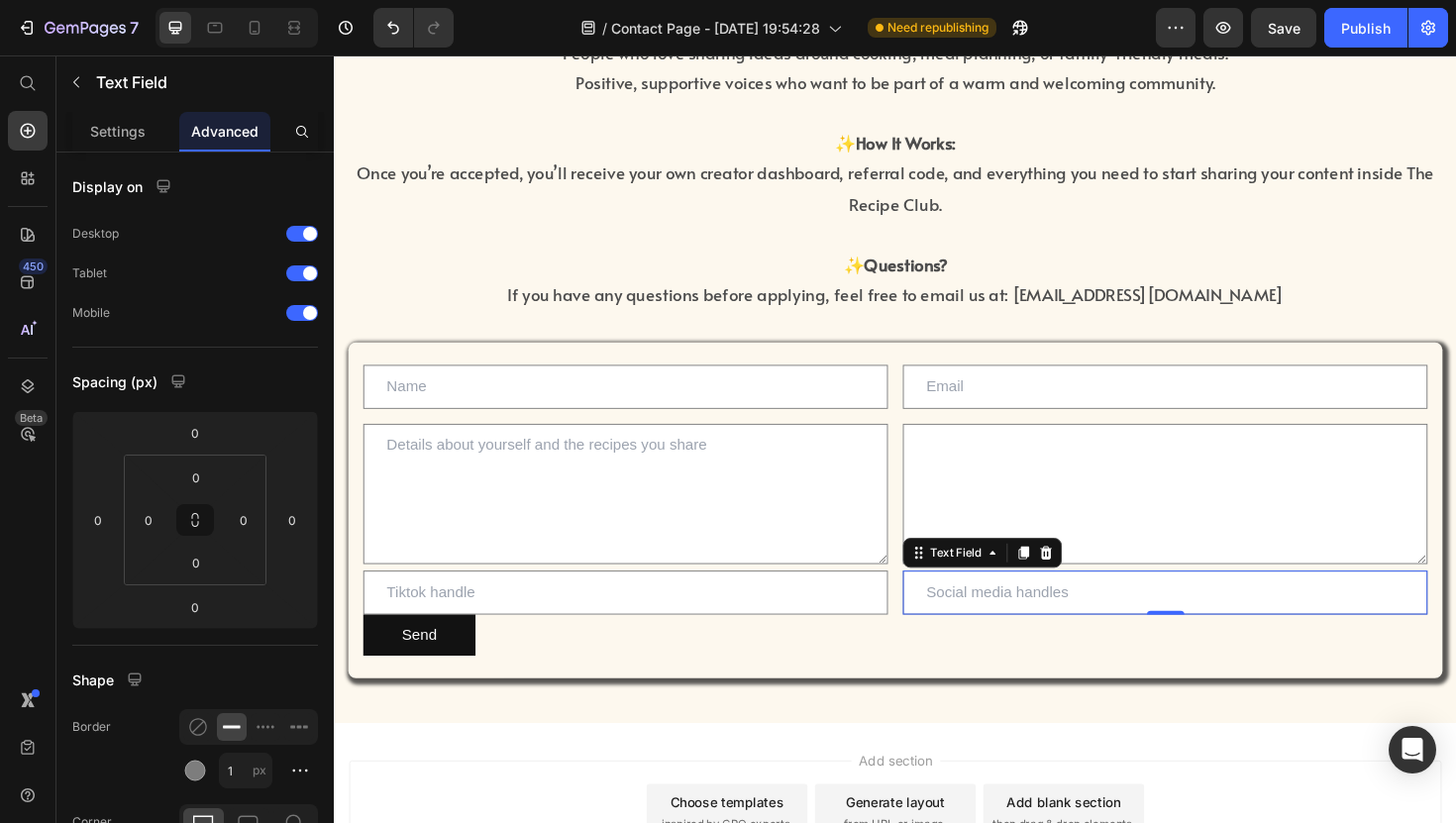 click on "Settings Advanced" at bounding box center [195, 132] 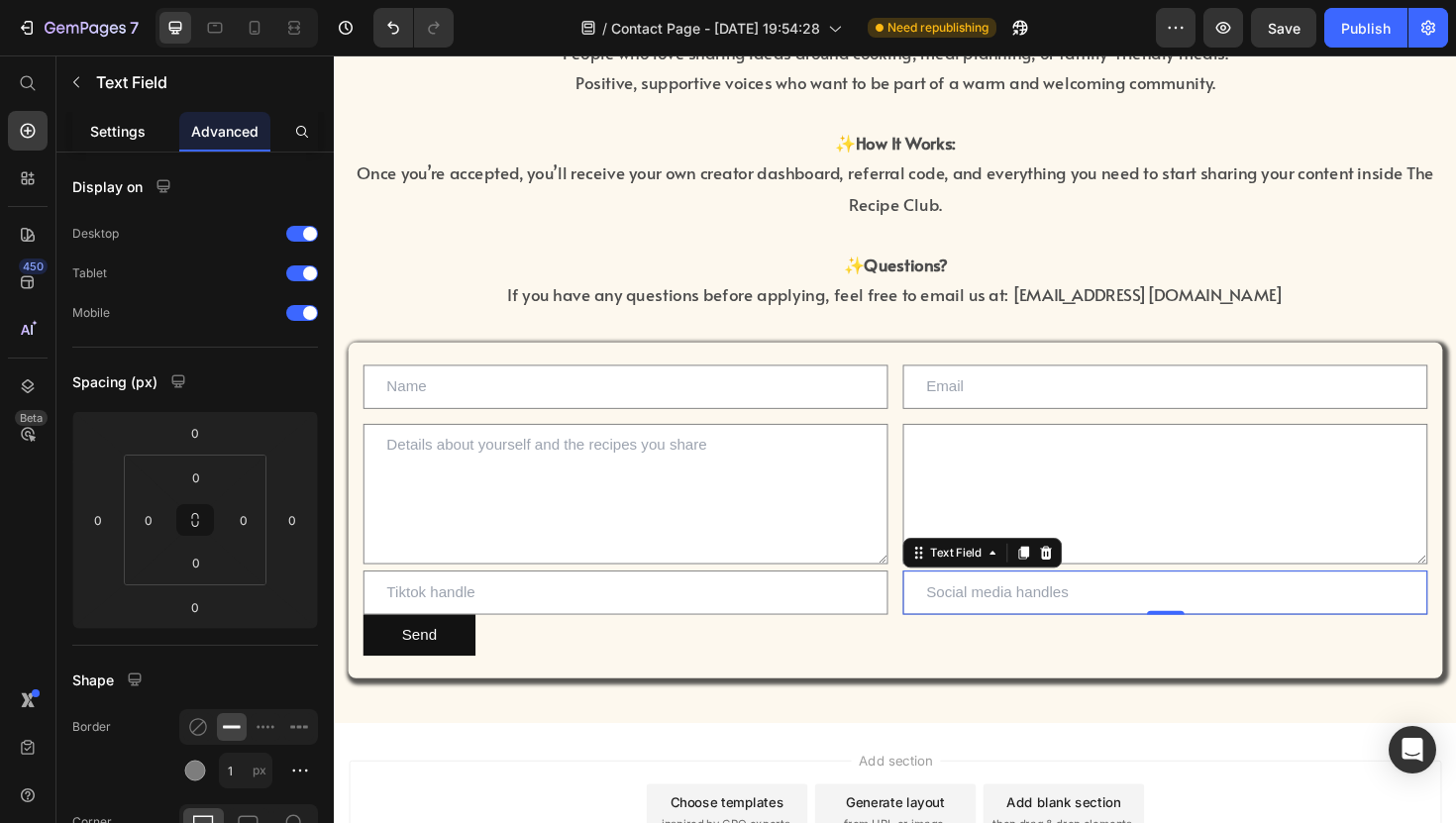 click on "Settings" 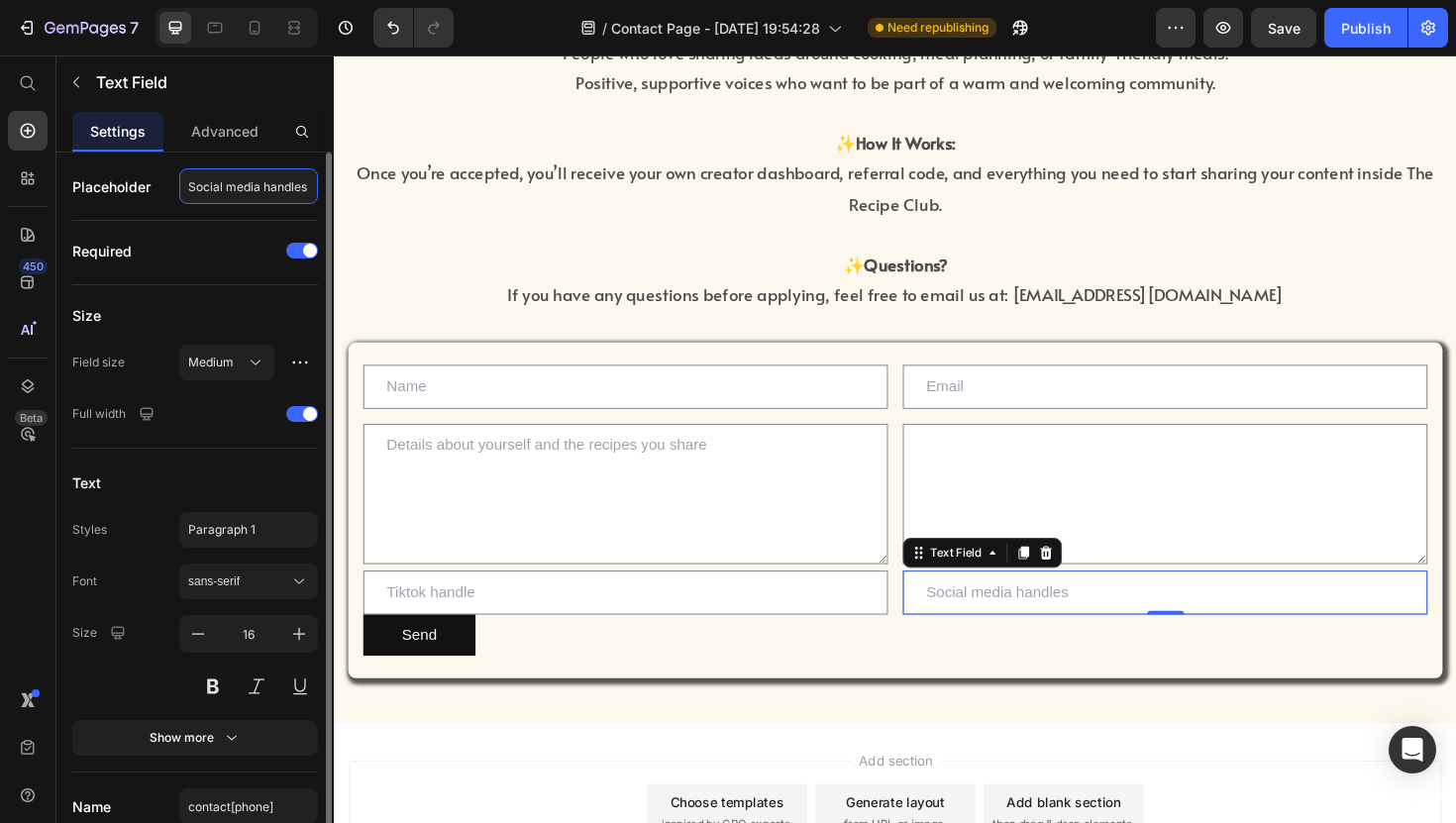click on "Social media handles" 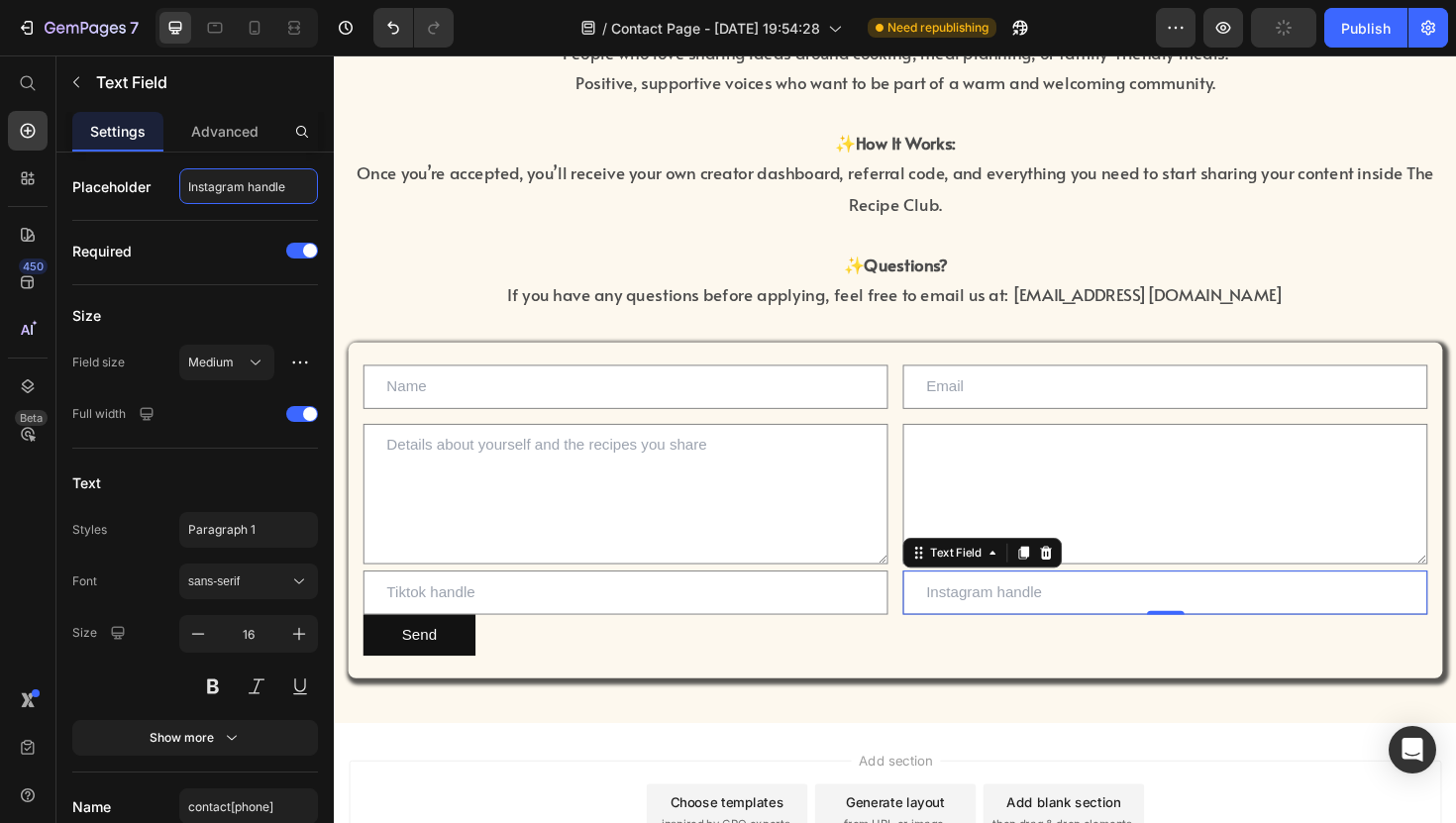 type on "Instagram handle" 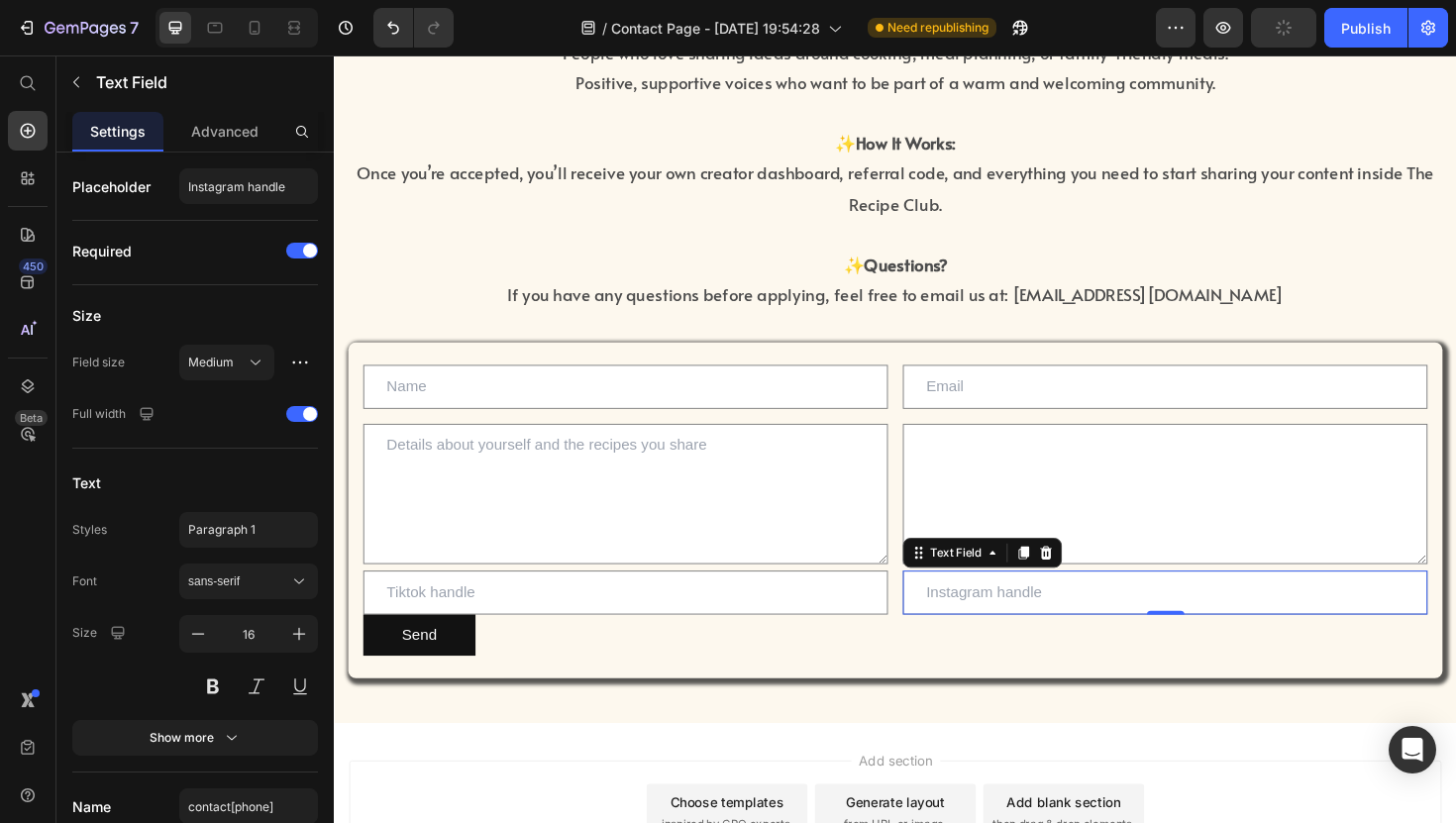 click on "Text Field" at bounding box center [1020, 582] 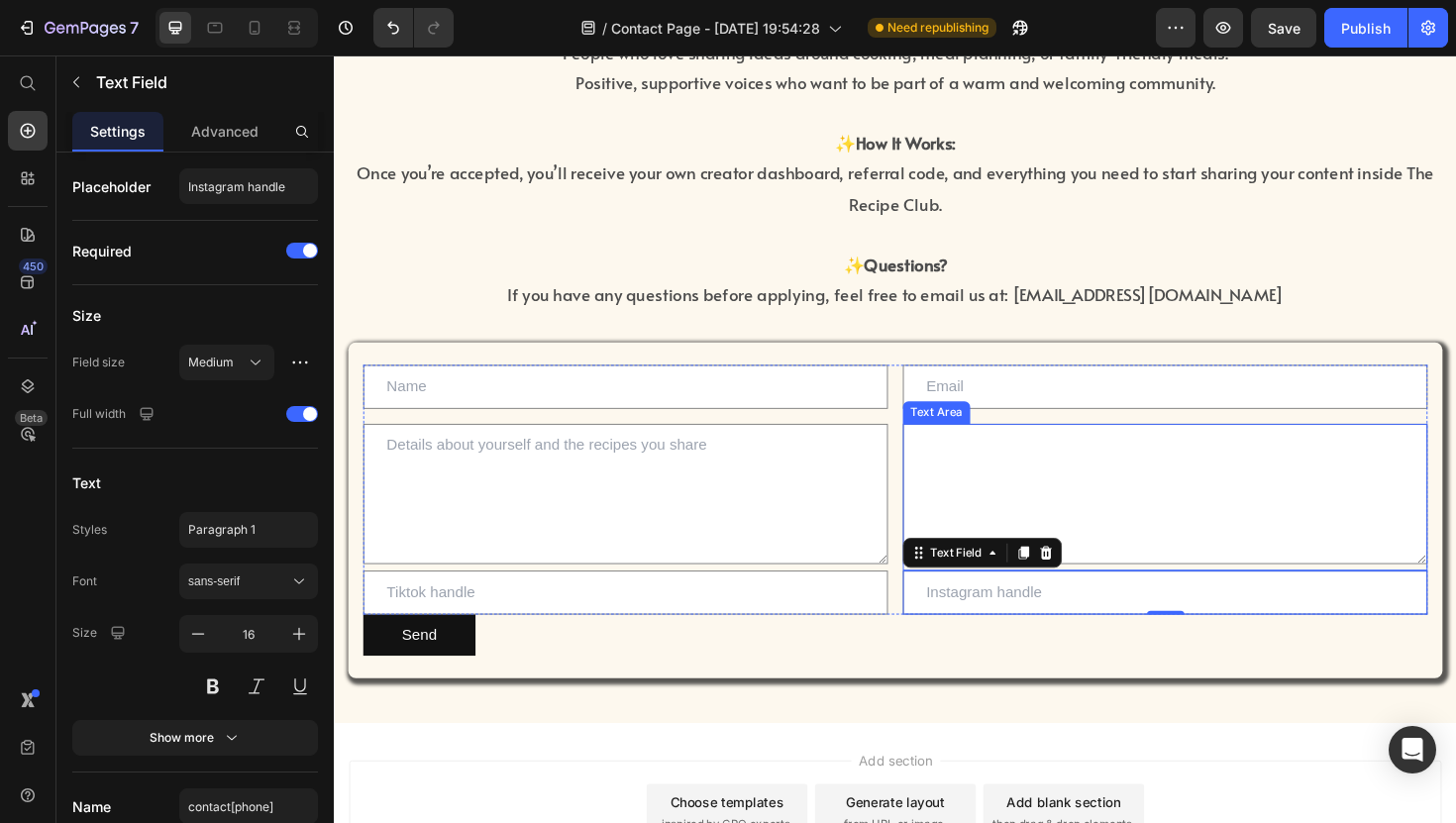 click at bounding box center [1213, 520] 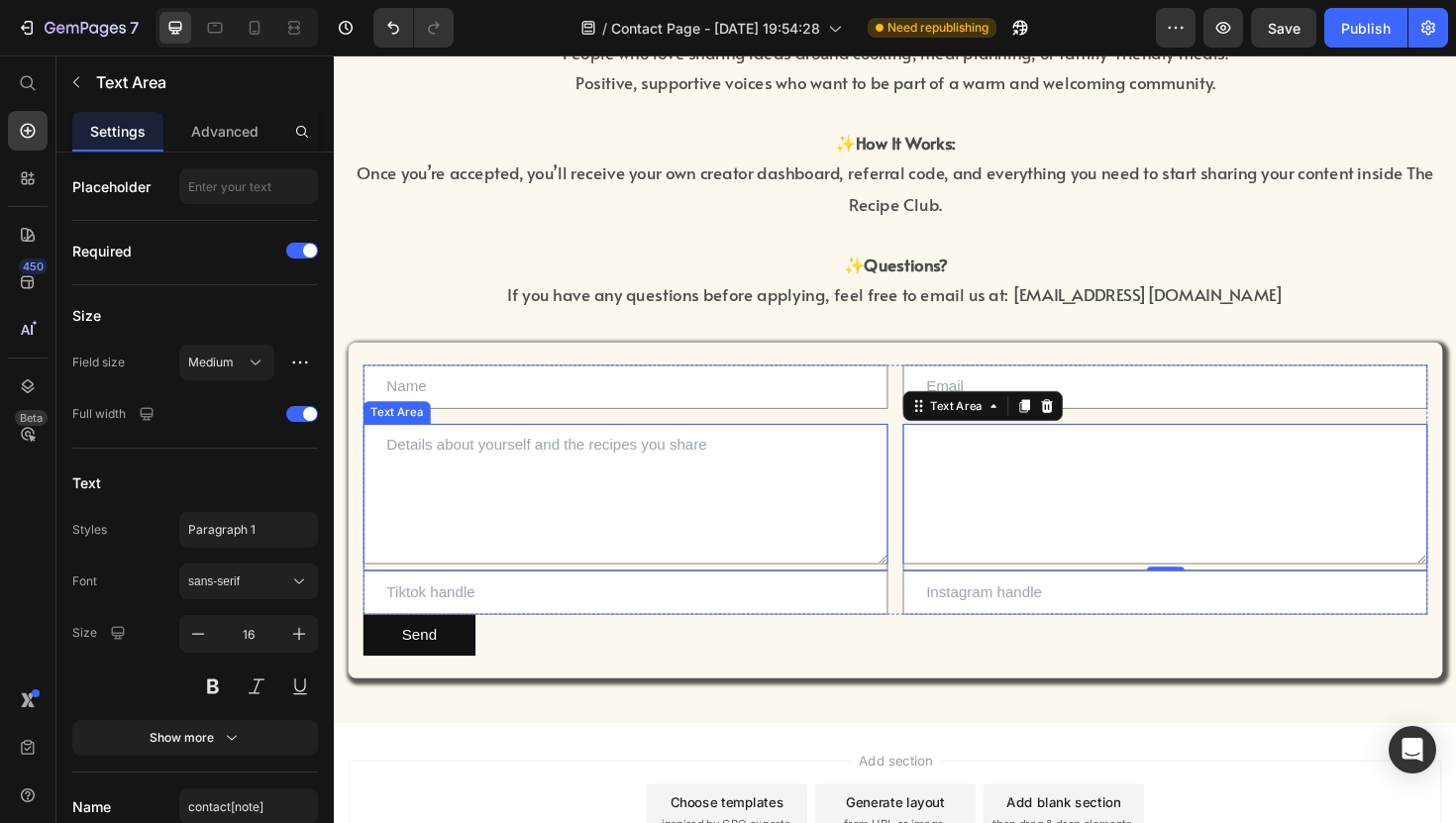 click at bounding box center [642, 520] 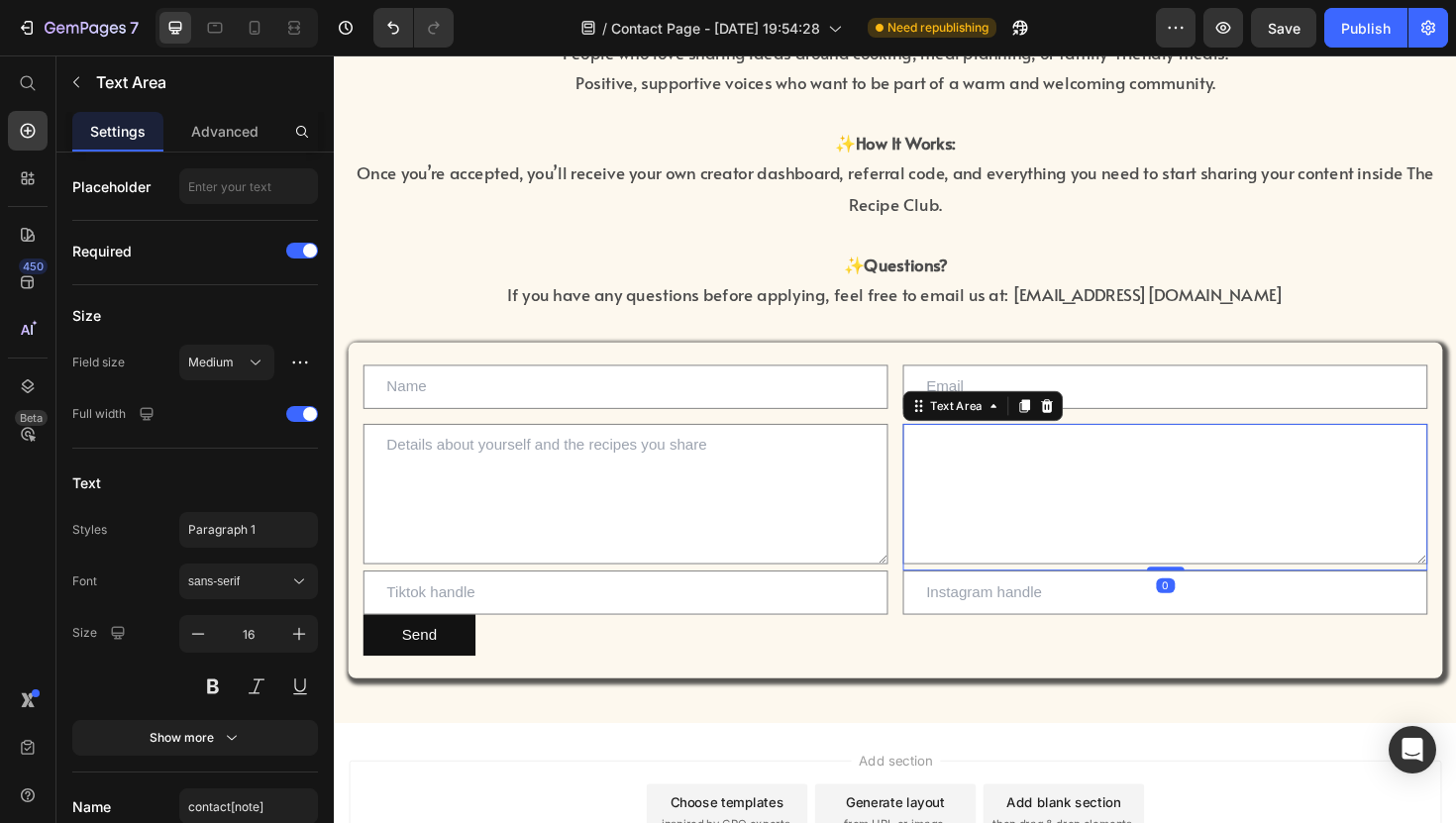 click at bounding box center [1213, 520] 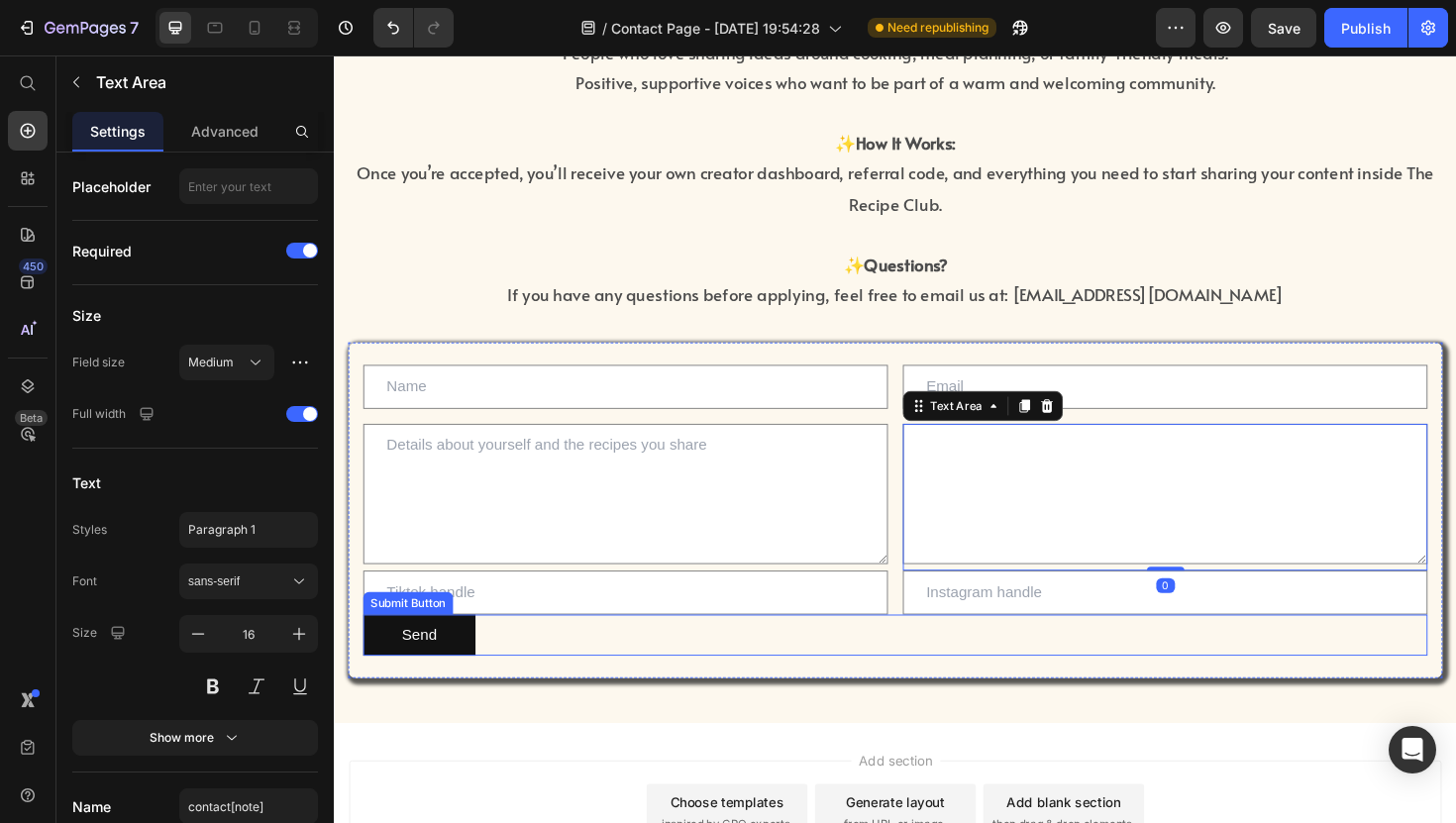 click on "Send Submit Button" at bounding box center [928, 669] 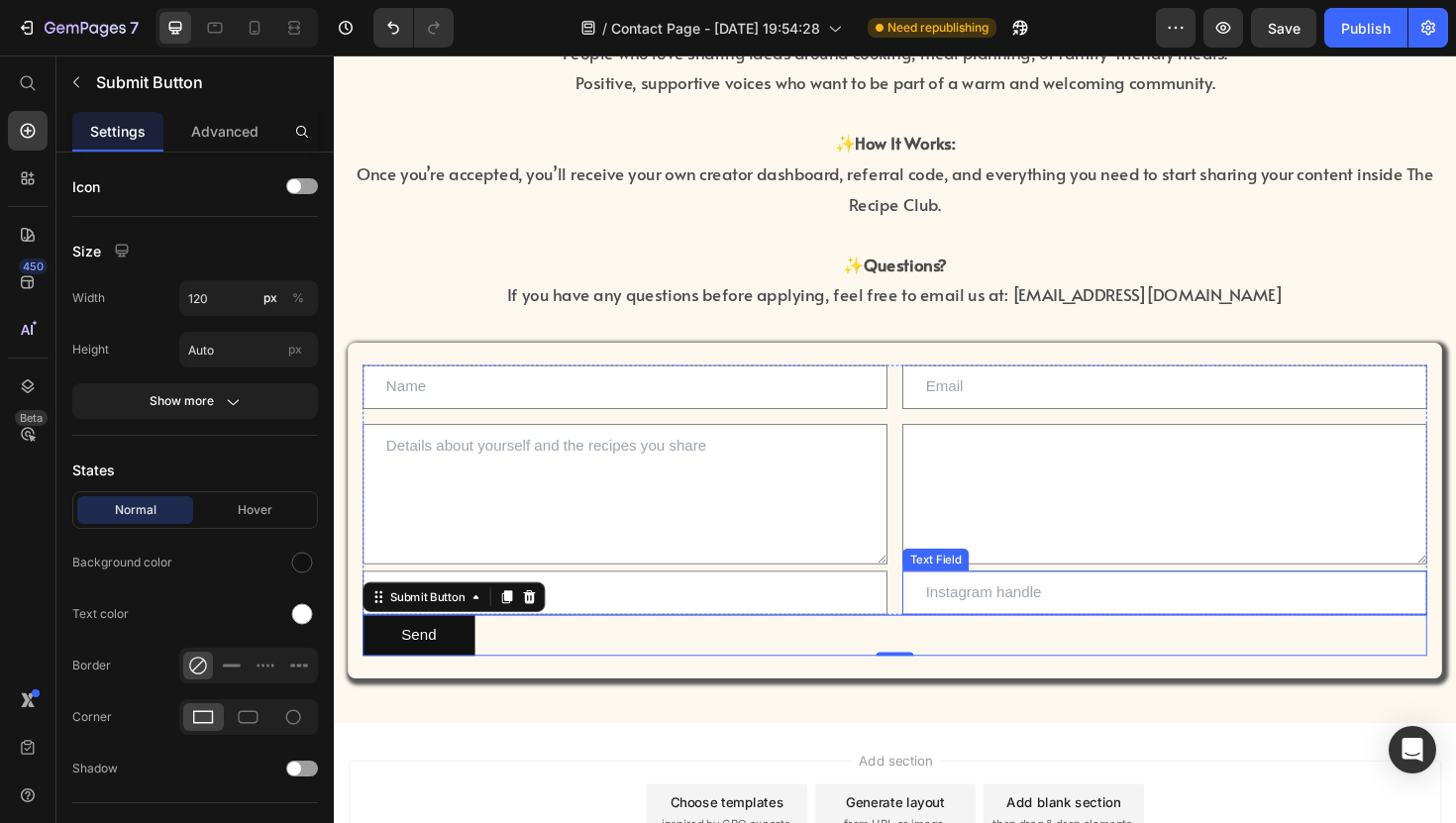 click at bounding box center [1213, 624] 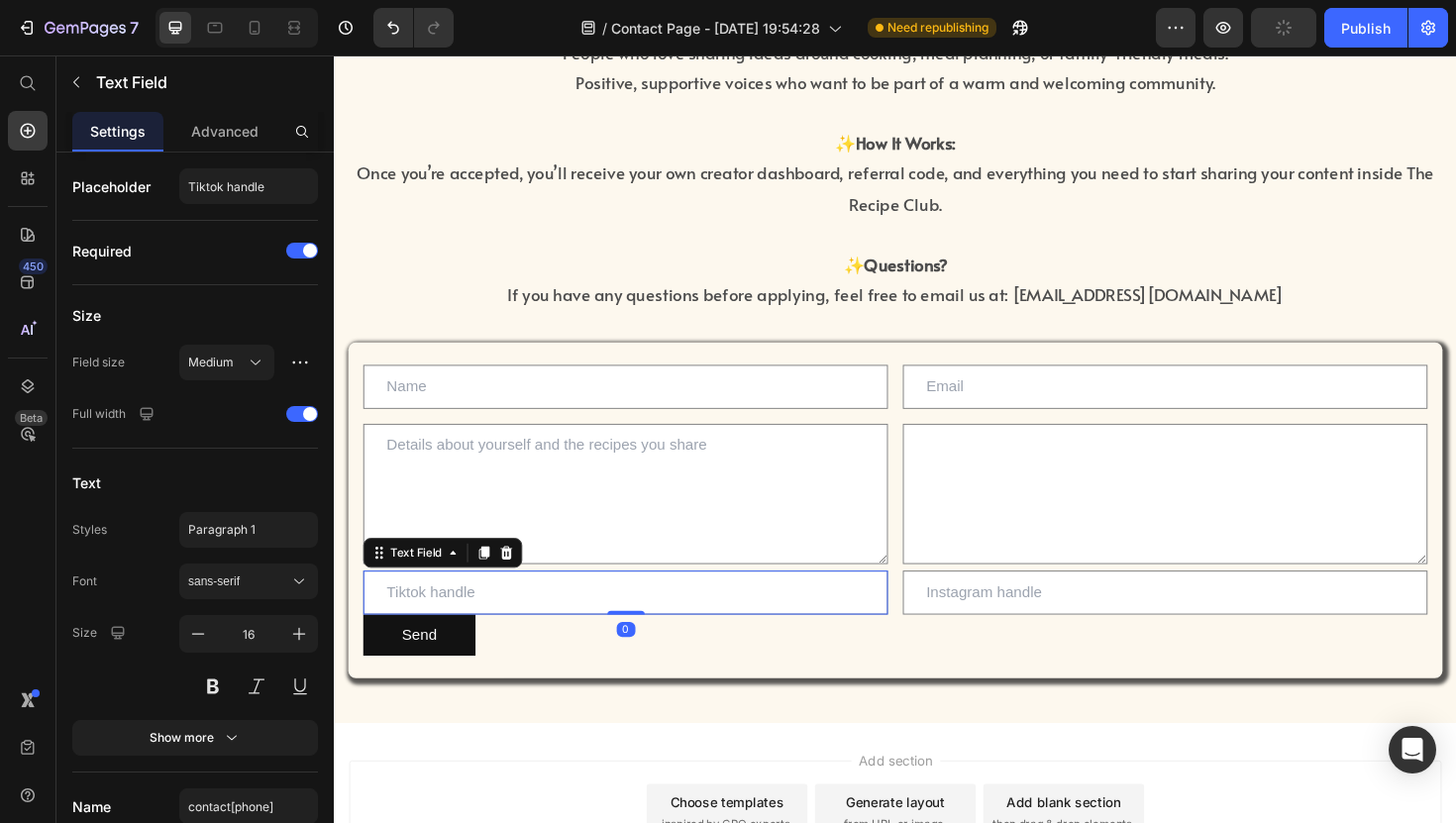 click at bounding box center [642, 624] 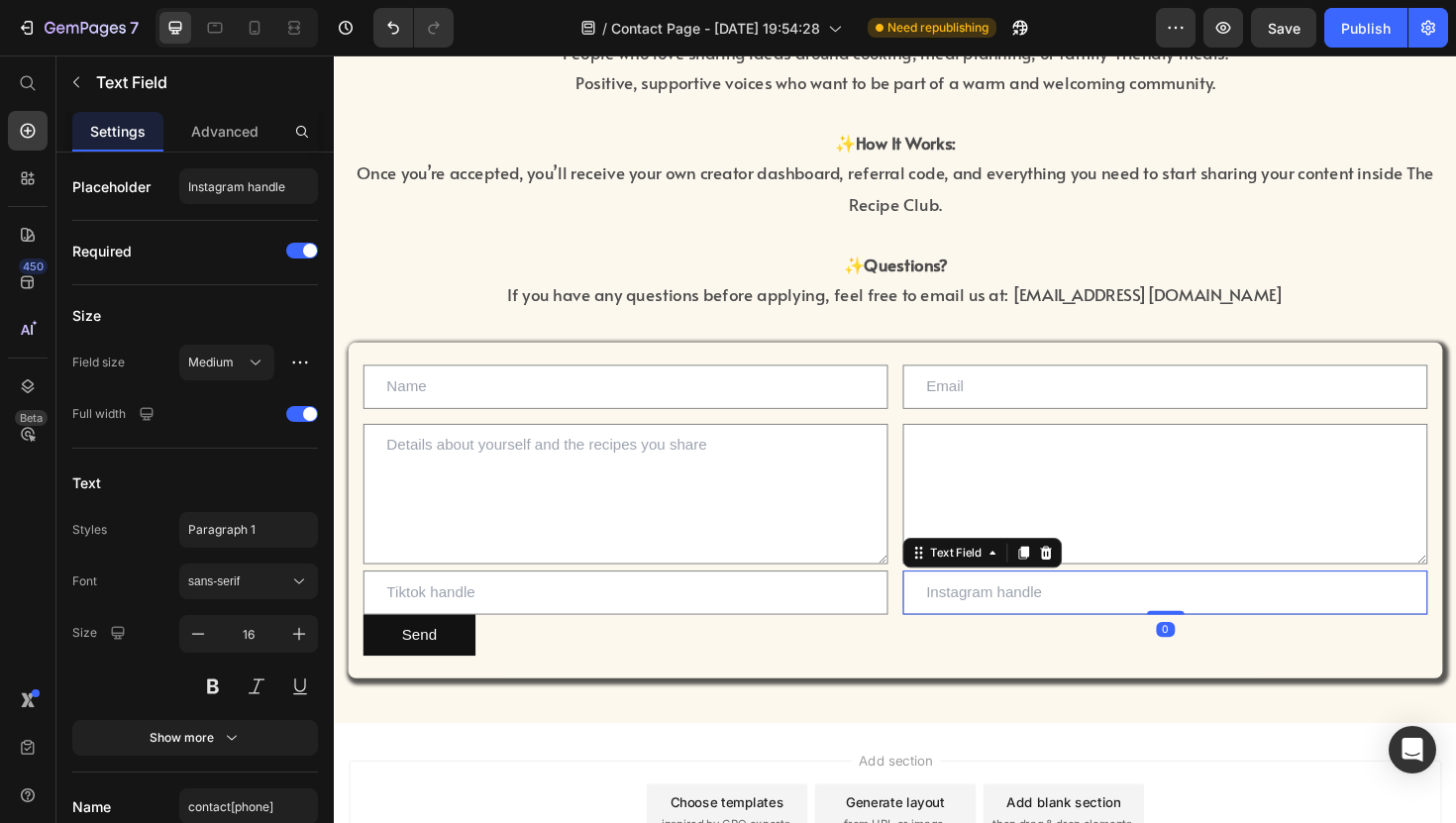 click at bounding box center [1213, 624] 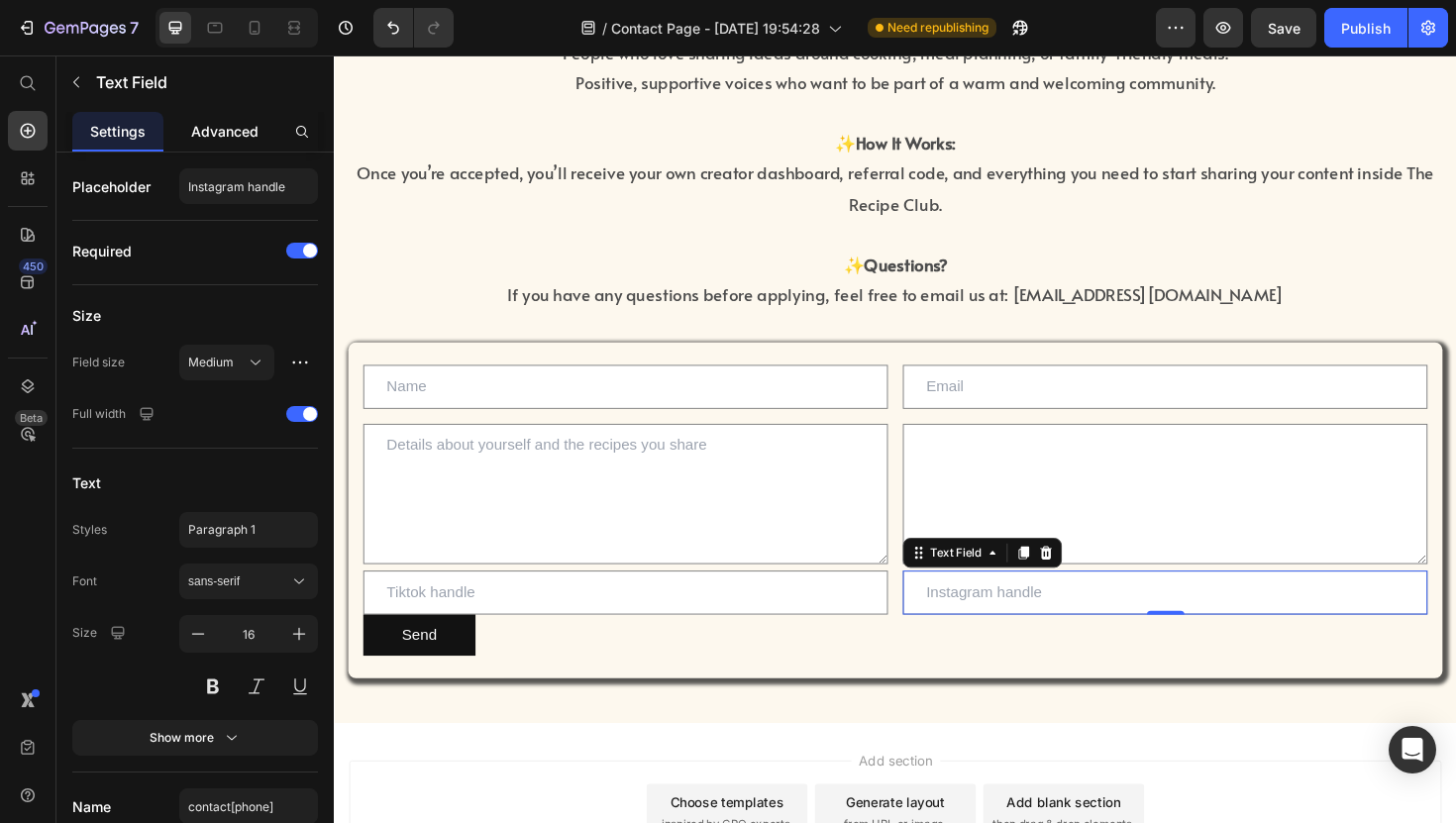 click on "Advanced" at bounding box center (225, 131) 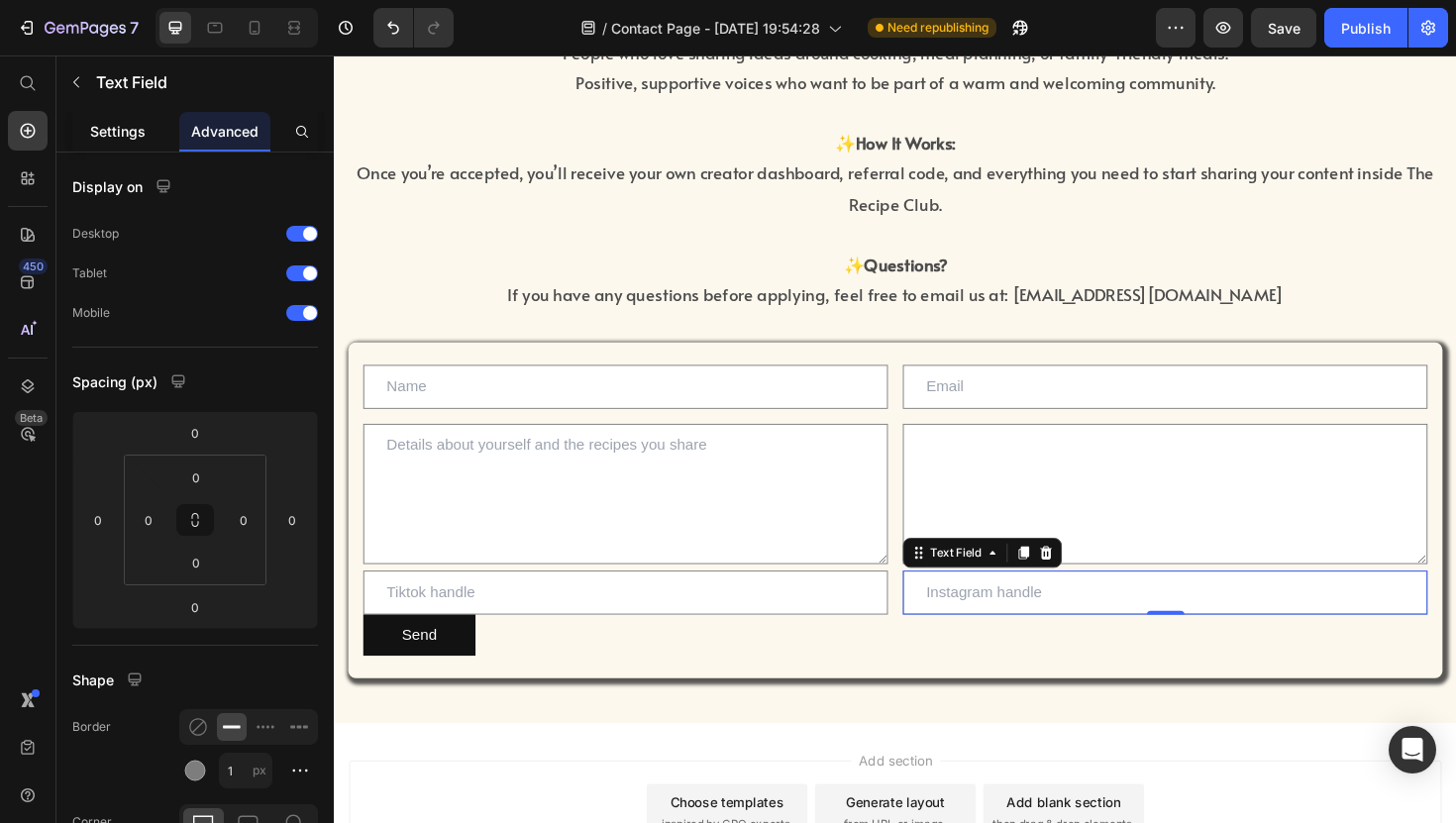 click on "Settings" at bounding box center [118, 131] 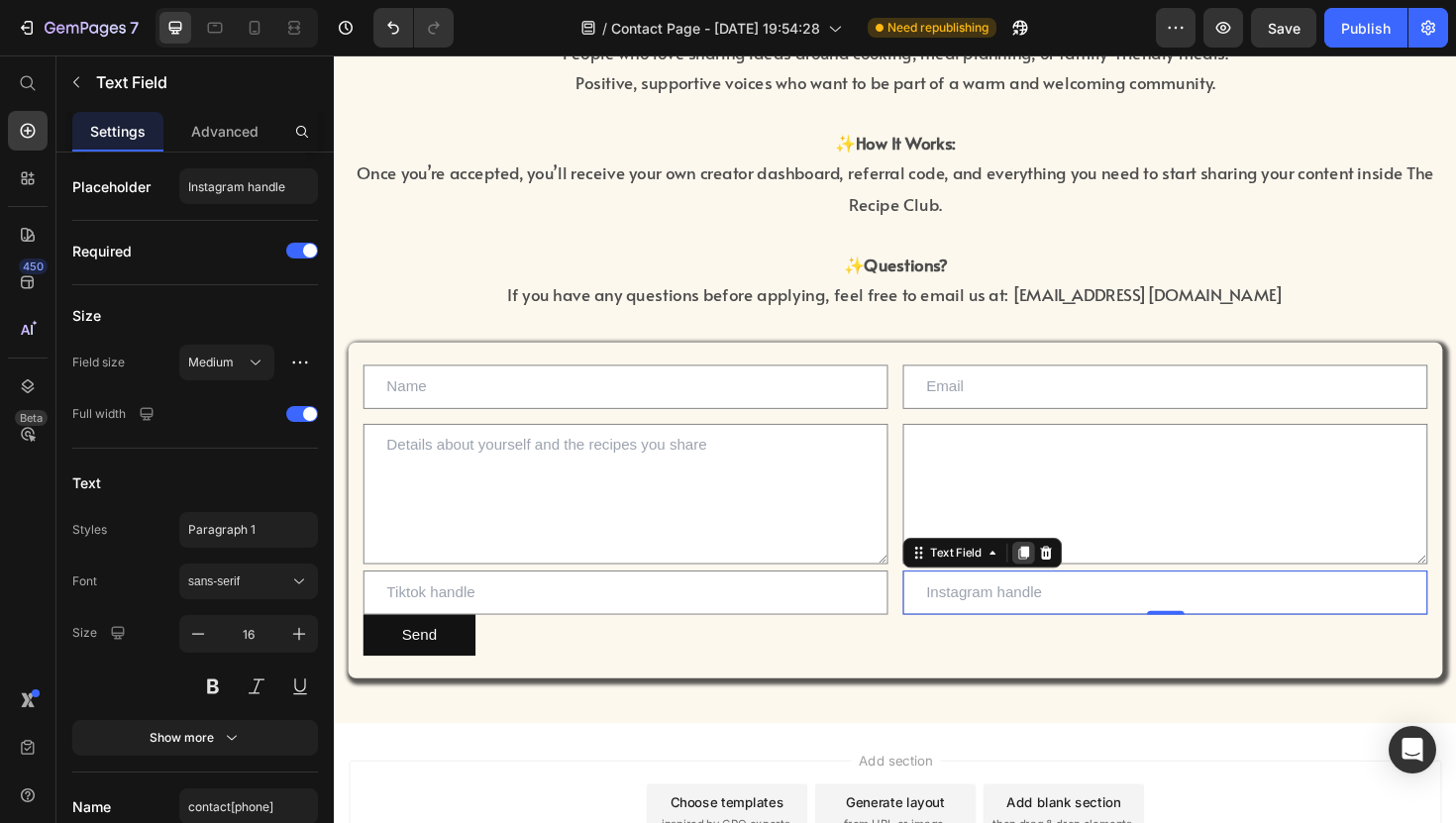 click 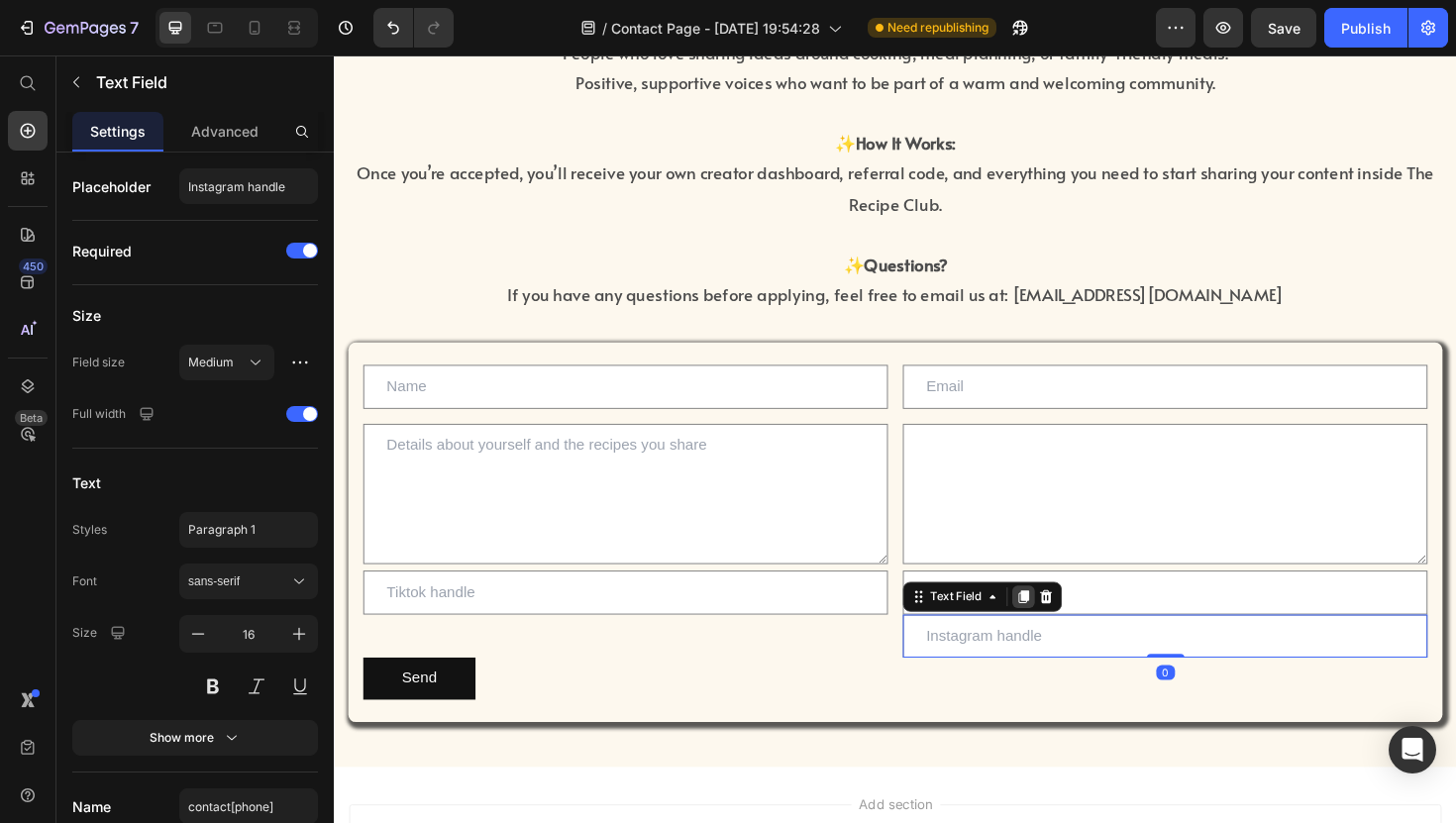 click 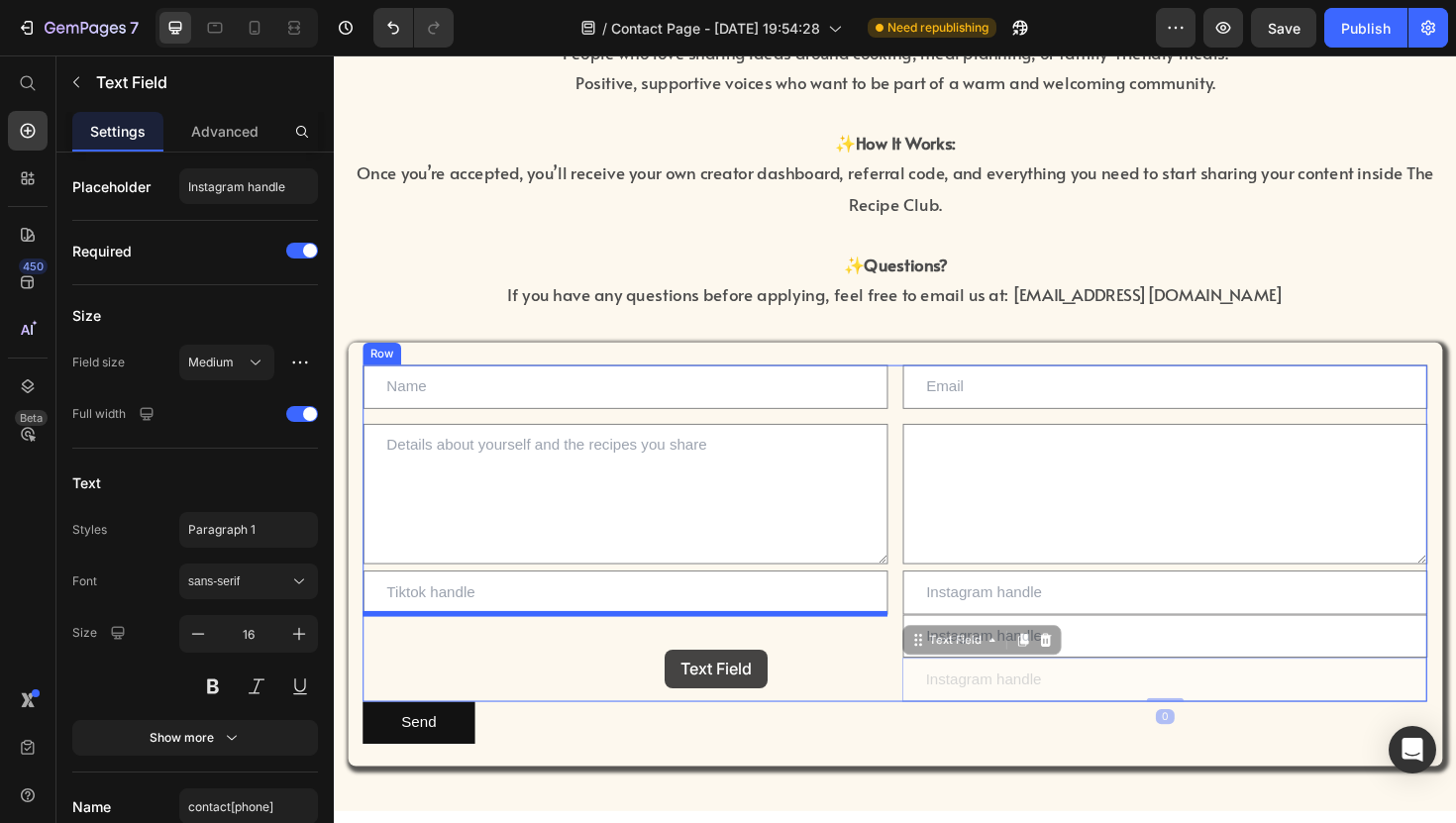 drag, startPoint x: 1086, startPoint y: 737, endPoint x: 686, endPoint y: 684, distance: 403.49597 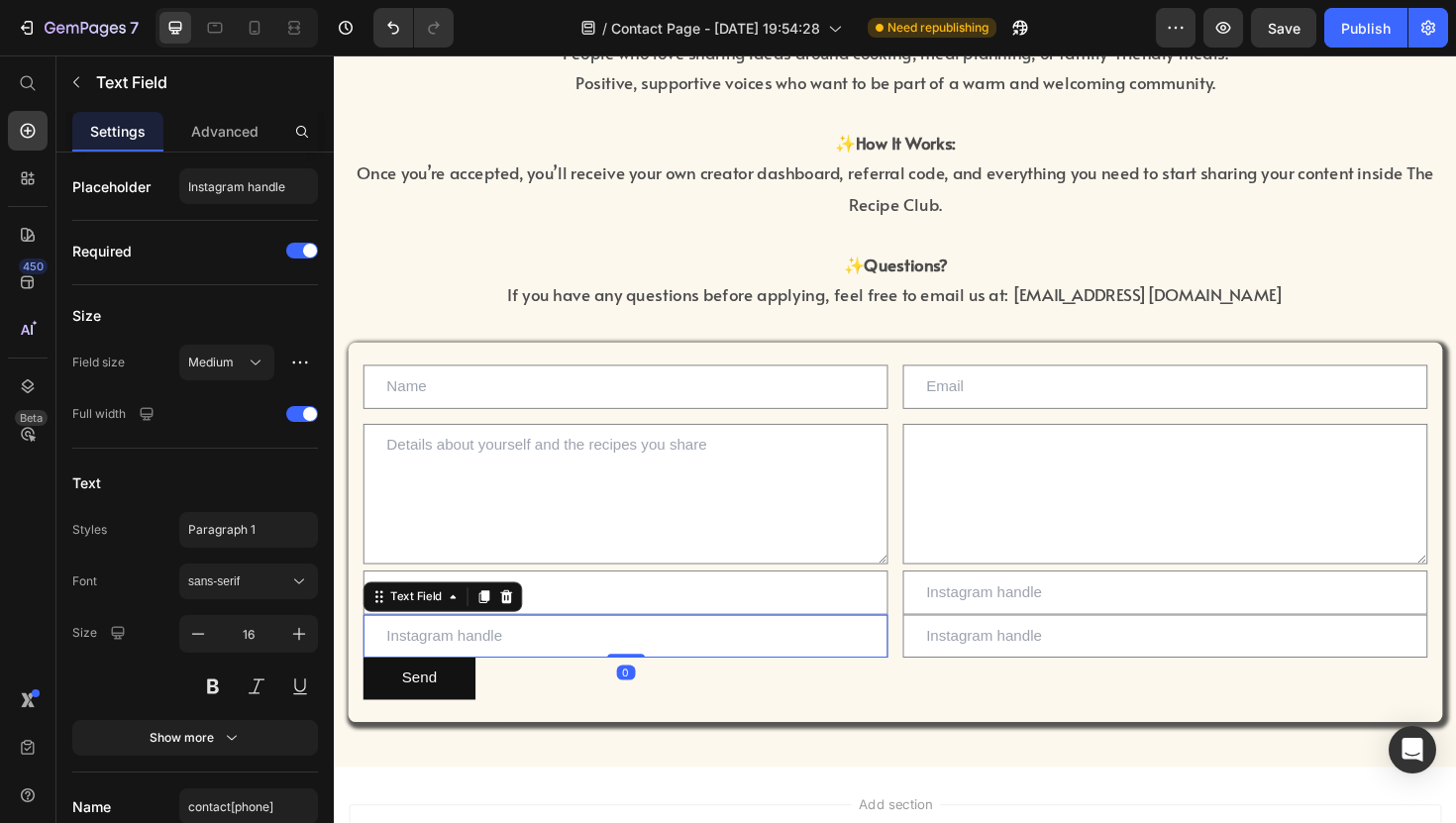 click at bounding box center (642, 670) 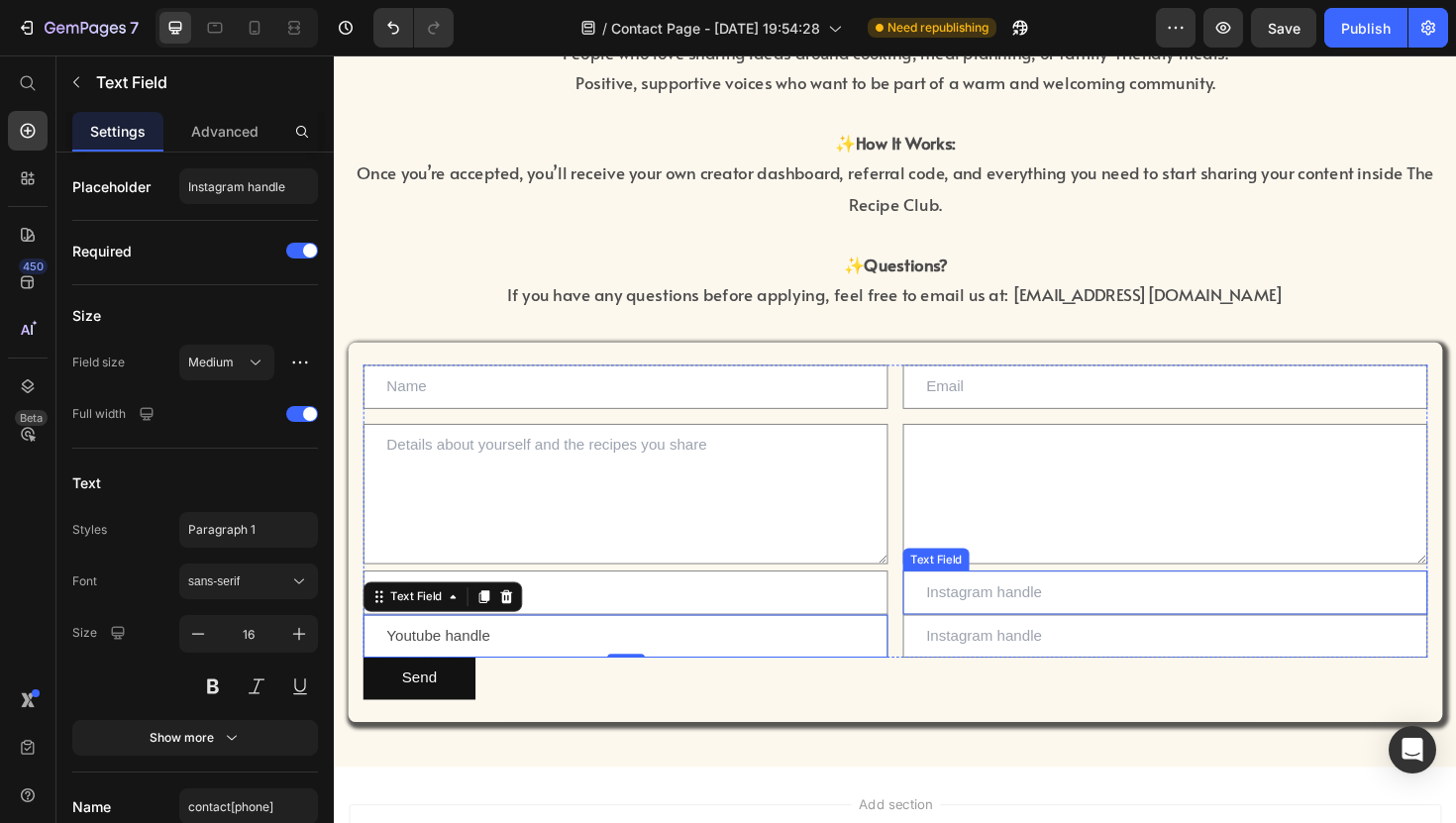 type on "Youtube handle" 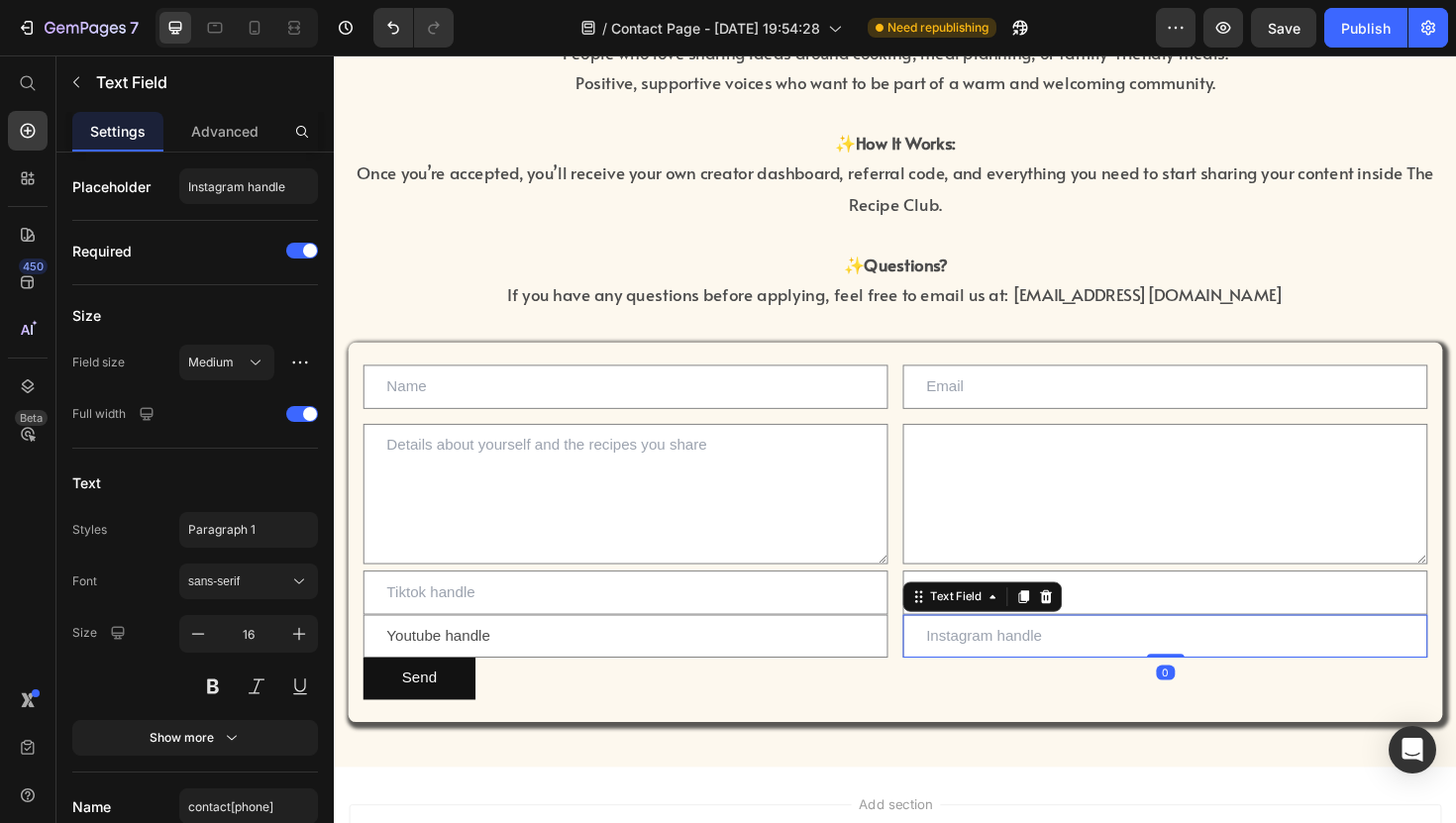 click at bounding box center (1213, 670) 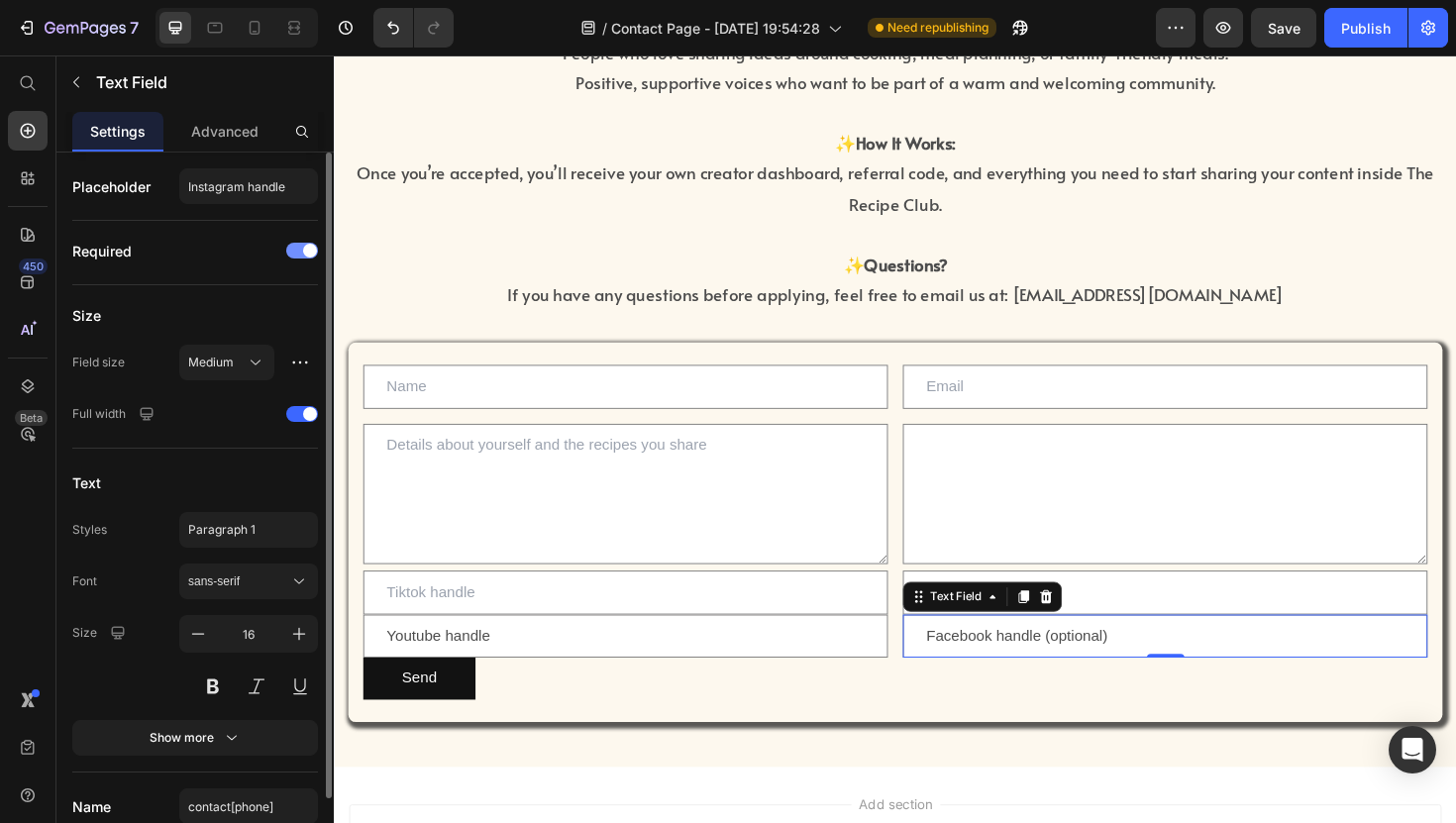 type on "Facebook handle (optional)" 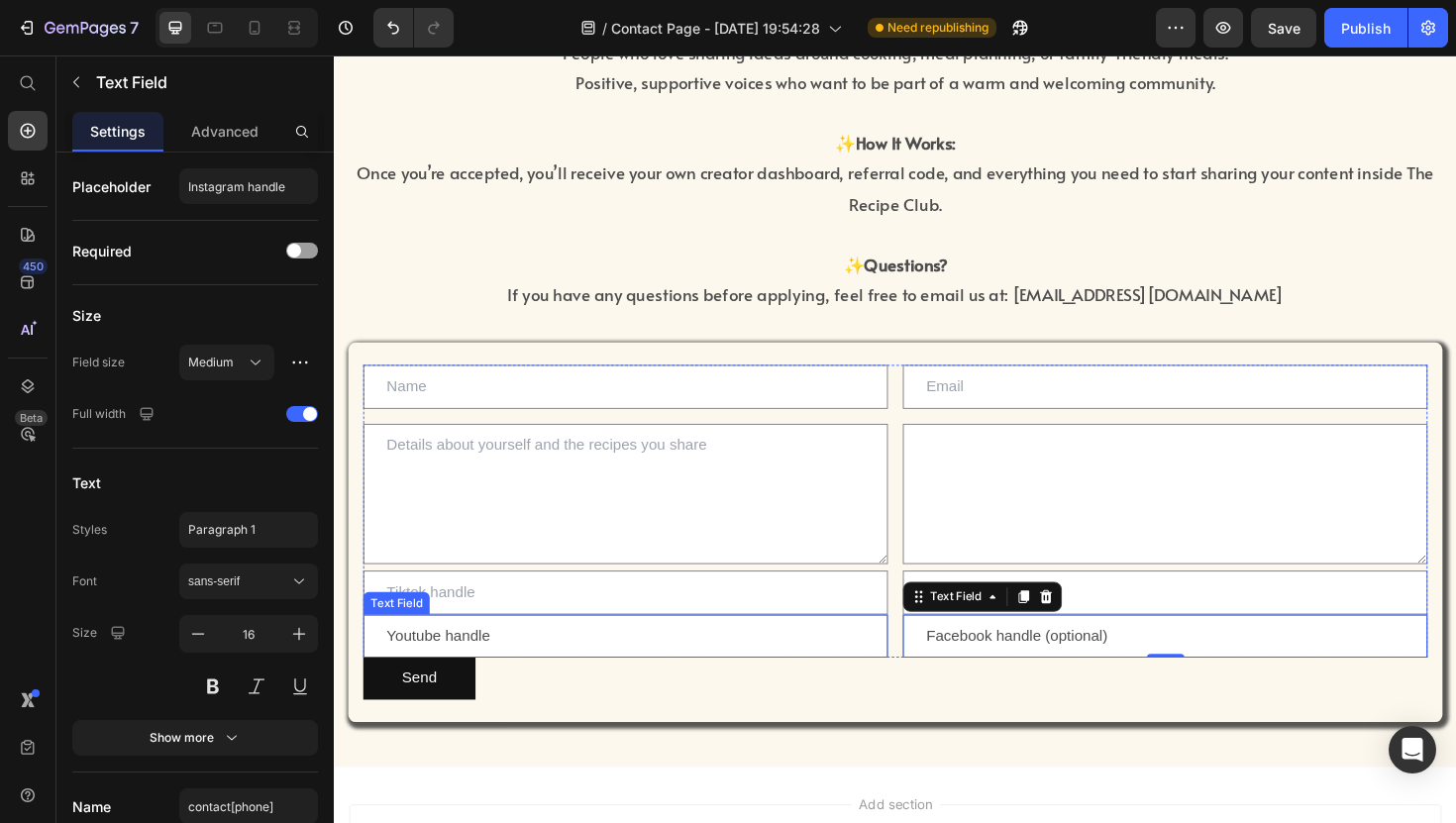 click on "Youtube handle" at bounding box center [642, 670] 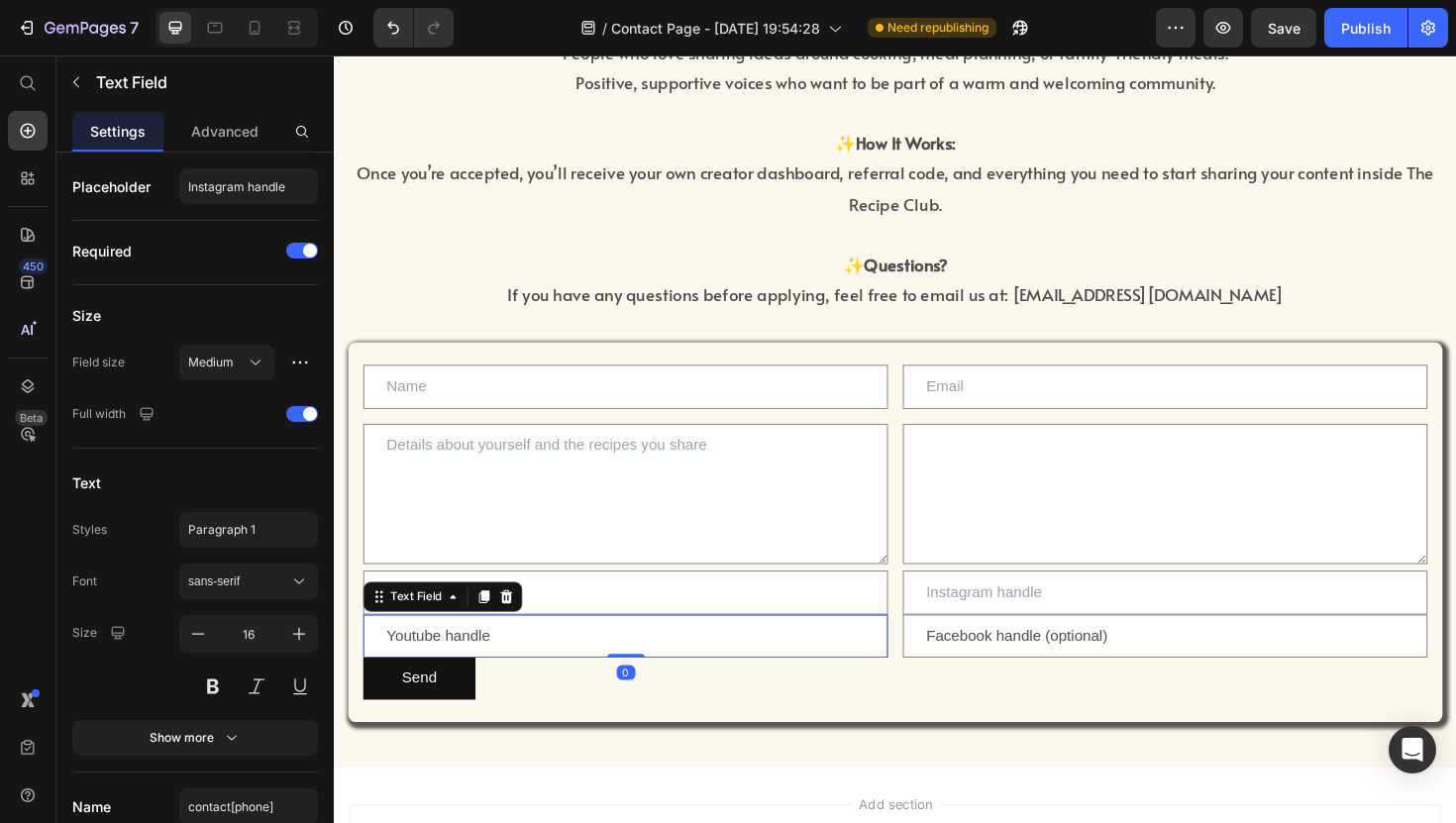 click on "Youtube handle" at bounding box center [642, 670] 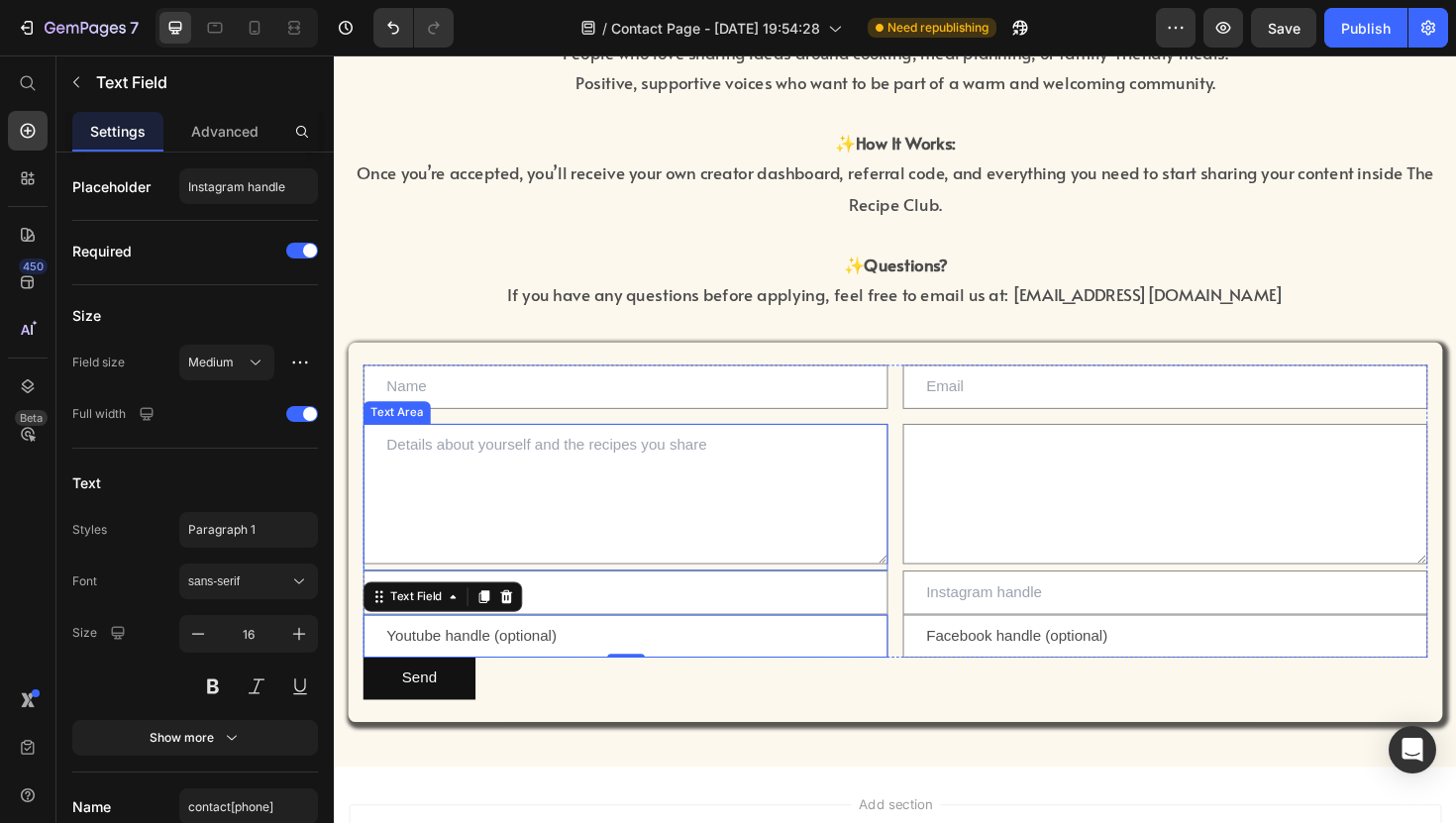 type on "Youtube handle (optional)" 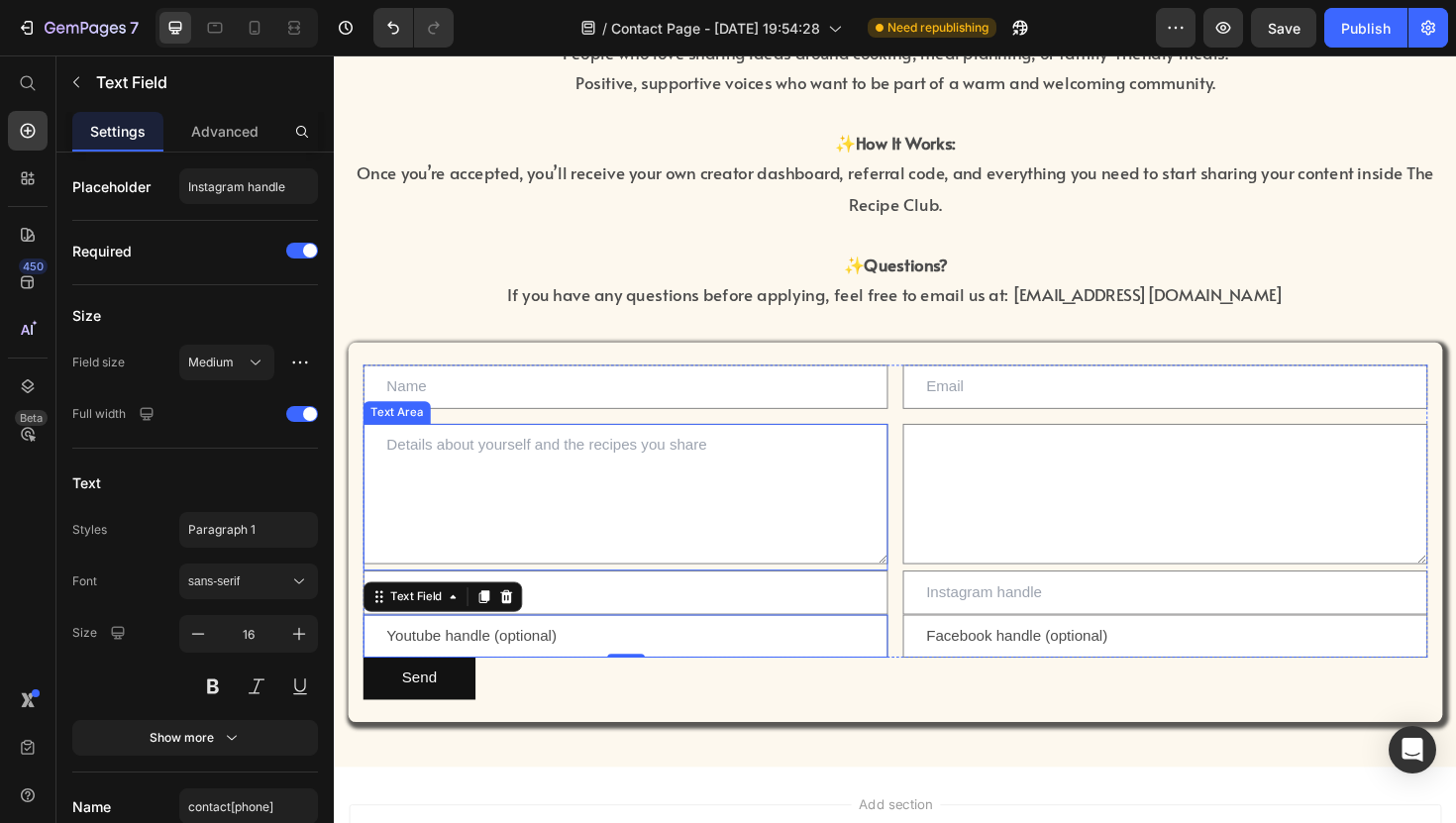click on "Text Area" at bounding box center (642, 523) 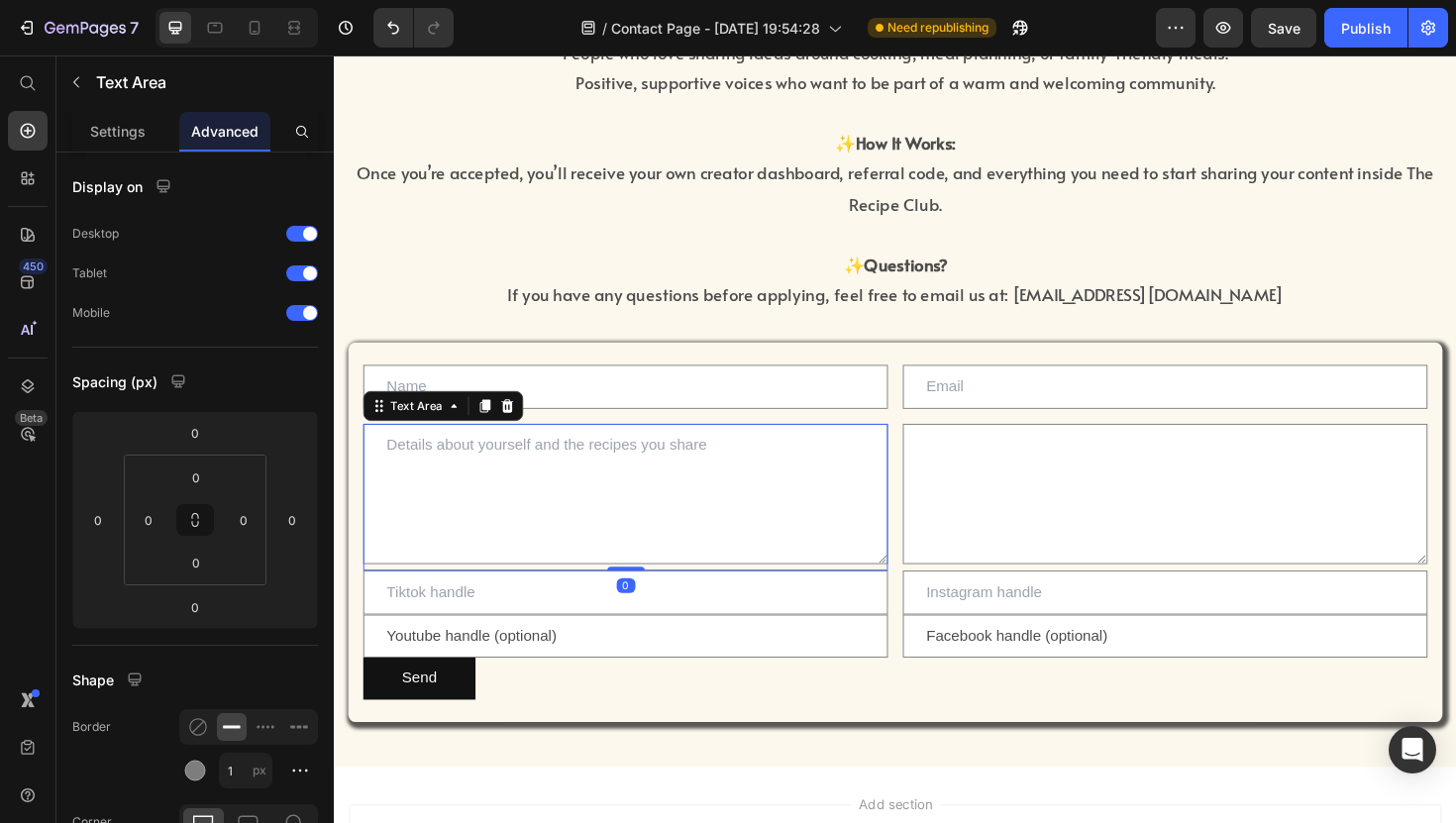 click at bounding box center (642, 624) 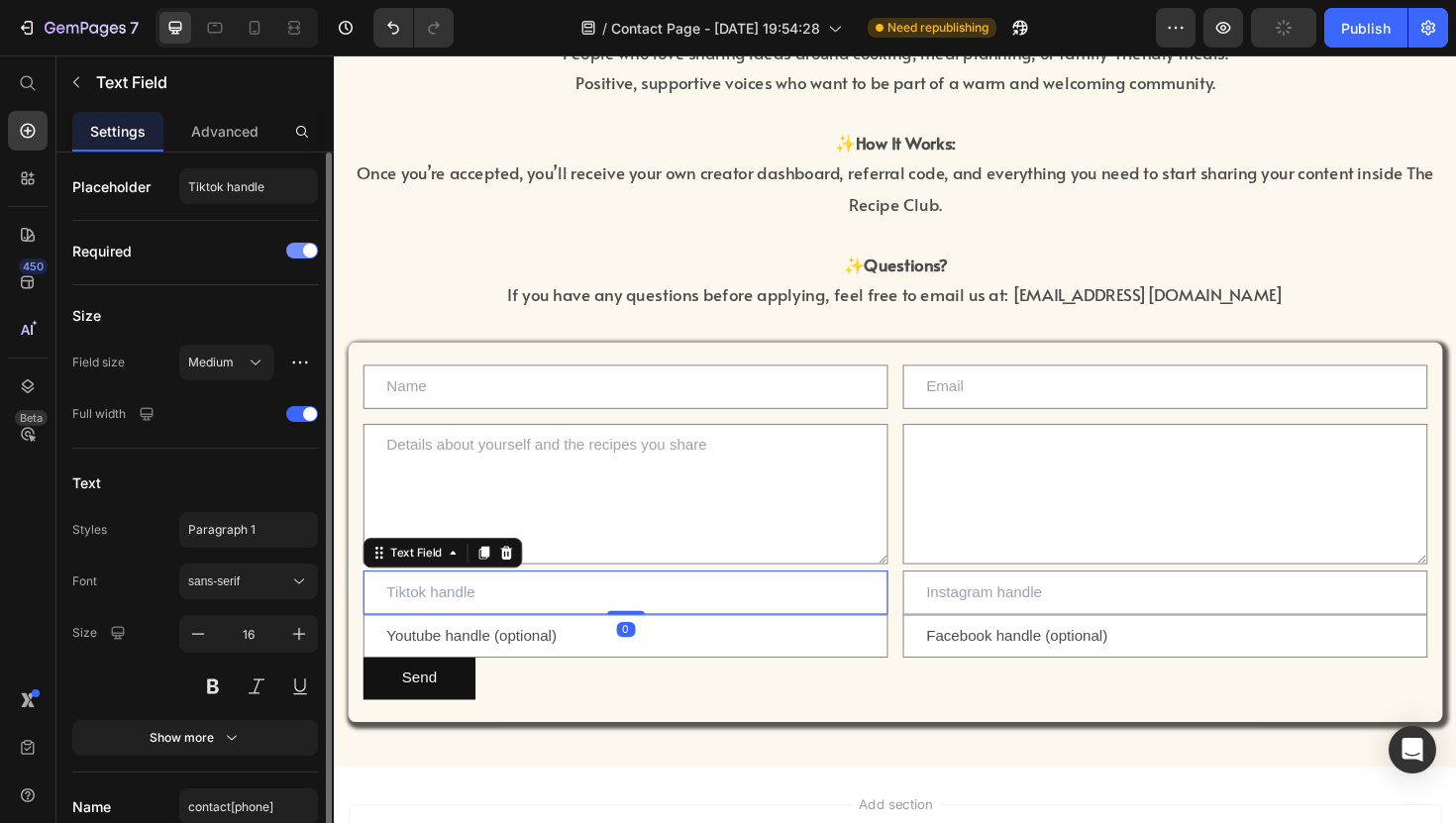 click at bounding box center (302, 251) 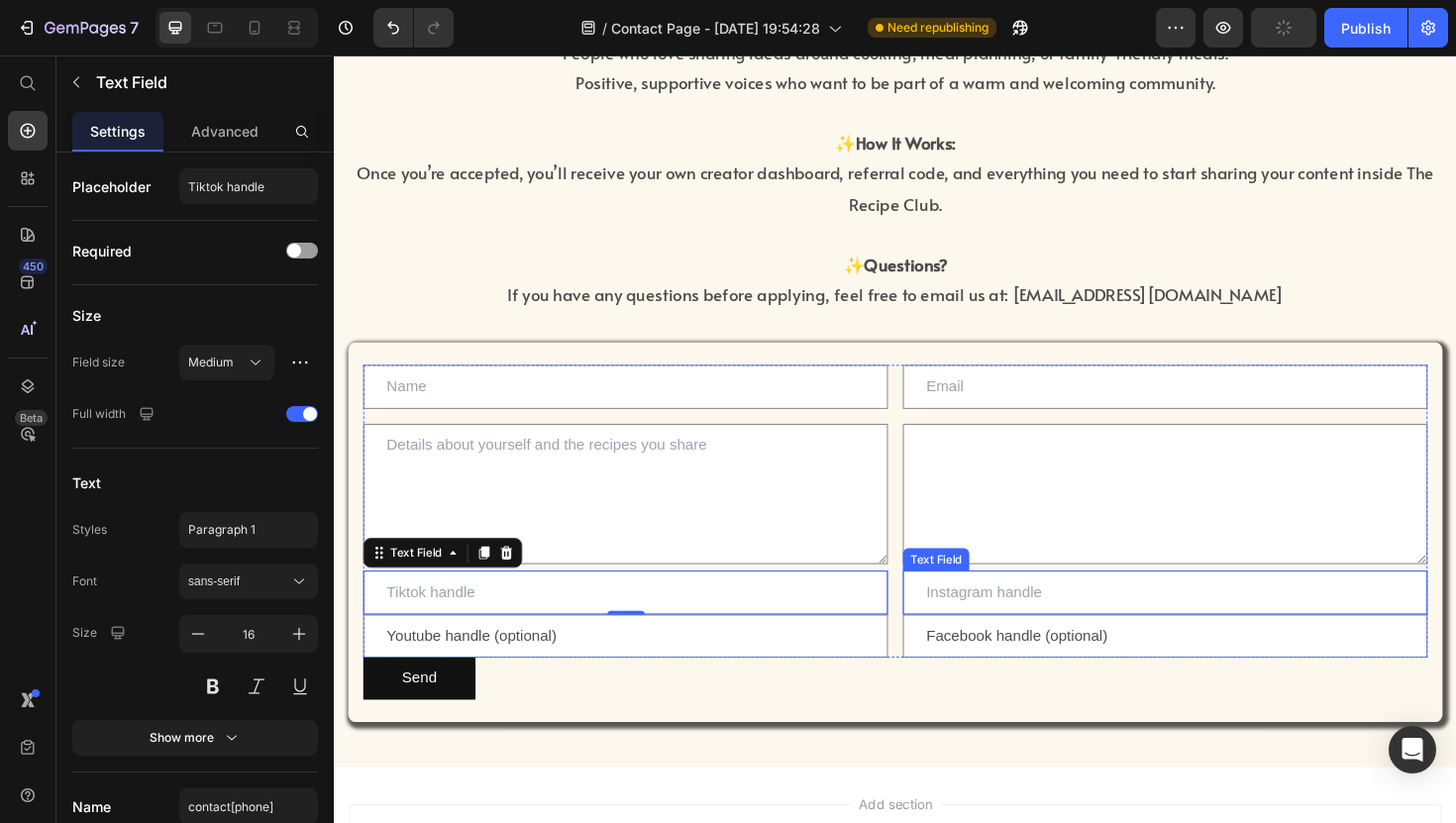 click at bounding box center (1213, 624) 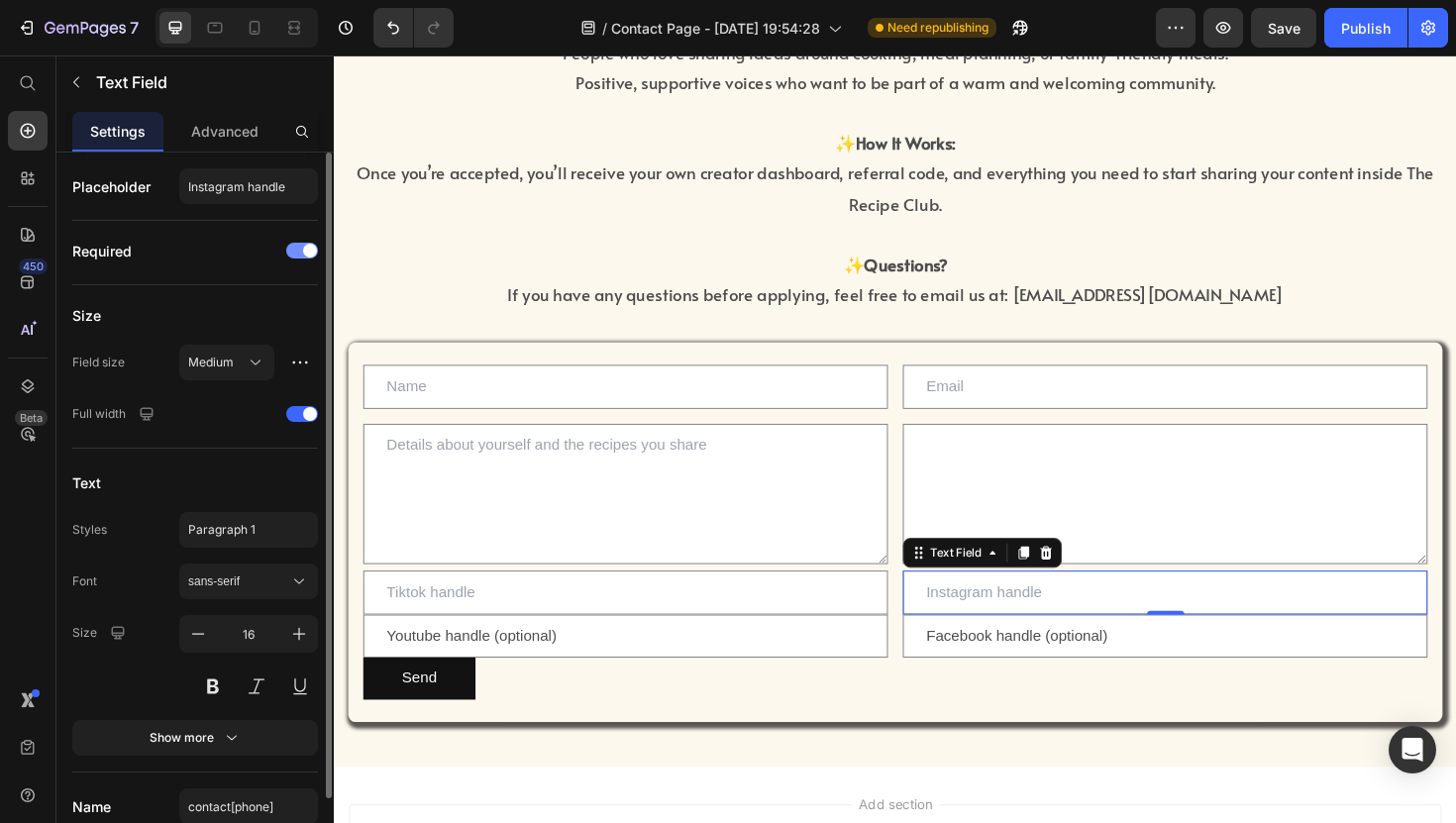 click at bounding box center [302, 251] 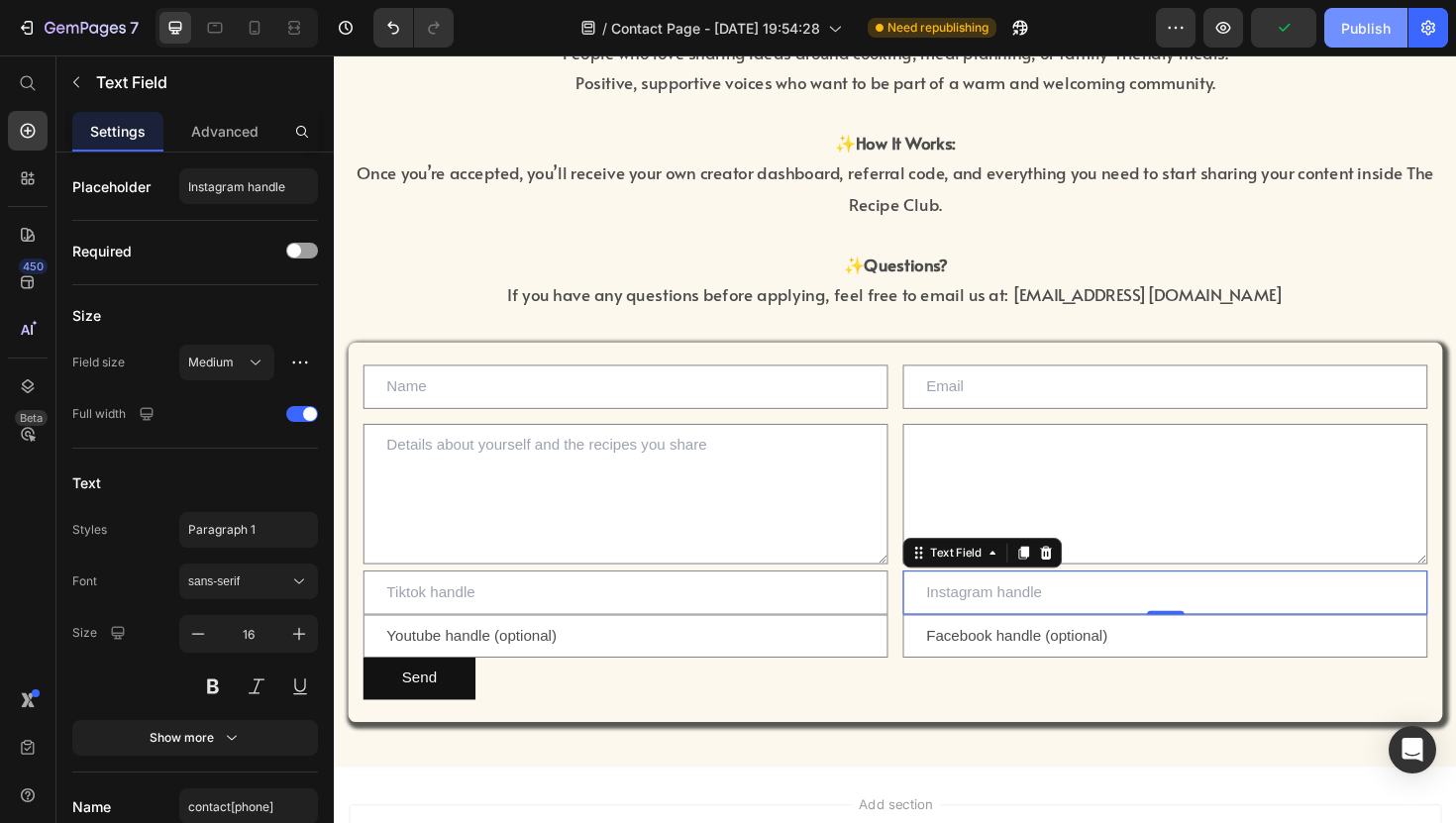 click on "Publish" at bounding box center (1366, 28) 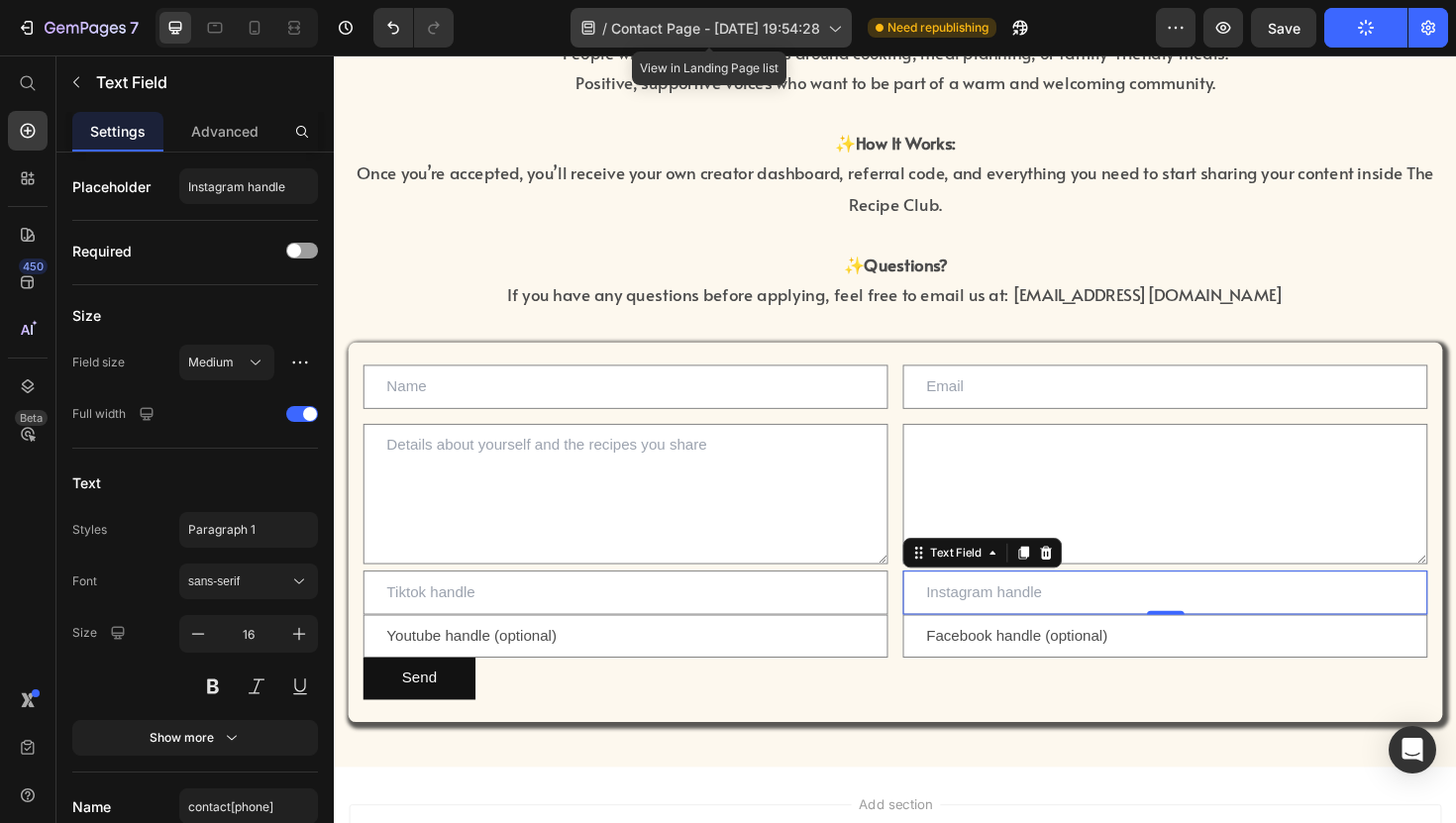 click on "Contact Page - [DATE] 19:54:28" at bounding box center (715, 28) 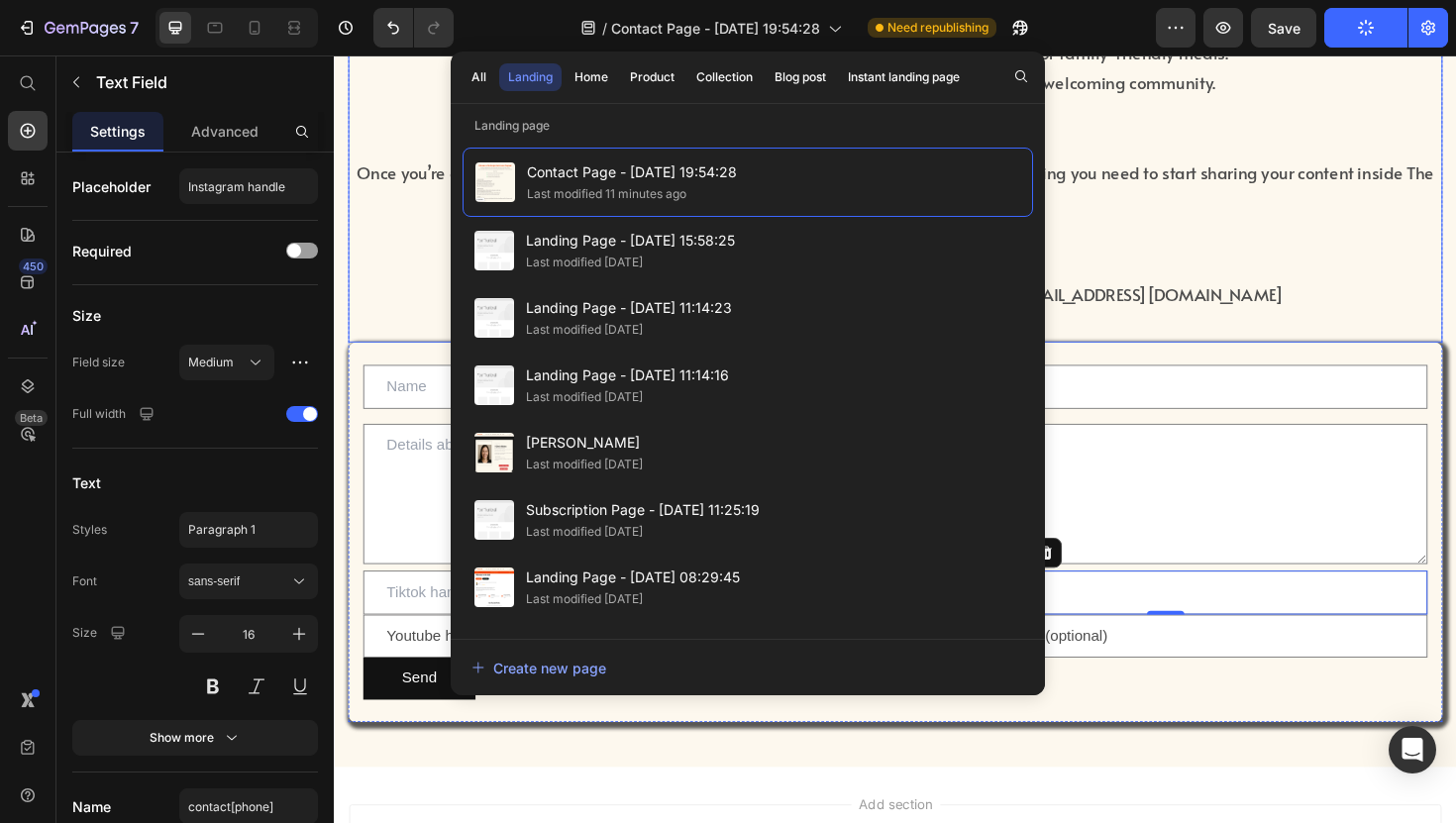 click on "Once you’re accepted, you’ll receive your own creator dashboard, referral code, and everything you need to start sharing your content inside The Recipe Club." at bounding box center [928, 196] 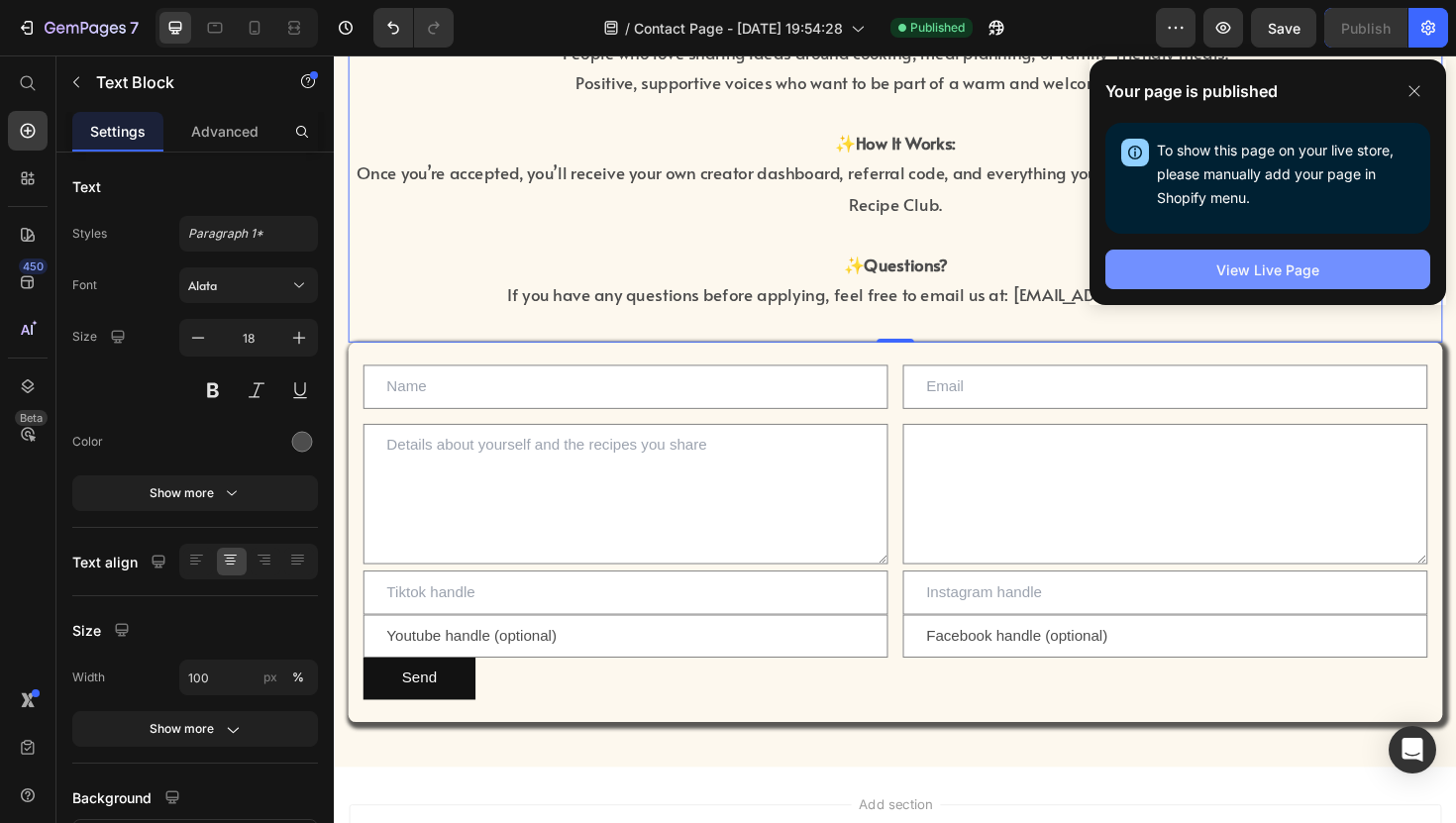 click on "View Live Page" at bounding box center [1268, 269] 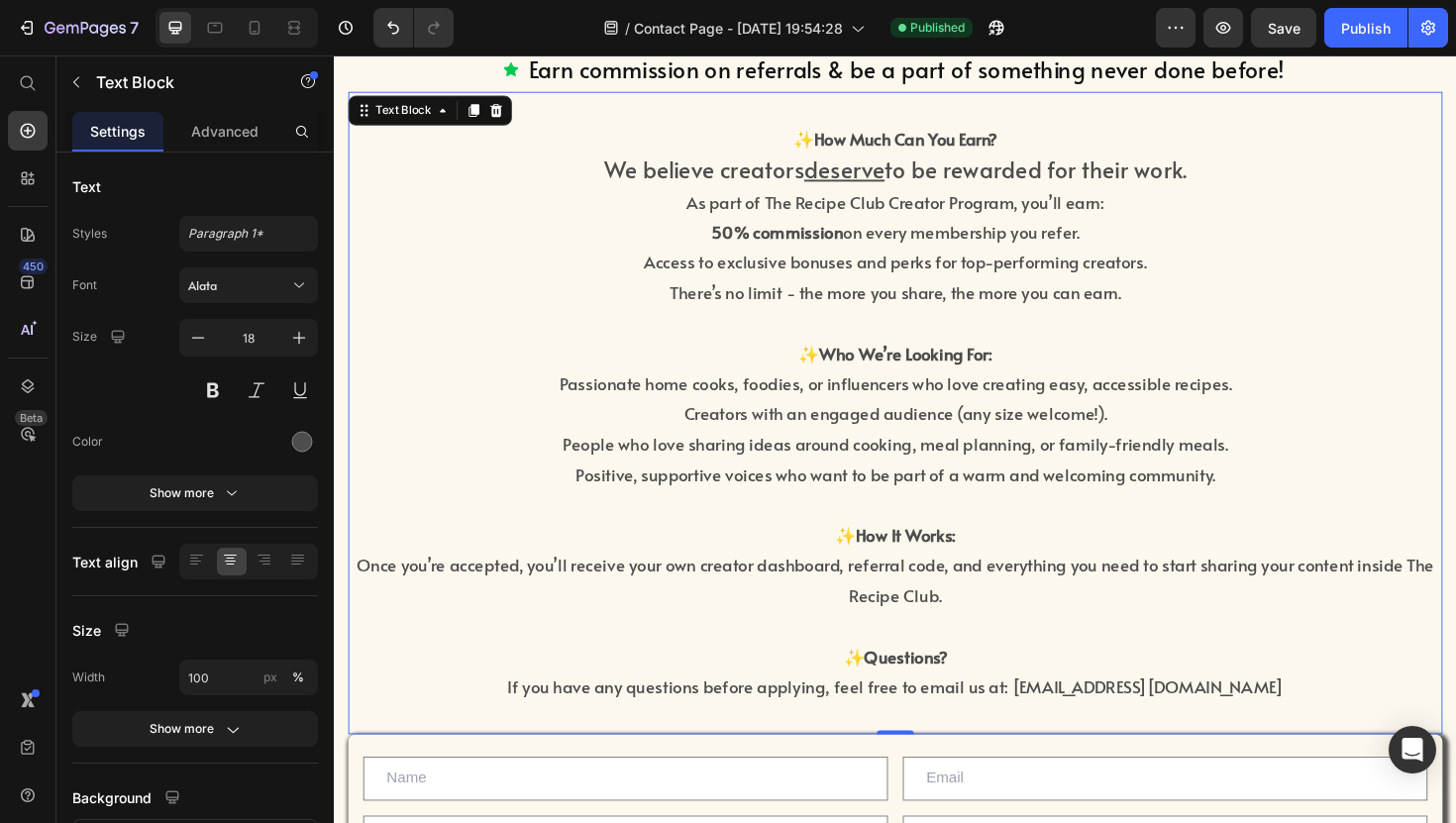 scroll, scrollTop: 459, scrollLeft: 0, axis: vertical 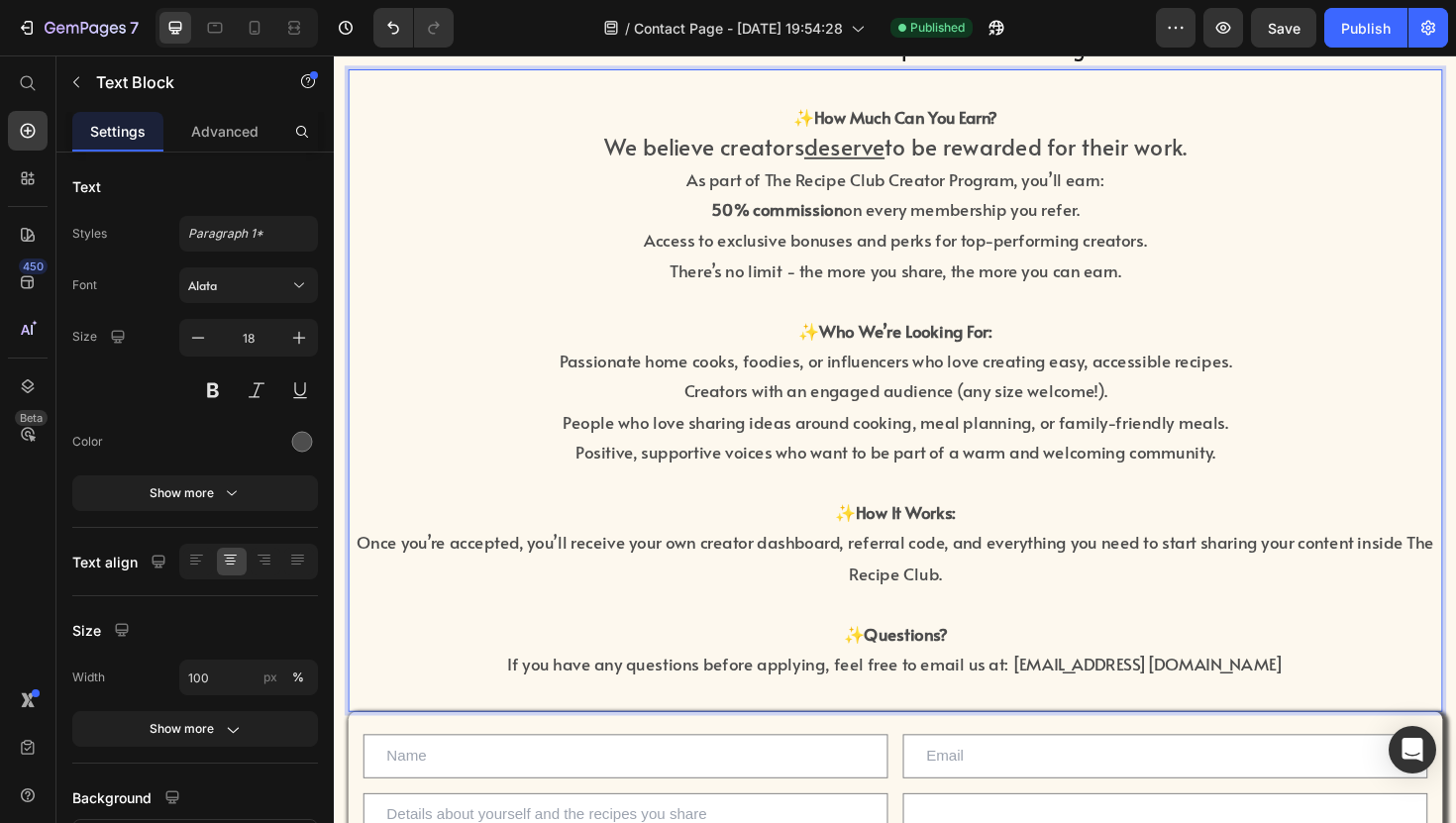 click on "As part of The Recipe Club Creator Program, you’ll earn:" at bounding box center [928, 187] 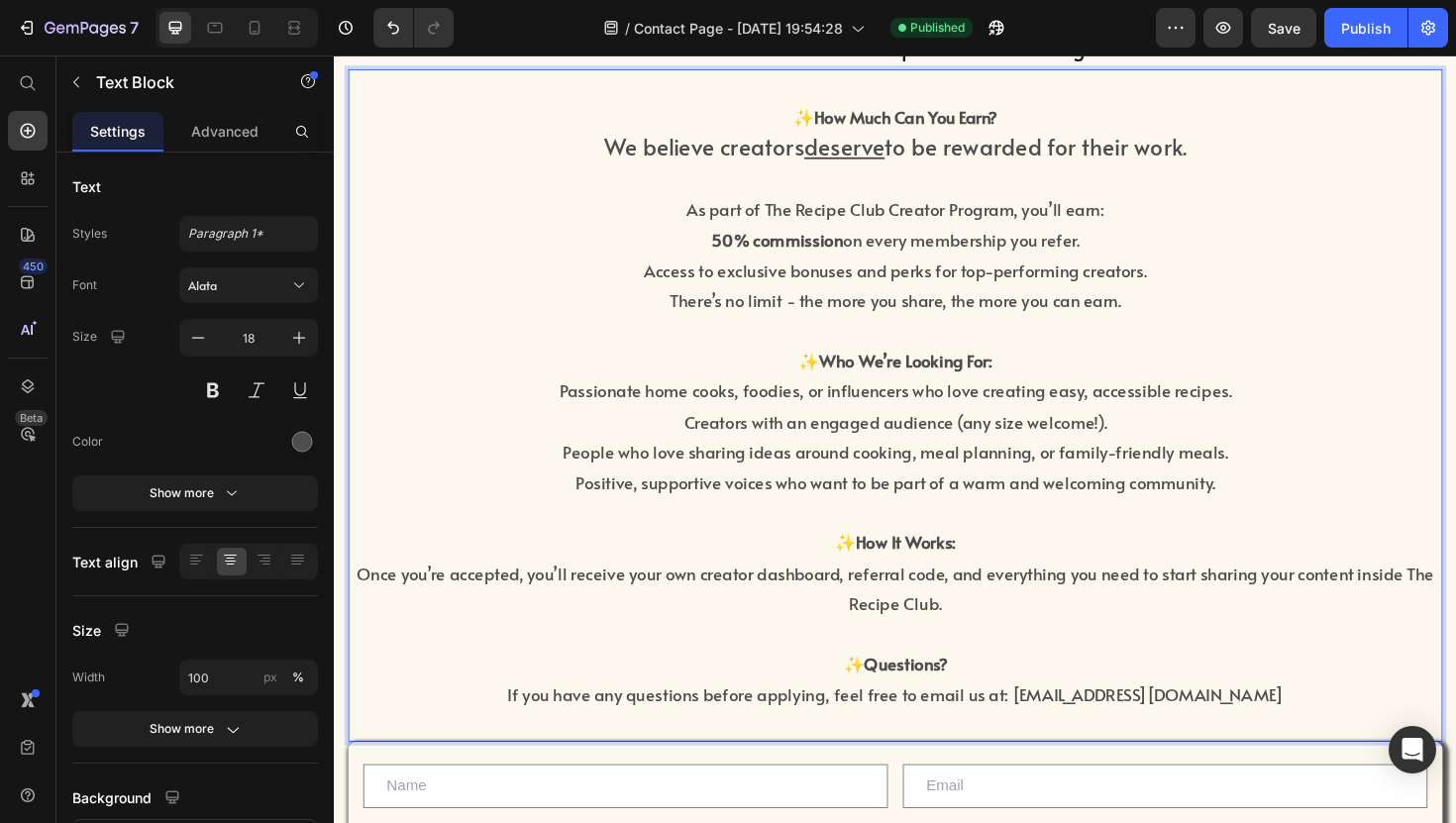 click on "We believe creators  deserve  to be rewarded for their work." at bounding box center [928, 154] 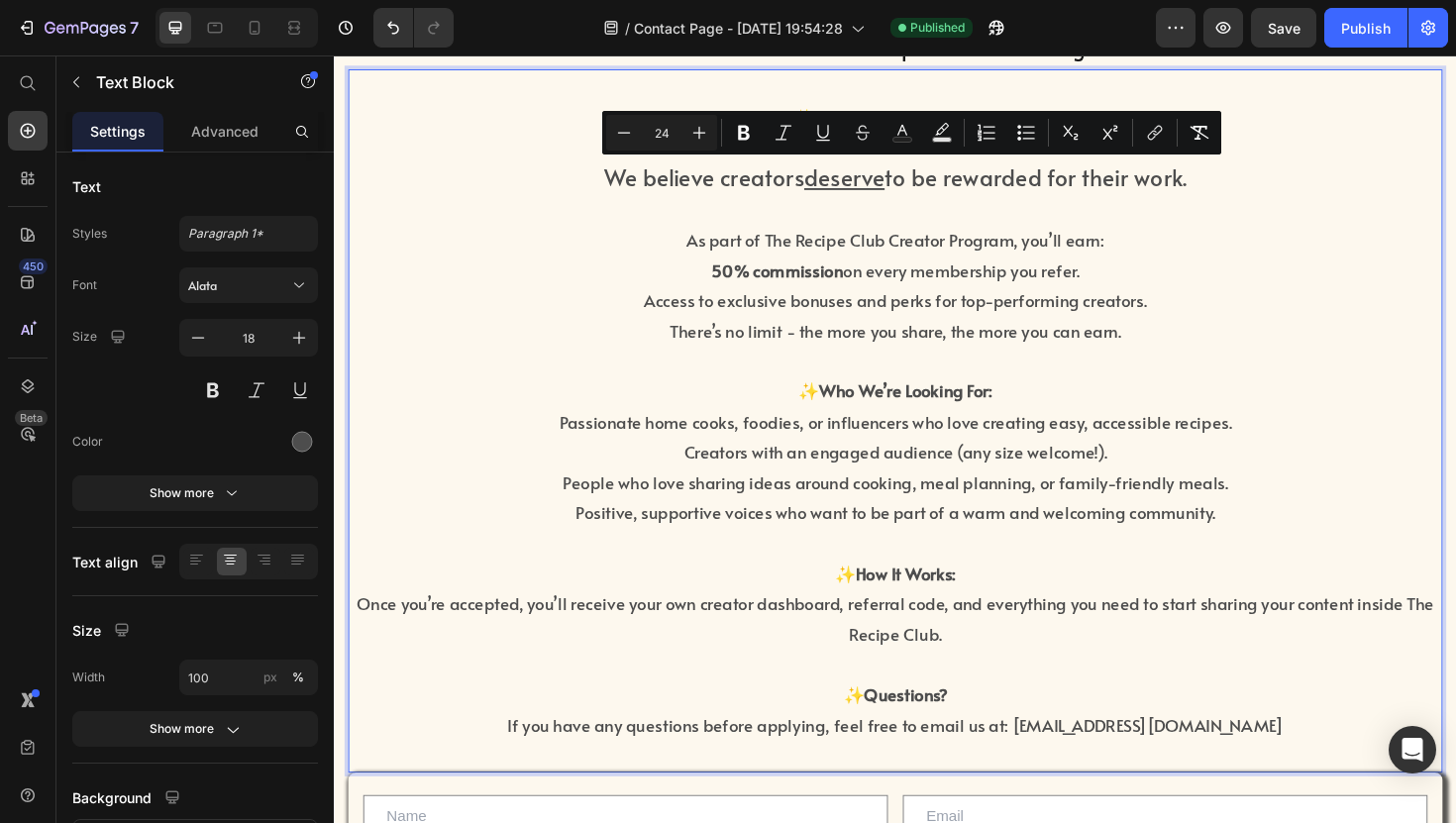 drag, startPoint x: 1279, startPoint y: 184, endPoint x: 609, endPoint y: 190, distance: 670.0269 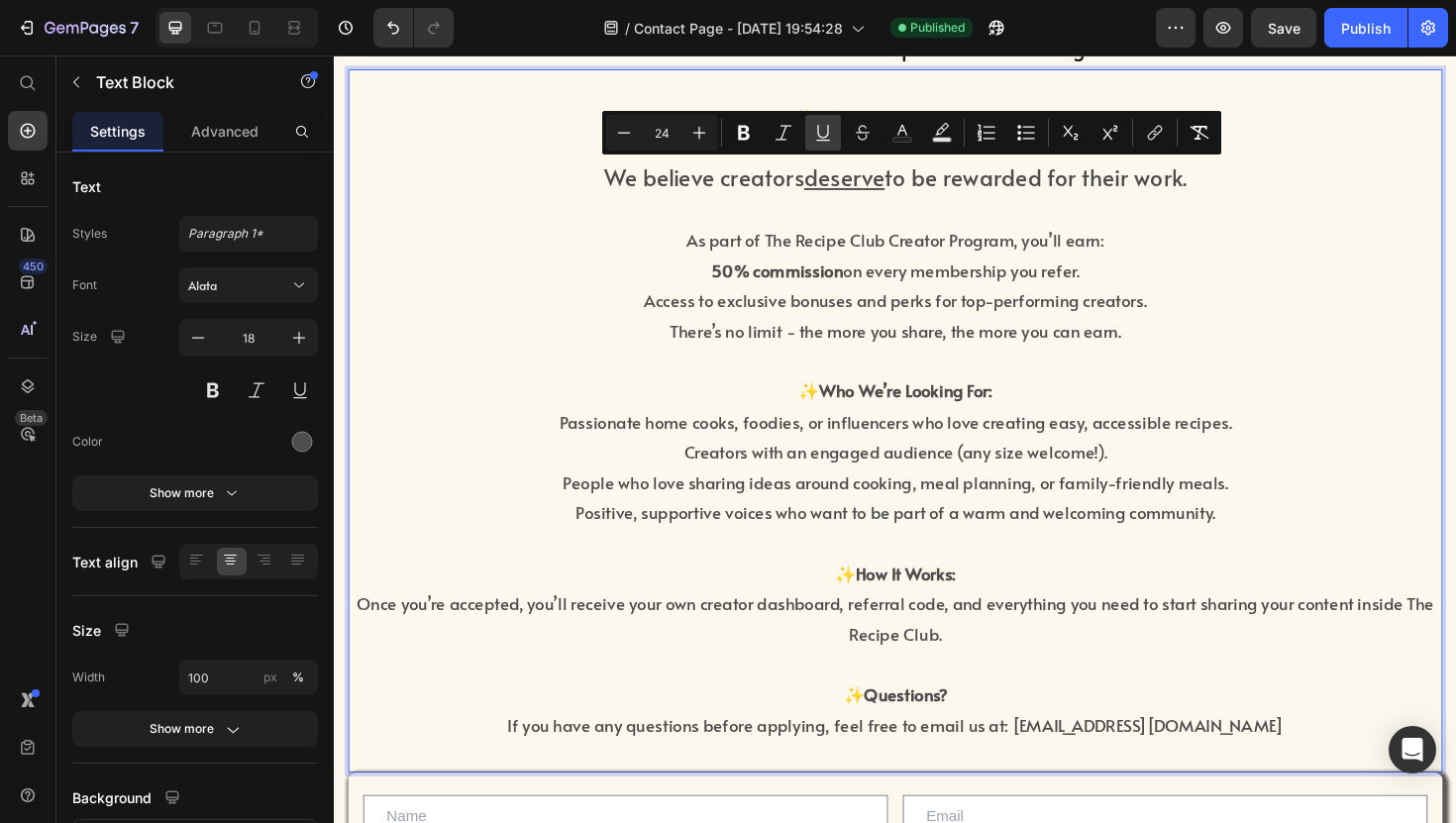 click 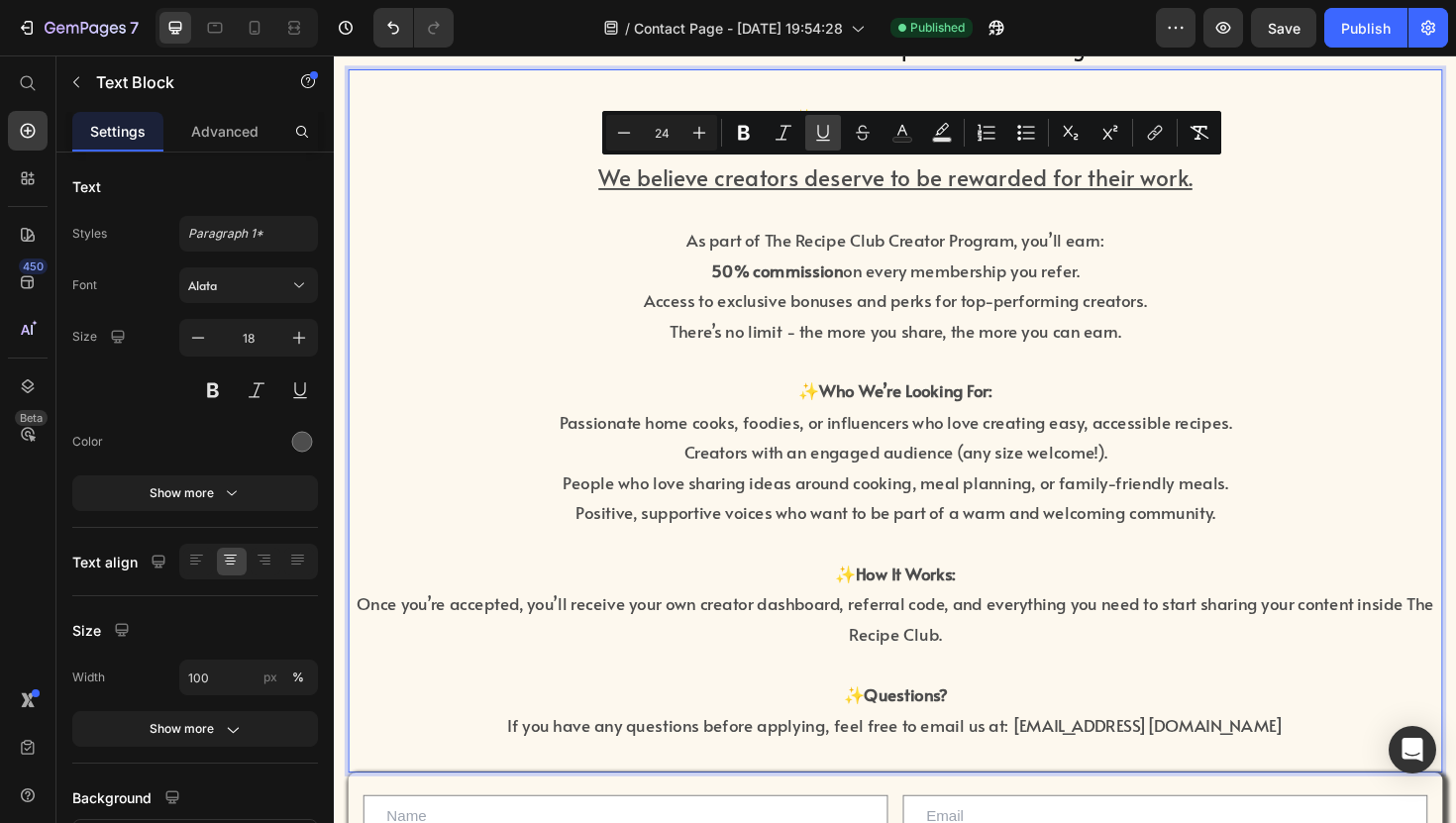 click 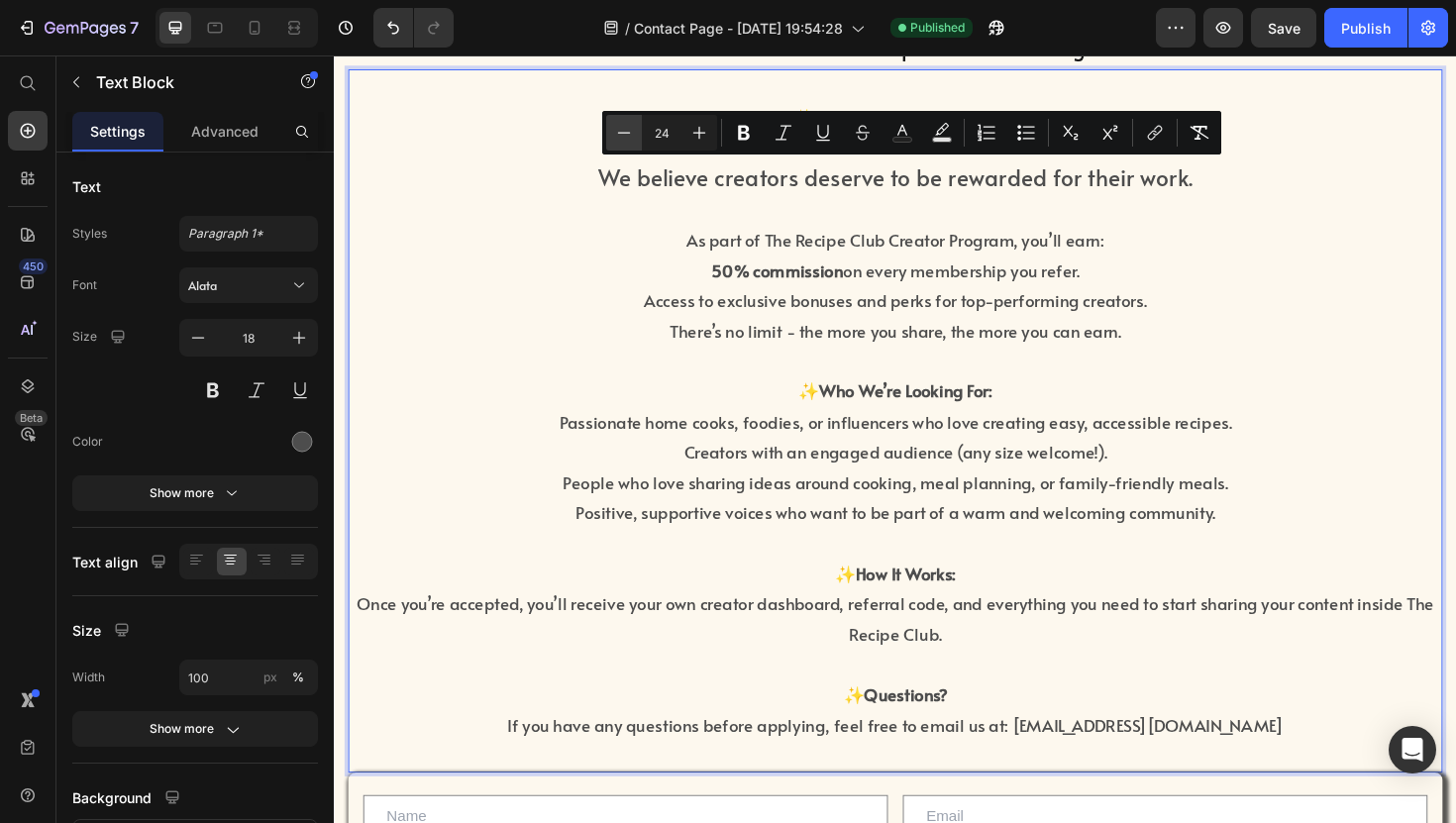 click on "Minus" at bounding box center [624, 133] 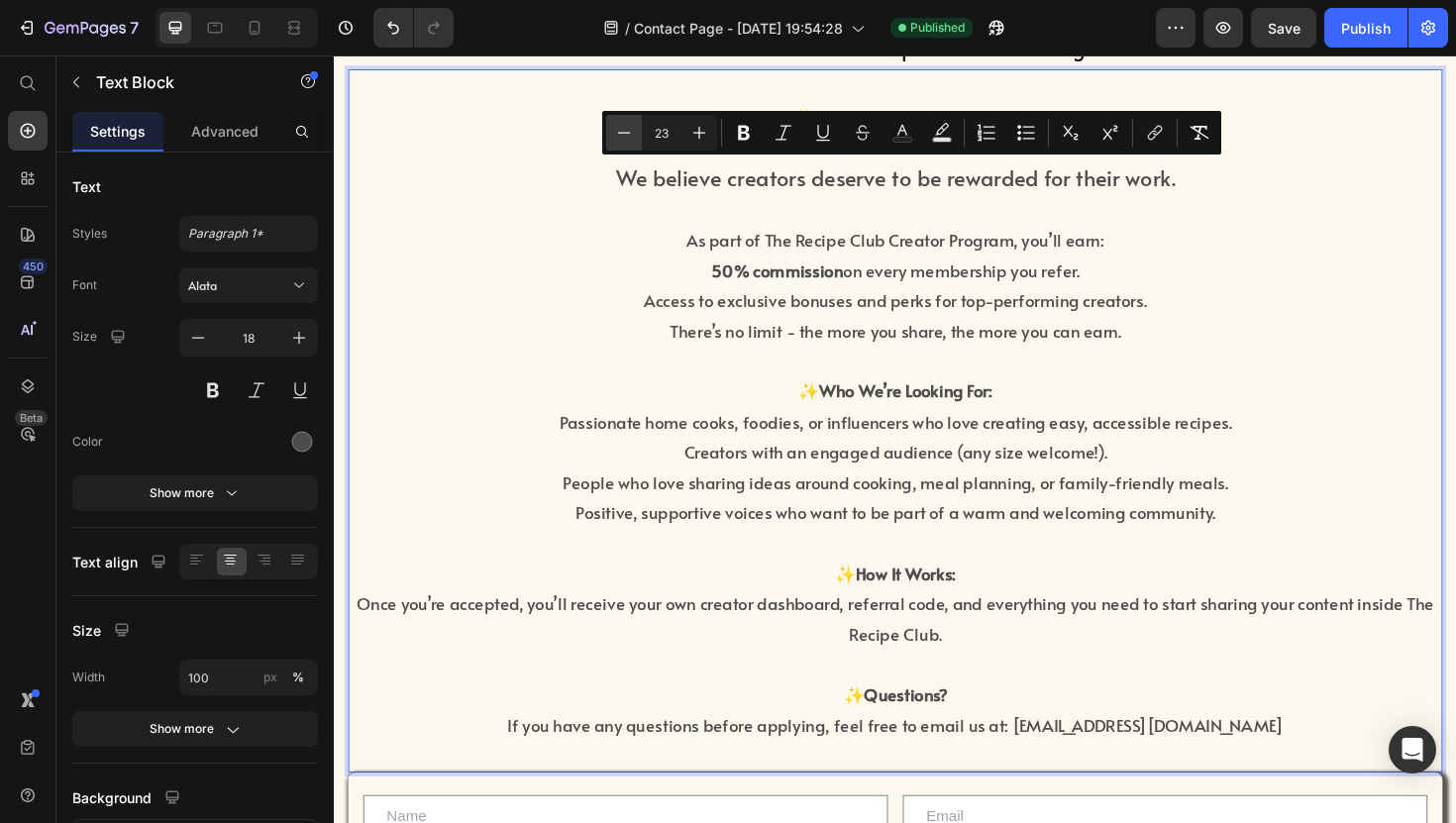 click on "Minus" at bounding box center (624, 133) 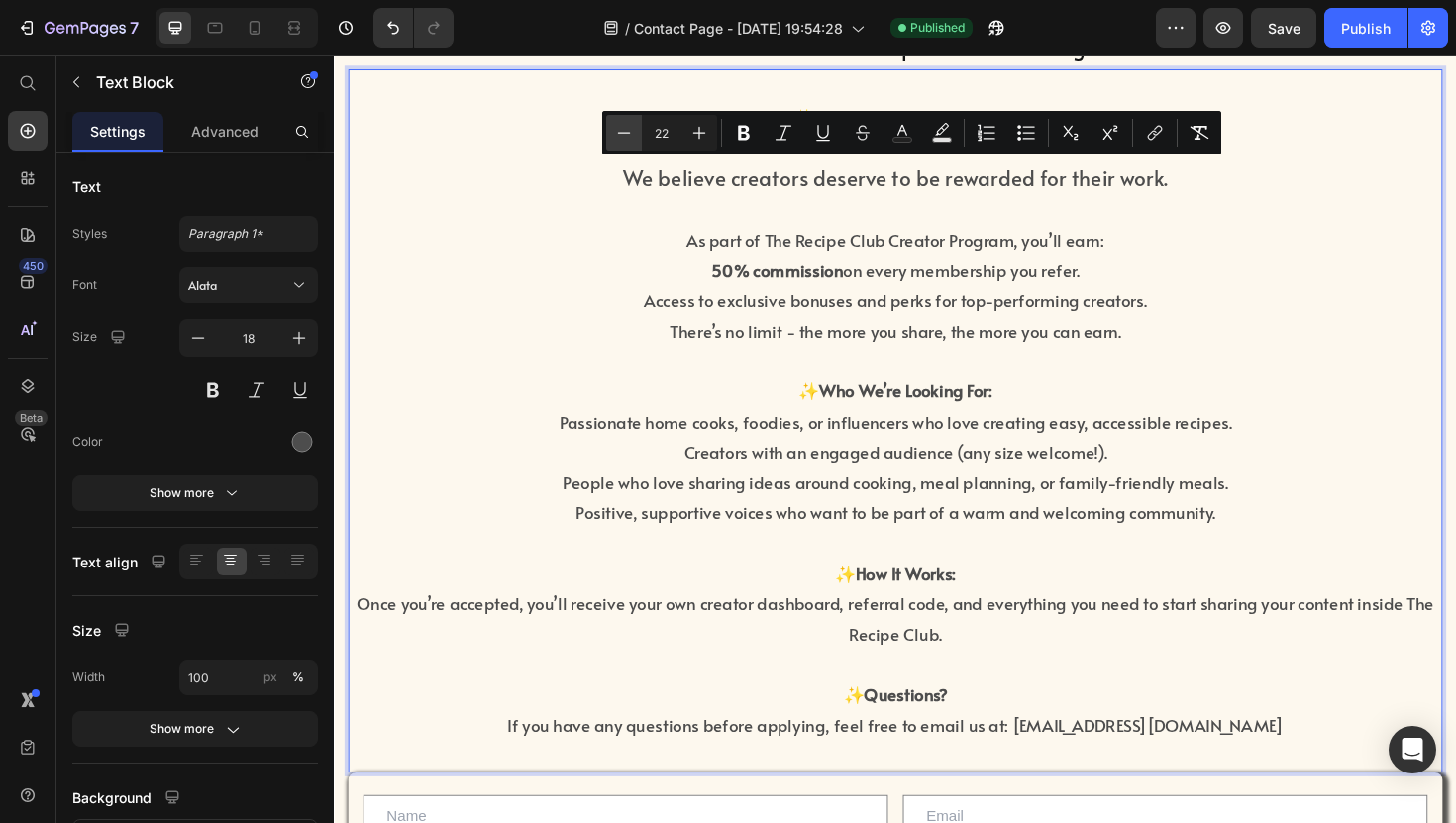 click on "Minus" at bounding box center [624, 133] 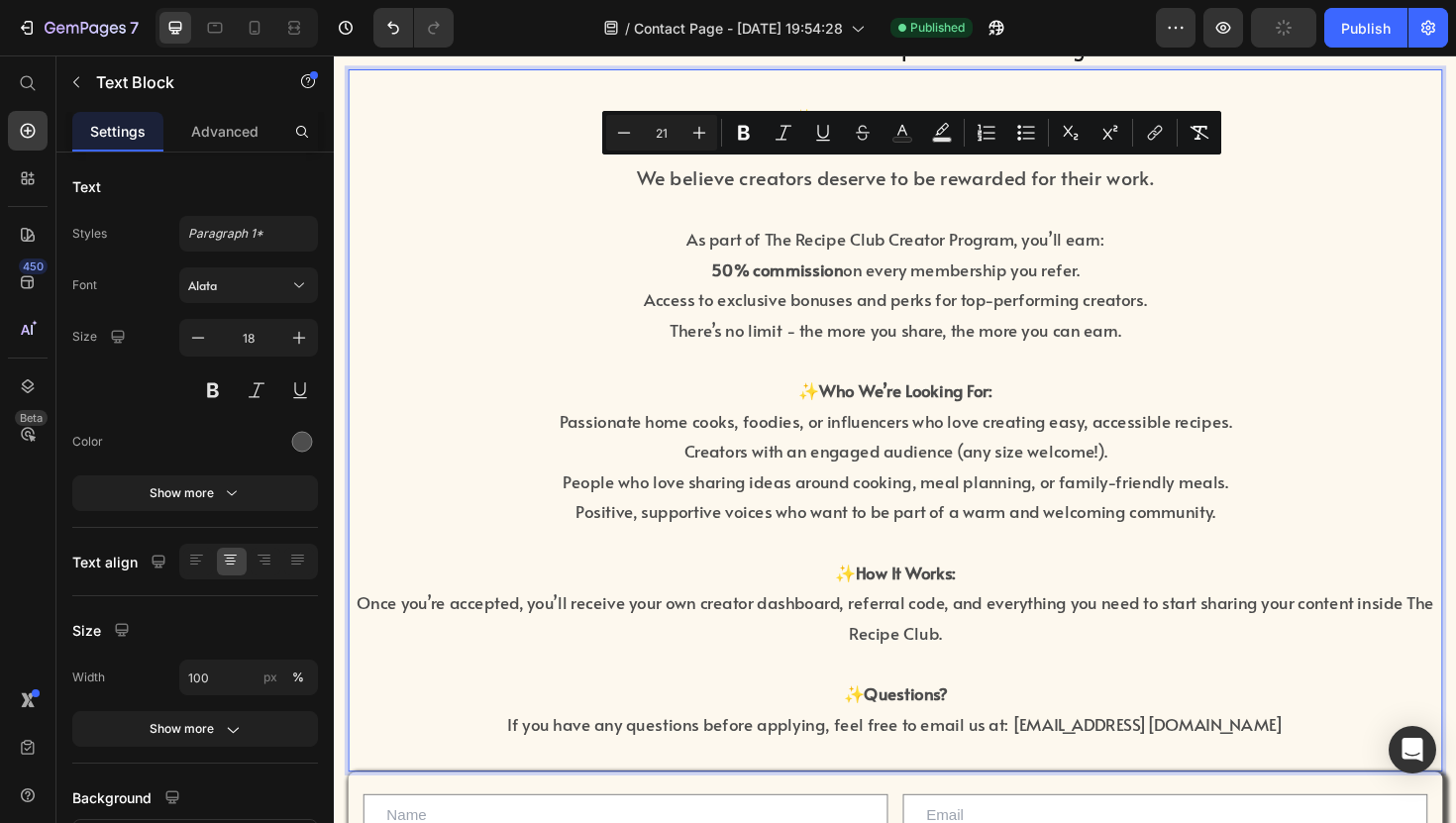 type on "18" 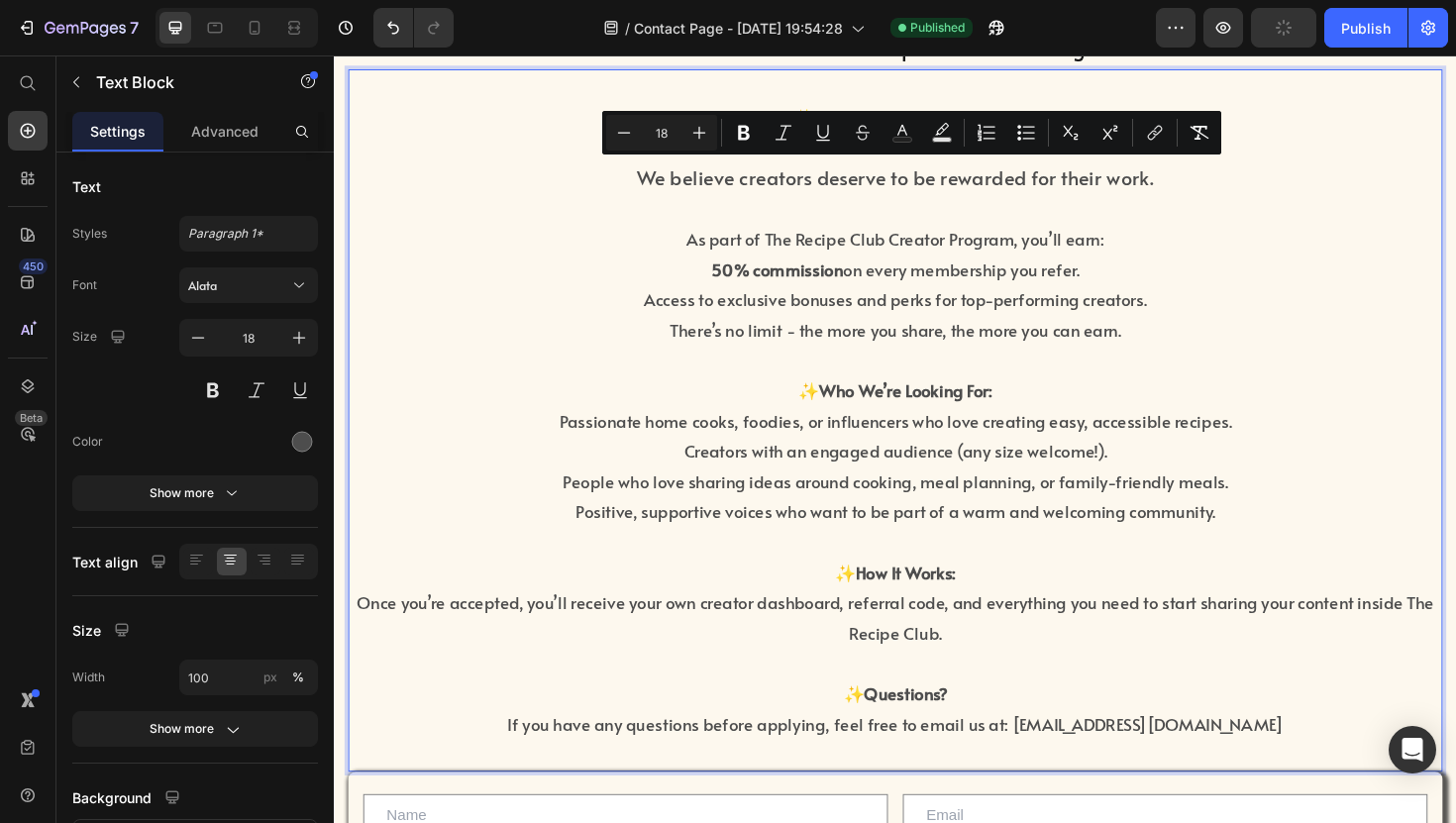 click on "As part of The Recipe Club Creator Program, you’ll earn:" at bounding box center [928, 250] 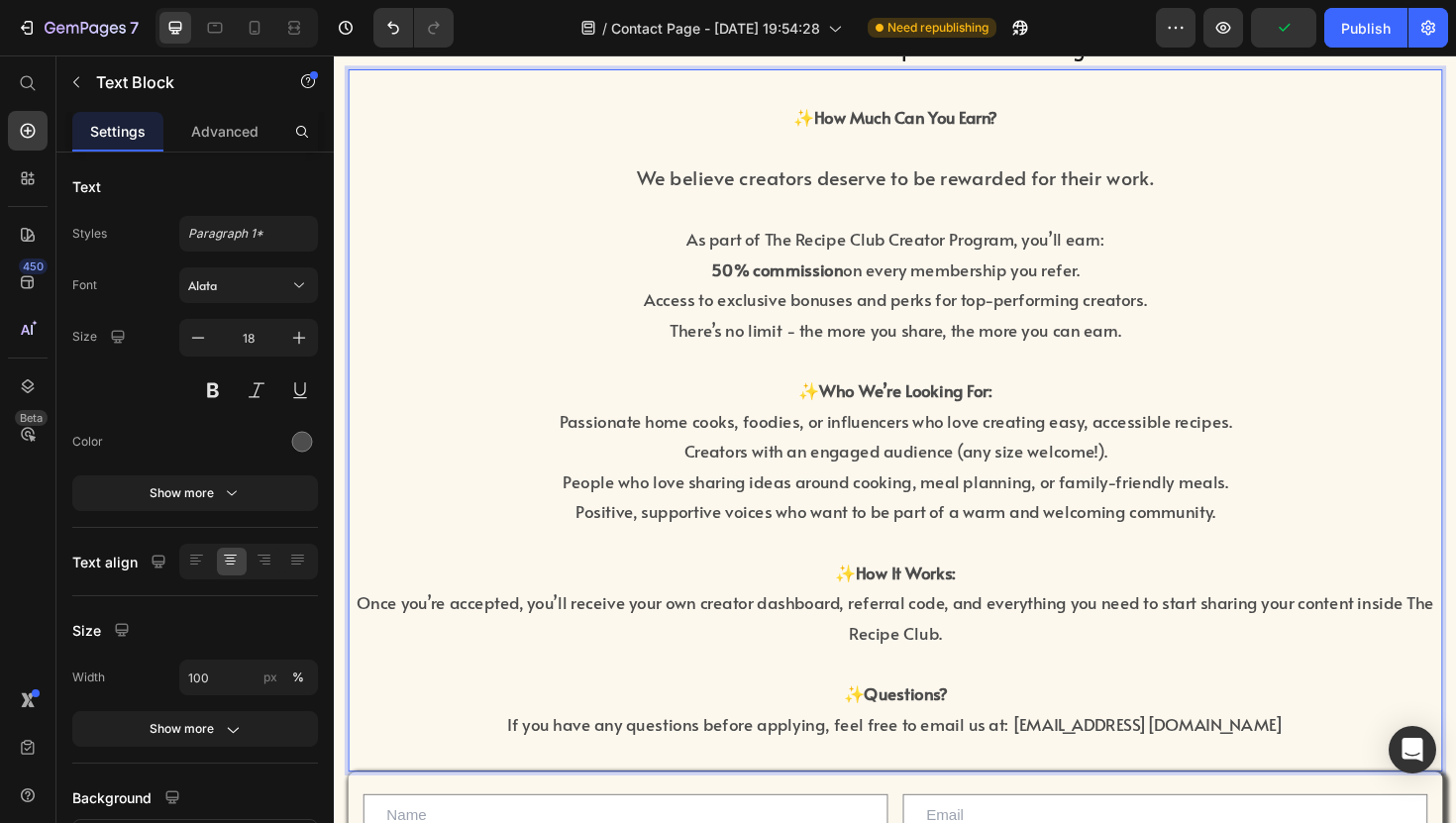 click at bounding box center (928, 218) 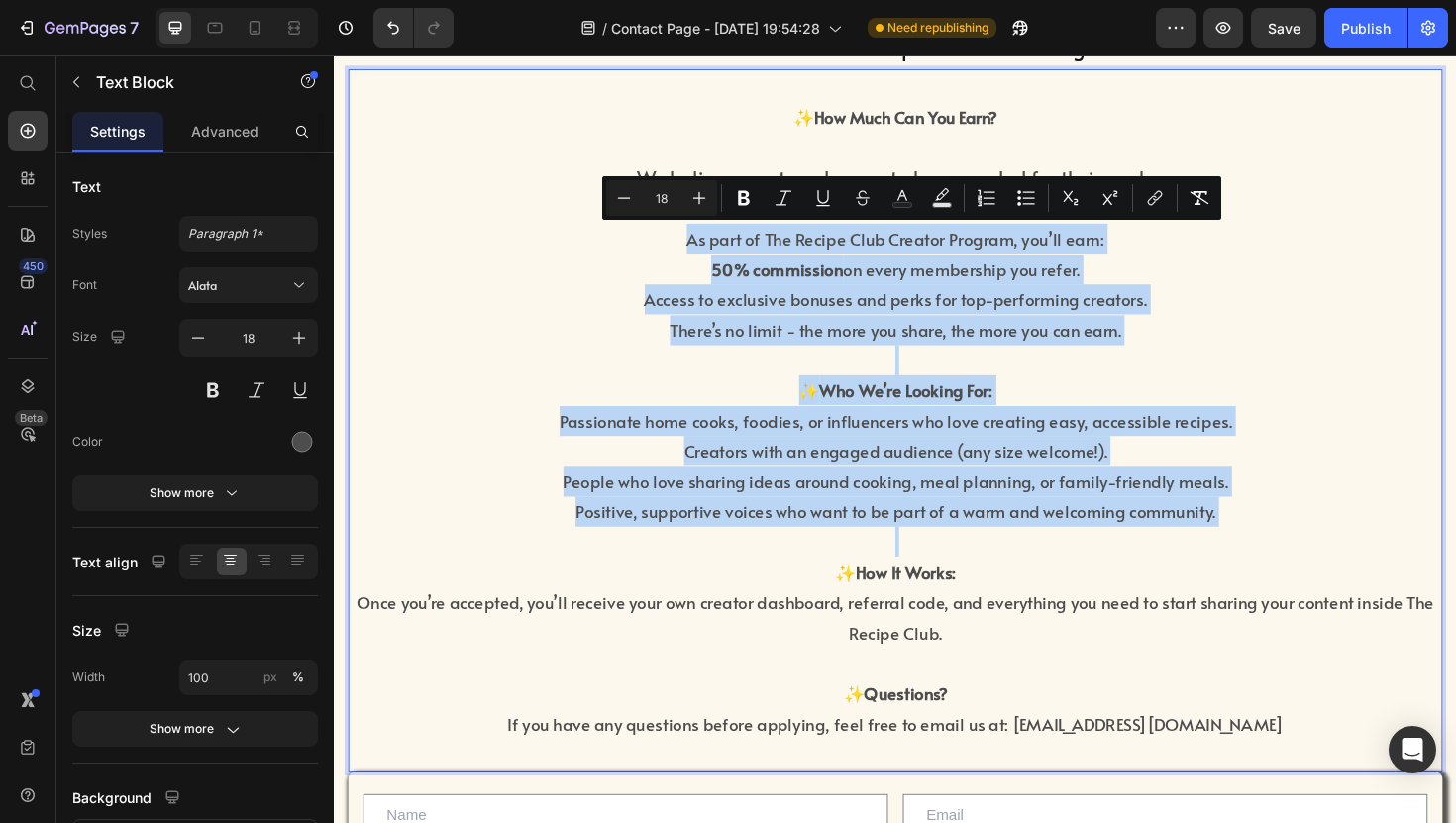 drag, startPoint x: 708, startPoint y: 246, endPoint x: 1188, endPoint y: 560, distance: 573.58173 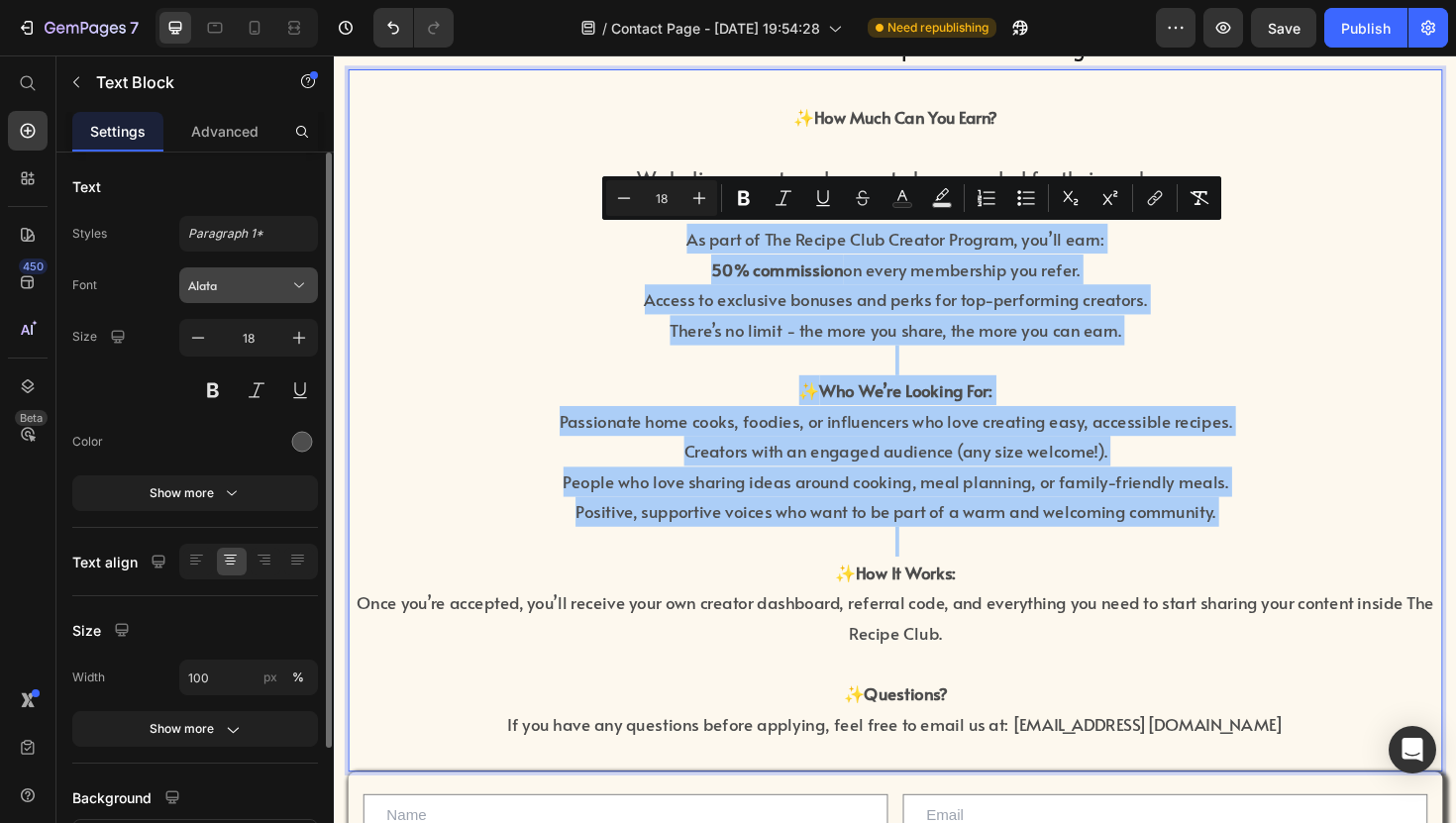 click on "Alata" at bounding box center [239, 285] 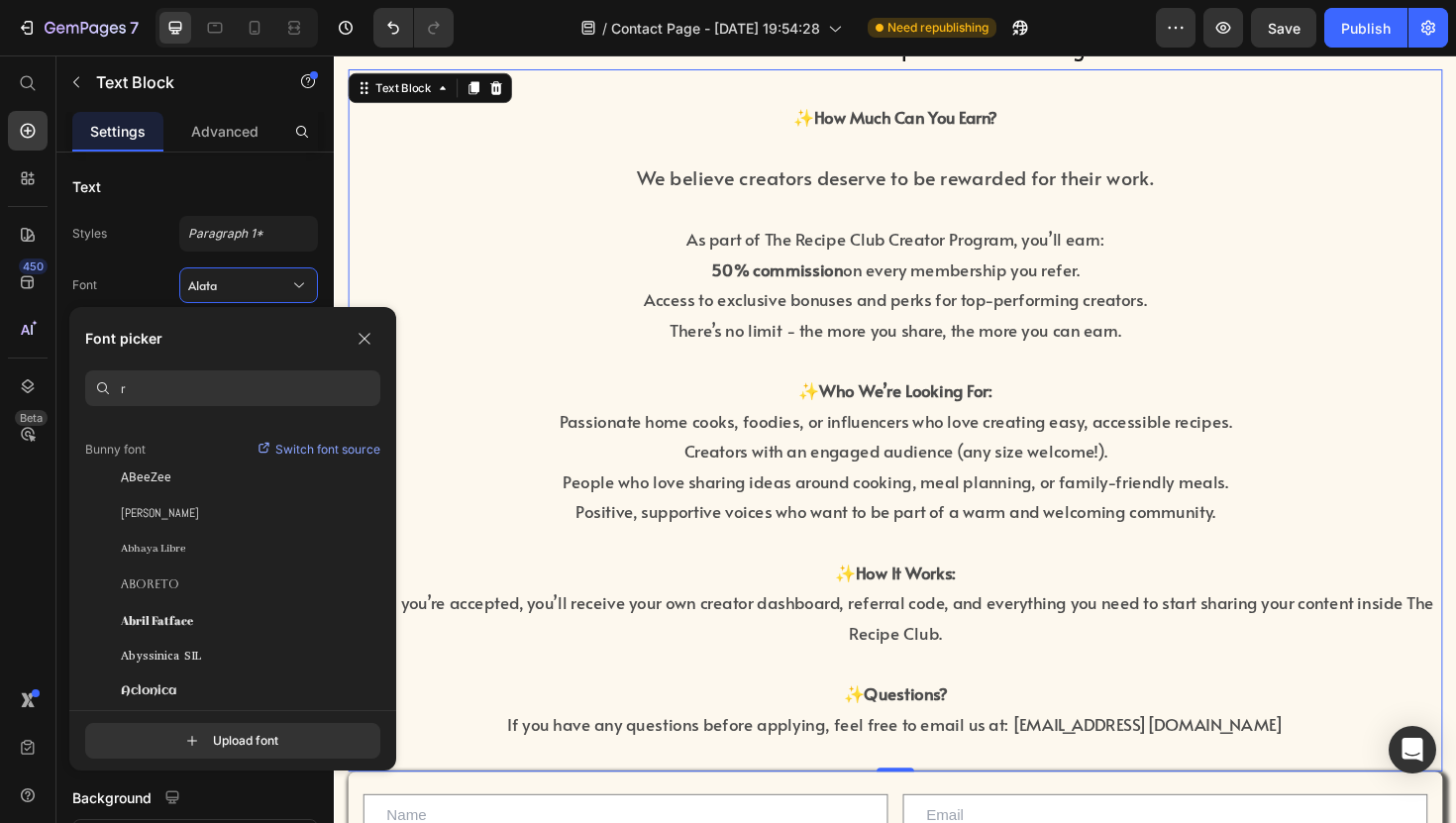 scroll, scrollTop: 0, scrollLeft: 0, axis: both 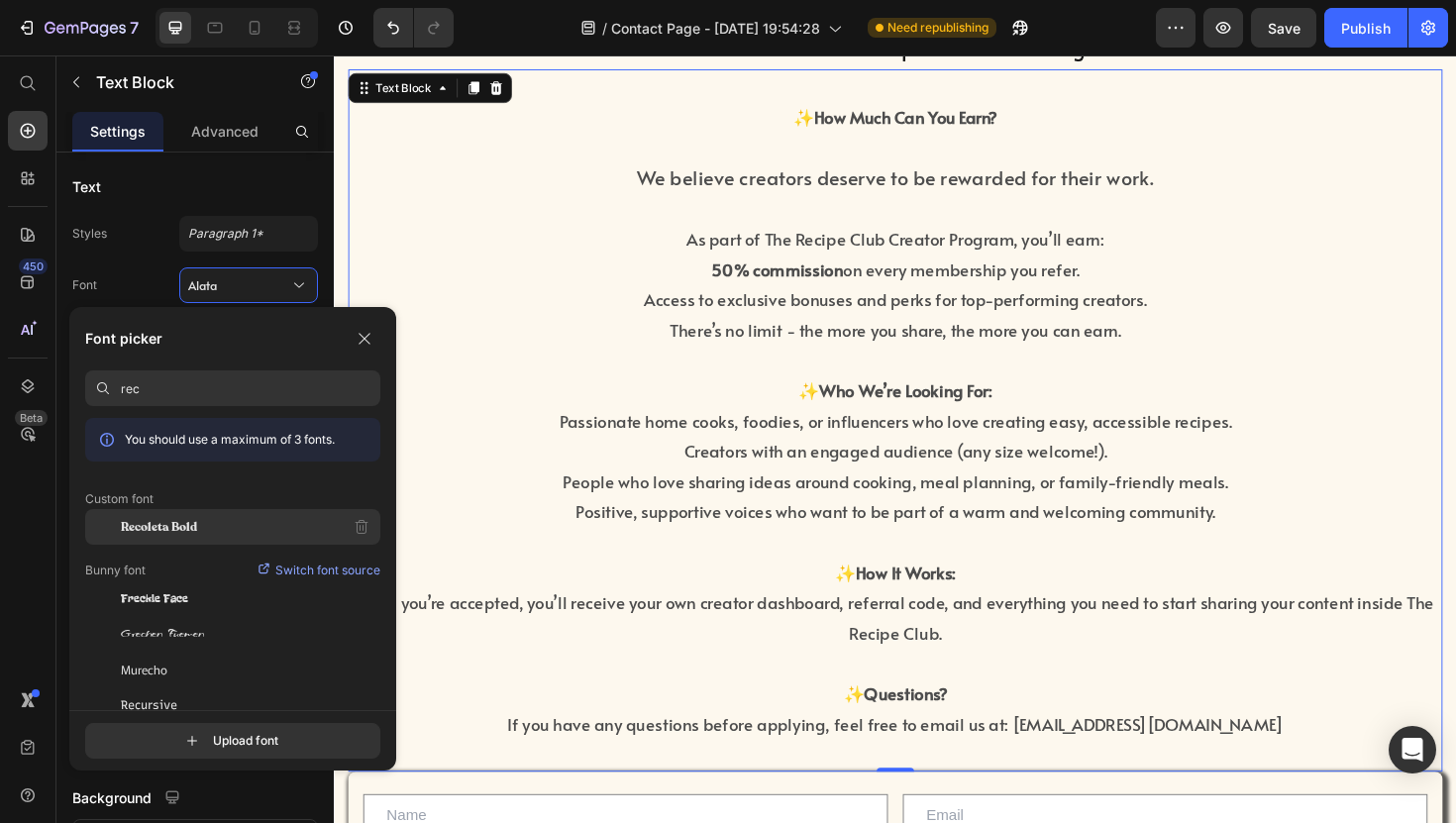 type on "rec" 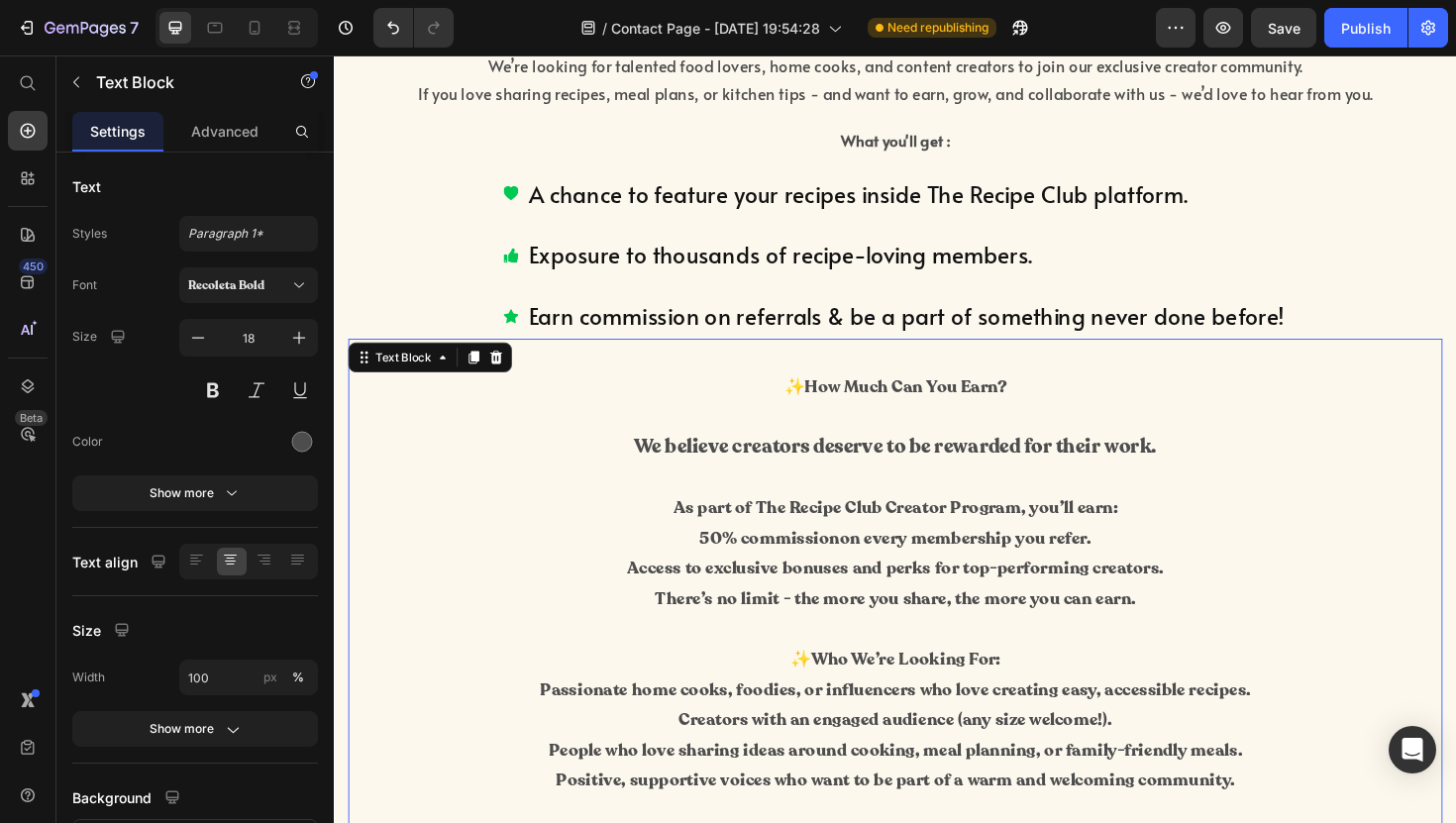scroll, scrollTop: 0, scrollLeft: 0, axis: both 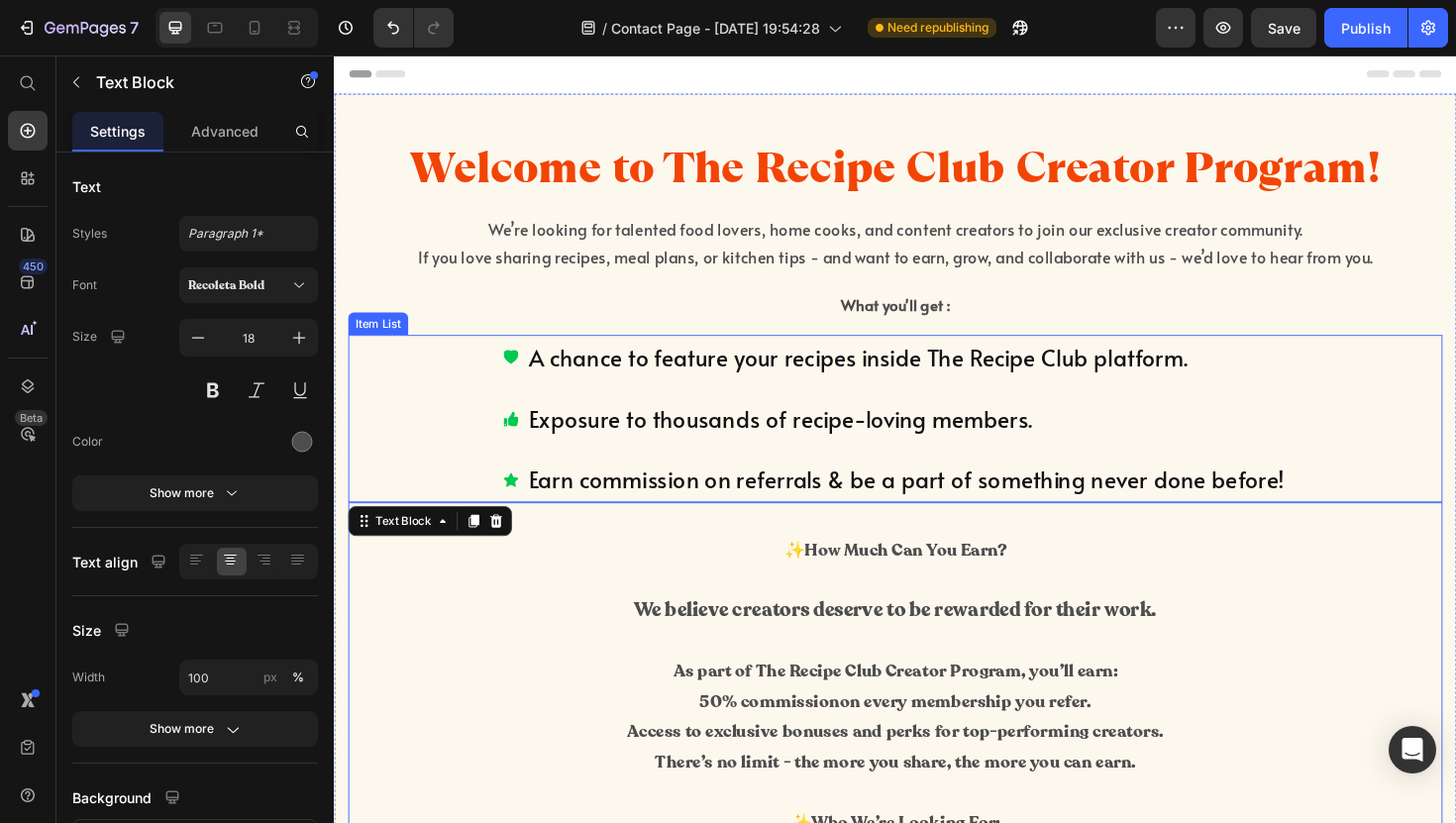click on "A chance to feature your recipes inside The Recipe Club platform." at bounding box center (940, 375) 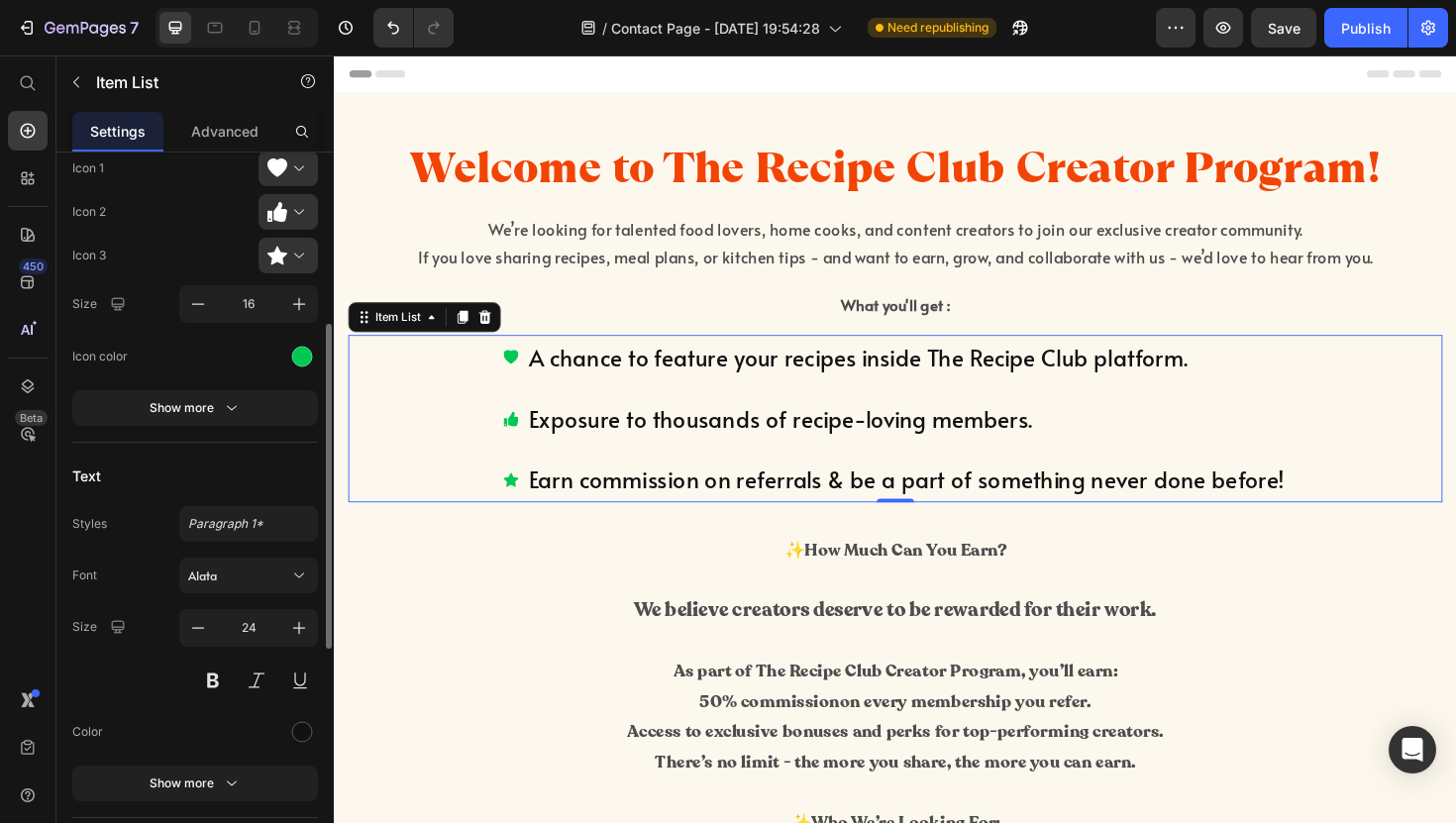 scroll, scrollTop: 383, scrollLeft: 0, axis: vertical 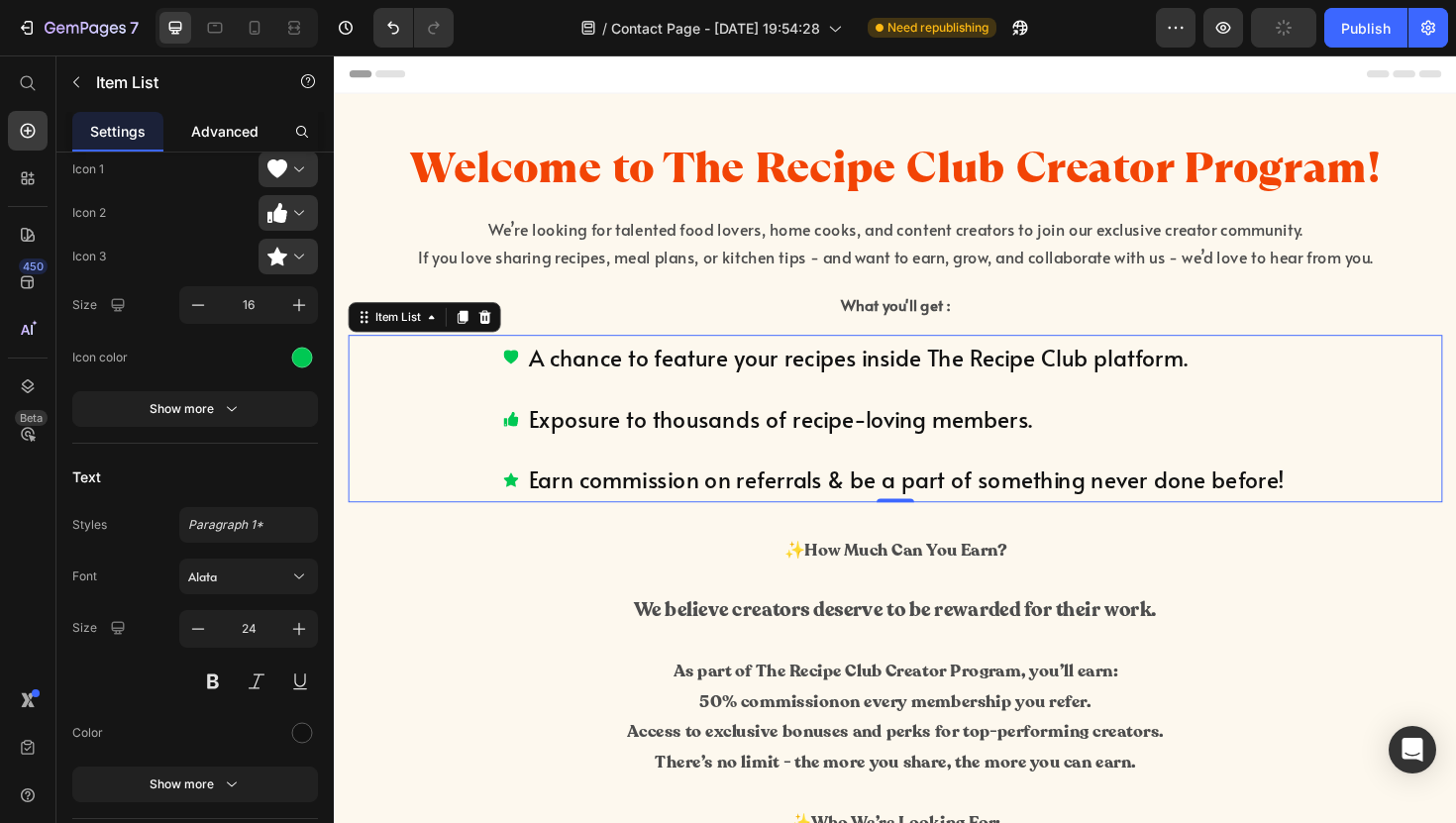 click on "Advanced" at bounding box center (225, 131) 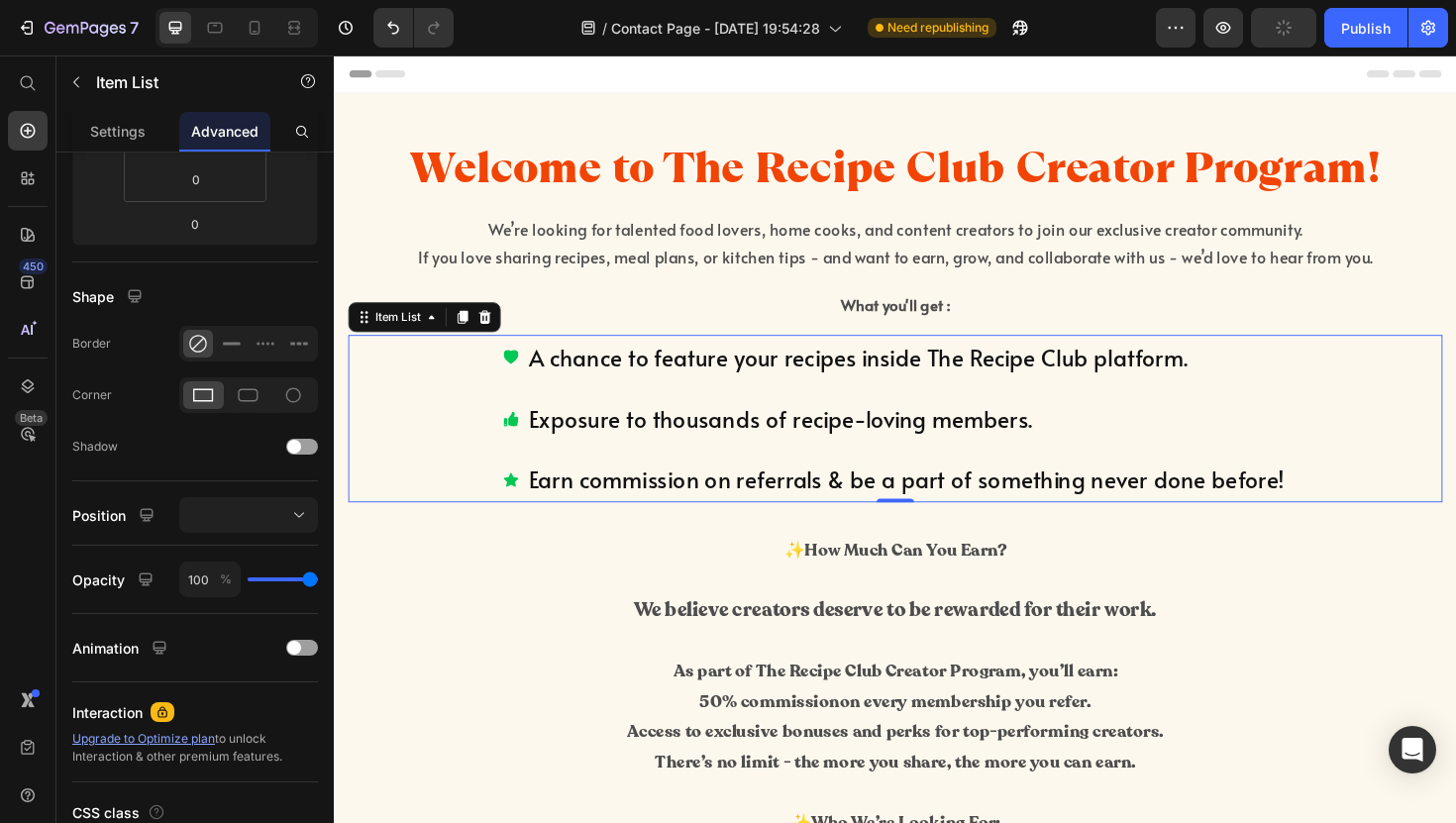 scroll, scrollTop: 0, scrollLeft: 0, axis: both 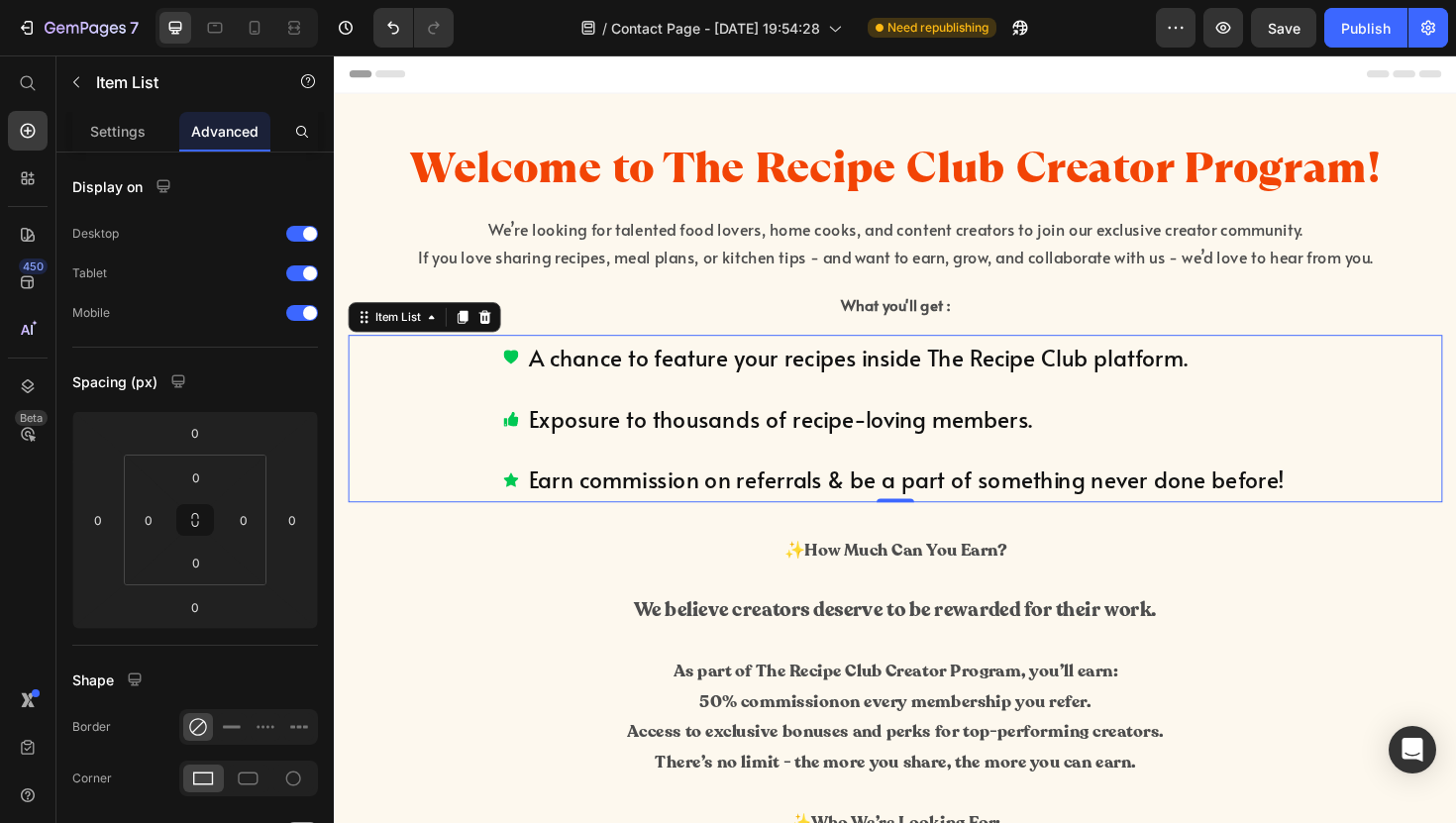 click on "A chance to feature your recipes inside The Recipe Club platform.  Exposure to thousands of recipe-loving members.  Earn commission on referrals & be a part of something never done before!" at bounding box center (928, 441) 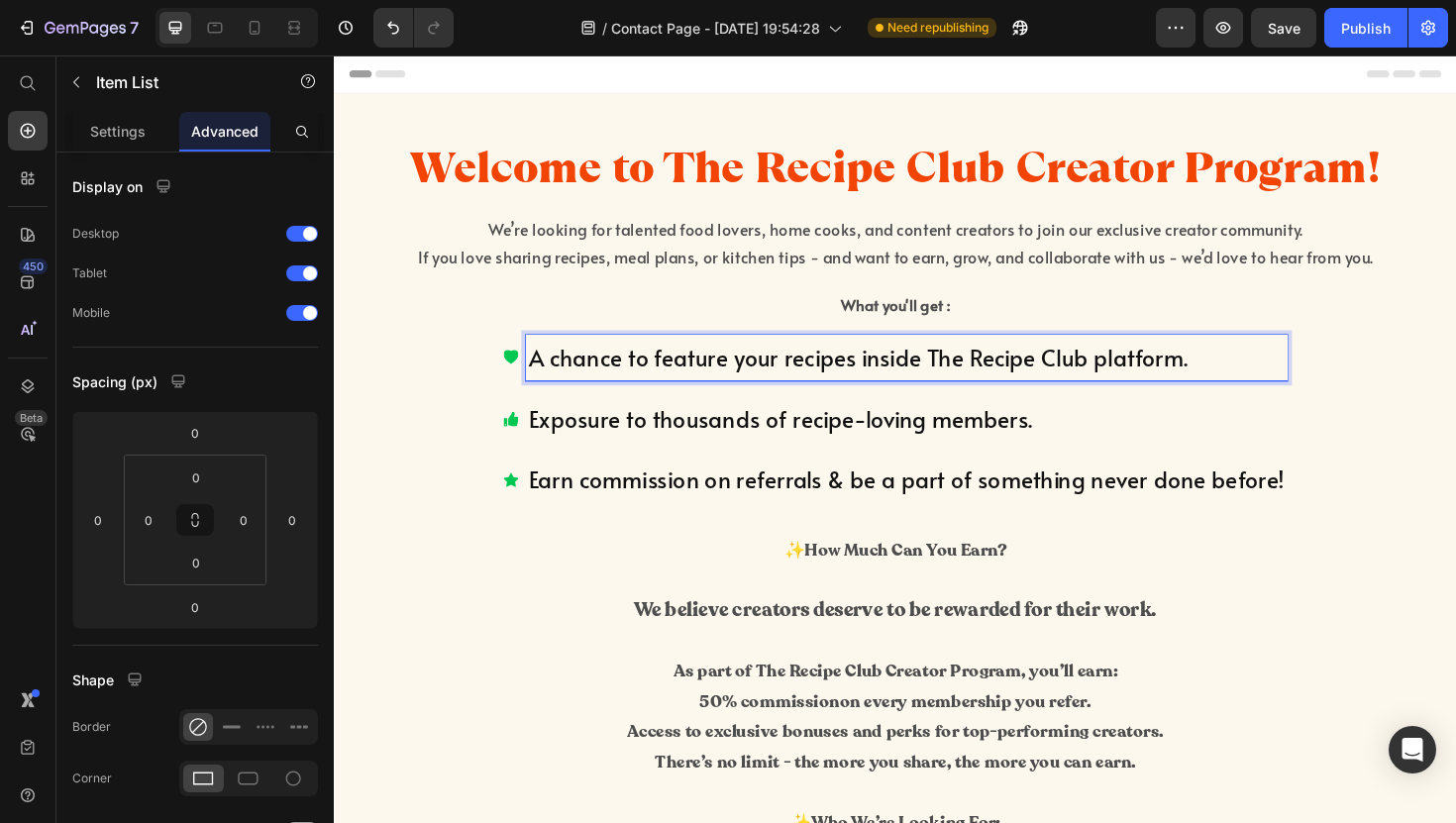 click on "A chance to feature your recipes inside The Recipe Club platform.  Exposure to thousands of recipe-loving members.  Earn commission on referrals & be a part of something never done before!" at bounding box center [928, 441] 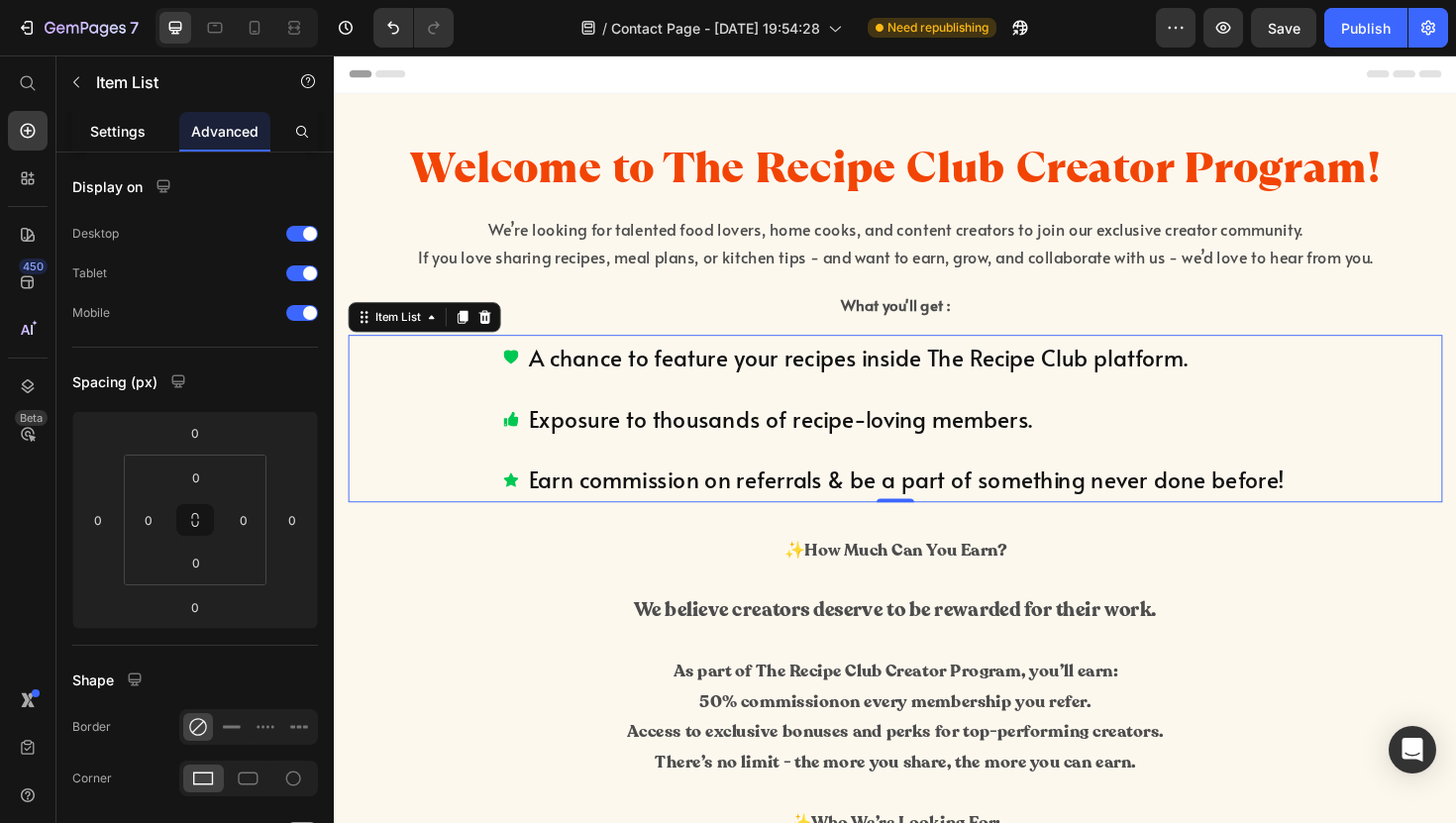 click on "Settings" at bounding box center (118, 131) 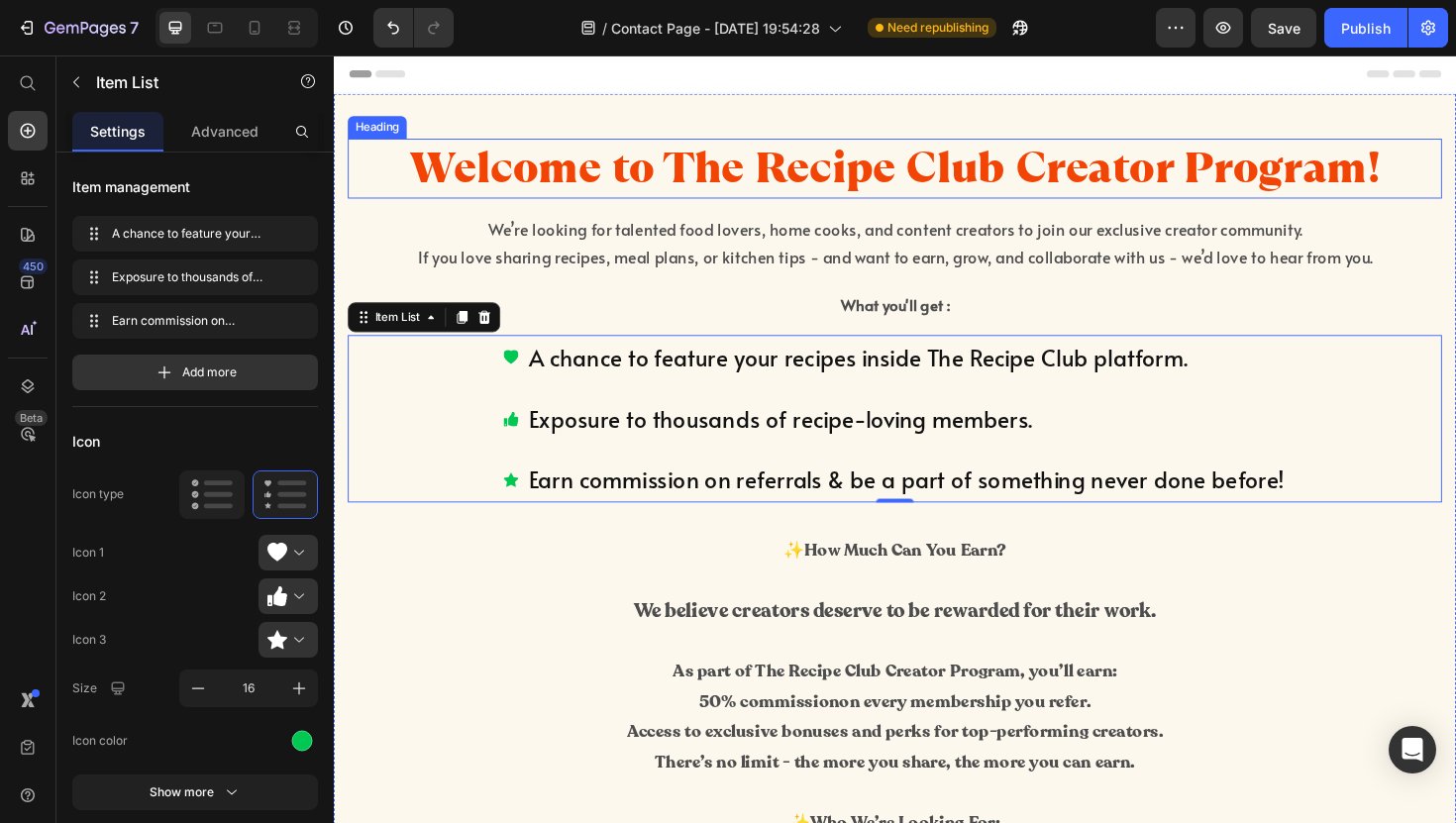 click on "Welcome to The Recipe Club Creator Program!" at bounding box center [928, 175] 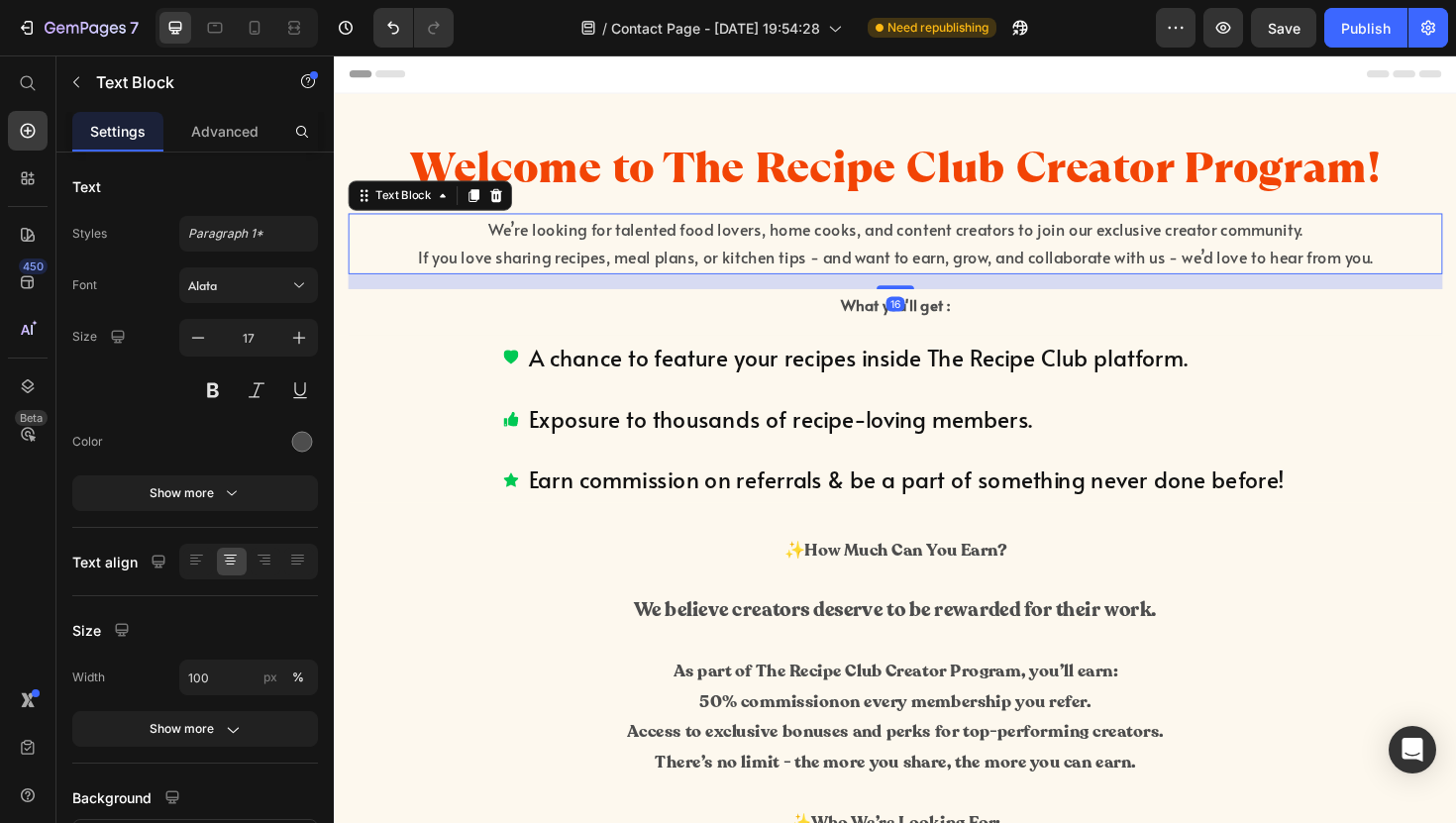 click on "If you love sharing recipes, meal plans, or kitchen tips - and want to earn, grow, and collaborate with us - we’d love to hear from you." at bounding box center [928, 269] 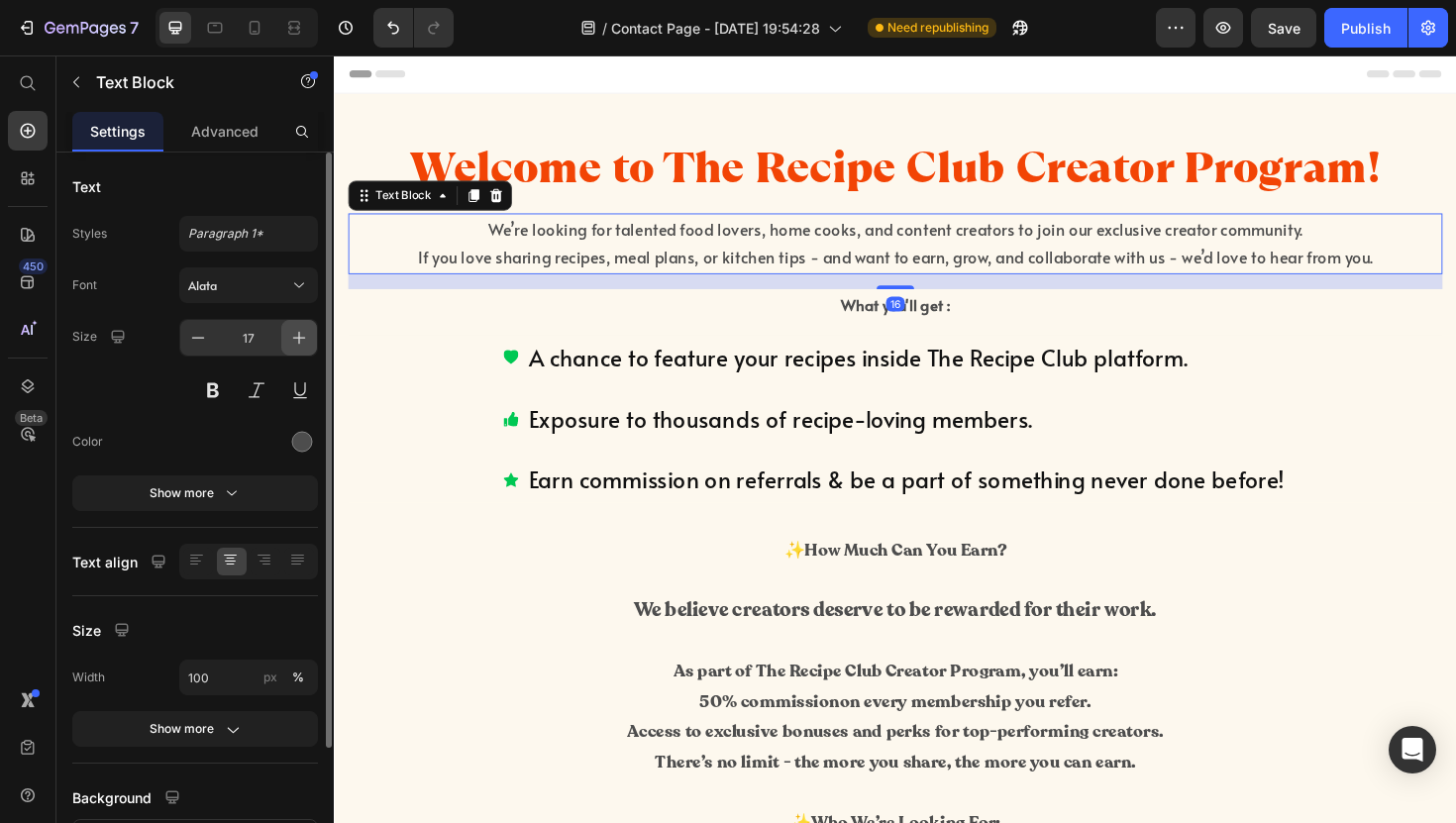 click at bounding box center [299, 338] 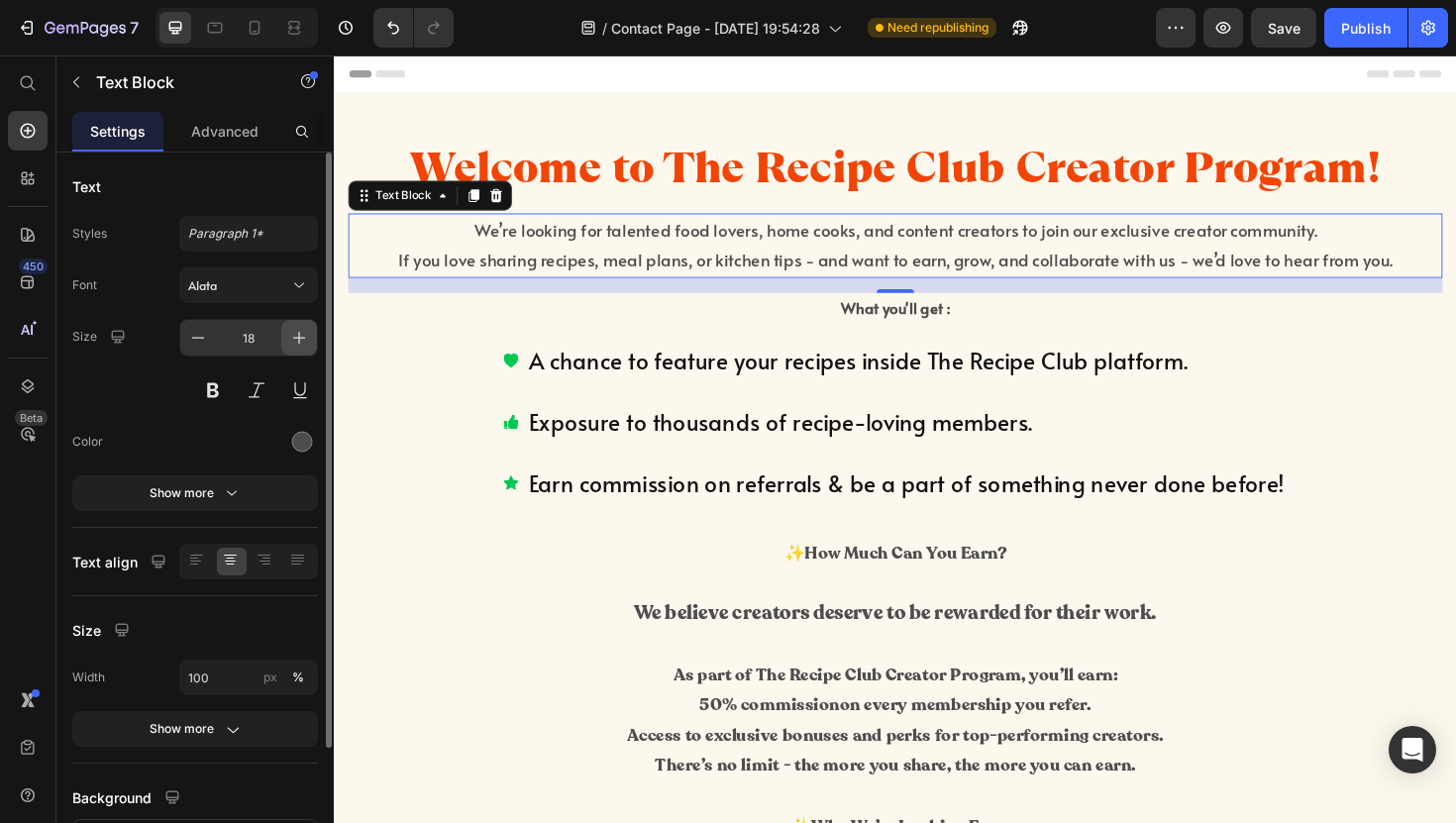click 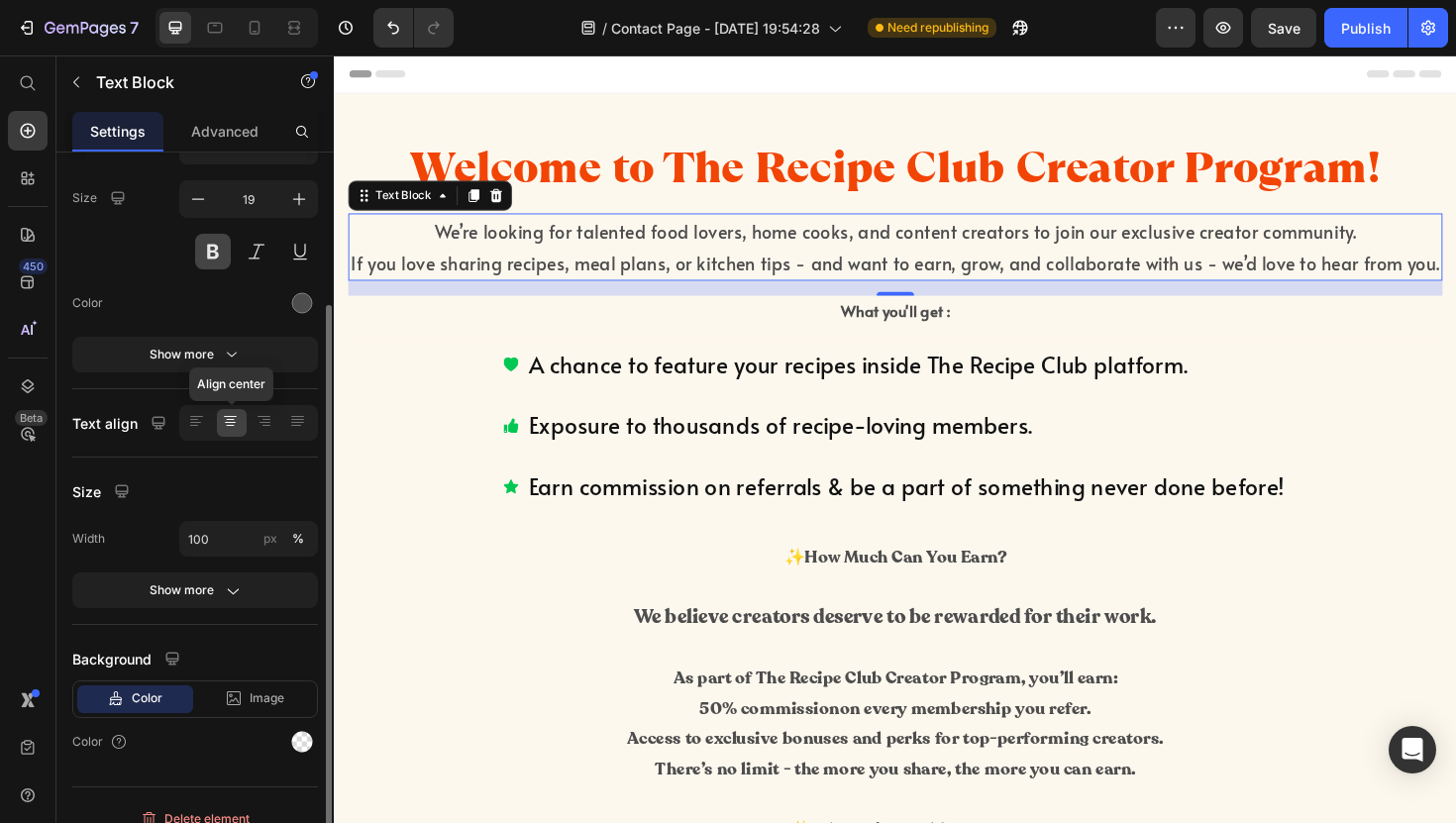 scroll, scrollTop: 159, scrollLeft: 0, axis: vertical 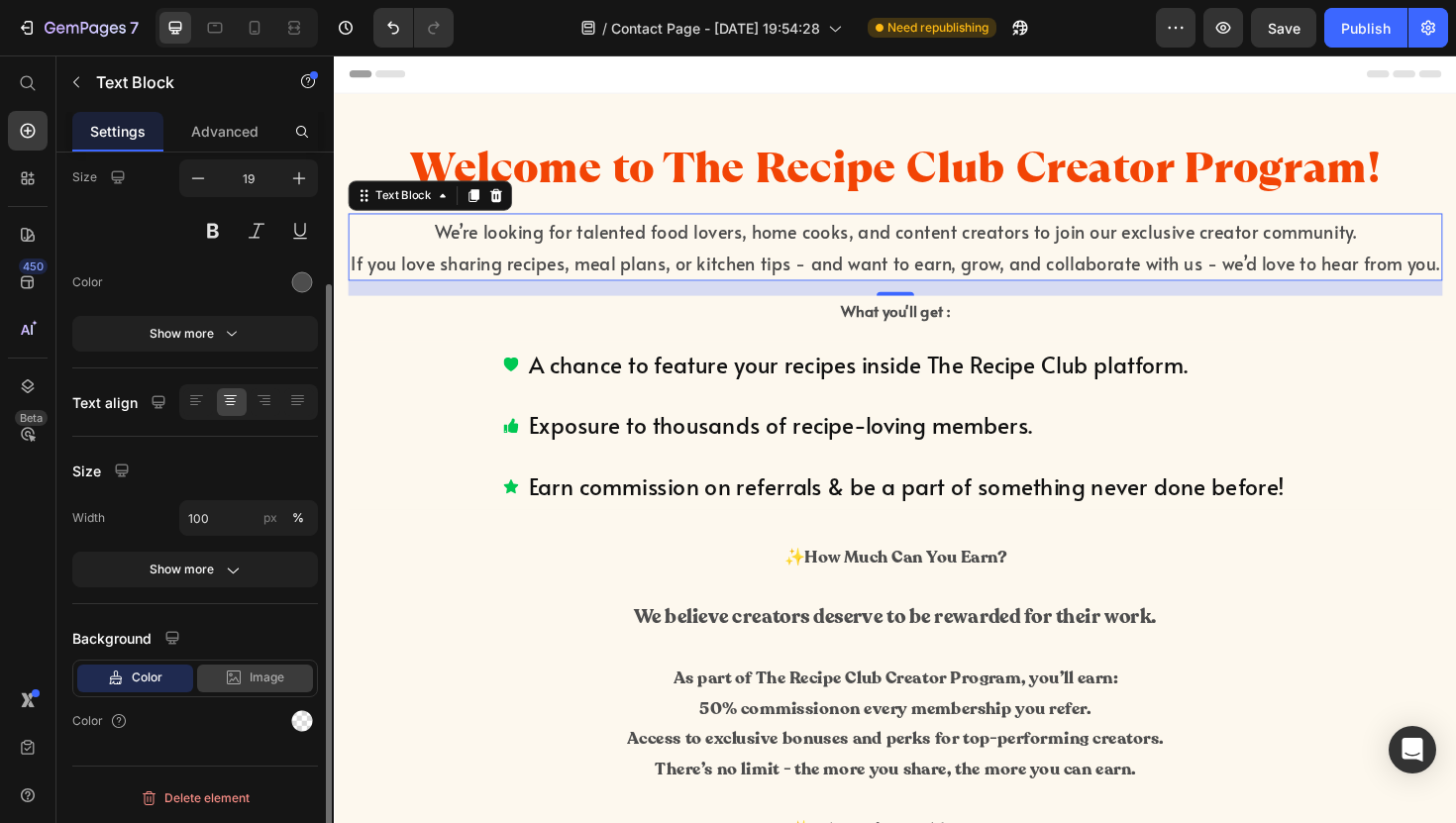 click on "Image" at bounding box center [266, 677] 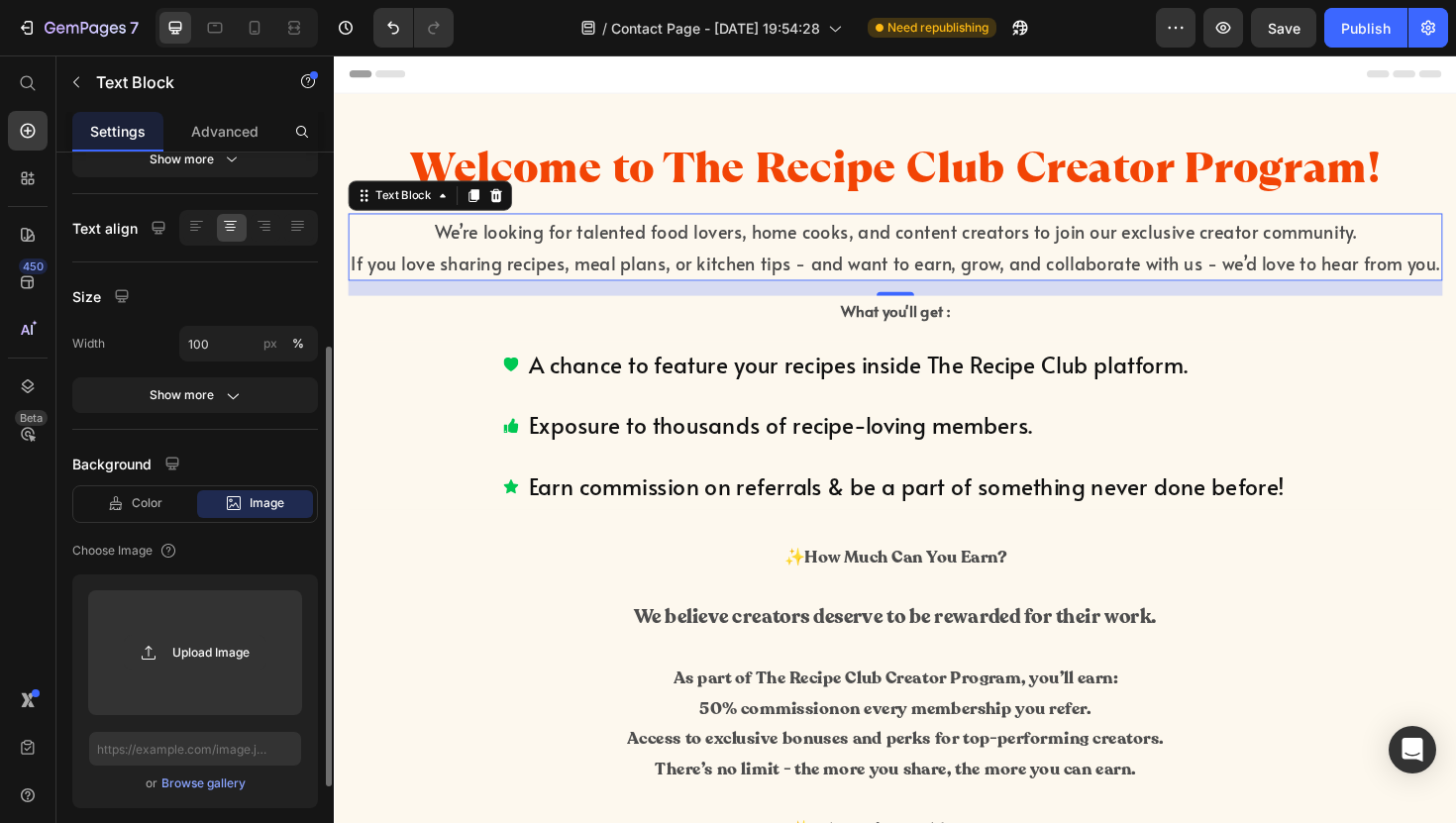 scroll, scrollTop: 379, scrollLeft: 0, axis: vertical 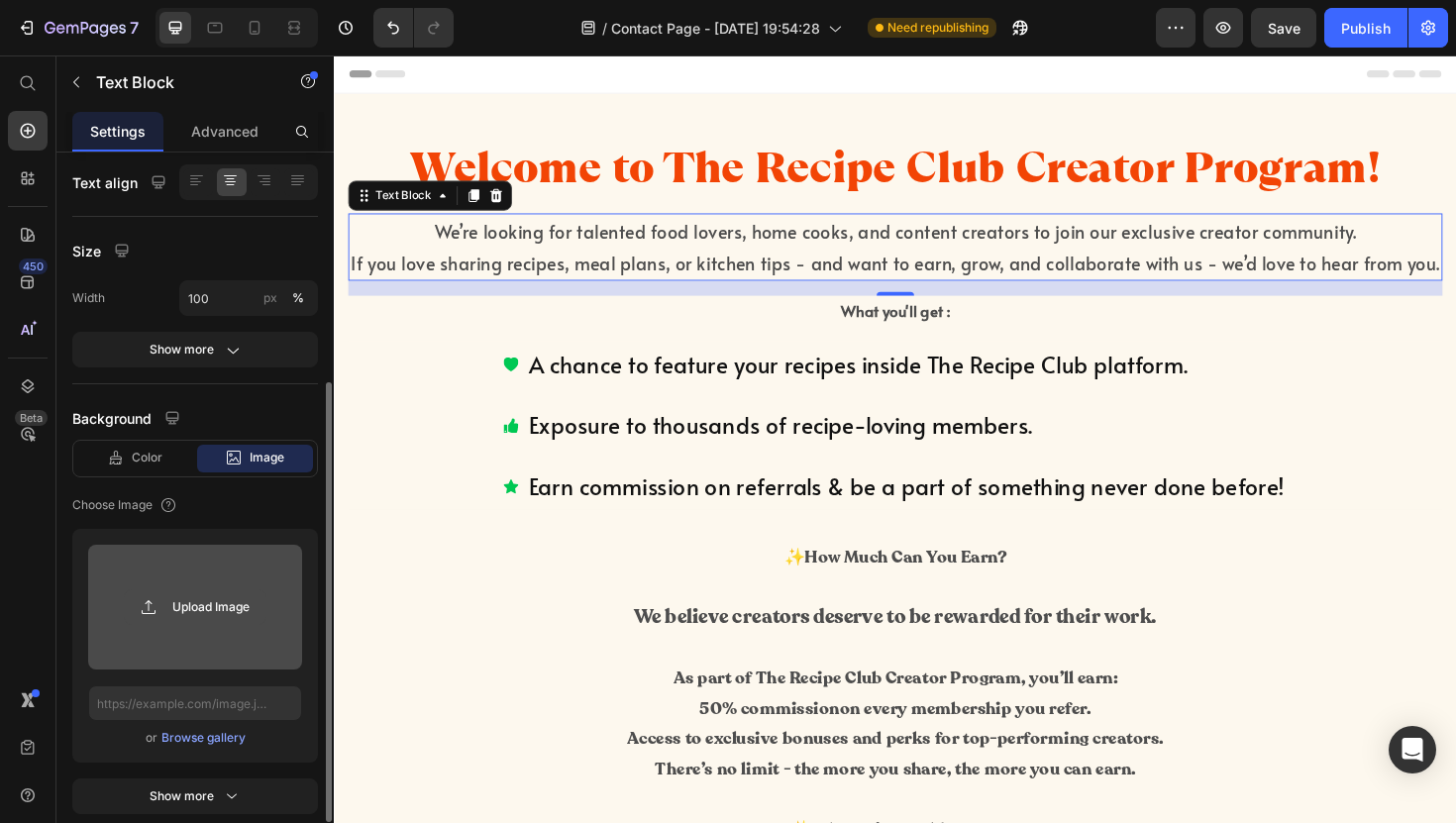 click 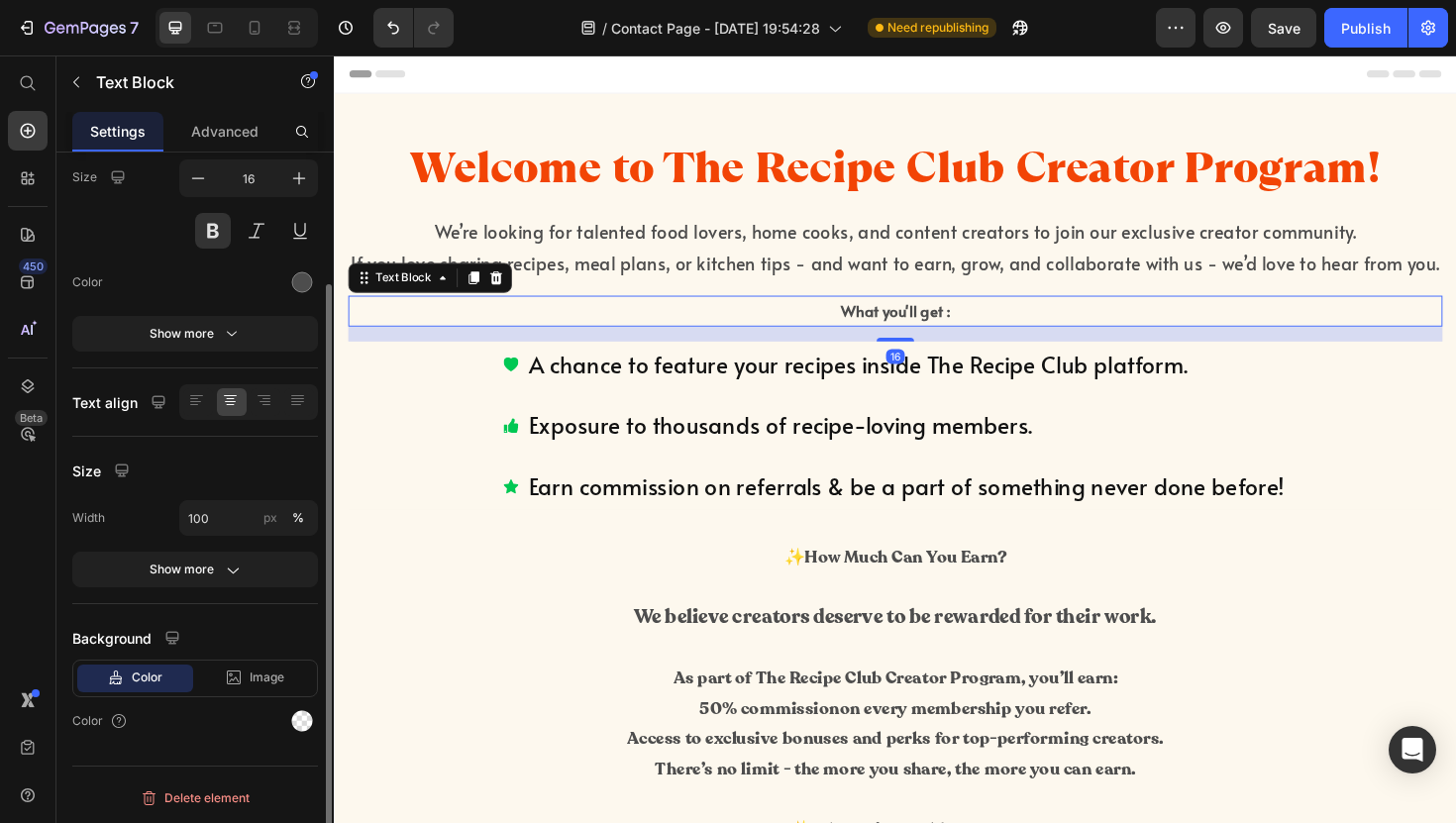 click on "What you'll get :" at bounding box center (928, 326) 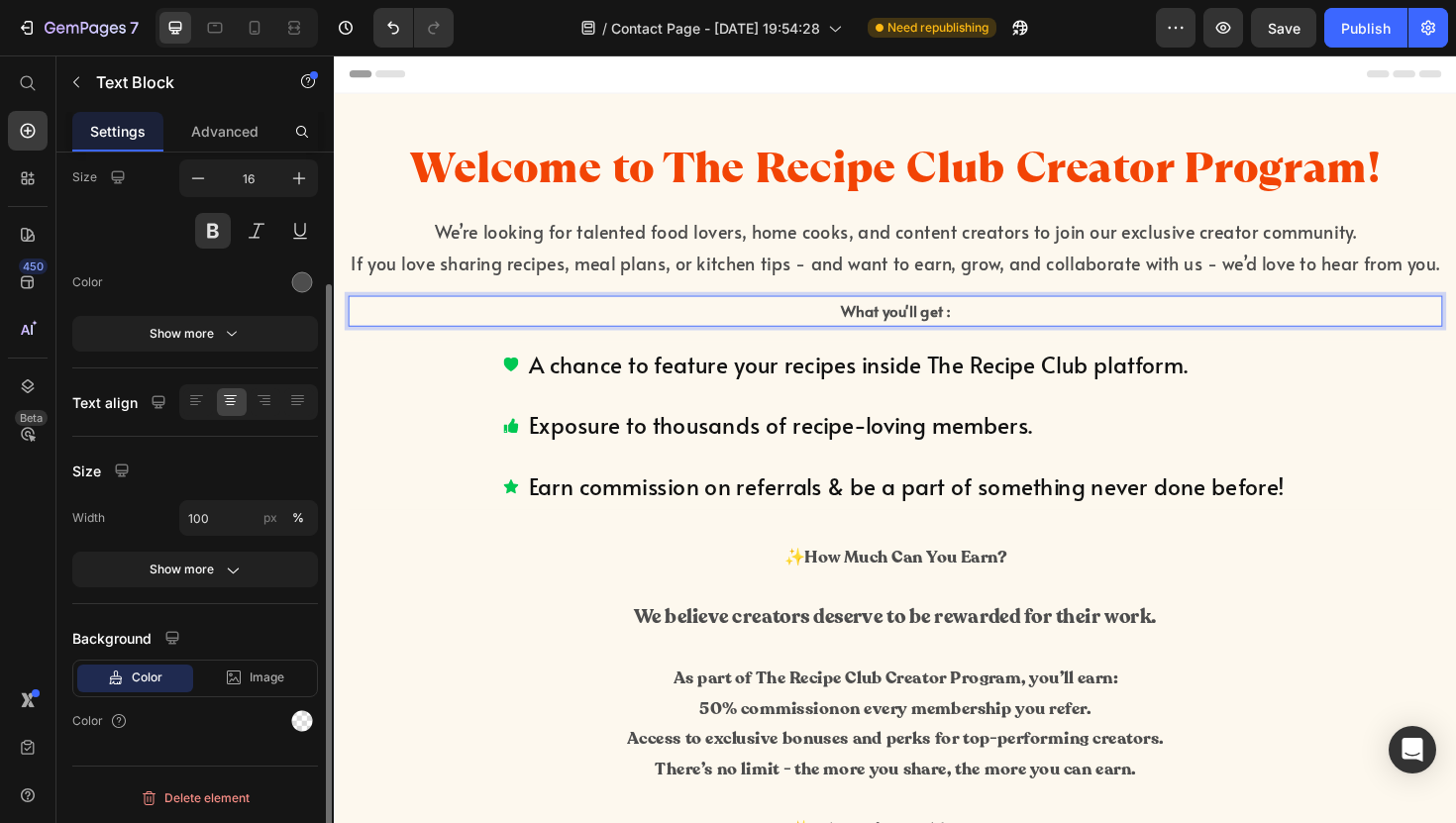 click on "What you'll get :" at bounding box center (928, 326) 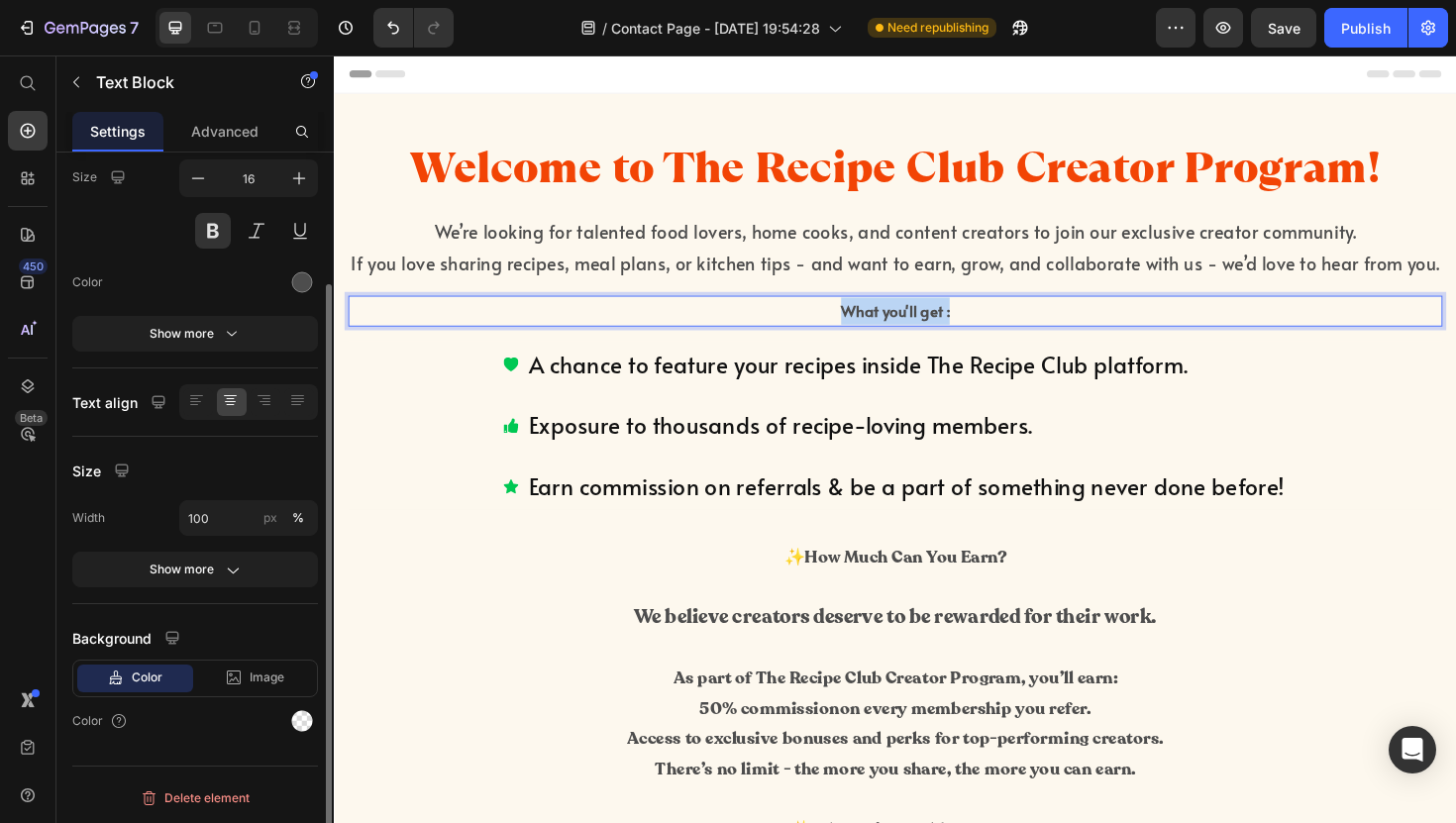 click on "What you'll get :" at bounding box center [928, 326] 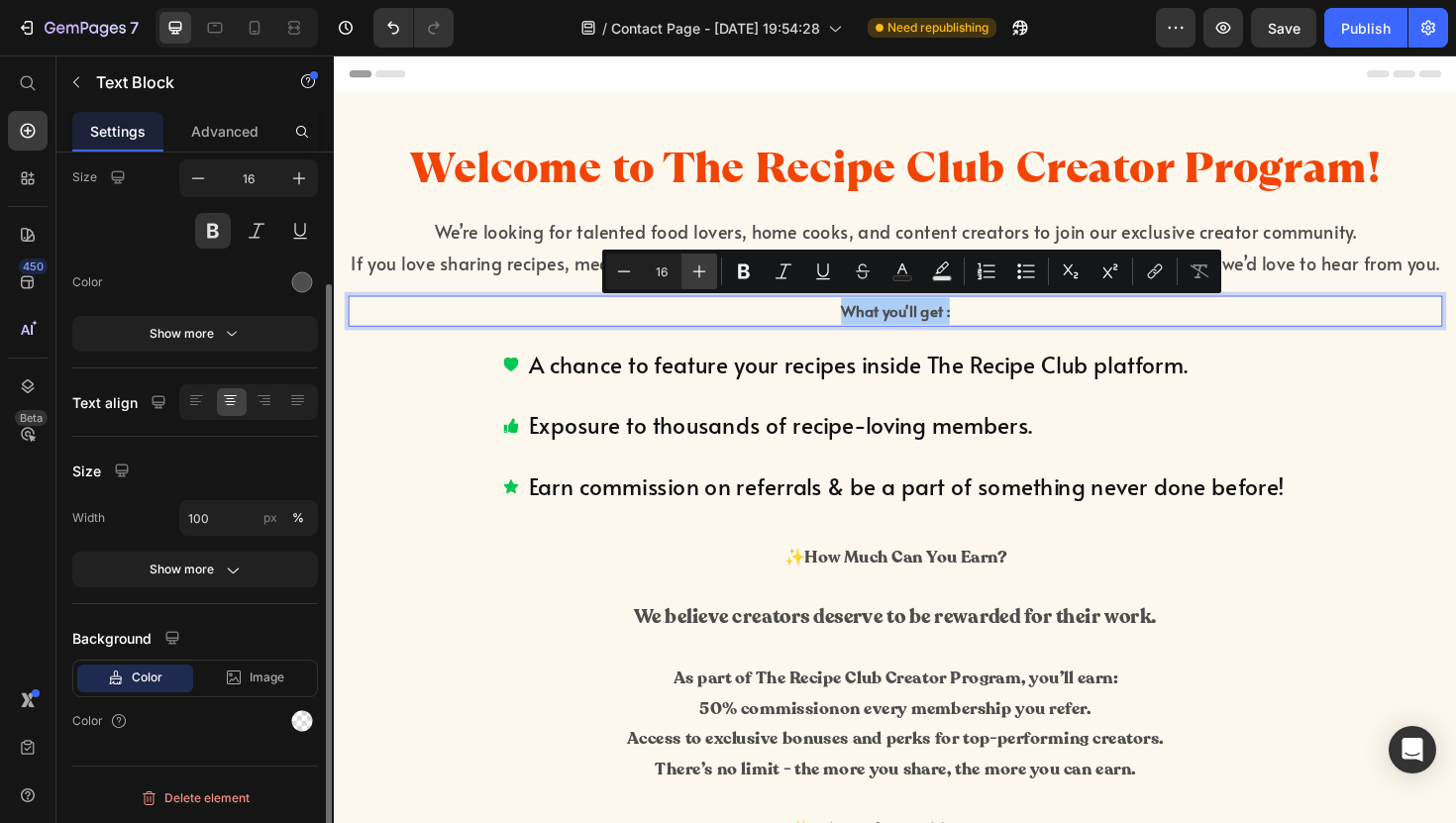 click 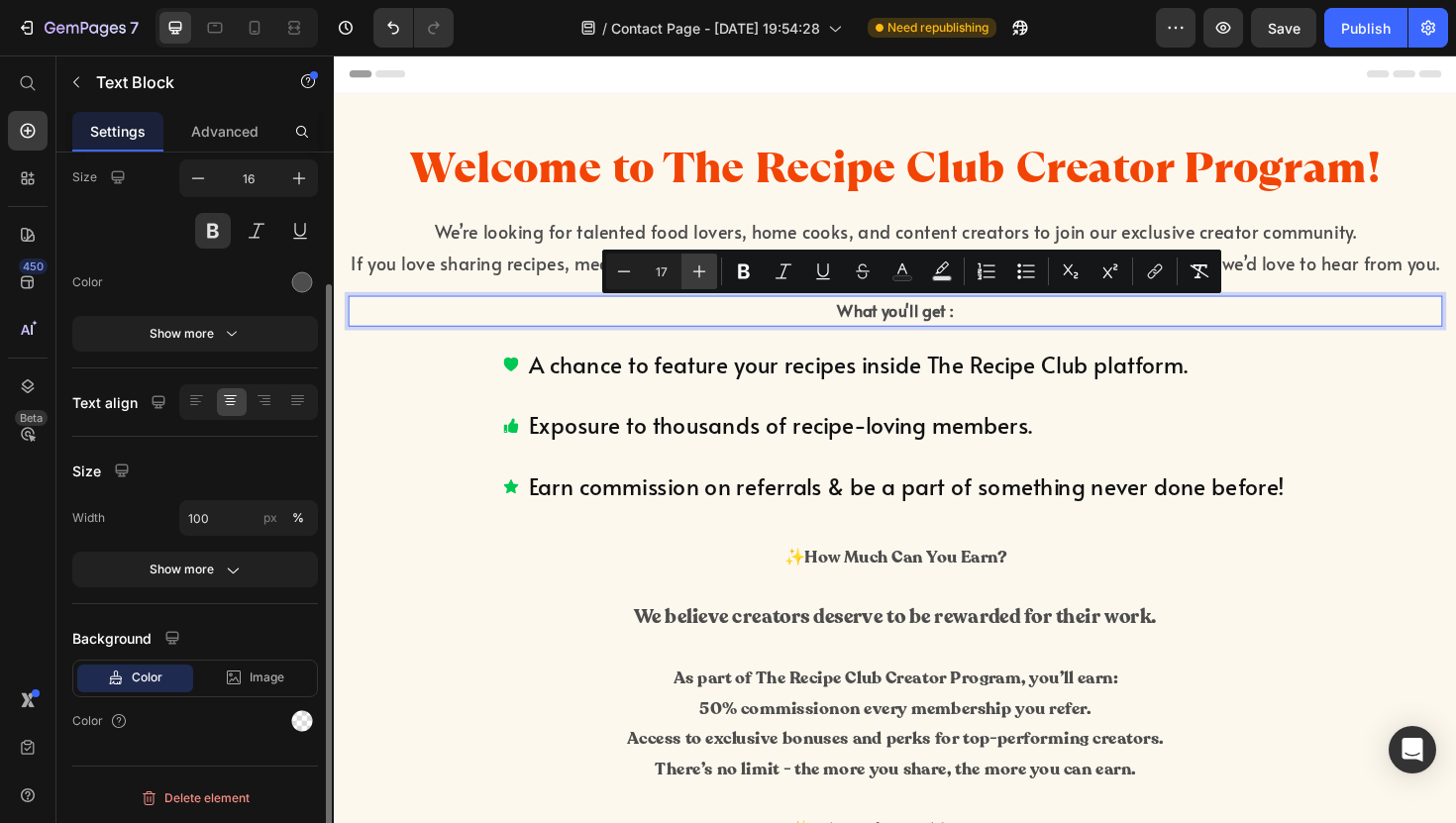 click 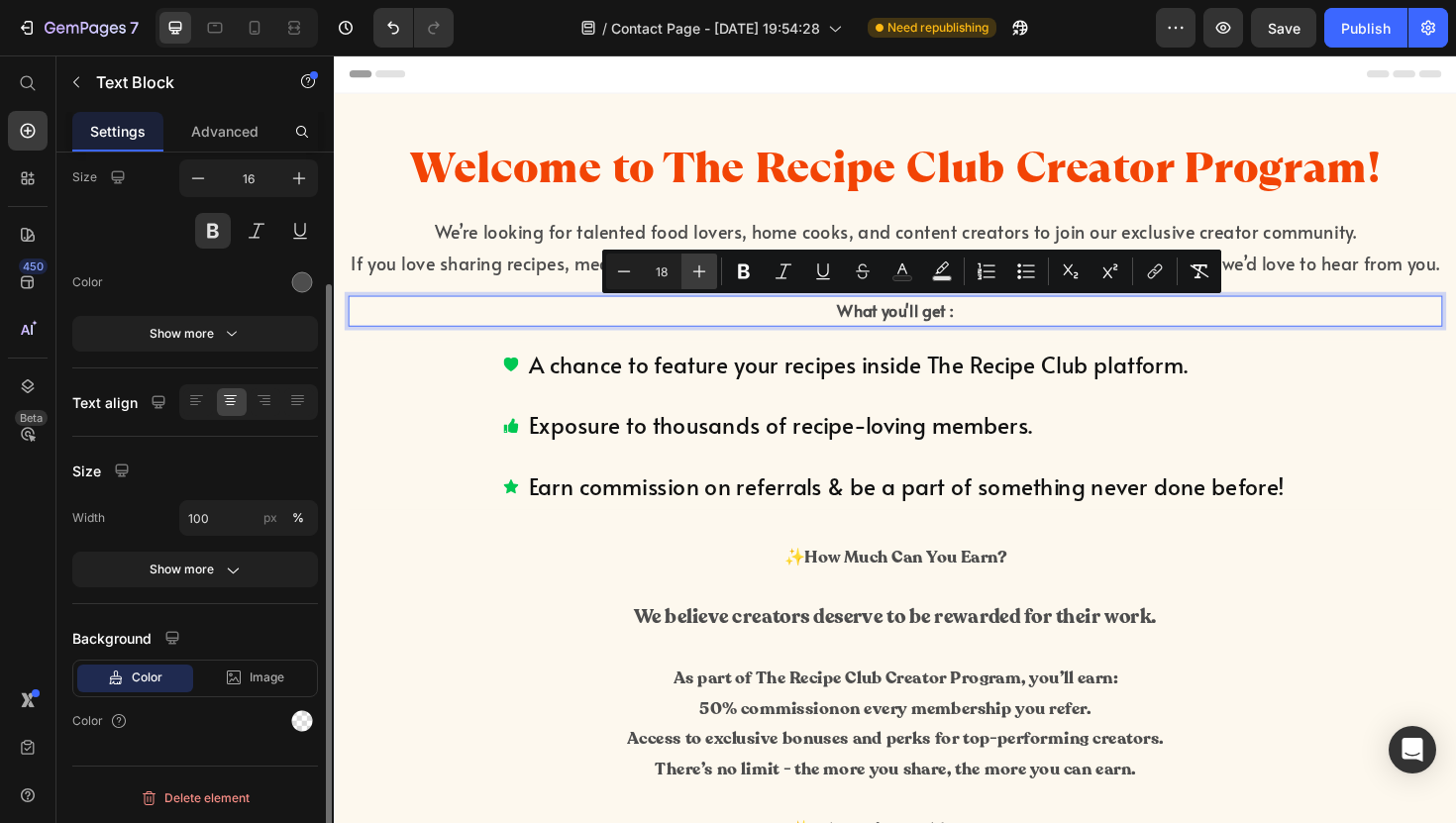click 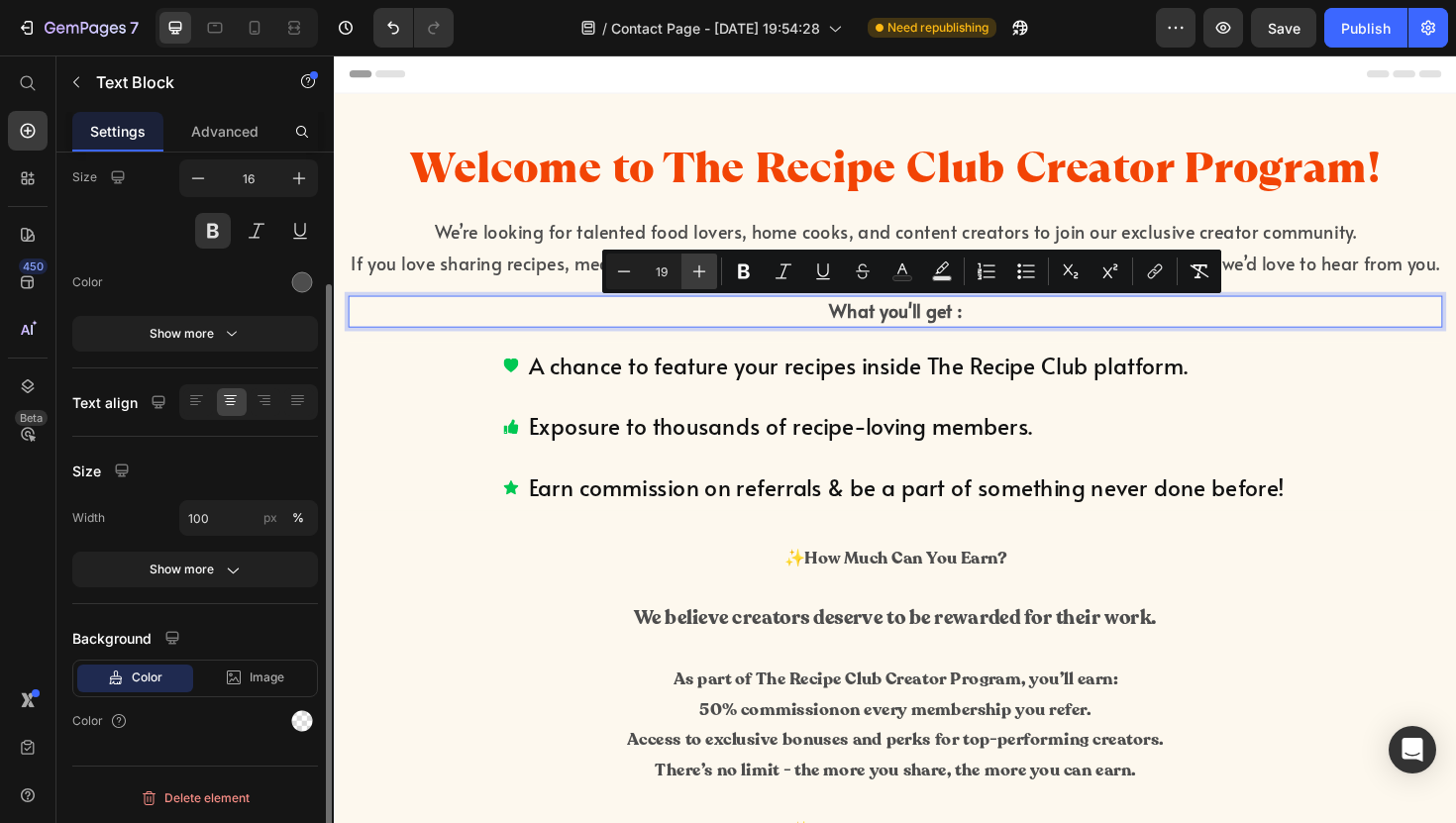 click 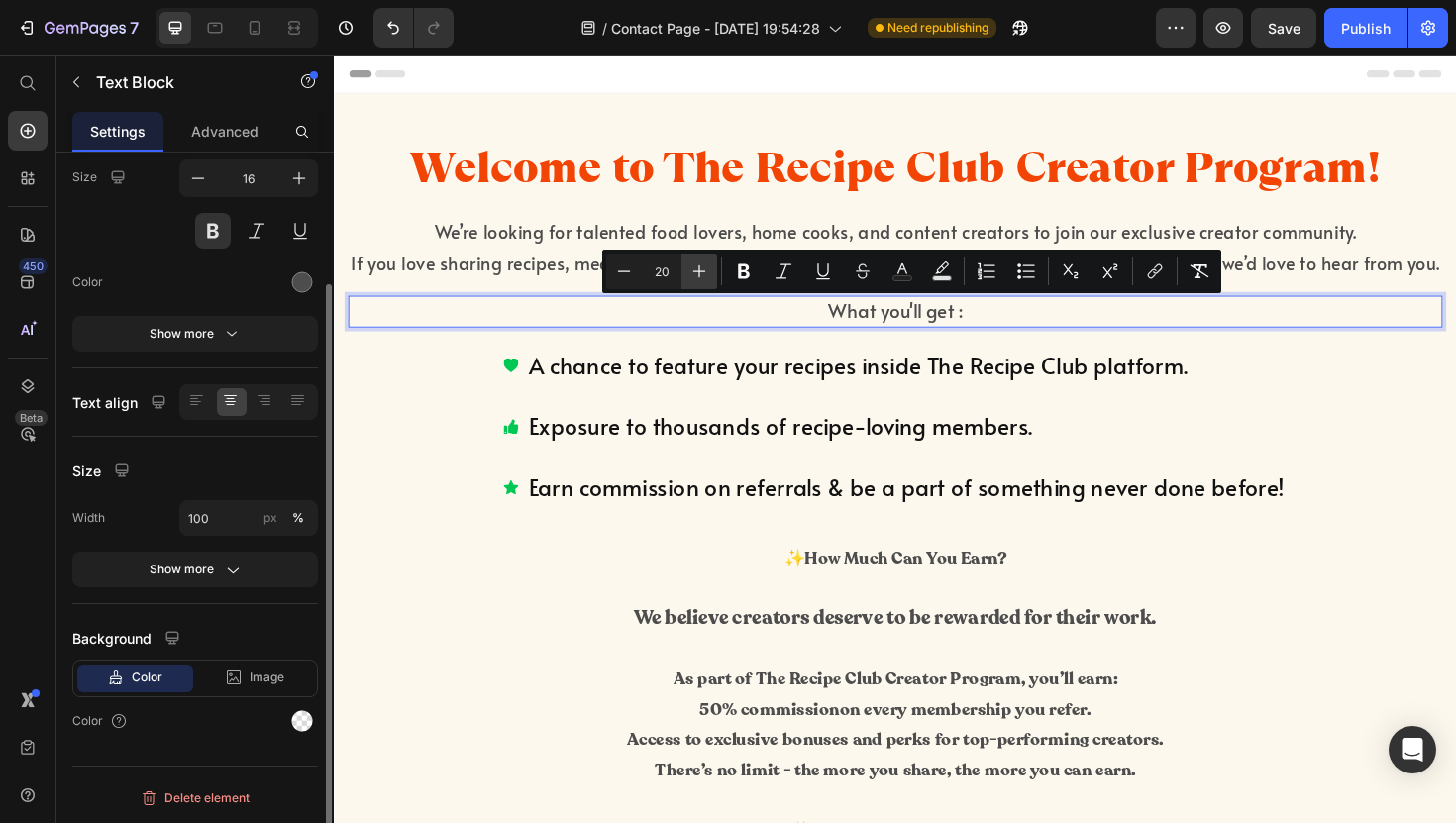 click 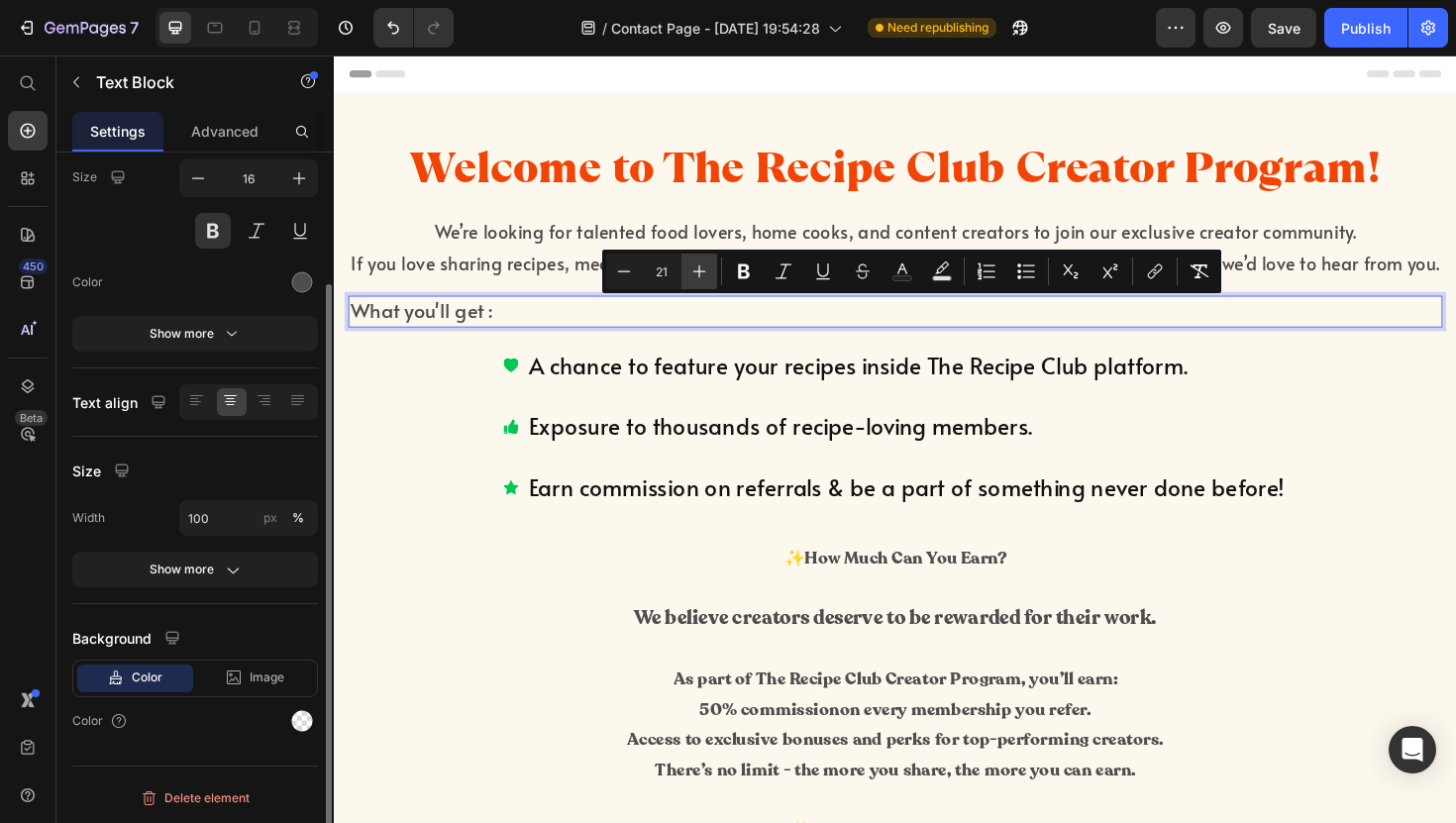click 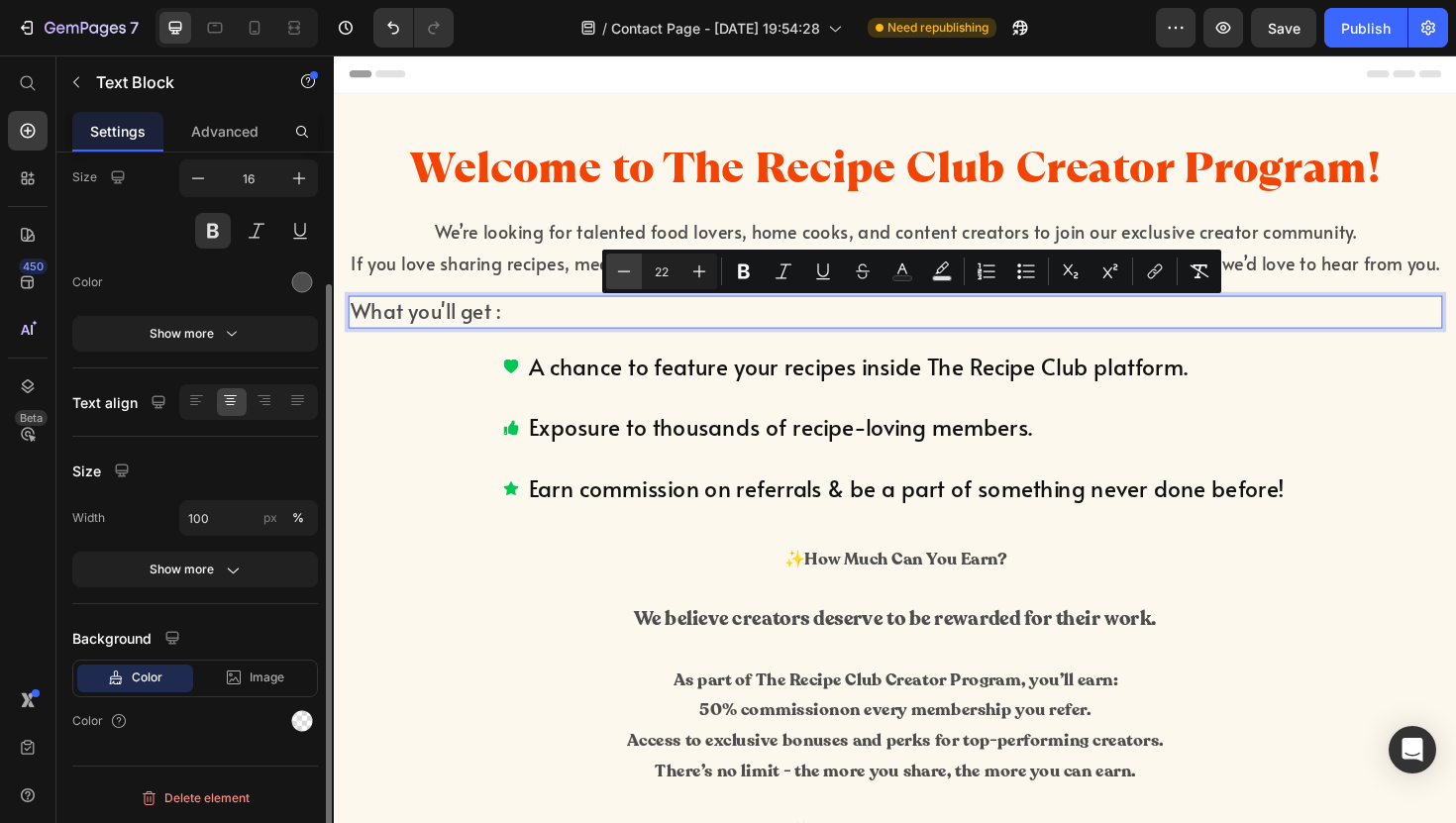 click on "Minus" at bounding box center (624, 271) 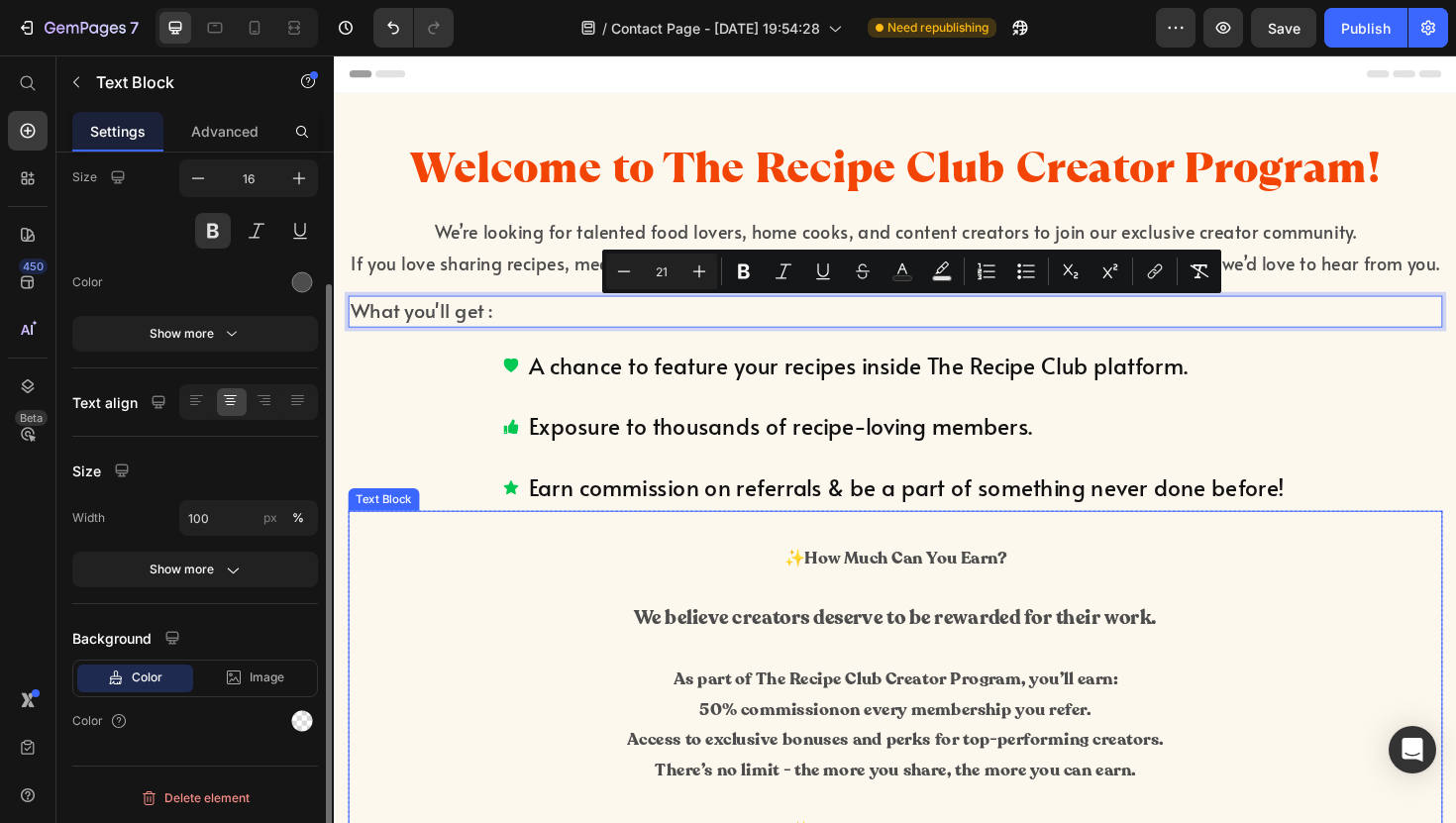 click at bounding box center (928, 619) 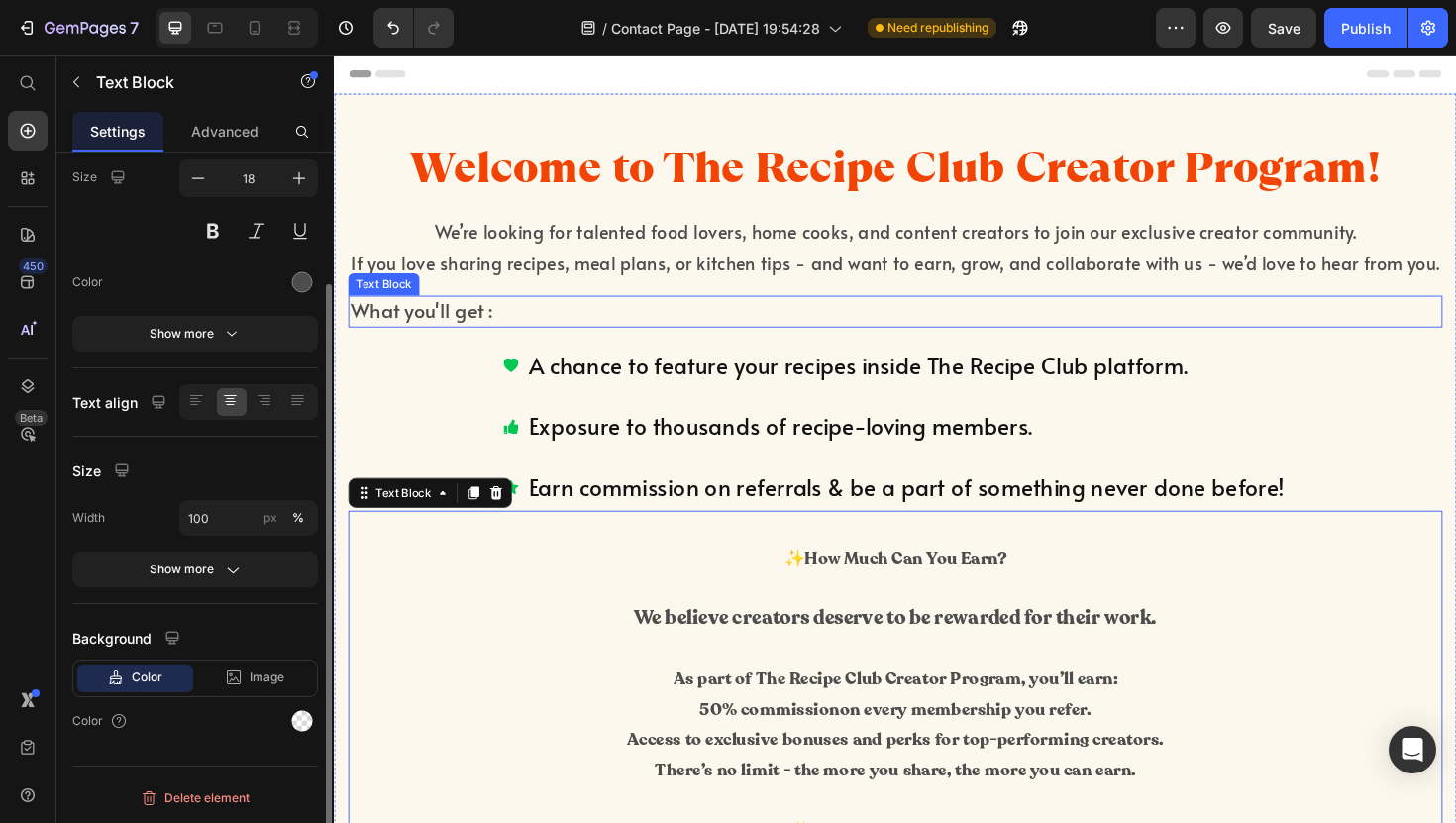click on "What you'll get :" at bounding box center [928, 327] 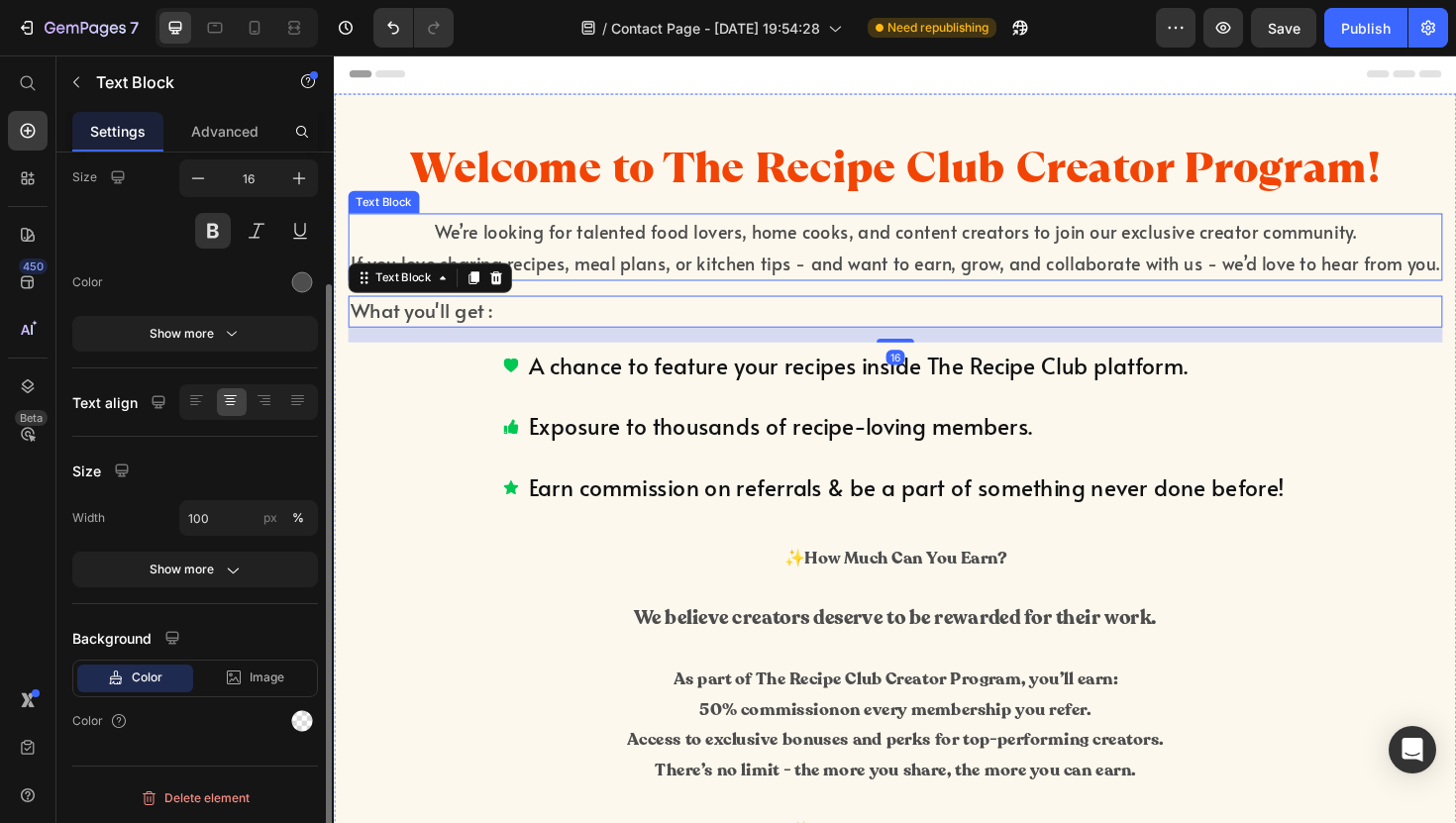 click on "We’re looking for talented food lovers, home cooks, and content creators to join our exclusive creator community." at bounding box center [928, 242] 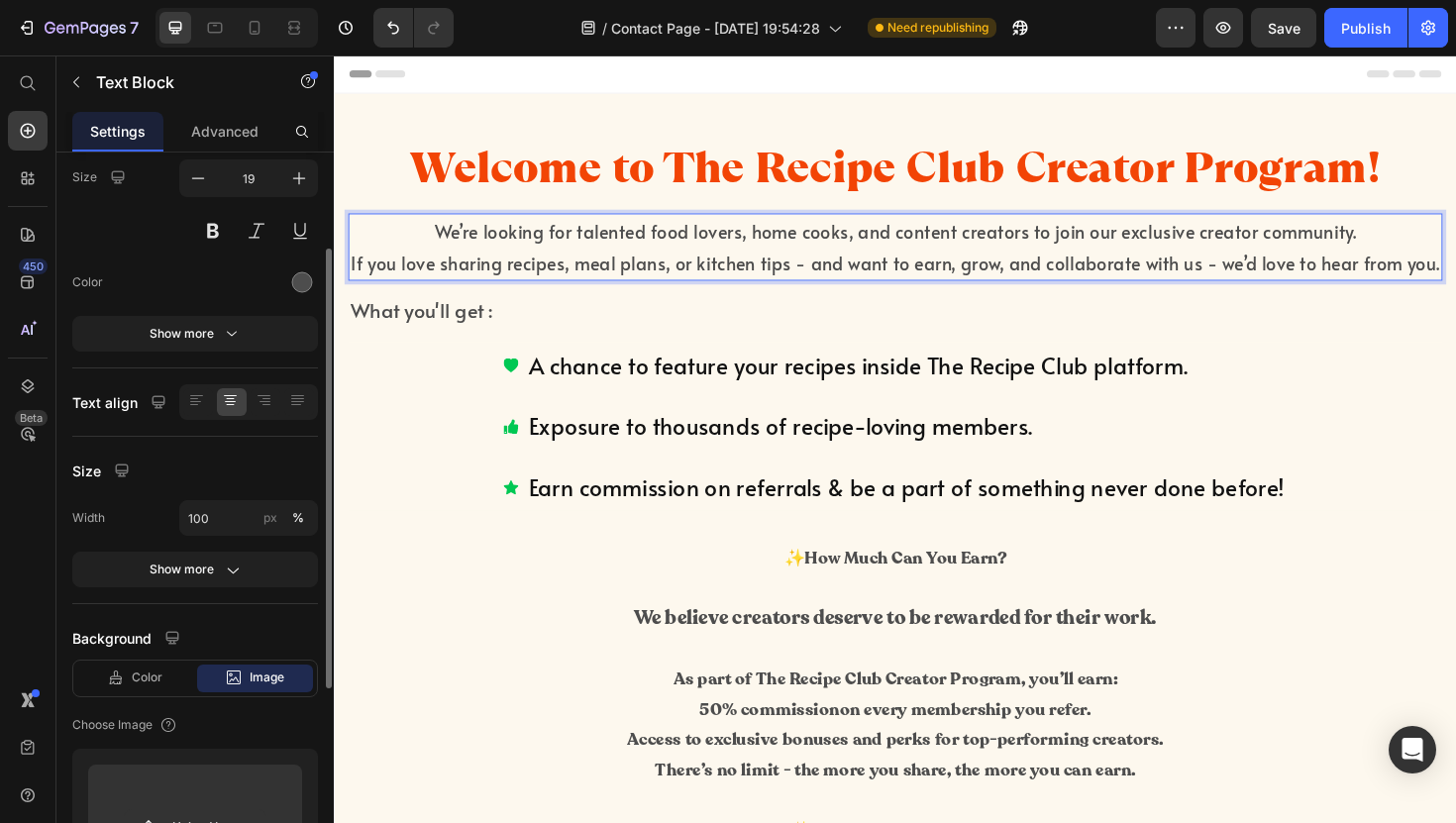 click on "If you love sharing recipes, meal plans, or kitchen tips - and want to earn, grow, and collaborate with us - we’d love to hear from you." at bounding box center (928, 275) 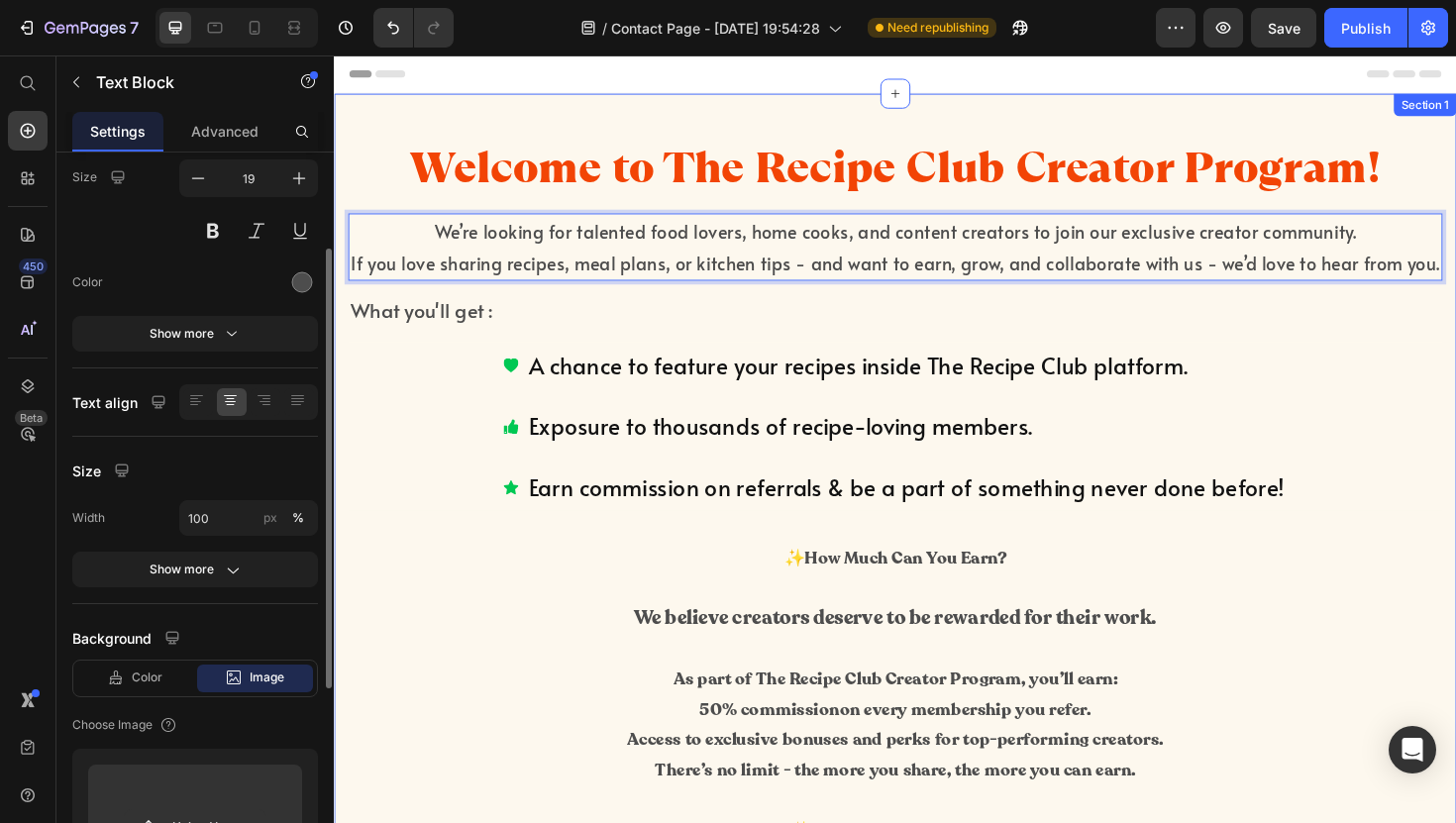 click on "Welcome to The Recipe Club Creator Program! Heading We’re looking for talented food lovers, home cooks, and content creators to join our exclusive creator community. If you love sharing recipes, meal plans, or kitchen tips - and want to earn, grow, and collaborate with us - we’d love to hear from you. Text Block   16 What you'll get : Text Block A chance to feature your recipes inside The Recipe Club platform.  Exposure to thousands of recipe-loving members.  Earn commission on referrals & be a part of something never done before! Item List ✨  How Much Can You Earn? We believe creators deserve to be rewarded for their work. As part of The Recipe Club Creator Program, you’ll earn: 50% commission  on every membership you refer. Access to exclusive bonuses and perks for top-performing creators. There’s no limit - the more you share, the more you can earn. ✨  Who We’re Looking For: Passionate home cooks, foodies, or influencers who love creating easy, accessible recipes. ✨  How It Works: ✨" at bounding box center (928, 912) 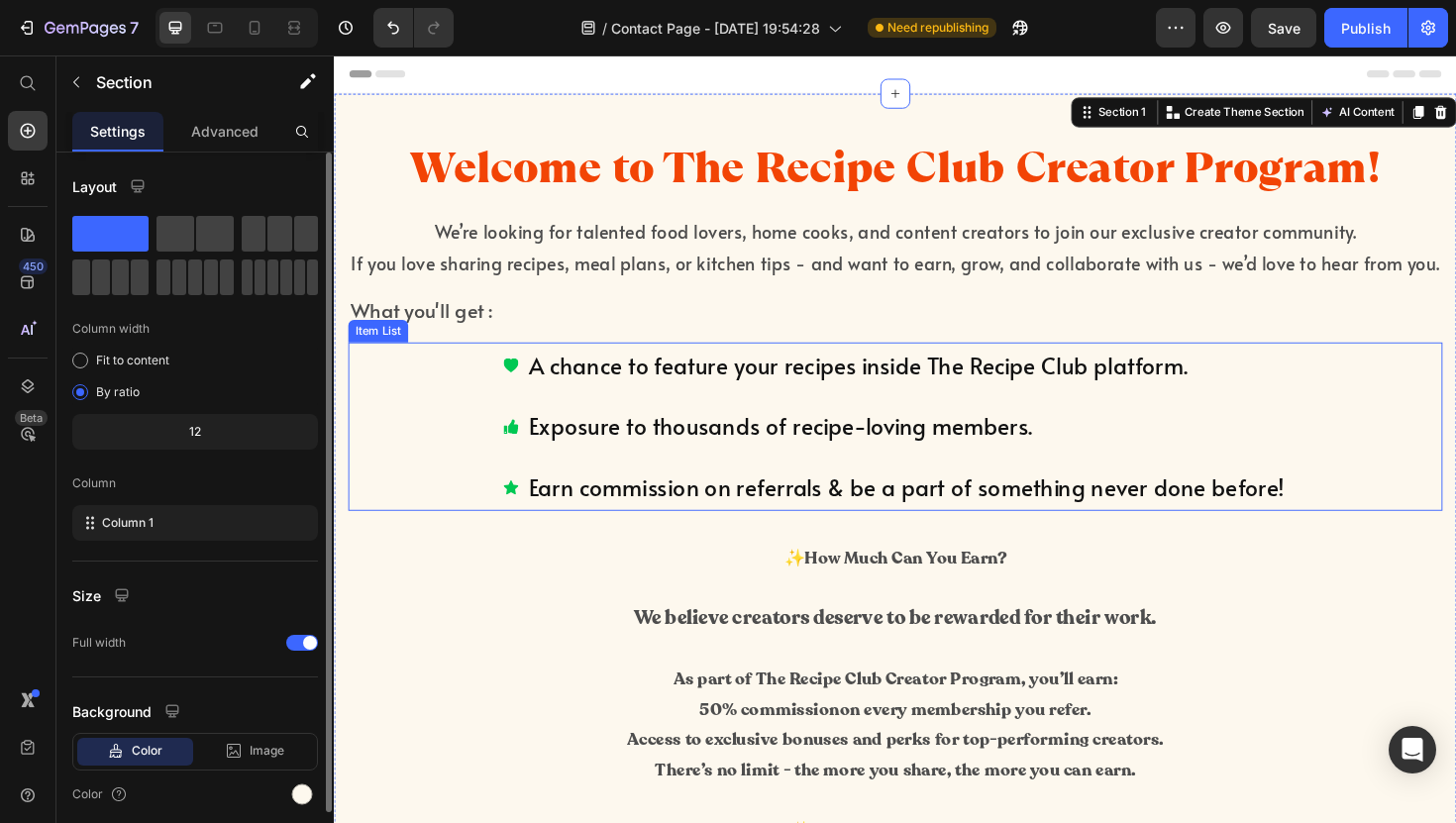 click on "Earn commission on referrals & be a part of something never done before!" at bounding box center (940, 512) 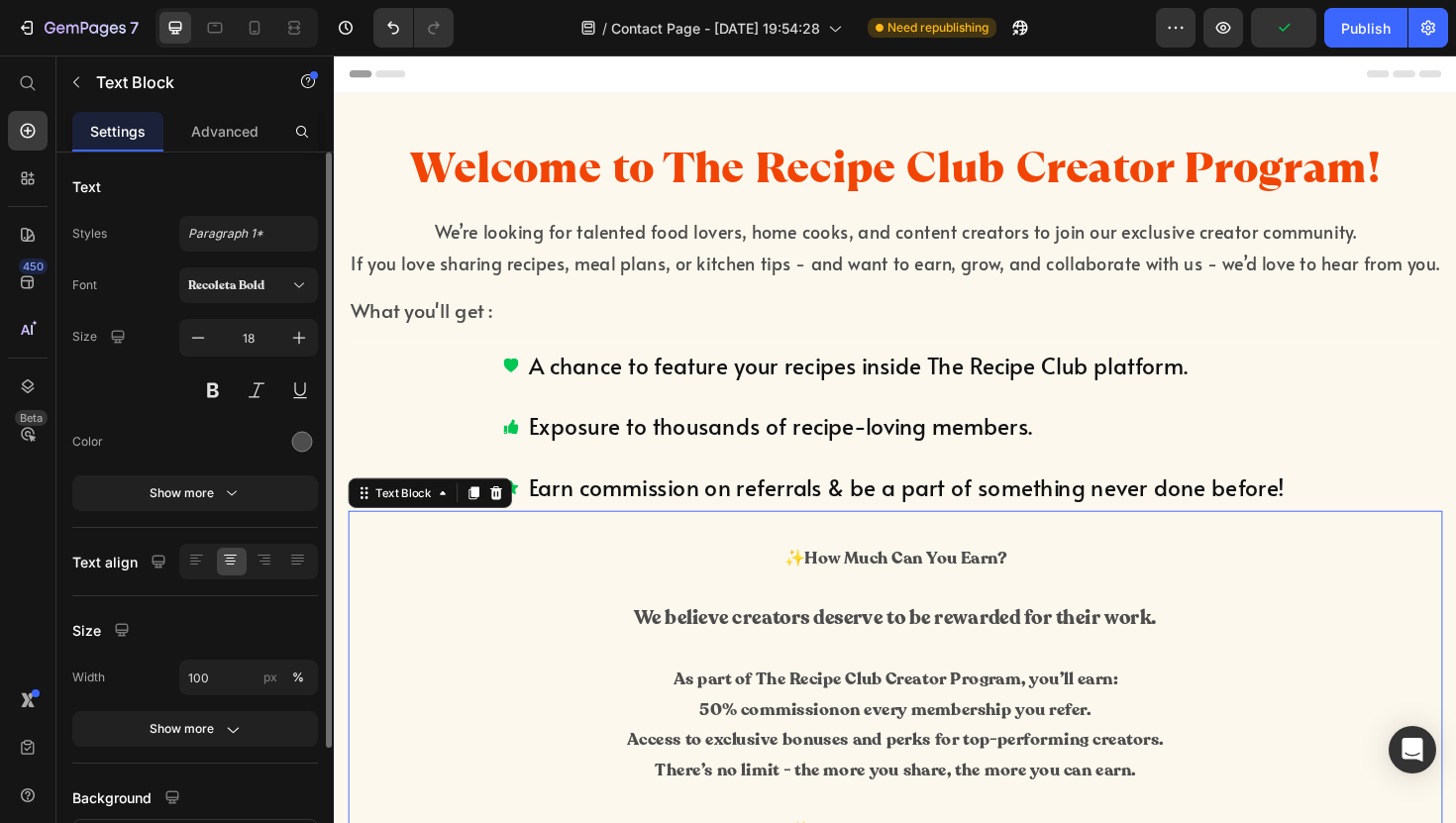 click on "✨  How Much Can You Earn?" at bounding box center [928, 587] 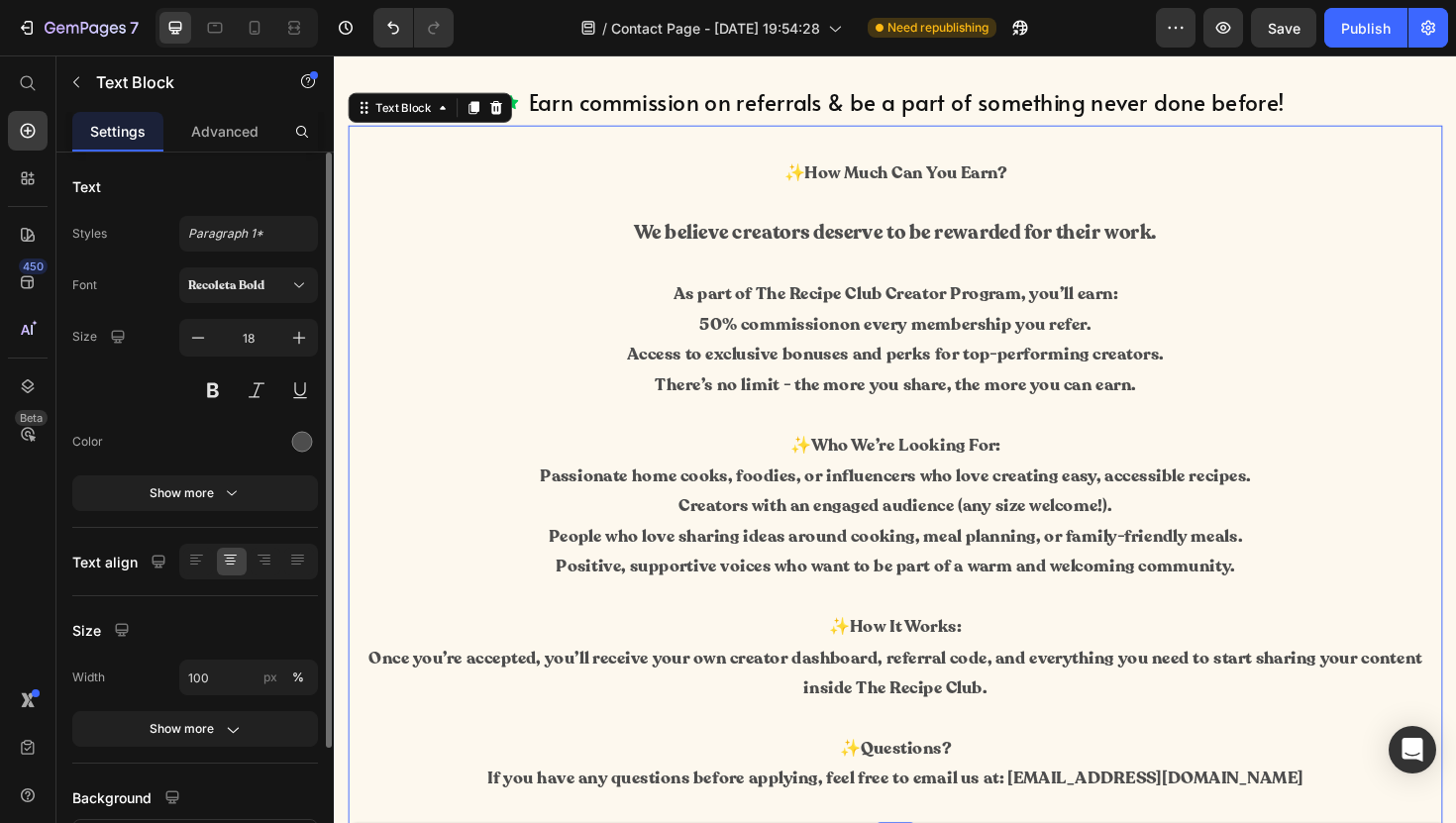 scroll, scrollTop: 0, scrollLeft: 0, axis: both 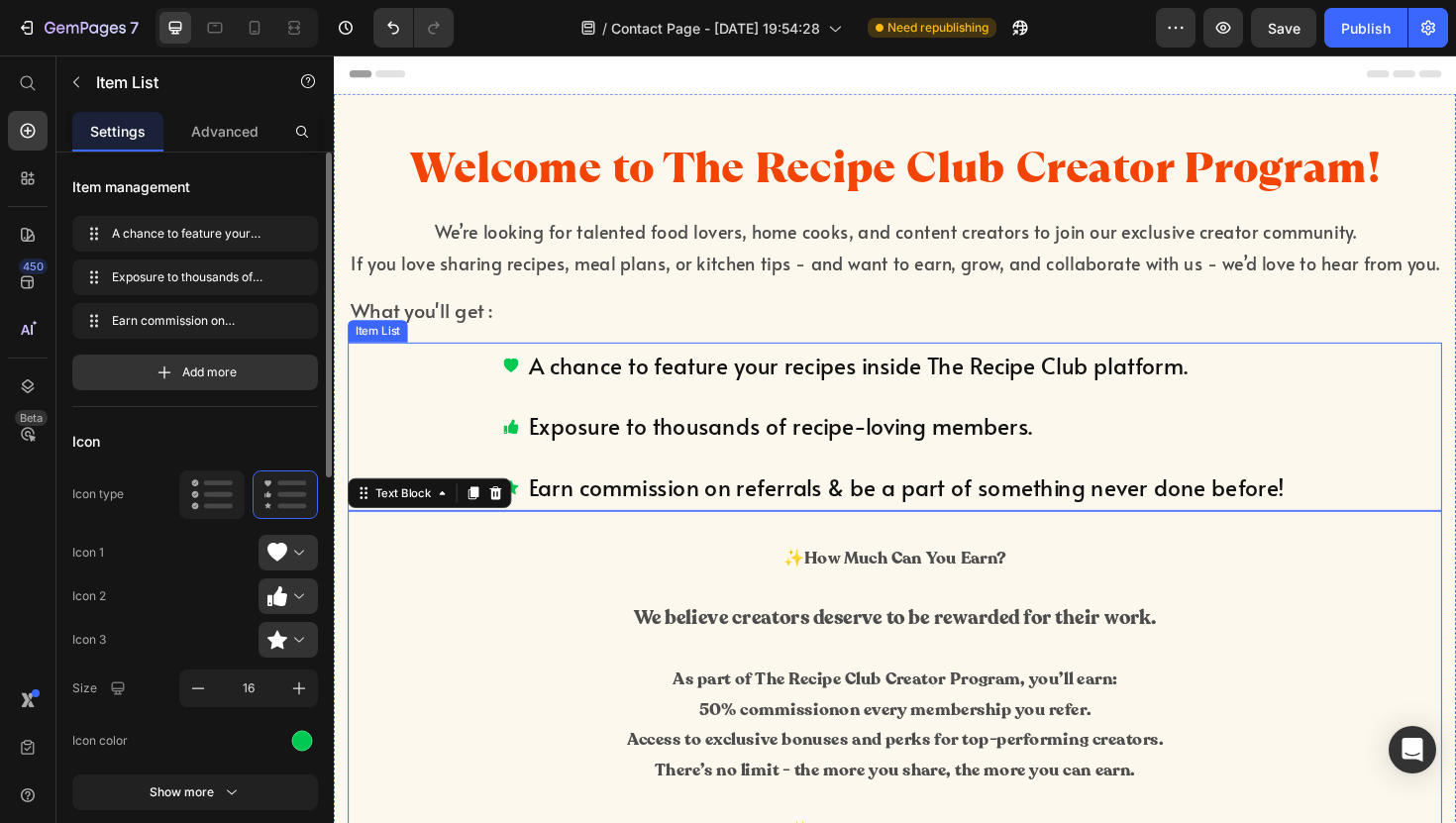 click on "Exposure to thousands of recipe-loving members." at bounding box center [940, 448] 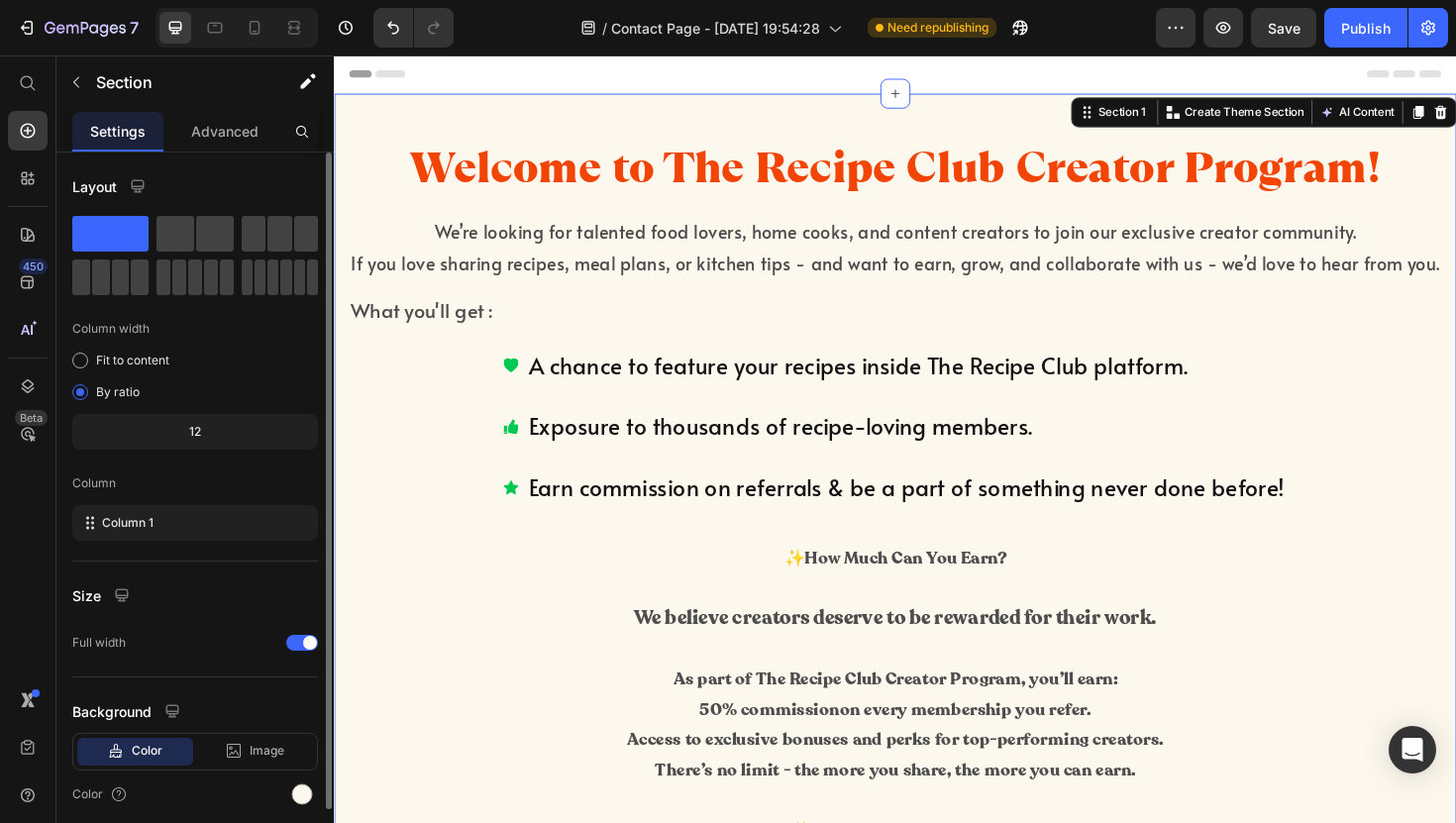 click on "Welcome to The Recipe Club Creator Program! Heading We’re looking for talented food lovers, home cooks, and content creators to join our exclusive creator community. If you love sharing recipes, meal plans, or kitchen tips - and want to earn, grow, and collaborate with us - we’d love to hear from you. Text Block What you'll get : Text Block A chance to feature your recipes inside The Recipe Club platform.  Exposure to thousands of recipe-loving members.  Earn commission on referrals & be a part of something never done before! Item List ✨  How Much Can You Earn? We believe creators deserve to be rewarded for their work. As part of The Recipe Club Creator Program, you’ll earn: 50% commission  on every membership you refer. Access to exclusive bonuses and perks for top-performing creators. There’s no limit - the more you share, the more you can earn. ✨  Who We’re Looking For: Passionate home cooks, foodies, or influencers who love creating easy, accessible recipes. ✨  How It Works: ✨    Row" at bounding box center [928, 912] 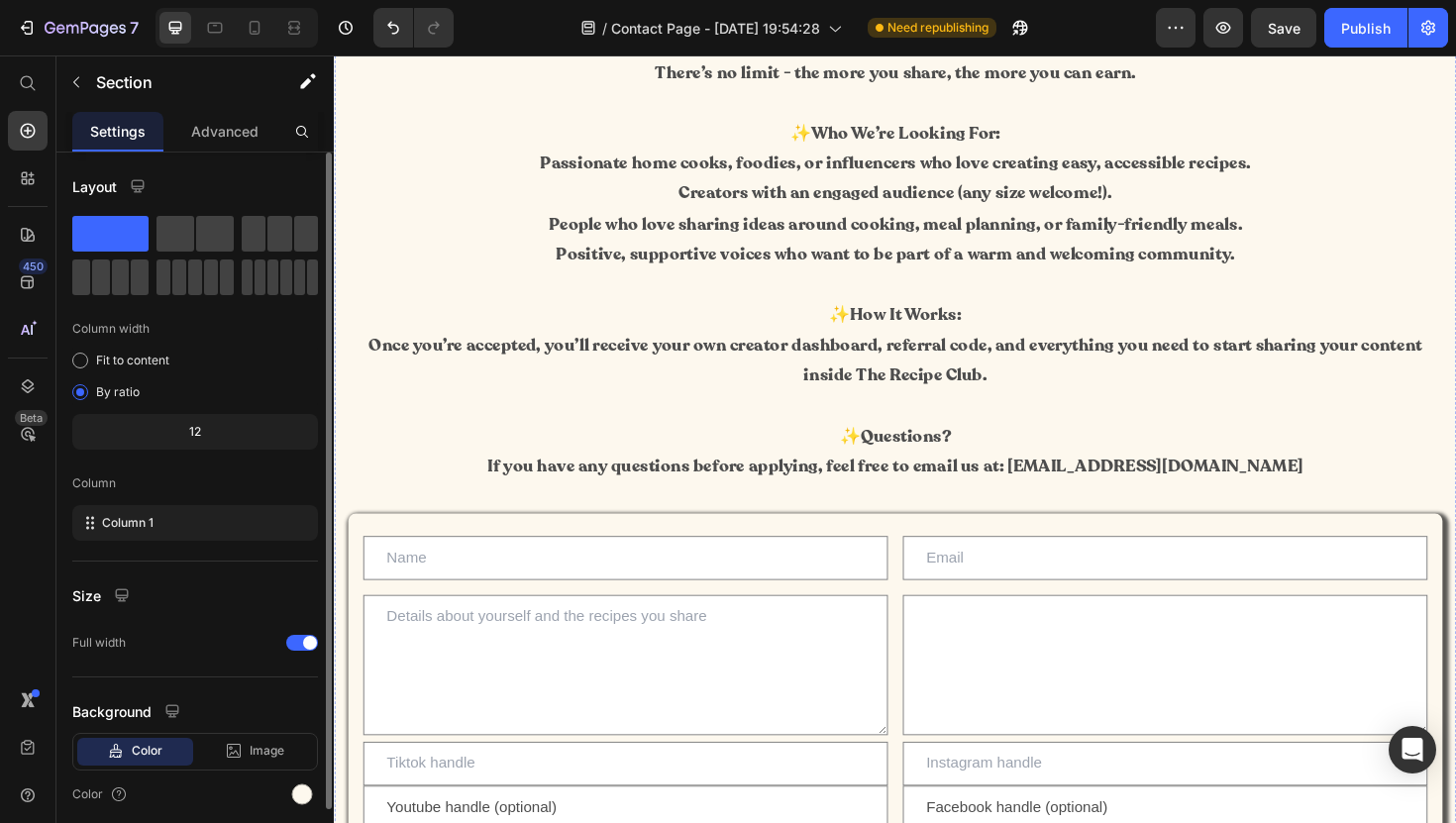 scroll, scrollTop: 1147, scrollLeft: 0, axis: vertical 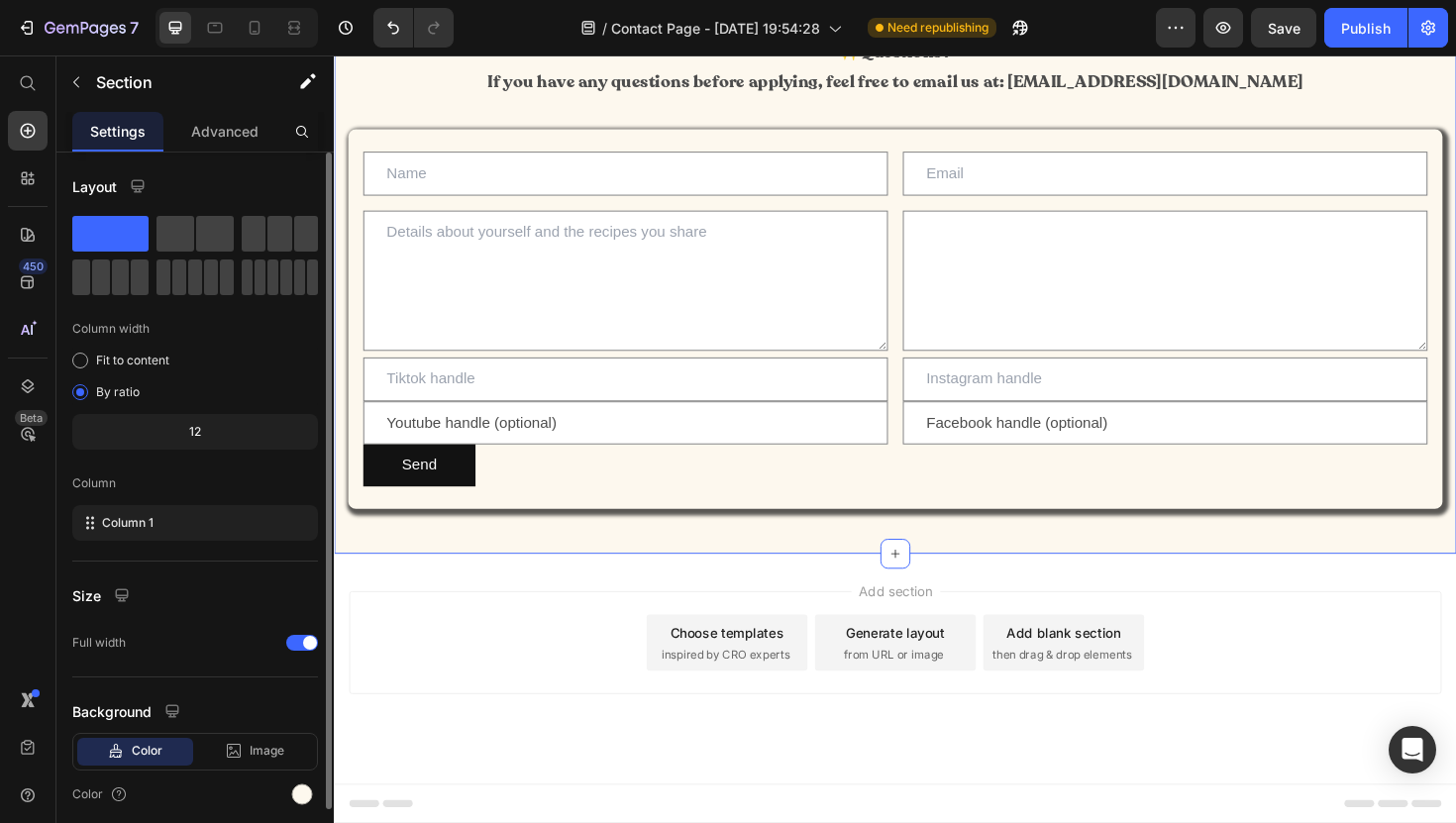 click on "Welcome to The Recipe Club Creator Program! Heading We’re looking for talented food lovers, home cooks, and content creators to join our exclusive creator community. If you love sharing recipes, meal plans, or kitchen tips - and want to earn, grow, and collaborate with us - we’d love to hear from you. Text Block What you'll get : Text Block A chance to feature your recipes inside The Recipe Club platform.  Exposure to thousands of recipe-loving members.  Earn commission on referrals & be a part of something never done before! Item List ✨  How Much Can You Earn? We believe creators deserve to be rewarded for their work. As part of The Recipe Club Creator Program, you’ll earn: 50% commission  on every membership you refer. Access to exclusive bonuses and perks for top-performing creators. There’s no limit - the more you share, the more you can earn. ✨  Who We’re Looking For: Passionate home cooks, foodies, or influencers who love creating easy, accessible recipes. ✨  How It Works: ✨    Row" at bounding box center [928, -234] 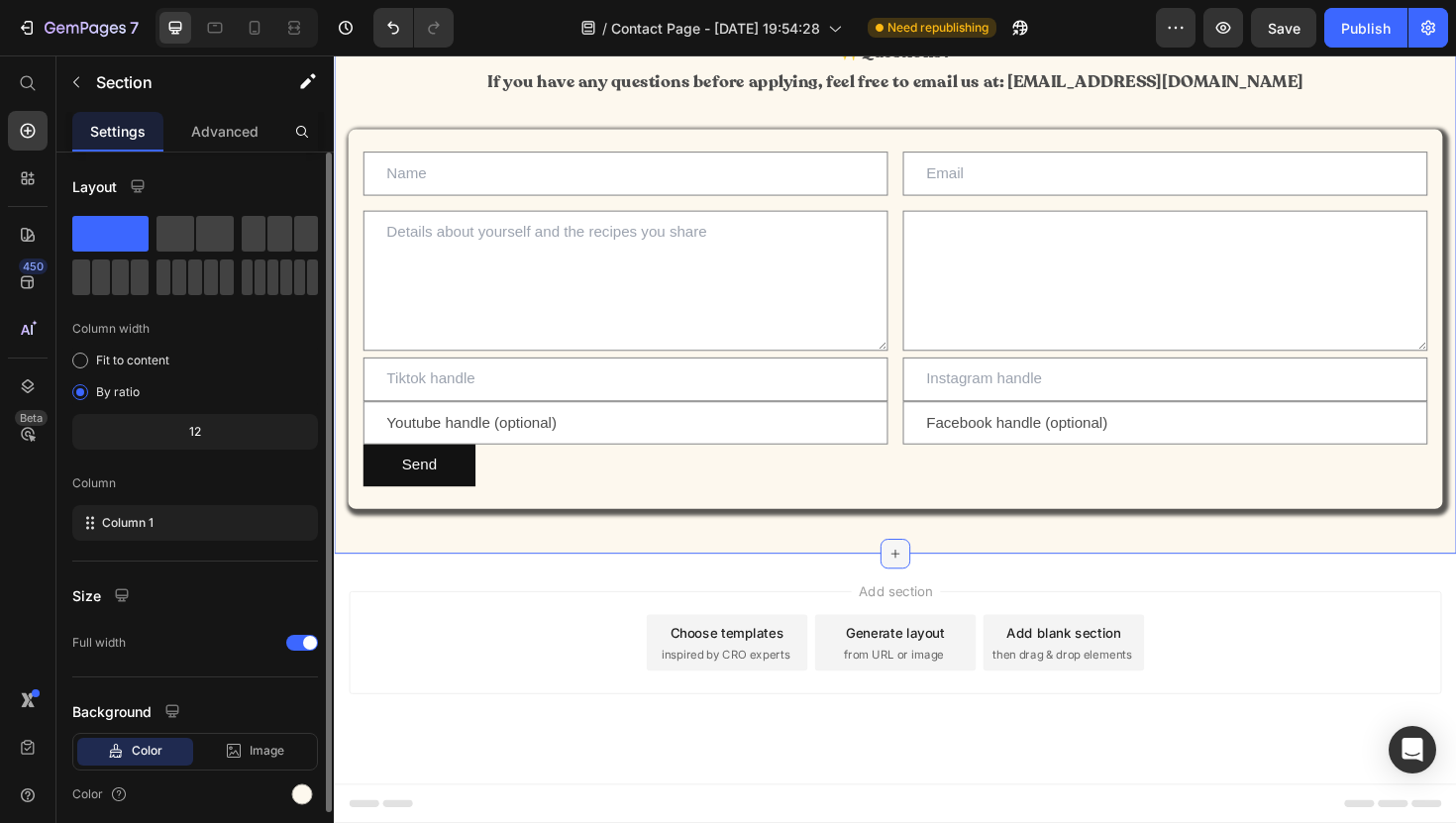 click 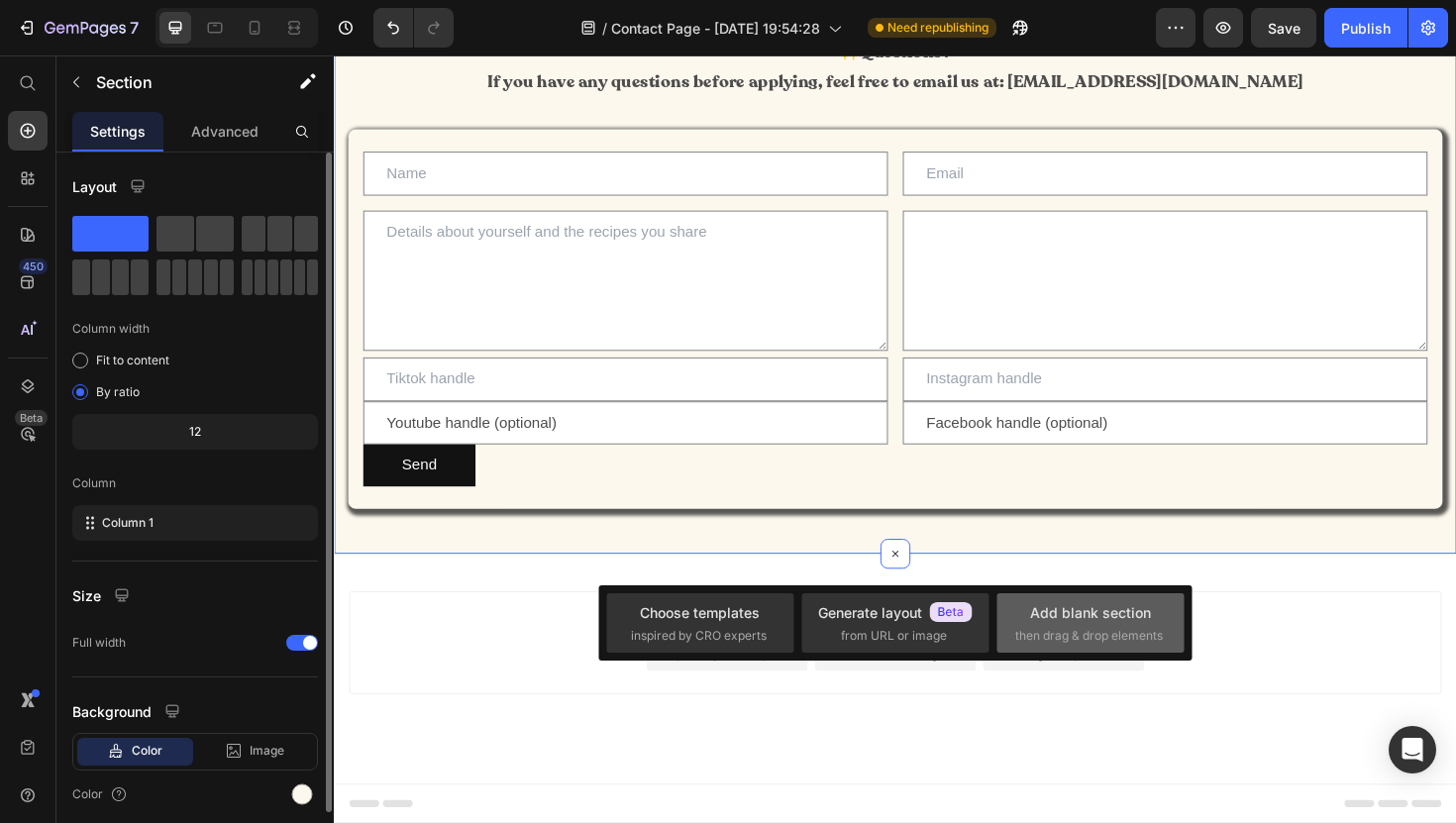 click on "Add blank section  then drag & drop elements" at bounding box center (1091, 623) 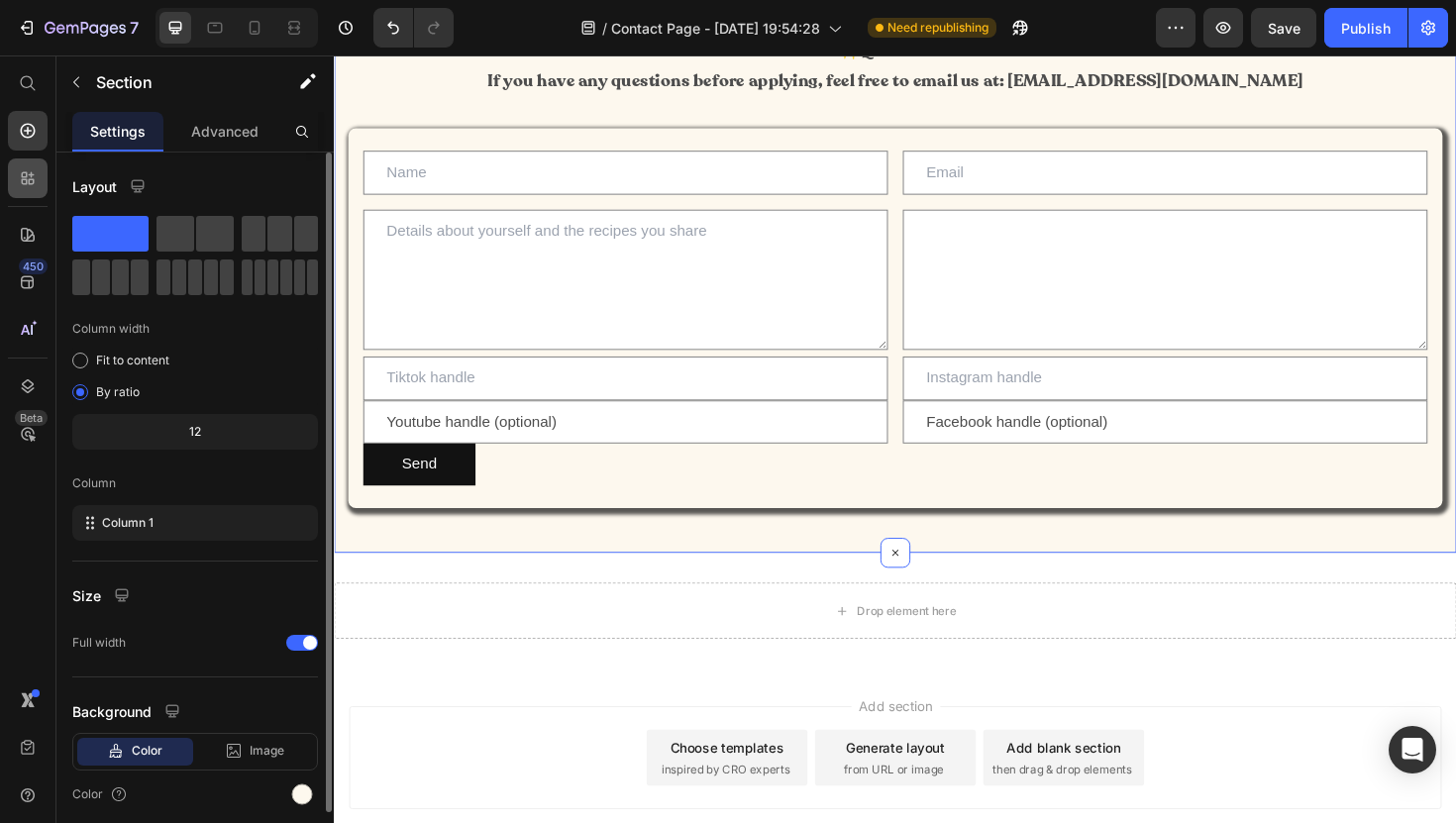click 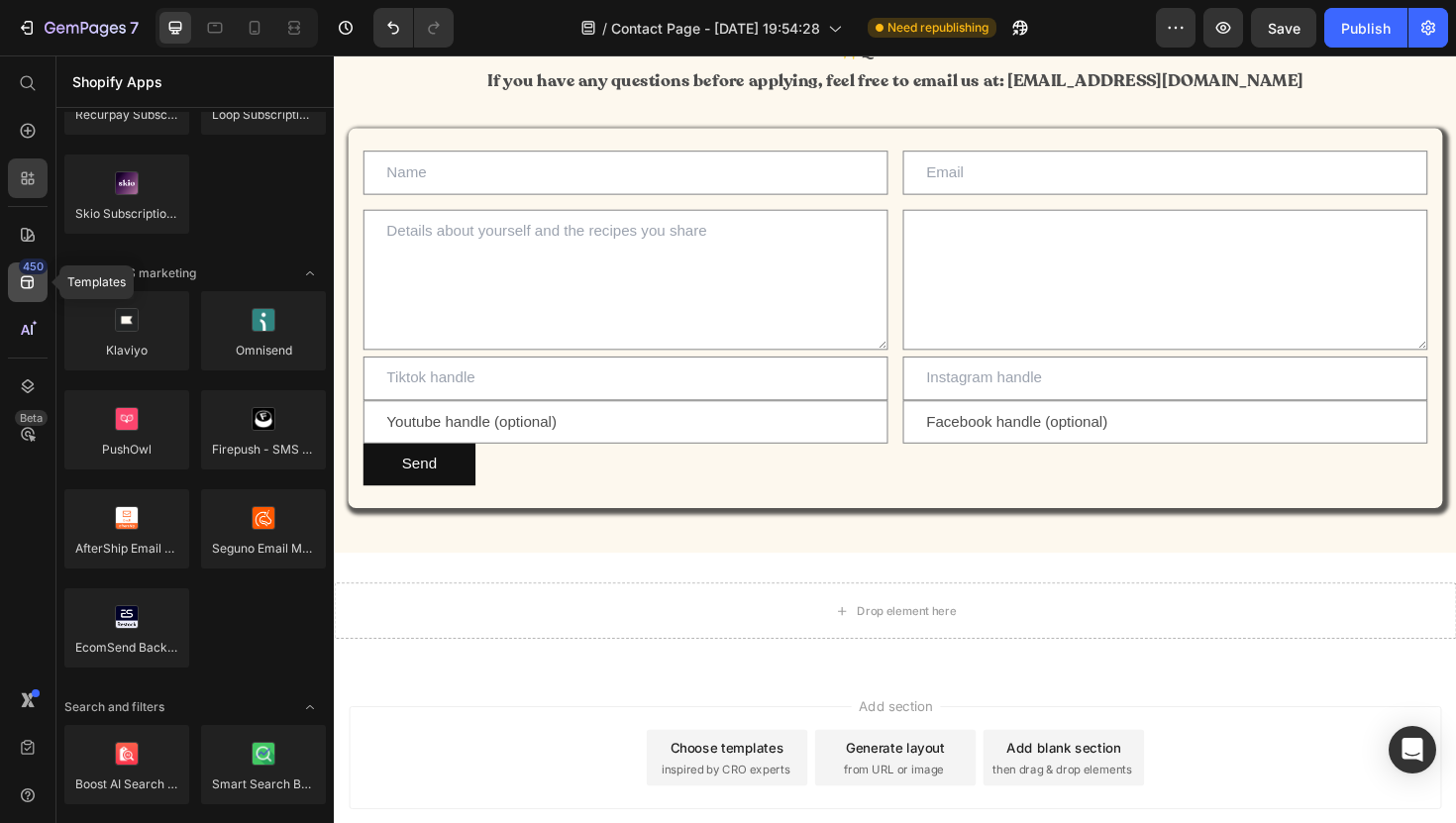 click on "450" at bounding box center (33, 266) 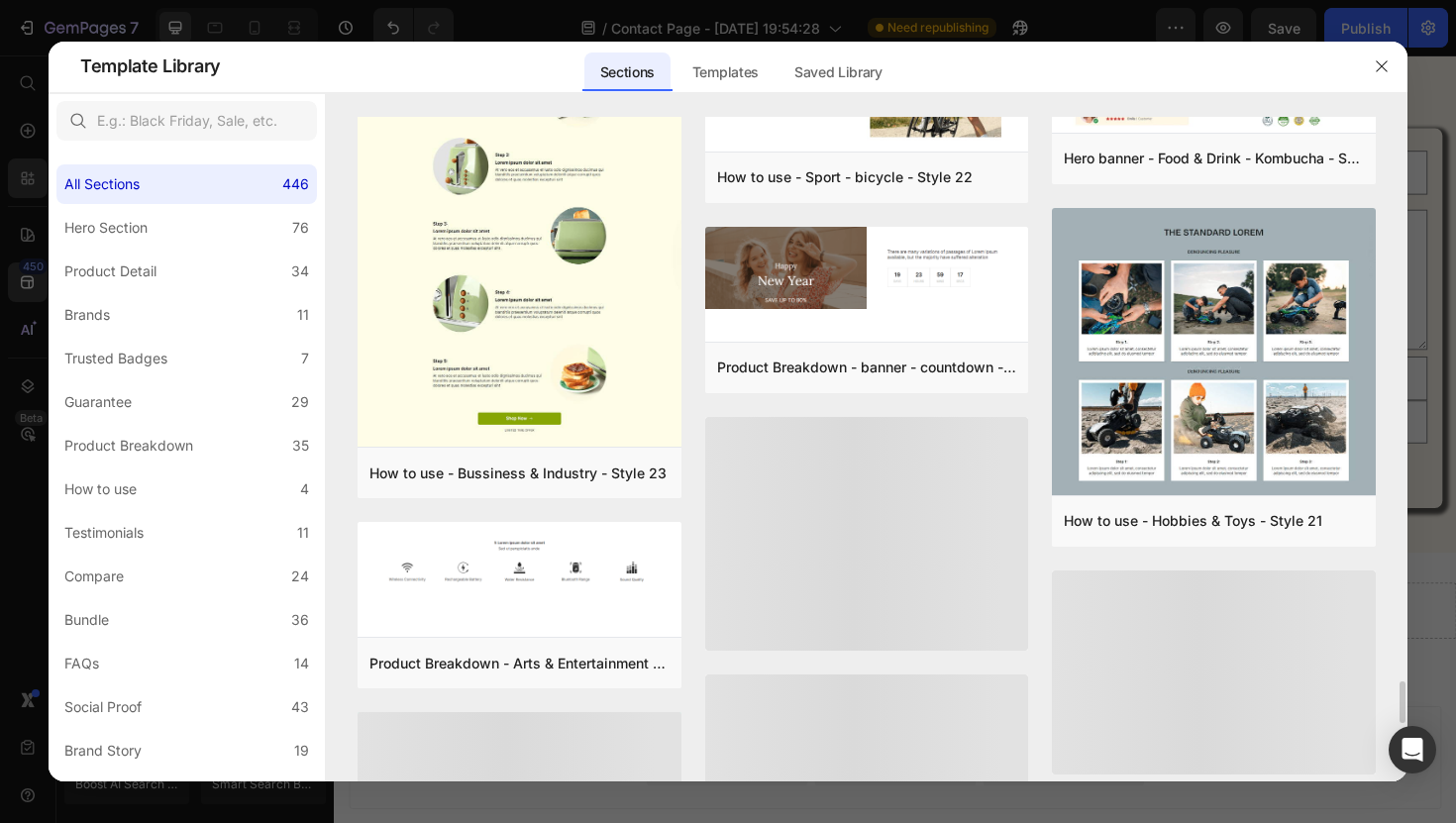 scroll, scrollTop: 8168, scrollLeft: 0, axis: vertical 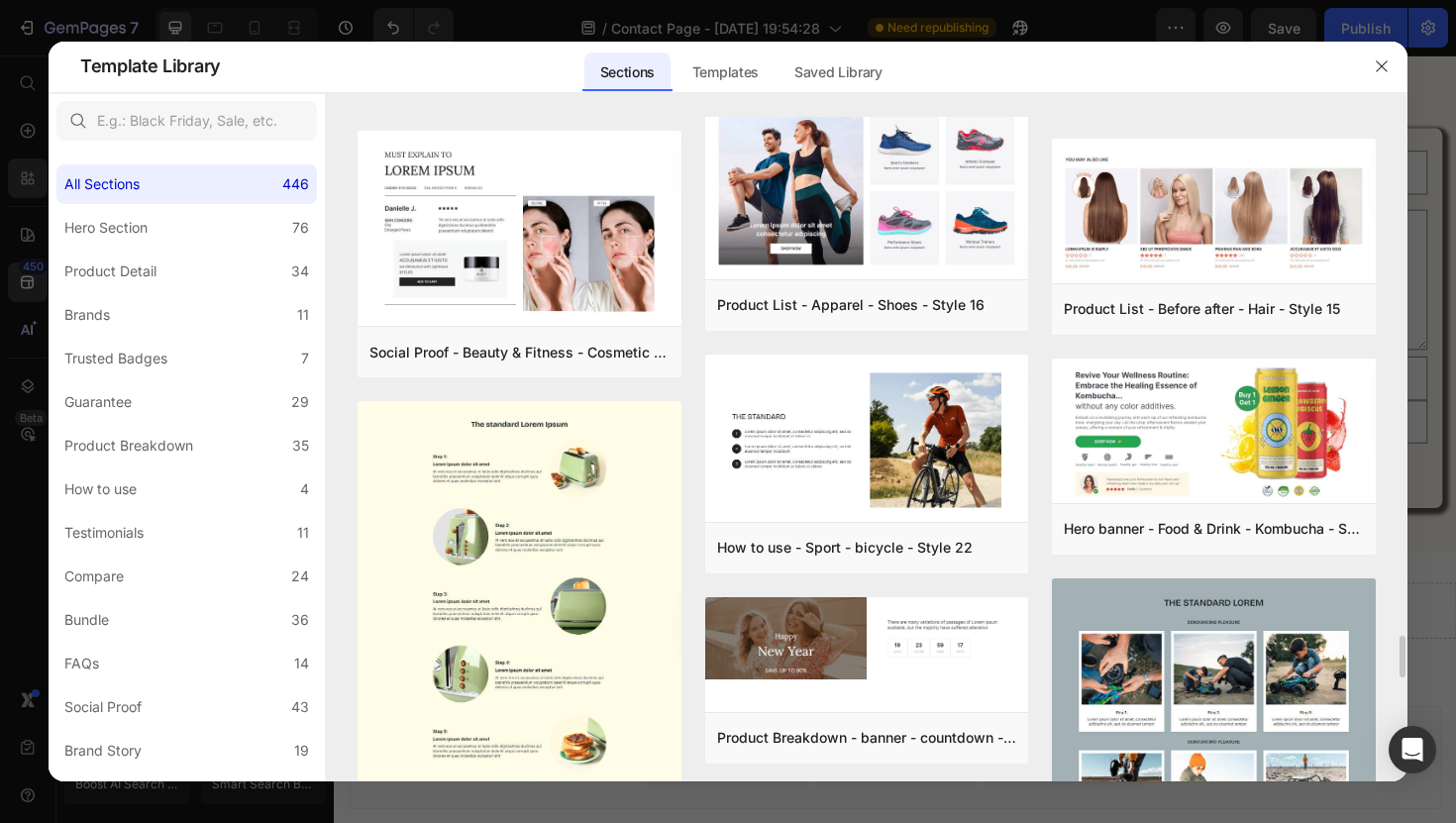 click at bounding box center [519, 611] 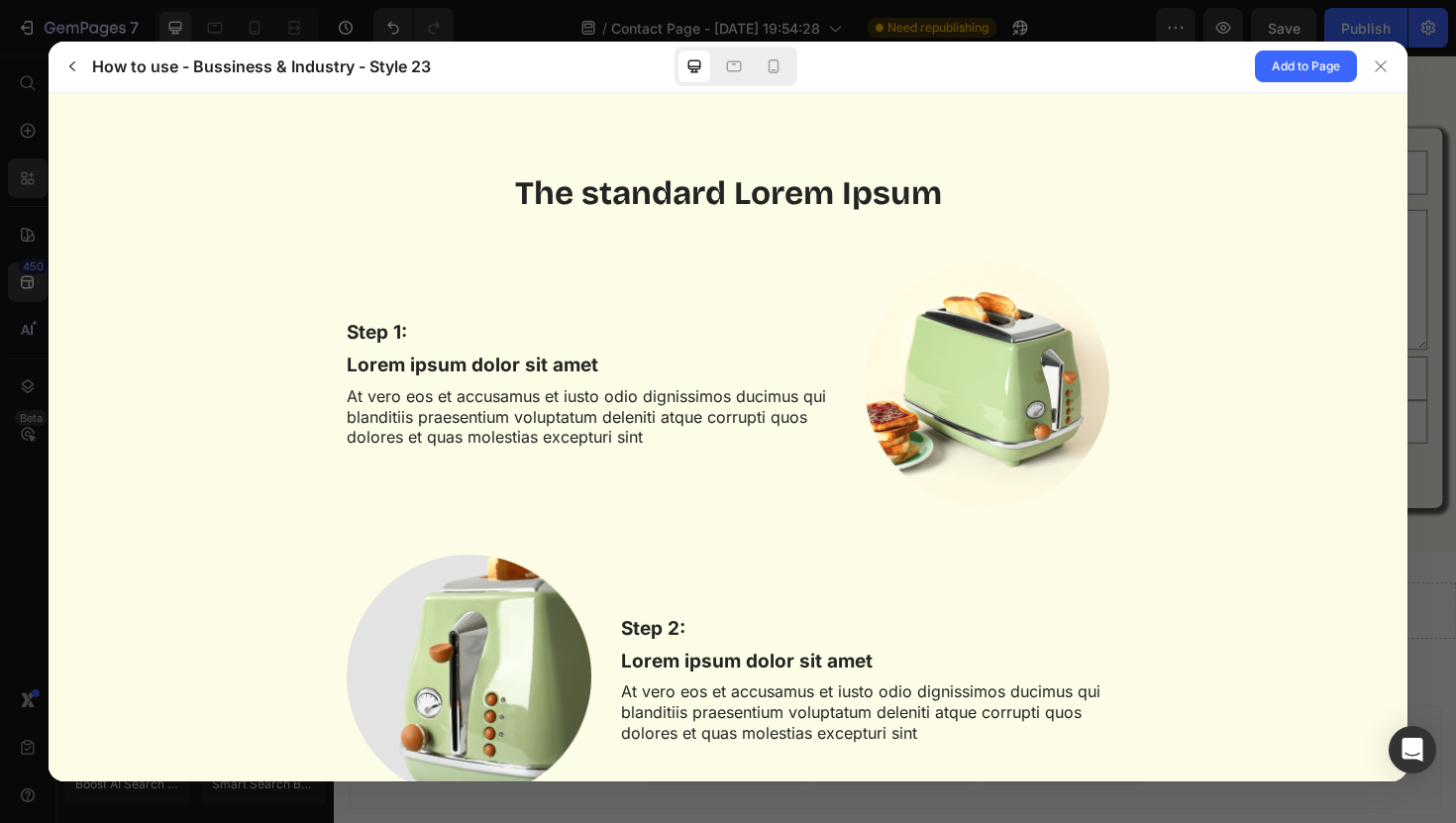 scroll, scrollTop: 0, scrollLeft: 0, axis: both 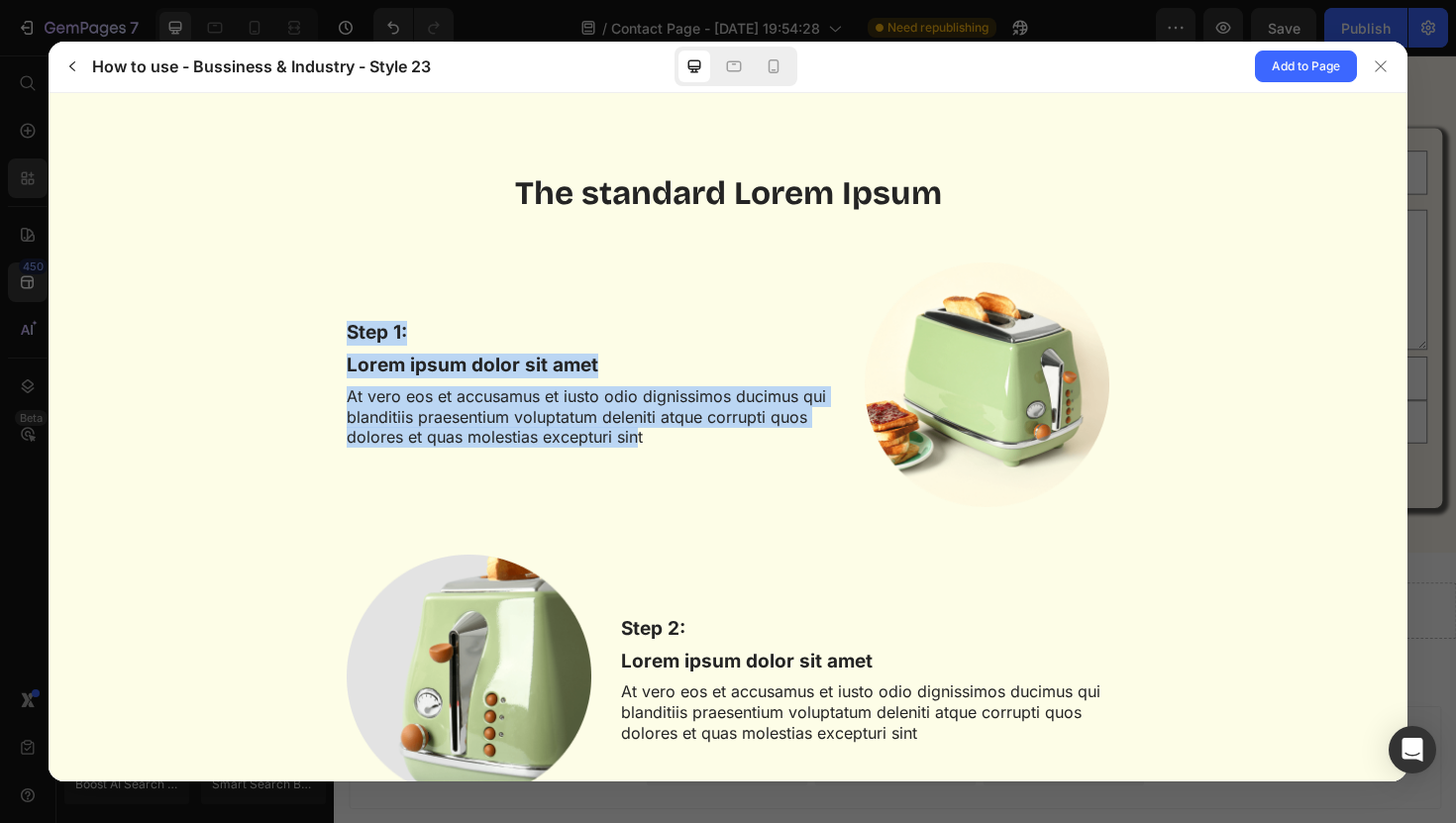 drag, startPoint x: 352, startPoint y: 331, endPoint x: 633, endPoint y: 435, distance: 299.6281 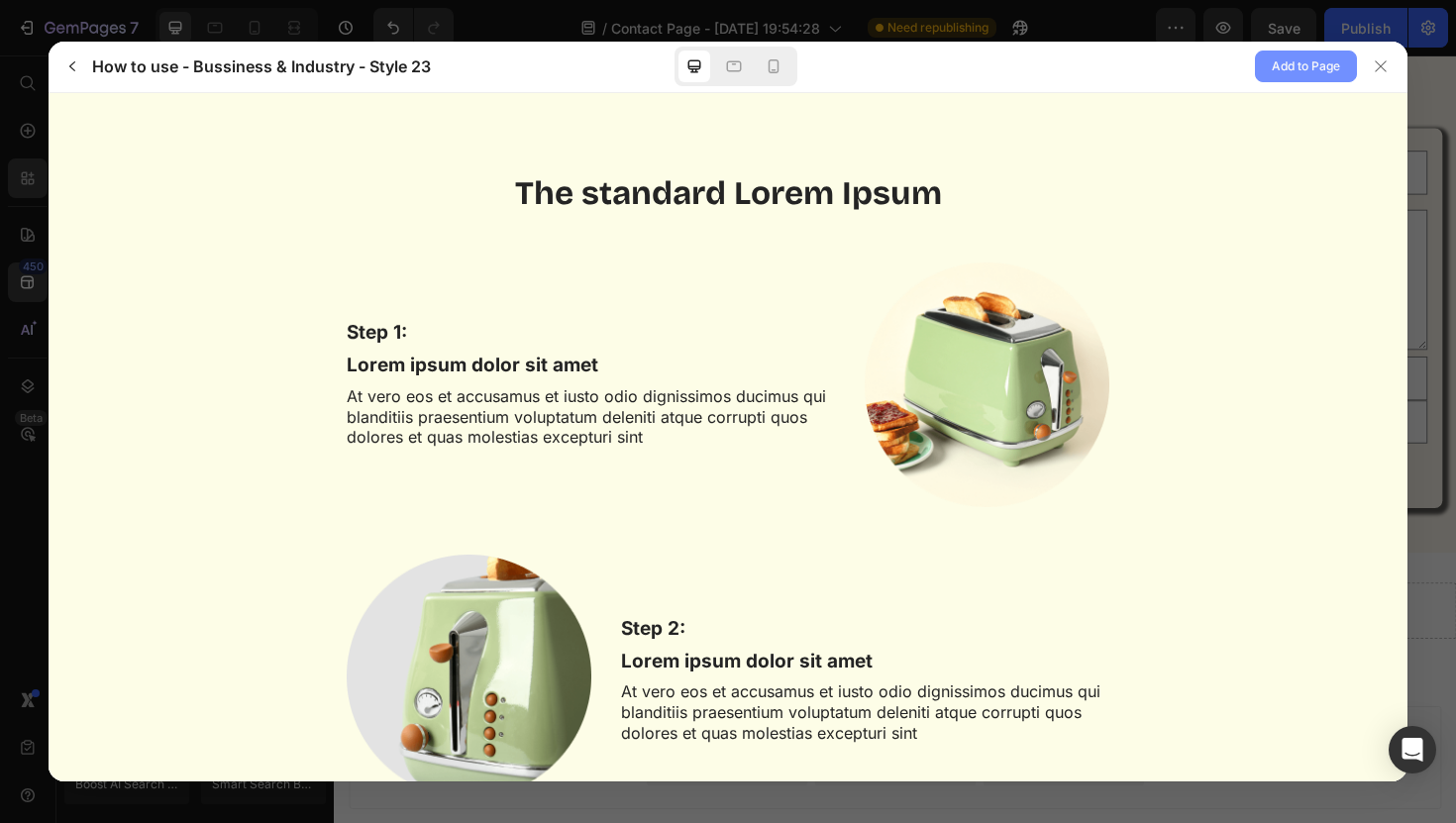 click on "Add to Page" 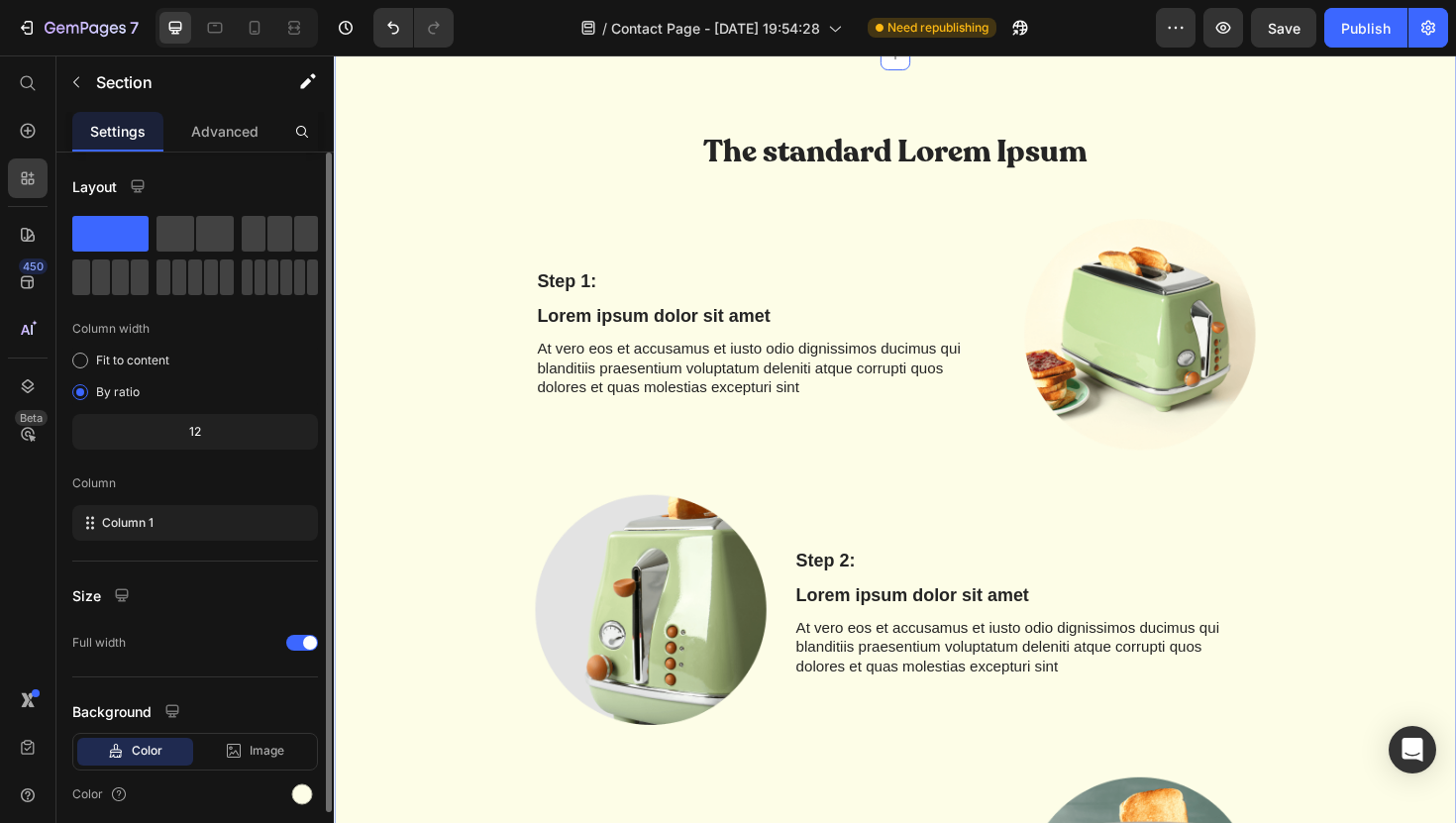 scroll, scrollTop: 1798, scrollLeft: 0, axis: vertical 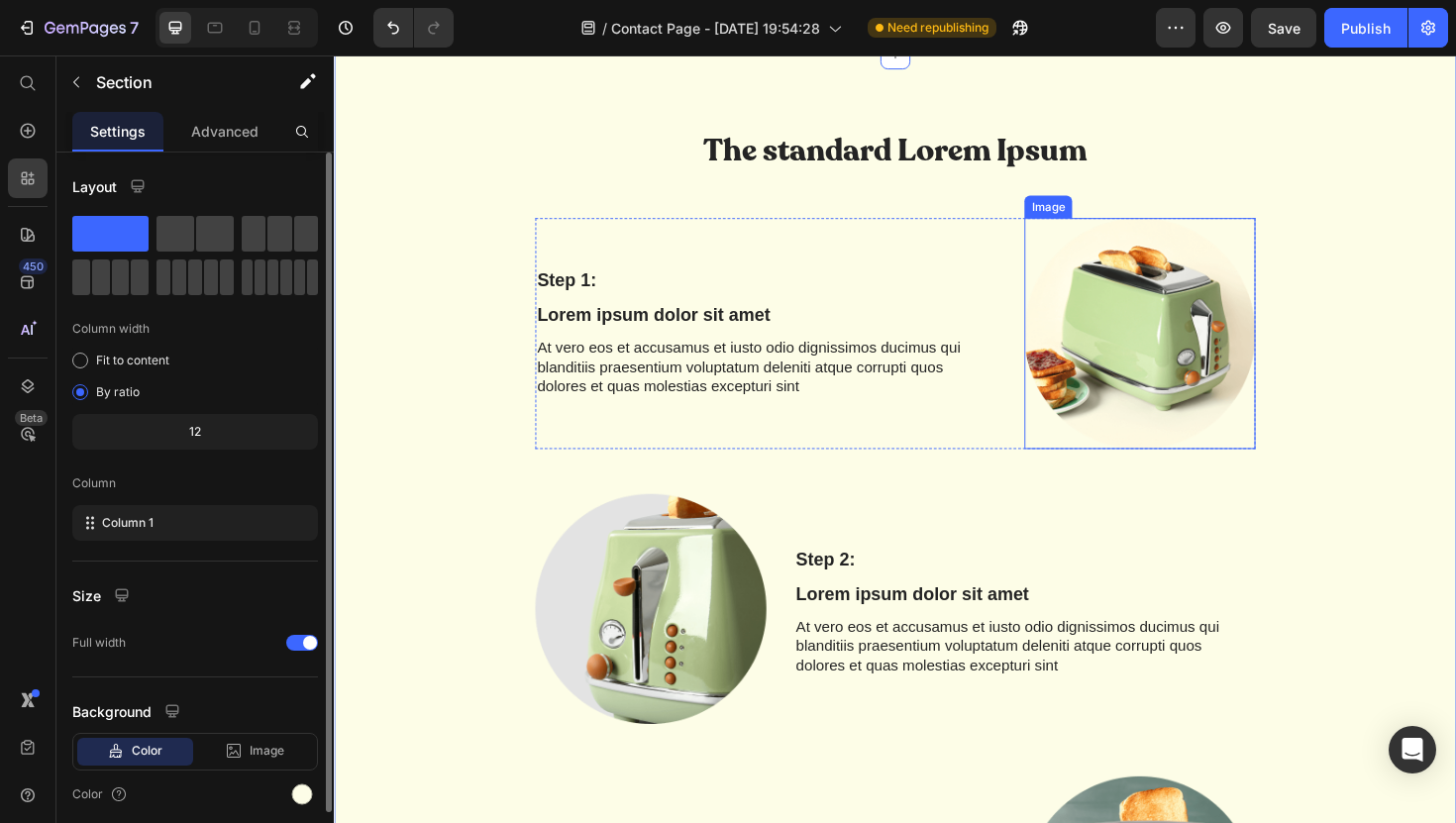 click at bounding box center (1187, 350) 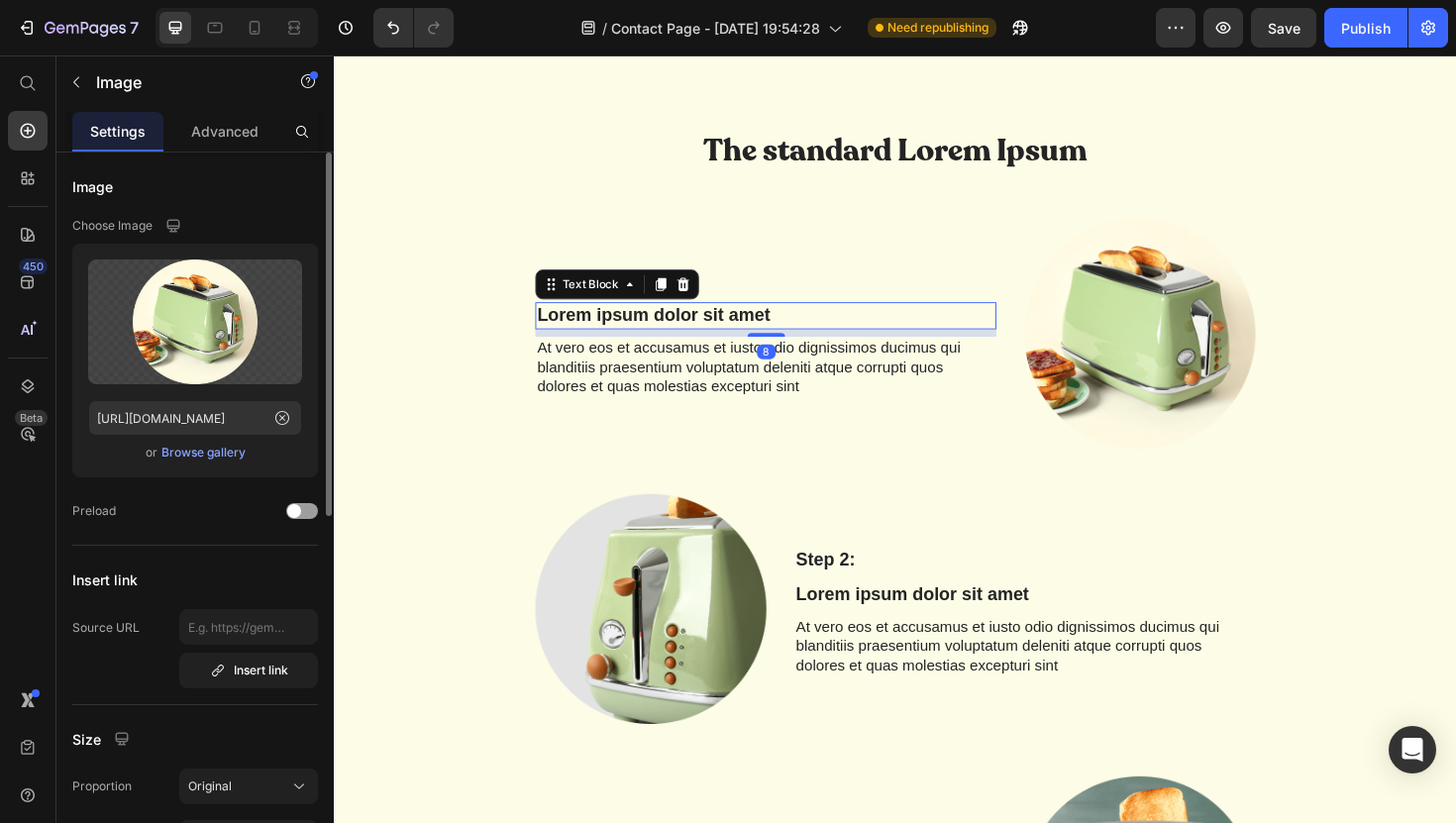 click on "Lorem ipsum dolor sit amet" at bounding box center (790, 331) 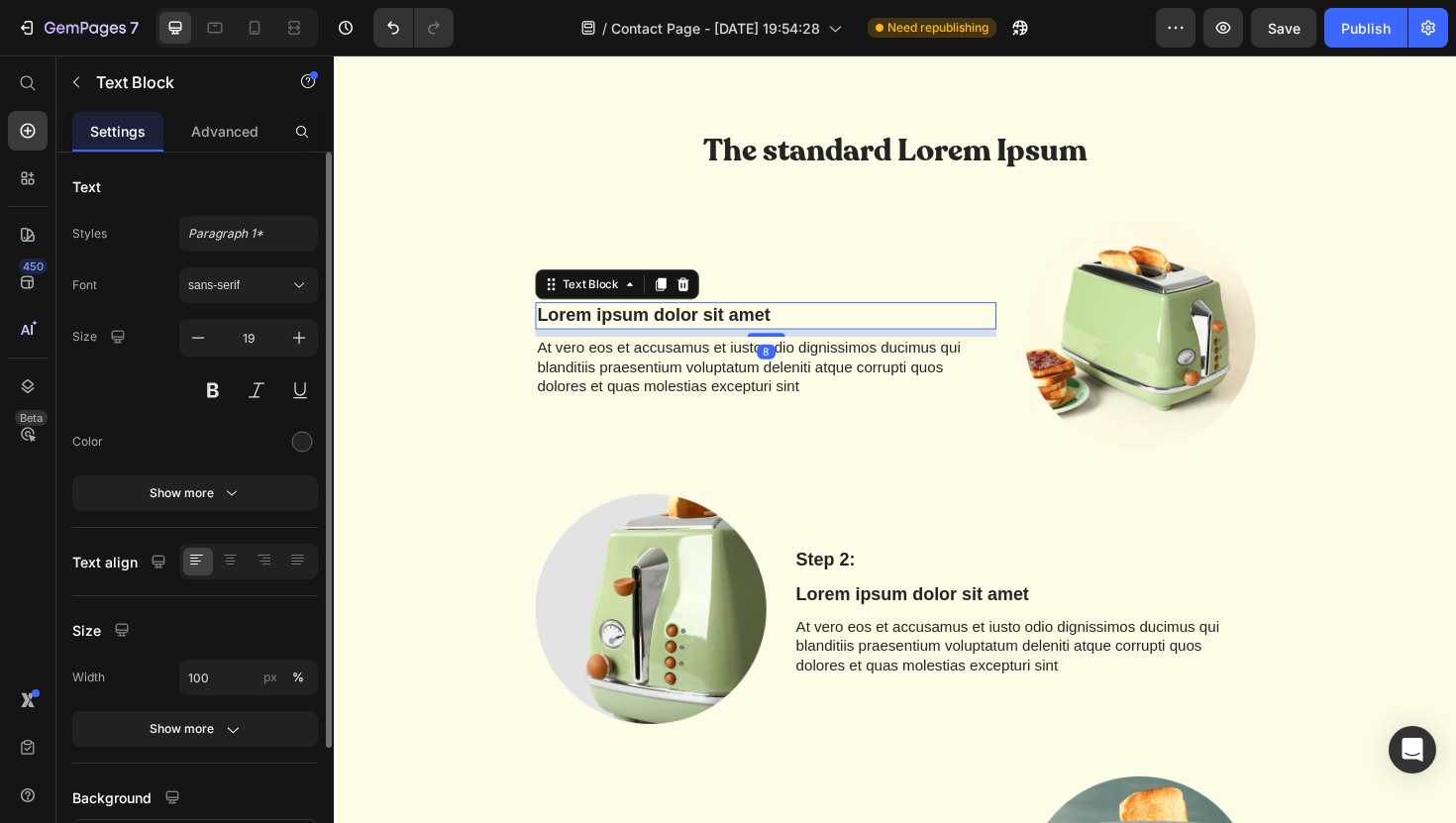 click on "Lorem ipsum dolor sit amet" at bounding box center [790, 331] 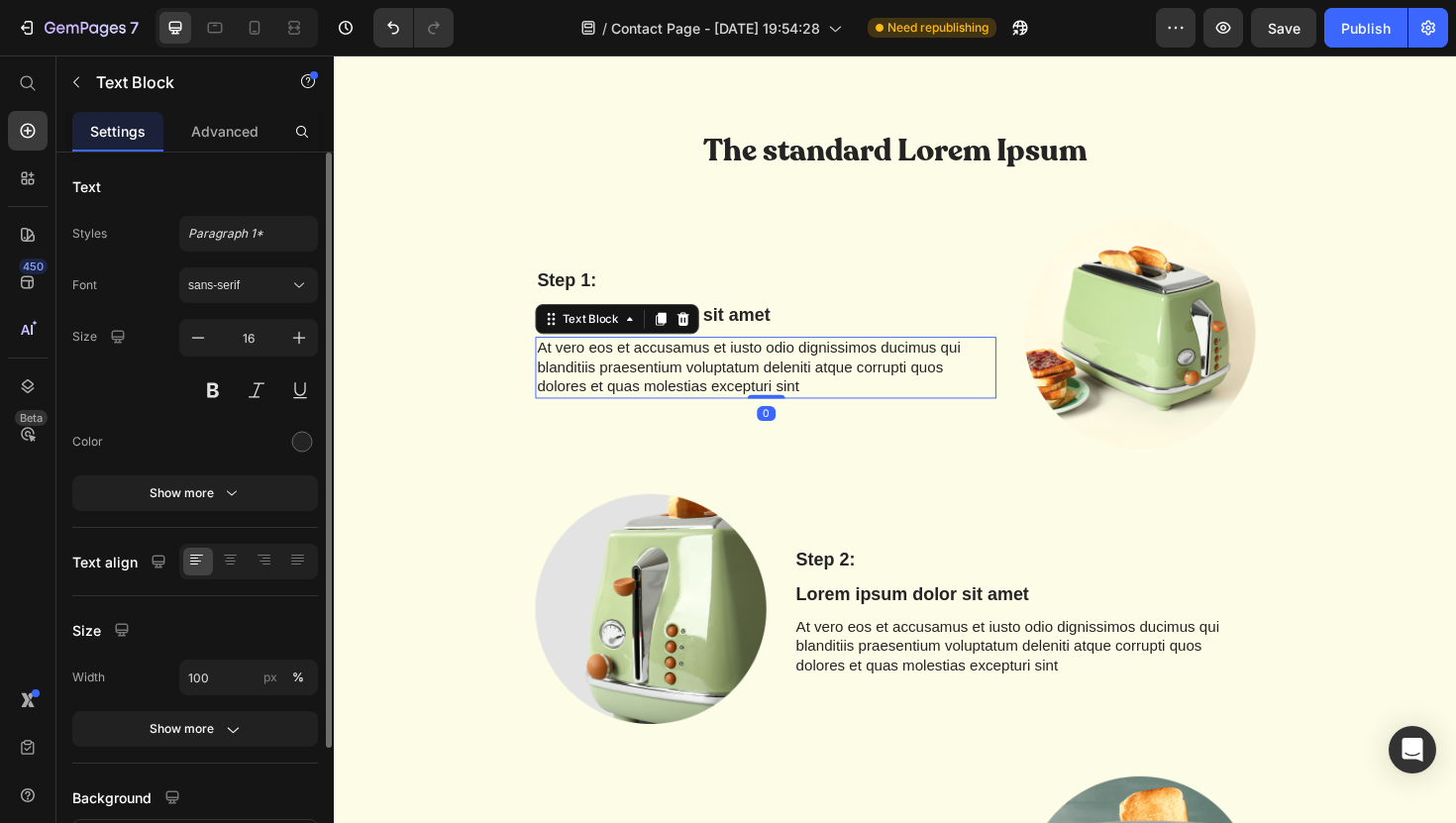 click on "At vero eos et accusamus et iusto odio dignissimos ducimus qui blanditiis praesentium voluptatum deleniti atque corrupti quos dolores et quas molestias excepturi sint" at bounding box center (790, 386) 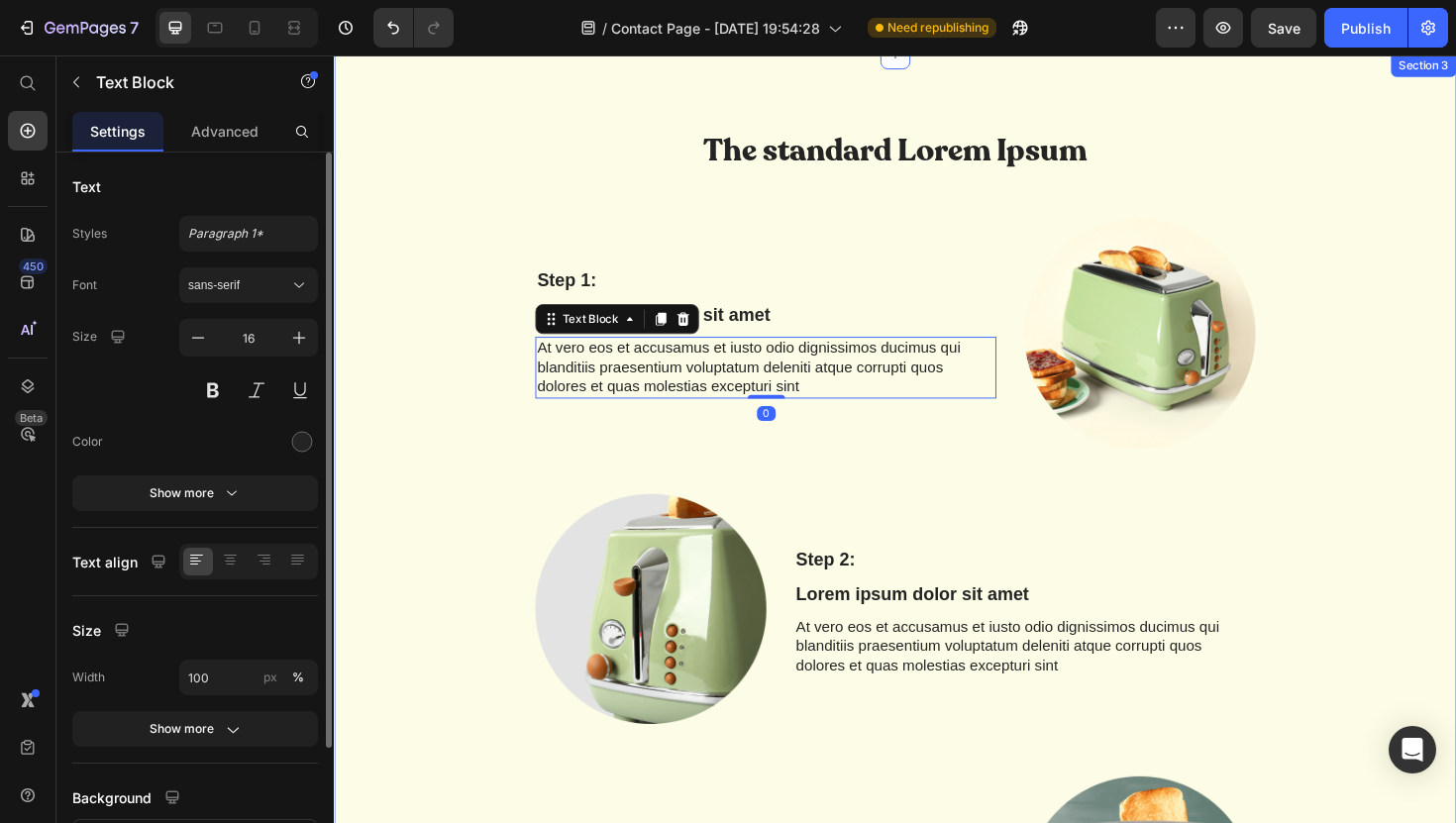 click at bounding box center [669, 642] 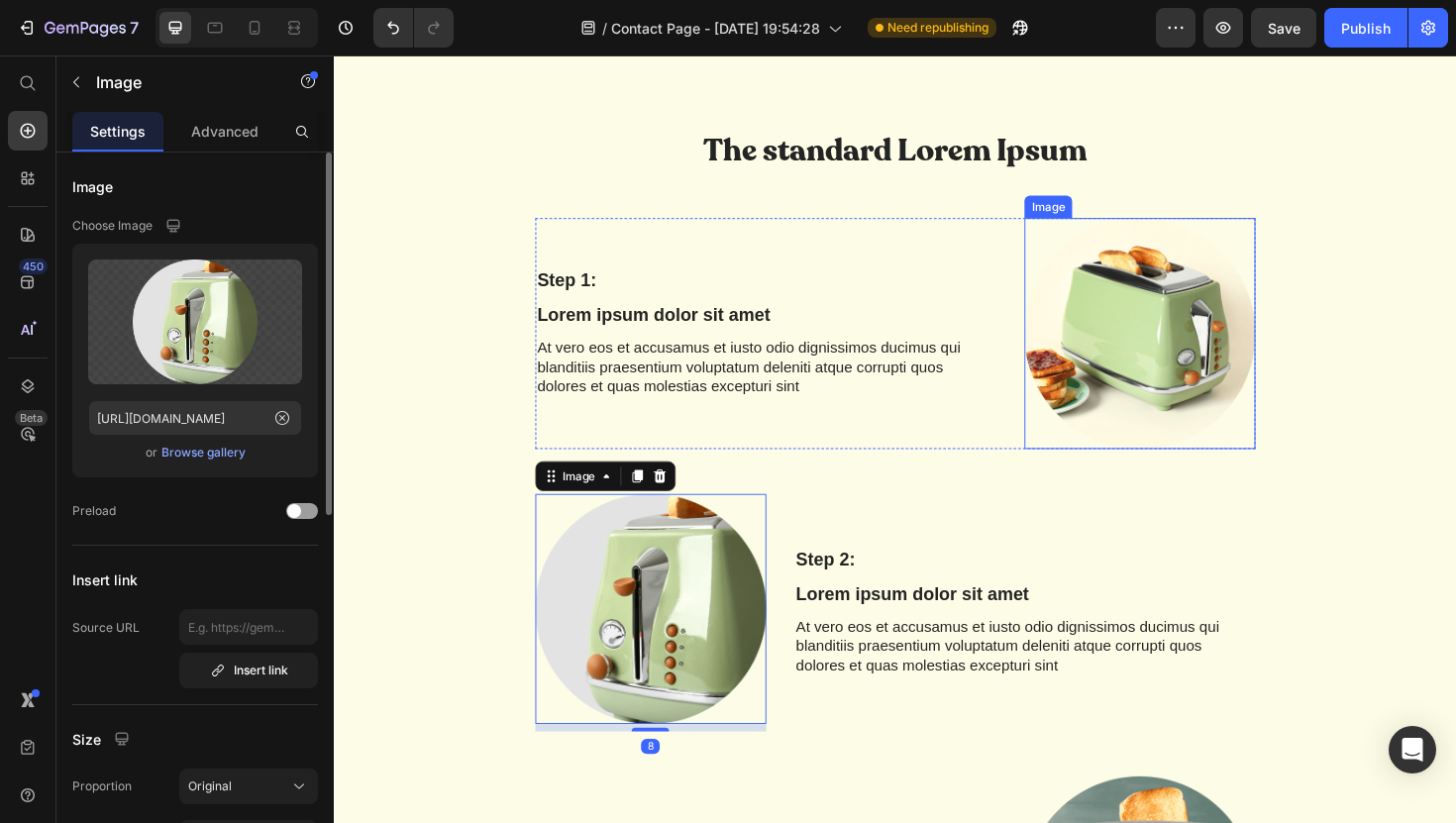 click at bounding box center (1187, 350) 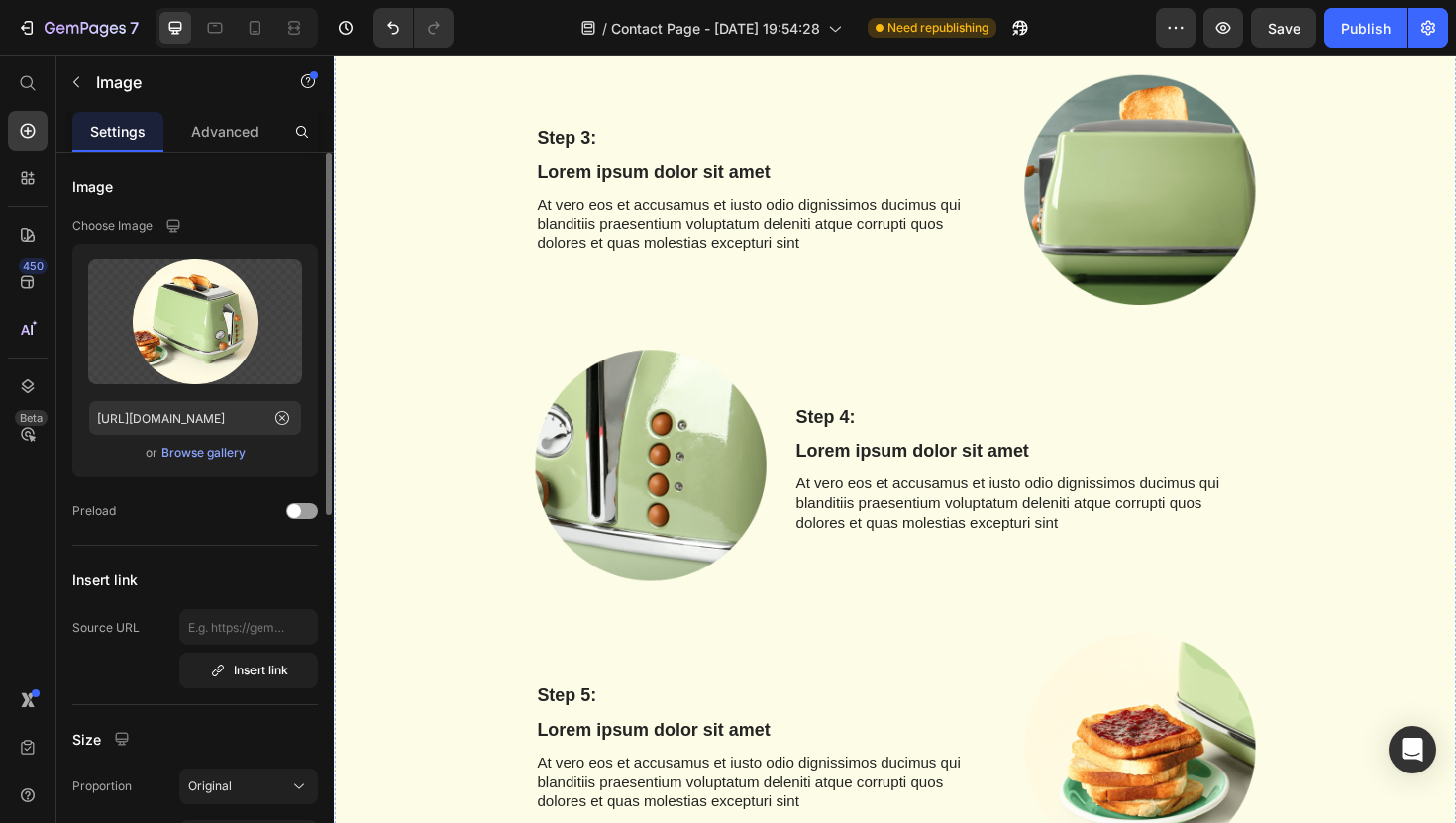 scroll, scrollTop: 2613, scrollLeft: 0, axis: vertical 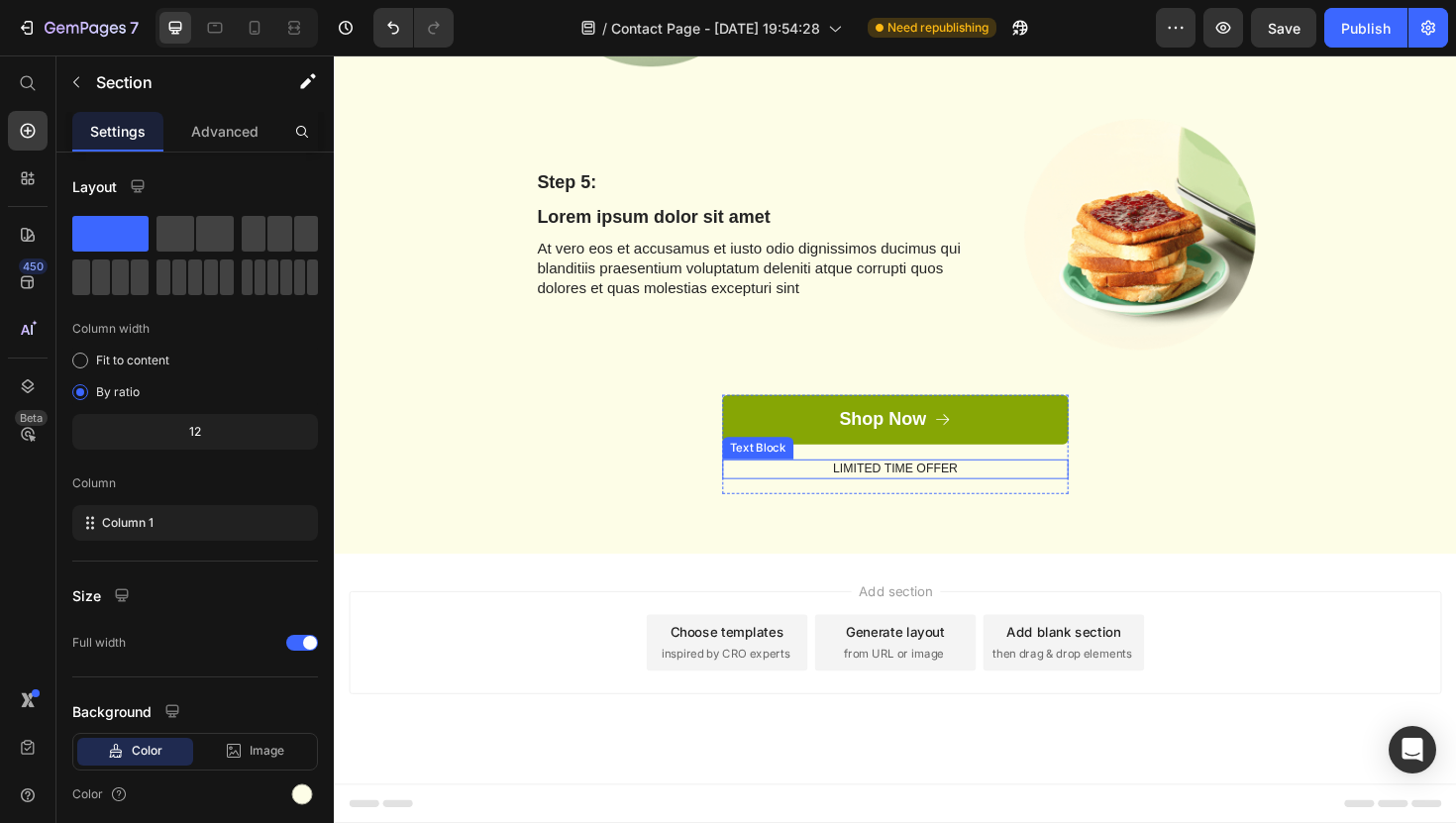 click on "The standard Lorem Ipsum Heading Row Step 1: Text Block Lorem ipsum dolor sit amet Text Block At vero eos et accusamus et iusto odio dignissimos ducimus qui blanditiis praesentium voluptatum deleniti atque corrupti quos dolores et quas molestias excepturi sint Text Block Image   0 Row Image Step 2: Text Block Lorem ipsum dolor sit amet Text Block At vero eos et accusamus et iusto odio dignissimos ducimus qui blanditiis praesentium voluptatum deleniti atque corrupti quos dolores et quas molestias excepturi sint Text Block Row Step 3: Text Block Lorem ipsum dolor sit amet Text Block At vero eos et accusamus et iusto odio dignissimos ducimus qui blanditiis praesentium voluptatum deleniti atque corrupti quos dolores et quas molestias excepturi sint Text Block Image Row Image Step 4: Text Block Lorem ipsum dolor sit amet Text Block At vero eos et accusamus et iusto odio dignissimos ducimus qui blanditiis praesentium voluptatum deleniti atque corrupti quos dolores et quas molestias excepturi sint Text Block Row Row" at bounding box center (928, -148) 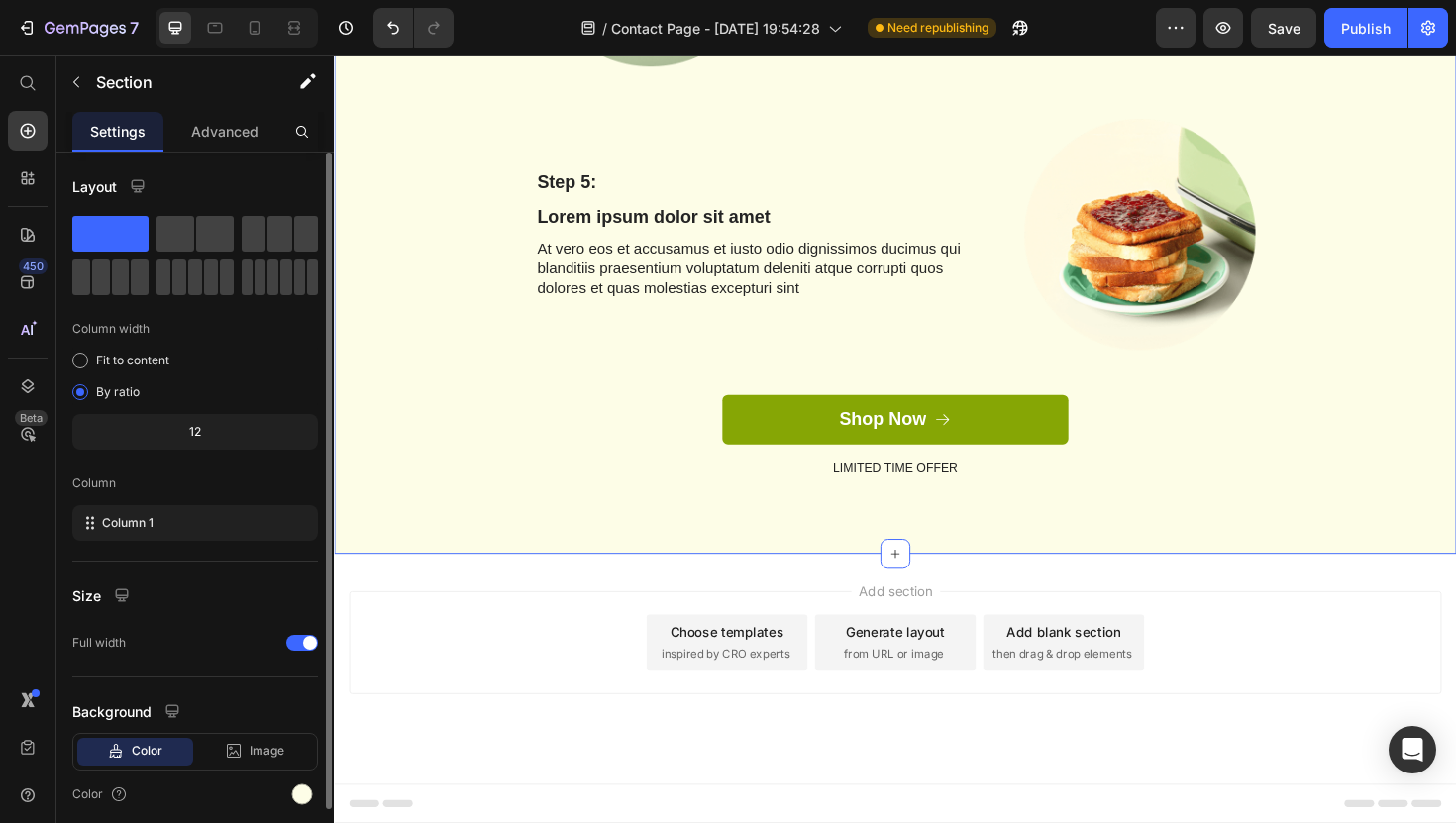 scroll, scrollTop: 73, scrollLeft: 0, axis: vertical 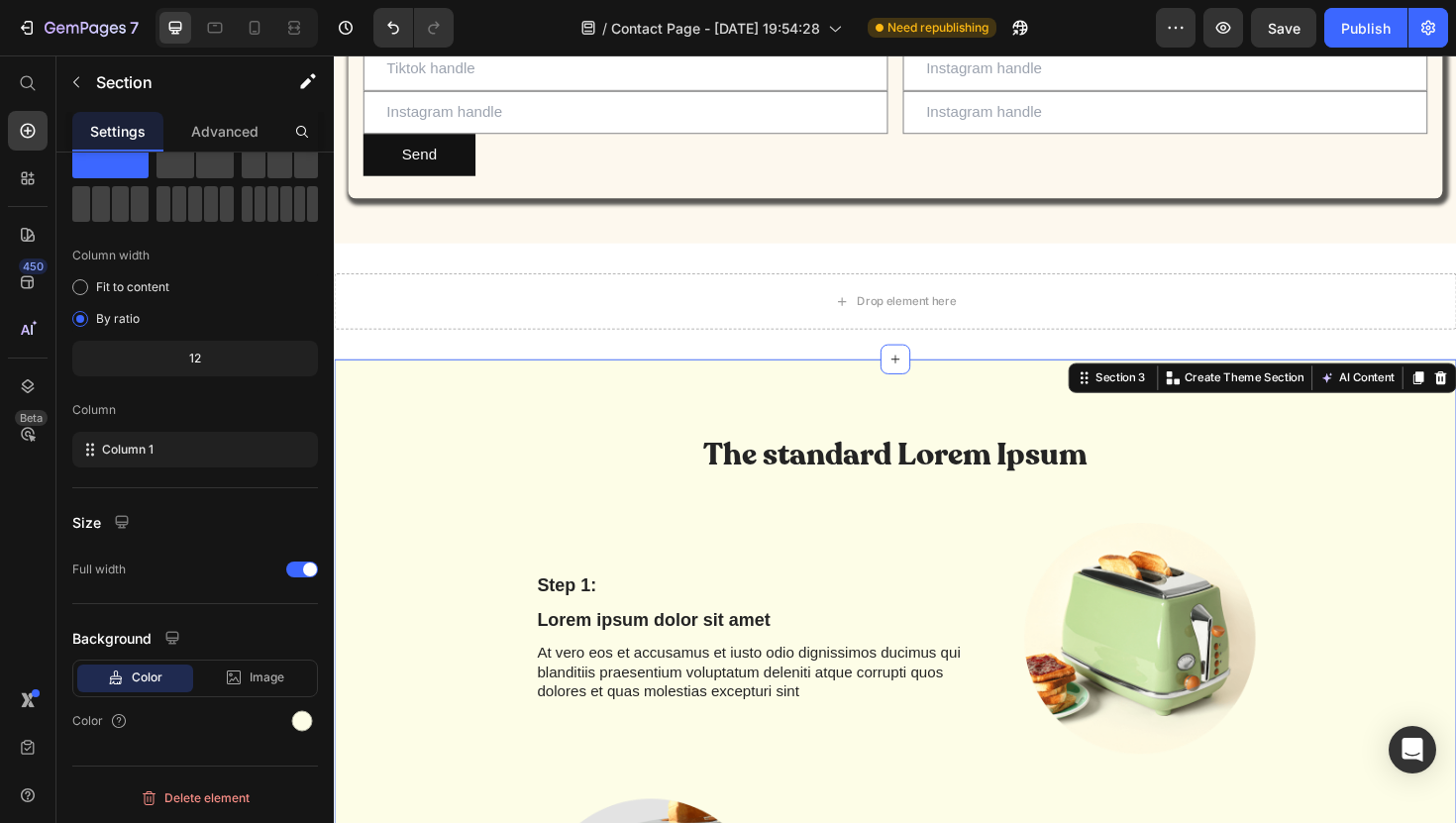 click on "The standard Lorem Ipsum Heading Row Step 1: Text Block Lorem ipsum dolor sit amet Text Block At vero eos et accusamus et iusto odio dignissimos ducimus qui blanditiis praesentium voluptatum deleniti atque corrupti quos dolores et quas molestias excepturi sint Text Block Image Row Image Step 2: Text Block Lorem ipsum dolor sit amet Text Block At vero eos et accusamus et iusto odio dignissimos ducimus qui blanditiis praesentium voluptatum deleniti atque corrupti quos dolores et quas molestias excepturi sint Text Block Row Step 3: Text Block Lorem ipsum dolor sit amet Text Block At vero eos et accusamus et iusto odio dignissimos ducimus qui blanditiis praesentium voluptatum deleniti atque corrupti quos dolores et quas molestias excepturi sint Text Block Image Row Image Step 4: Text Block Lorem ipsum dolor sit amet Text Block At vero eos et accusamus et iusto odio dignissimos ducimus qui blanditiis praesentium voluptatum deleniti atque corrupti quos dolores et quas molestias excepturi sint Text Block Row Step 5:" at bounding box center (928, 1248) 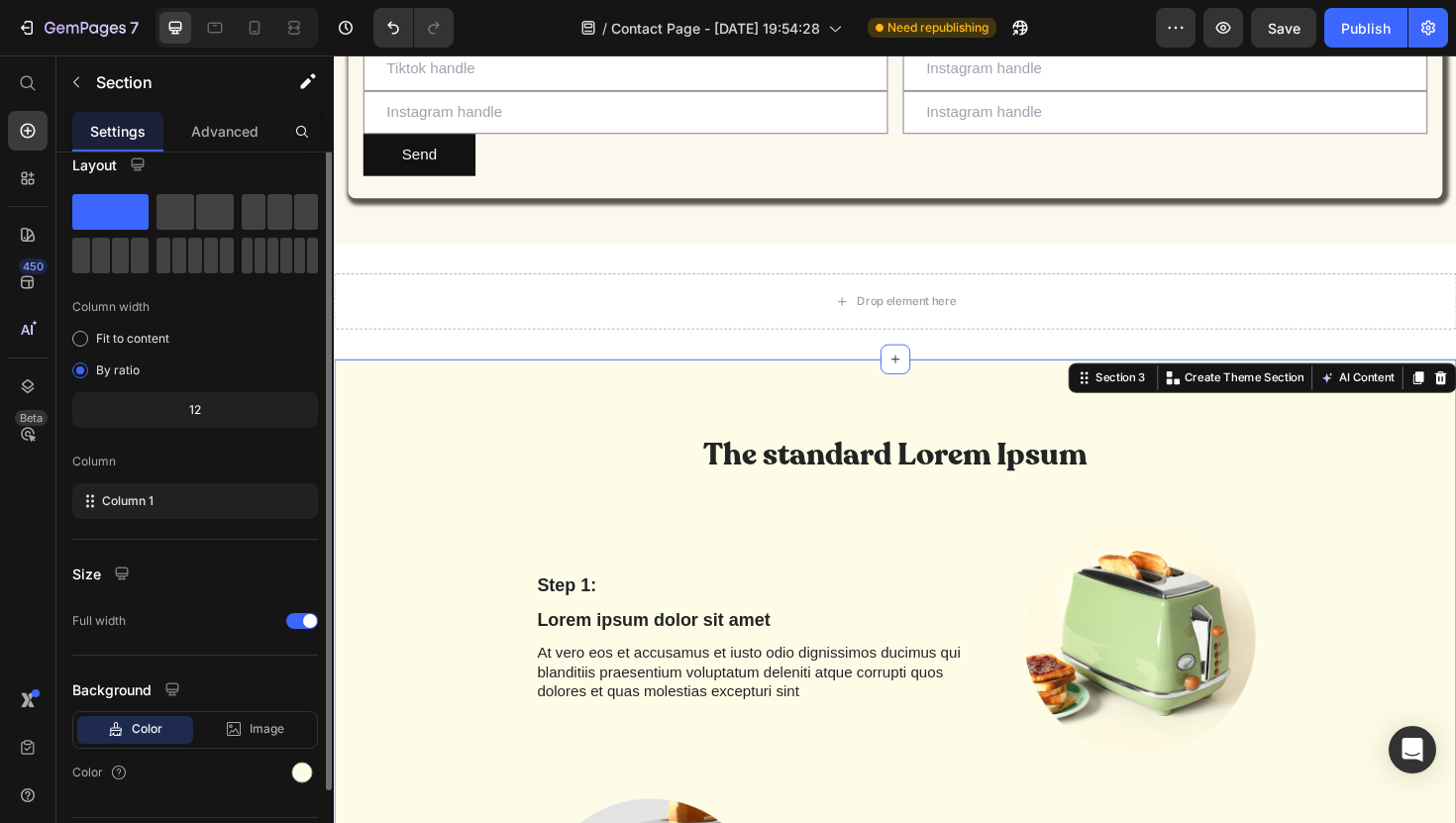 scroll, scrollTop: 0, scrollLeft: 0, axis: both 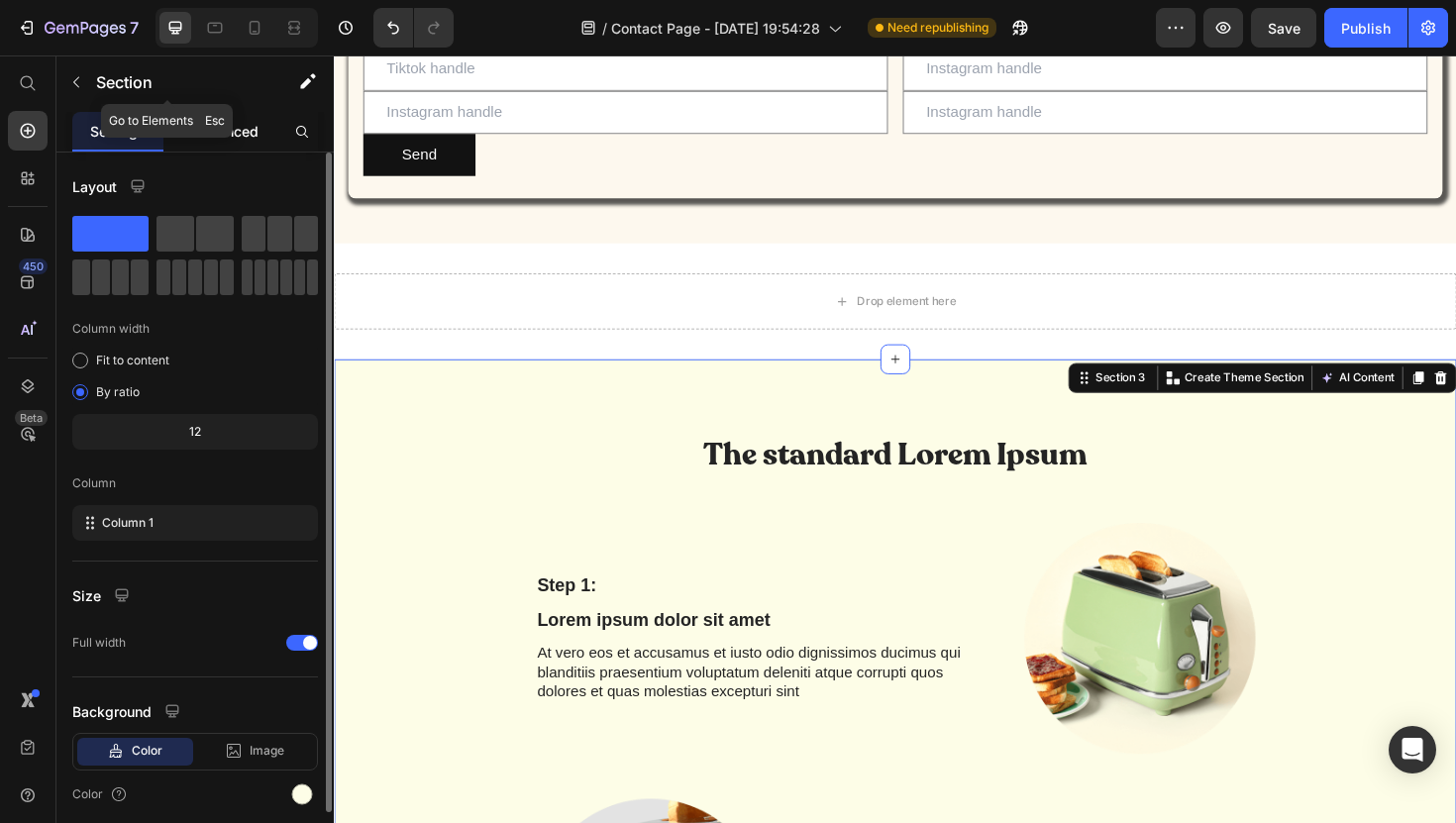 click on "Advanced" 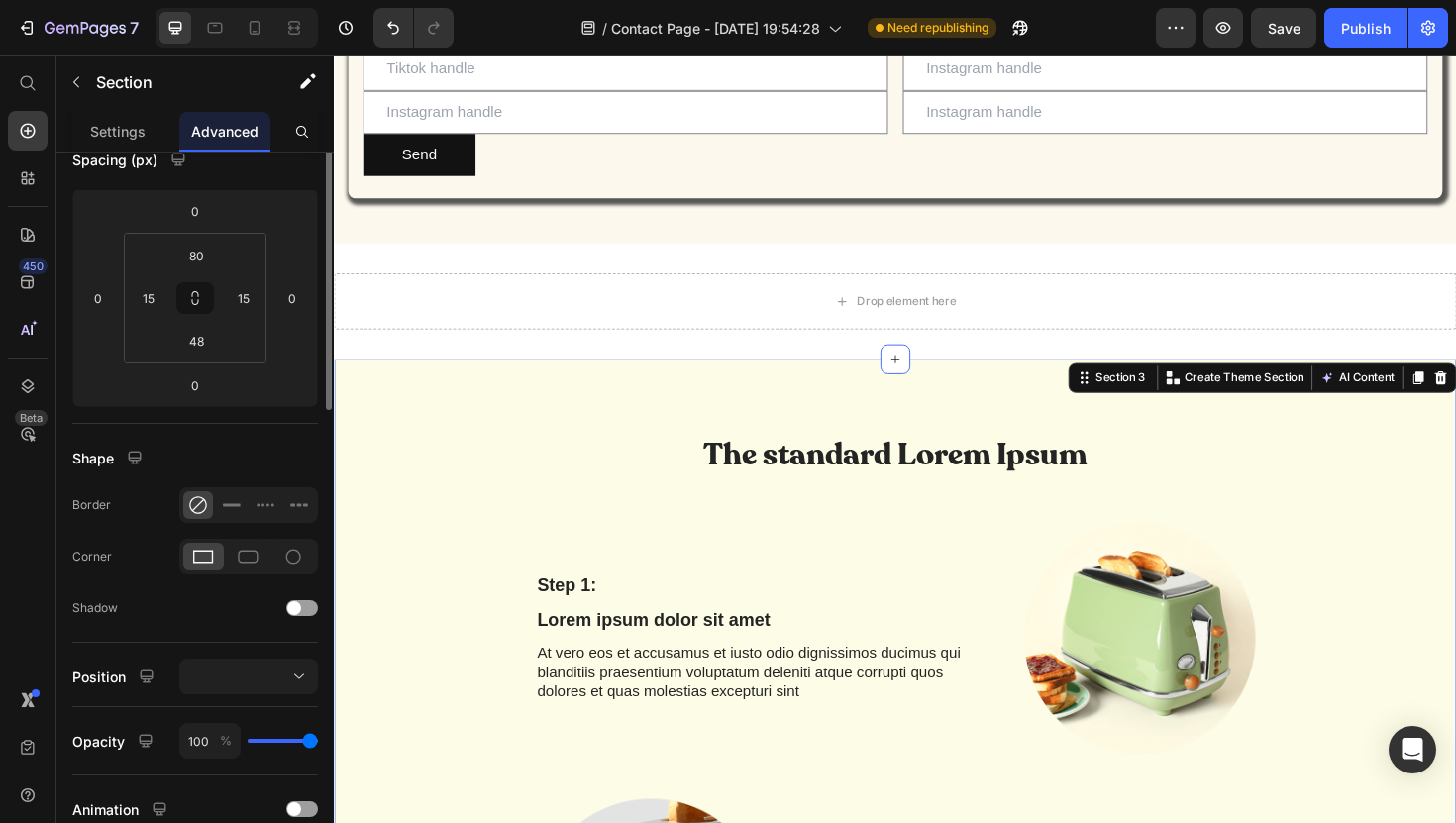 scroll, scrollTop: 0, scrollLeft: 0, axis: both 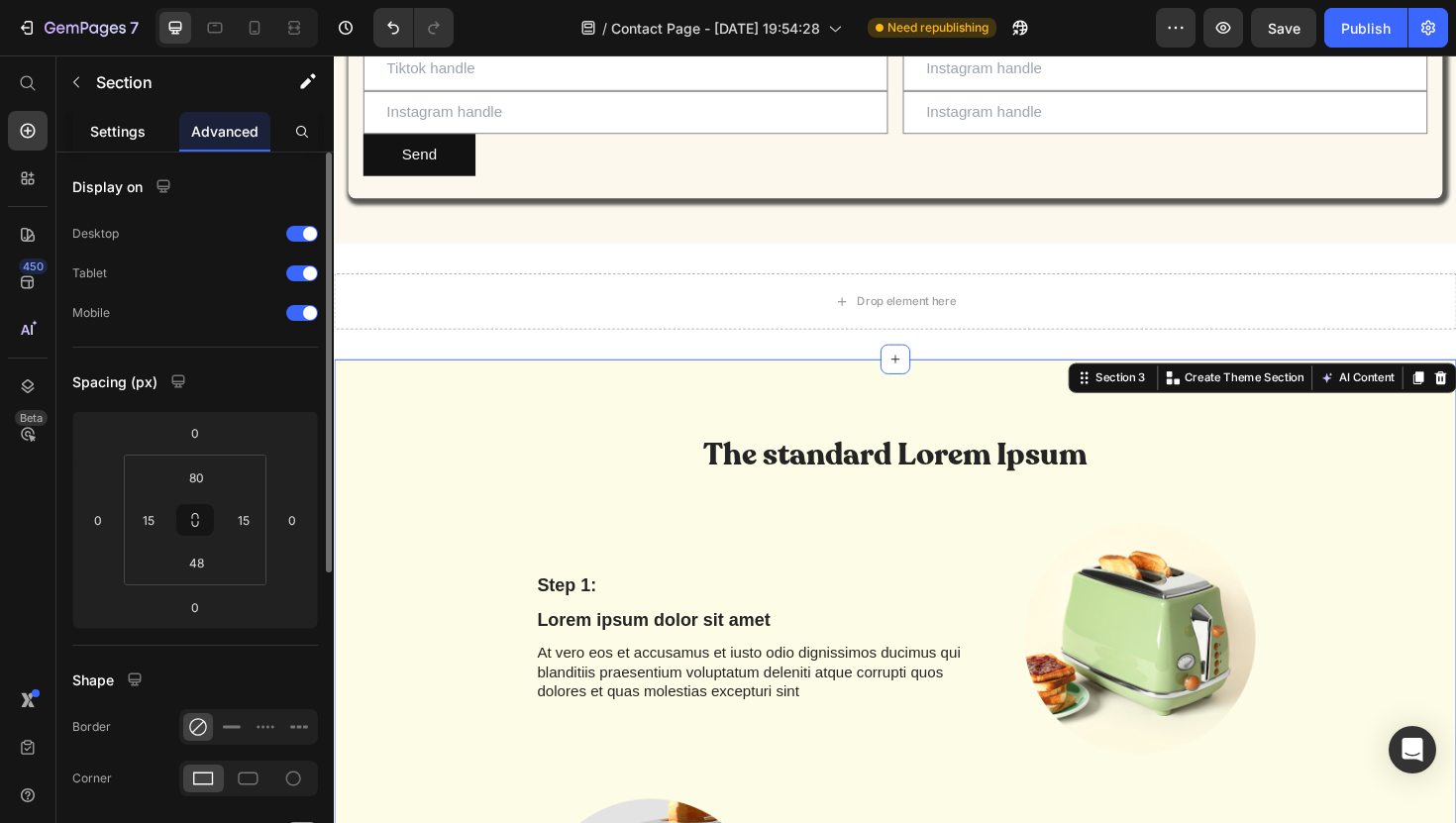 click on "Settings" 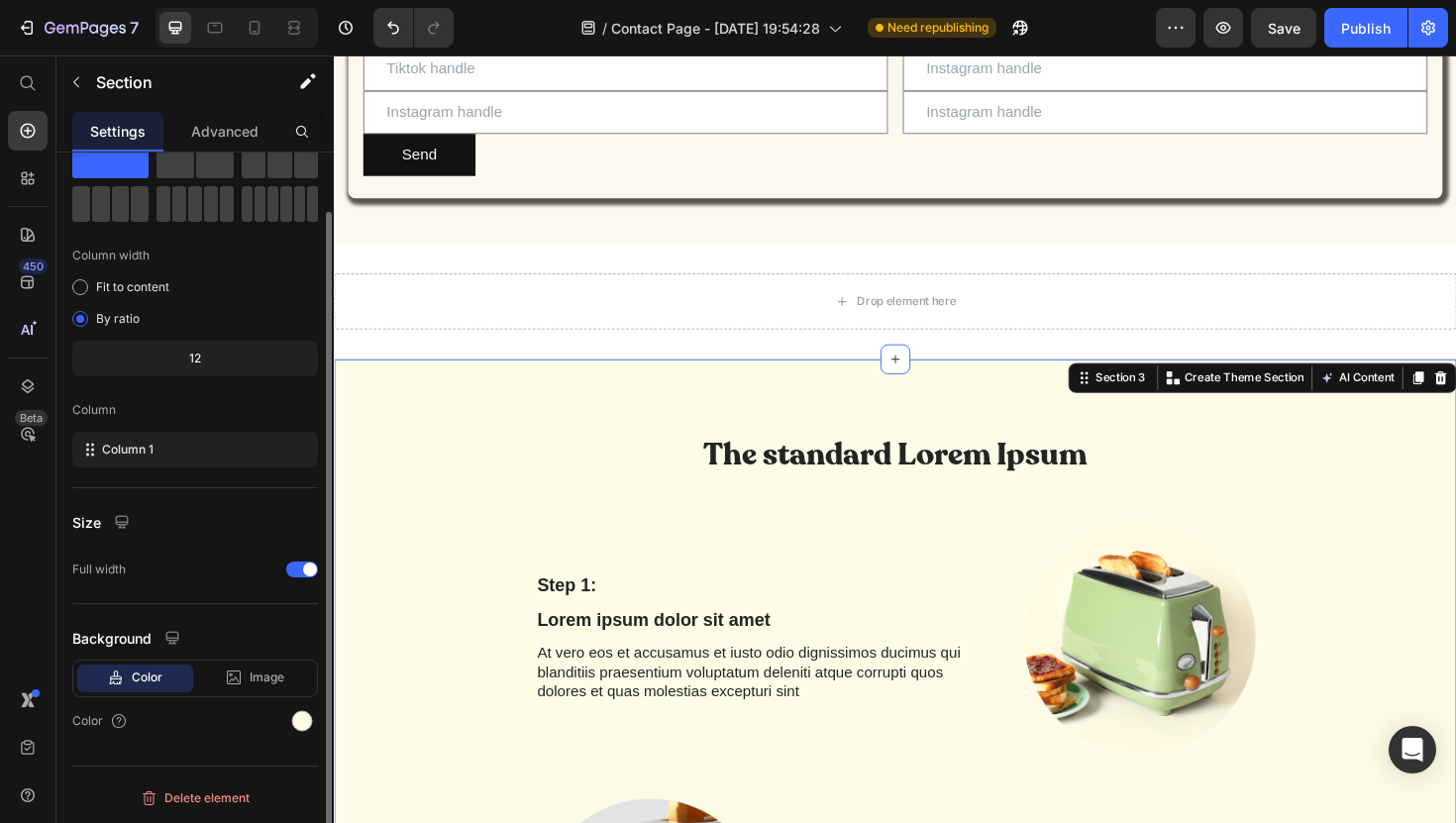 scroll, scrollTop: 0, scrollLeft: 0, axis: both 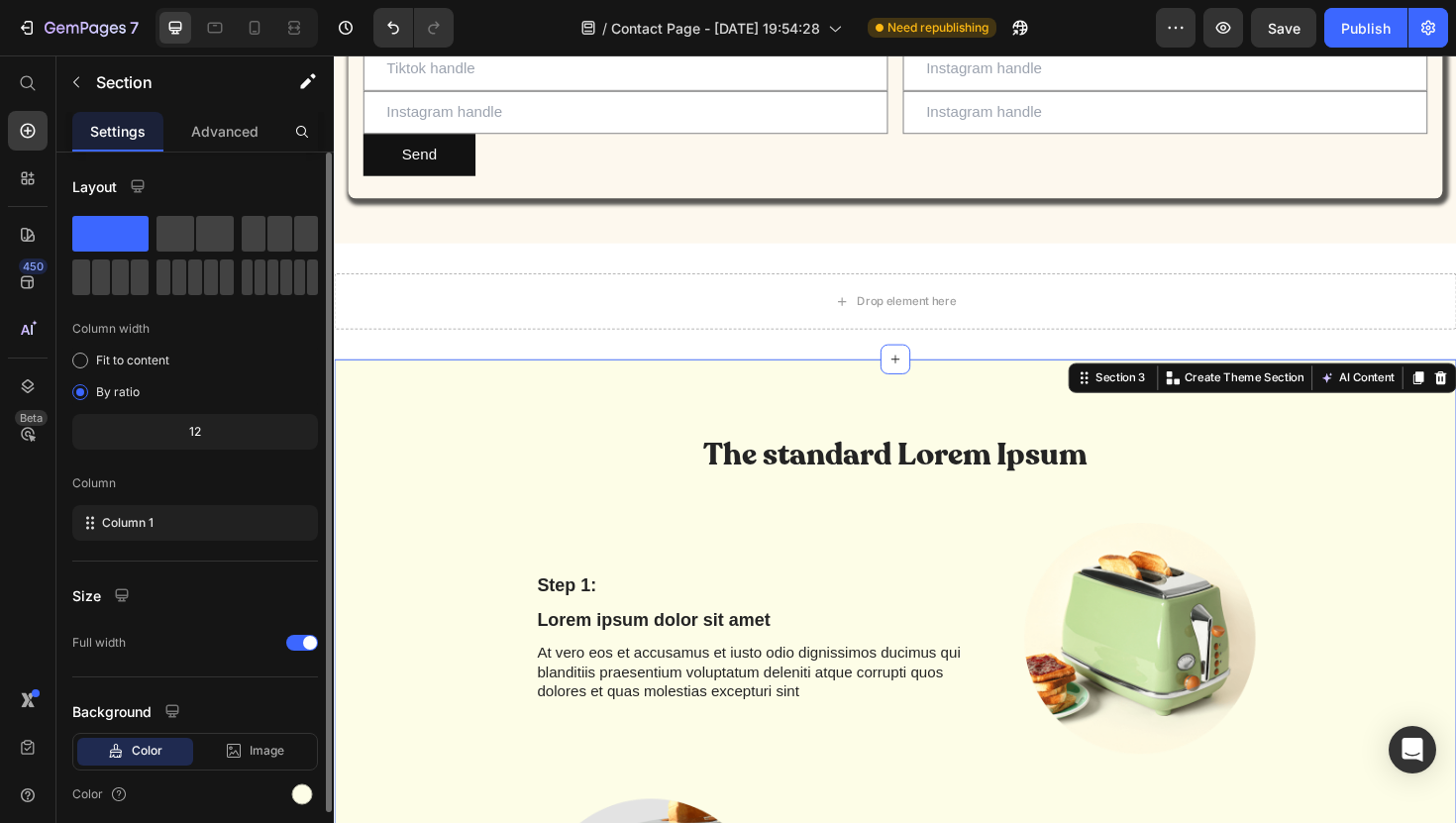 click on "The standard Lorem Ipsum Heading Row Step 1: Text Block Lorem ipsum dolor sit amet Text Block At vero eos et accusamus et iusto odio dignissimos ducimus qui blanditiis praesentium voluptatum deleniti atque corrupti quos dolores et quas molestias excepturi sint Text Block Image Row Image Step 2: Text Block Lorem ipsum dolor sit amet Text Block At vero eos et accusamus et iusto odio dignissimos ducimus qui blanditiis praesentium voluptatum deleniti atque corrupti quos dolores et quas molestias excepturi sint Text Block Row Step 3: Text Block Lorem ipsum dolor sit amet Text Block At vero eos et accusamus et iusto odio dignissimos ducimus qui blanditiis praesentium voluptatum deleniti atque corrupti quos dolores et quas molestias excepturi sint Text Block Image Row Image Step 4: Text Block Lorem ipsum dolor sit amet Text Block At vero eos et accusamus et iusto odio dignissimos ducimus qui blanditiis praesentium voluptatum deleniti atque corrupti quos dolores et quas molestias excepturi sint Text Block Row Step 5:" at bounding box center (928, 1248) 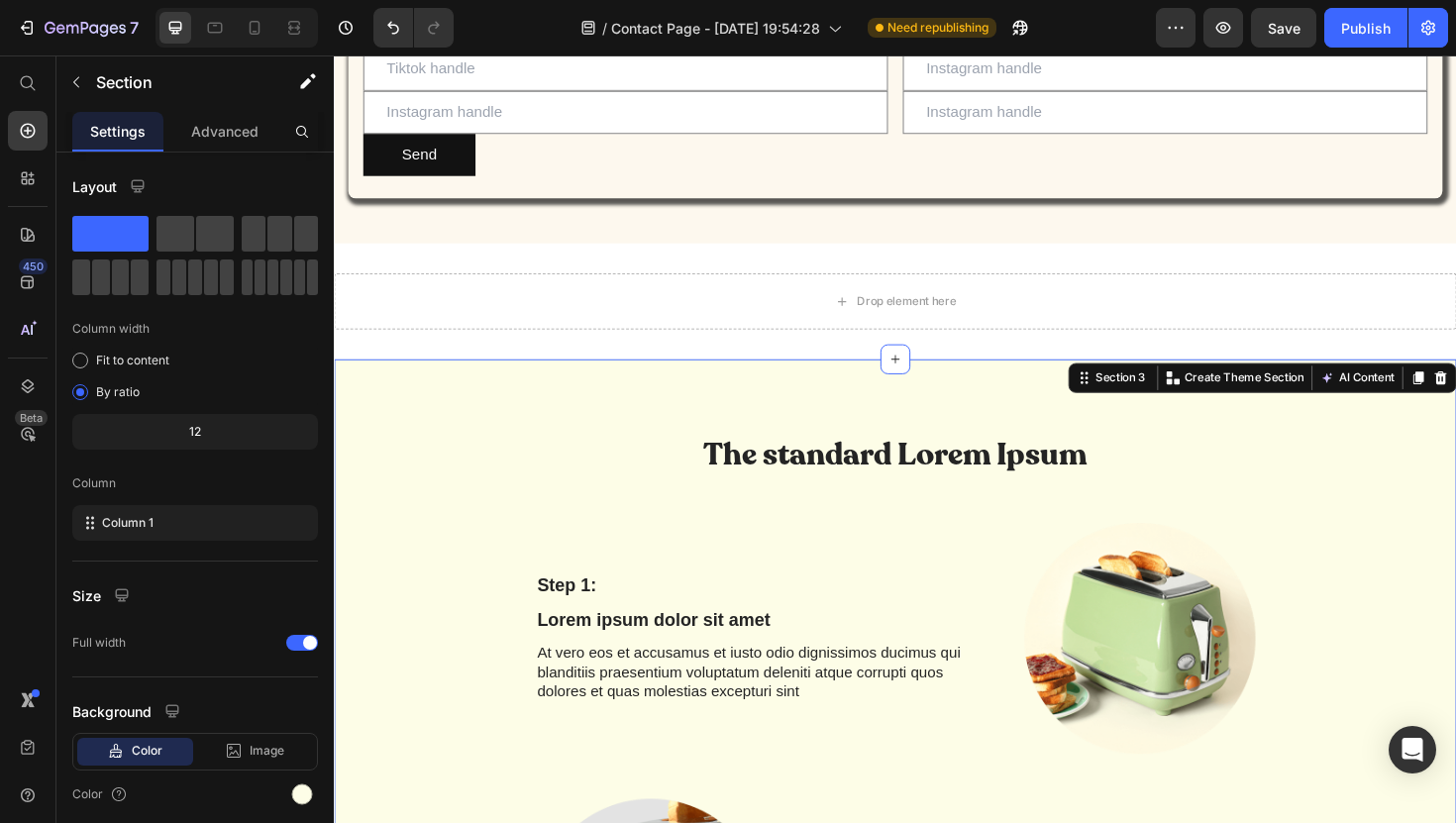 click on "The standard Lorem Ipsum Heading Row Step 1: Text Block Lorem ipsum dolor sit amet Text Block At vero eos et accusamus et iusto odio dignissimos ducimus qui blanditiis praesentium voluptatum deleniti atque corrupti quos dolores et quas molestias excepturi sint Text Block Image Row Image Step 2: Text Block Lorem ipsum dolor sit amet Text Block At vero eos et accusamus et iusto odio dignissimos ducimus qui blanditiis praesentium voluptatum deleniti atque corrupti quos dolores et quas molestias excepturi sint Text Block Row Step 3: Text Block Lorem ipsum dolor sit amet Text Block At vero eos et accusamus et iusto odio dignissimos ducimus qui blanditiis praesentium voluptatum deleniti atque corrupti quos dolores et quas molestias excepturi sint Text Block Image Row Image Step 4: Text Block Lorem ipsum dolor sit amet Text Block At vero eos et accusamus et iusto odio dignissimos ducimus qui blanditiis praesentium voluptatum deleniti atque corrupti quos dolores et quas molestias excepturi sint Text Block Row Step 5:" at bounding box center [928, 1248] 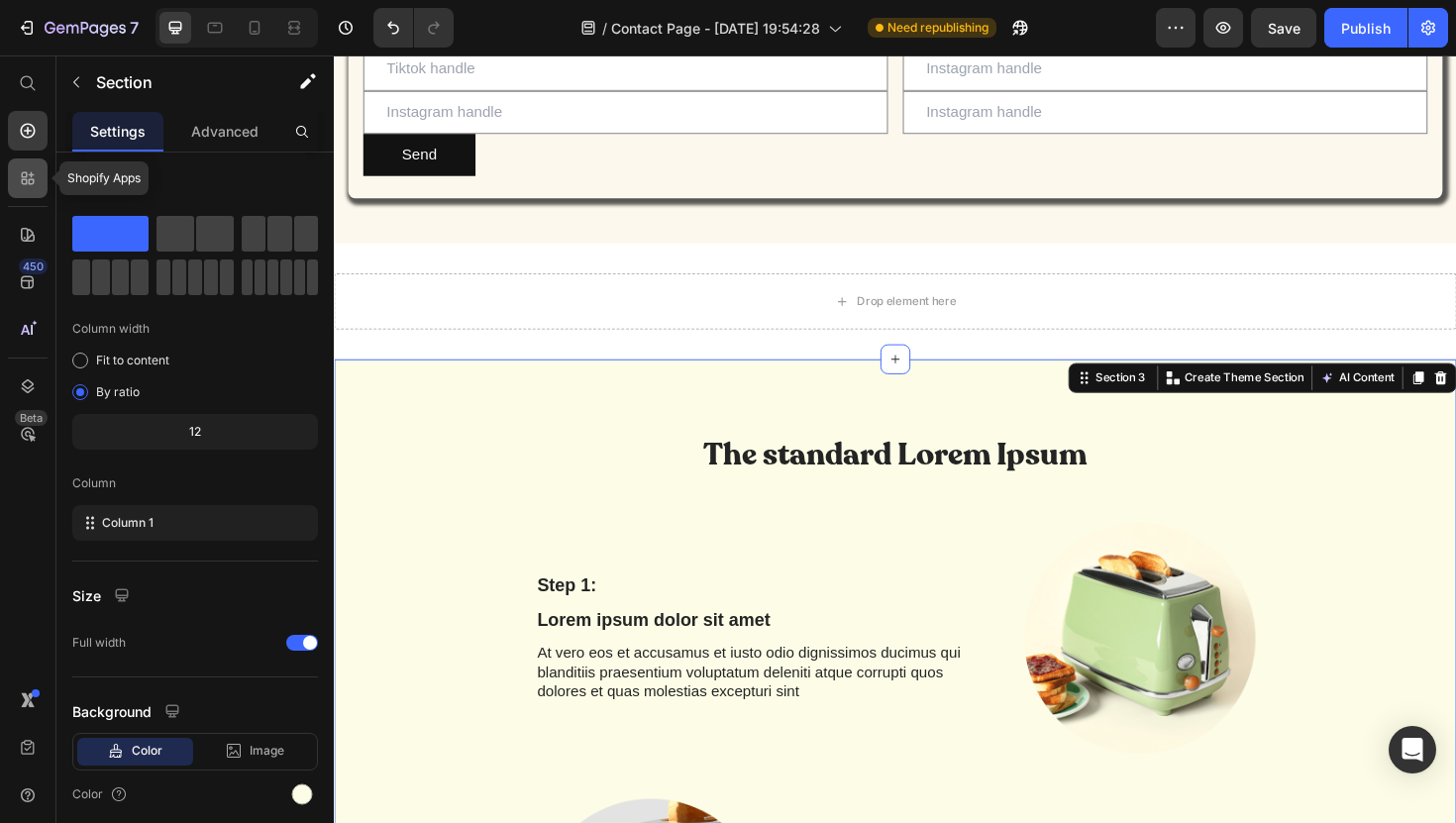 click 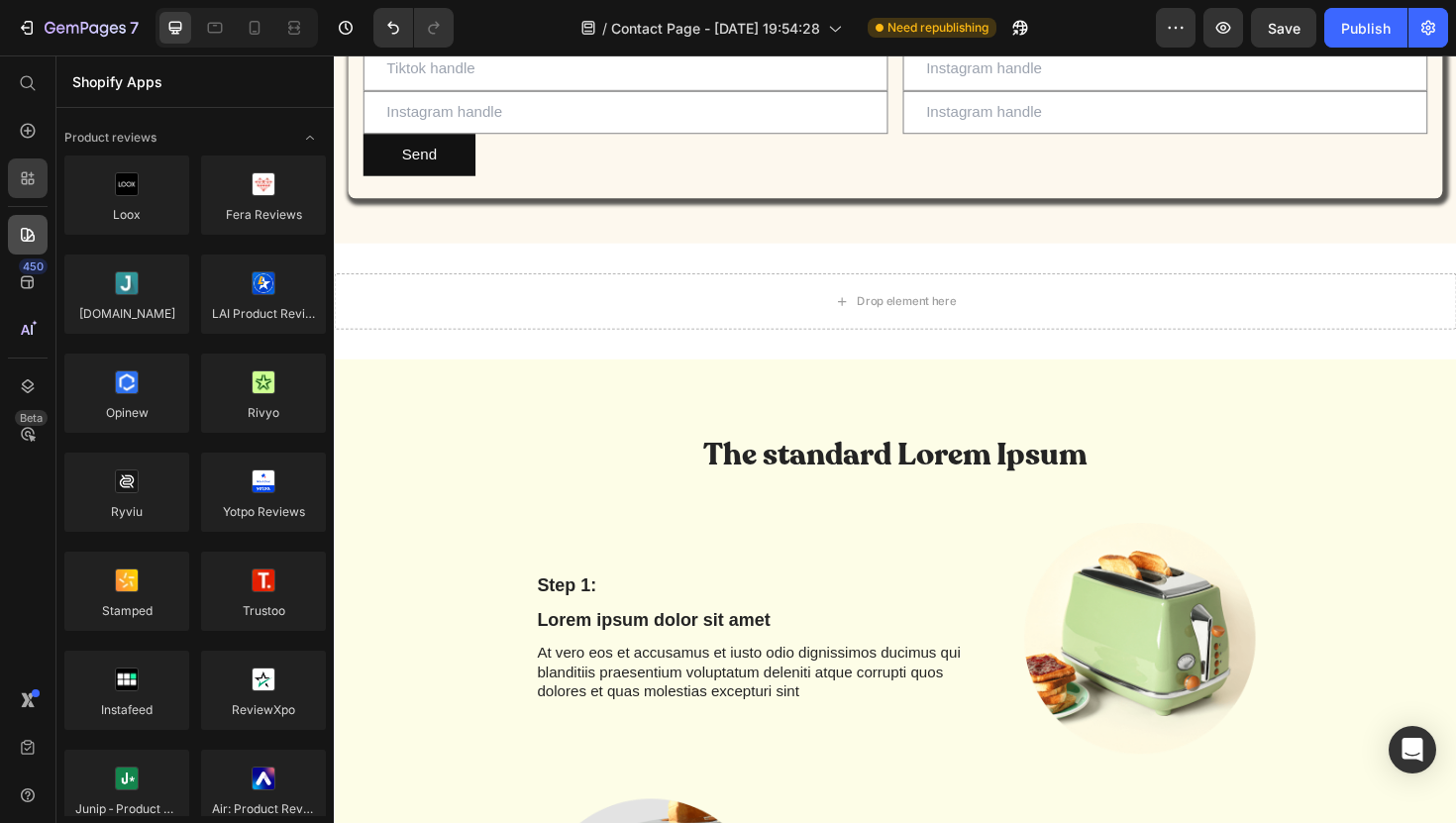 click 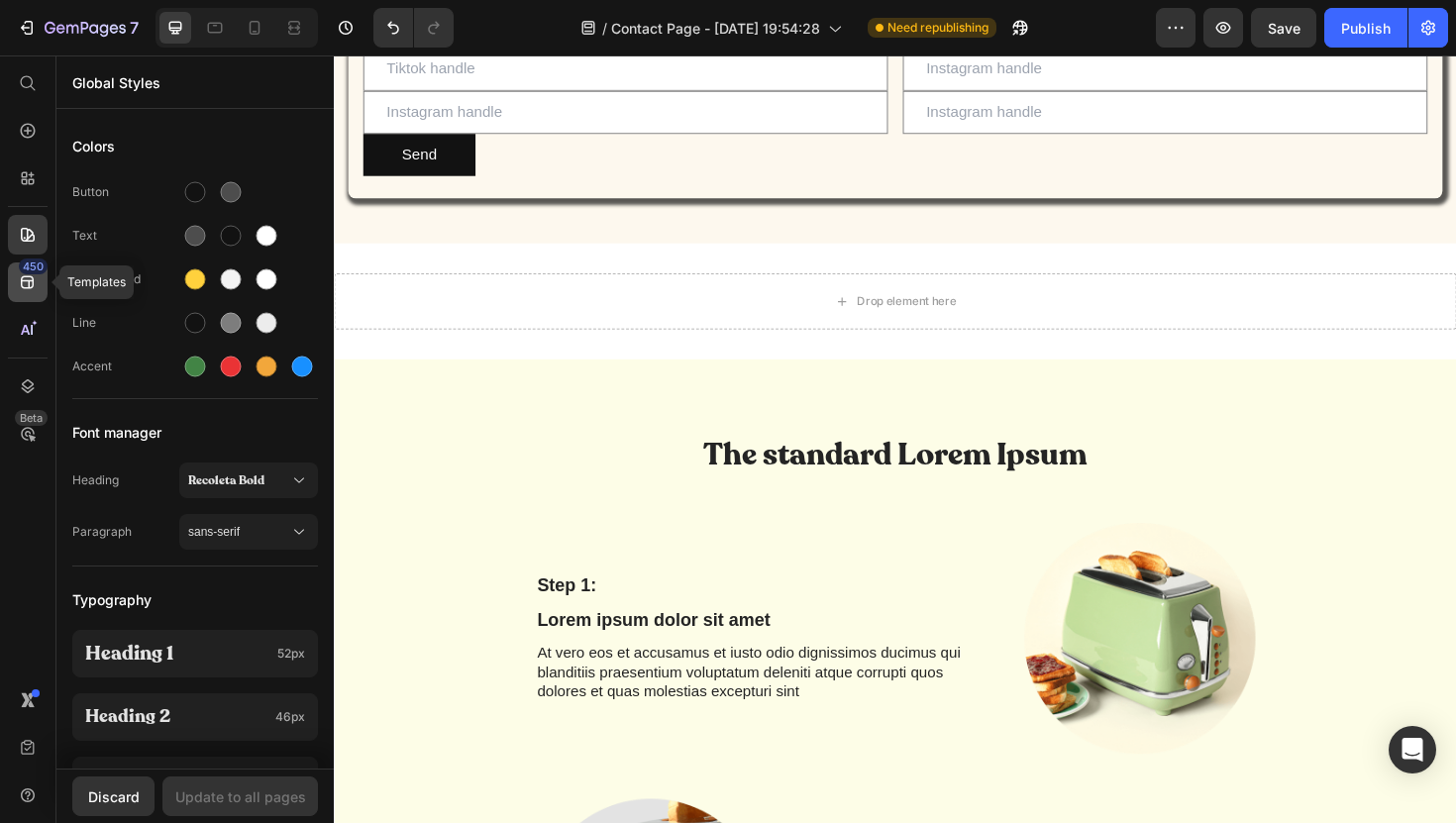 click on "450" at bounding box center [33, 266] 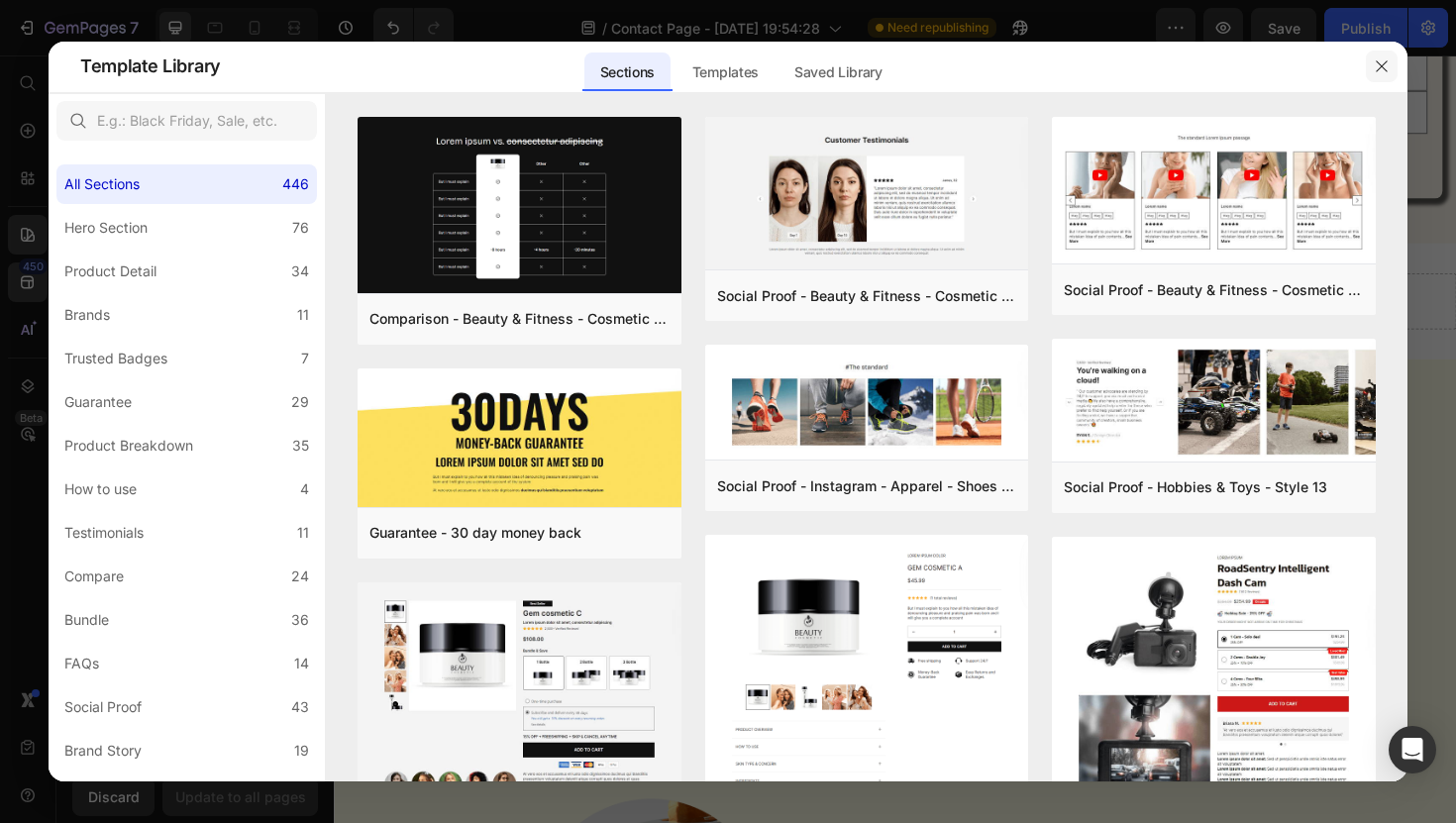 click 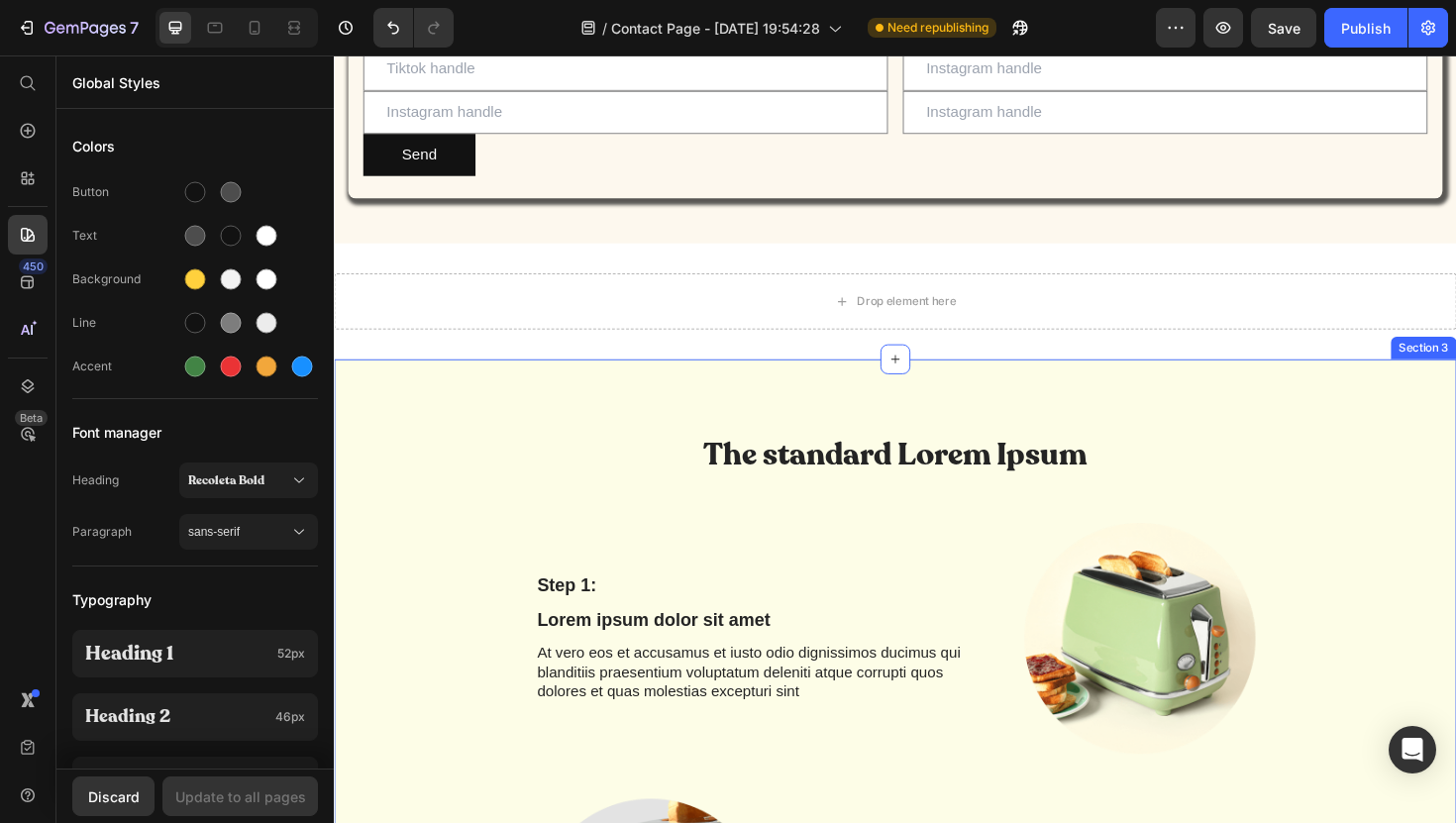 click on "Step 1: Text Block Lorem ipsum dolor sit amet Text Block At vero eos et accusamus et iusto odio dignissimos ducimus qui blanditiis praesentium voluptatum deleniti atque corrupti quos dolores et quas molestias excepturi sint Text Block" at bounding box center (790, 672) 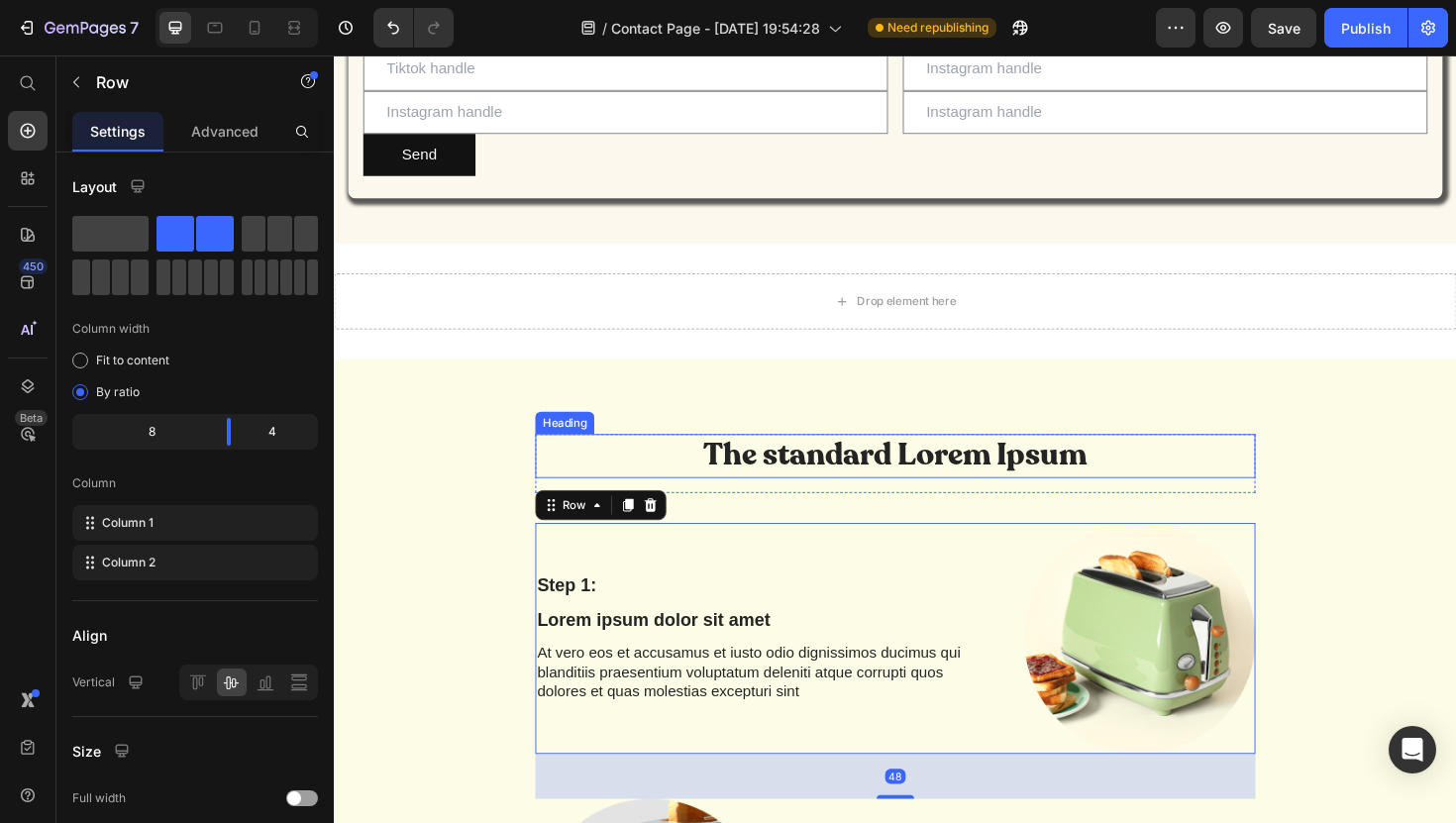 click on "The standard Lorem Ipsum" at bounding box center (928, 479) 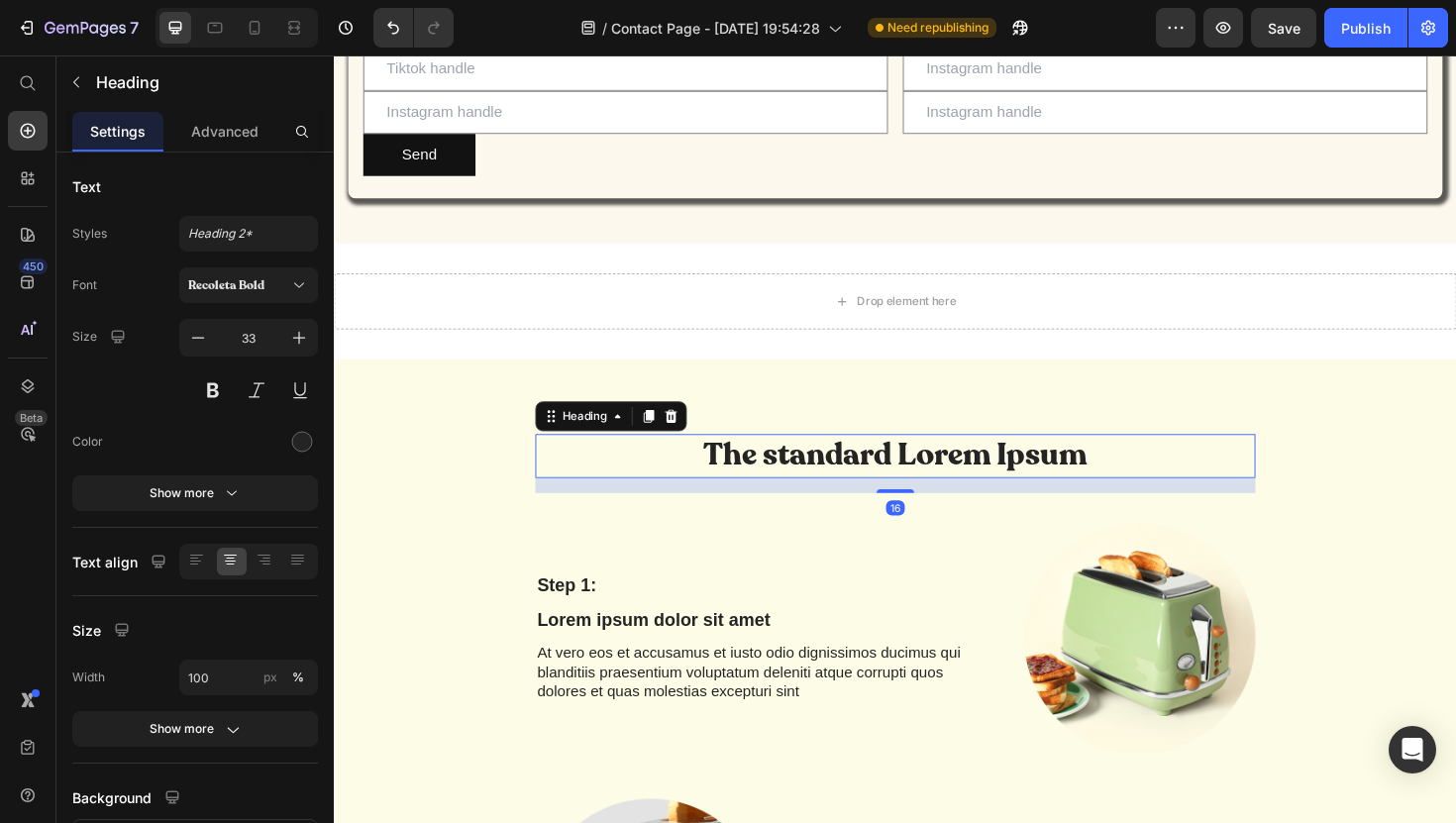 click on "The standard Lorem Ipsum" at bounding box center [928, 479] 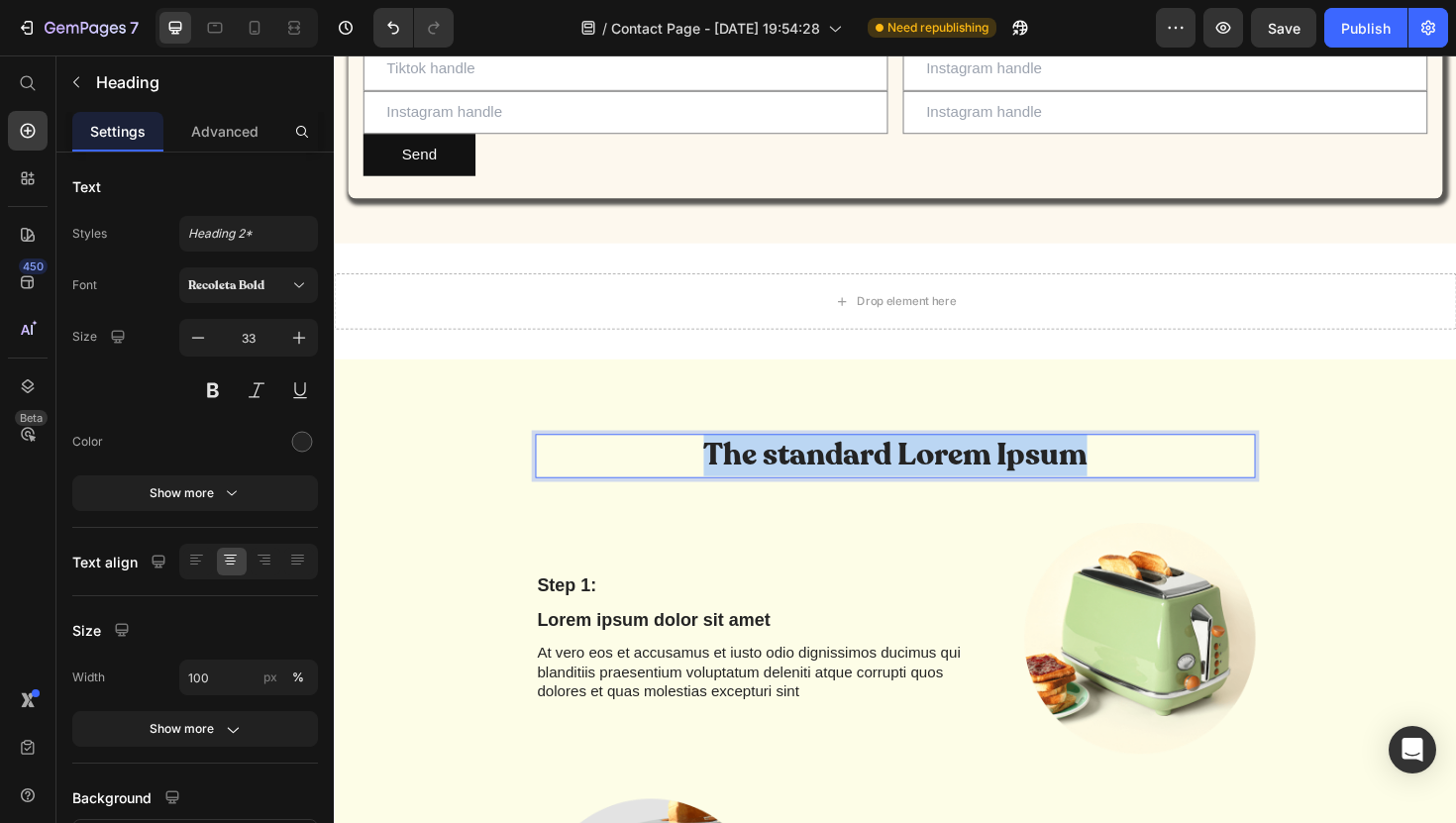click on "The standard Lorem Ipsum" at bounding box center [928, 479] 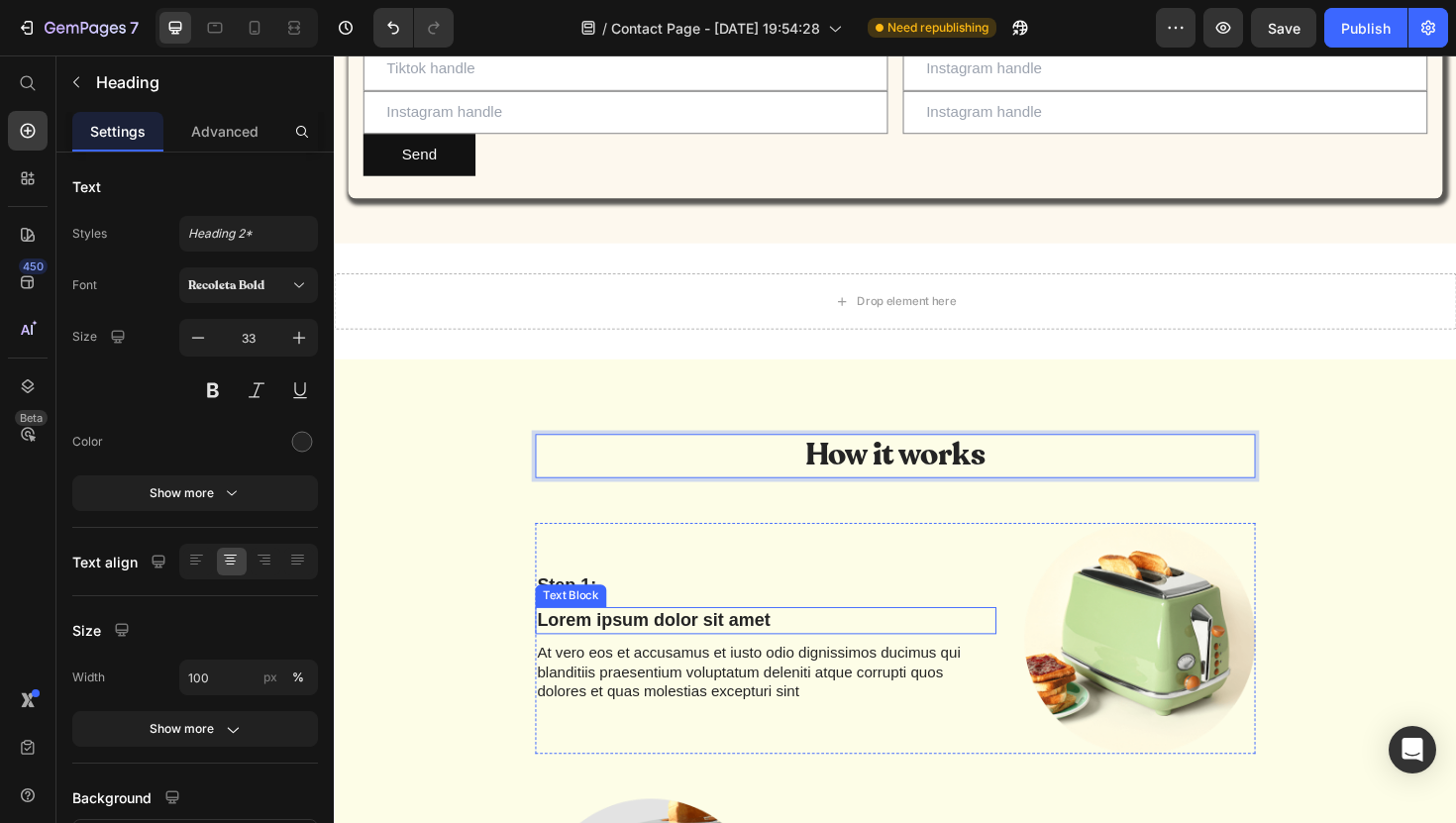 click on "Step 1:" at bounding box center [790, 617] 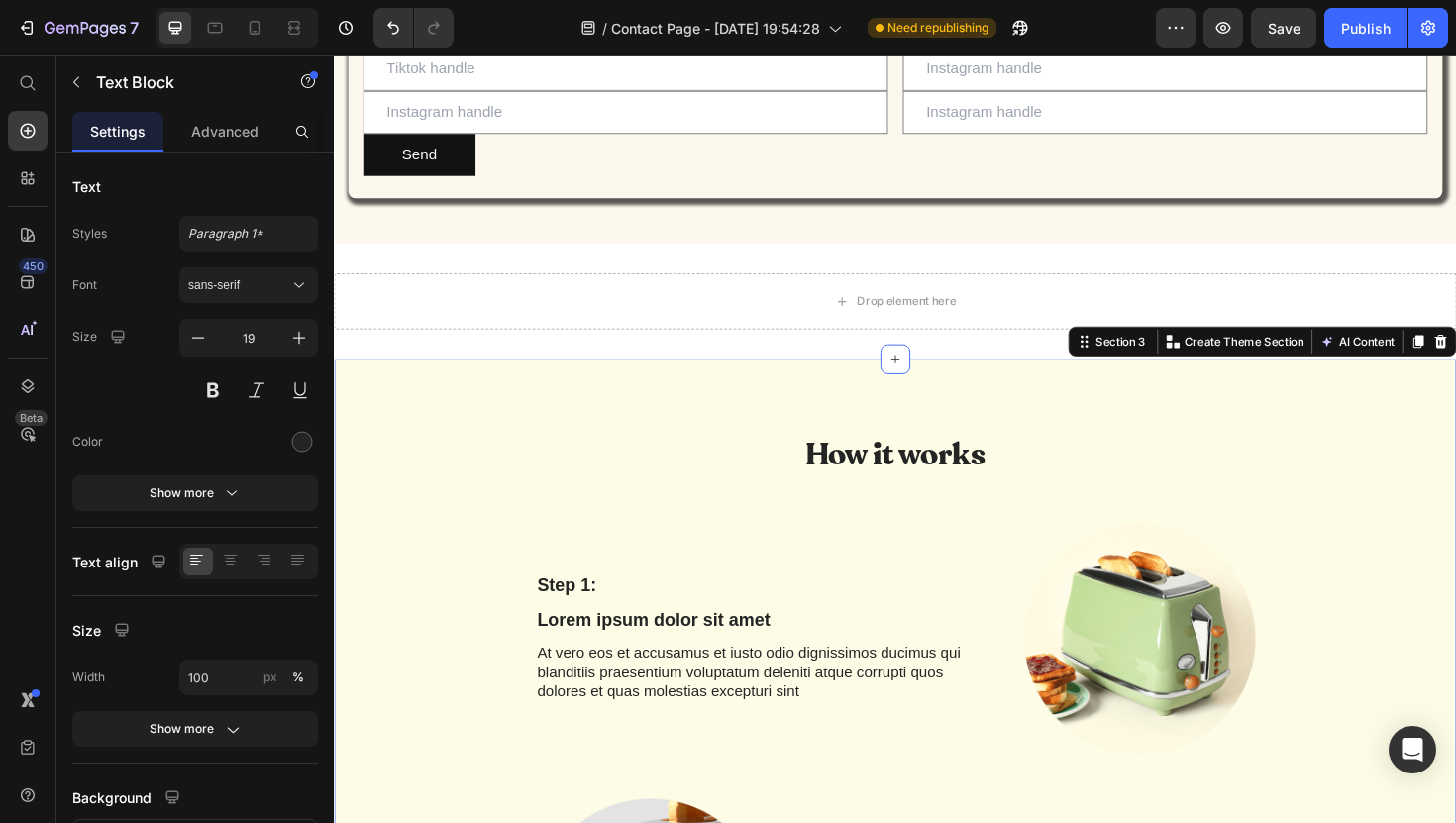 click on "How it works Heading Row Step 1: Text Block Lorem ipsum dolor sit amet Text Block At vero eos et accusamus et iusto odio dignissimos ducimus qui blanditiis praesentium voluptatum deleniti atque corrupti quos dolores et quas molestias excepturi sint Text Block Image Row Image Step 2: Text Block Lorem ipsum dolor sit amet Text Block At vero eos et accusamus et iusto odio dignissimos ducimus qui blanditiis praesentium voluptatum deleniti atque corrupti quos dolores et quas molestias excepturi sint Text Block Row Step 3: Text Block Lorem ipsum dolor sit amet Text Block At vero eos et accusamus et iusto odio dignissimos ducimus qui blanditiis praesentium voluptatum deleniti atque corrupti quos dolores et quas molestias excepturi sint Text Block Image Row Image Step 4: Text Block Lorem ipsum dolor sit amet Text Block At vero eos et accusamus et iusto odio dignissimos ducimus qui blanditiis praesentium voluptatum deleniti atque corrupti quos dolores et quas molestias excepturi sint Text Block Row Step 5: Text Block" at bounding box center [928, 1248] 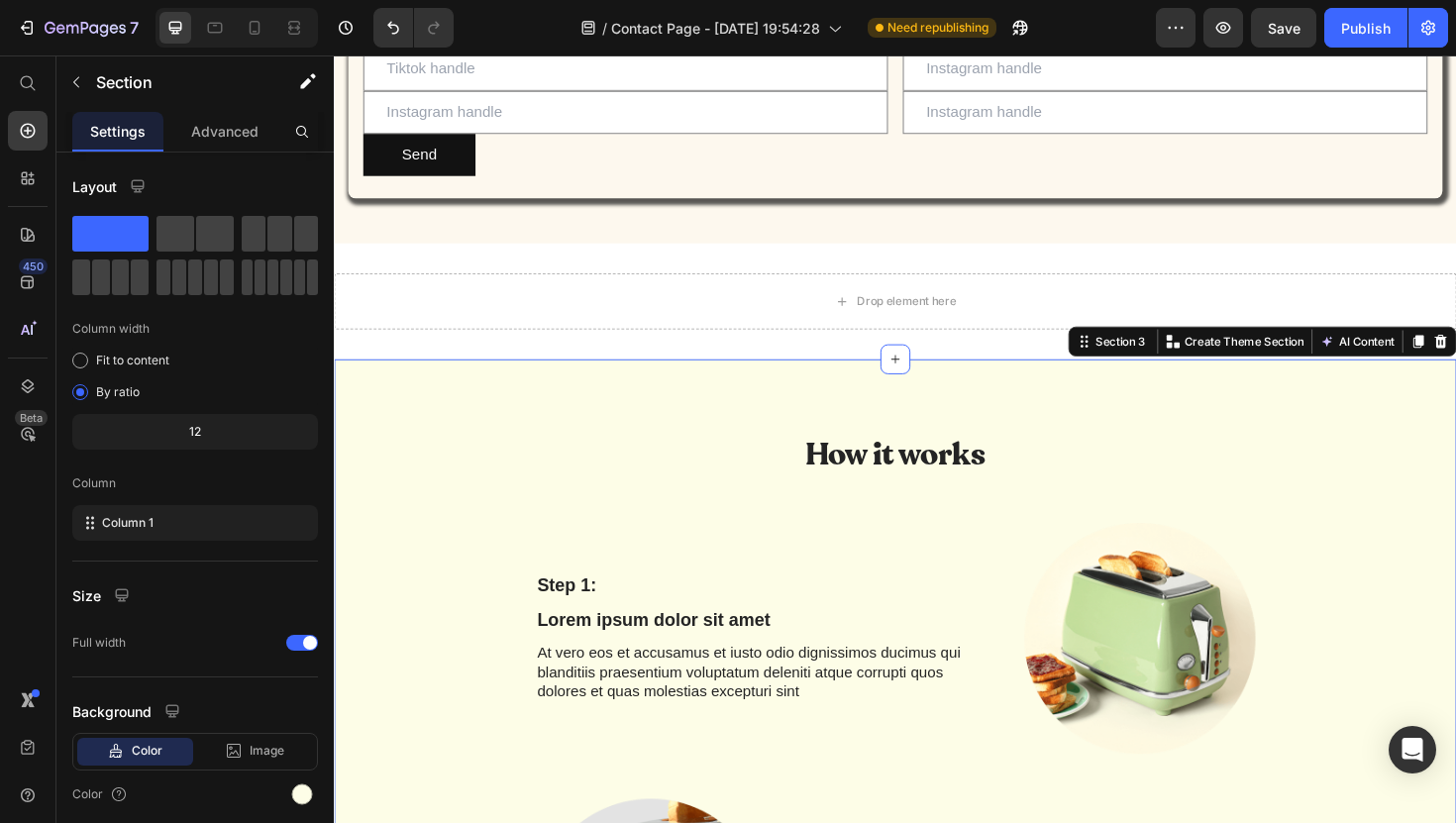click on "How it works Heading Row Step 1: Text Block Lorem ipsum dolor sit amet Text Block At vero eos et accusamus et iusto odio dignissimos ducimus qui blanditiis praesentium voluptatum deleniti atque corrupti quos dolores et quas molestias excepturi sint Text Block Image Row Image Step 2: Text Block Lorem ipsum dolor sit amet Text Block At vero eos et accusamus et iusto odio dignissimos ducimus qui blanditiis praesentium voluptatum deleniti atque corrupti quos dolores et quas molestias excepturi sint Text Block Row Step 3: Text Block Lorem ipsum dolor sit amet Text Block At vero eos et accusamus et iusto odio dignissimos ducimus qui blanditiis praesentium voluptatum deleniti atque corrupti quos dolores et quas molestias excepturi sint Text Block Image Row Image Step 4: Text Block Lorem ipsum dolor sit amet Text Block At vero eos et accusamus et iusto odio dignissimos ducimus qui blanditiis praesentium voluptatum deleniti atque corrupti quos dolores et quas molestias excepturi sint Text Block Row Step 5: Text Block" at bounding box center [928, 1248] 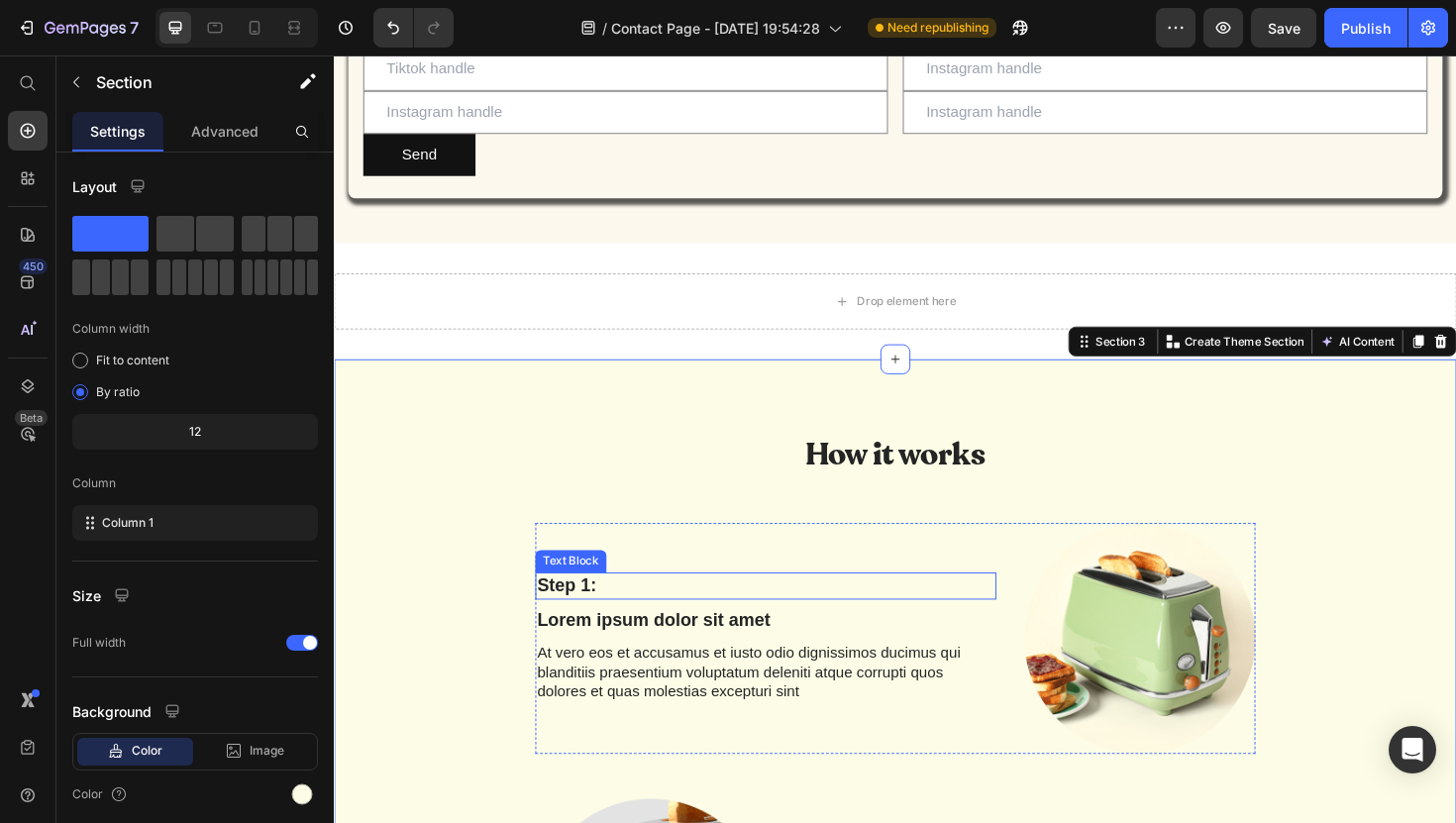 click on "Step 1:" at bounding box center [790, 617] 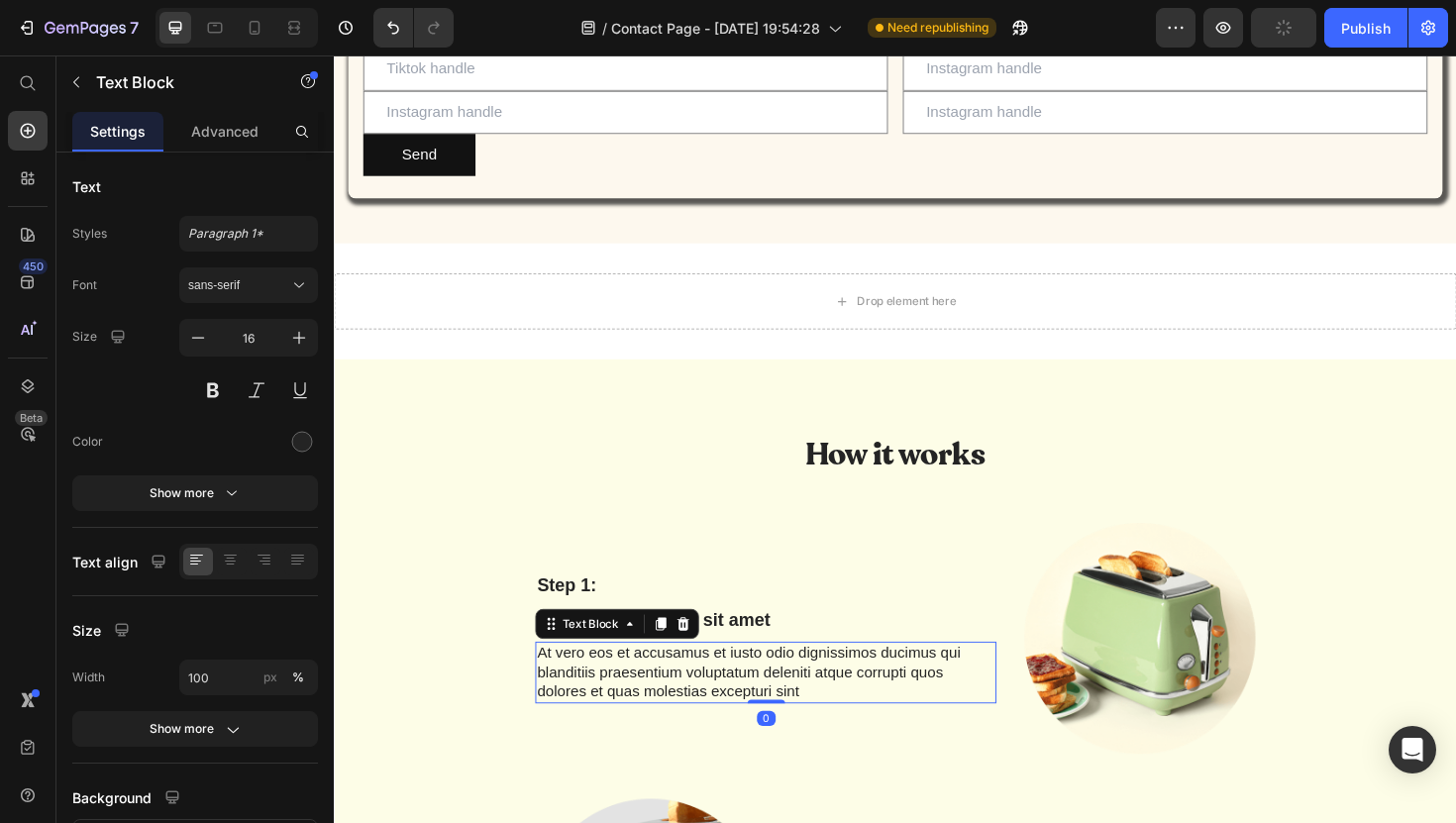 click on "At vero eos et accusamus et iusto odio dignissimos ducimus qui blanditiis praesentium voluptatum deleniti atque corrupti quos dolores et quas molestias excepturi sint" at bounding box center [790, 709] 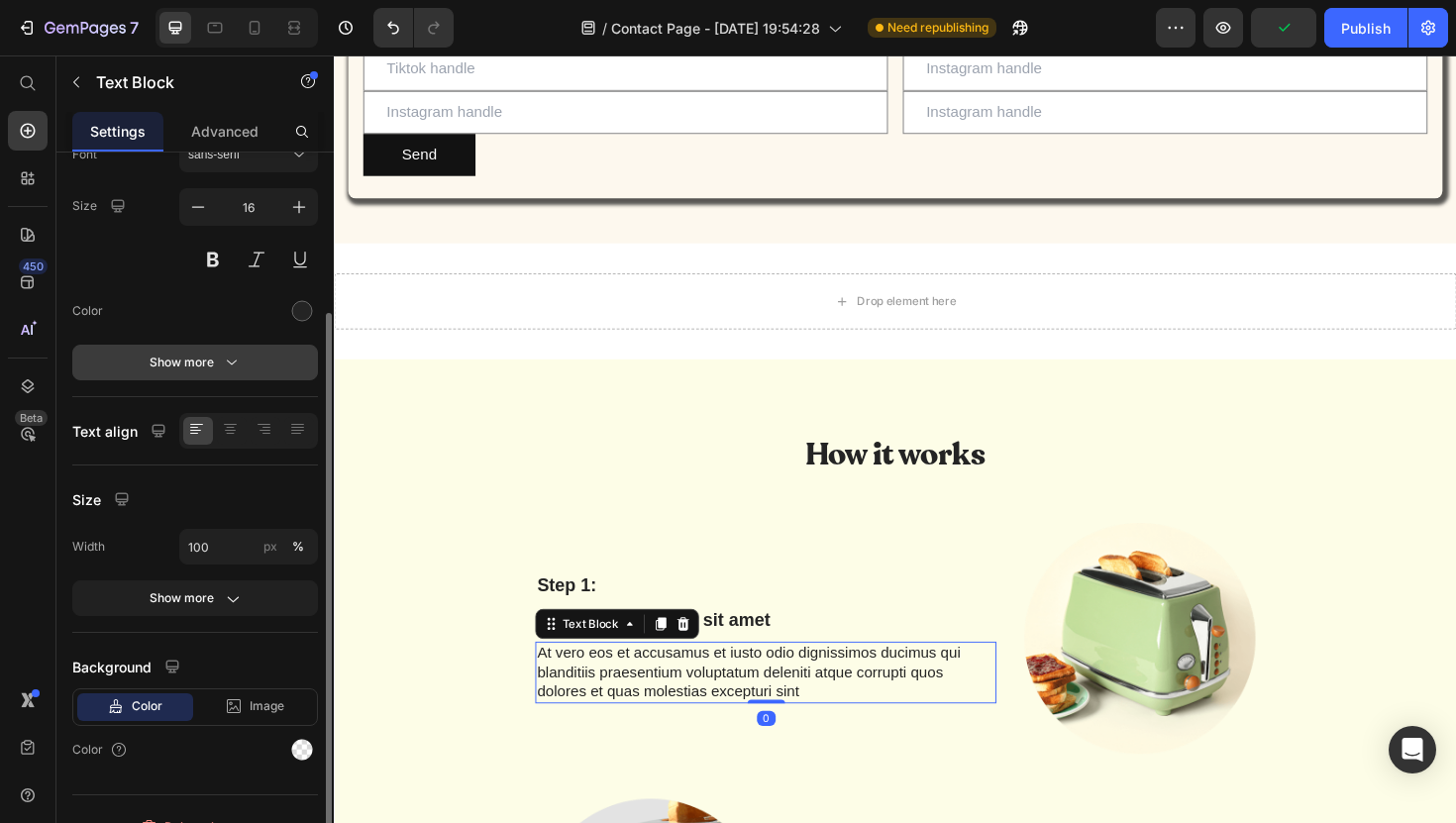 scroll, scrollTop: 159, scrollLeft: 0, axis: vertical 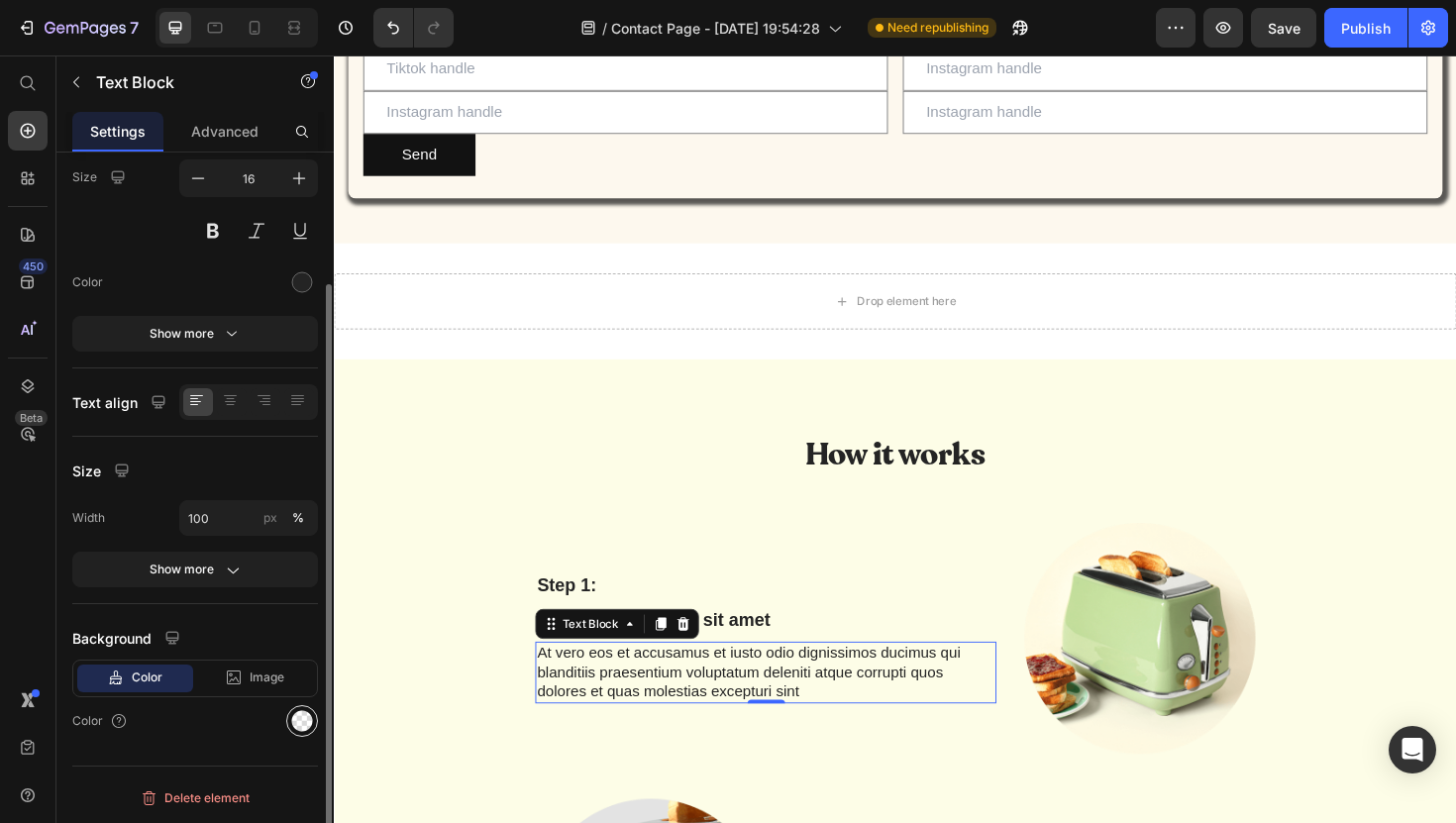 click at bounding box center (302, 721) 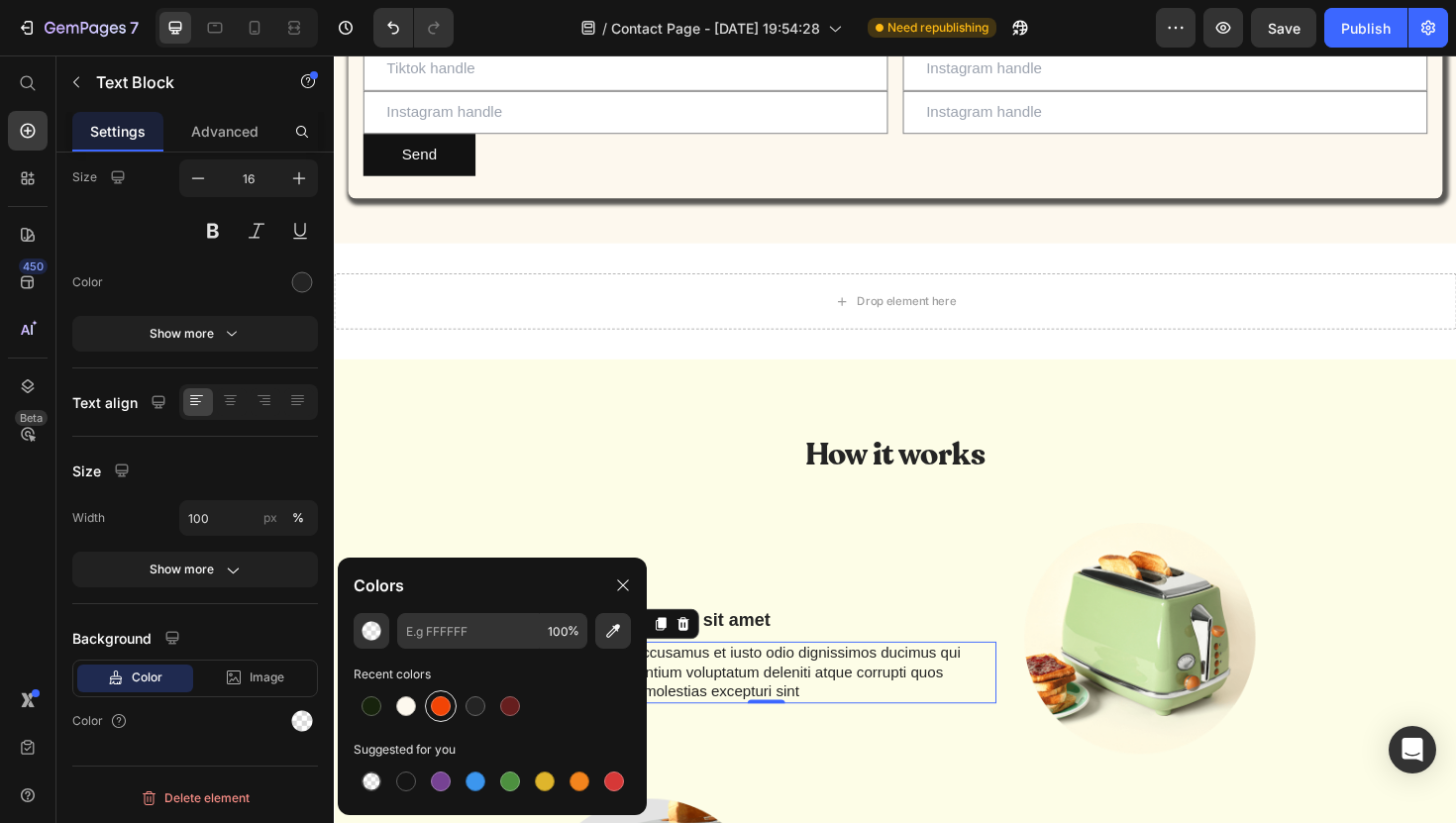 click at bounding box center (441, 706) 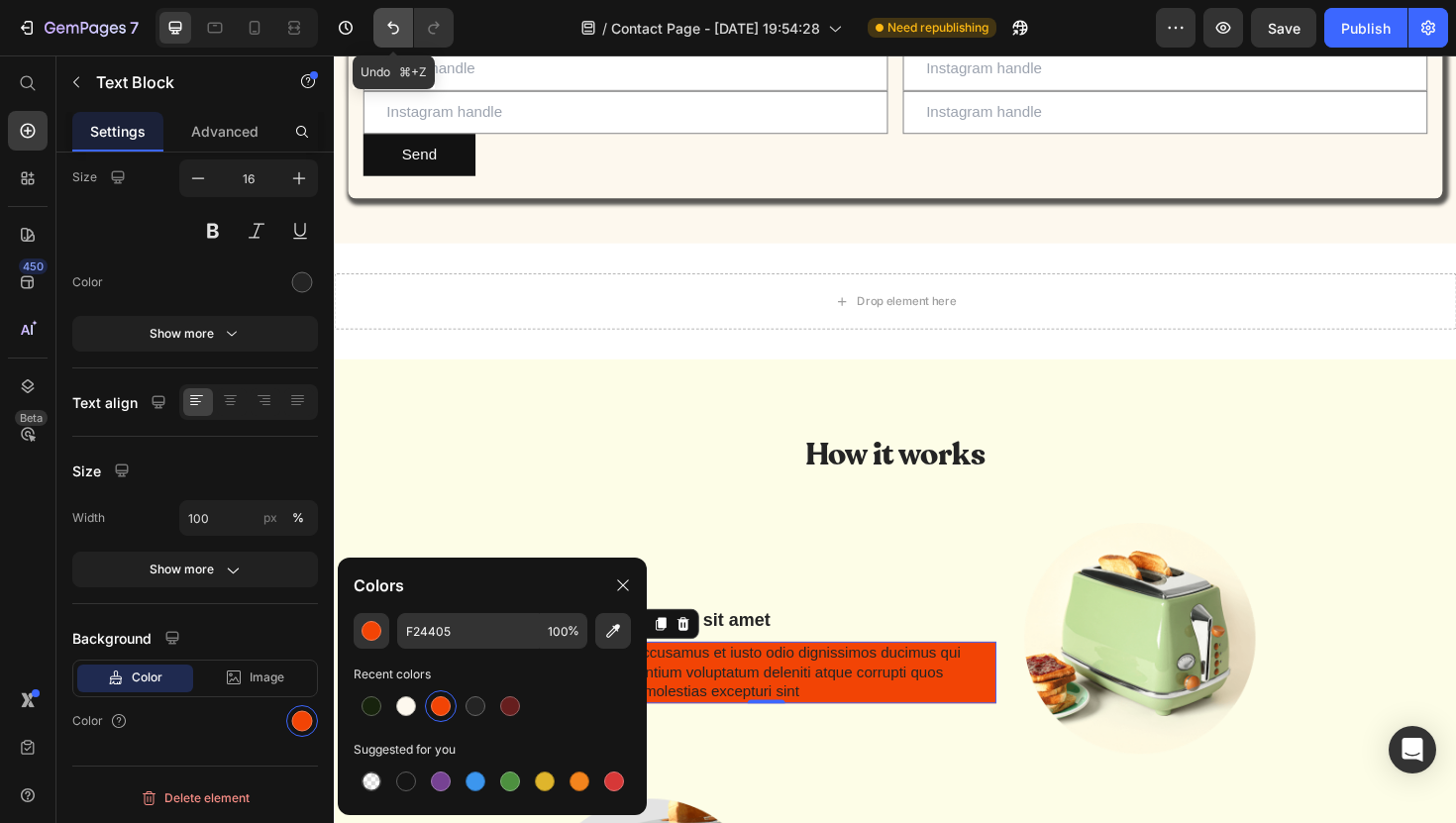 click 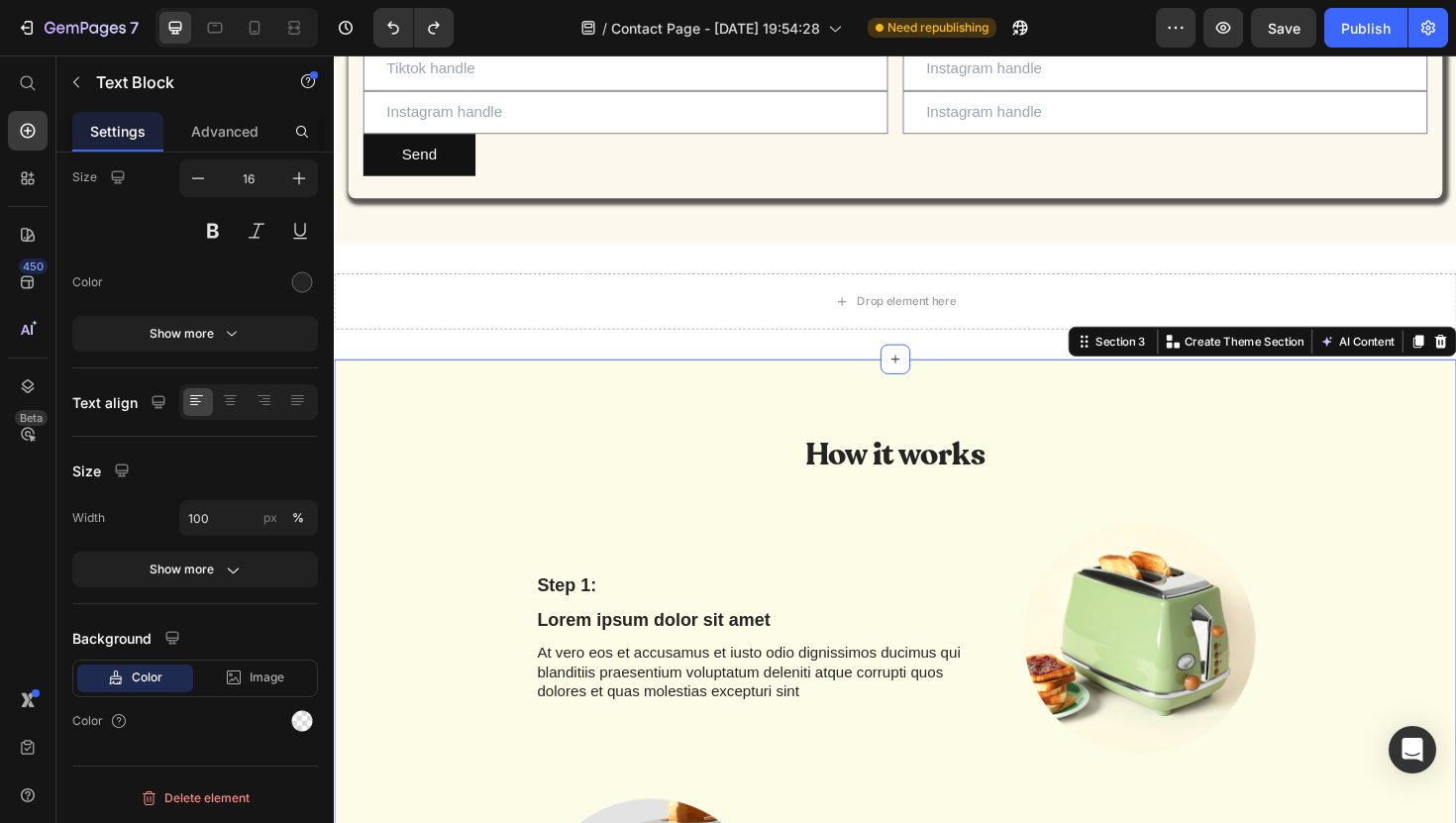 click on "How it works Heading Row Step 1: Text Block Lorem ipsum dolor sit amet Text Block At vero eos et accusamus et iusto odio dignissimos ducimus qui blanditiis praesentium voluptatum deleniti atque corrupti quos dolores et quas molestias excepturi sint Text Block Image Row Image Step 2: Text Block Lorem ipsum dolor sit amet Text Block At vero eos et accusamus et iusto odio dignissimos ducimus qui blanditiis praesentium voluptatum deleniti atque corrupti quos dolores et quas molestias excepturi sint Text Block Row Step 3: Text Block Lorem ipsum dolor sit amet Text Block At vero eos et accusamus et iusto odio dignissimos ducimus qui blanditiis praesentium voluptatum deleniti atque corrupti quos dolores et quas molestias excepturi sint Text Block Image Row Image Step 4: Text Block Lorem ipsum dolor sit amet Text Block At vero eos et accusamus et iusto odio dignissimos ducimus qui blanditiis praesentium voluptatum deleniti atque corrupti quos dolores et quas molestias excepturi sint Text Block Row Step 5: Text Block" at bounding box center (928, 1248) 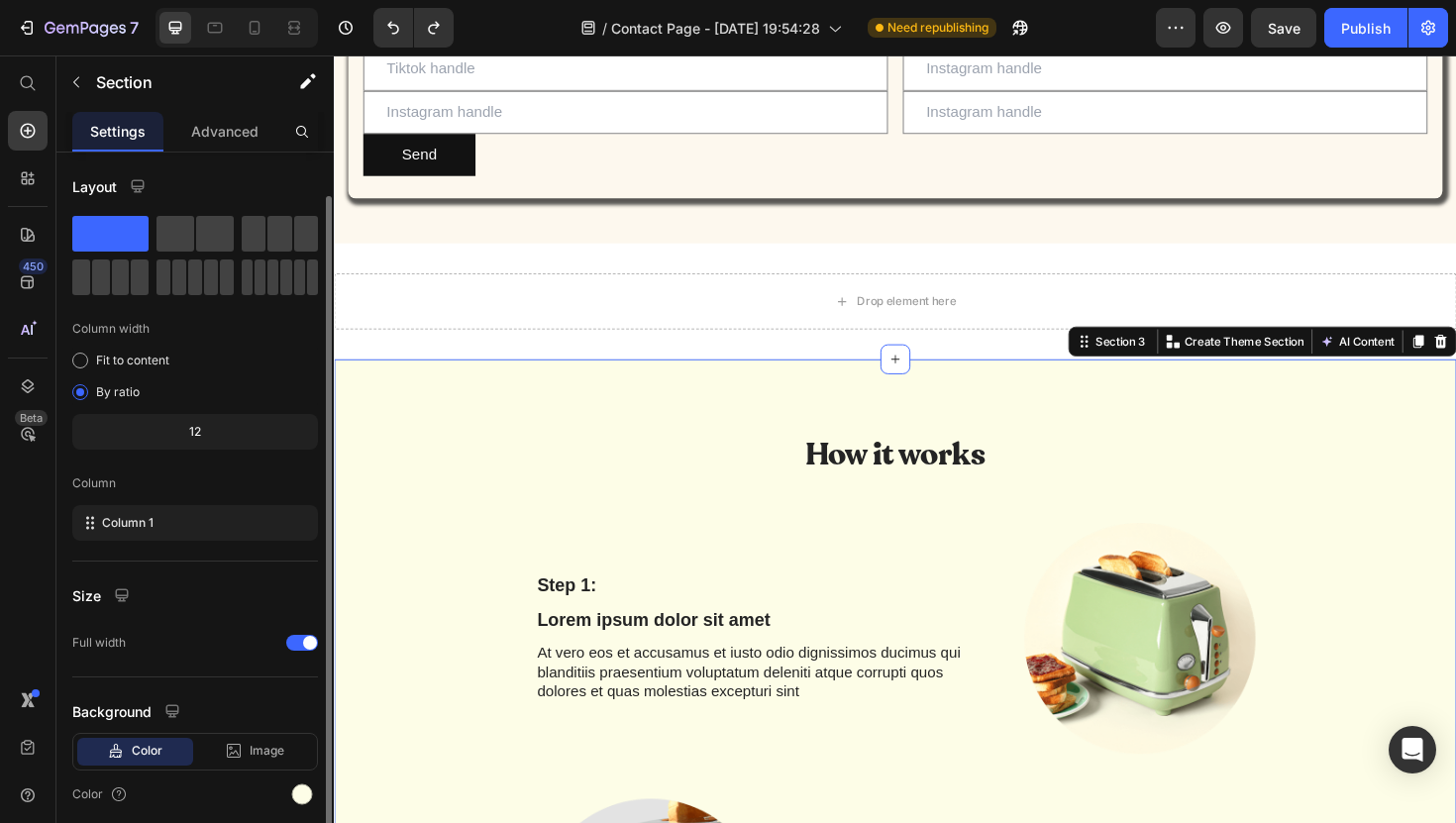 scroll, scrollTop: 73, scrollLeft: 0, axis: vertical 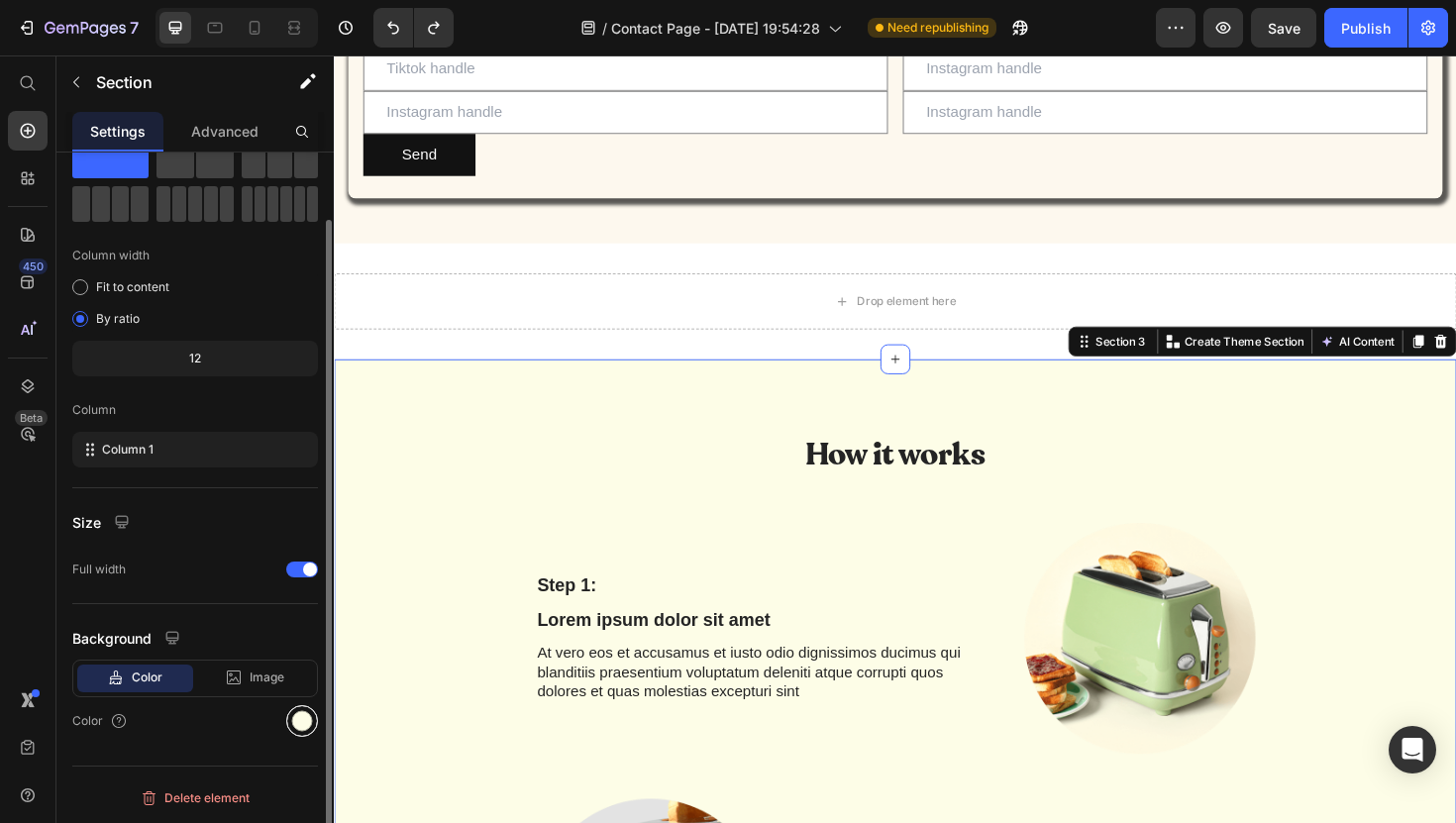 click at bounding box center [302, 721] 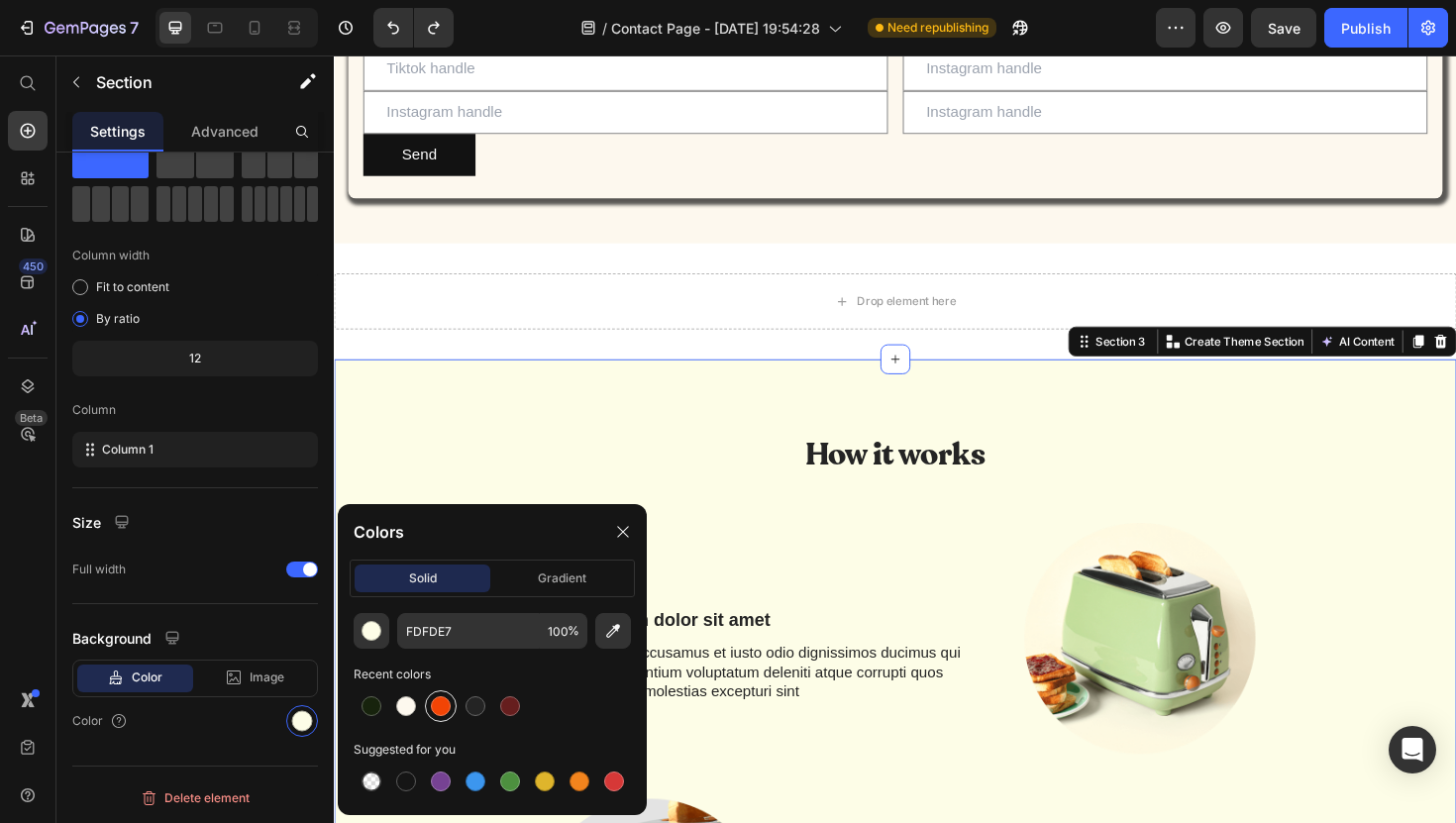 click at bounding box center [441, 706] 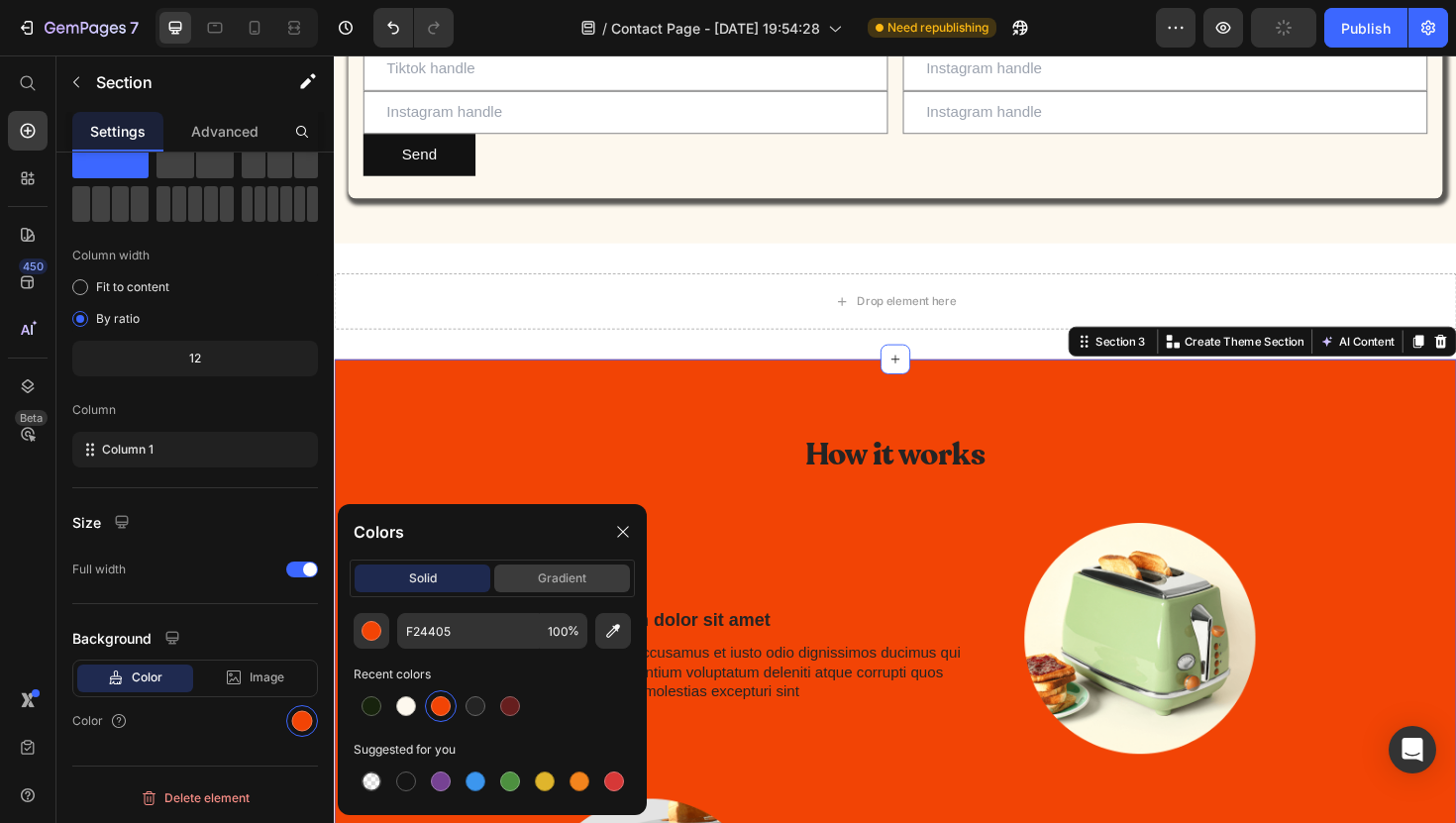 click on "gradient" 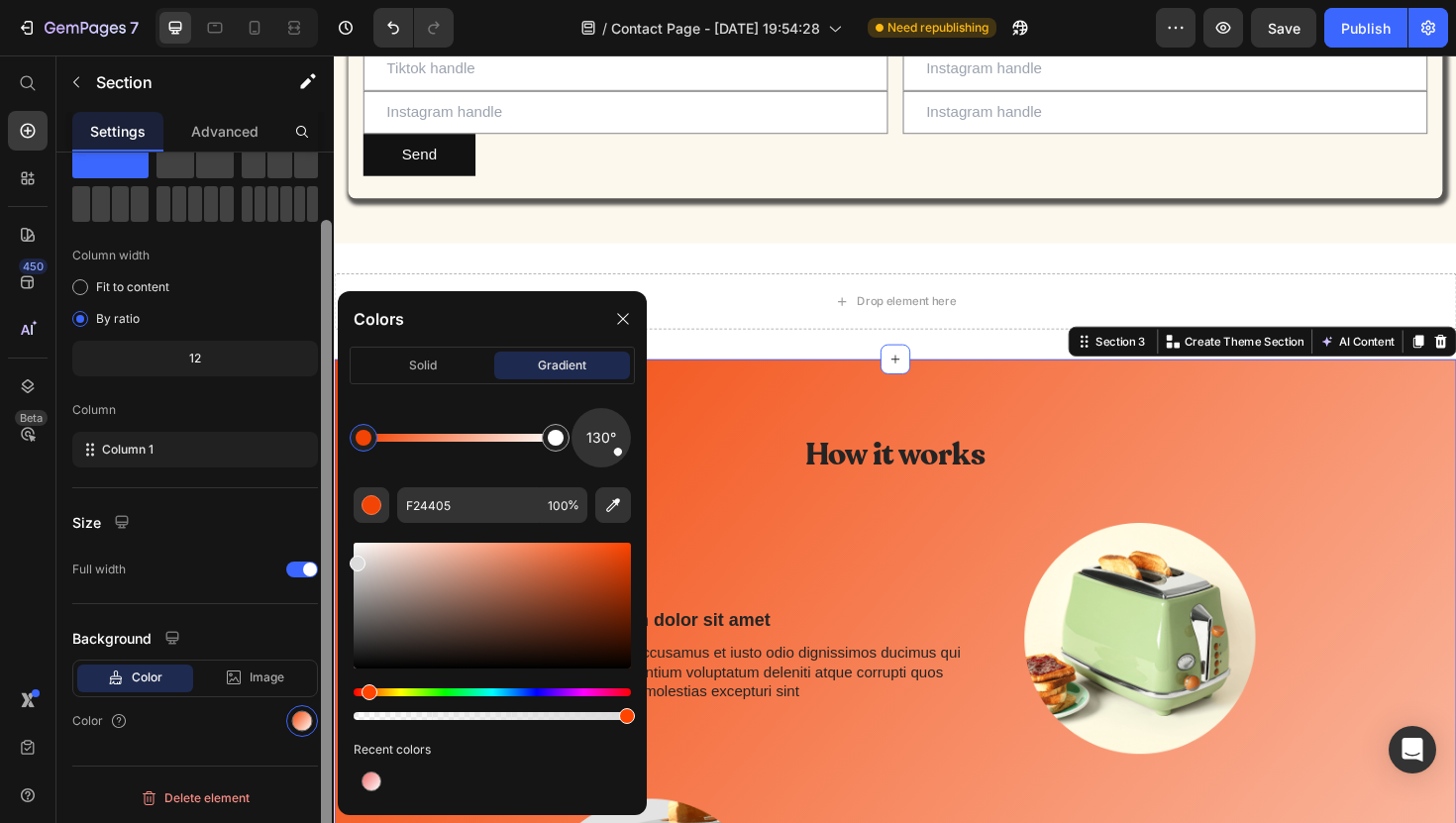 drag, startPoint x: 488, startPoint y: 594, endPoint x: 329, endPoint y: 560, distance: 162.59459 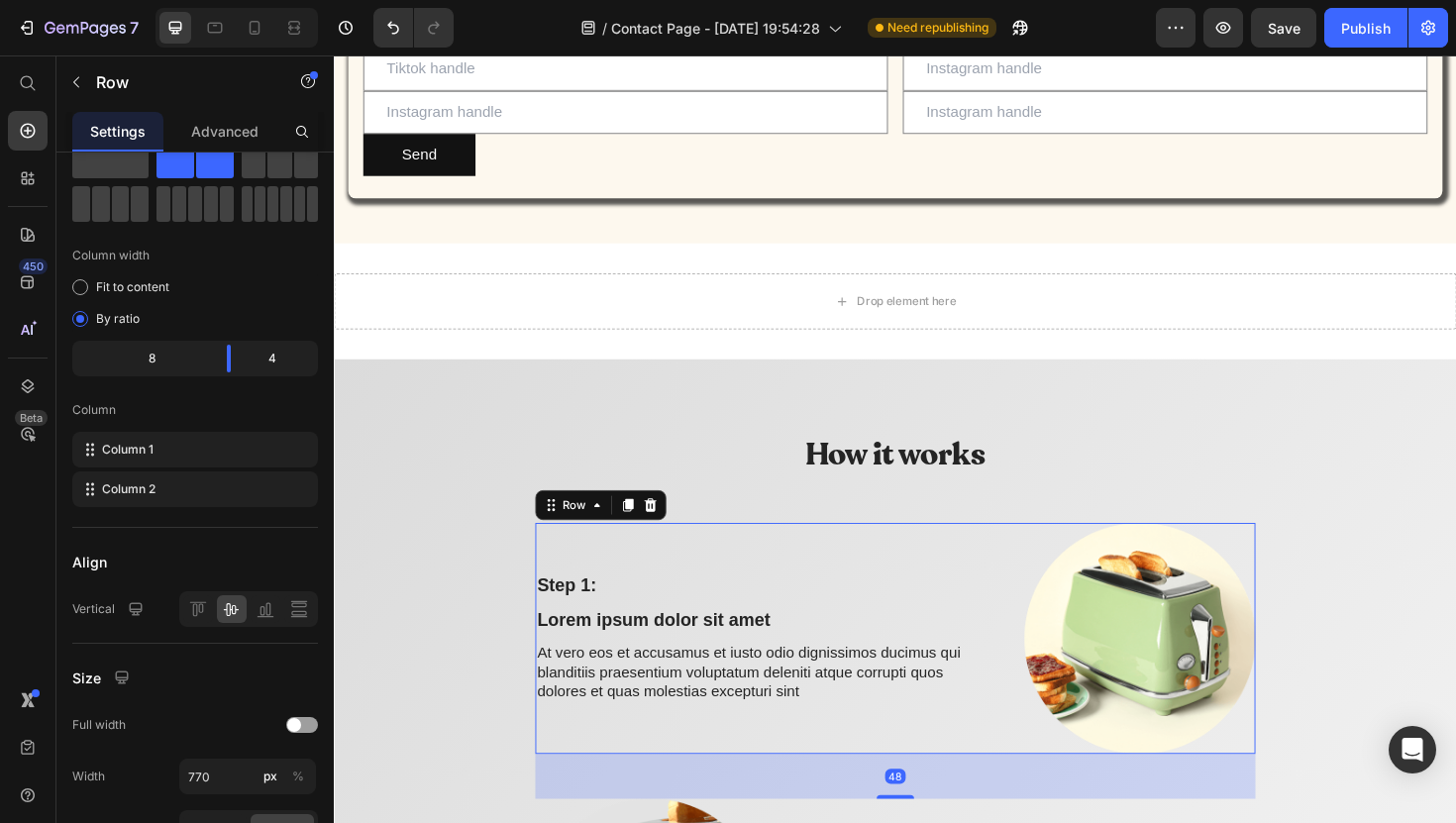 click on "Step 1: Text Block Lorem ipsum dolor sit amet Text Block At vero eos et accusamus et iusto odio dignissimos ducimus qui blanditiis praesentium voluptatum deleniti atque corrupti quos dolores et quas molestias excepturi sint Text Block" at bounding box center (790, 672) 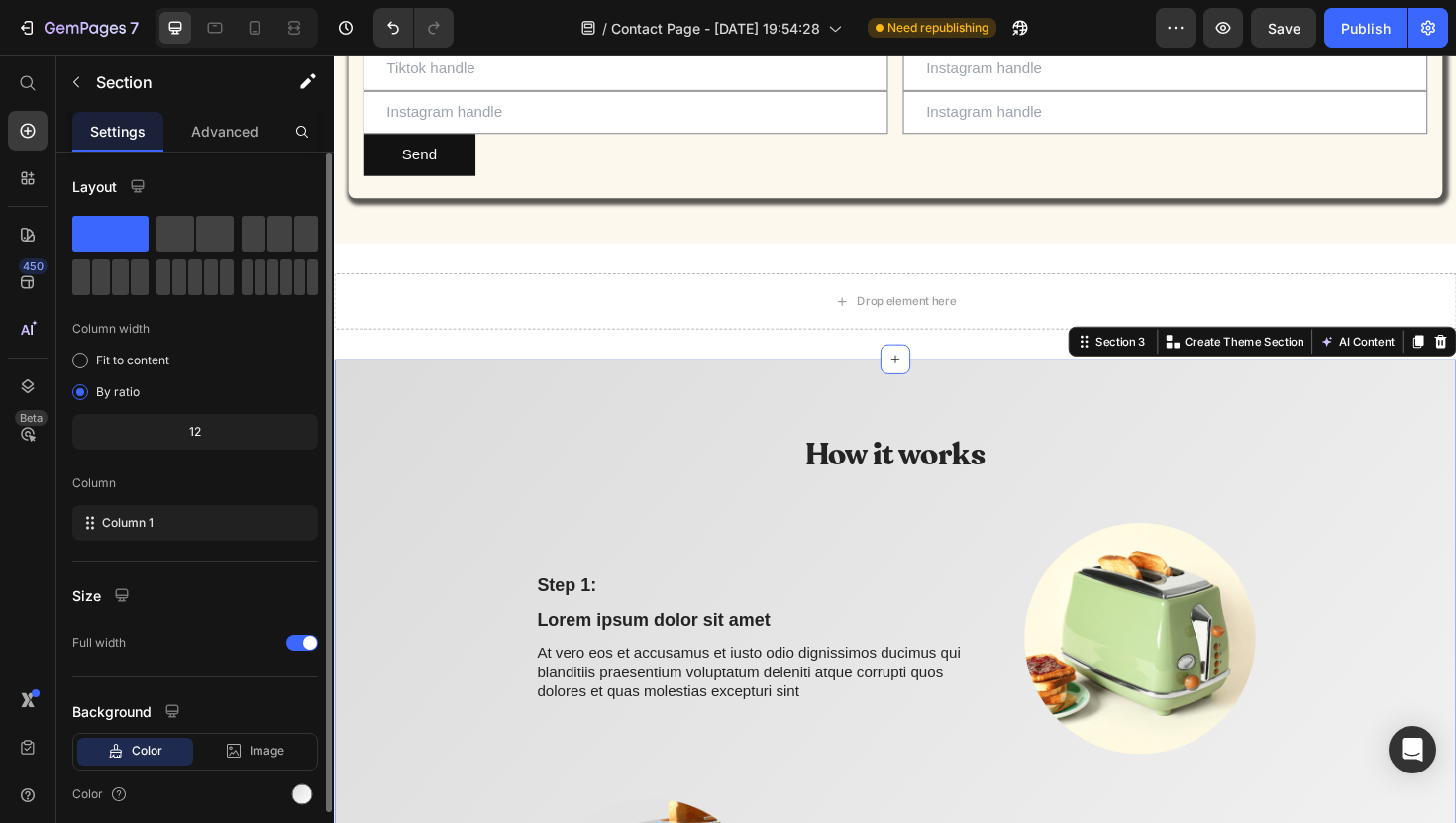 click on "How it works Heading Row Step 1: Text Block Lorem ipsum dolor sit amet Text Block At vero eos et accusamus et iusto odio dignissimos ducimus qui blanditiis praesentium voluptatum deleniti atque corrupti quos dolores et quas molestias excepturi sint Text Block Image Row Image Step 2: Text Block Lorem ipsum dolor sit amet Text Block At vero eos et accusamus et iusto odio dignissimos ducimus qui blanditiis praesentium voluptatum deleniti atque corrupti quos dolores et quas molestias excepturi sint Text Block Row Step 3: Text Block Lorem ipsum dolor sit amet Text Block At vero eos et accusamus et iusto odio dignissimos ducimus qui blanditiis praesentium voluptatum deleniti atque corrupti quos dolores et quas molestias excepturi sint Text Block Image Row Image Step 4: Text Block Lorem ipsum dolor sit amet Text Block At vero eos et accusamus et iusto odio dignissimos ducimus qui blanditiis praesentium voluptatum deleniti atque corrupti quos dolores et quas molestias excepturi sint Text Block Row Step 5: Text Block" at bounding box center (928, 1248) 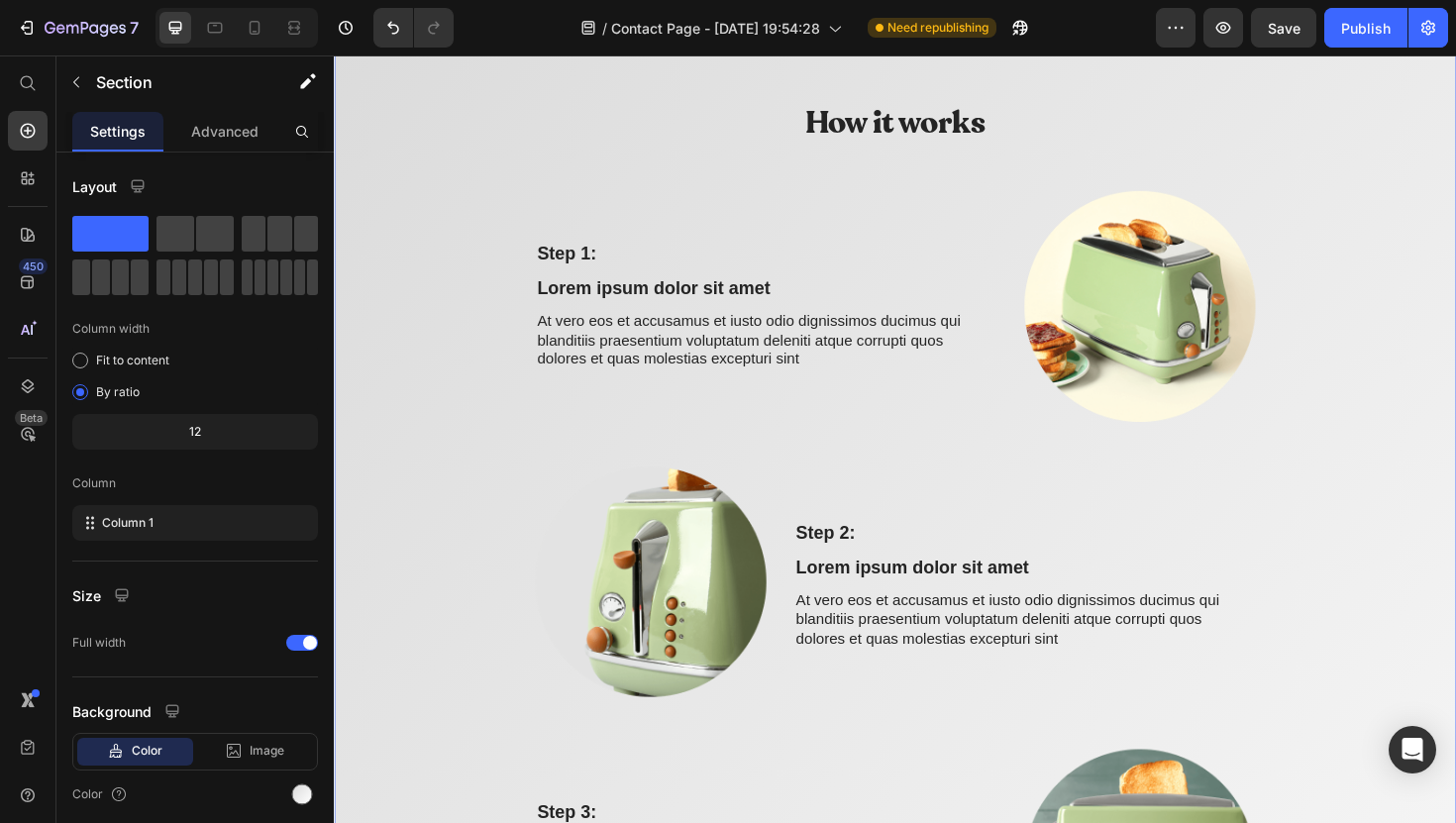 scroll, scrollTop: 1819, scrollLeft: 0, axis: vertical 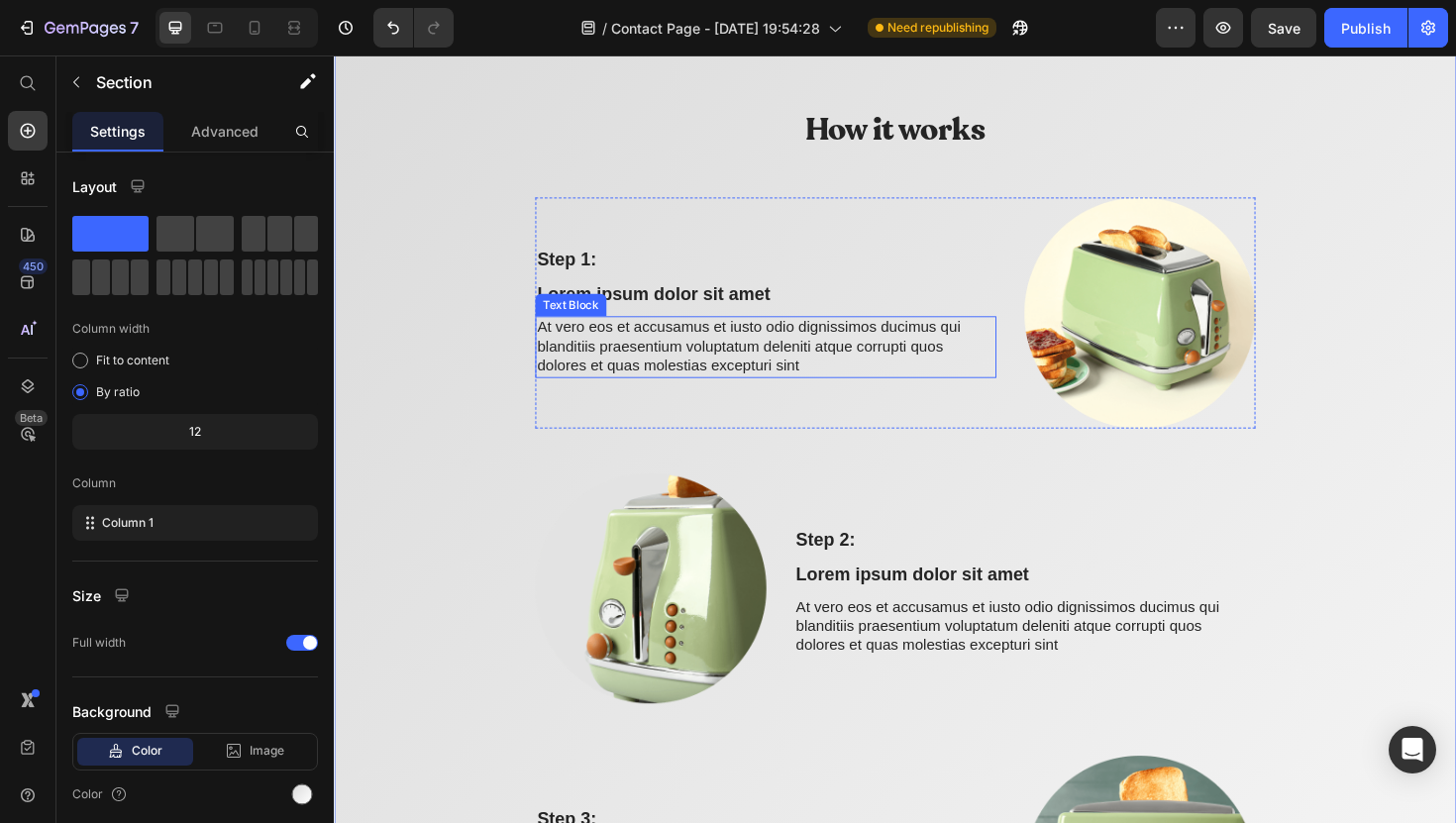 click on "At vero eos et accusamus et iusto odio dignissimos ducimus qui blanditiis praesentium voluptatum deleniti atque corrupti quos dolores et quas molestias excepturi sint" at bounding box center (790, 364) 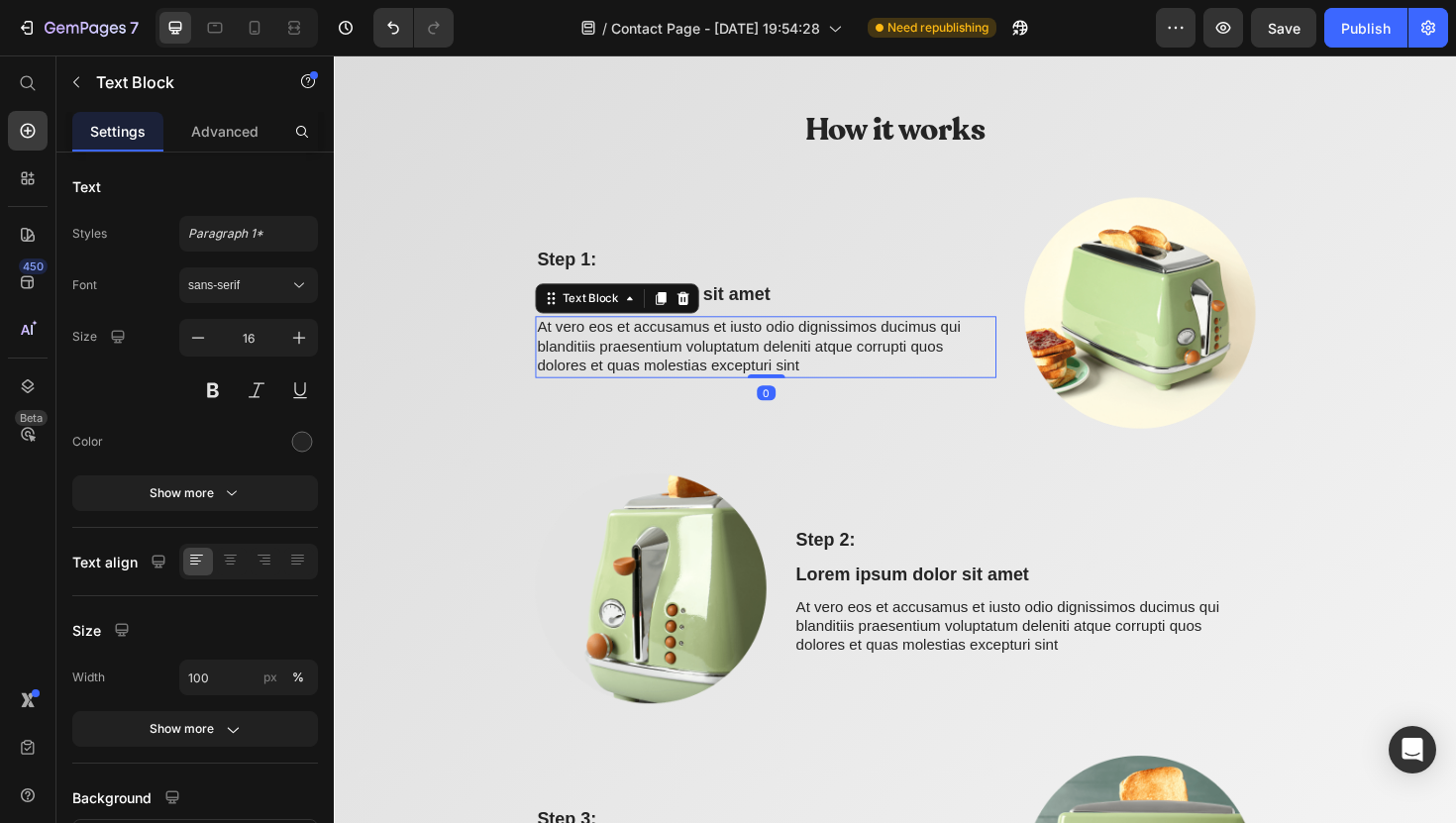 click on "At vero eos et accusamus et iusto odio dignissimos ducimus qui blanditiis praesentium voluptatum deleniti atque corrupti quos dolores et quas molestias excepturi sint" at bounding box center [790, 364] 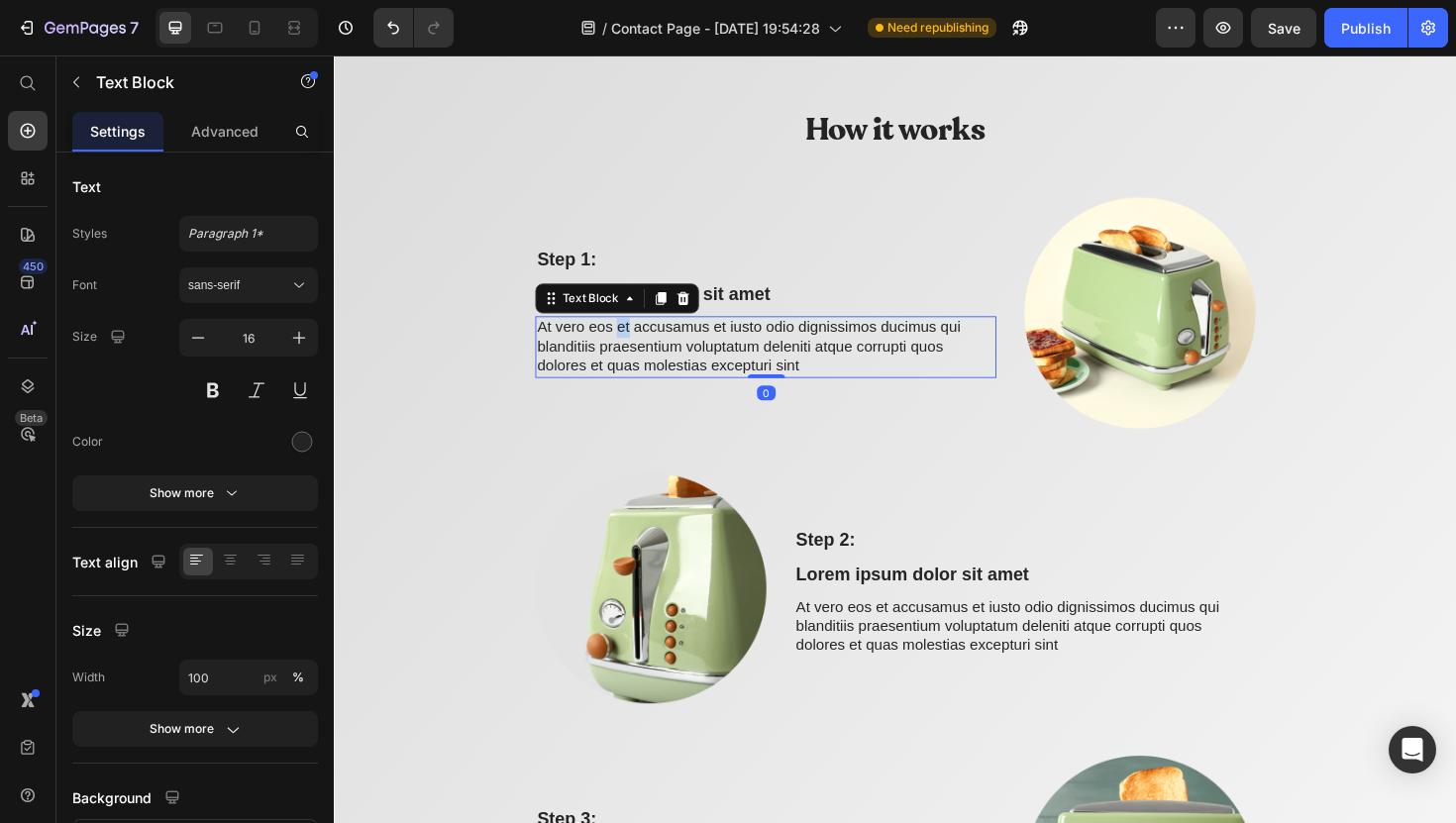 click on "At vero eos et accusamus et iusto odio dignissimos ducimus qui blanditiis praesentium voluptatum deleniti atque corrupti quos dolores et quas molestias excepturi sint" at bounding box center [790, 364] 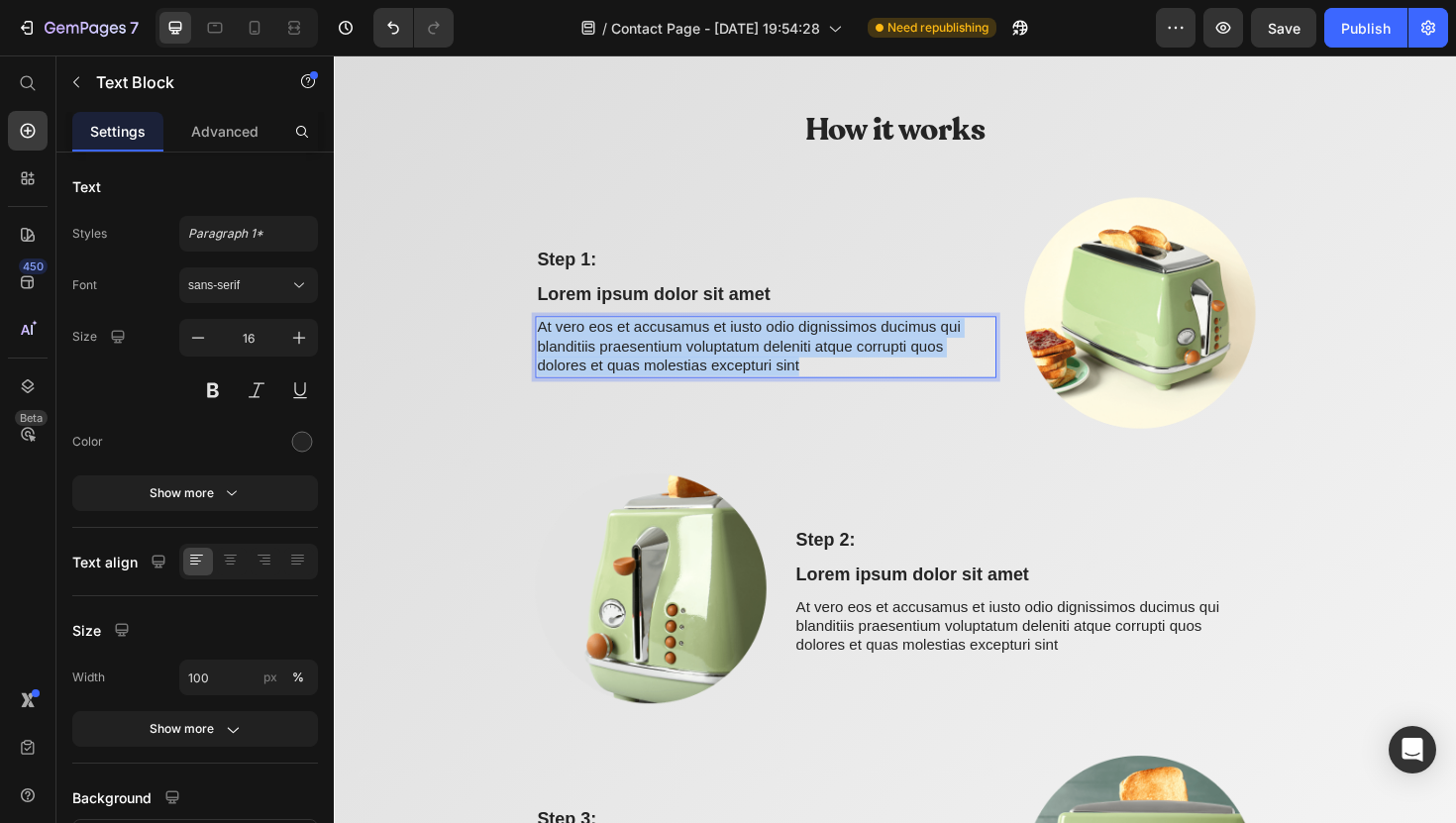 click on "At vero eos et accusamus et iusto odio dignissimos ducimus qui blanditiis praesentium voluptatum deleniti atque corrupti quos dolores et quas molestias excepturi sint" at bounding box center (790, 364) 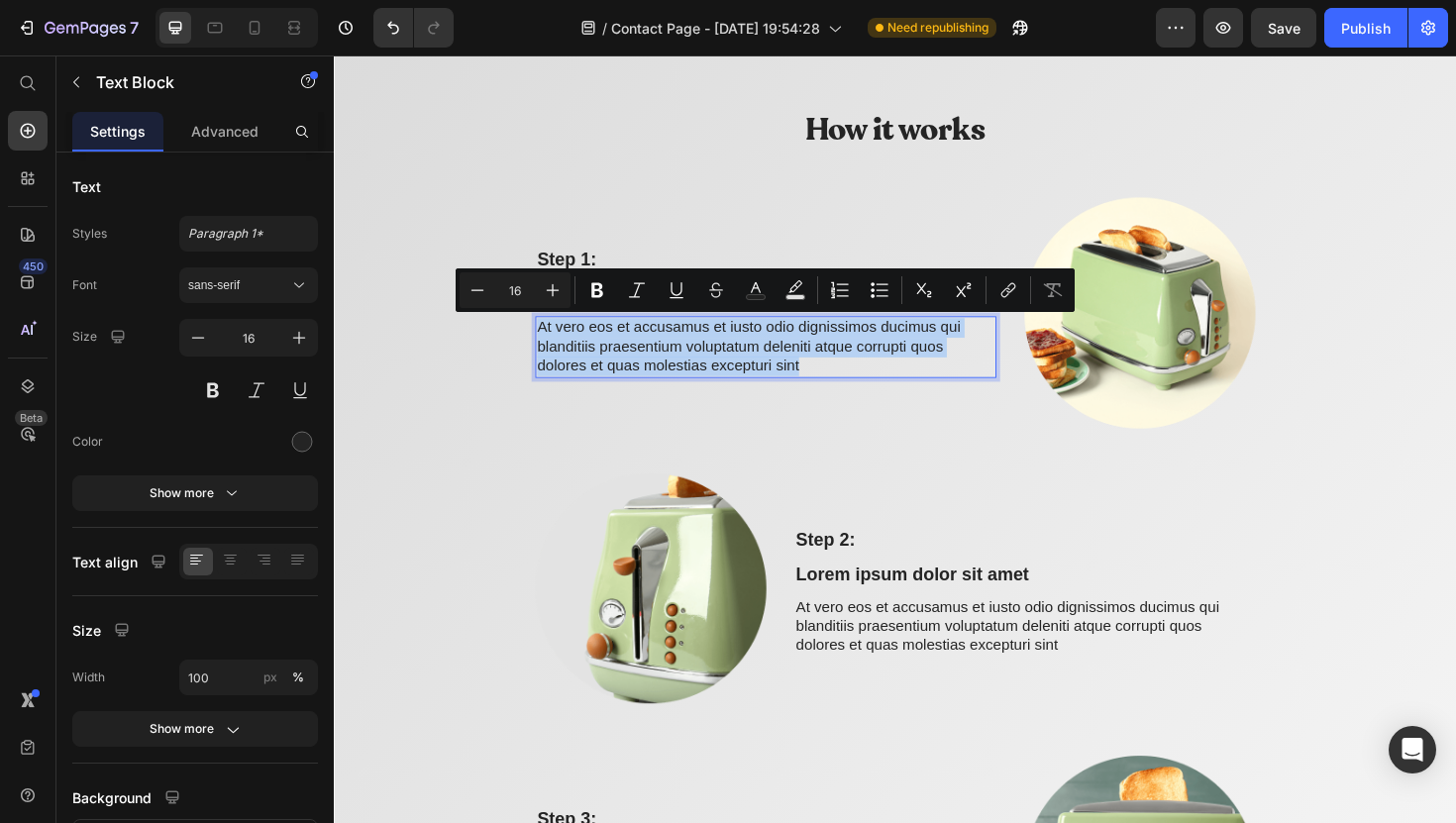 scroll, scrollTop: 1830, scrollLeft: 0, axis: vertical 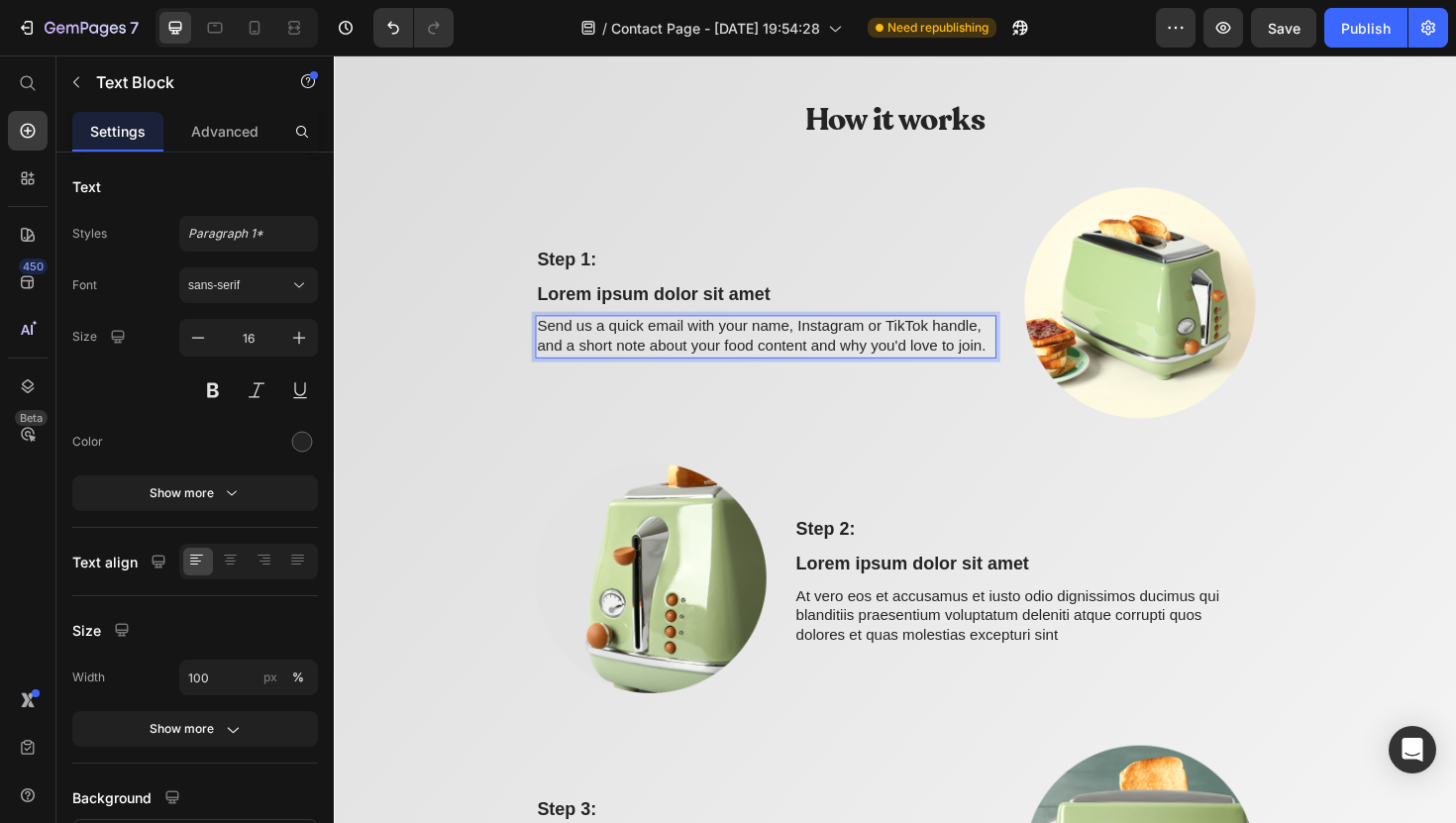 click on "Send us a quick email with your name, Instagram or TikTok handle, and a short note about your food content and why you'd love to join." at bounding box center (790, 354) 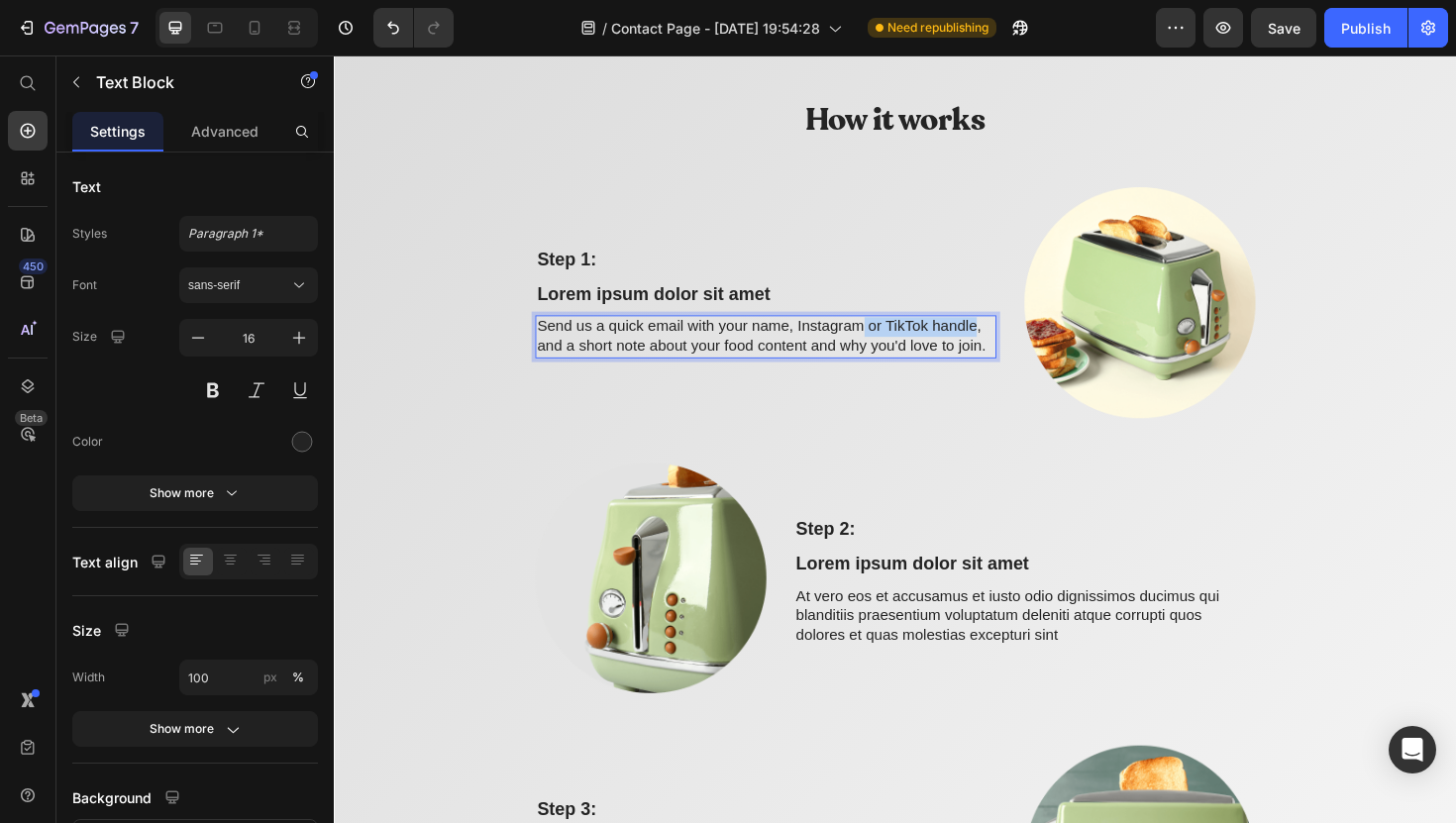 drag, startPoint x: 1010, startPoint y: 343, endPoint x: 893, endPoint y: 343, distance: 117 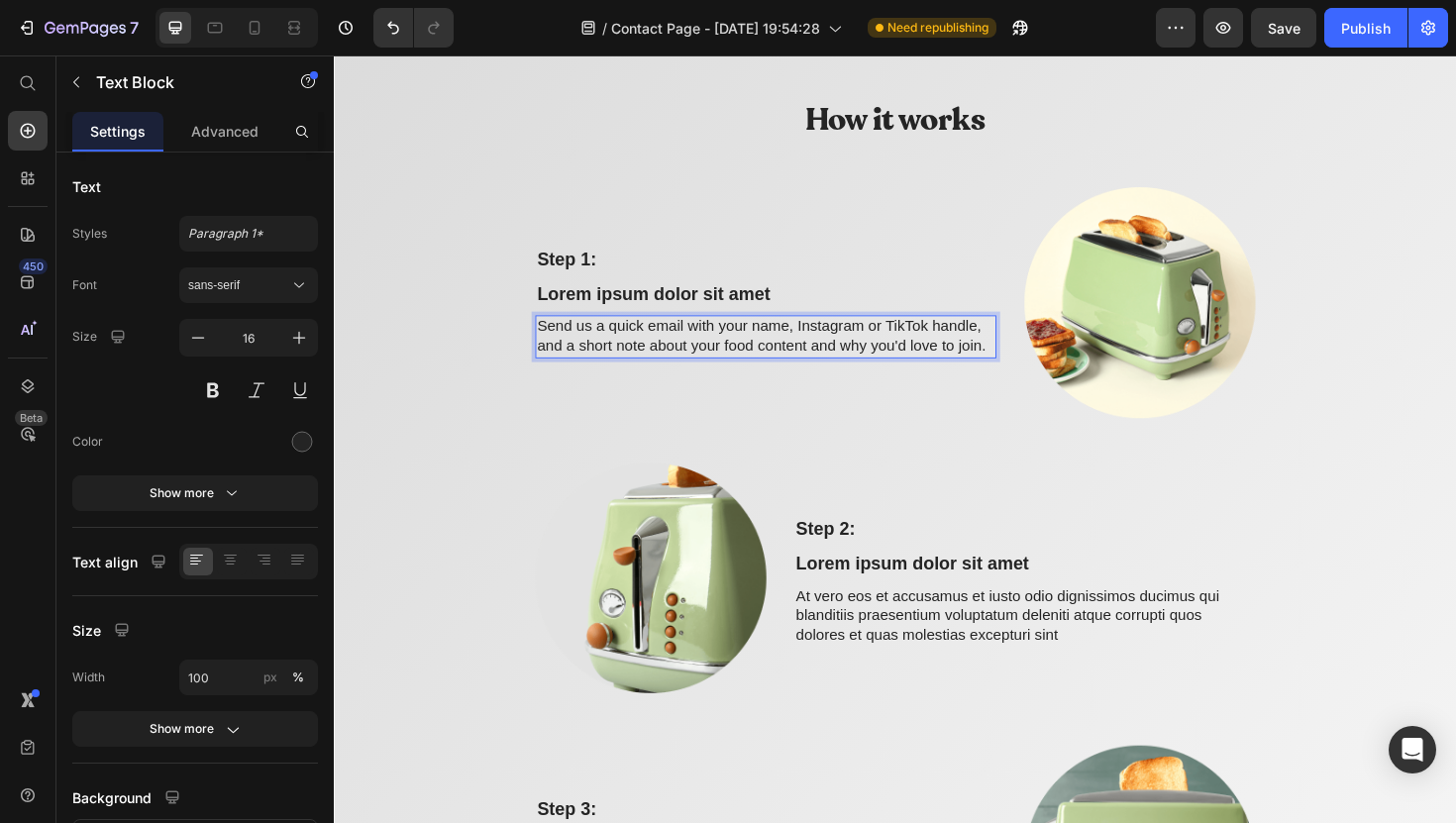 click on "Send us a quick email with your name, Instagram or TikTok handle, and a short note about your food content and why you'd love to join." at bounding box center (790, 354) 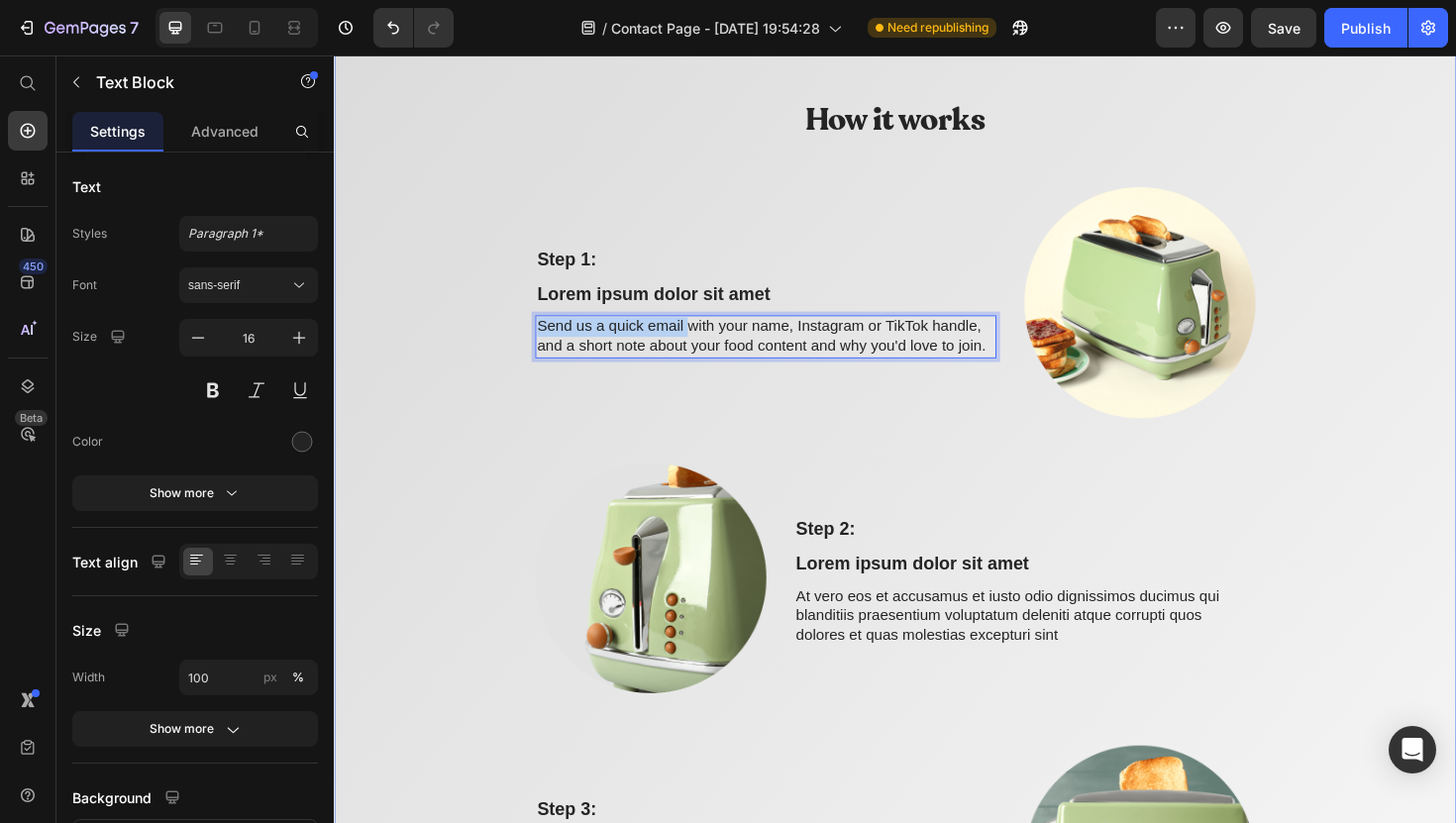 drag, startPoint x: 708, startPoint y: 341, endPoint x: 533, endPoint y: 340, distance: 175.00286 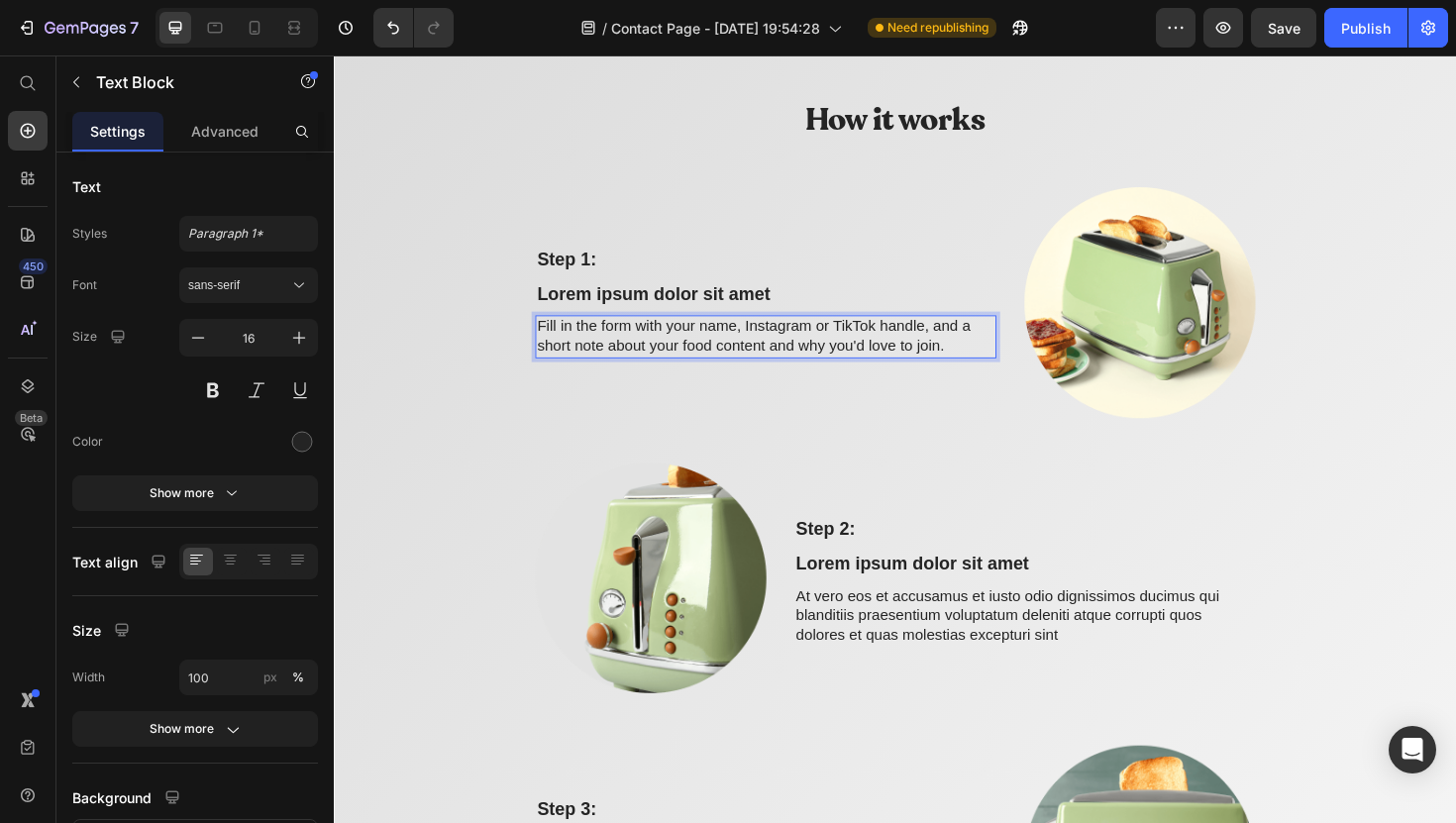 click on "Lorem ipsum dolor sit amet" at bounding box center [790, 309] 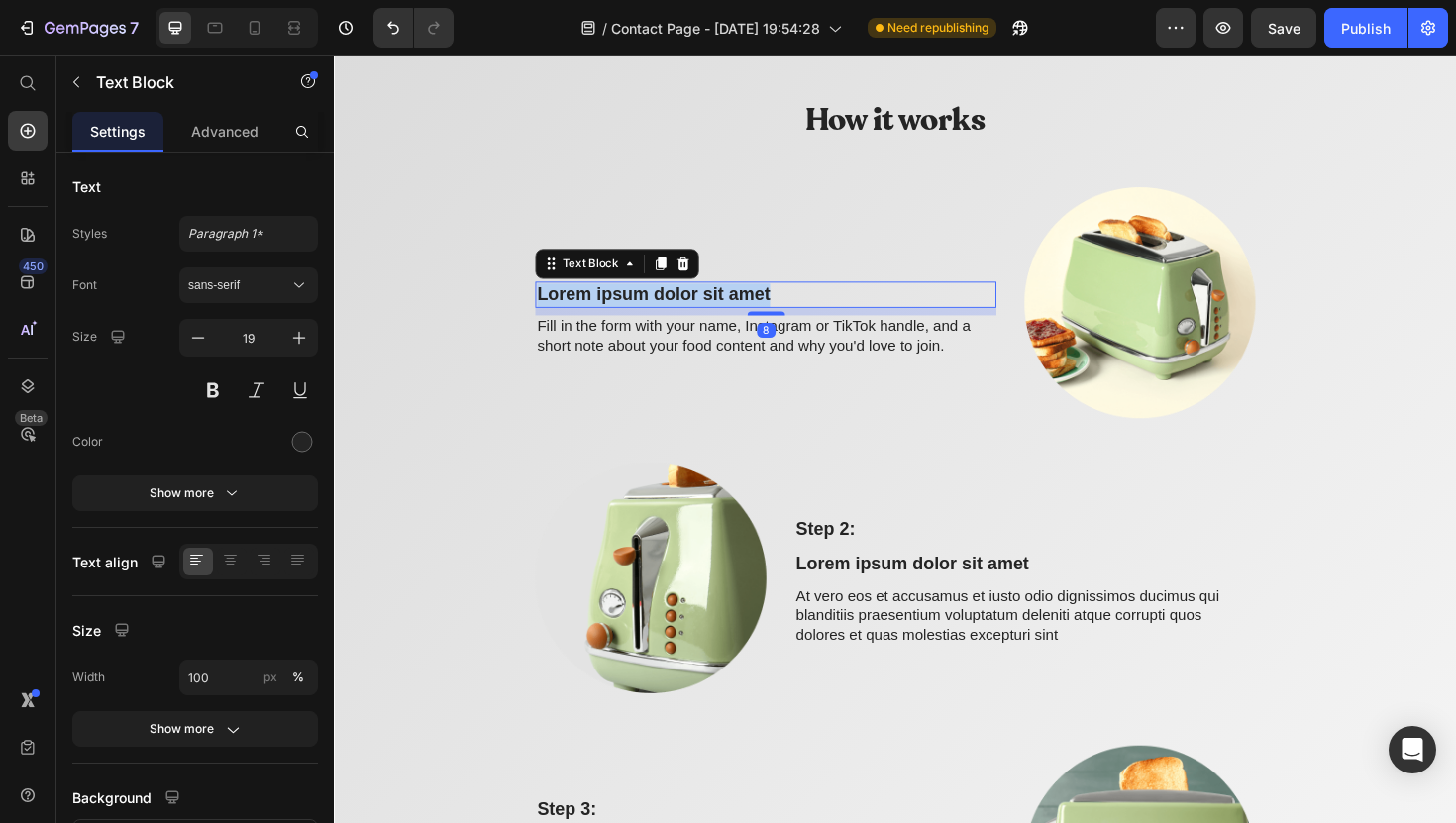 click on "Lorem ipsum dolor sit amet" at bounding box center [790, 309] 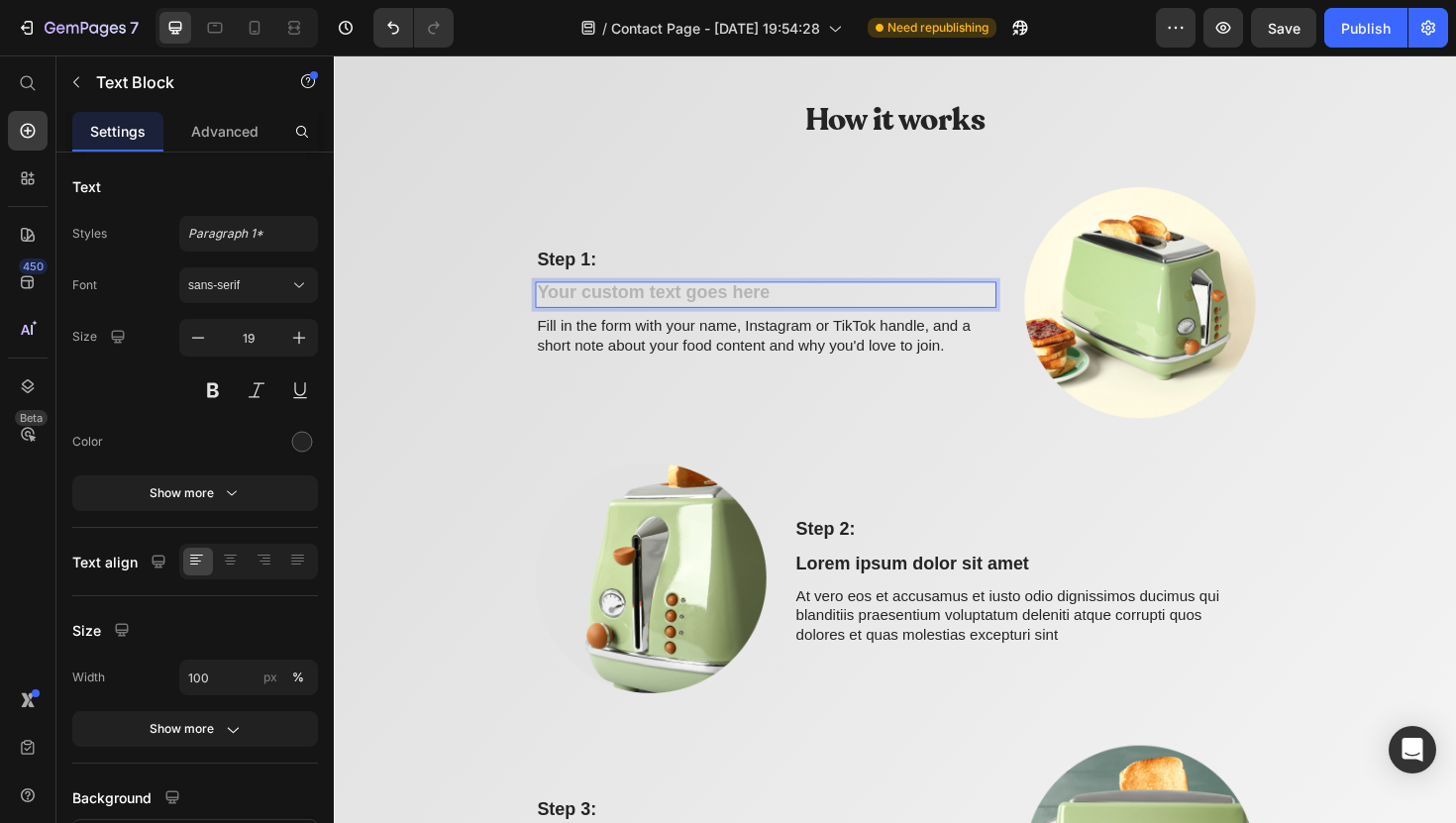 scroll, scrollTop: 1817, scrollLeft: 0, axis: vertical 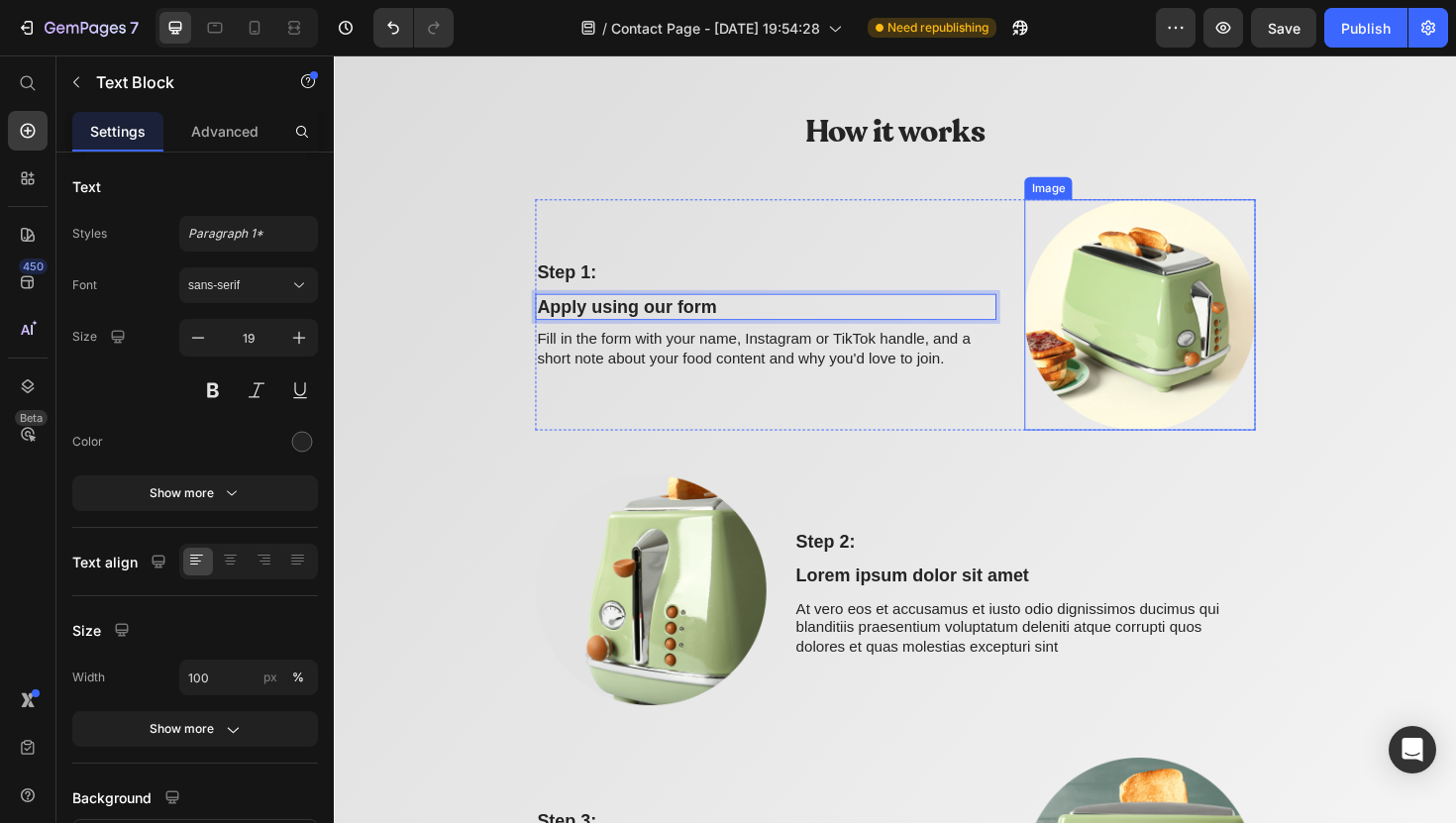 click at bounding box center [1187, 330] 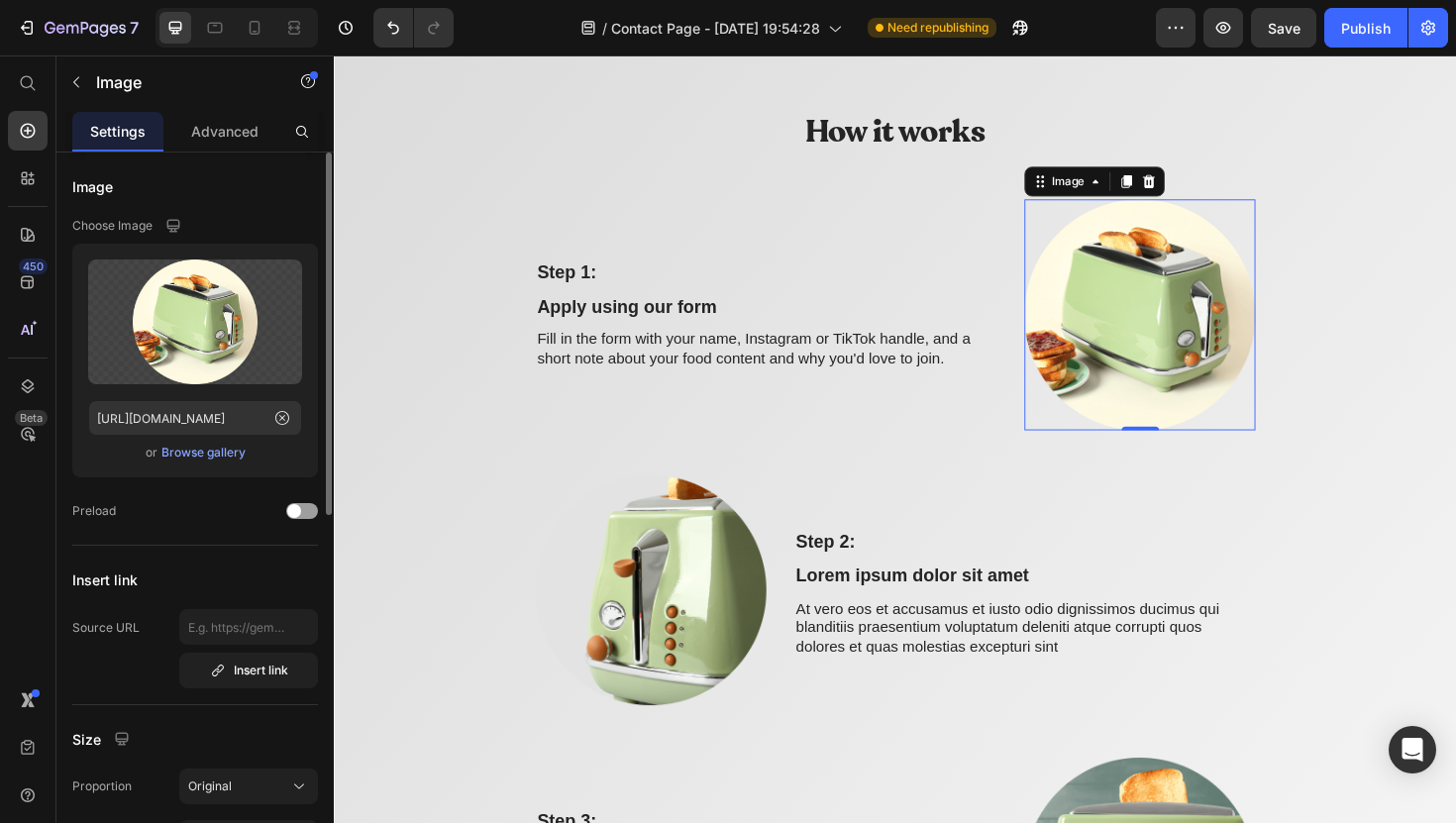 click on "Browse gallery" at bounding box center [203, 453] 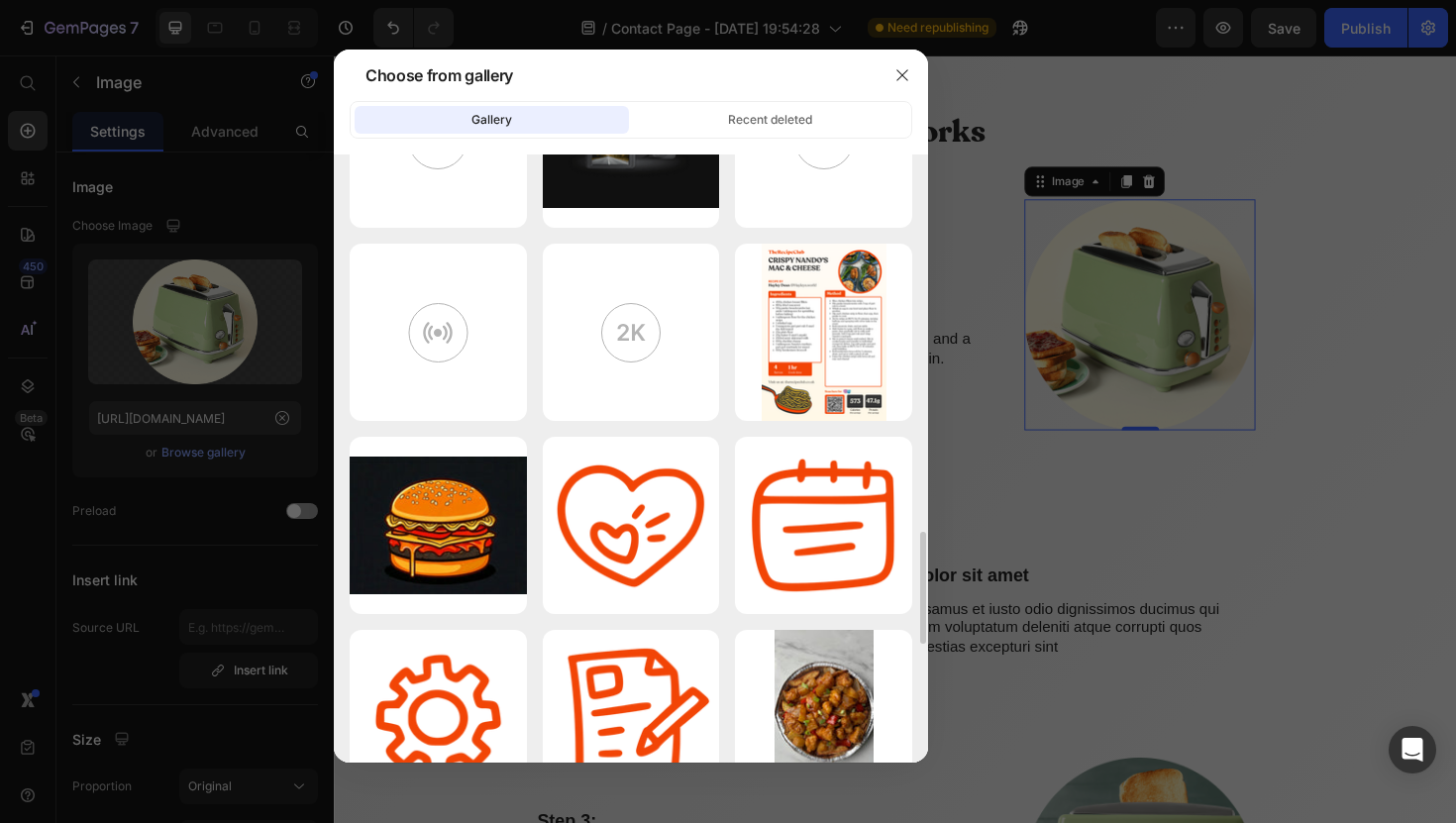 scroll, scrollTop: 2098, scrollLeft: 0, axis: vertical 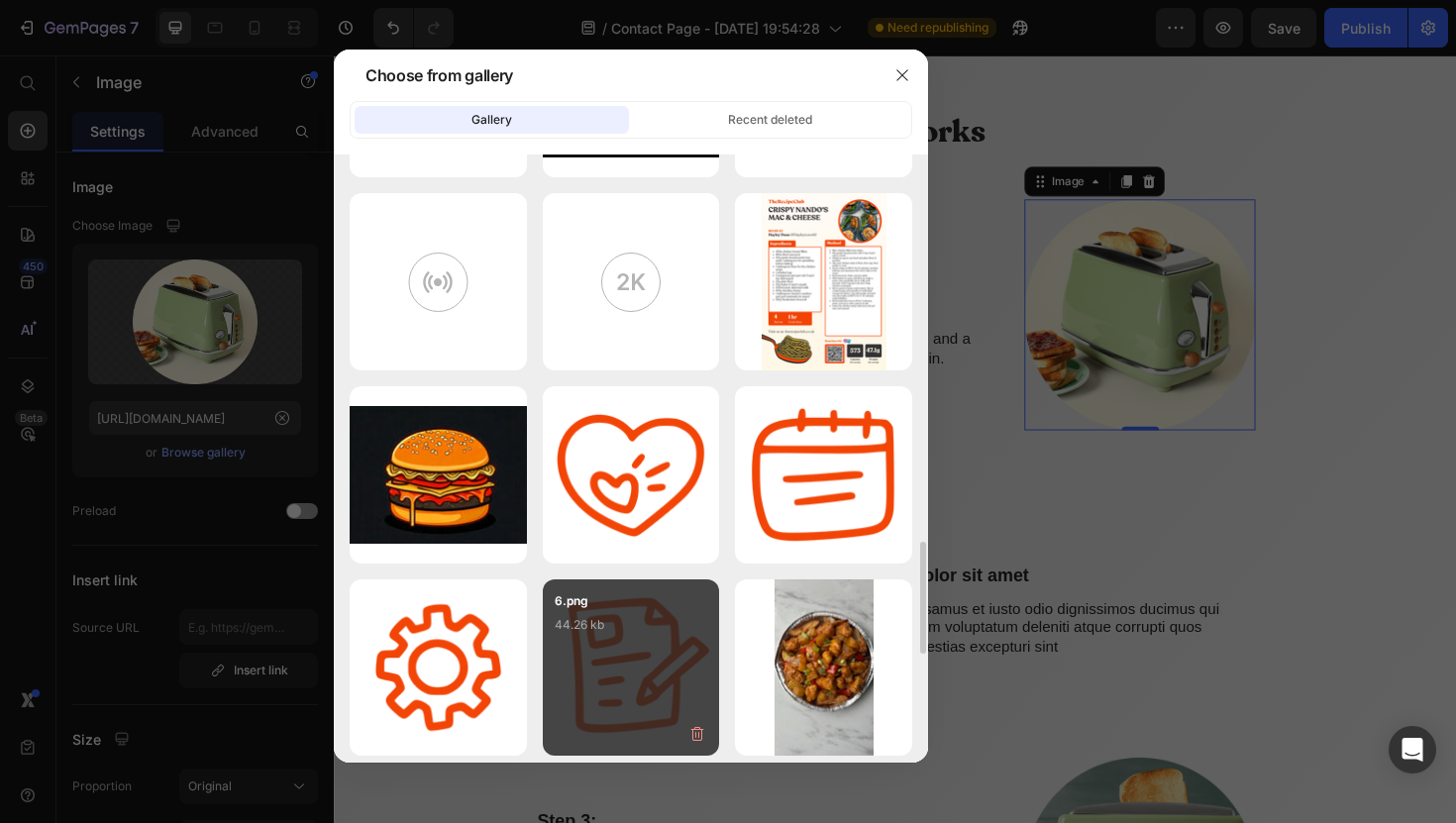 click on "6.png 44.26 kb" at bounding box center [631, 668] 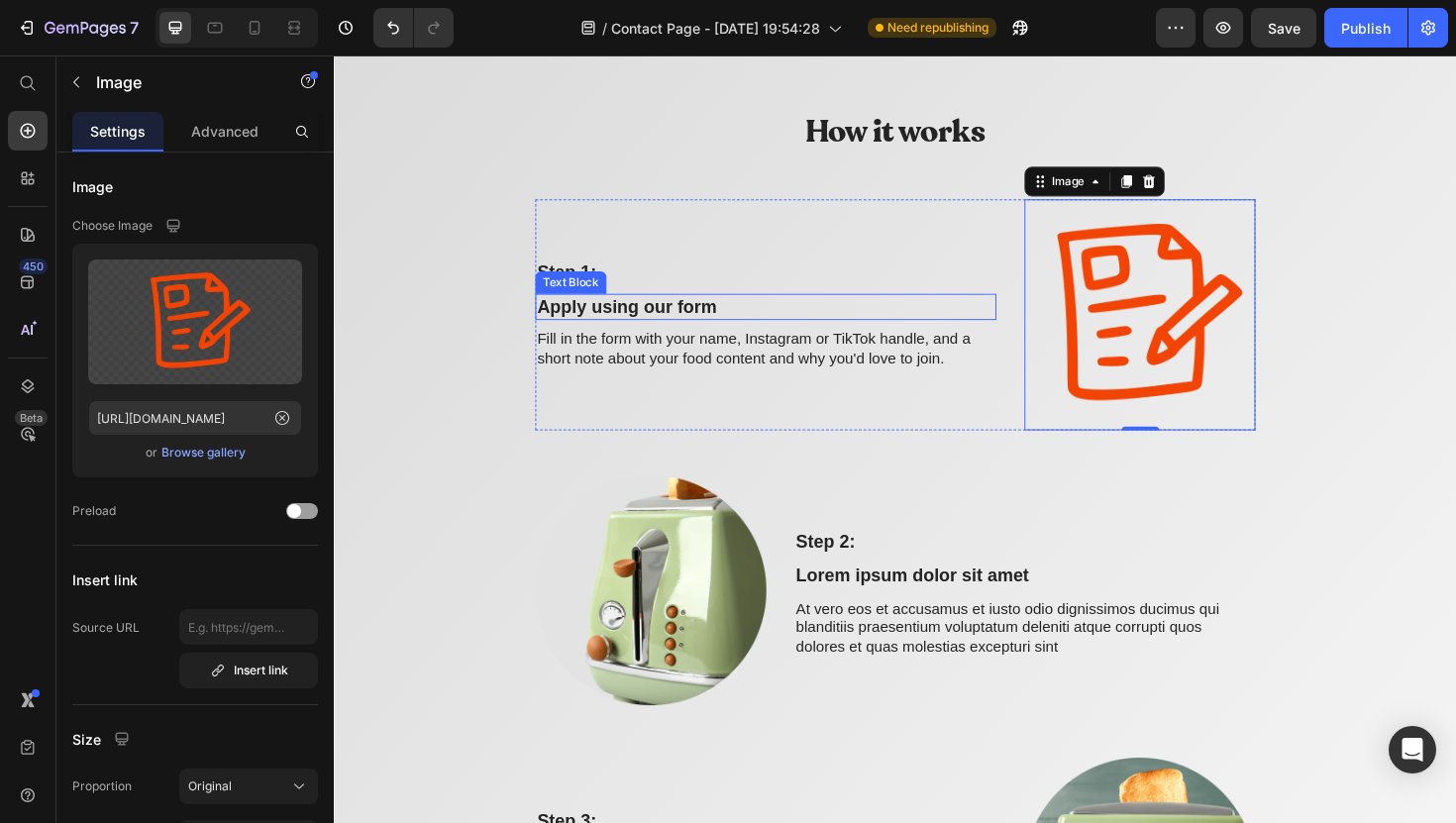 click on "Apply using our form" at bounding box center [790, 322] 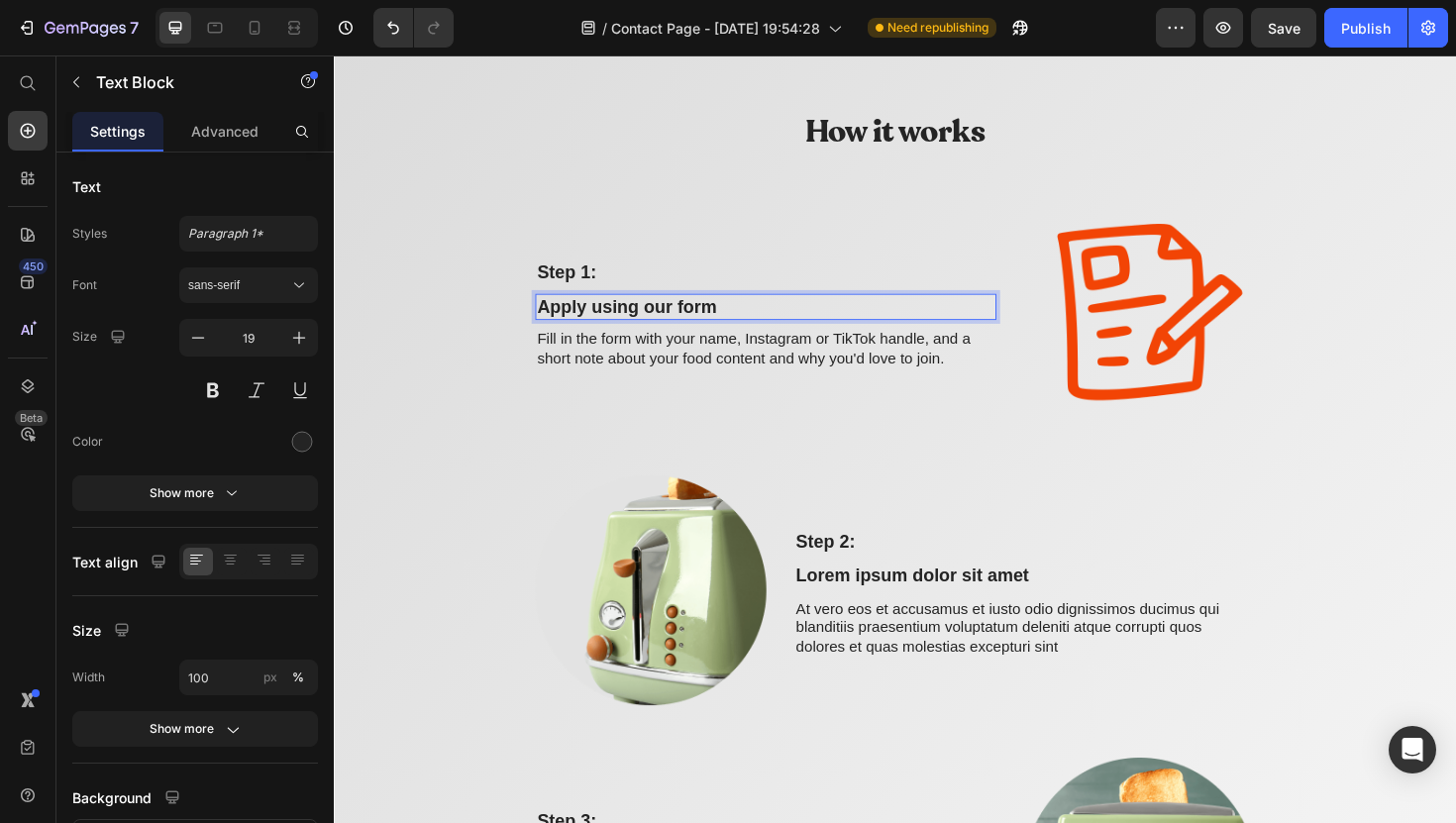 click on "Apply using our form" at bounding box center (790, 322) 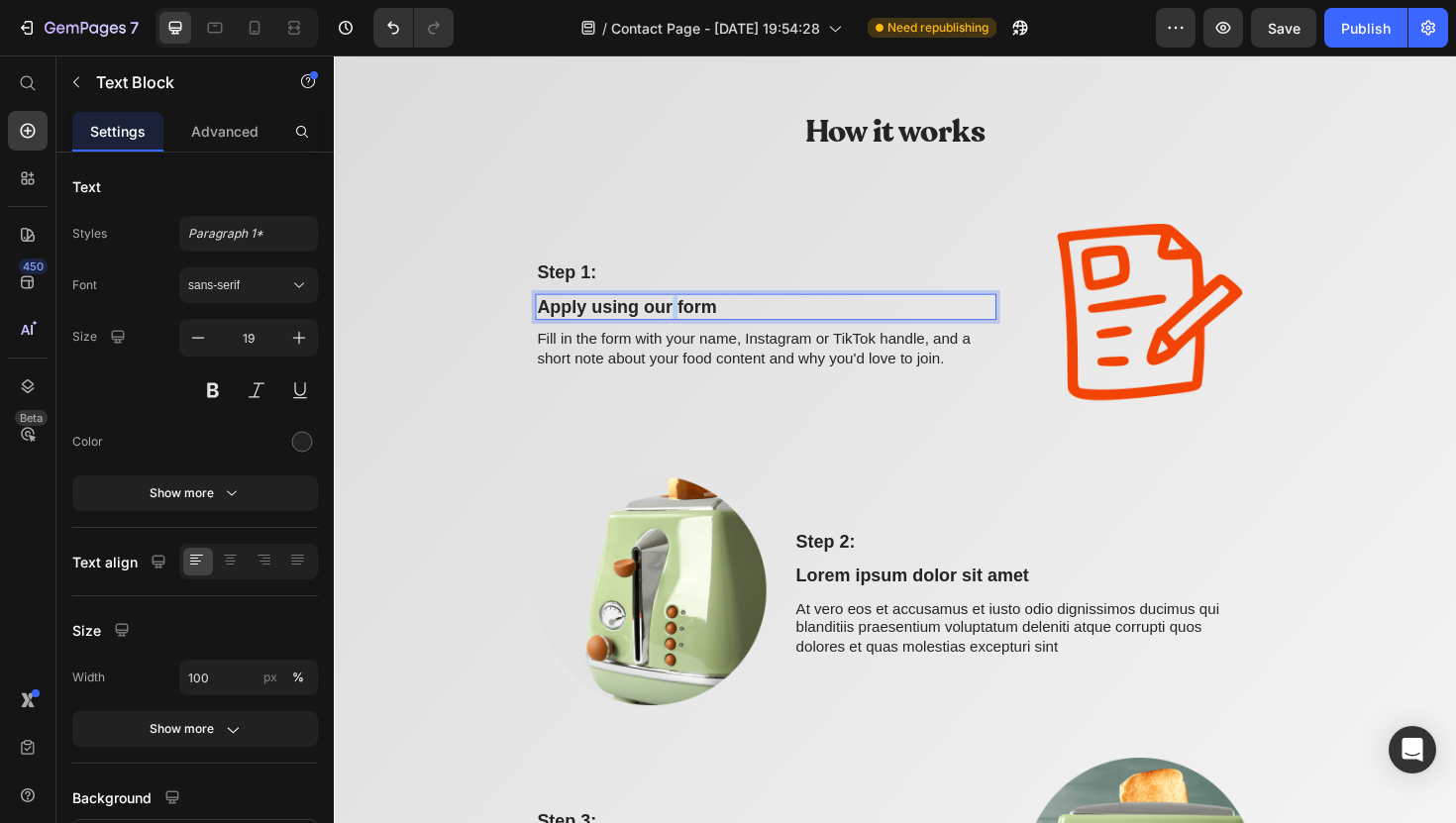 click on "Apply using our form" at bounding box center [790, 322] 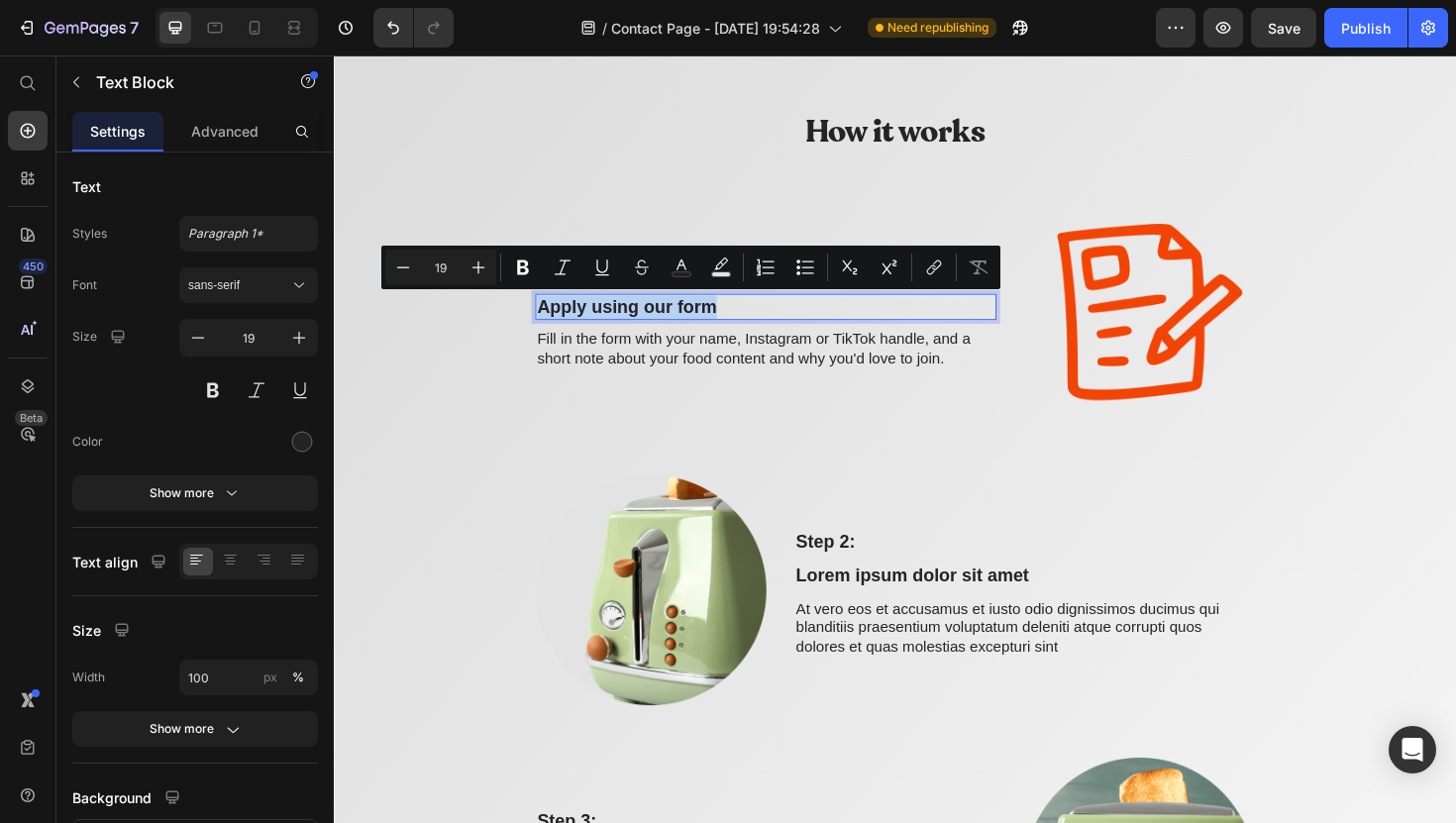 click on "Apply using our form" at bounding box center (790, 322) 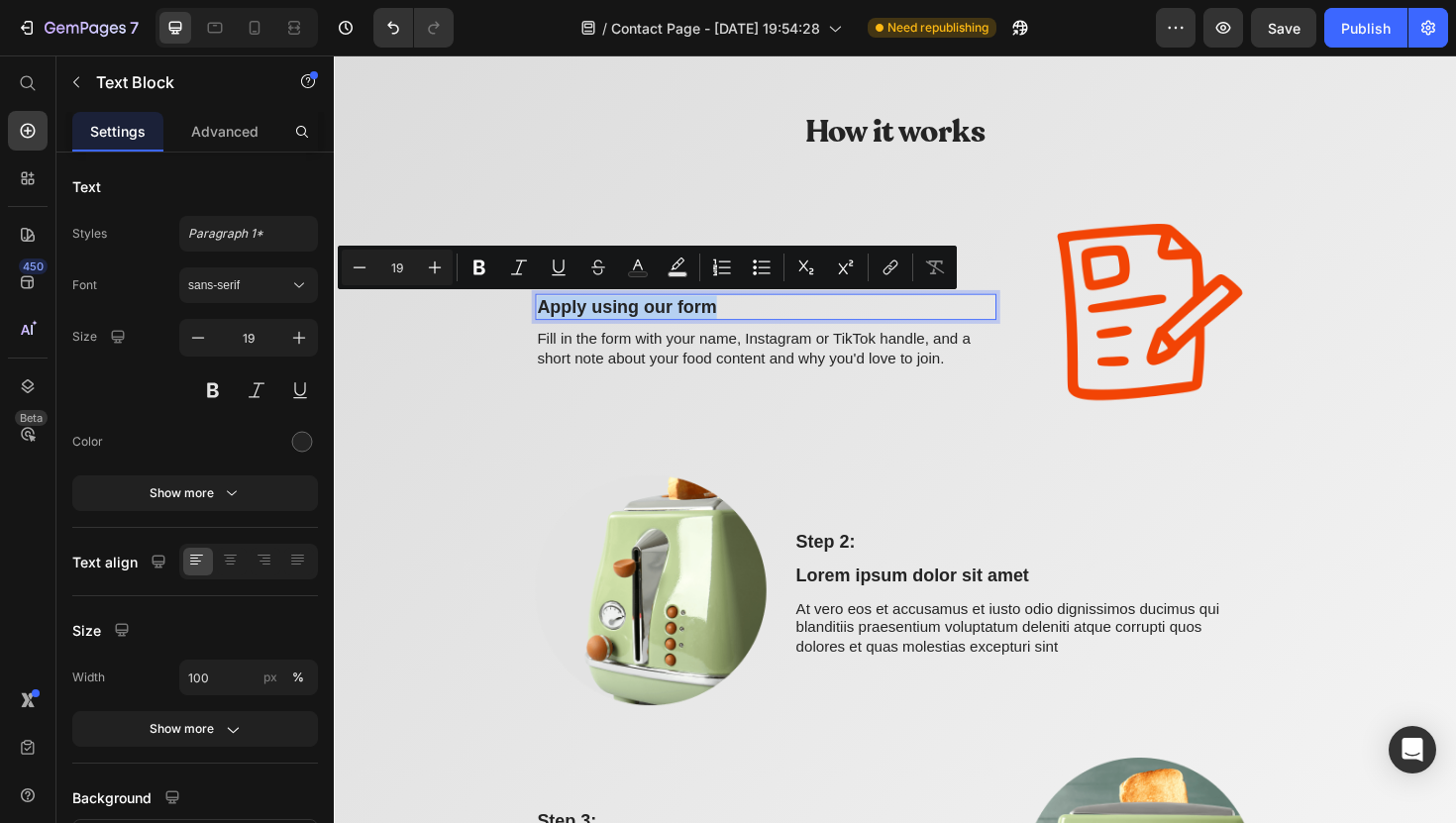 click on "Apply using our form" at bounding box center [790, 322] 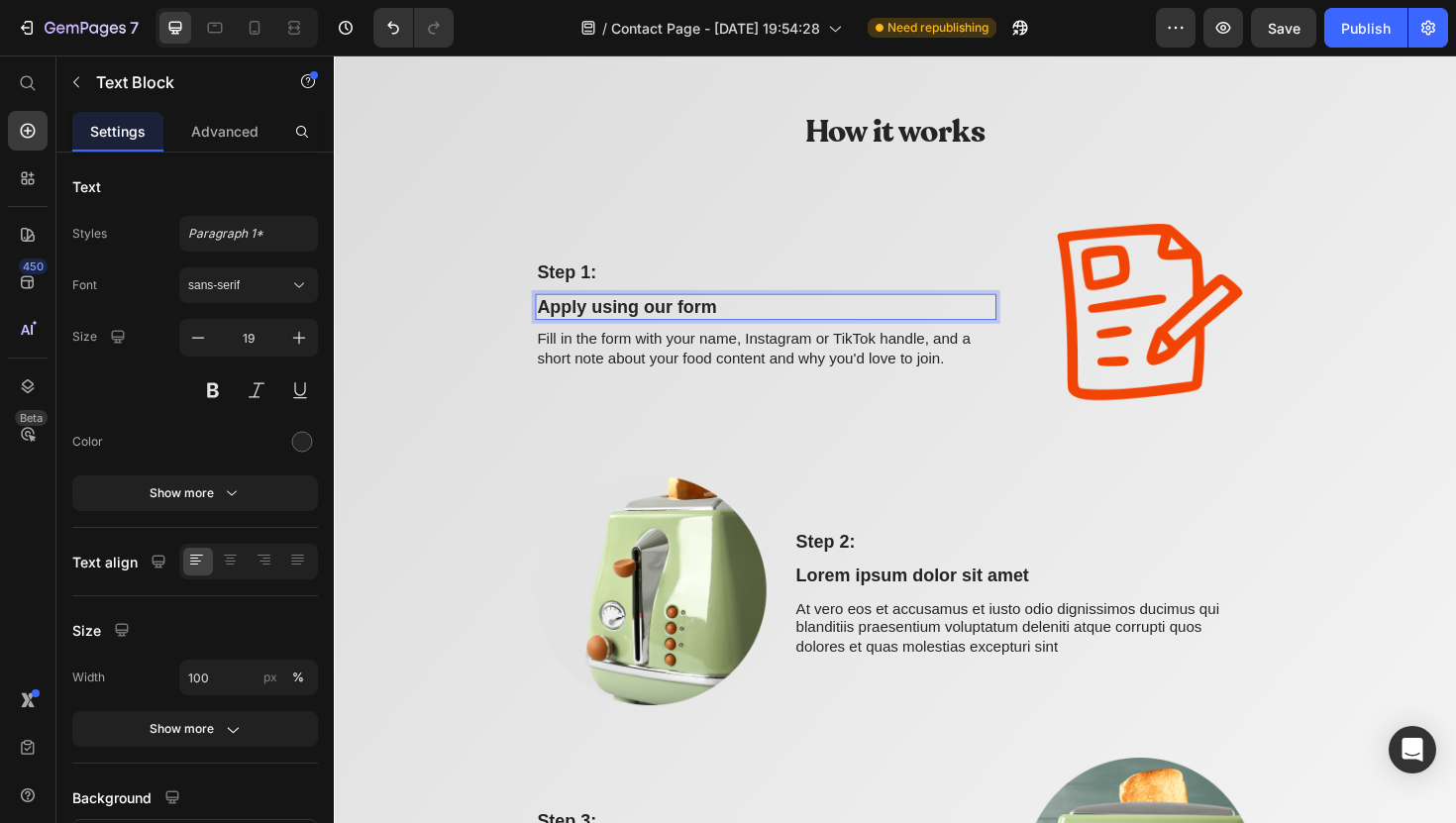 click on "Apply using our form" at bounding box center (790, 322) 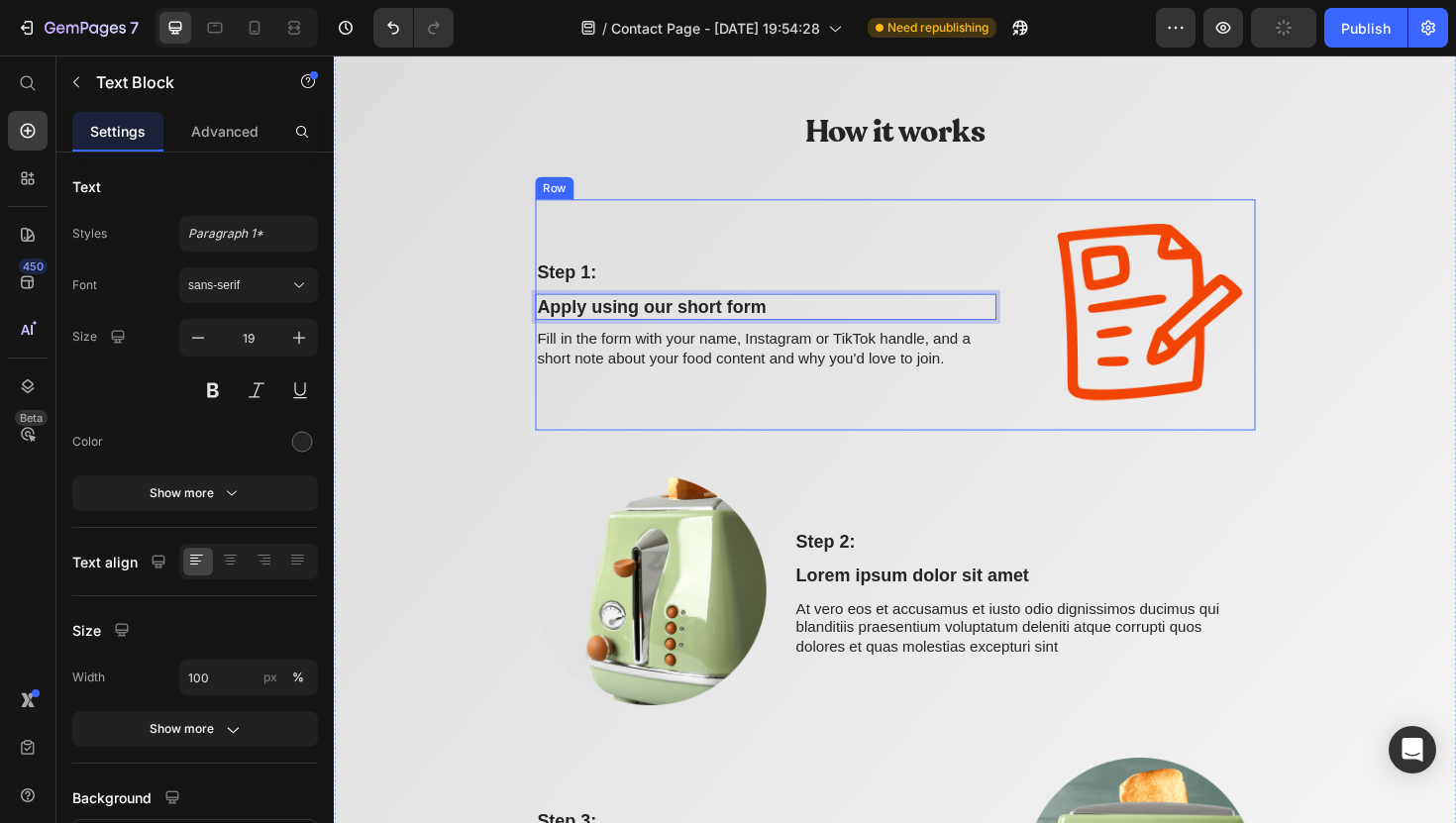 click on "Step 1: Text Block Apply using our short form Text Block   8 Fill in the form with your name, Instagram or TikTok handle, and a short note about your food content and why you'd love to join. Text Block" at bounding box center (790, 330) 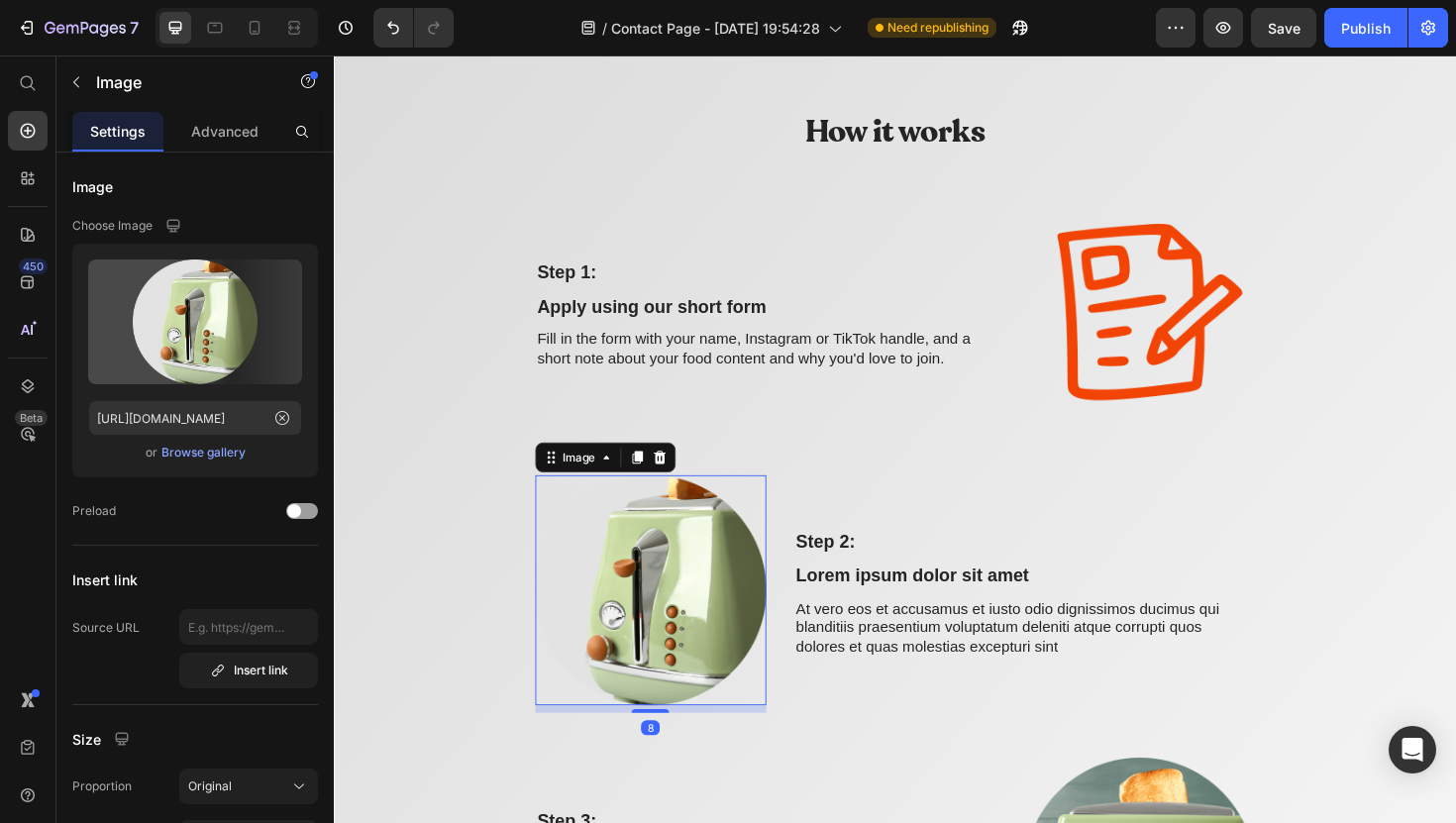 click at bounding box center [669, 622] 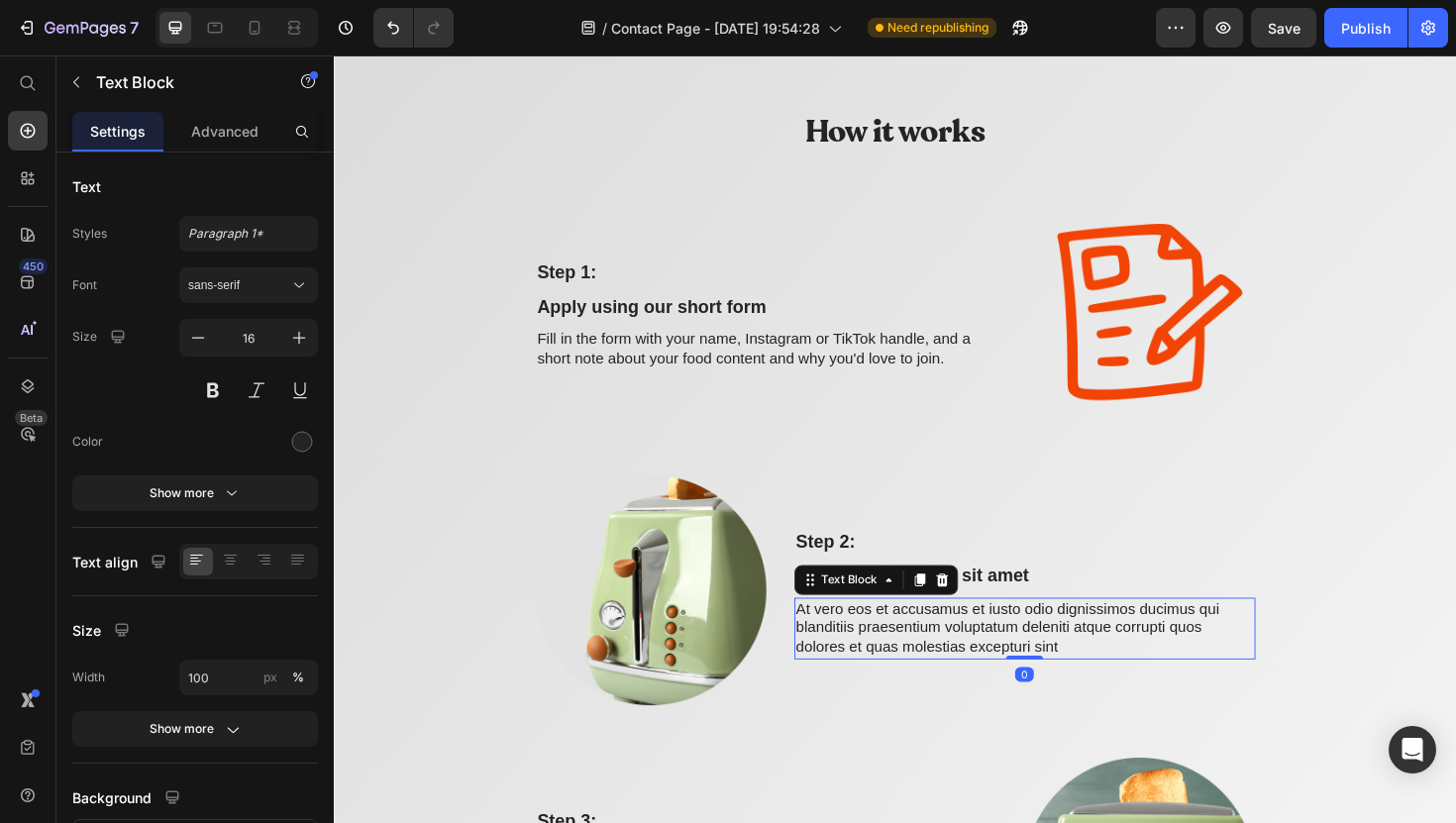 click on "At vero eos et accusamus et iusto odio dignissimos ducimus qui blanditiis praesentium voluptatum deleniti atque corrupti quos dolores et quas molestias excepturi sint" at bounding box center (1065, 663) 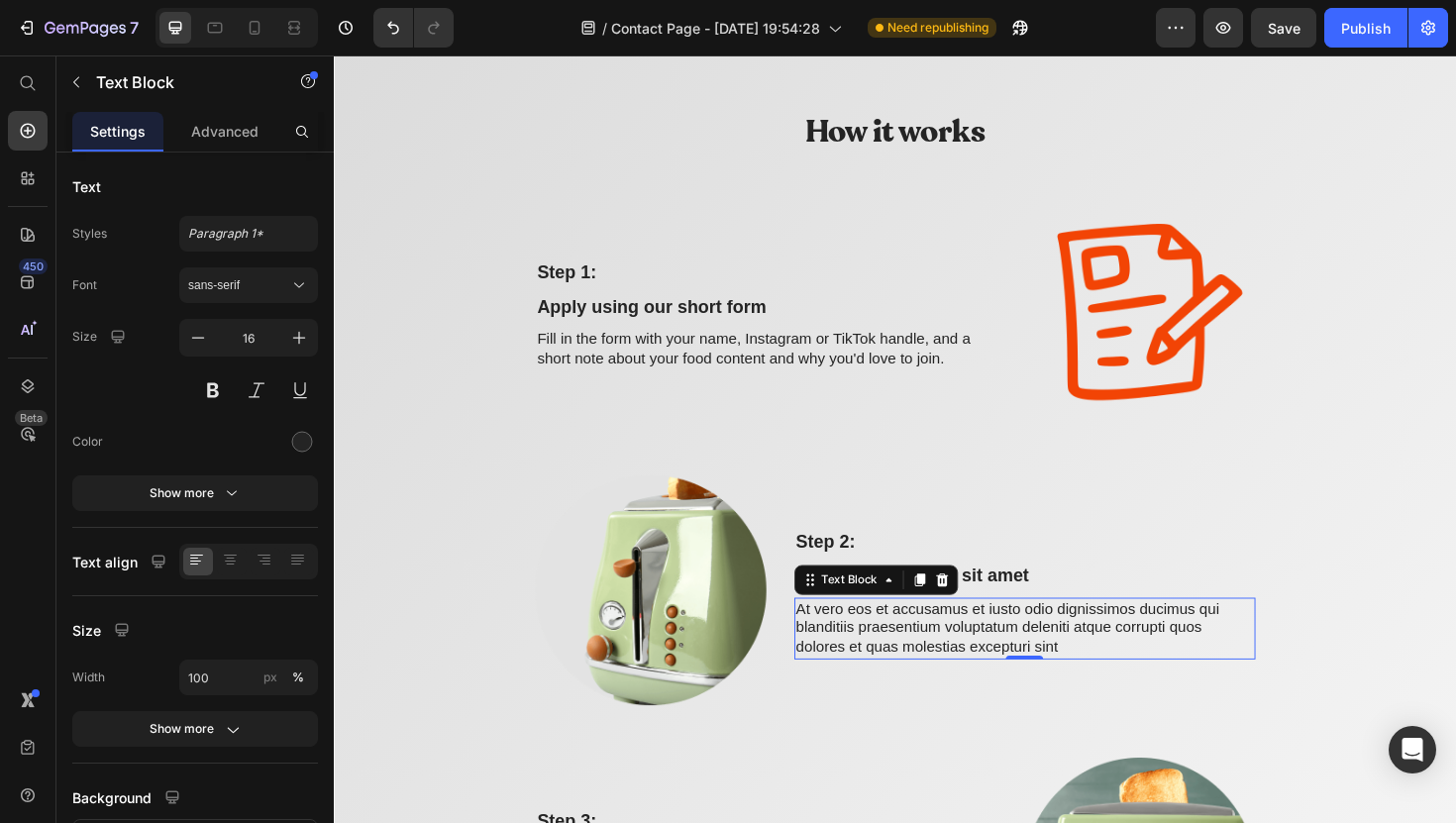 click on "At vero eos et accusamus et iusto odio dignissimos ducimus qui blanditiis praesentium voluptatum deleniti atque corrupti quos dolores et quas molestias excepturi sint" at bounding box center [1065, 663] 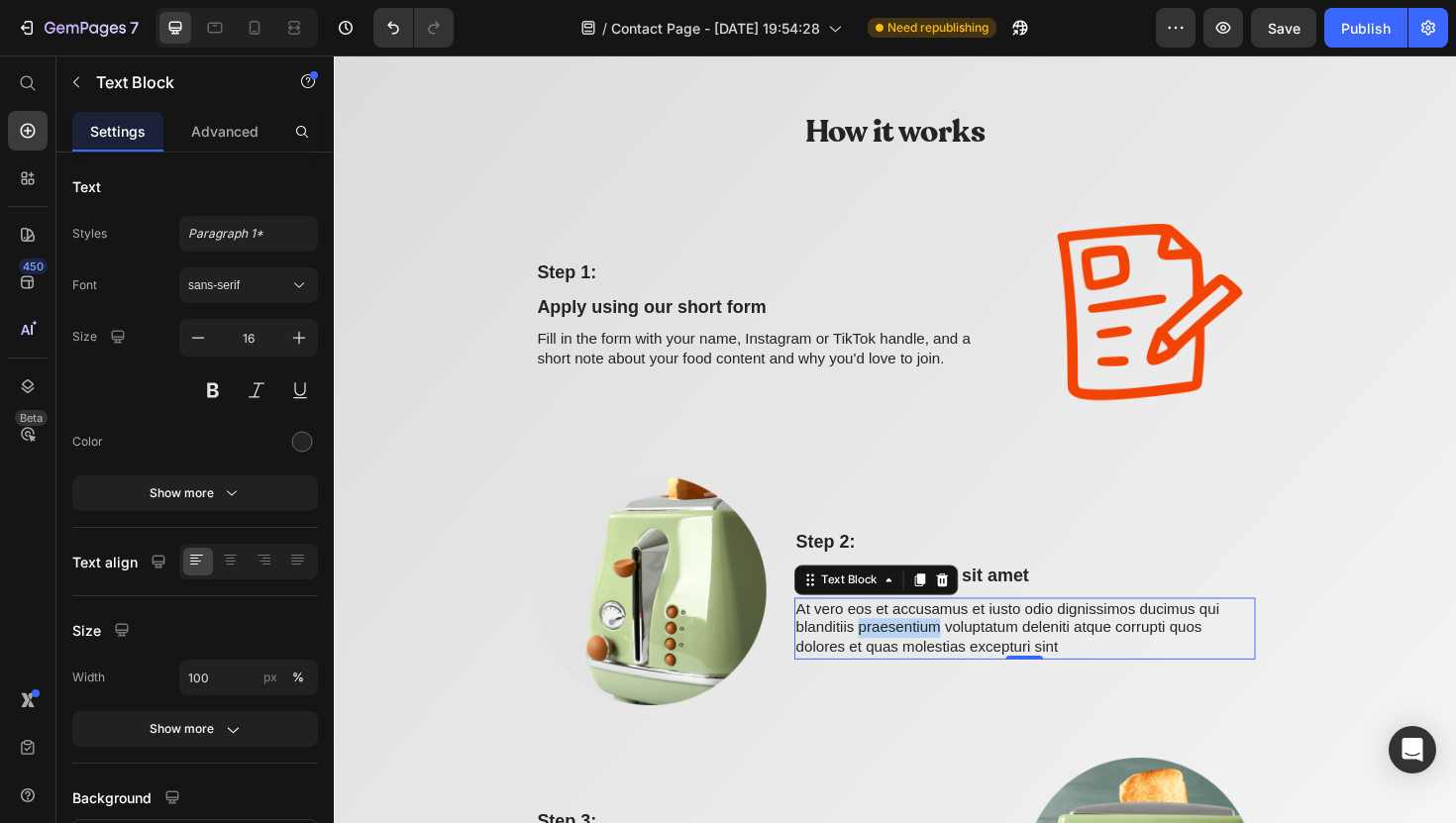click on "At vero eos et accusamus et iusto odio dignissimos ducimus qui blanditiis praesentium voluptatum deleniti atque corrupti quos dolores et quas molestias excepturi sint" at bounding box center (1065, 663) 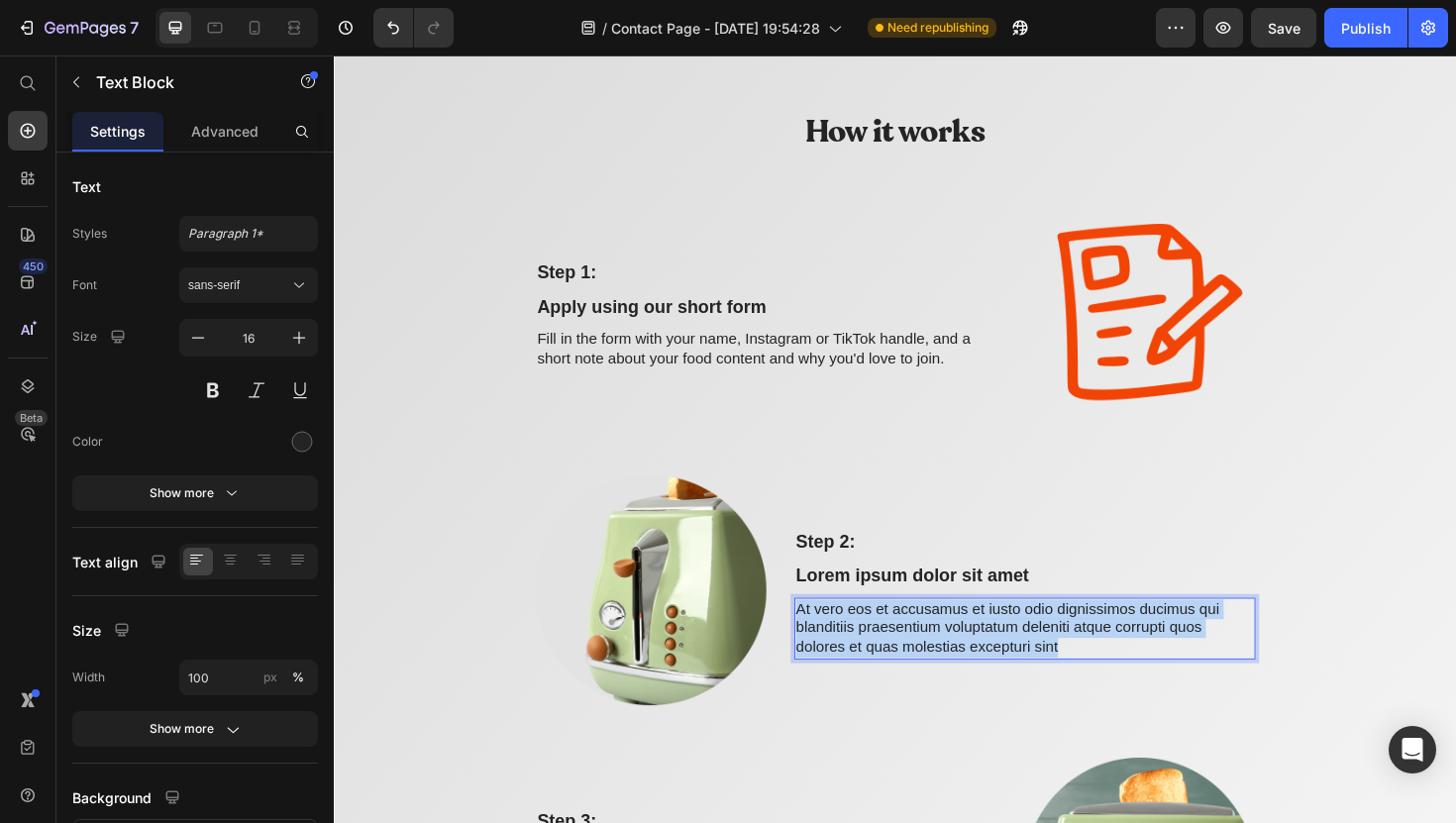 click on "At vero eos et accusamus et iusto odio dignissimos ducimus qui blanditiis praesentium voluptatum deleniti atque corrupti quos dolores et quas molestias excepturi sint" at bounding box center (1065, 663) 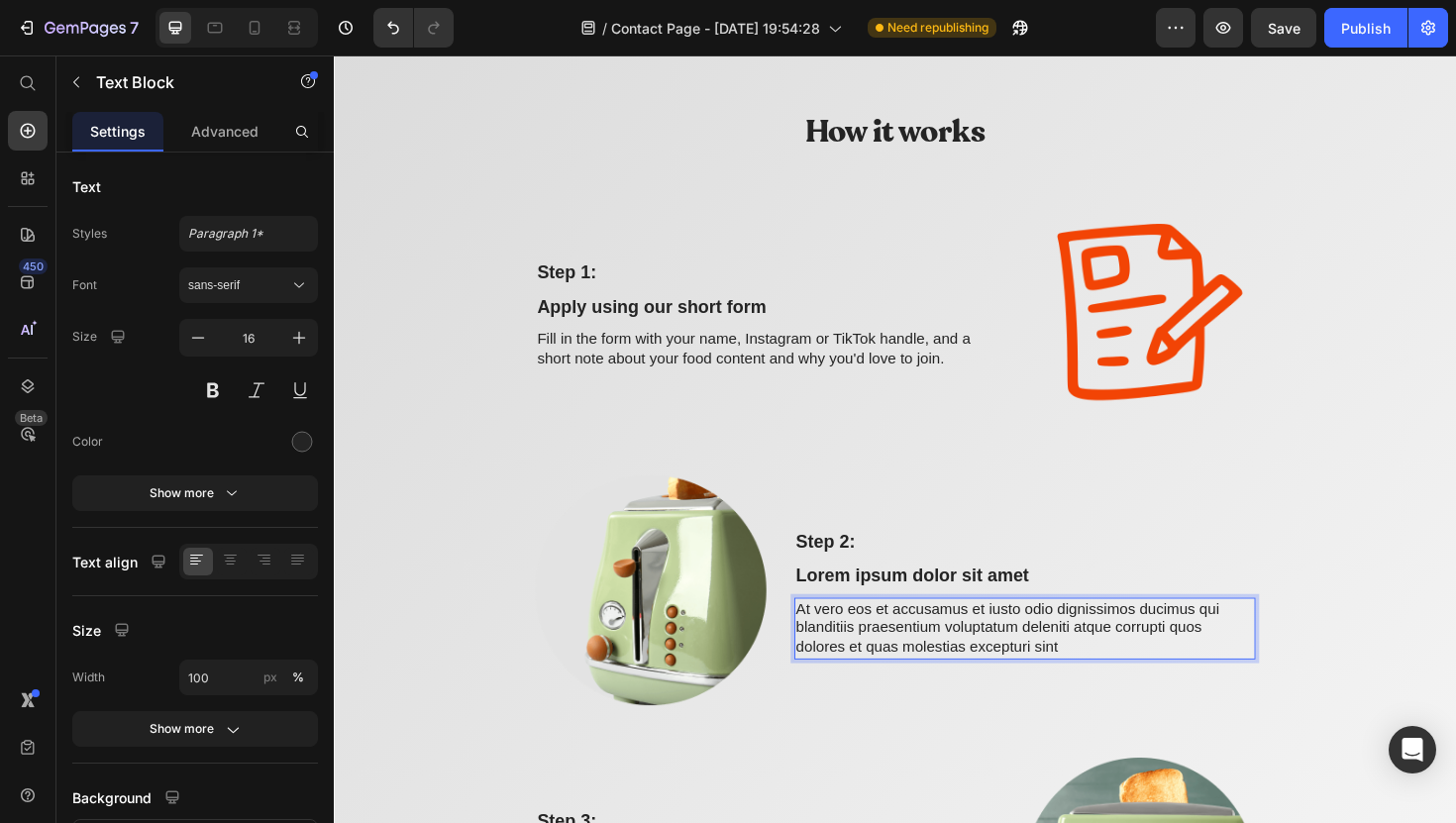 scroll, scrollTop: 1828, scrollLeft: 0, axis: vertical 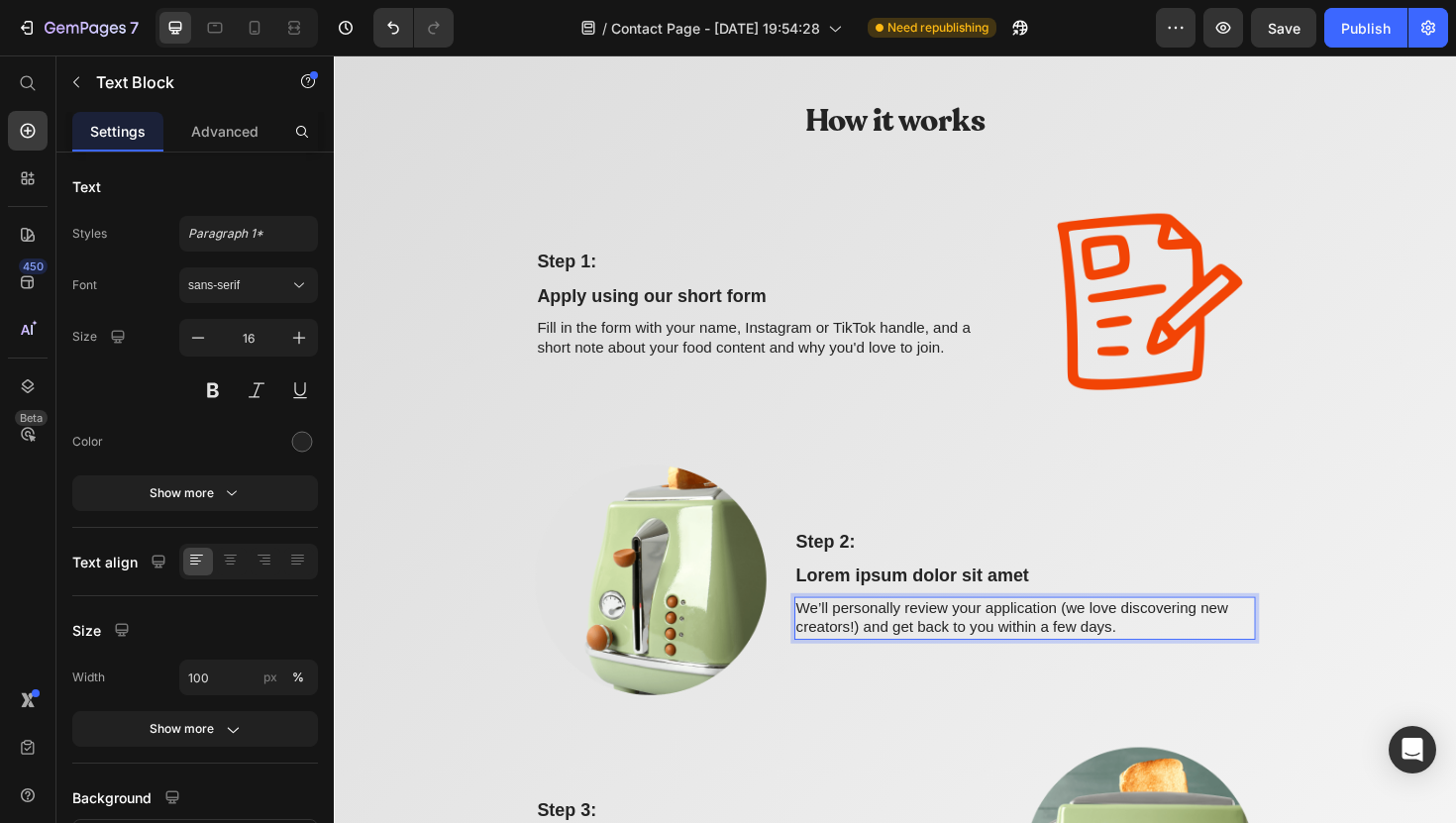 drag, startPoint x: 572, startPoint y: 610, endPoint x: 882, endPoint y: 12, distance: 673.576 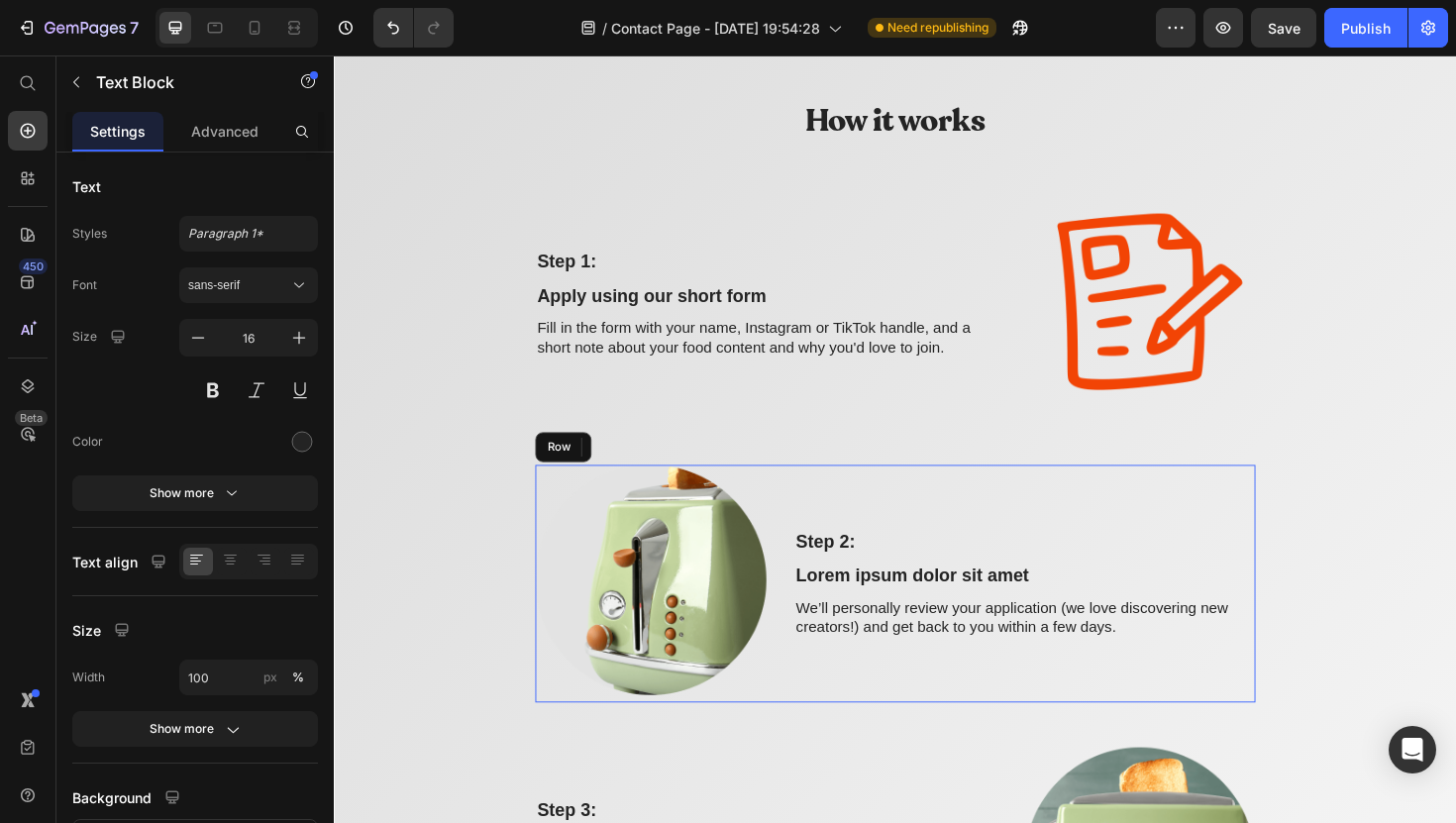 click on "Step 2: Text Block Lorem ipsum dolor sit amet Text Block We’ll personally review your application (we love discovering new creators!) and get back to you within a few days. Text Block   0" at bounding box center (1065, 615) 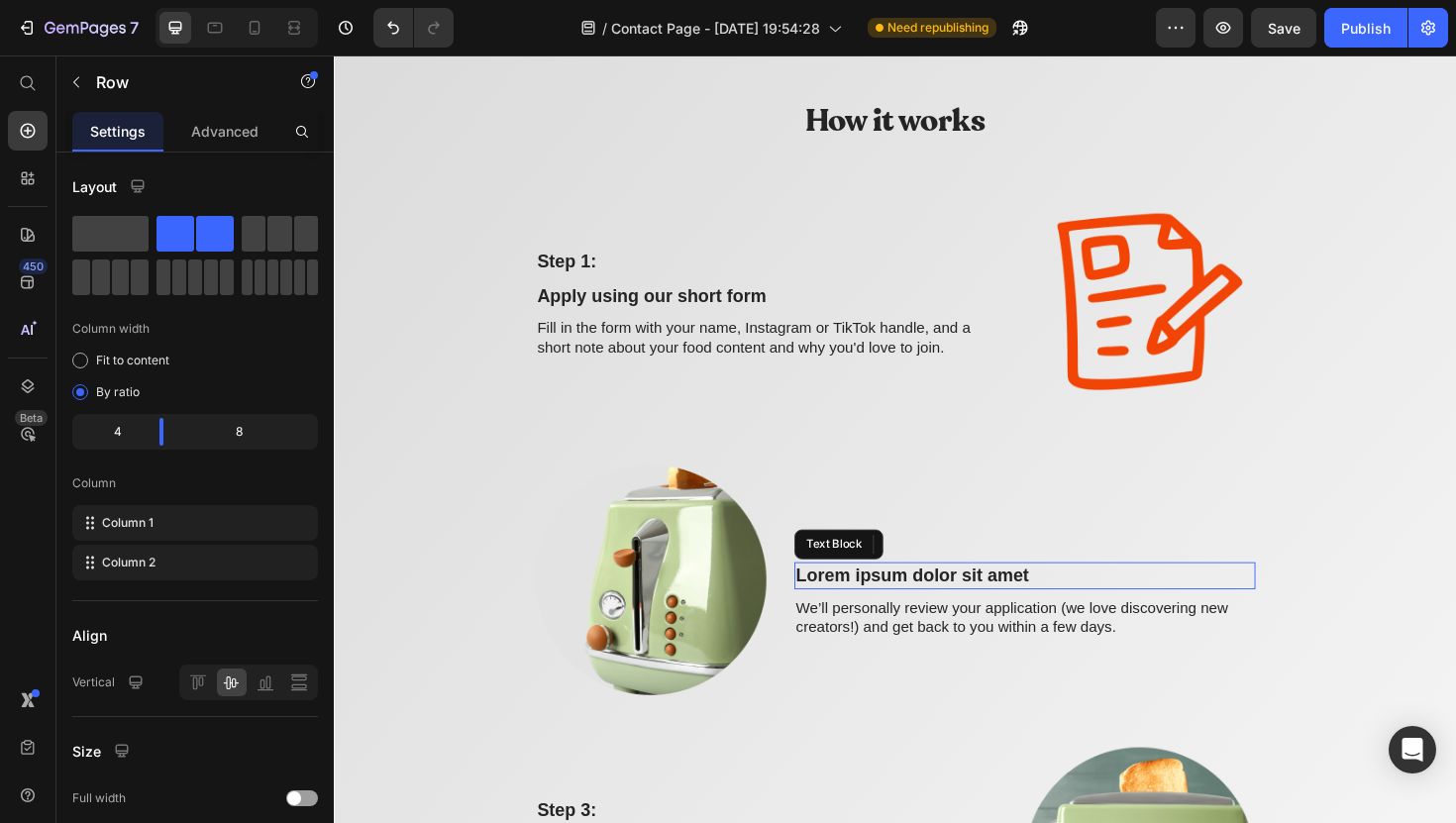 click on "Lorem ipsum dolor sit amet" at bounding box center [1065, 606] 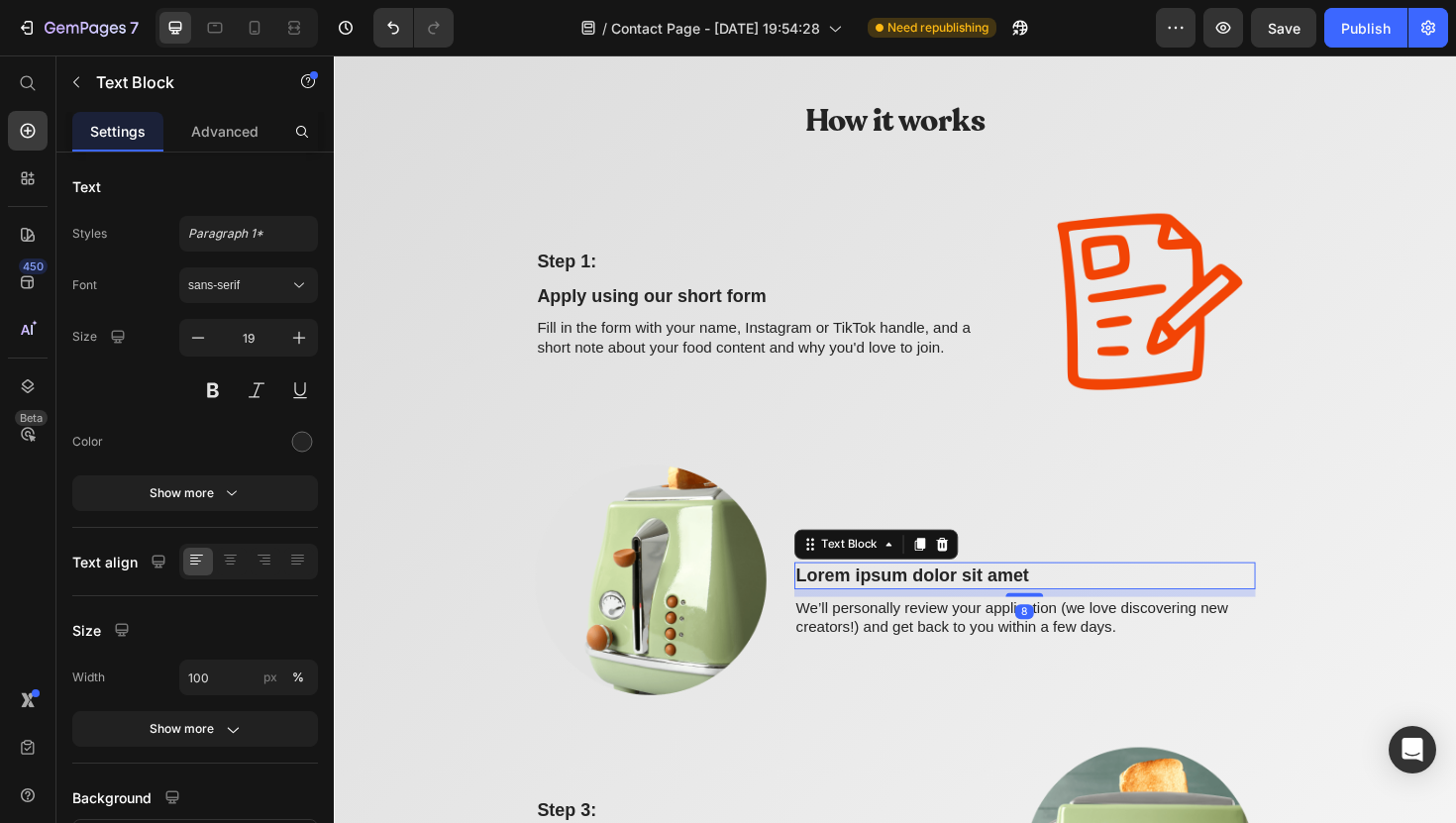 click on "Lorem ipsum dolor sit amet" at bounding box center (1065, 606) 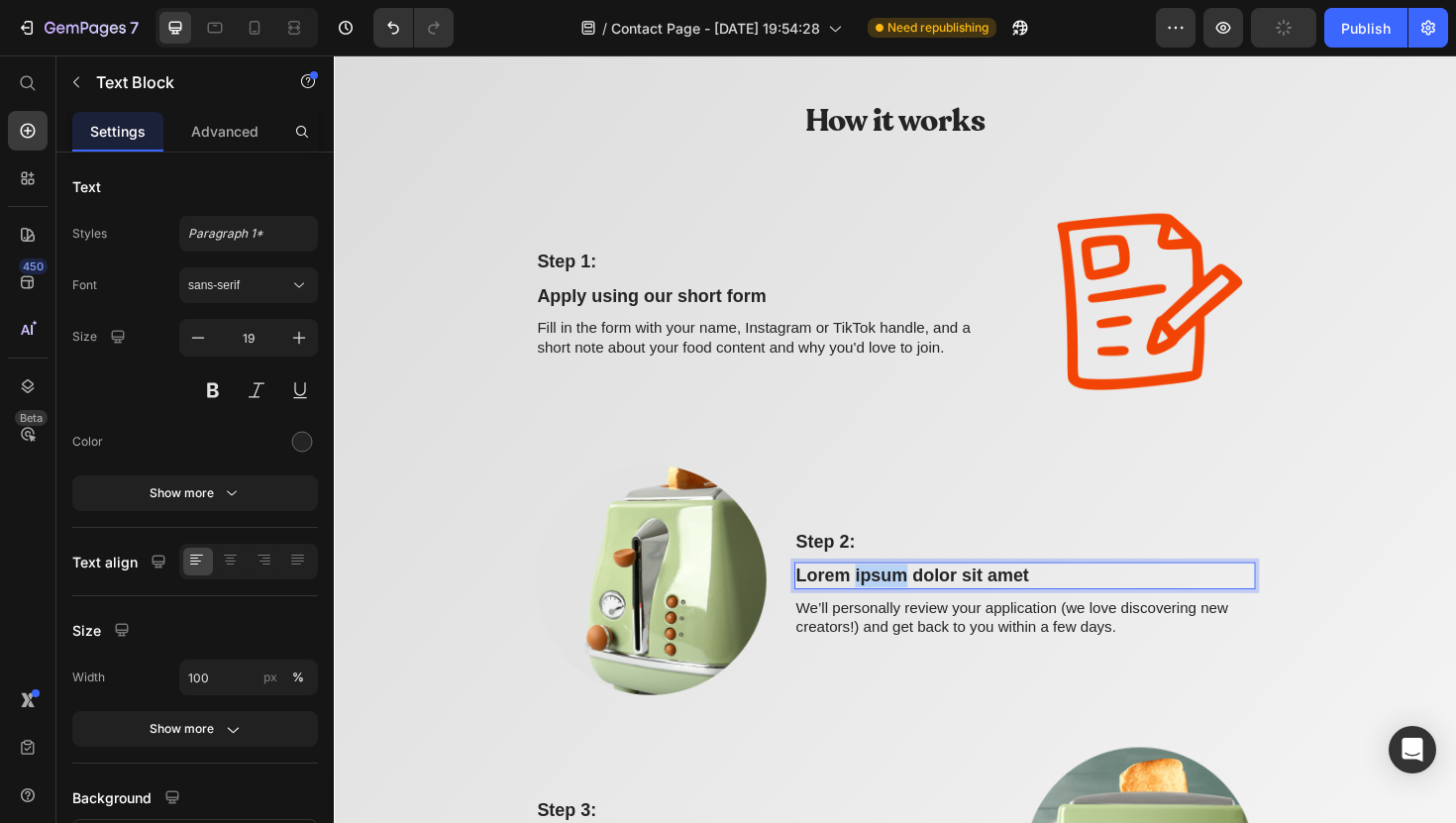 click on "Lorem ipsum dolor sit amet" at bounding box center (1065, 606) 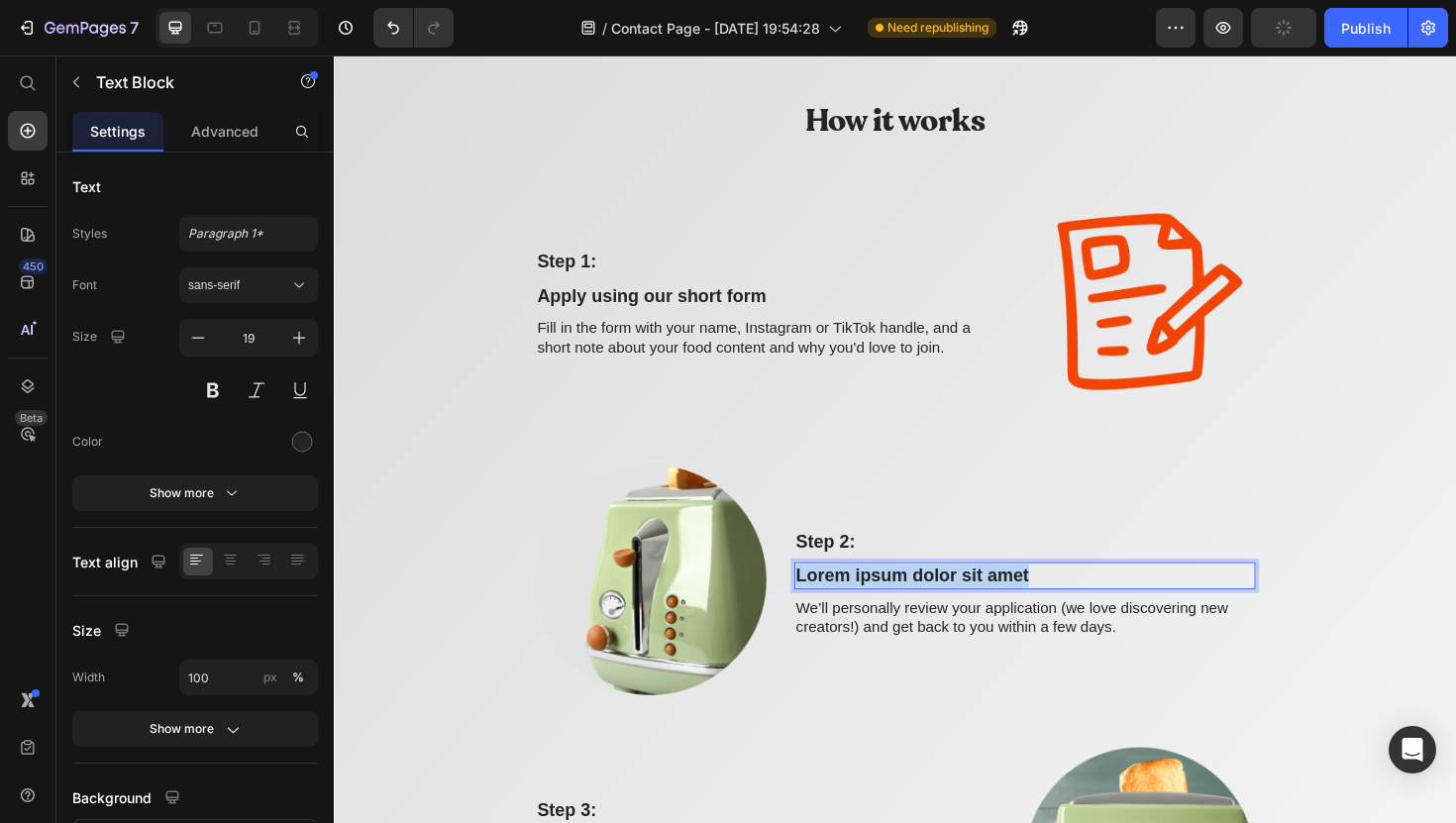 click on "Lorem ipsum dolor sit amet" at bounding box center (1065, 606) 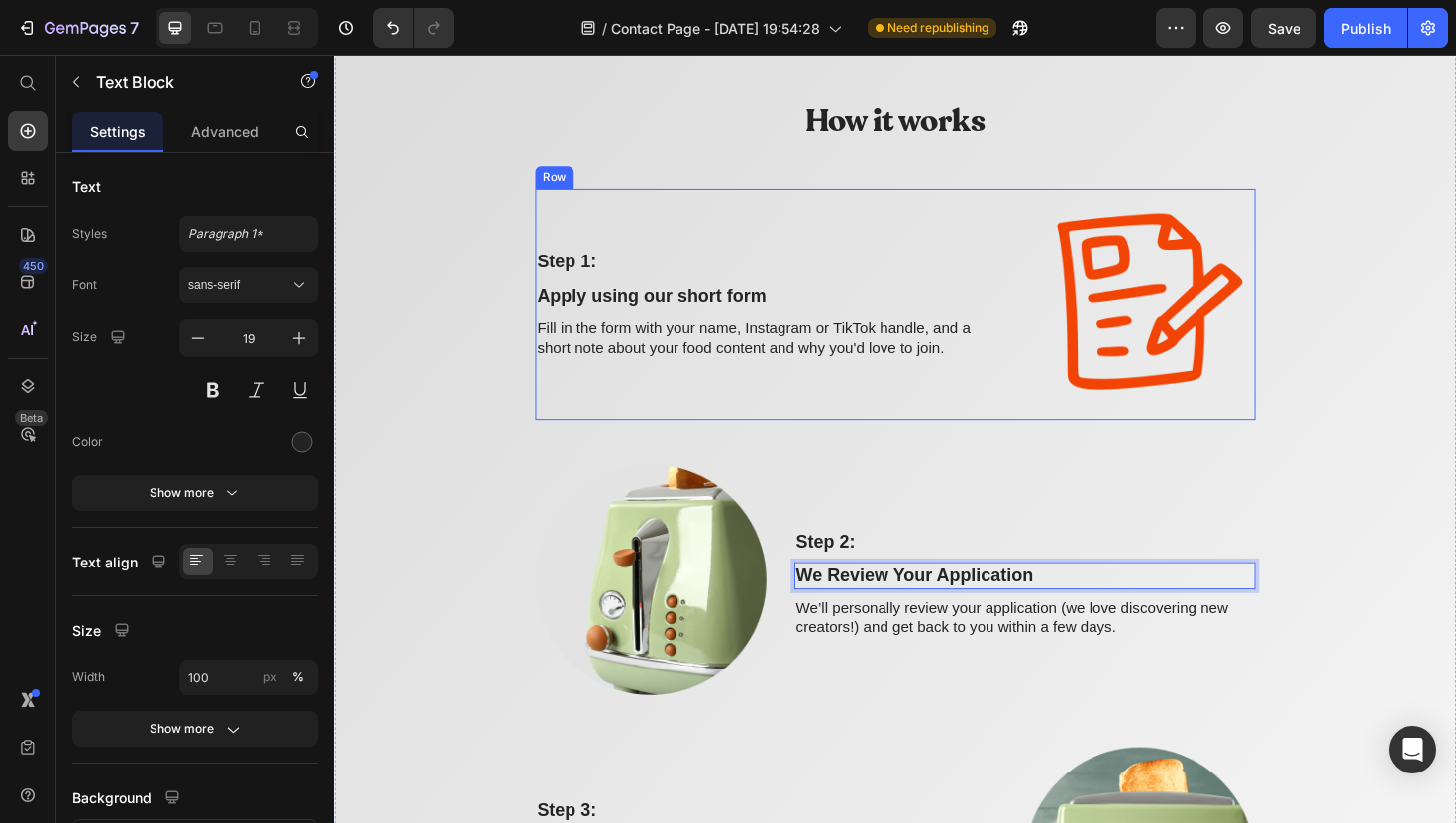click on "Apply using our short form" at bounding box center (790, 311) 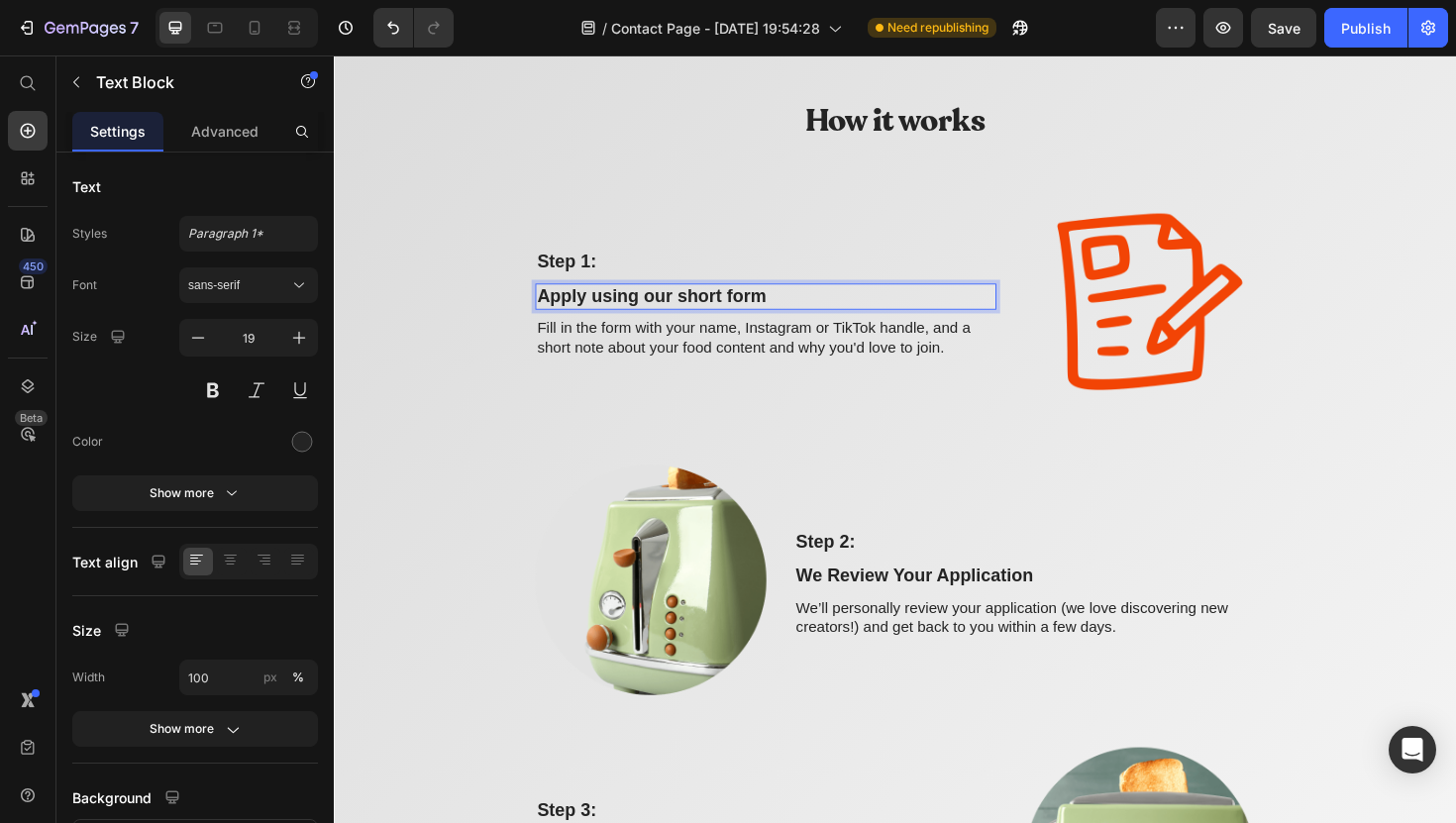 click on "Apply using our short form" at bounding box center (790, 311) 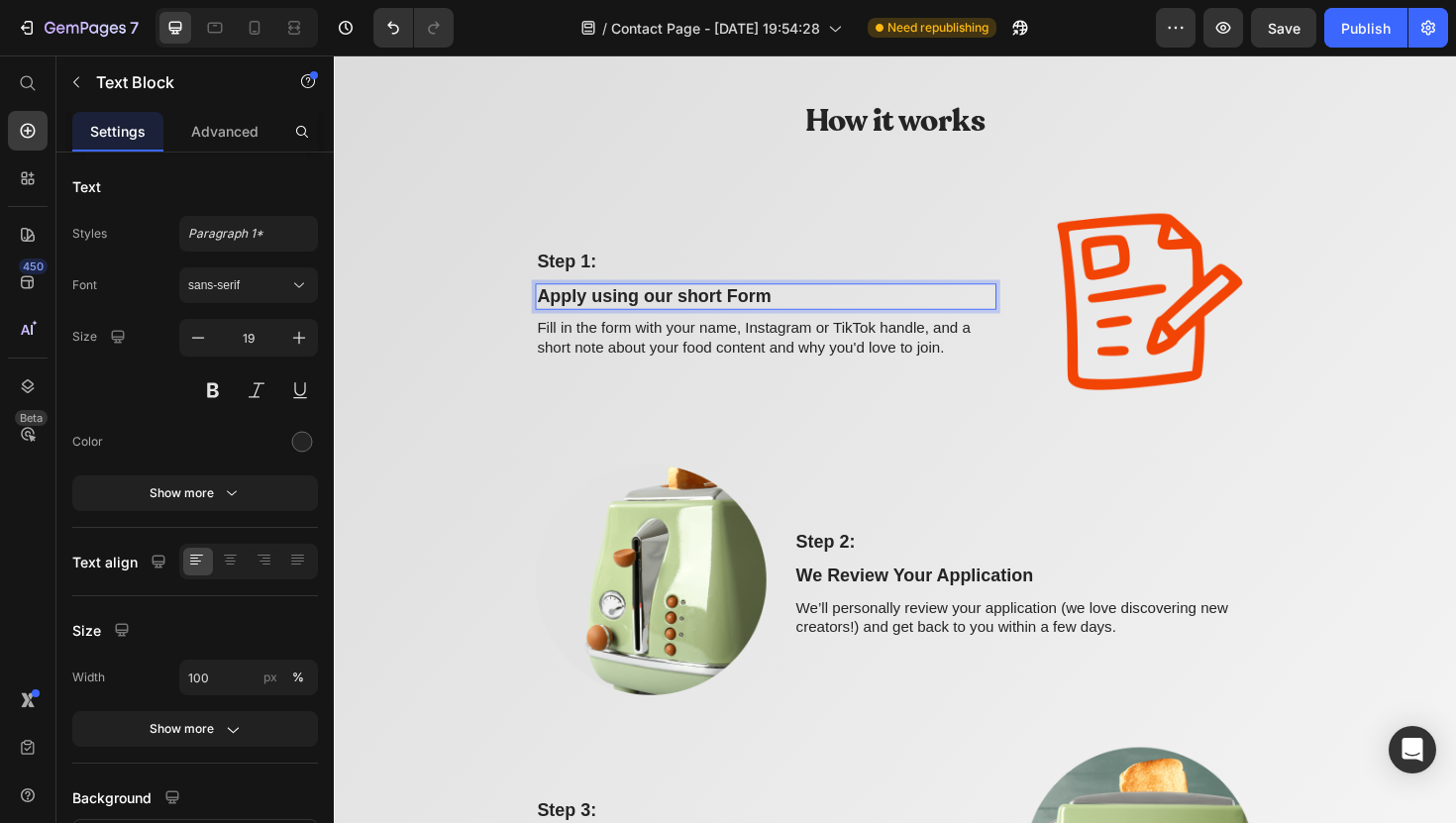 click on "Apply using our short Form" at bounding box center [790, 311] 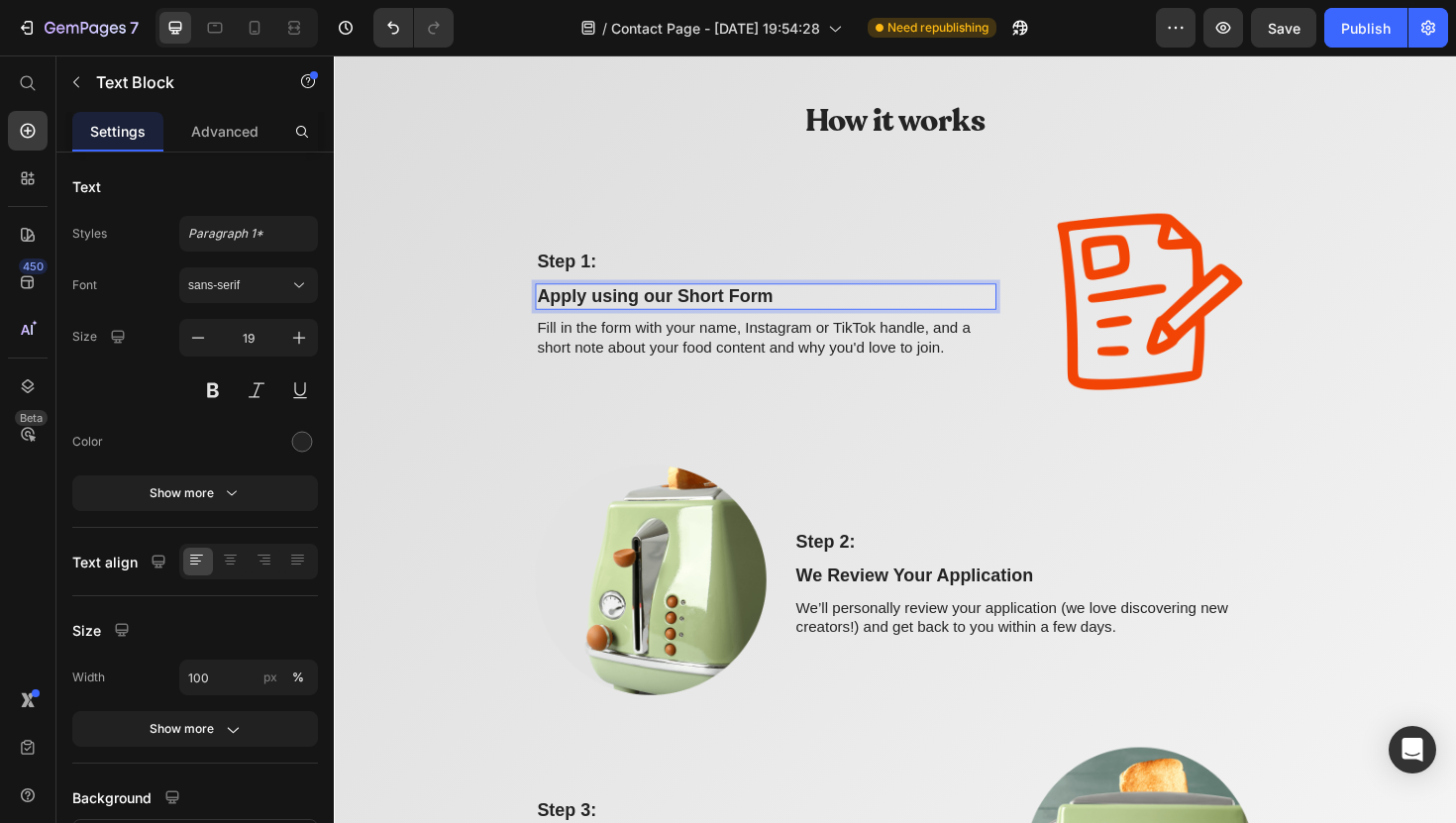 click on "Apply using our Short Form" at bounding box center [790, 311] 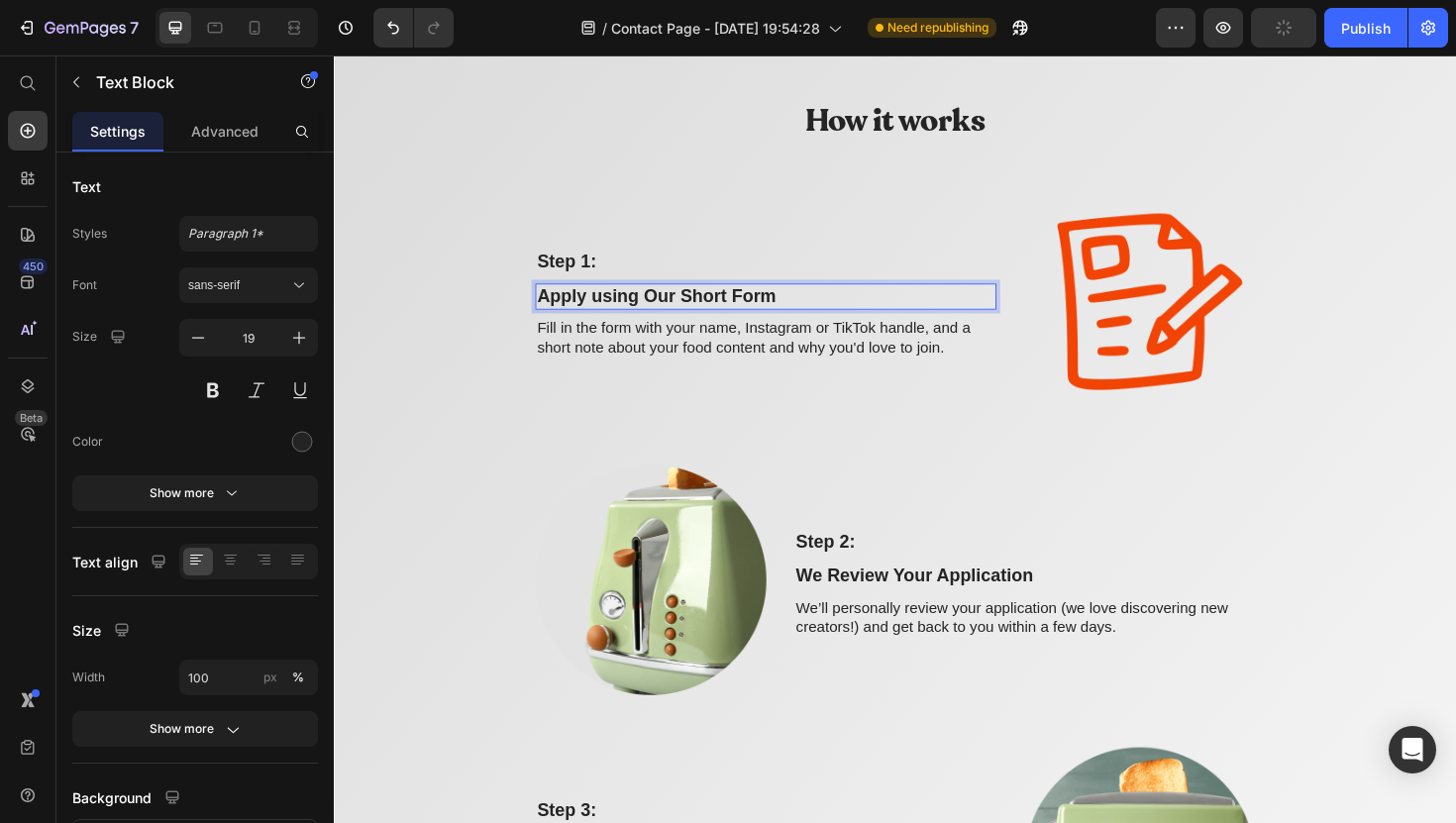 click on "Apply using Our Short Form" at bounding box center [790, 311] 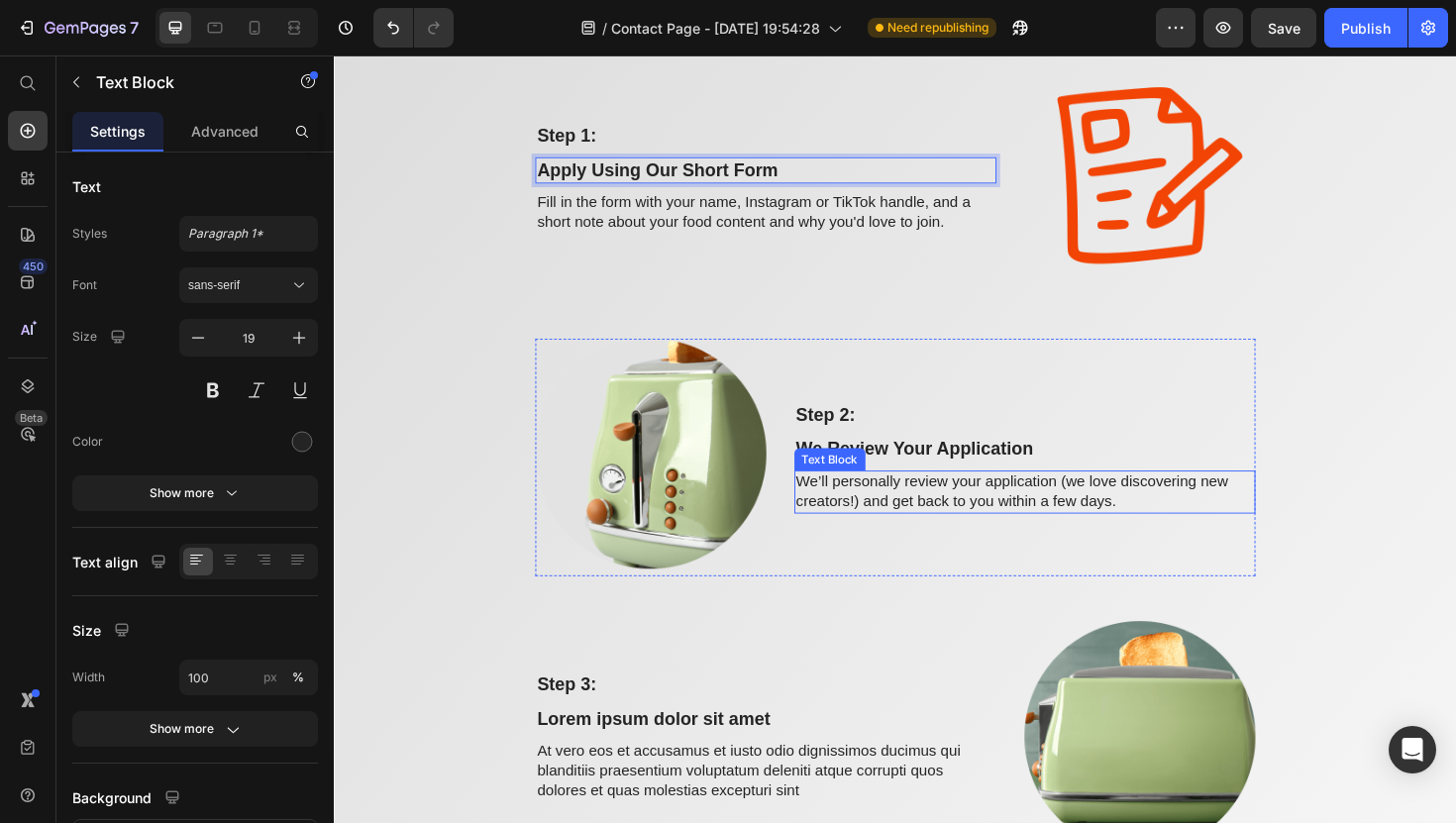 scroll, scrollTop: 1981, scrollLeft: 0, axis: vertical 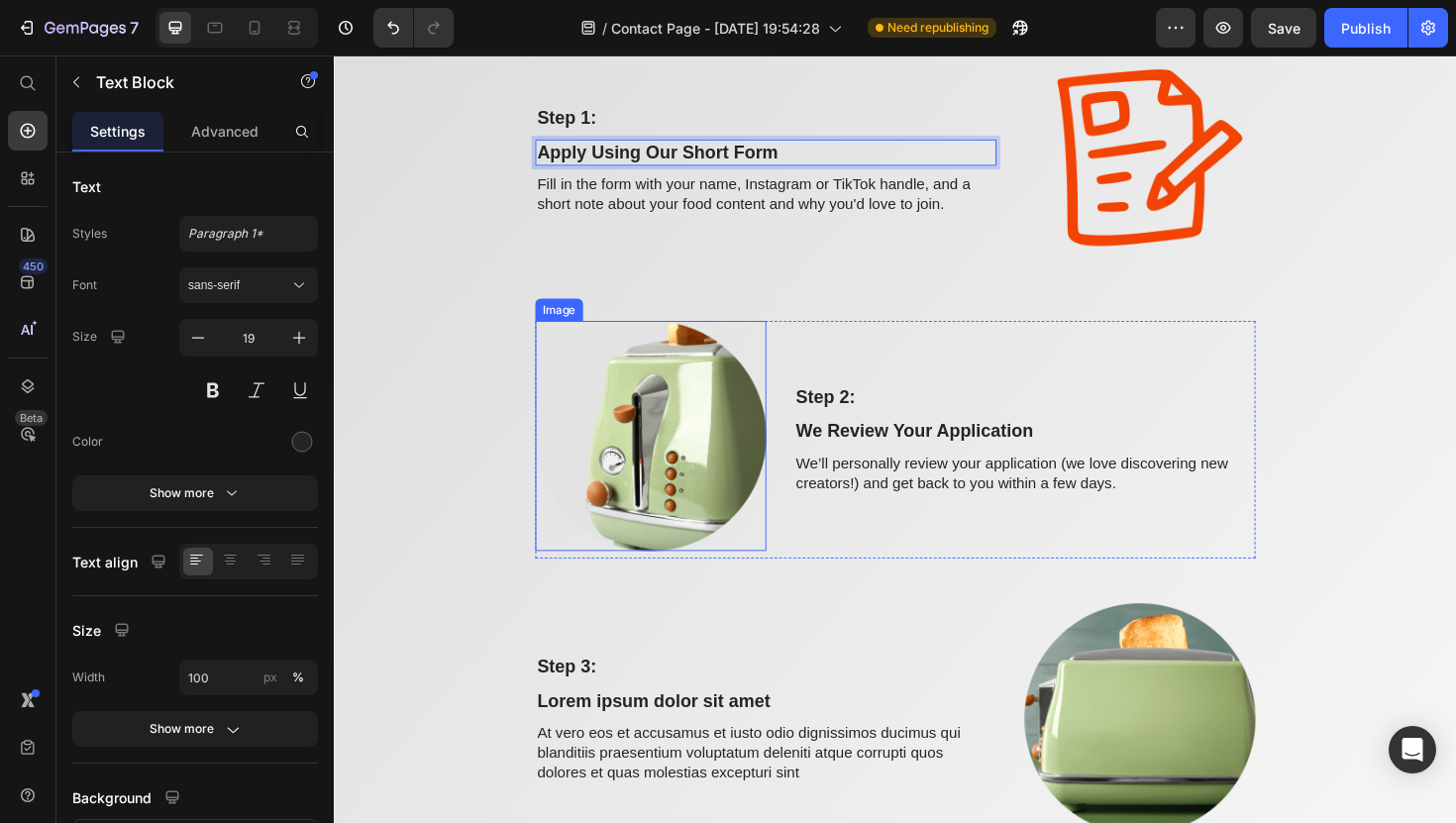 click at bounding box center (669, 459) 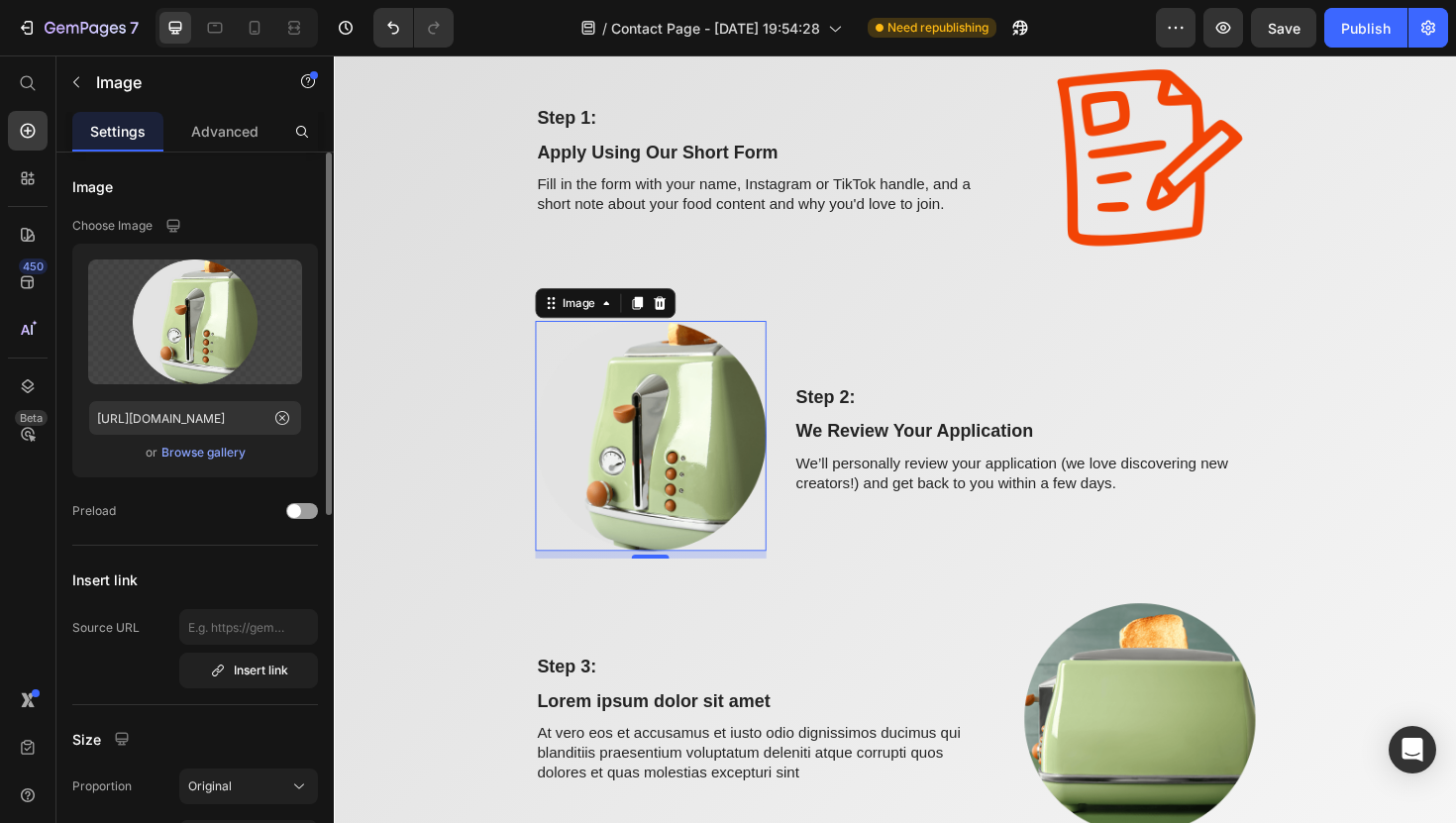 click on "Upload Image https://cdn.shopify.com/s/files/1/0885/2062/2416/files/gempages_563339048467301541-b4ef551b-1081-4125-92a3-a93894b02403.png  or   Browse gallery" 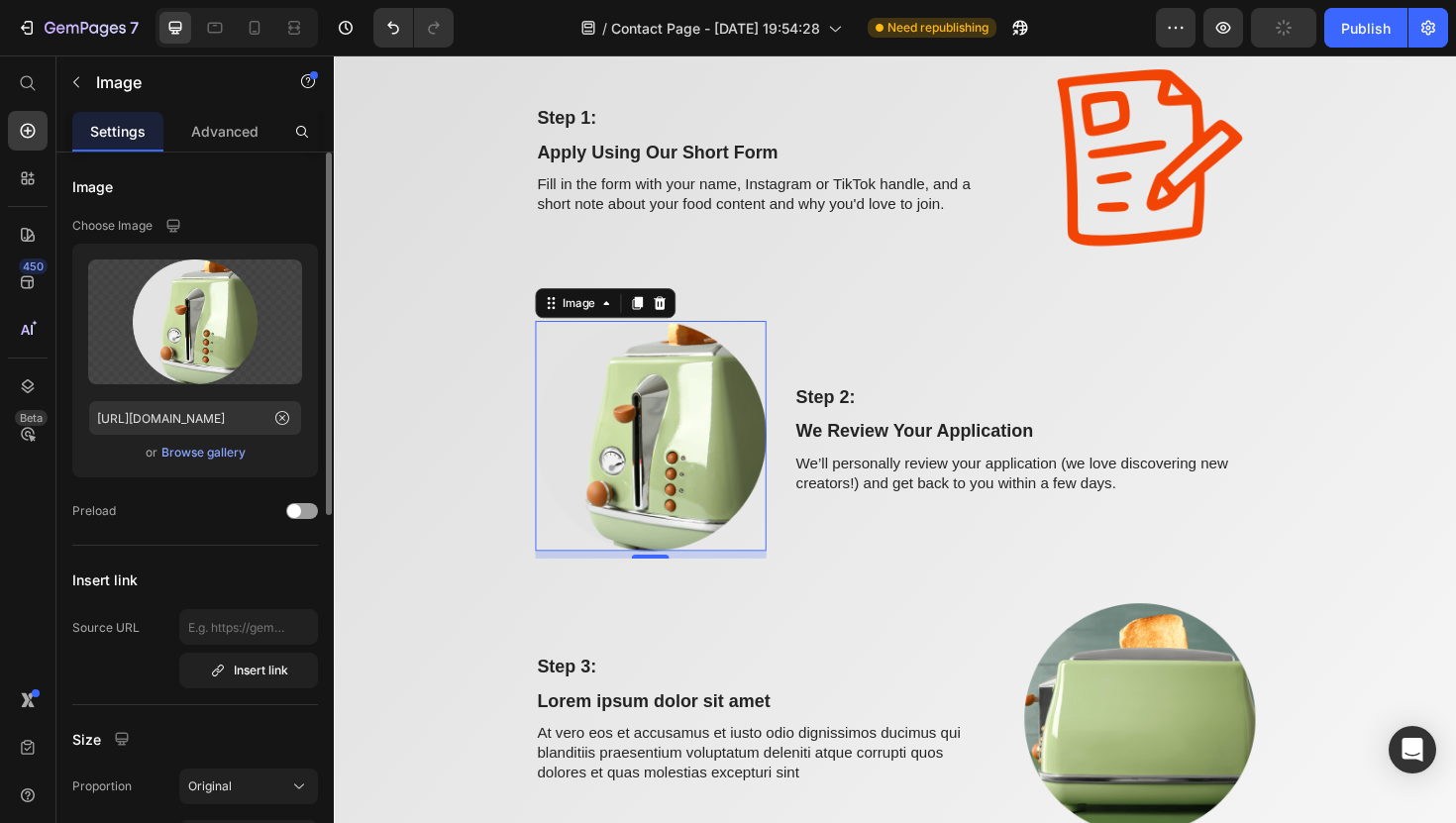 click on "Upload Image https://cdn.shopify.com/s/files/1/0885/2062/2416/files/gempages_563339048467301541-b4ef551b-1081-4125-92a3-a93894b02403.png  or   Browse gallery" 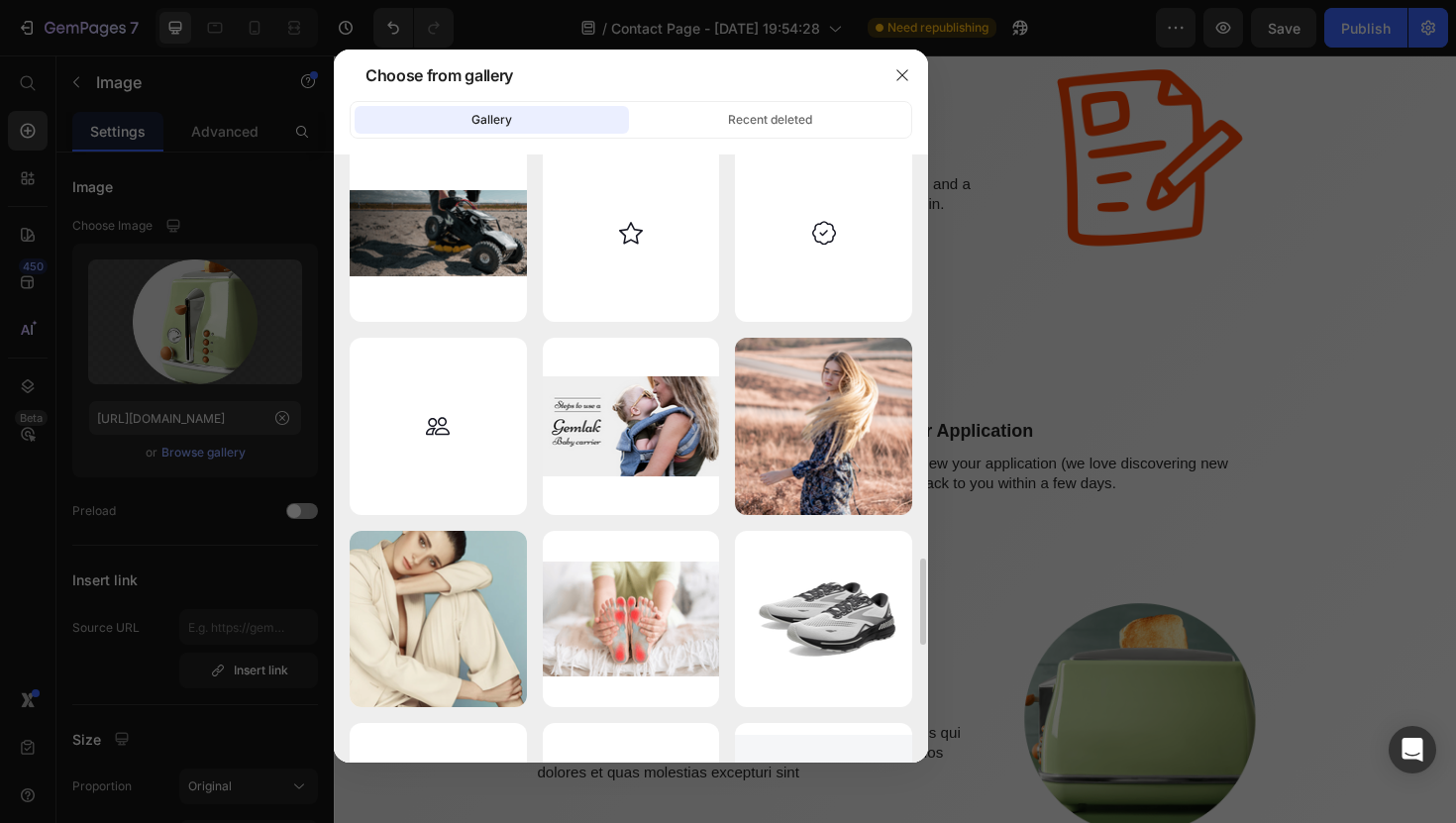 scroll, scrollTop: 3138, scrollLeft: 0, axis: vertical 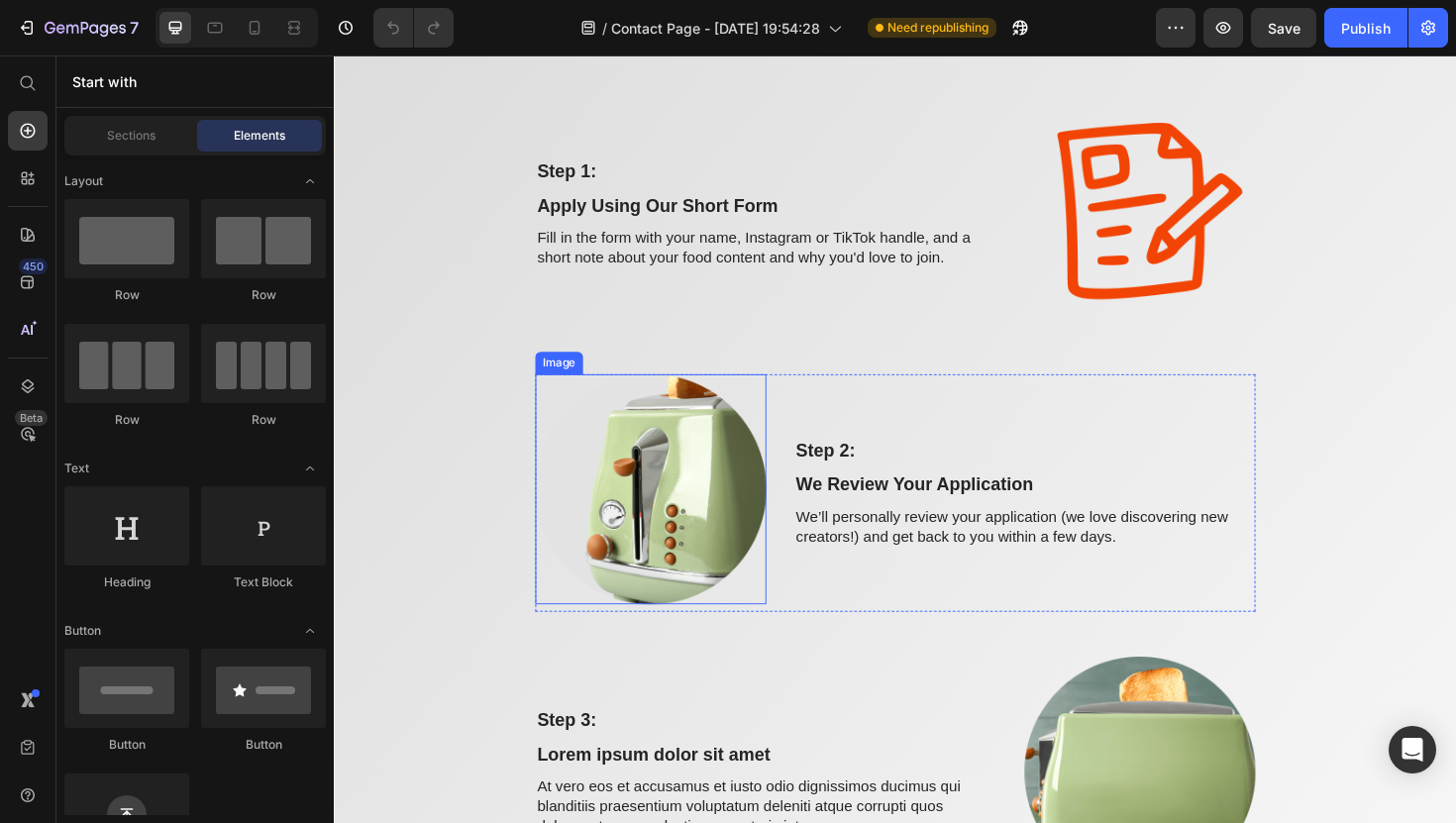 click at bounding box center (669, 515) 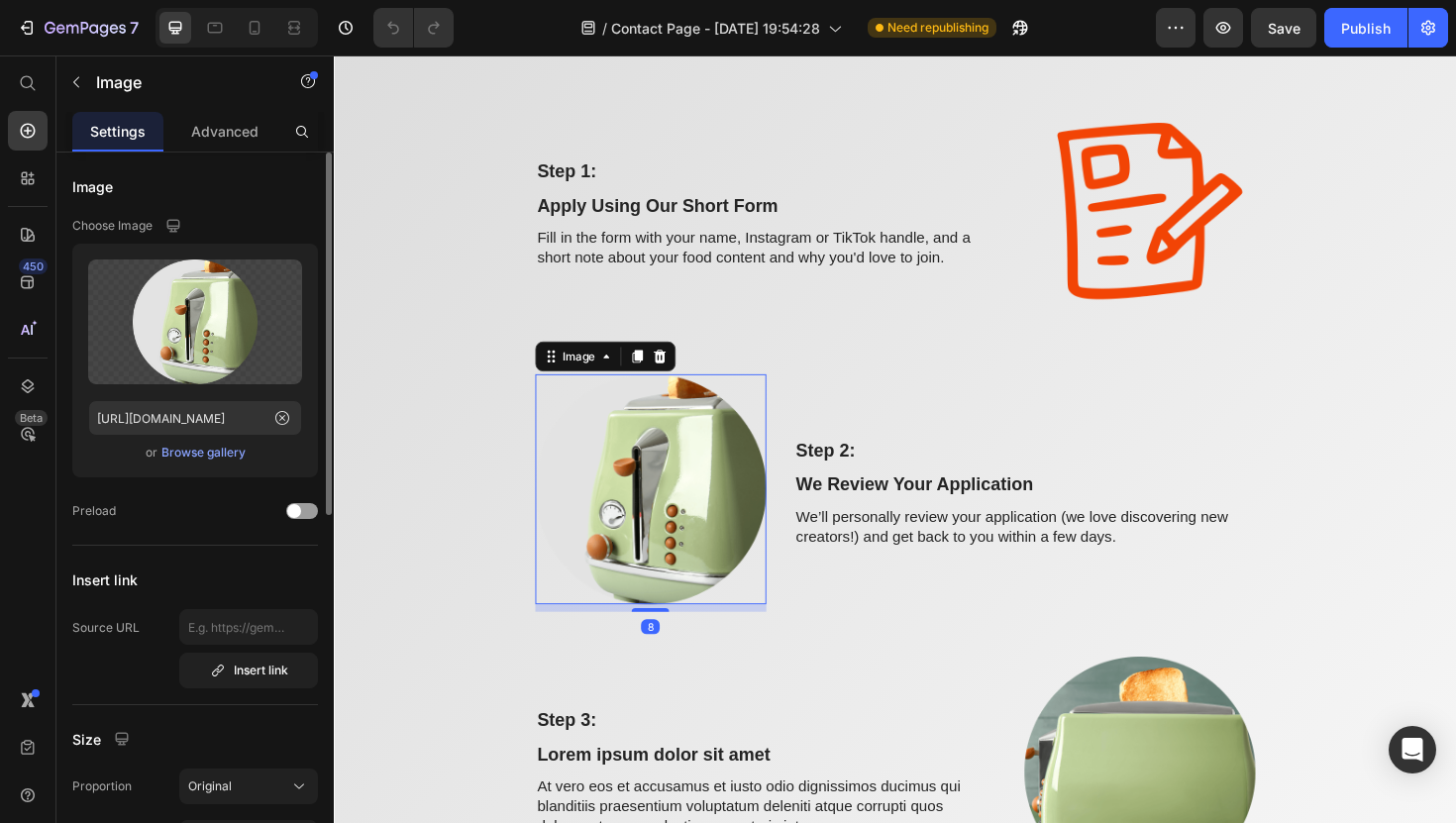 click on "Browse gallery" at bounding box center [203, 453] 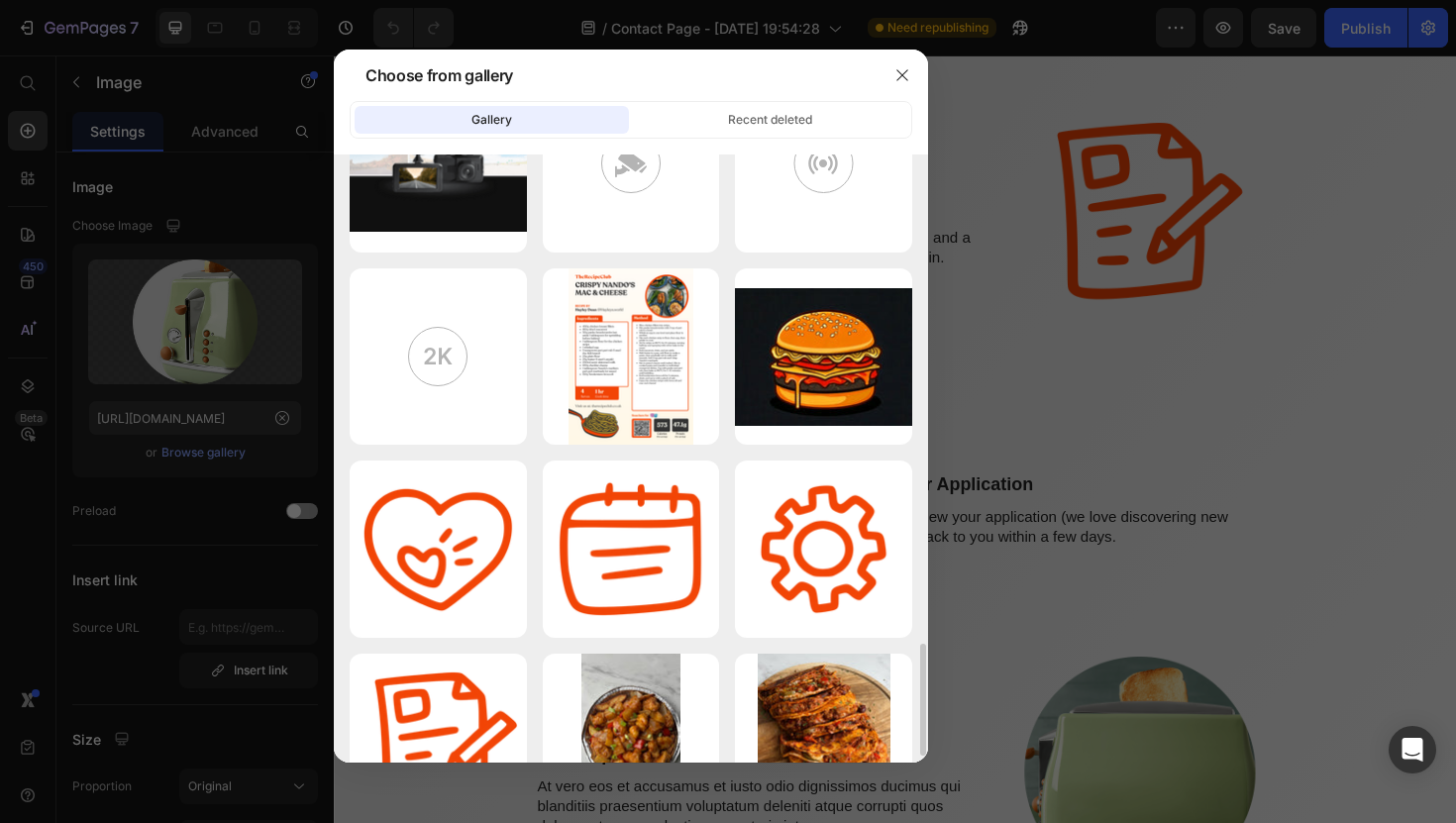 scroll, scrollTop: 2446, scrollLeft: 0, axis: vertical 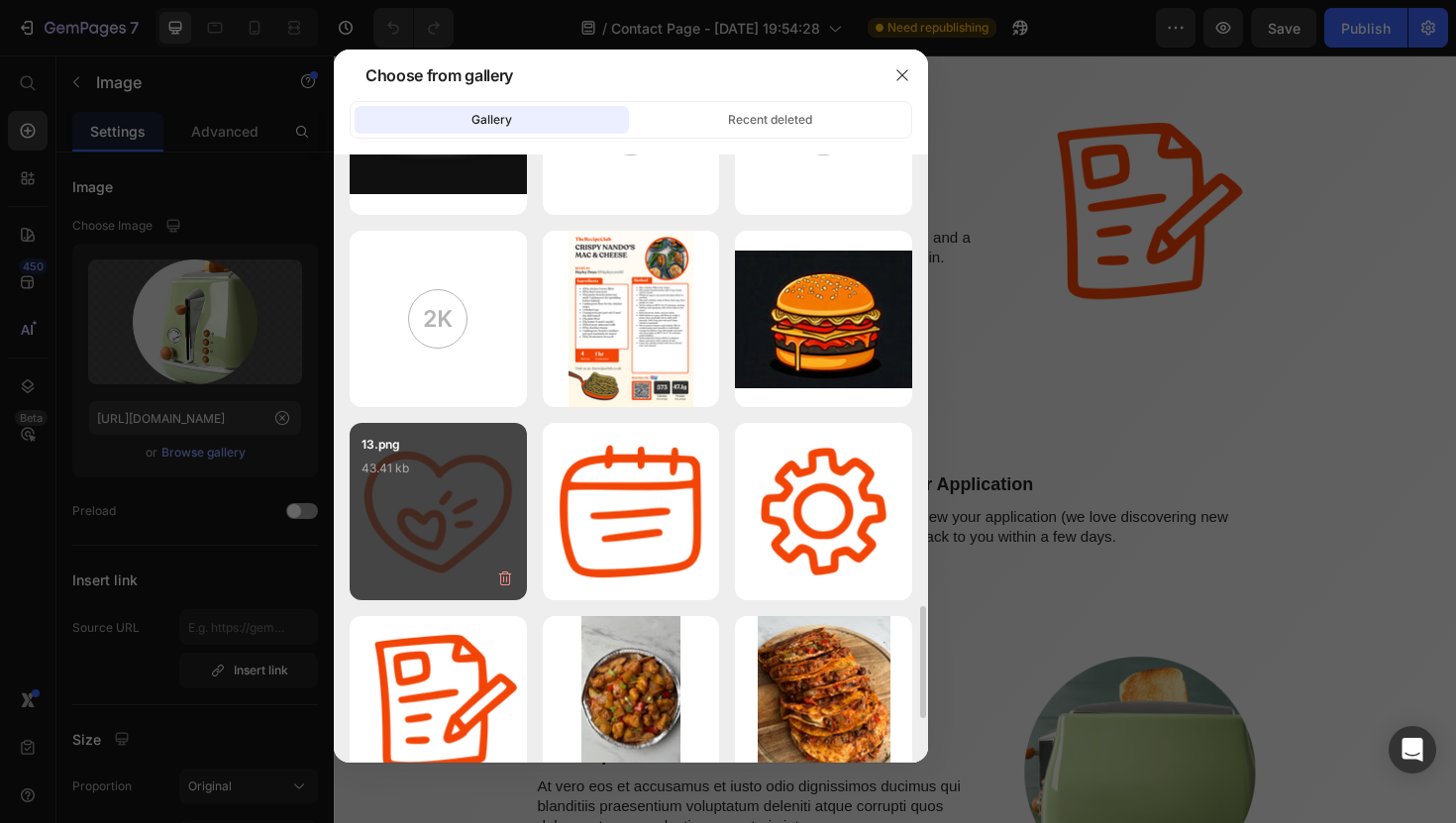 click on "13.png 43.41 kb" at bounding box center (438, 511) 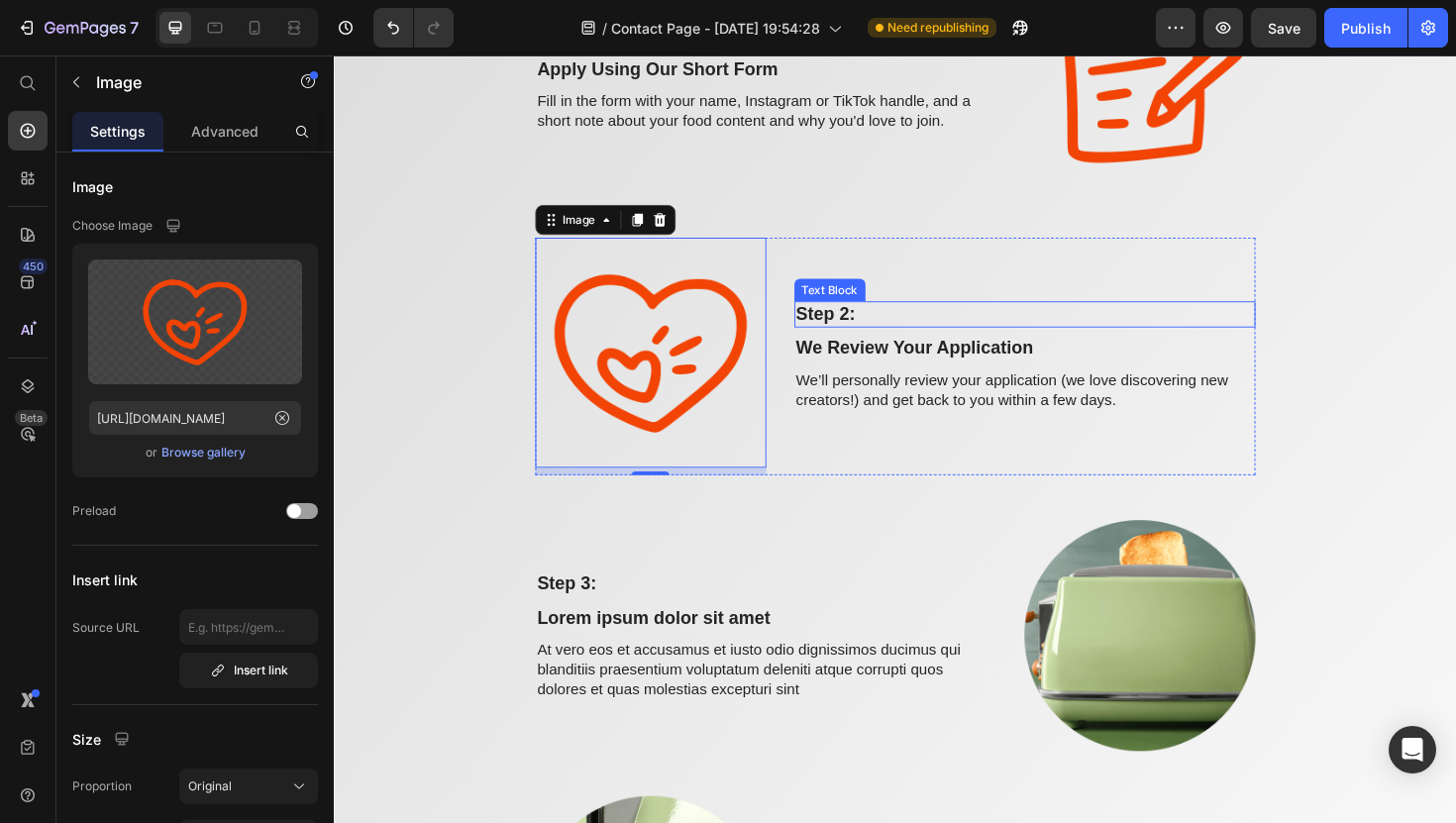 scroll, scrollTop: 2070, scrollLeft: 0, axis: vertical 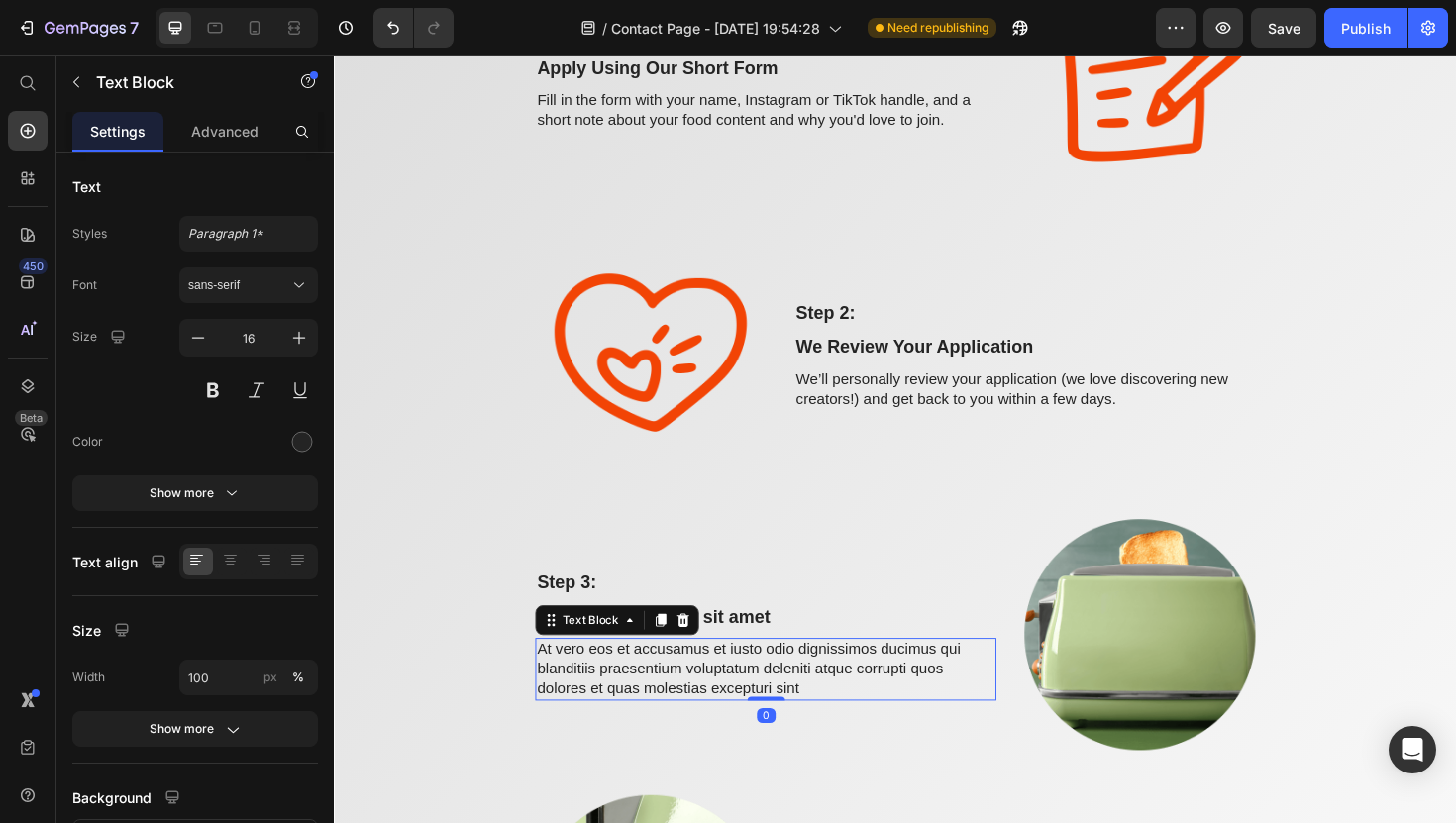 click on "At vero eos et accusamus et iusto odio dignissimos ducimus qui blanditiis praesentium voluptatum deleniti atque corrupti quos dolores et quas molestias excepturi sint" at bounding box center [790, 705] 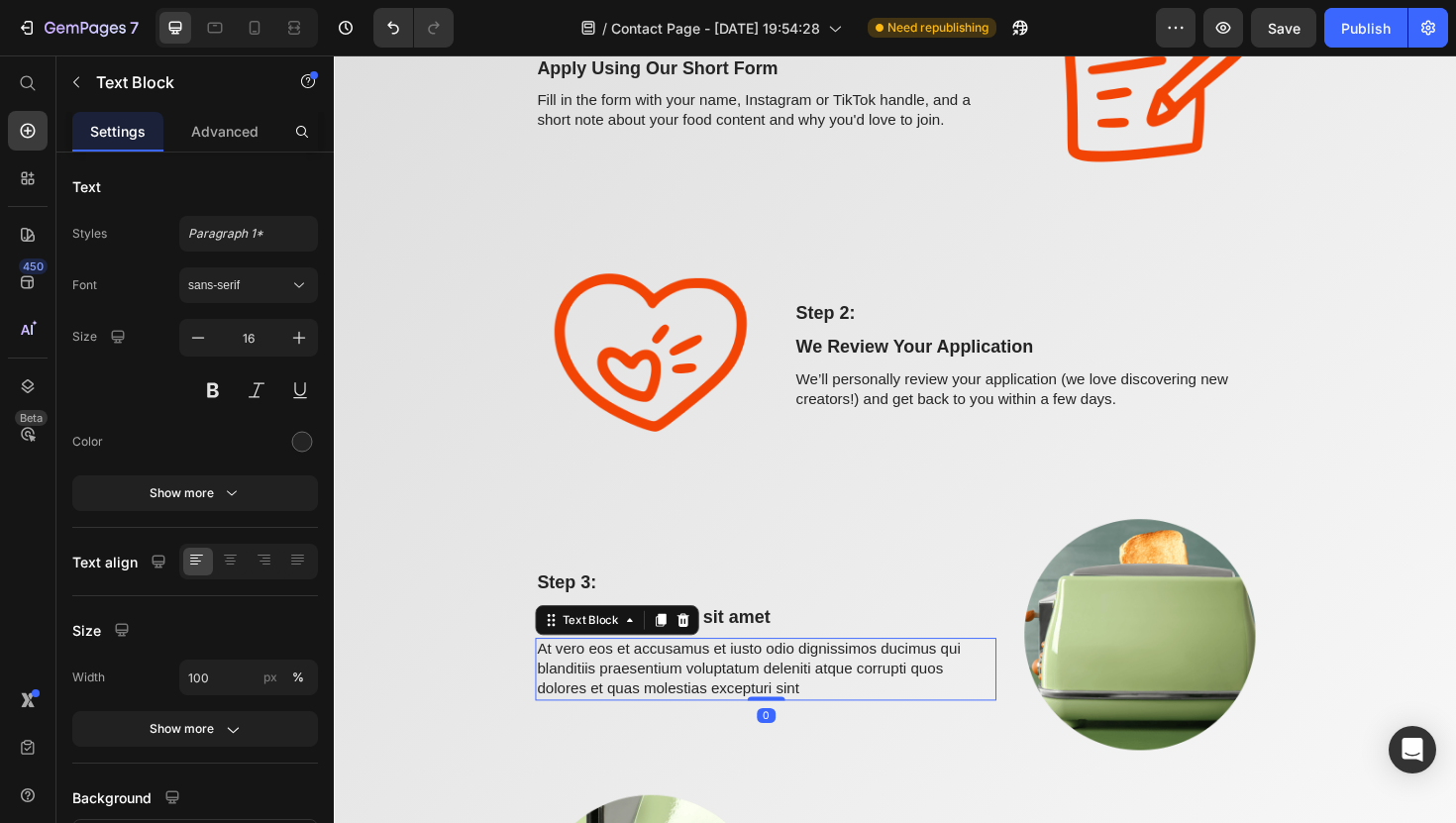 click on "At vero eos et accusamus et iusto odio dignissimos ducimus qui blanditiis praesentium voluptatum deleniti atque corrupti quos dolores et quas molestias excepturi sint" at bounding box center (790, 705) 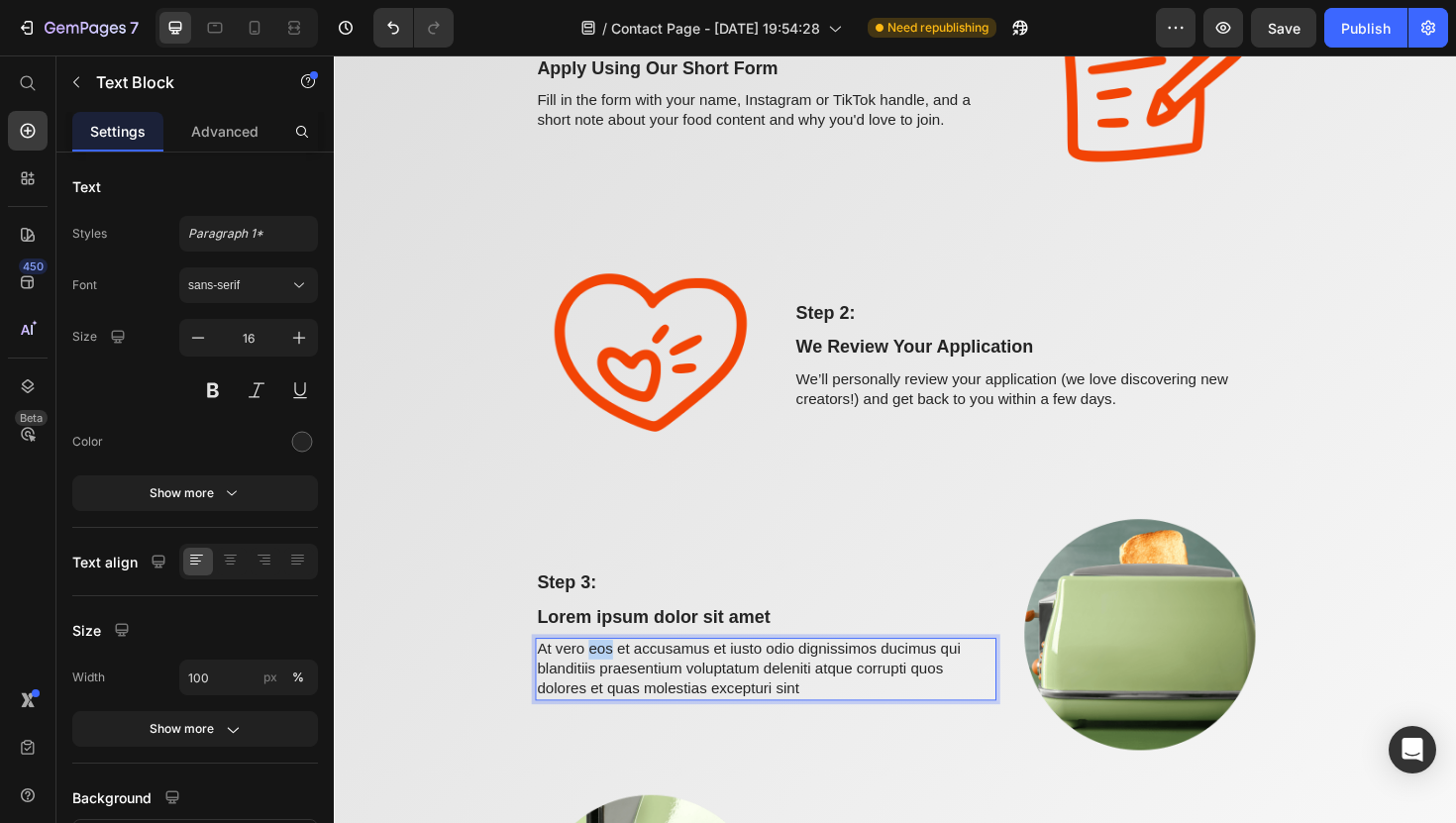 click on "At vero eos et accusamus et iusto odio dignissimos ducimus qui blanditiis praesentium voluptatum deleniti atque corrupti quos dolores et quas molestias excepturi sint" at bounding box center [790, 705] 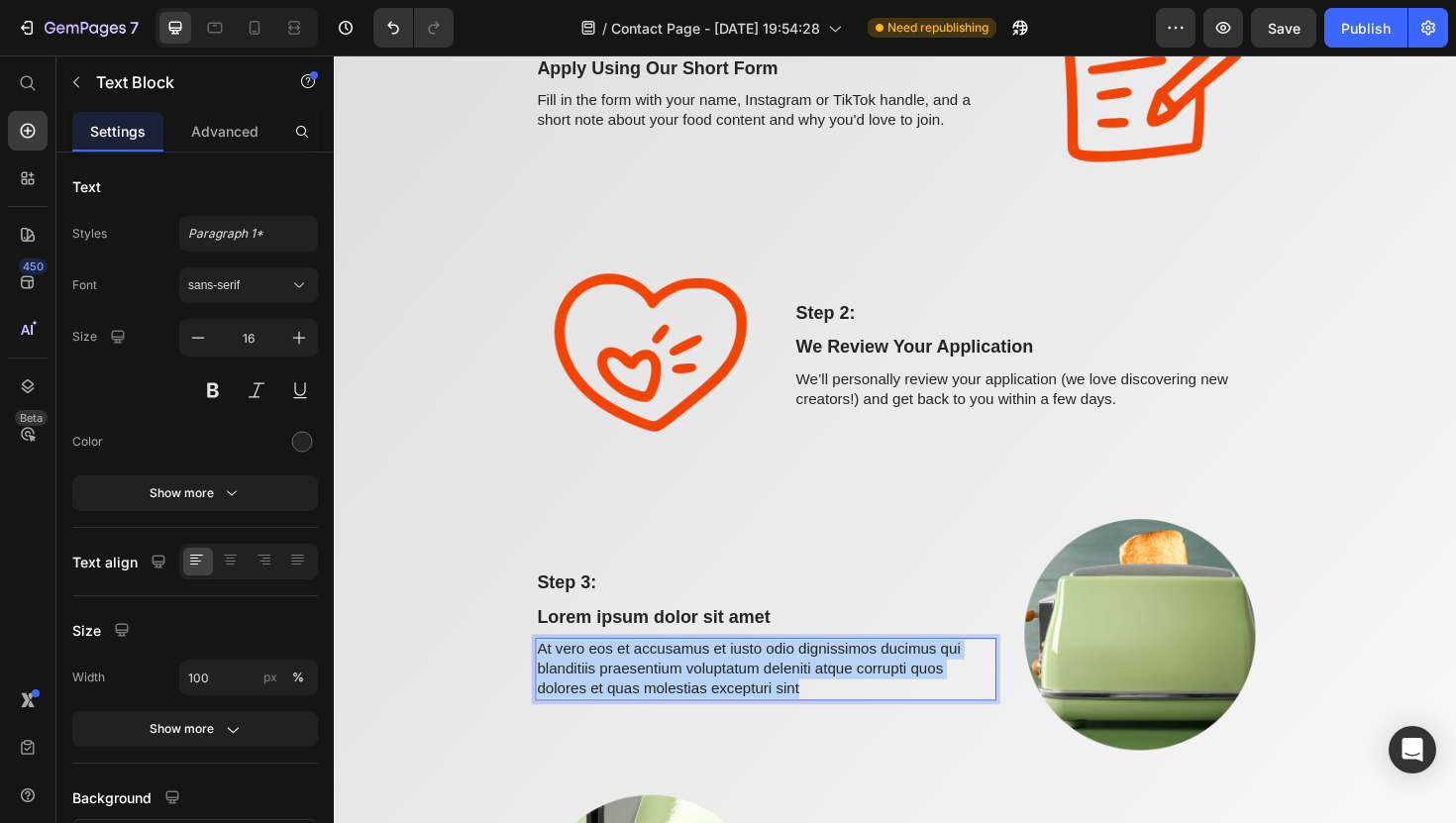 click on "At vero eos et accusamus et iusto odio dignissimos ducimus qui blanditiis praesentium voluptatum deleniti atque corrupti quos dolores et quas molestias excepturi sint" at bounding box center (790, 705) 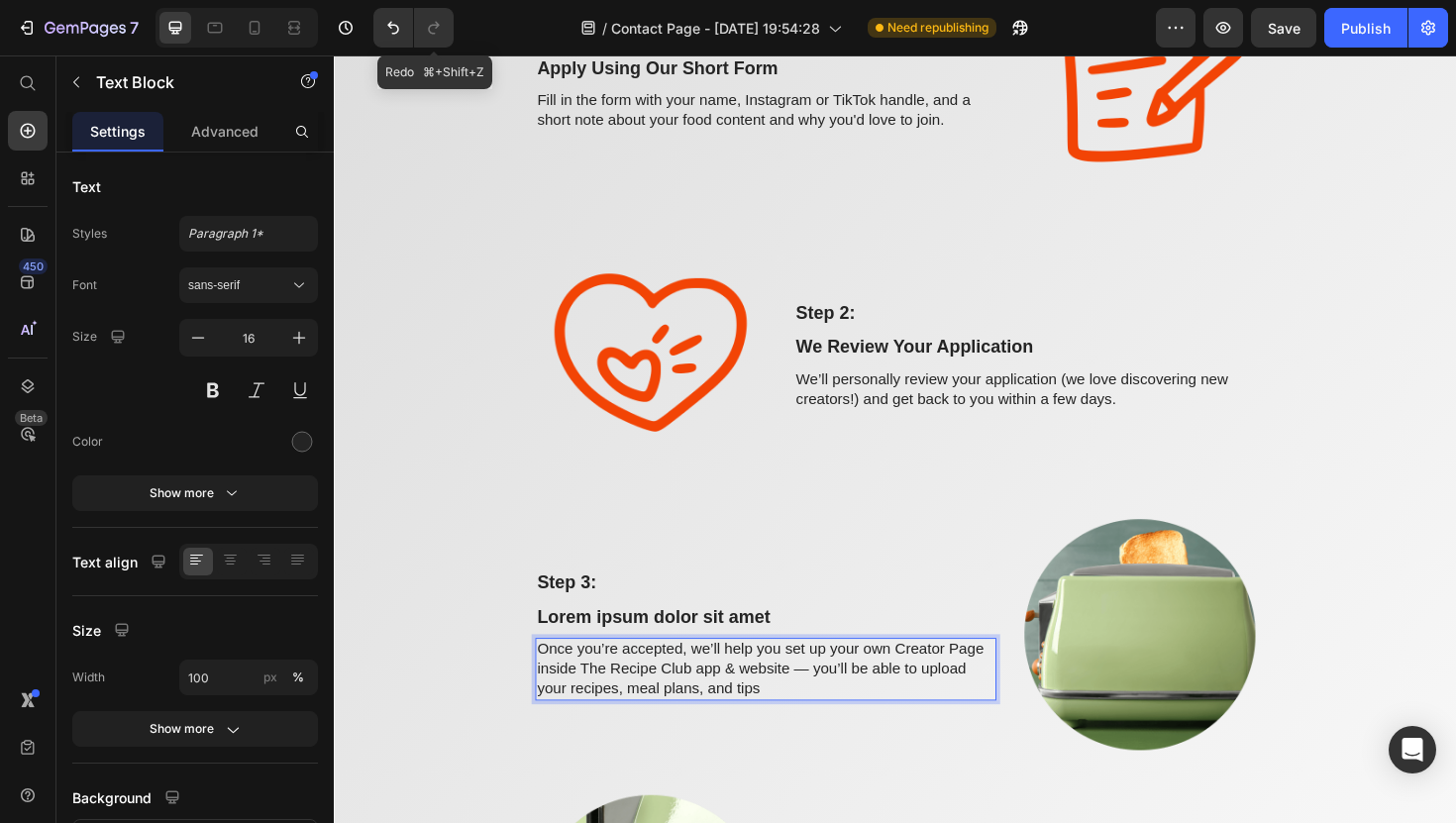 drag, startPoint x: 286, startPoint y: 639, endPoint x: 437, endPoint y: 29, distance: 628.41149 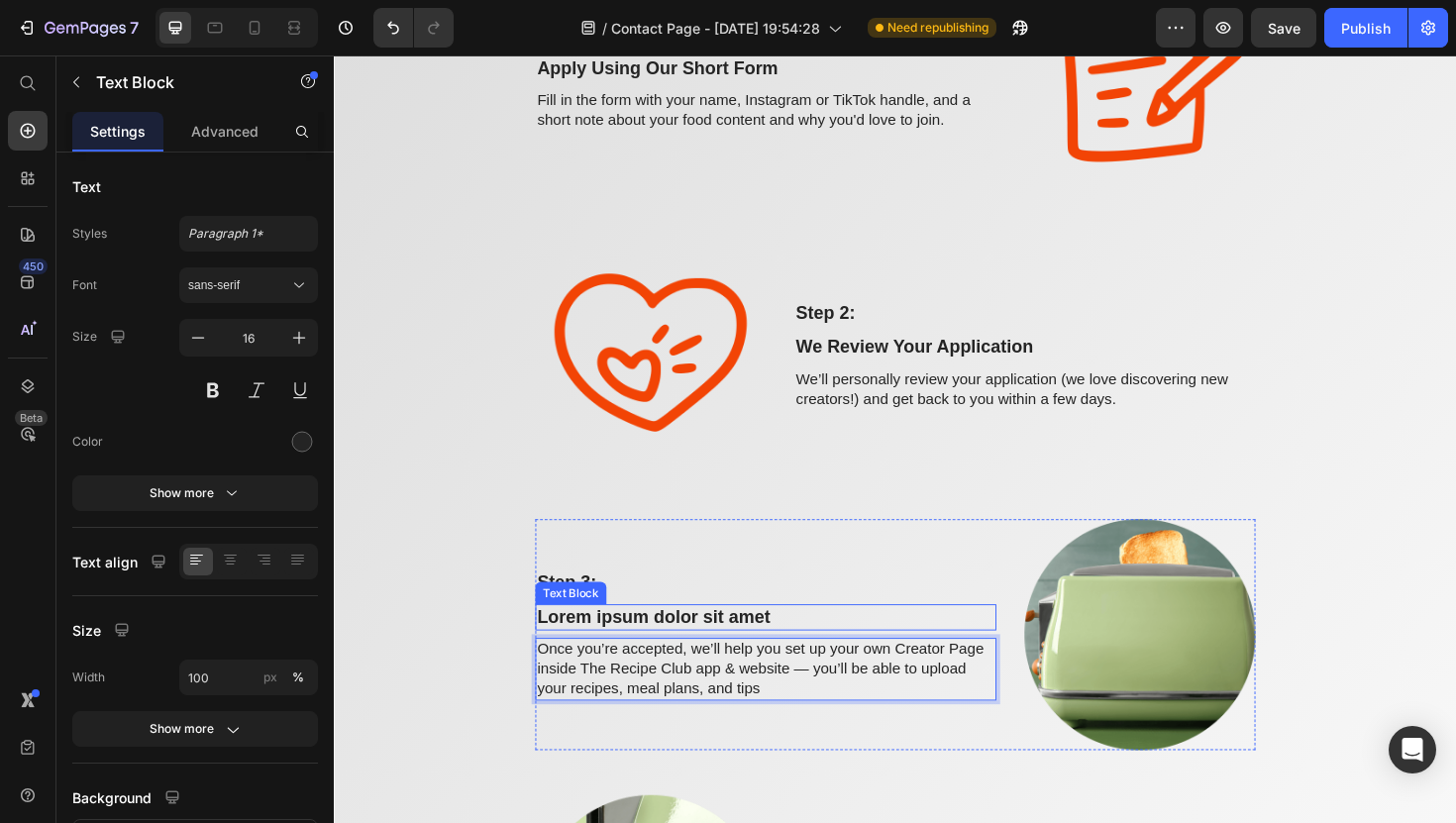 click on "Lorem ipsum dolor sit amet" at bounding box center (790, 651) 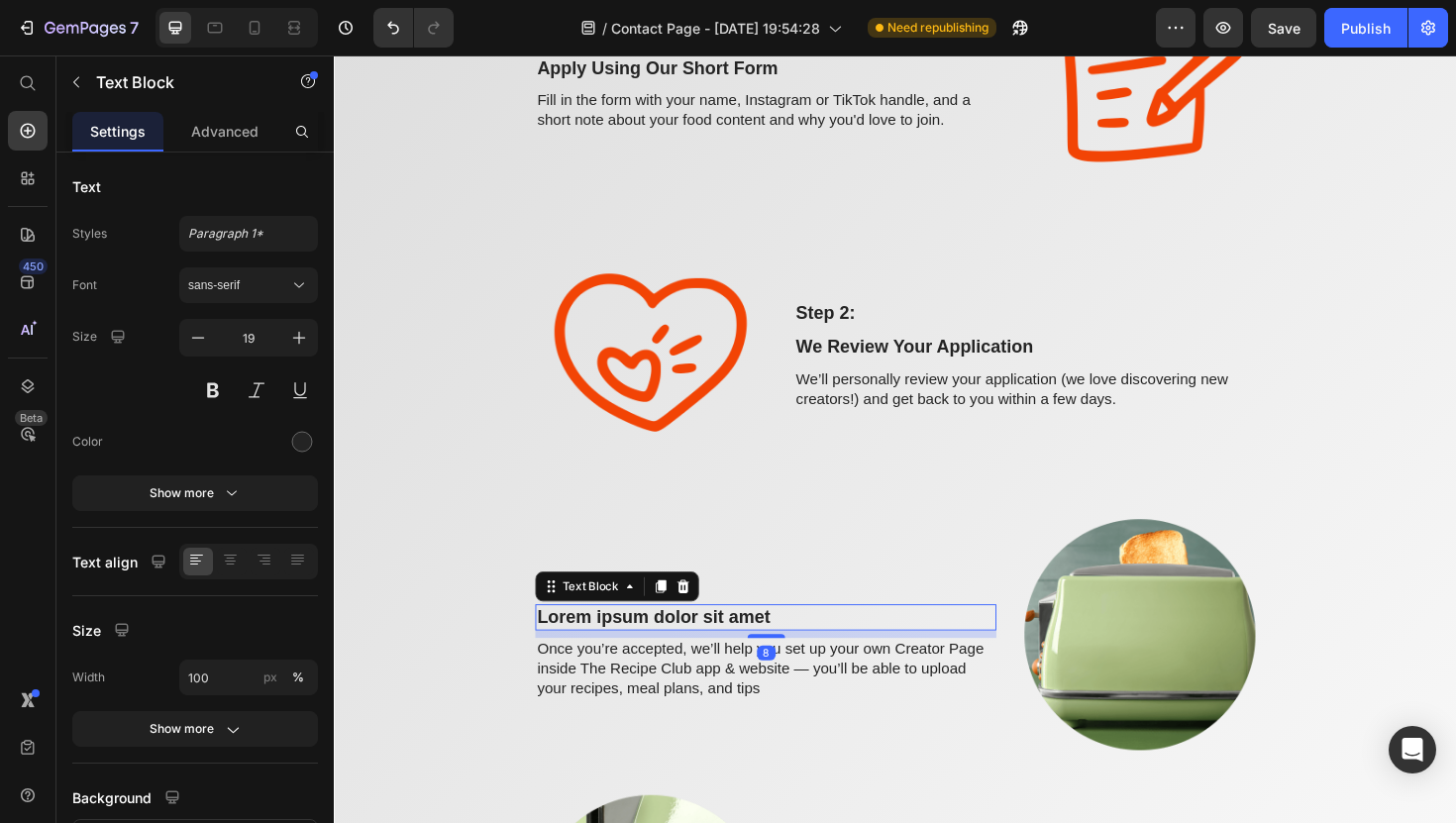 click on "Lorem ipsum dolor sit amet" at bounding box center (790, 651) 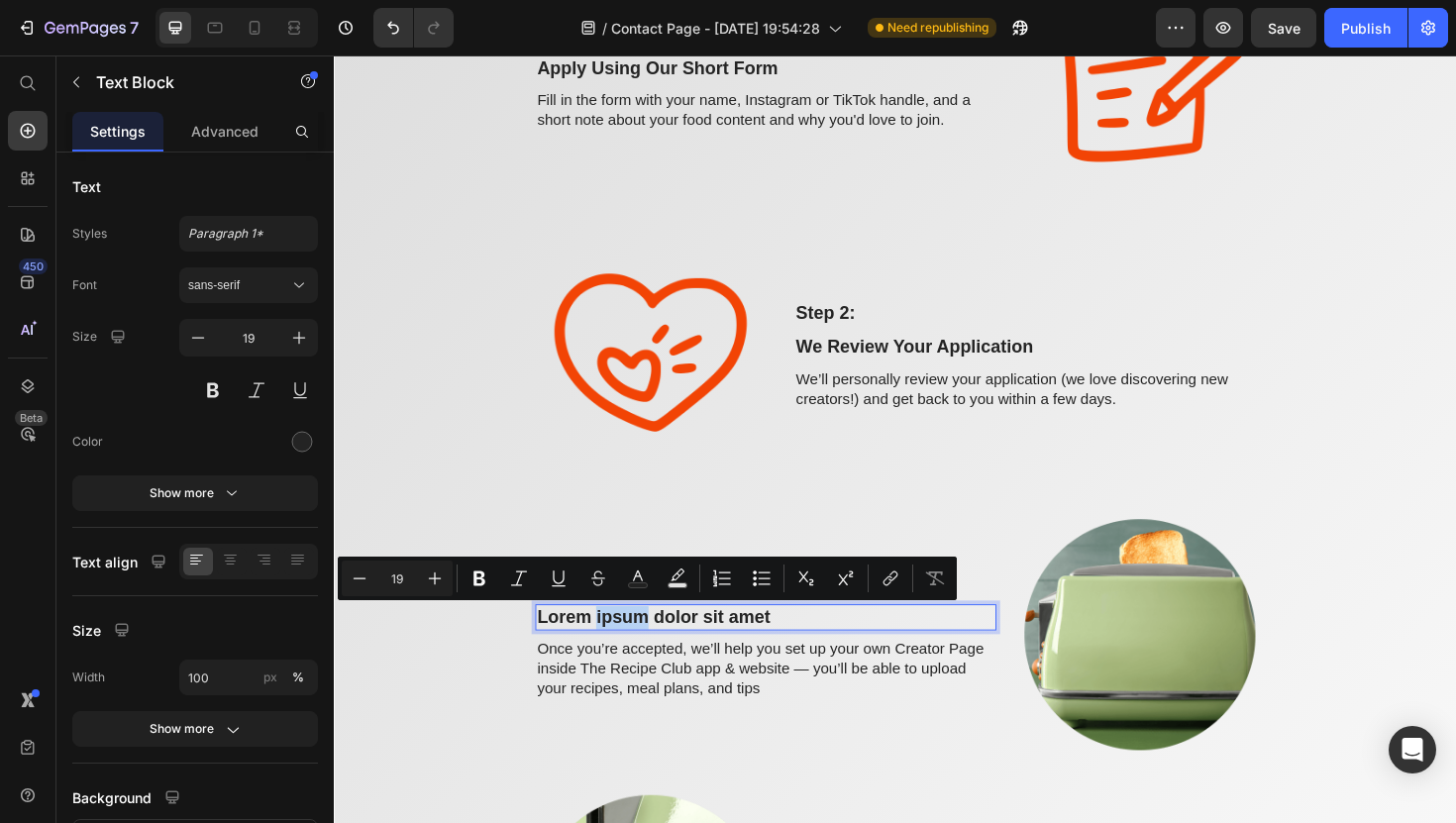 click on "Lorem ipsum dolor sit amet" at bounding box center (790, 651) 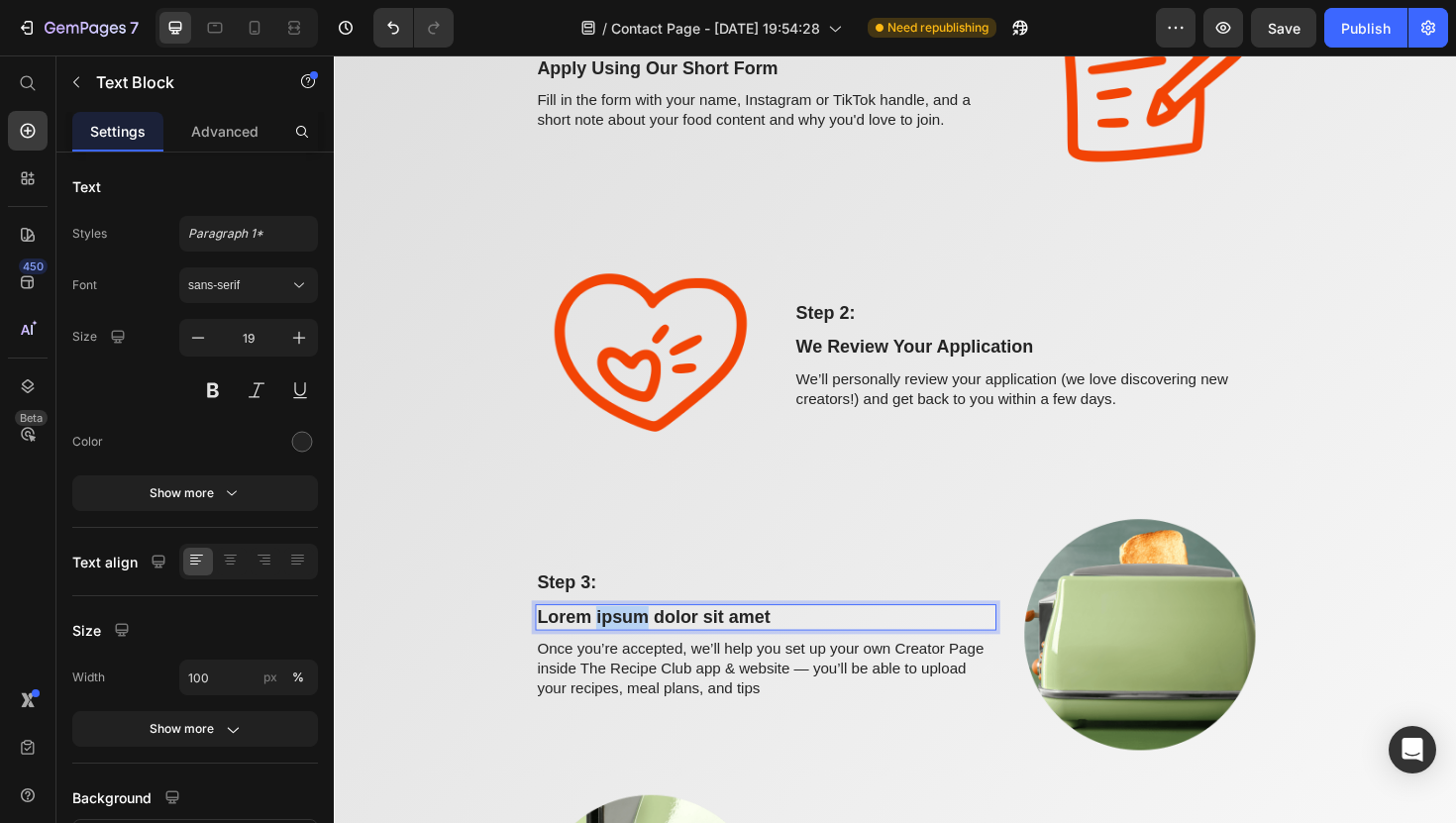 click on "Lorem ipsum dolor sit amet" at bounding box center (790, 651) 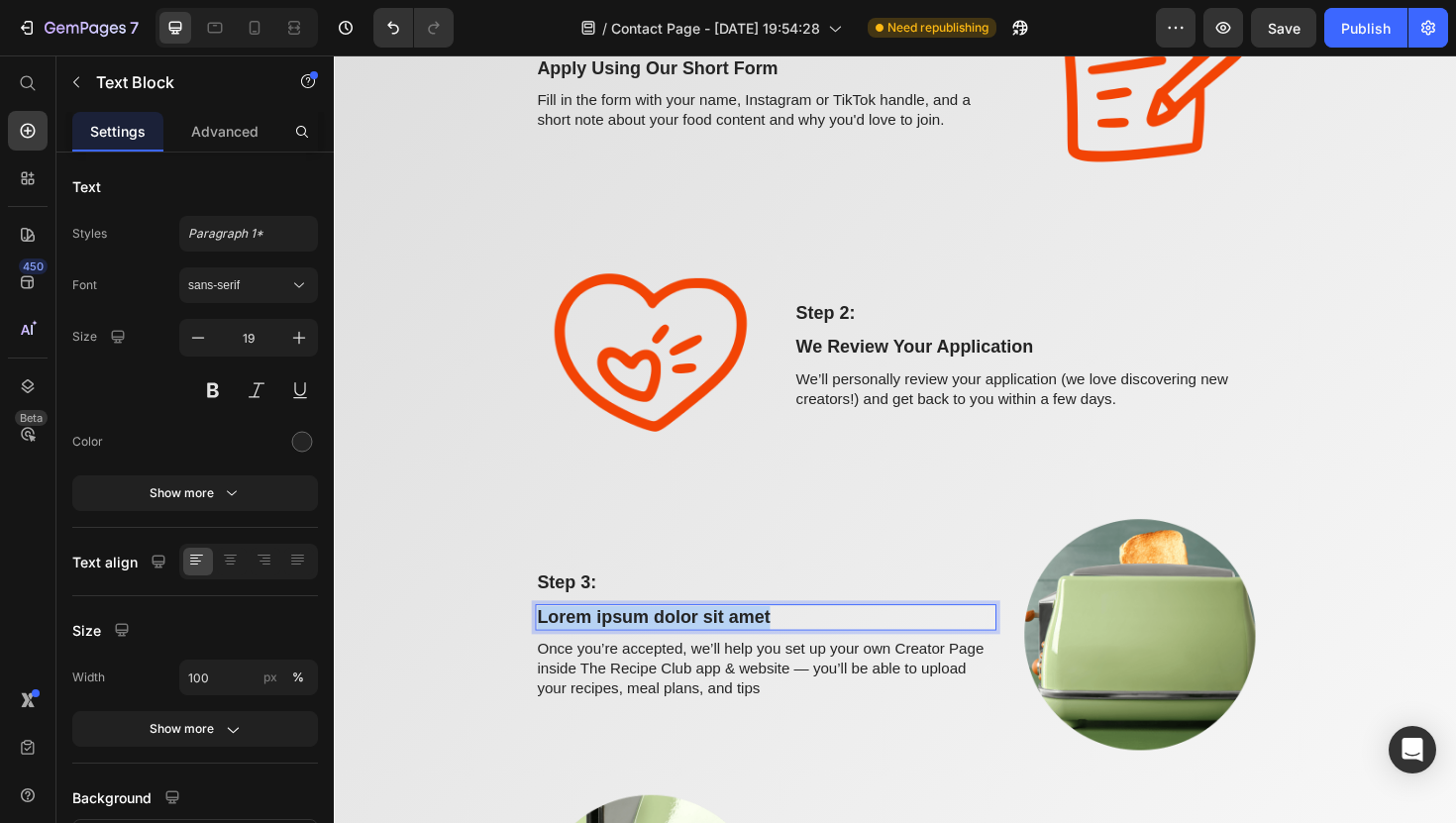 click on "Lorem ipsum dolor sit amet" at bounding box center [790, 651] 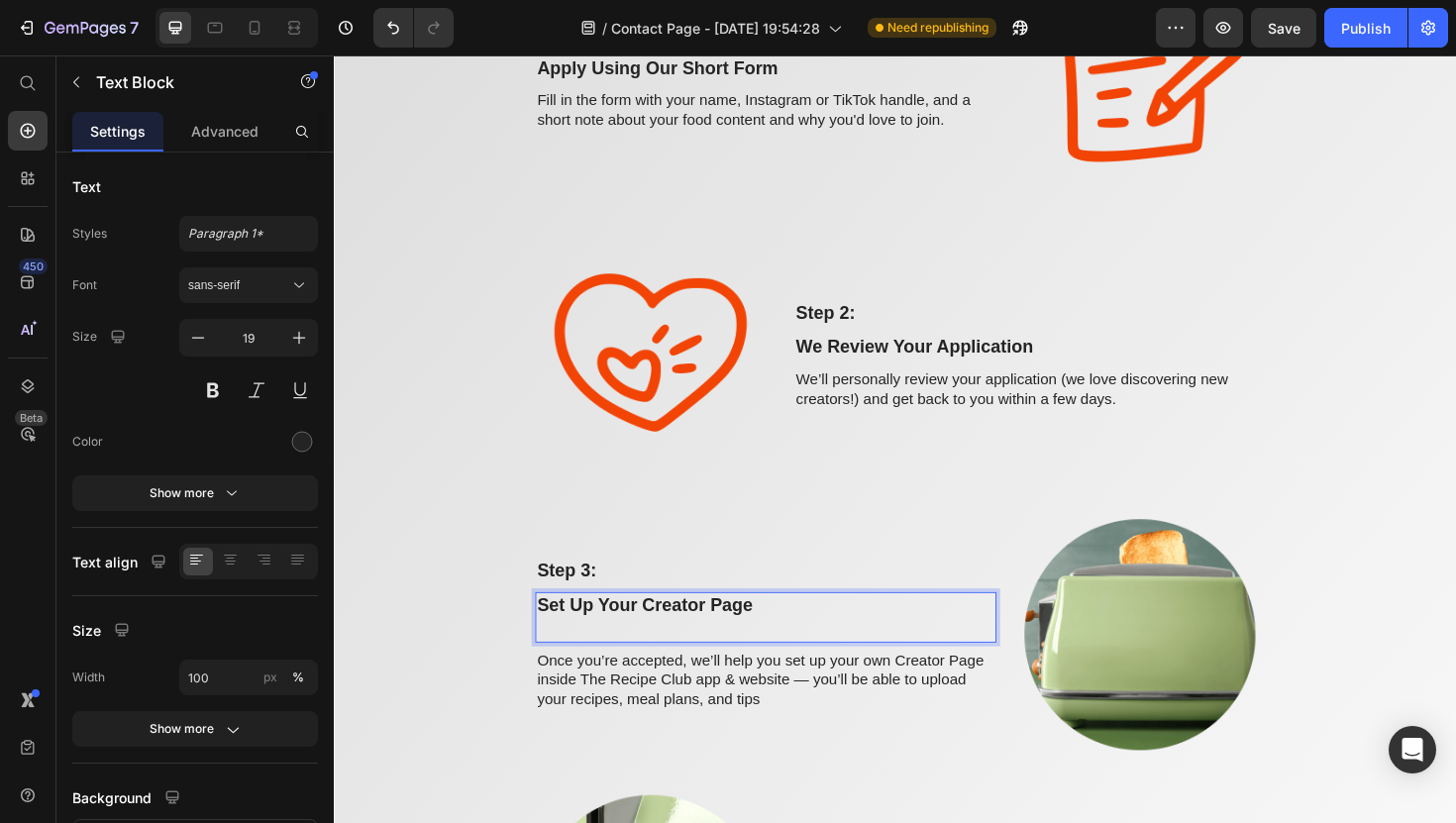 scroll, scrollTop: 2057, scrollLeft: 0, axis: vertical 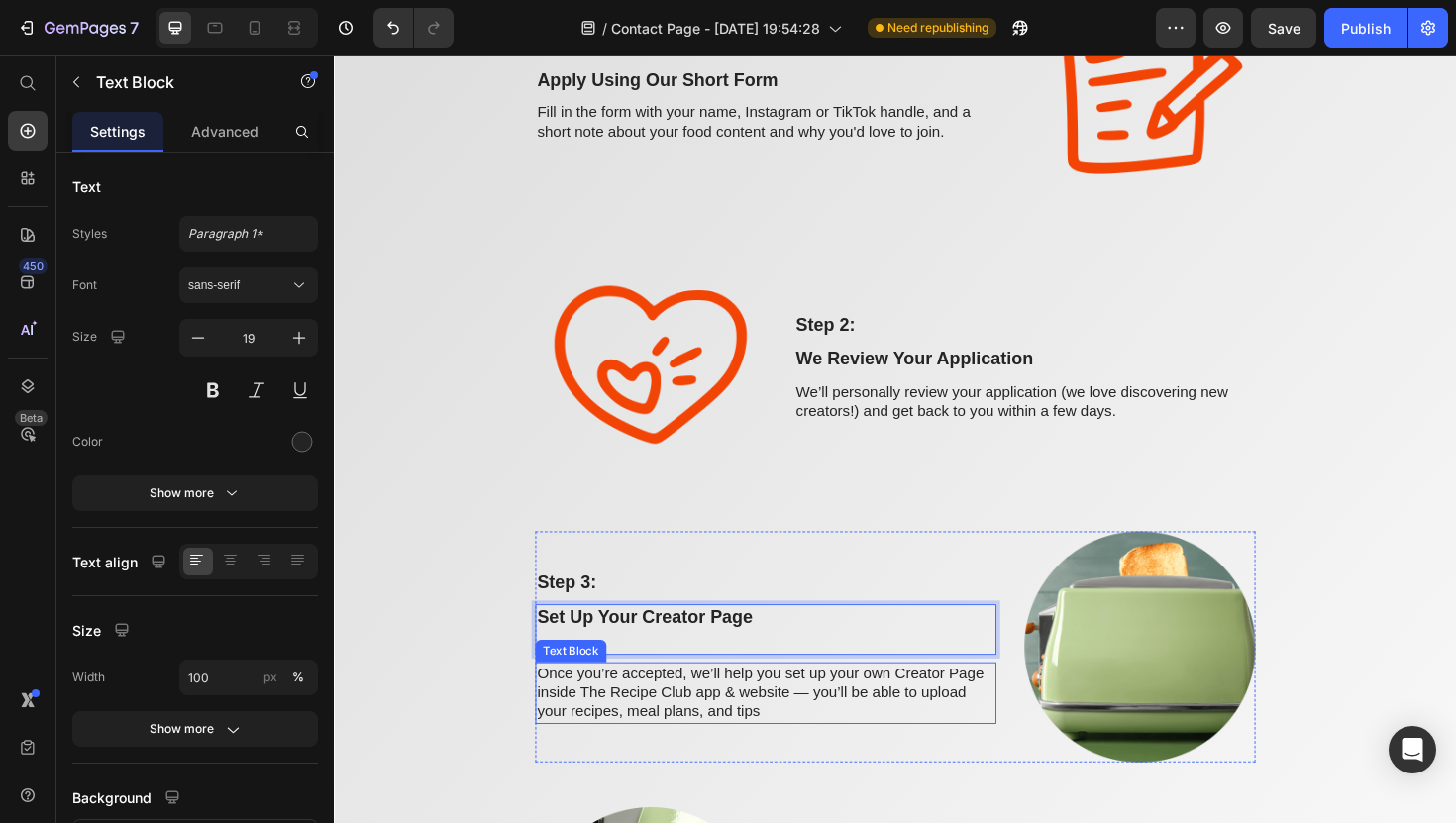 click on "Once you’re accepted, we’ll help you set up your own Creator Page inside The Recipe Club app & website — you’ll be able to upload your recipes, meal plans, and tips" at bounding box center (790, 731) 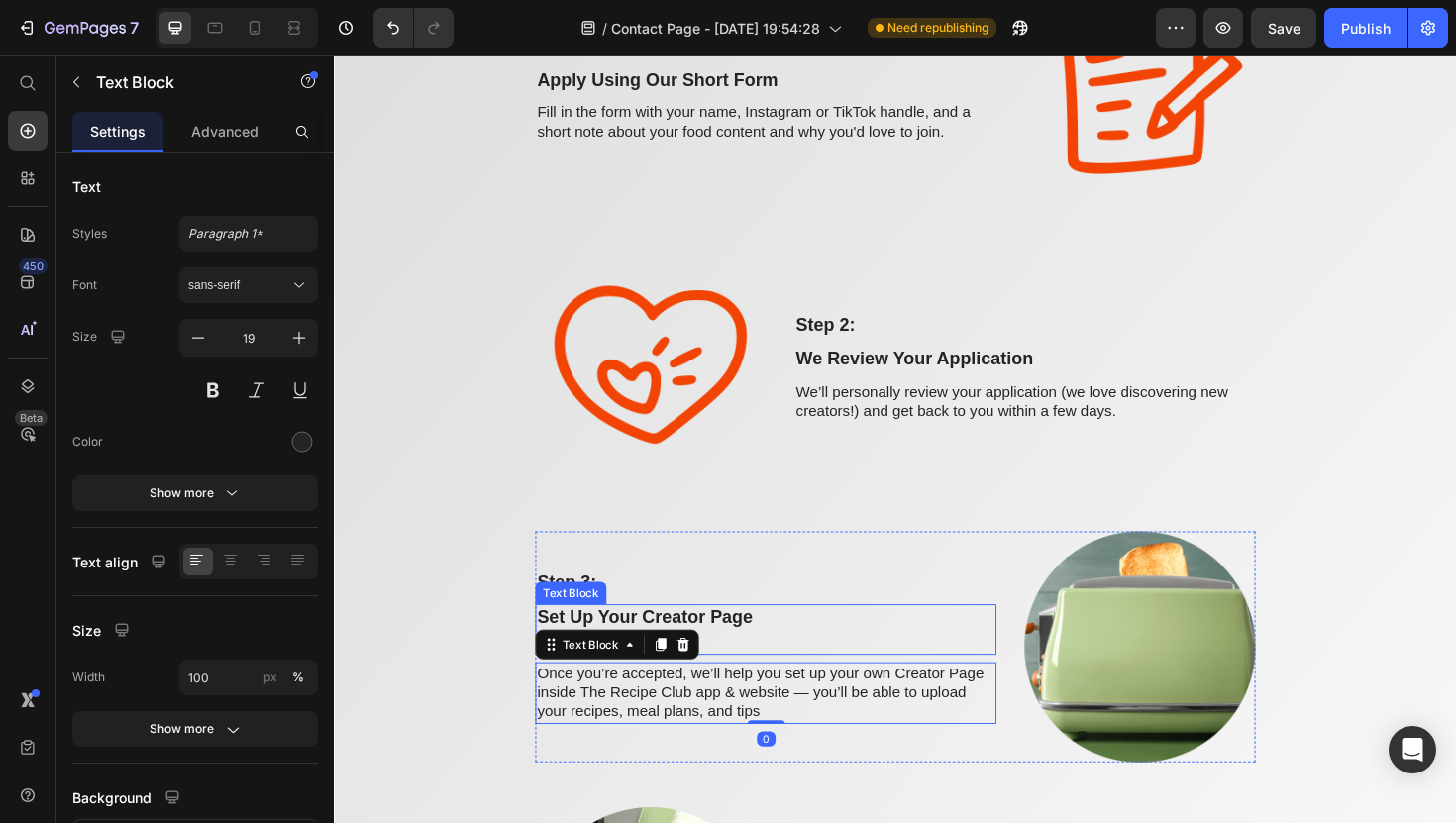 click at bounding box center [790, 675] 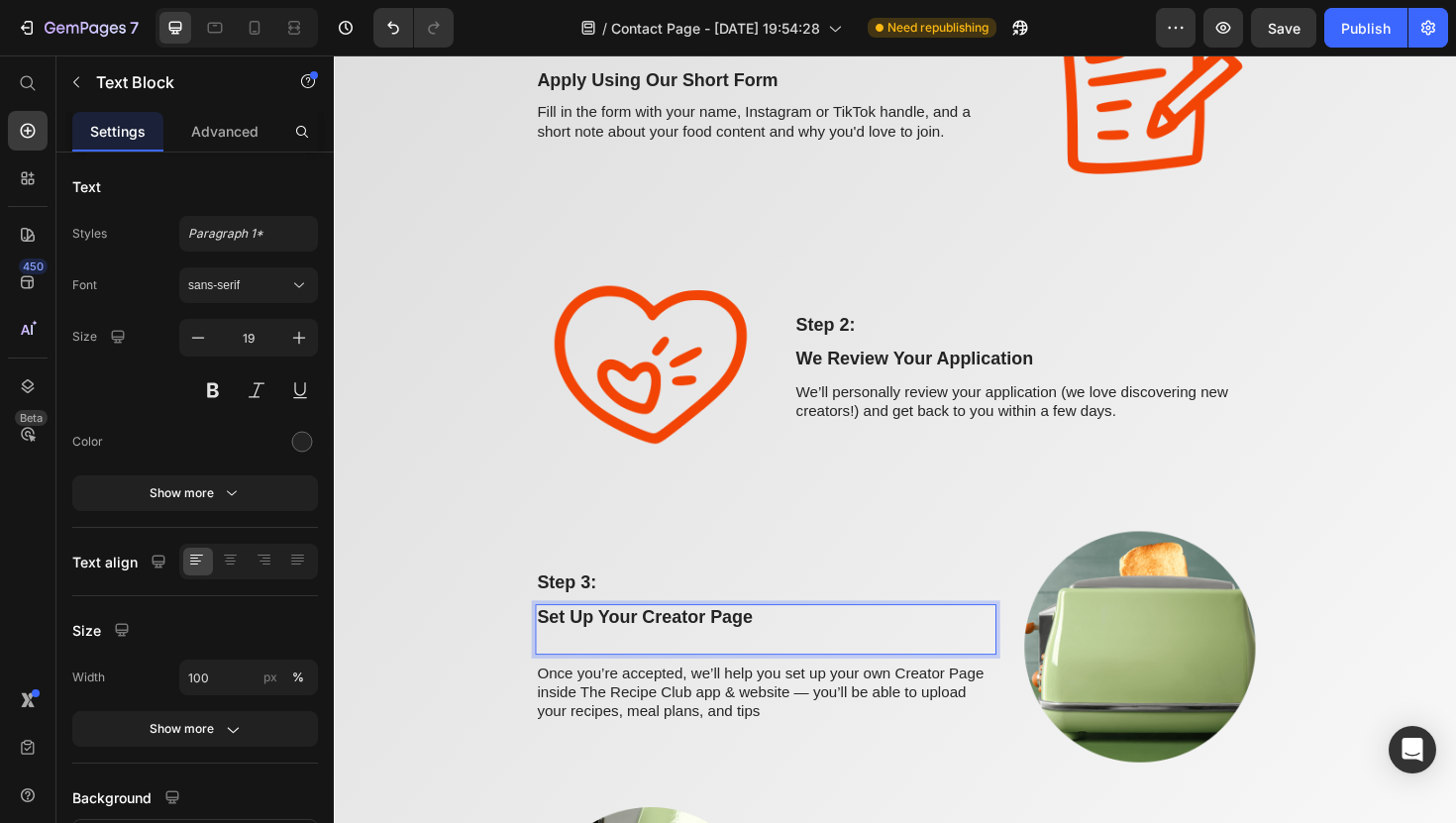 scroll, scrollTop: 2070, scrollLeft: 0, axis: vertical 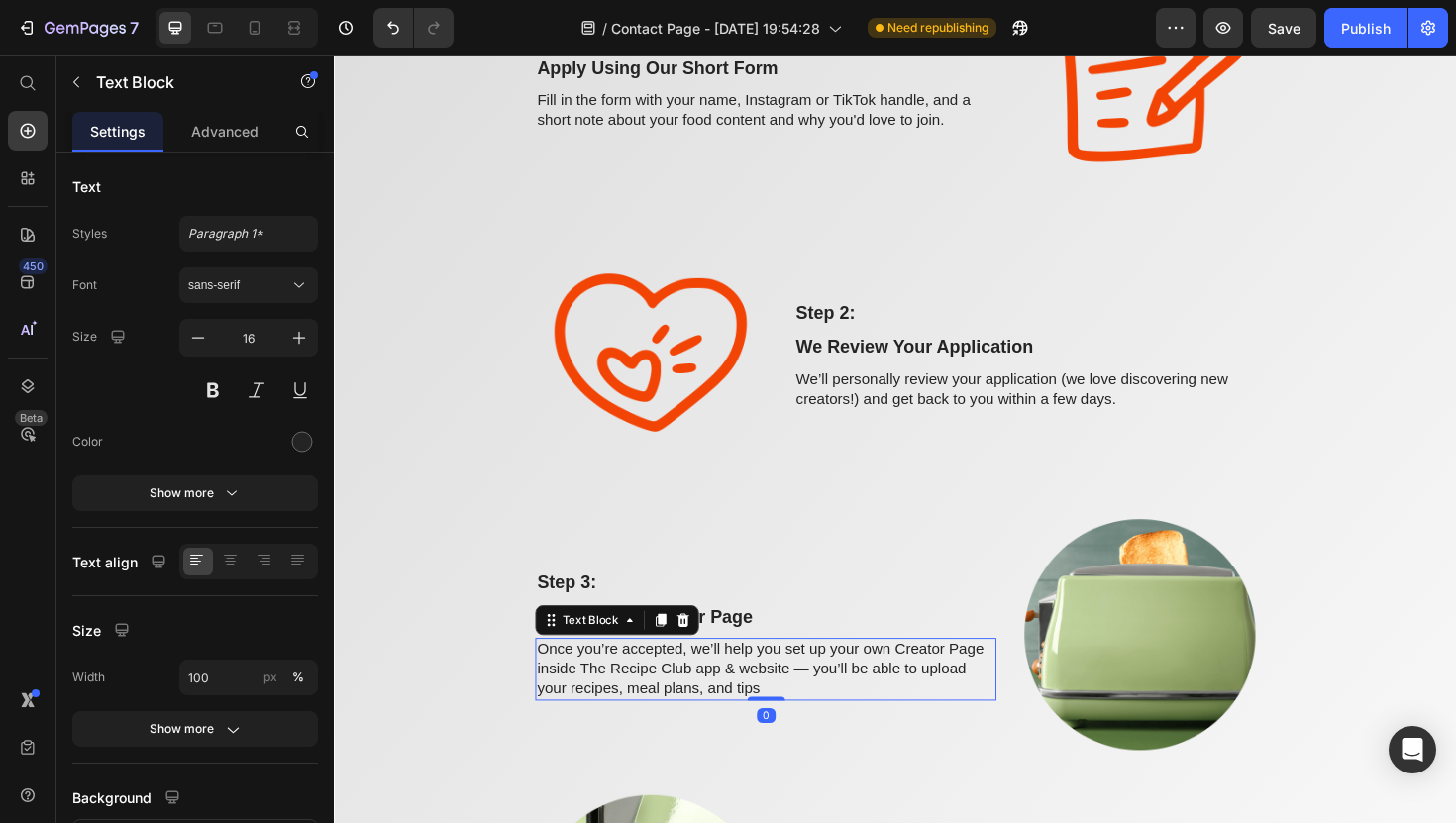 click on "Once you’re accepted, we’ll help you set up your own Creator Page inside The Recipe Club app & website — you’ll be able to upload your recipes, meal plans, and tips" at bounding box center [790, 705] 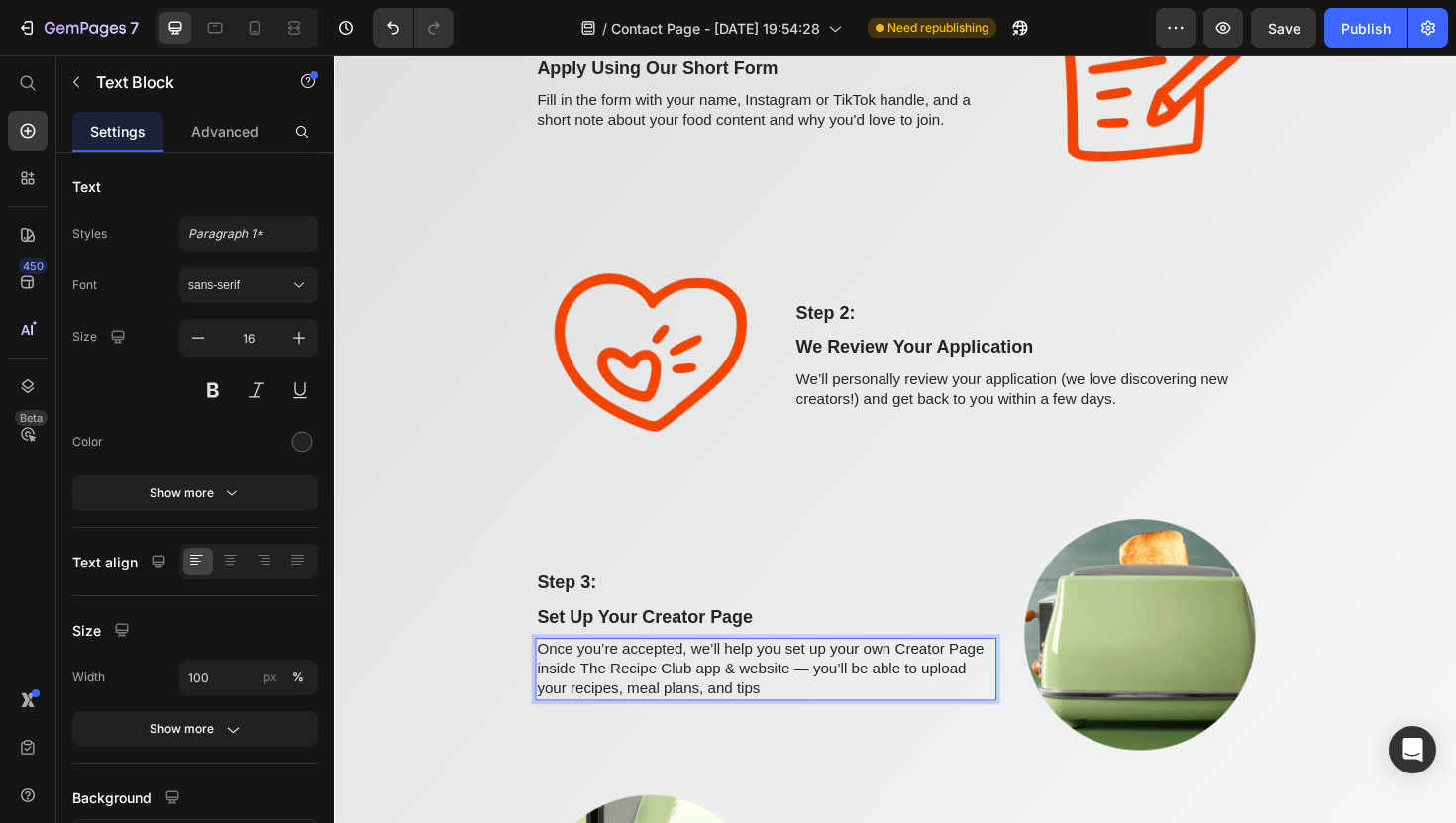 click on "Once you’re accepted, we’ll help you set up your own Creator Page inside The Recipe Club app & website — you’ll be able to upload your recipes, meal plans, and tips" at bounding box center [790, 705] 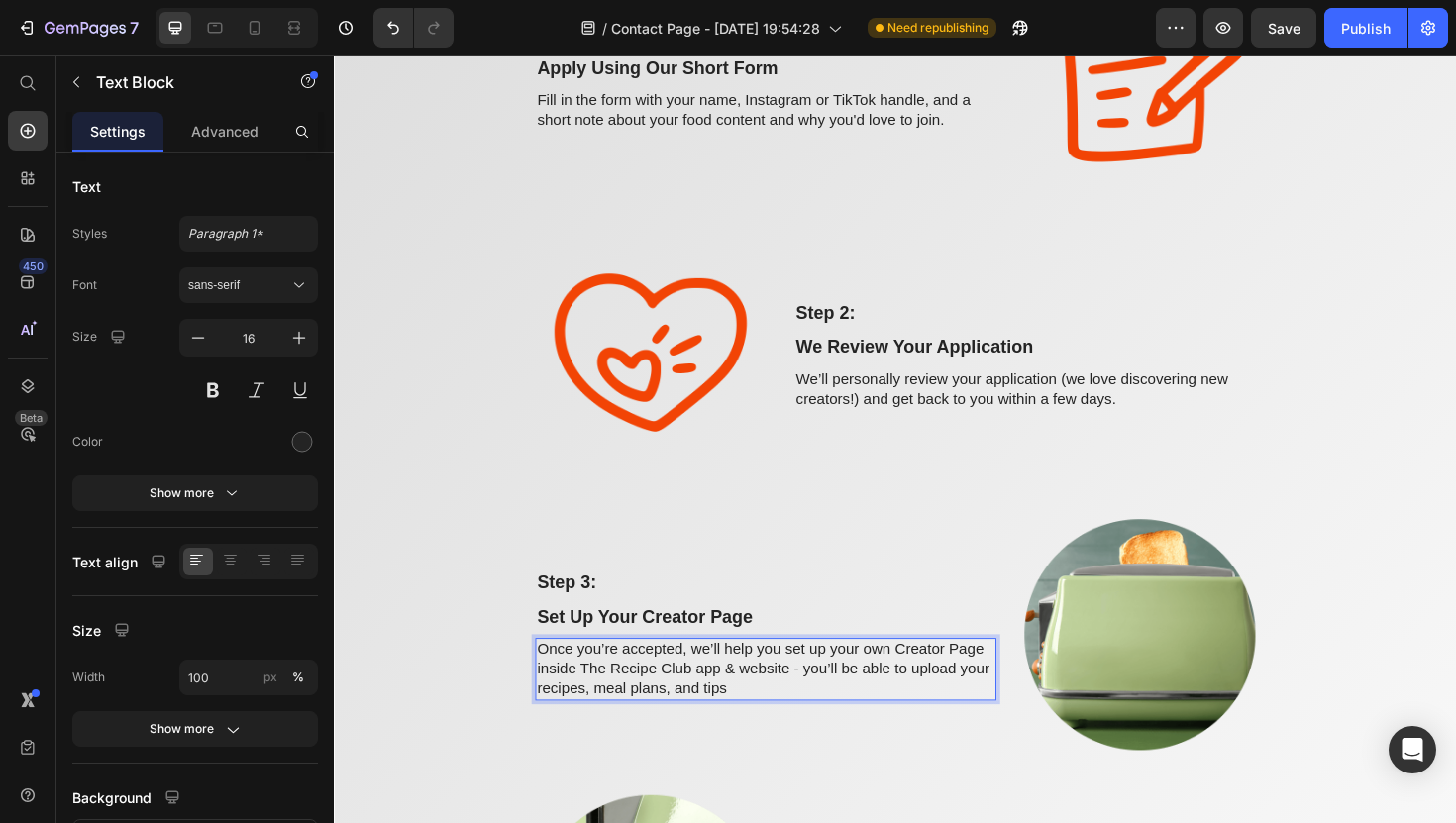 click on "Once you’re accepted, we’ll help you set up your own Creator Page inside The Recipe Club app & website - you’ll be able to upload your recipes, meal plans, and tips" at bounding box center [790, 705] 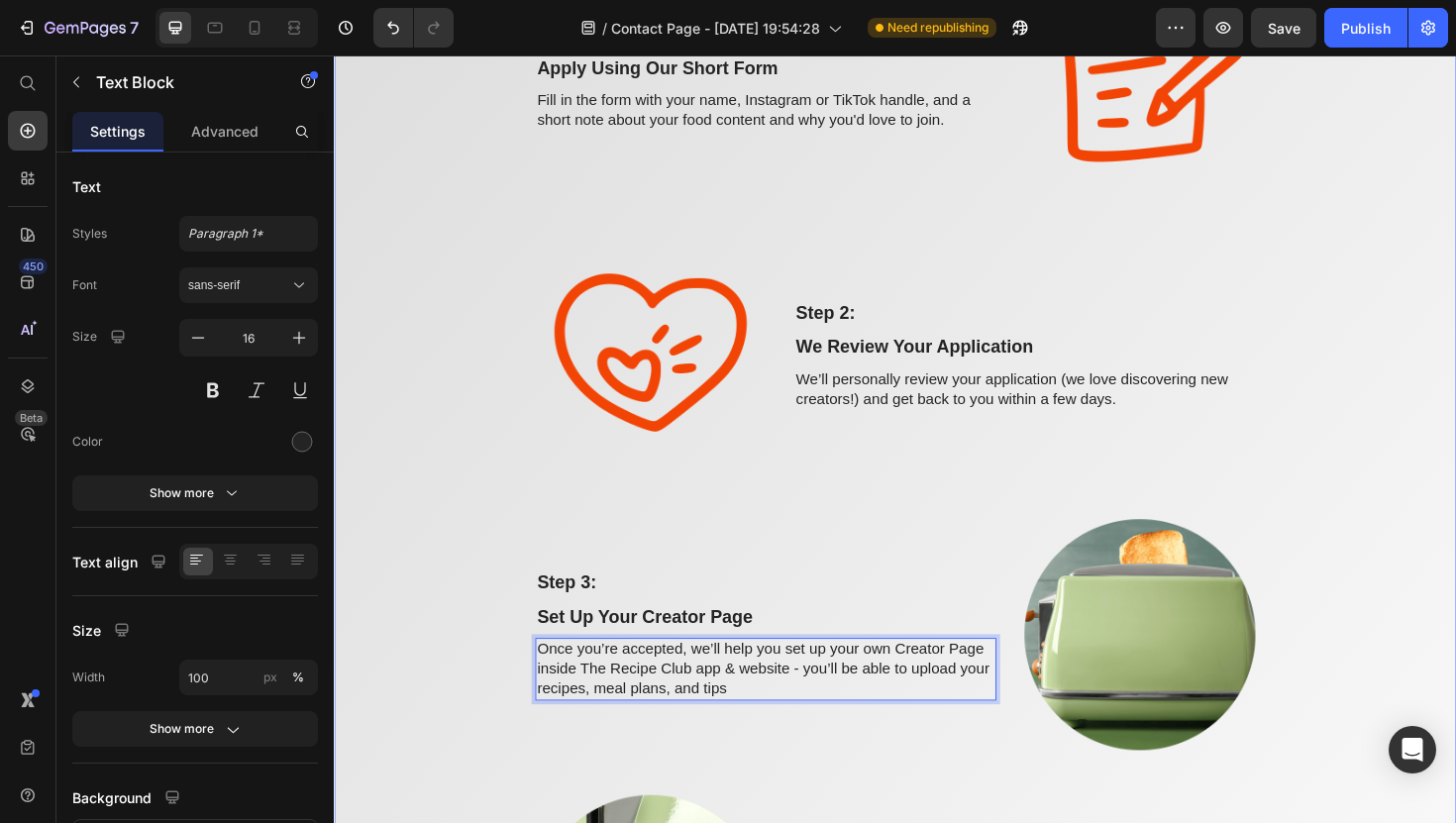 scroll, scrollTop: 2114, scrollLeft: 0, axis: vertical 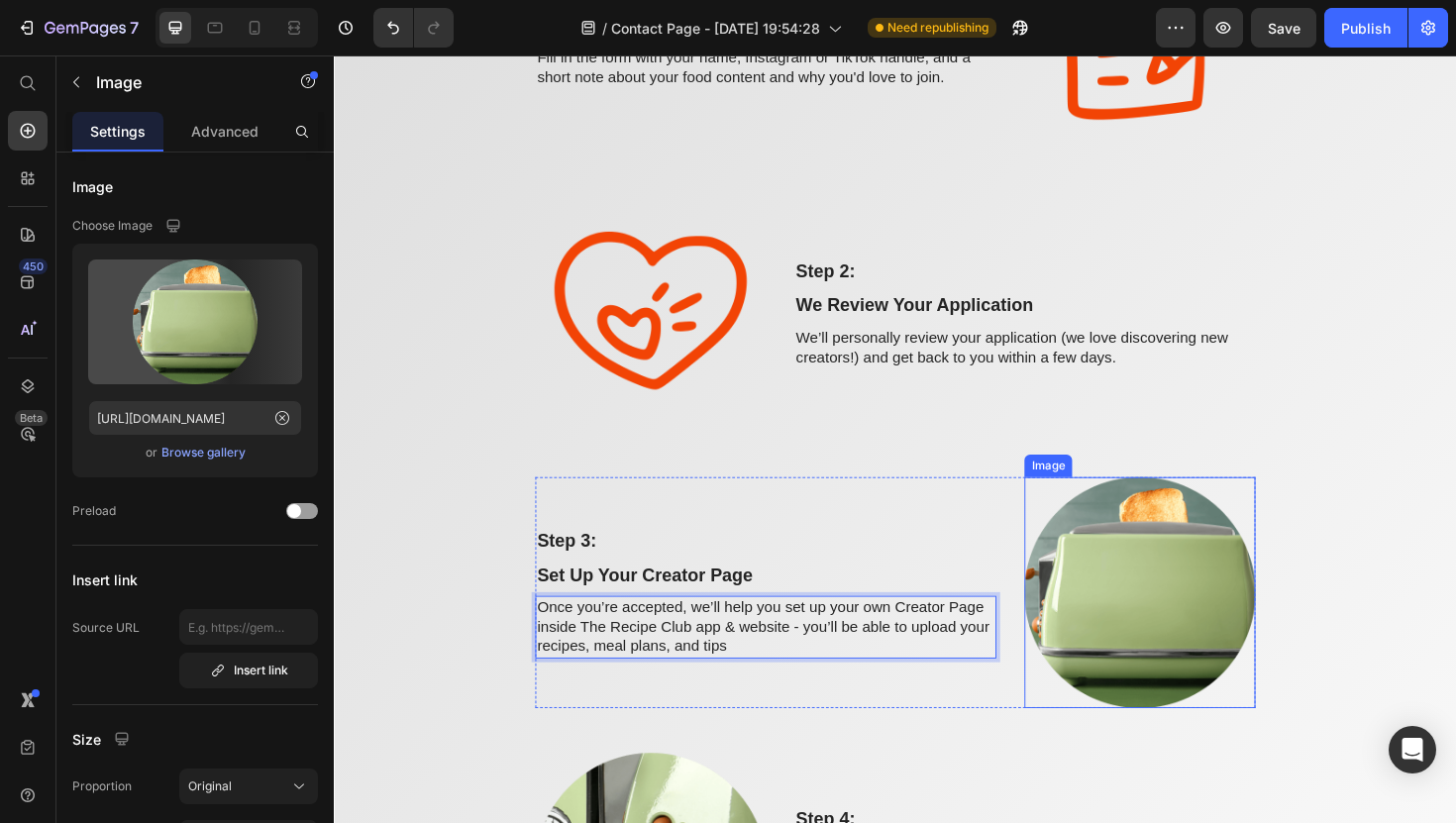 click at bounding box center [1187, 624] 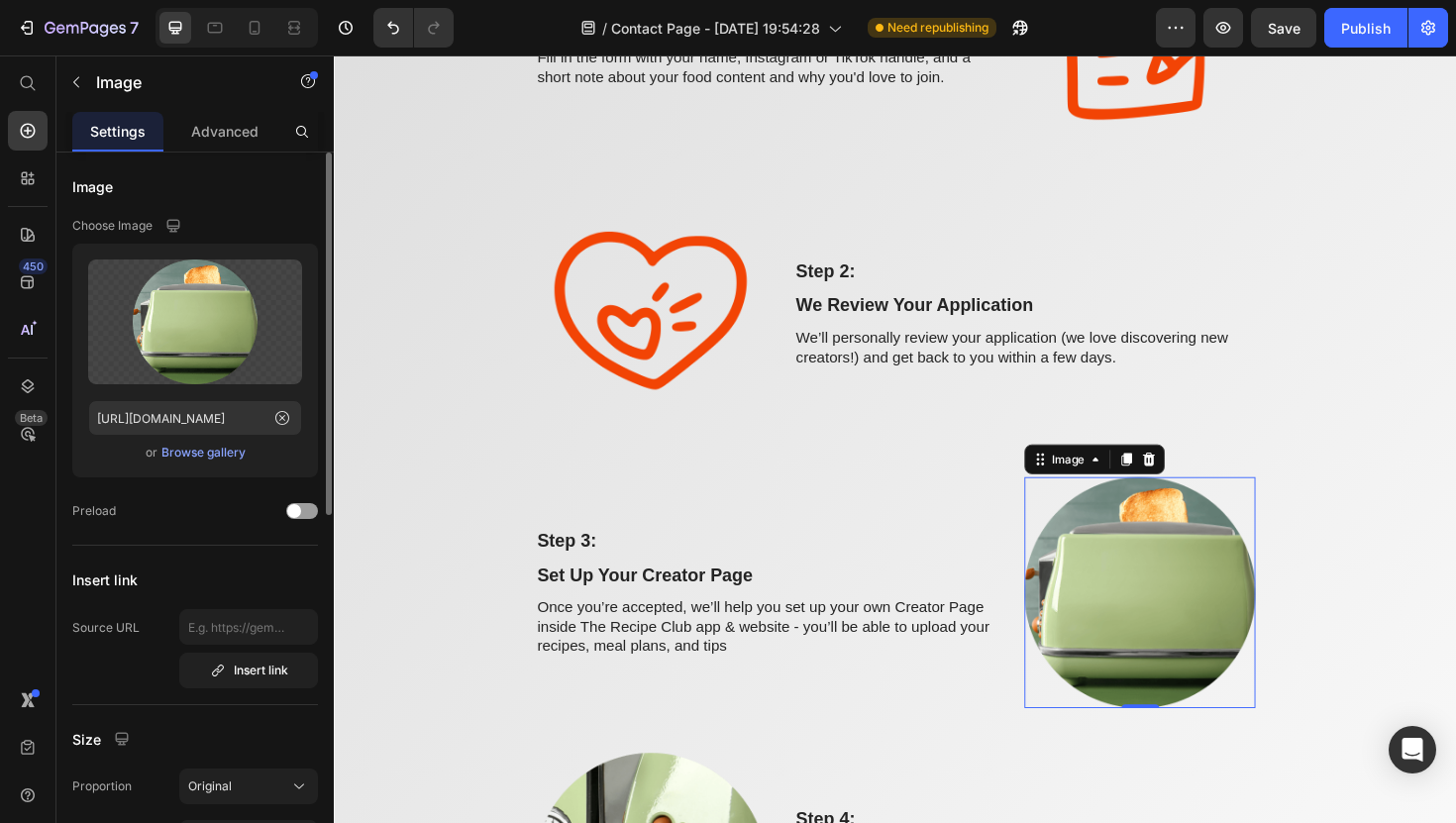 click on "Browse gallery" at bounding box center [203, 453] 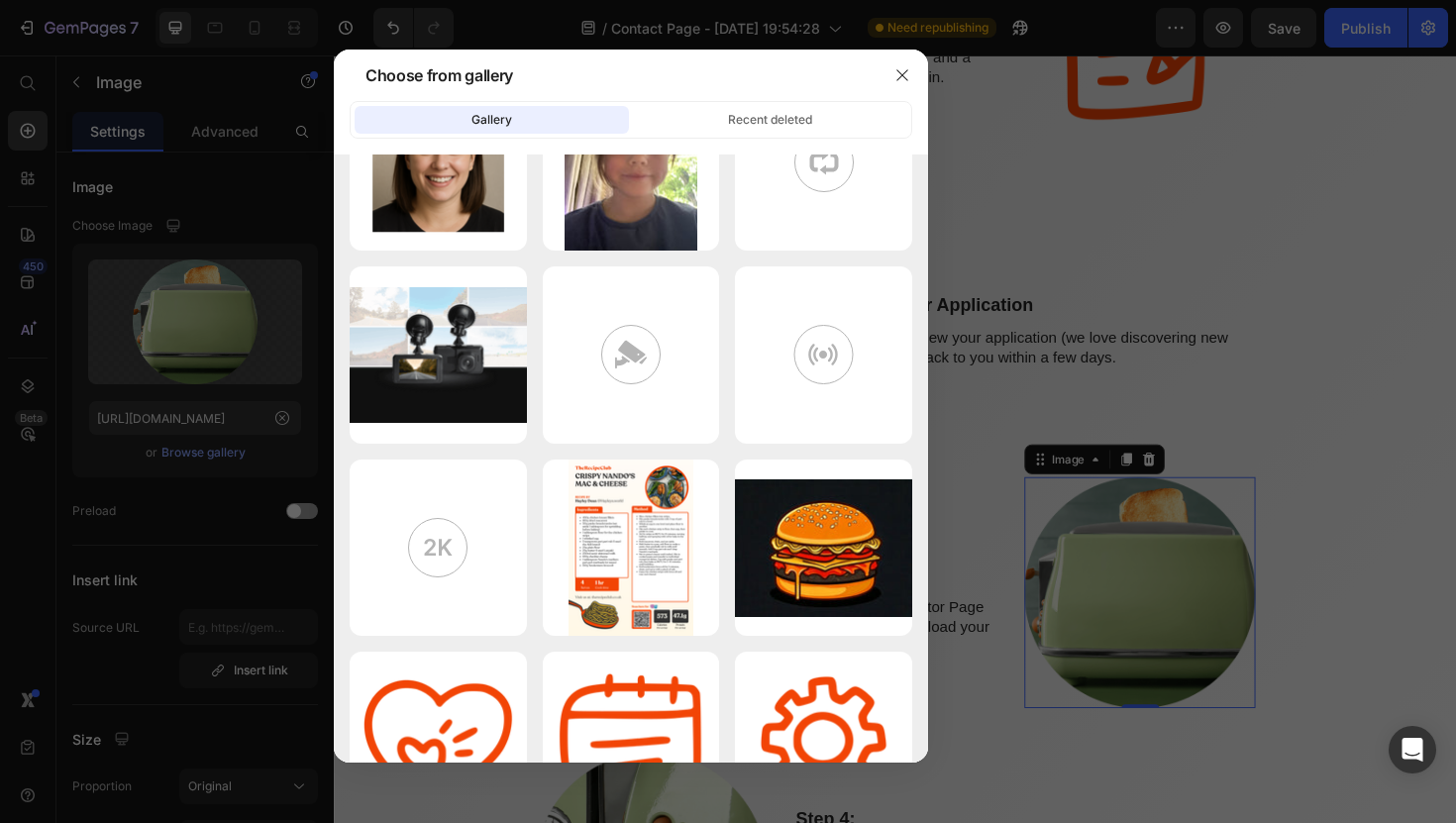 scroll, scrollTop: 2685, scrollLeft: 0, axis: vertical 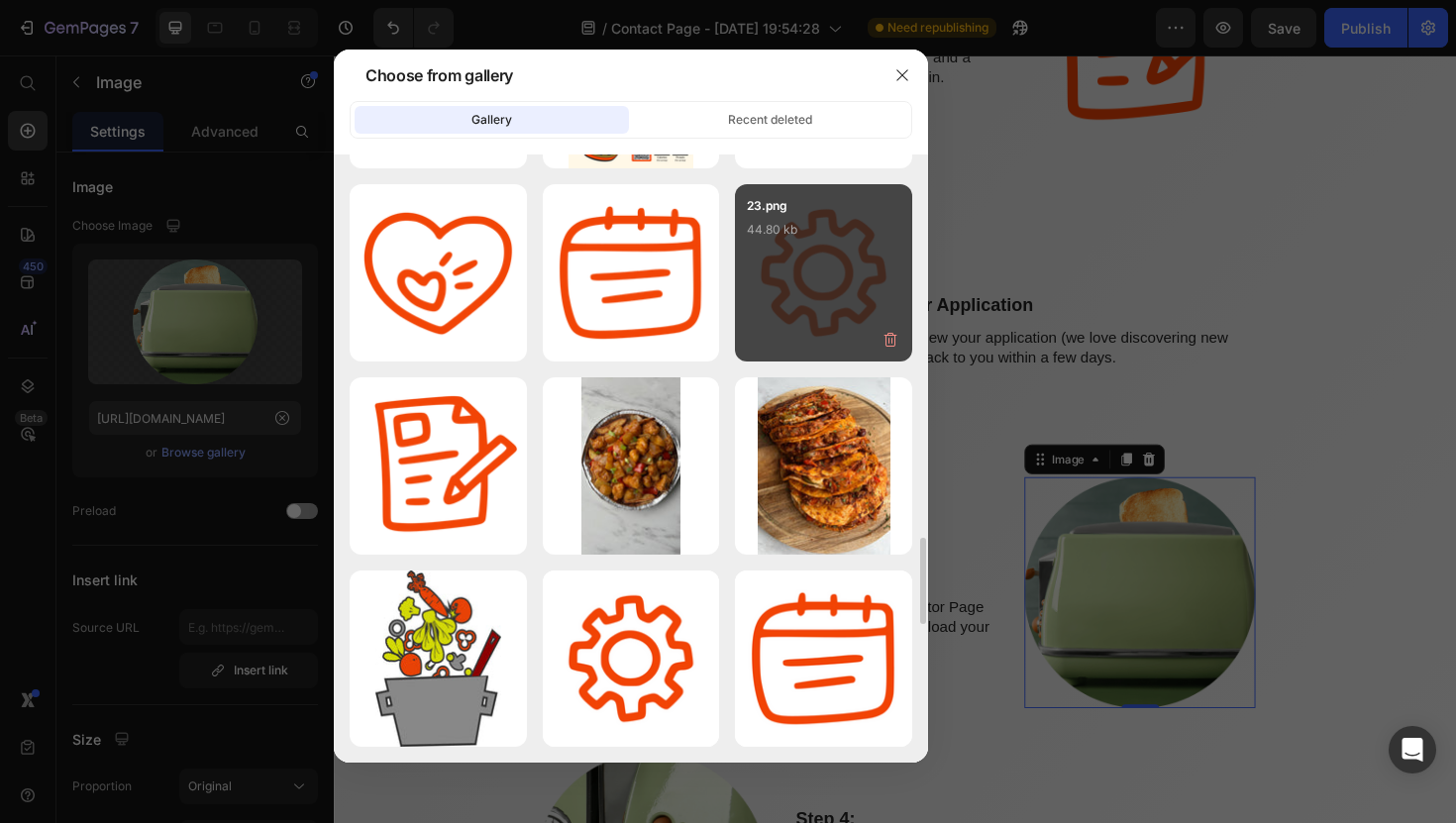 click on "23.png 44.80 kb" at bounding box center (823, 236) 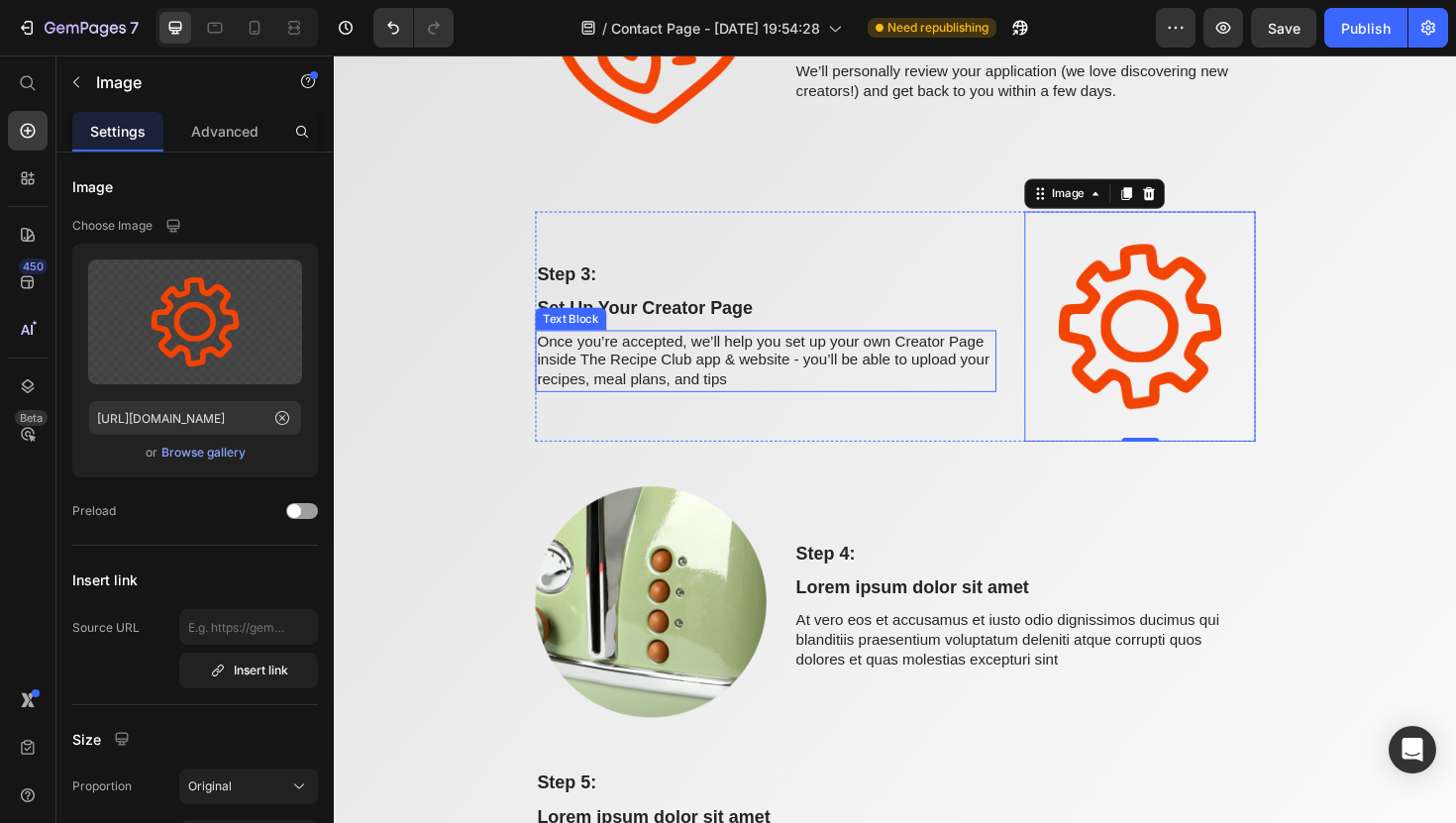scroll, scrollTop: 2438, scrollLeft: 0, axis: vertical 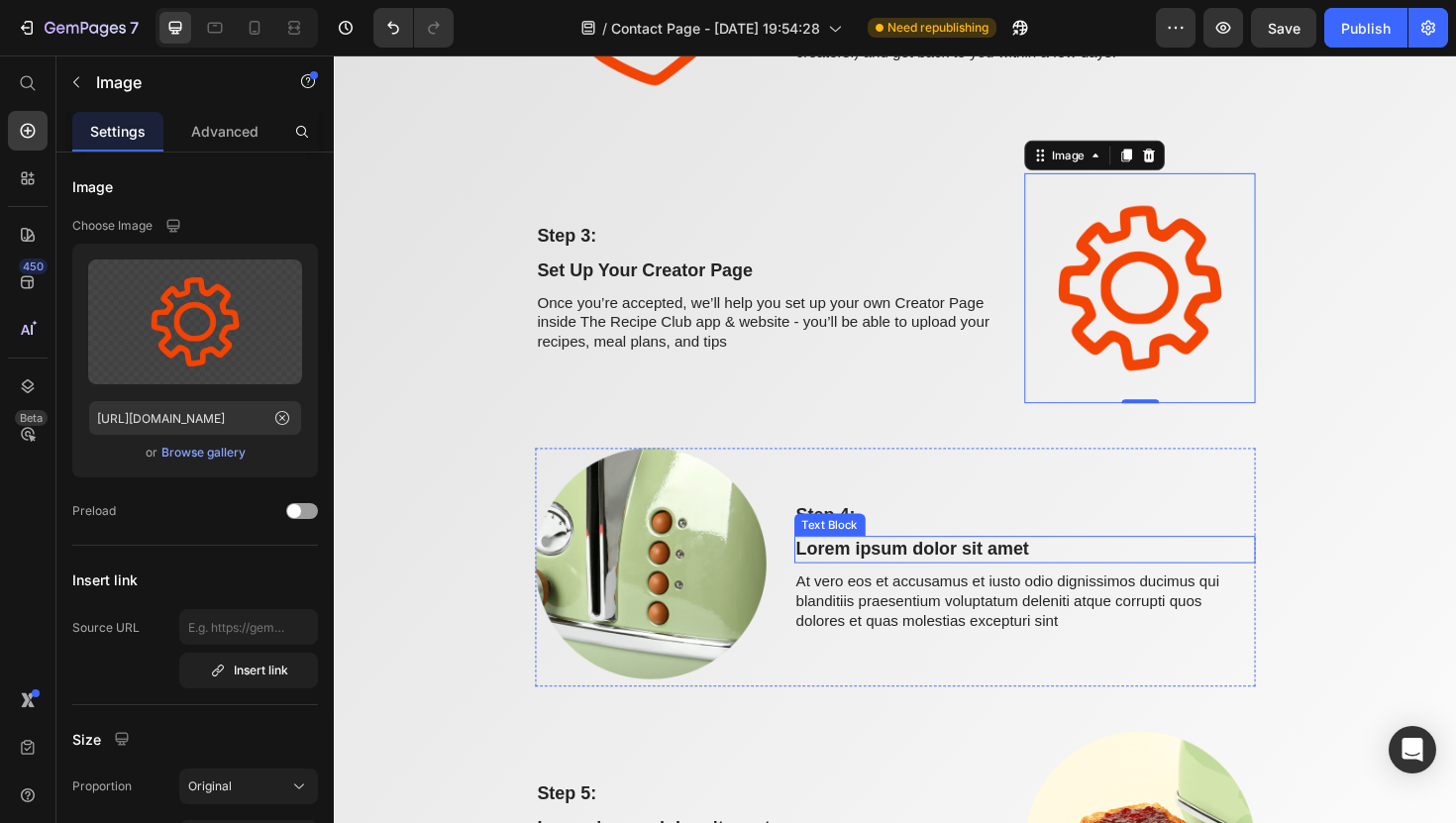 click on "Text Block" at bounding box center [859, 553] 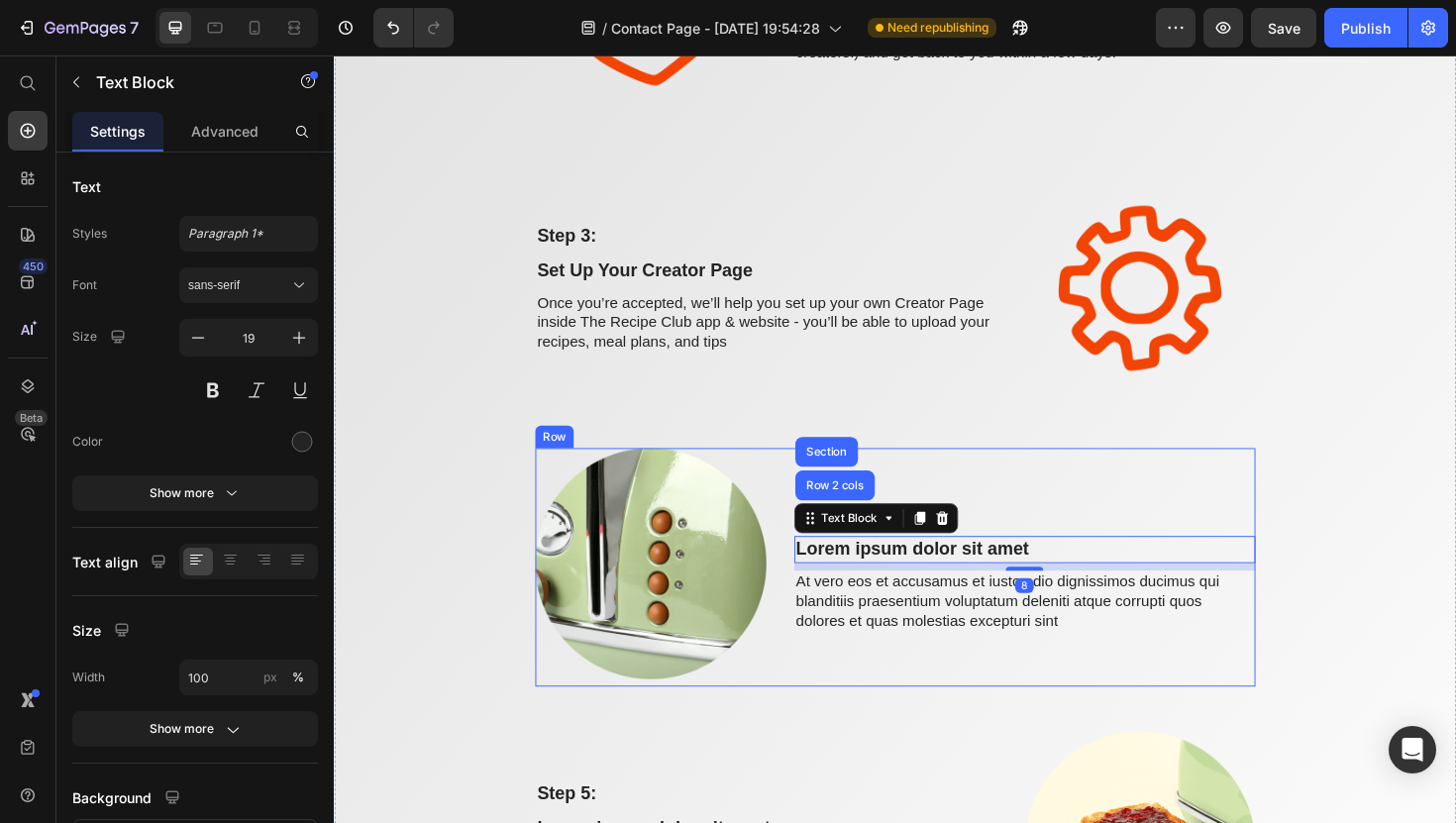 click on "Step 4: Text Block Lorem ipsum dolor sit amet Text Block Row 2 cols Section   8 At vero eos et accusamus et iusto odio dignissimos ducimus qui blanditiis praesentium voluptatum deleniti atque corrupti quos dolores et quas molestias excepturi sint Text Block" at bounding box center [1065, 597] 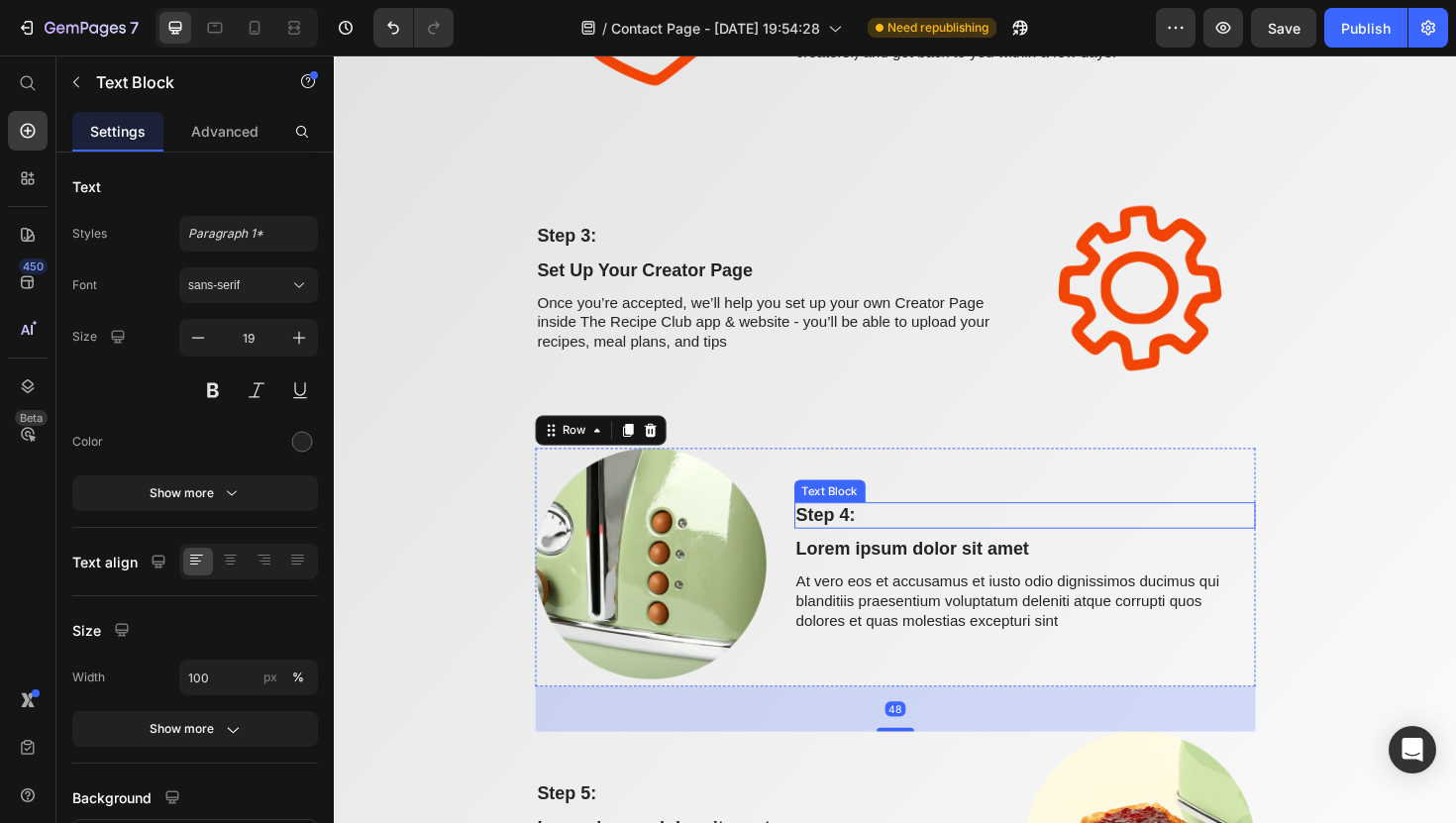 click on "Step 4:" at bounding box center (1065, 543) 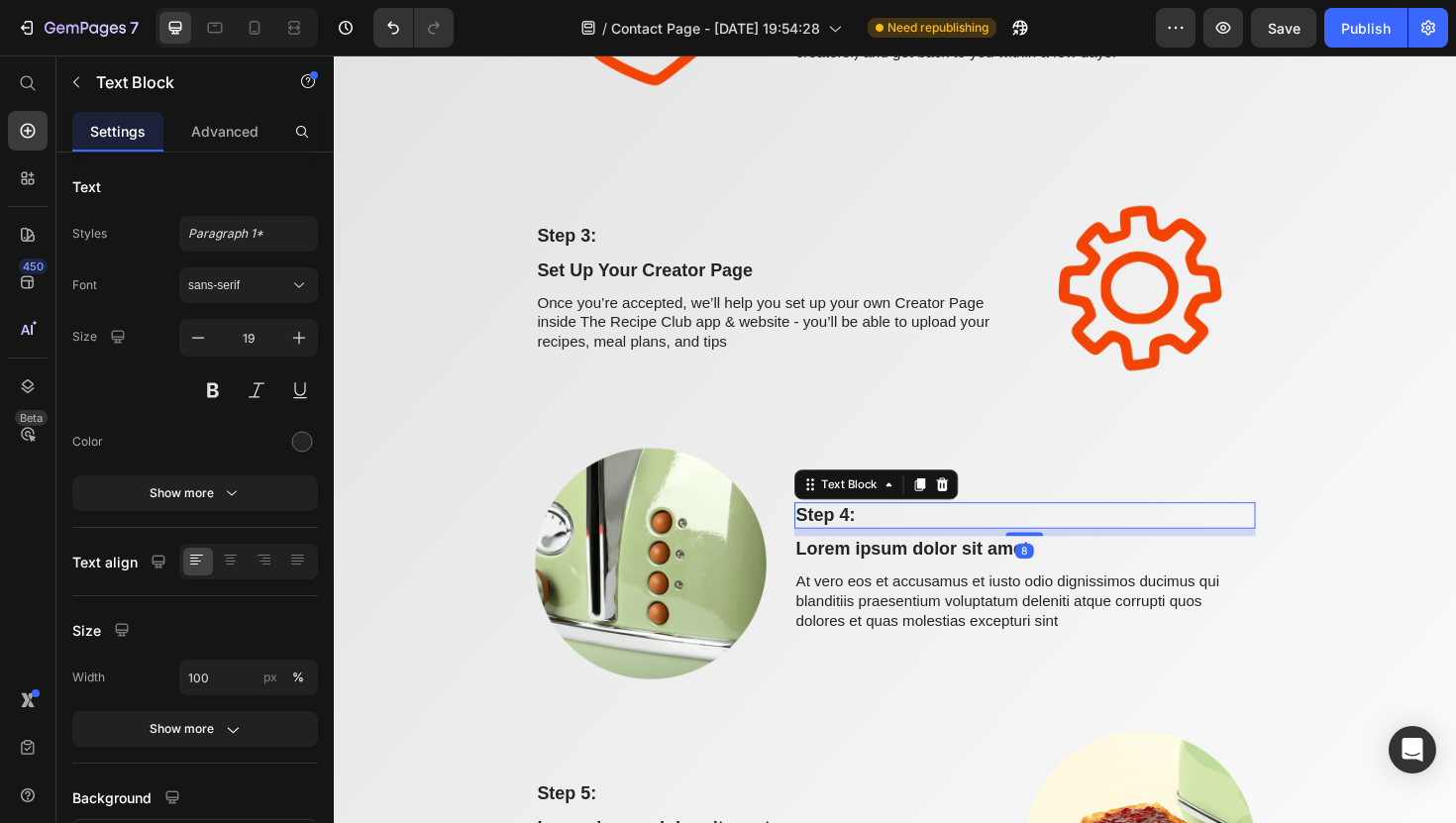 click on "Step 4:" at bounding box center (1065, 543) 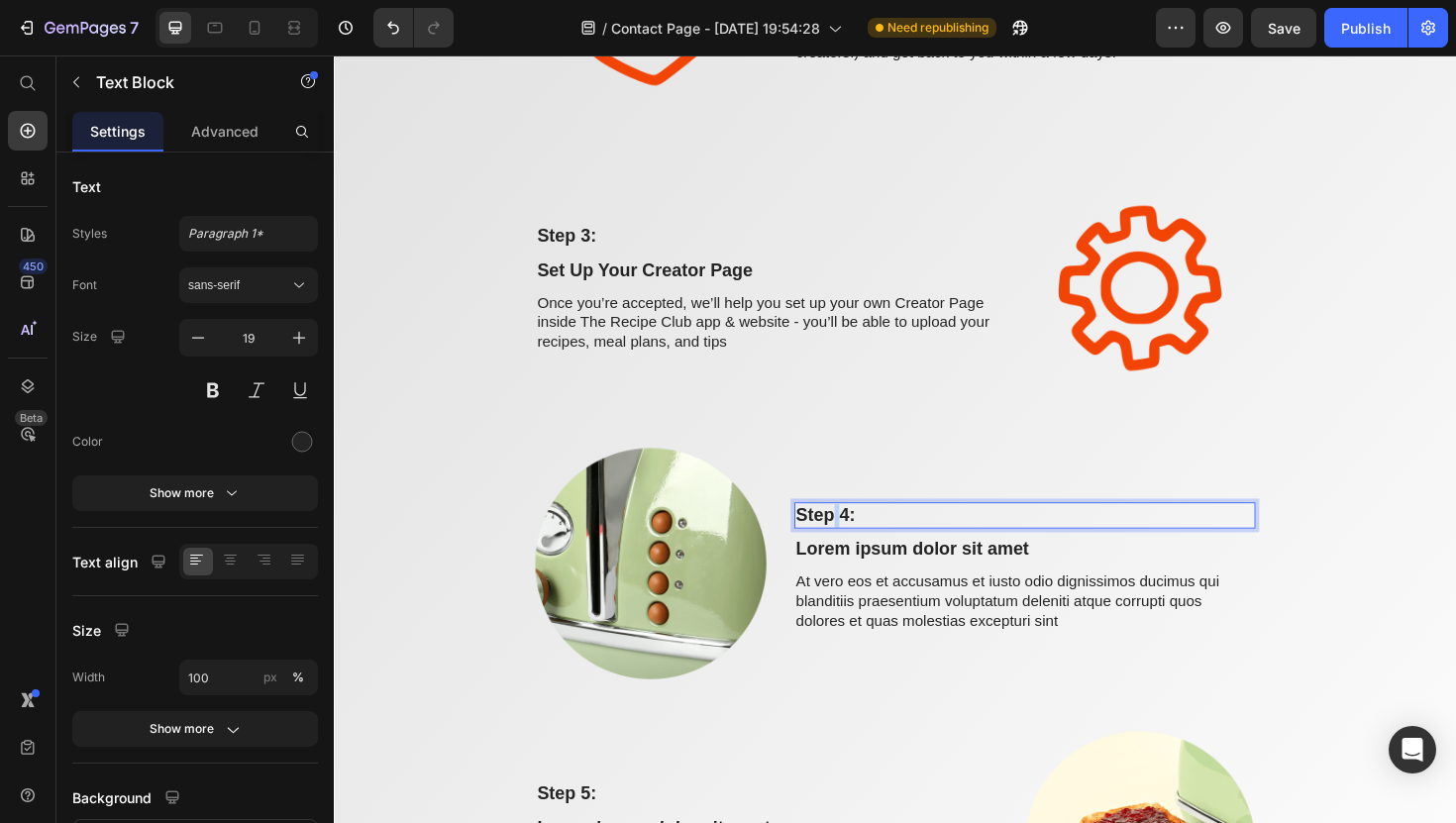 click on "Step 4:" at bounding box center (1065, 543) 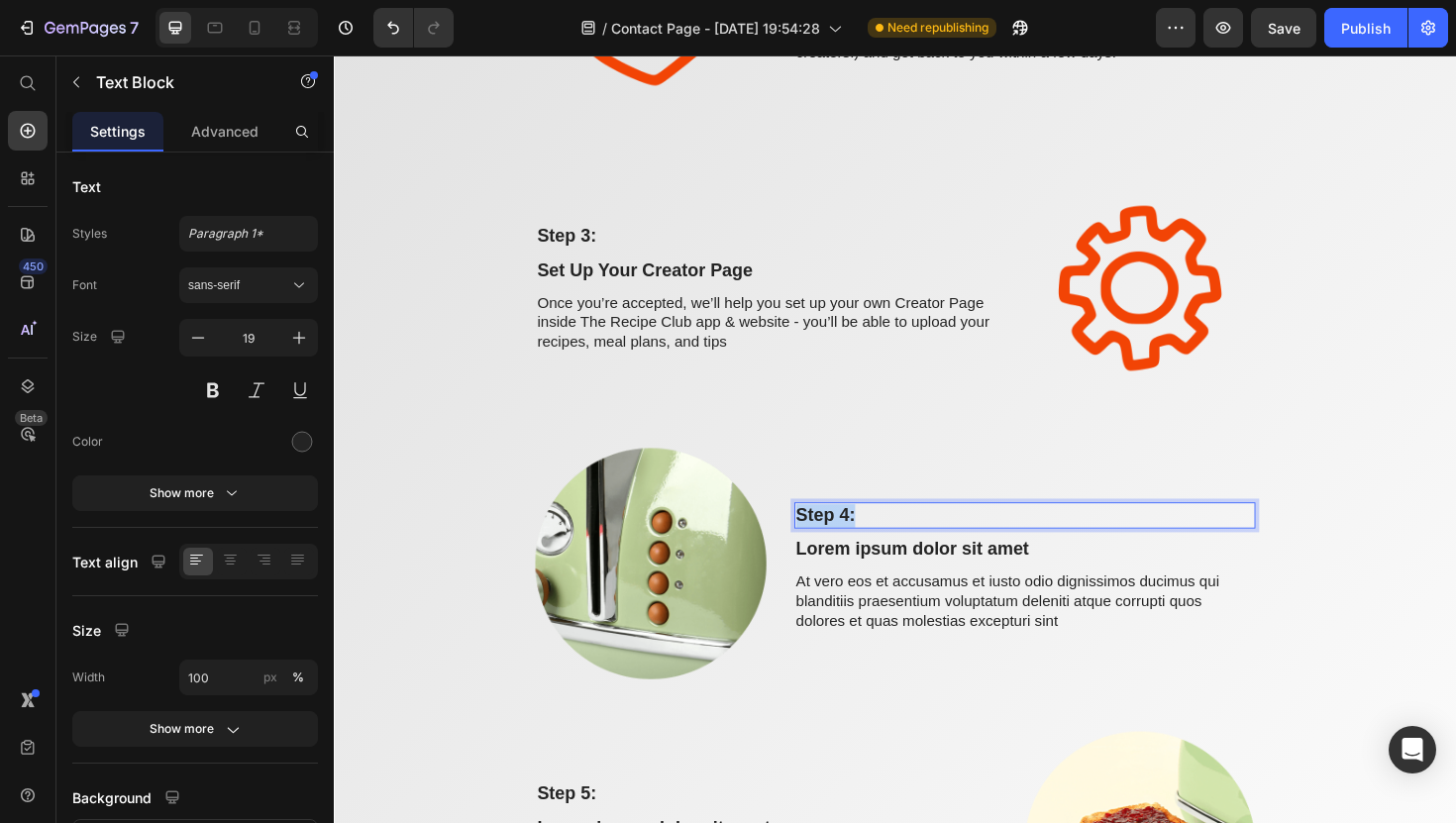 click on "Step 4:" at bounding box center [1065, 543] 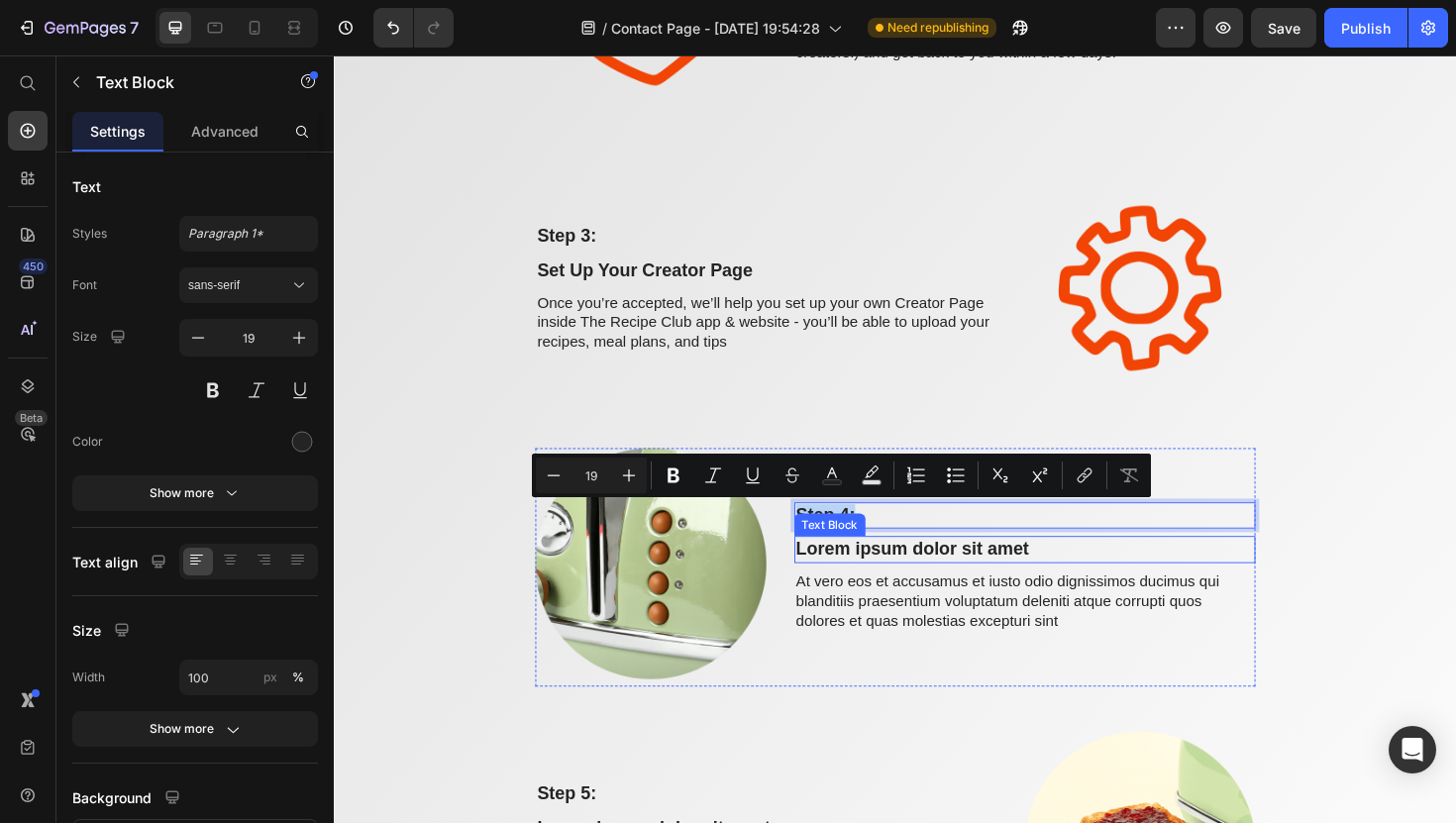 click on "Lorem ipsum dolor sit amet" at bounding box center (1065, 578) 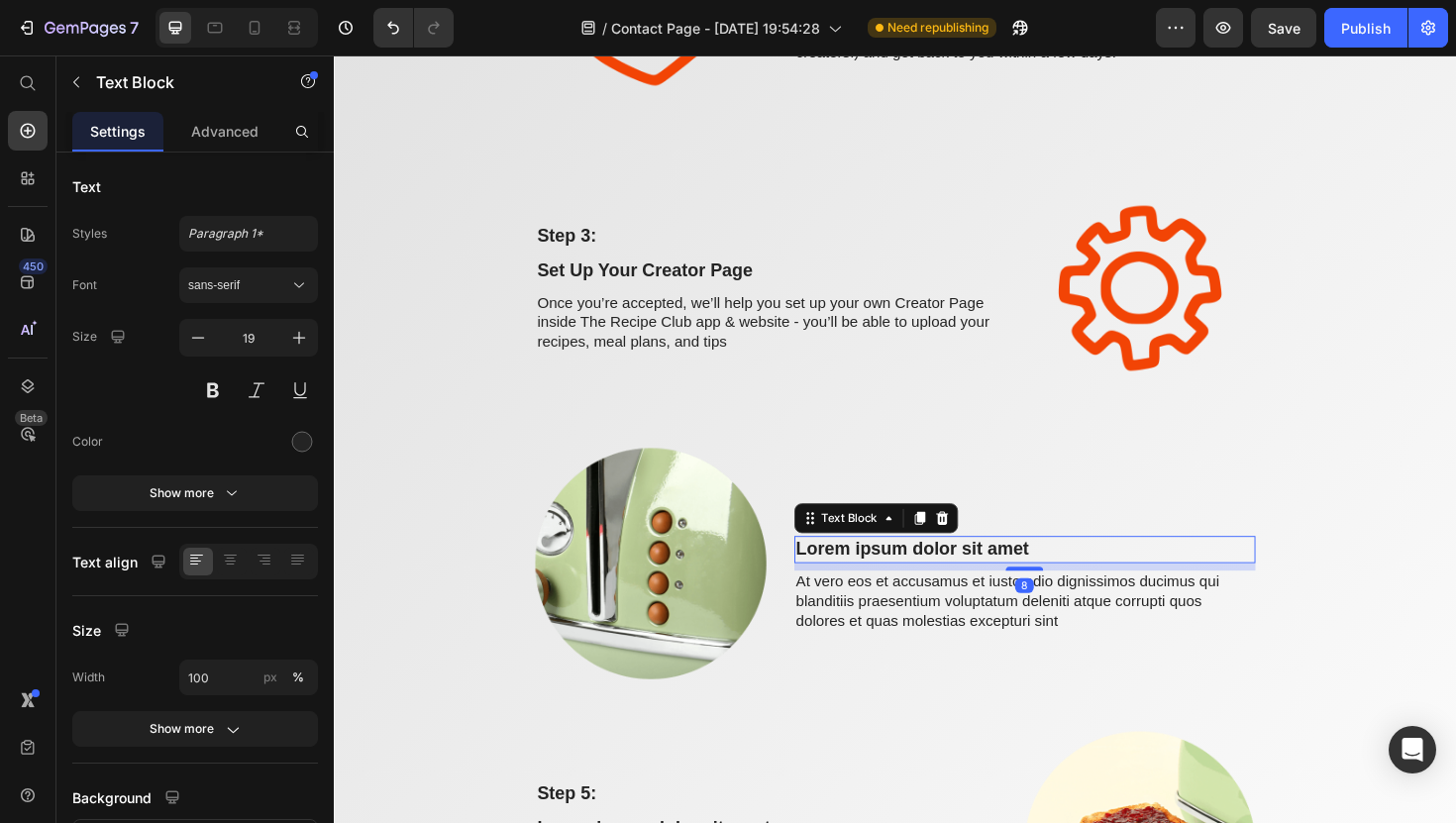 click on "Lorem ipsum dolor sit amet" at bounding box center [1065, 578] 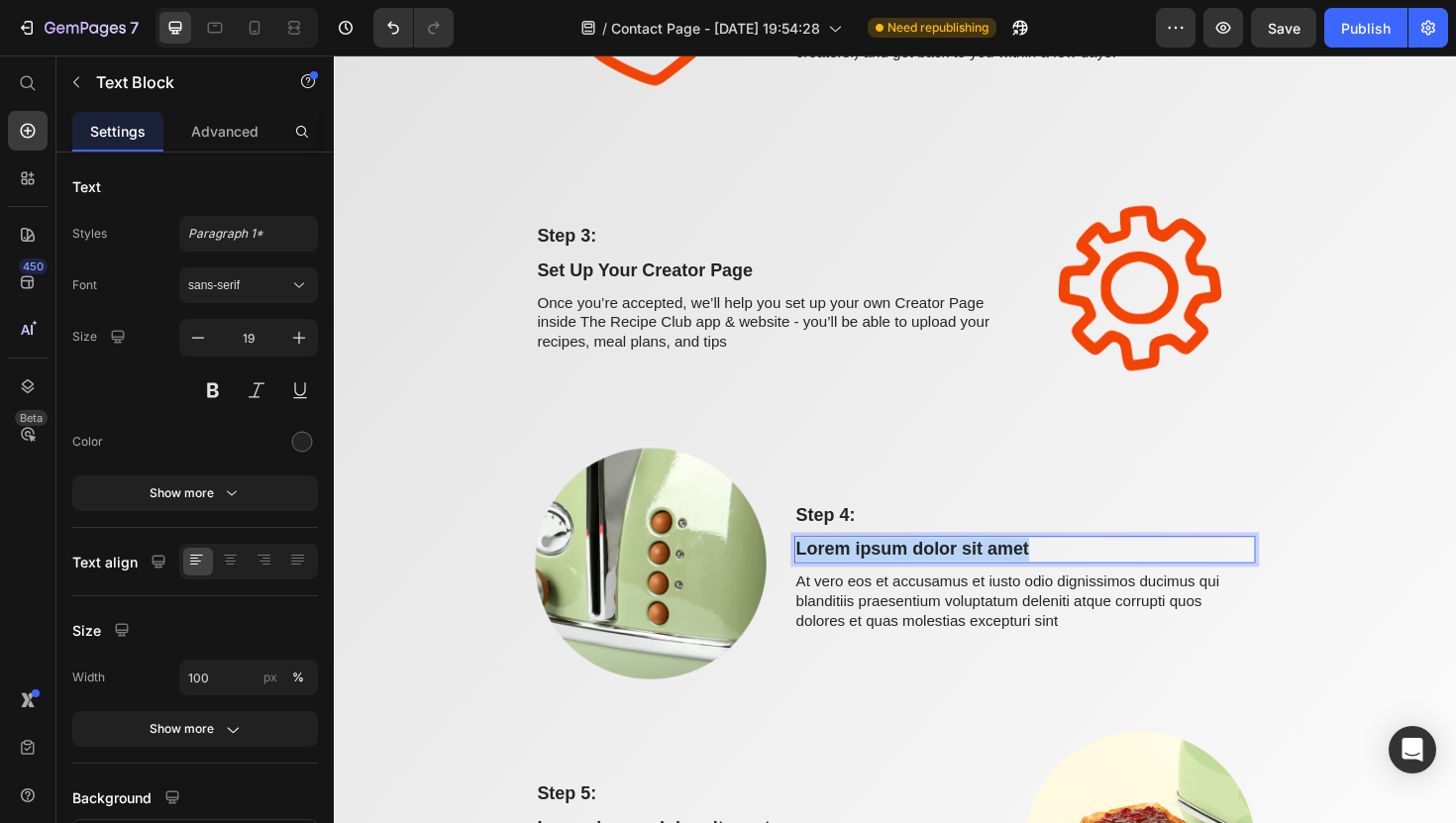 click on "Lorem ipsum dolor sit amet" at bounding box center [1065, 578] 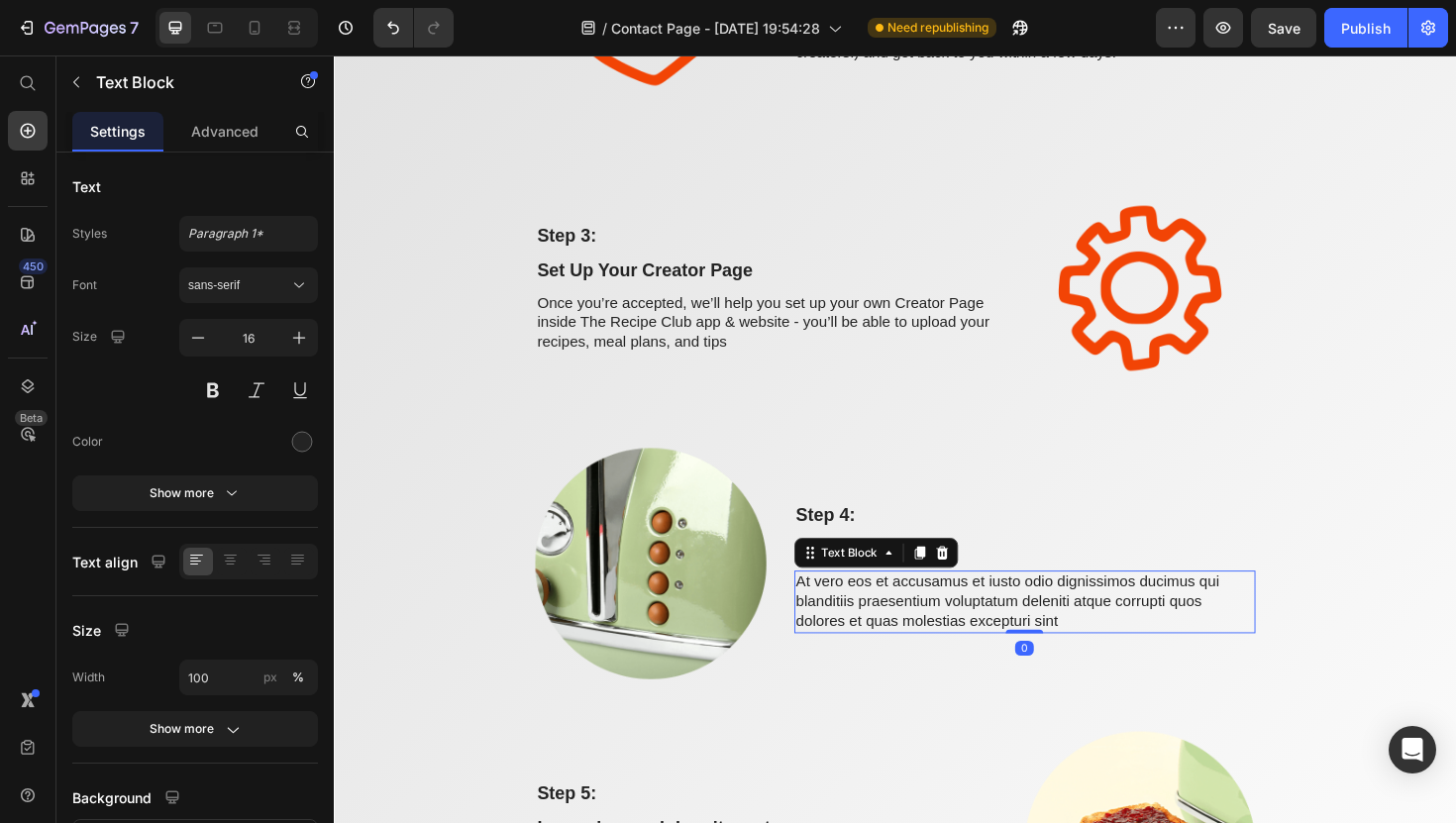 click on "At vero eos et accusamus et iusto odio dignissimos ducimus qui blanditiis praesentium voluptatum deleniti atque corrupti quos dolores et quas molestias excepturi sint" at bounding box center [1065, 634] 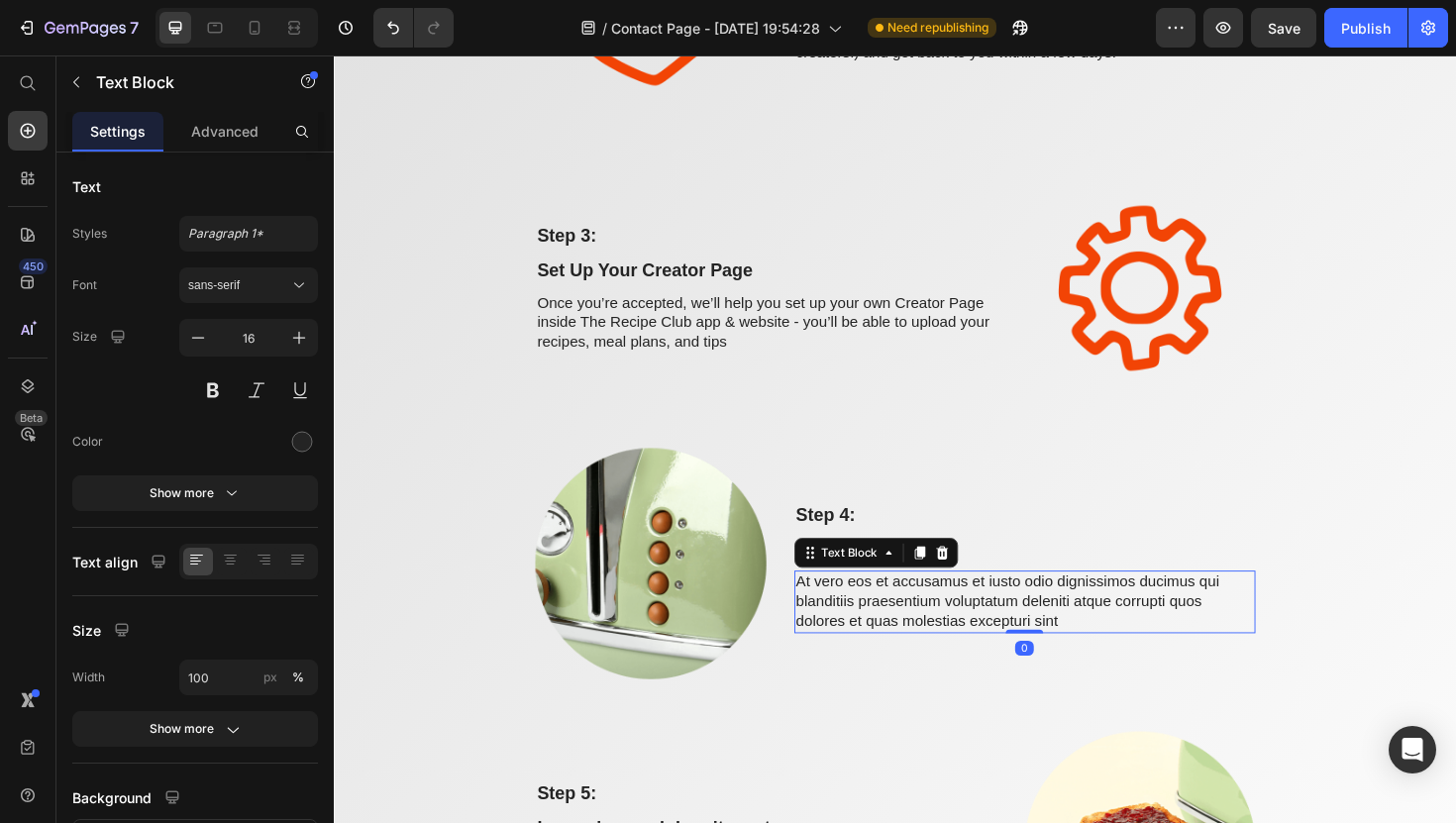 click on "At vero eos et accusamus et iusto odio dignissimos ducimus qui blanditiis praesentium voluptatum deleniti atque corrupti quos dolores et quas molestias excepturi sint" at bounding box center [1065, 634] 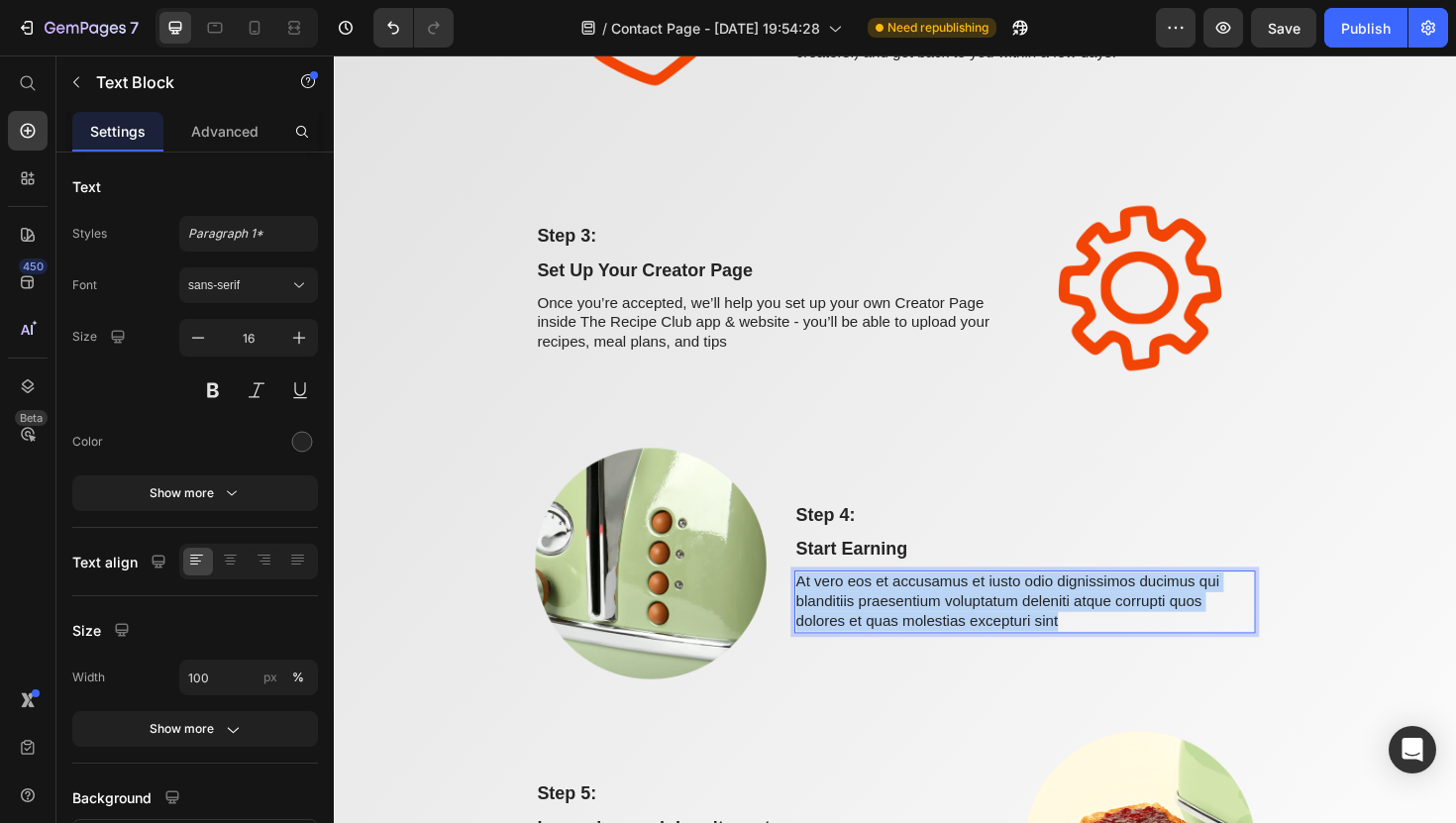 click on "At vero eos et accusamus et iusto odio dignissimos ducimus qui blanditiis praesentium voluptatum deleniti atque corrupti quos dolores et quas molestias excepturi sint" at bounding box center [1065, 634] 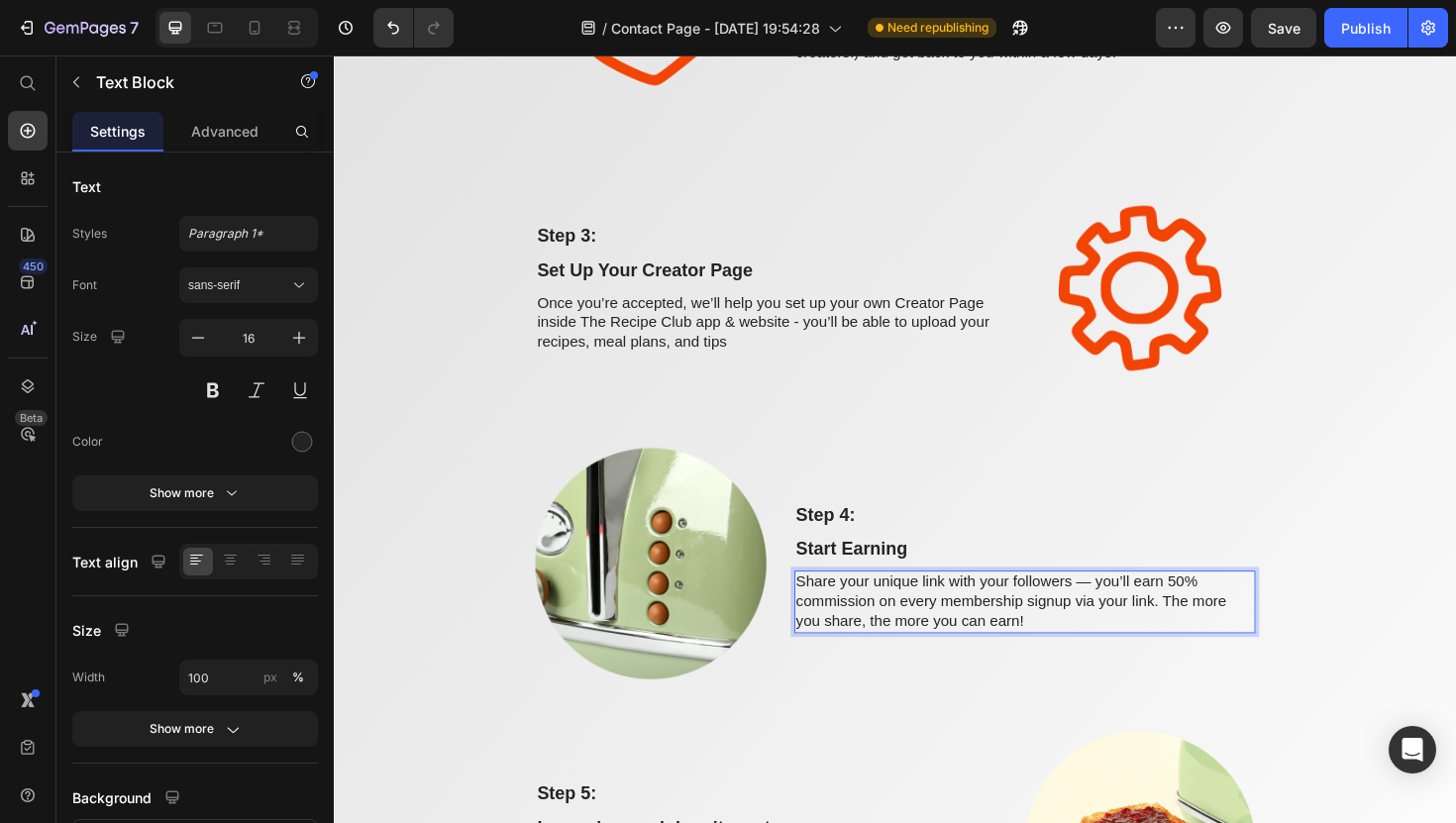 click on "Share your unique link with your followers — you’ll earn 50% commission on every membership signup via your link. The more you share, the more you can earn!" at bounding box center [1065, 634] 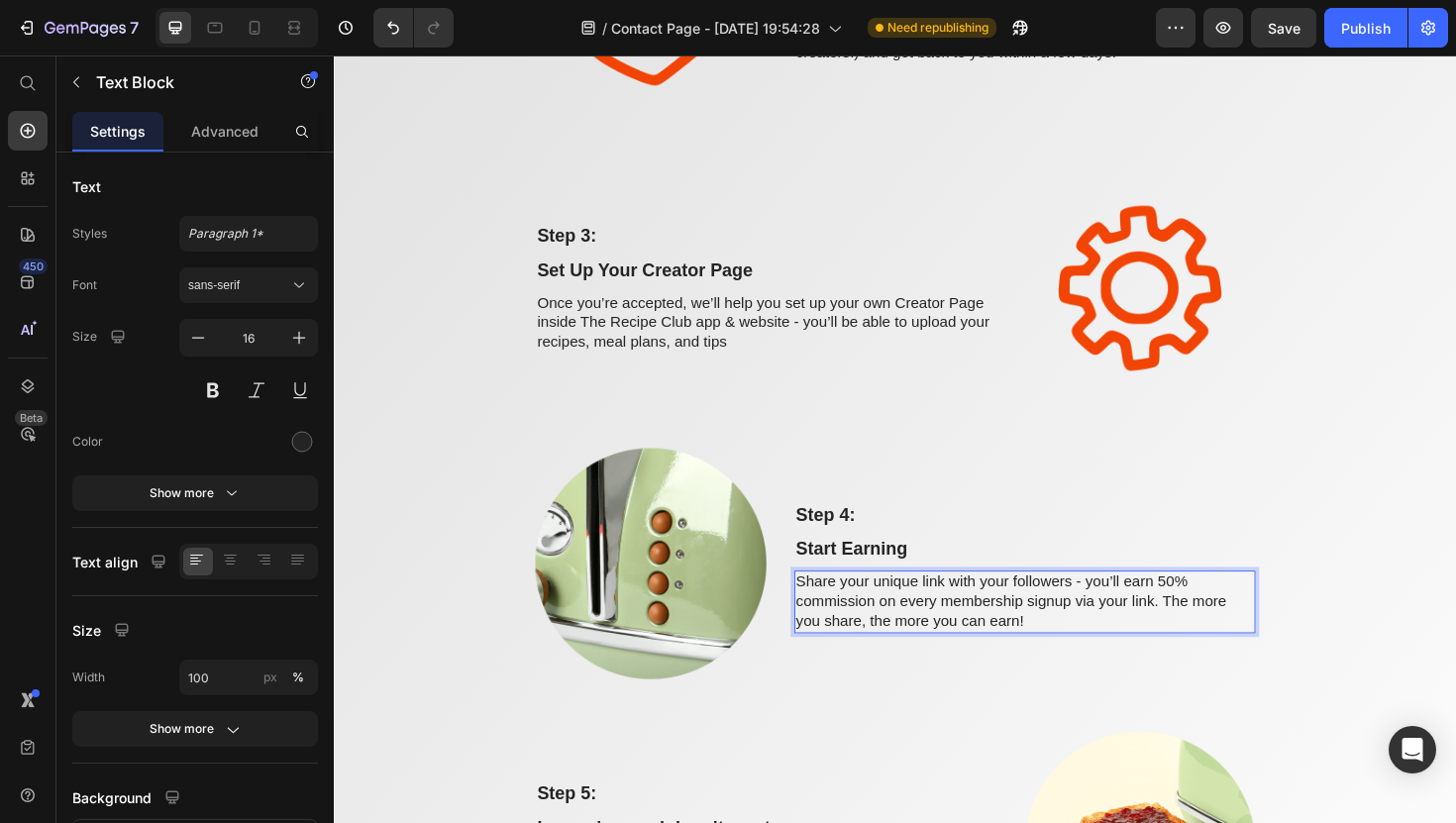 click on "Share your unique link with your followers - you’ll earn 50% commission on every membership signup via your link. The more you share, the more you can earn!" at bounding box center (1065, 634) 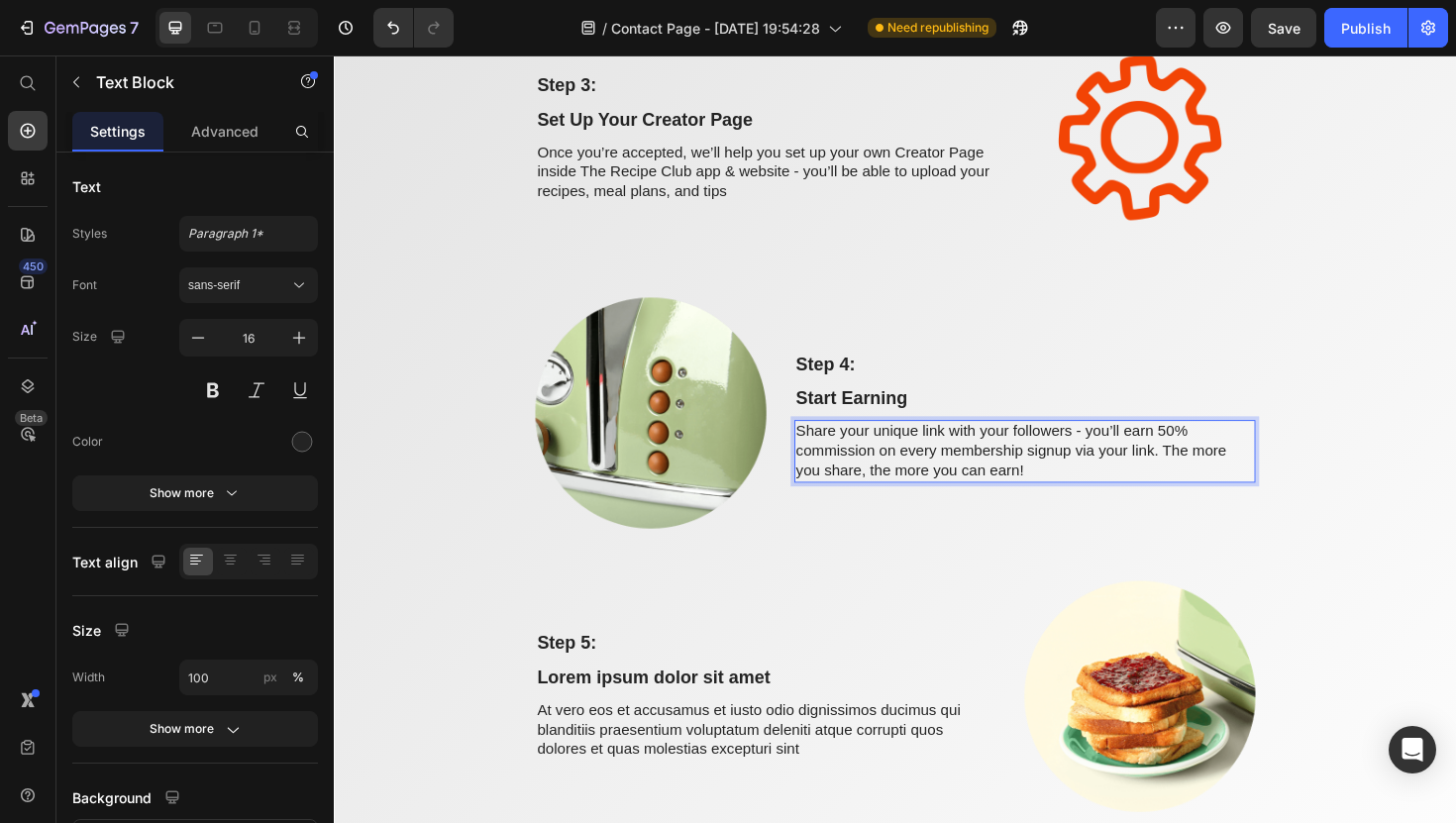 scroll, scrollTop: 2599, scrollLeft: 0, axis: vertical 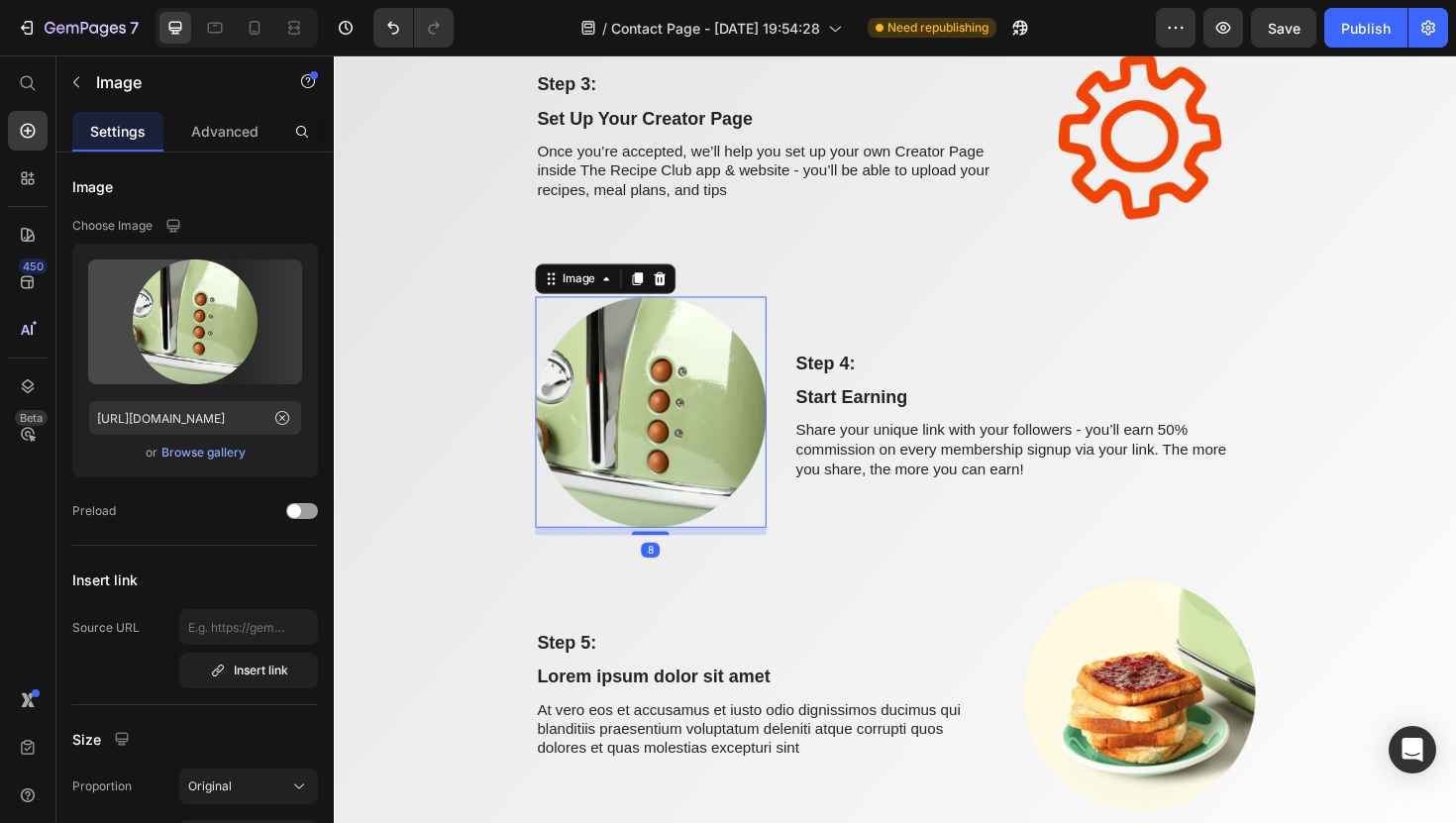 click at bounding box center (669, 433) 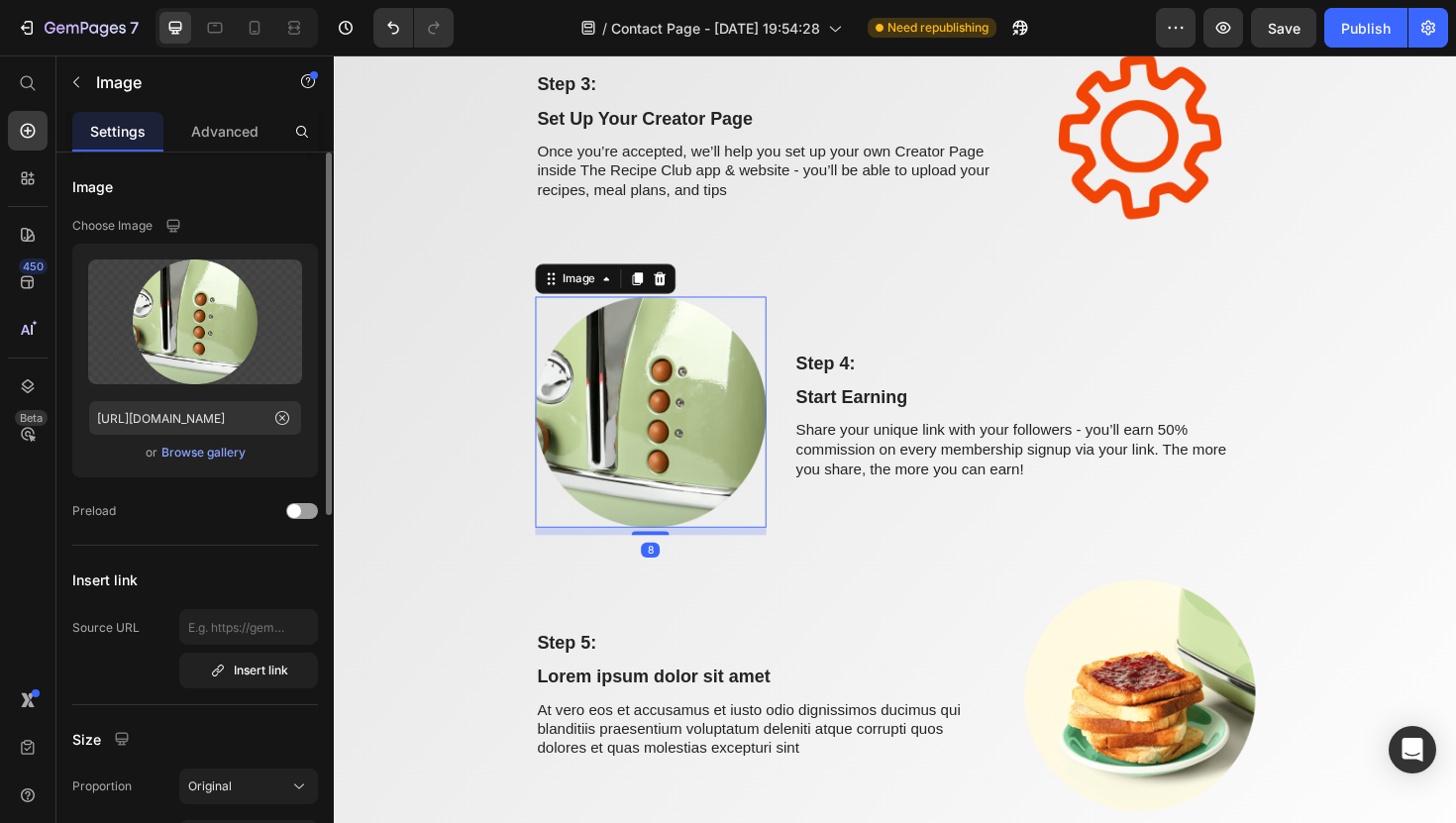 click on "Browse gallery" at bounding box center (203, 453) 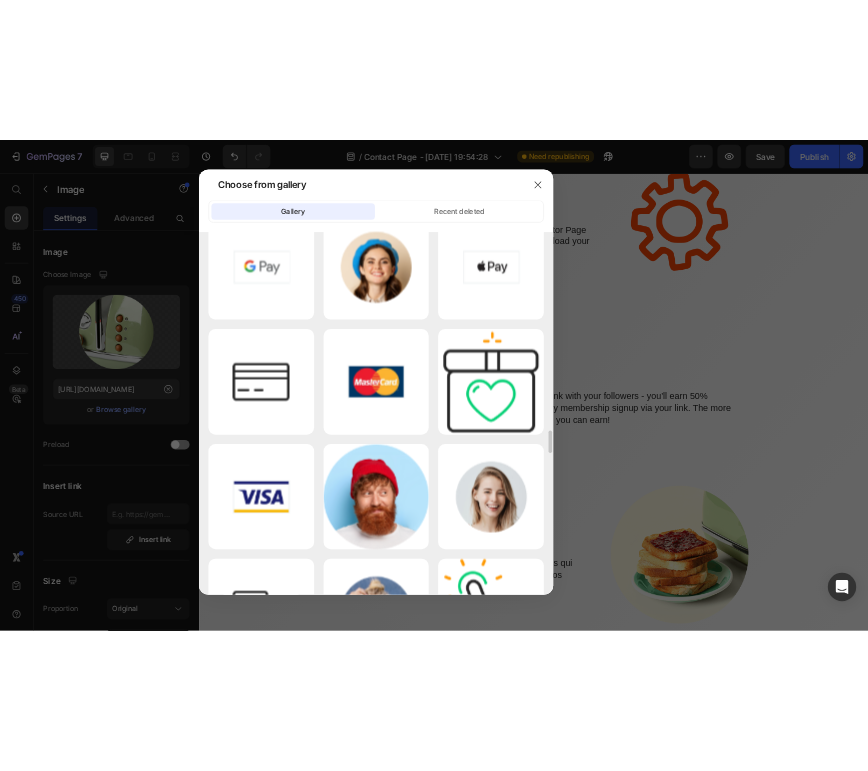 scroll, scrollTop: 8437, scrollLeft: 0, axis: vertical 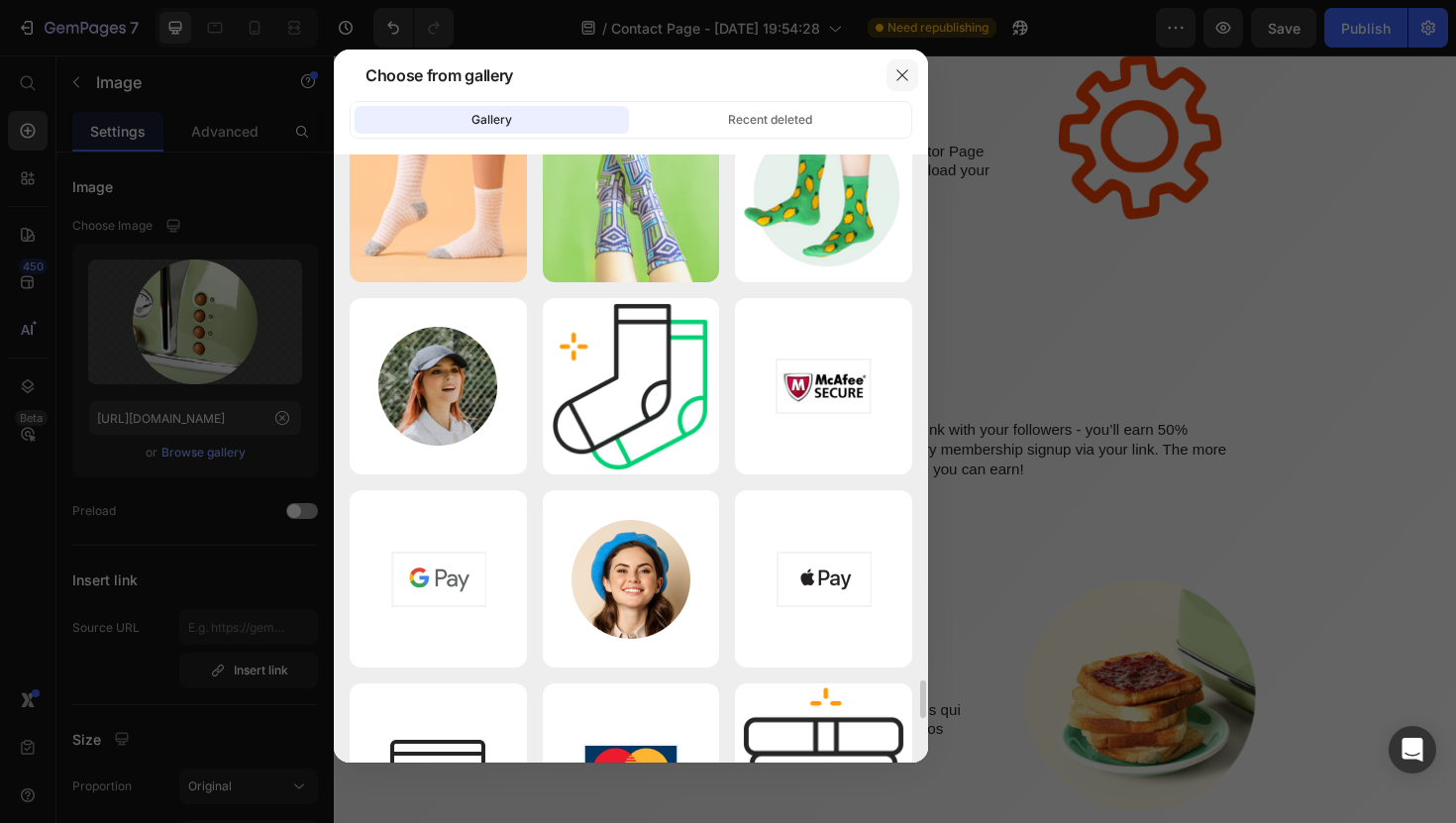 click at bounding box center (902, 75) 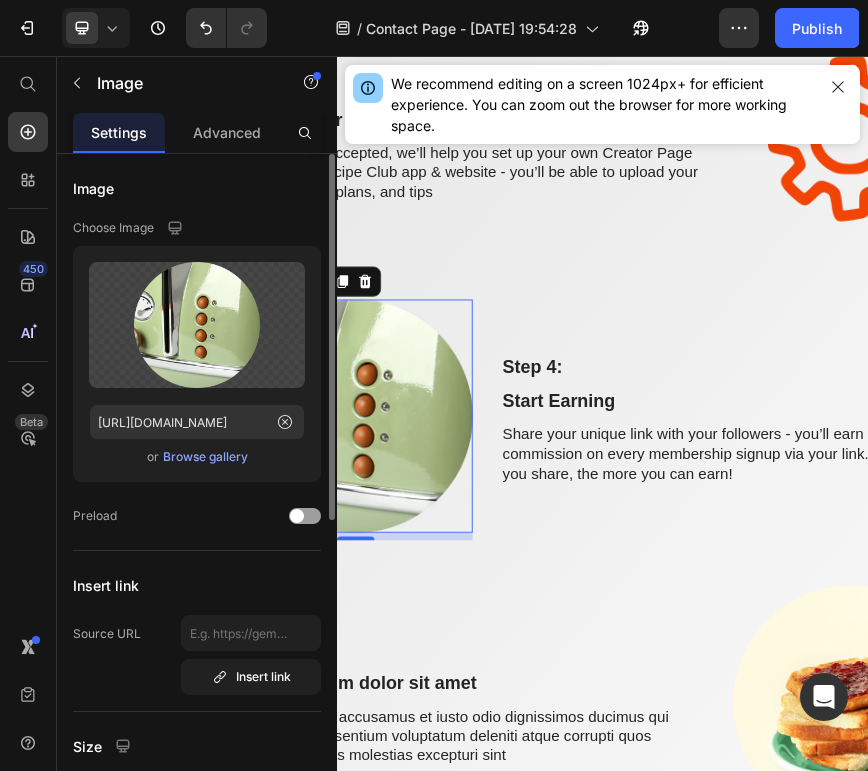 scroll, scrollTop: 2321, scrollLeft: 0, axis: vertical 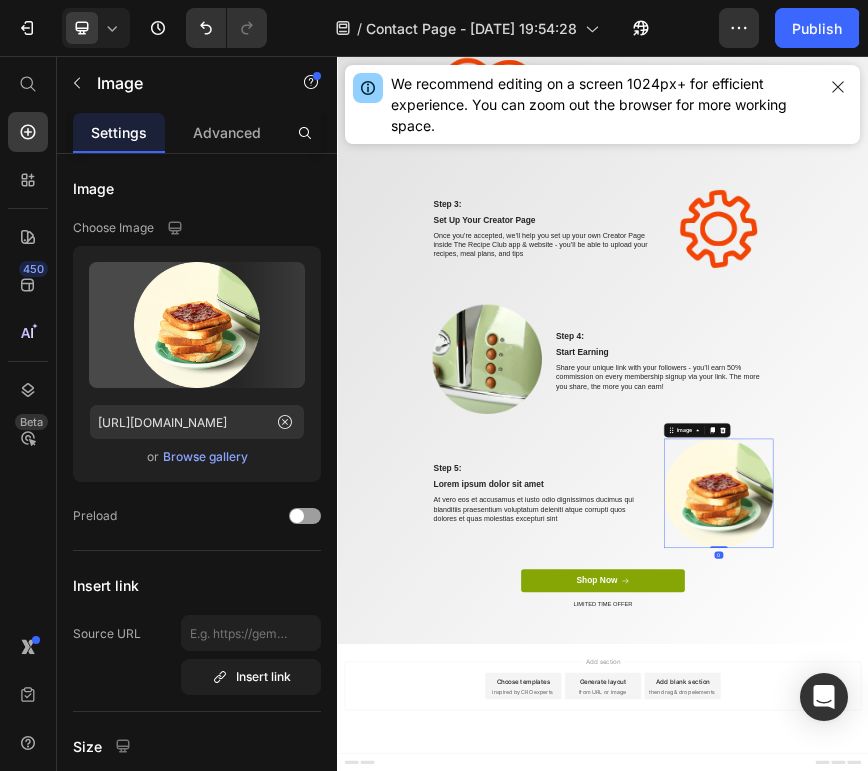 click at bounding box center (1198, 1043) 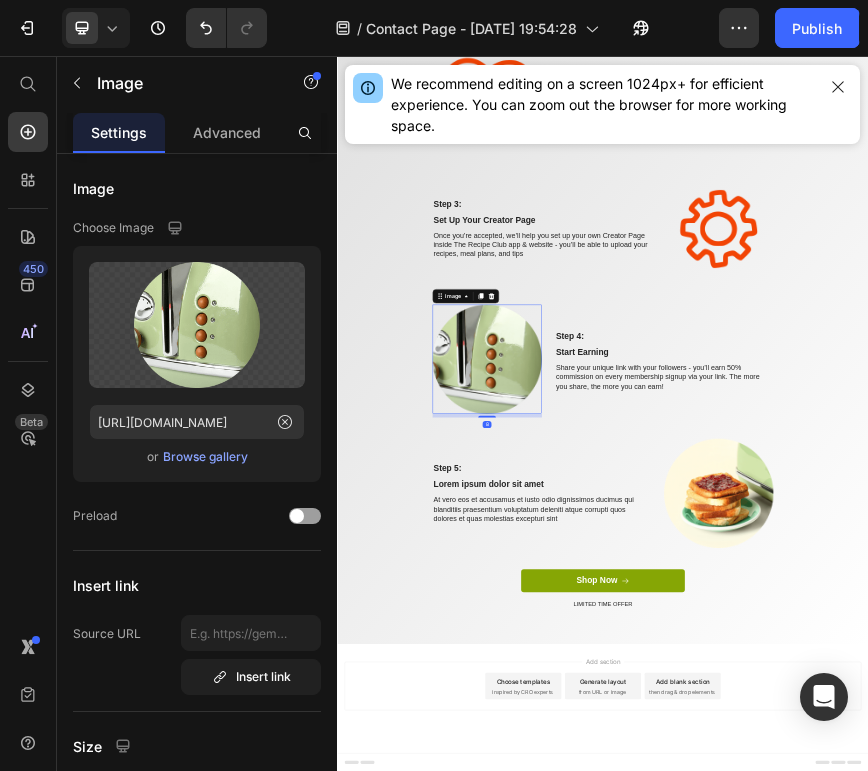 click at bounding box center [675, 740] 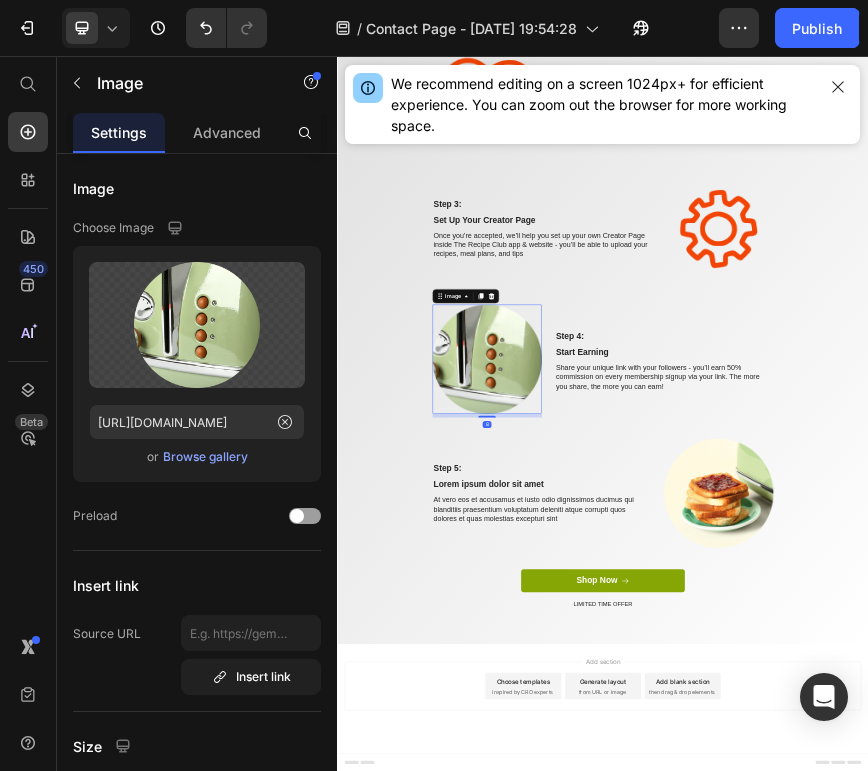 click at bounding box center [675, 740] 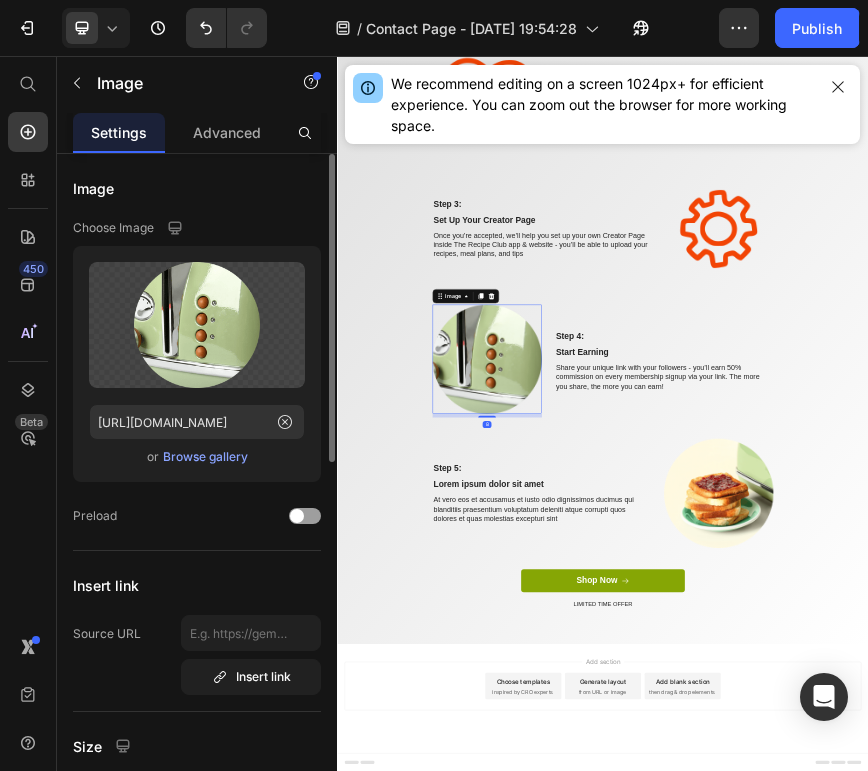 click on "Browse gallery" at bounding box center (205, 457) 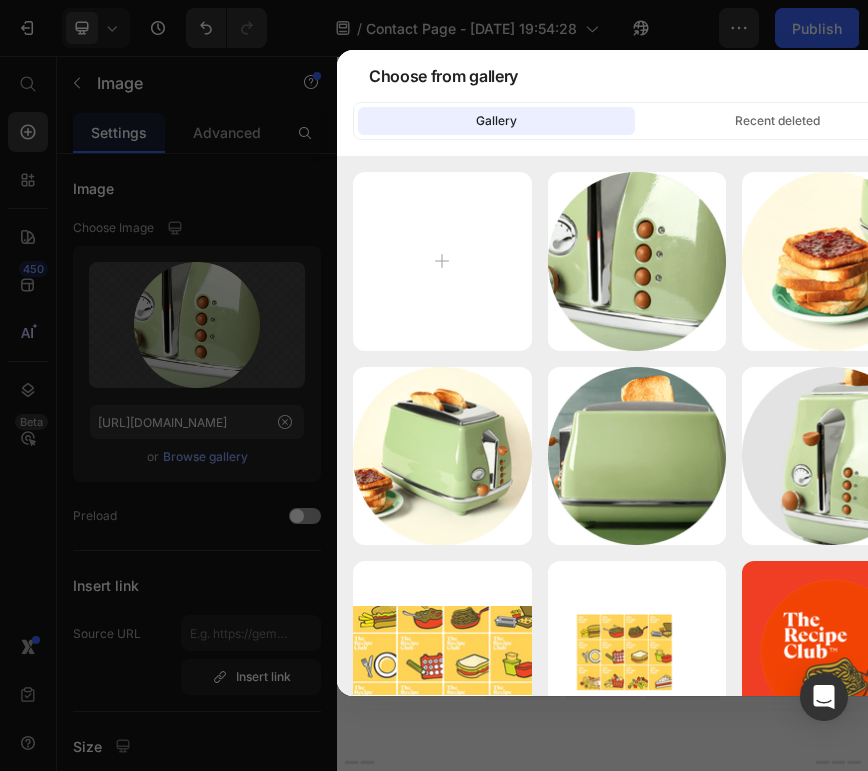 click at bounding box center [434, 385] 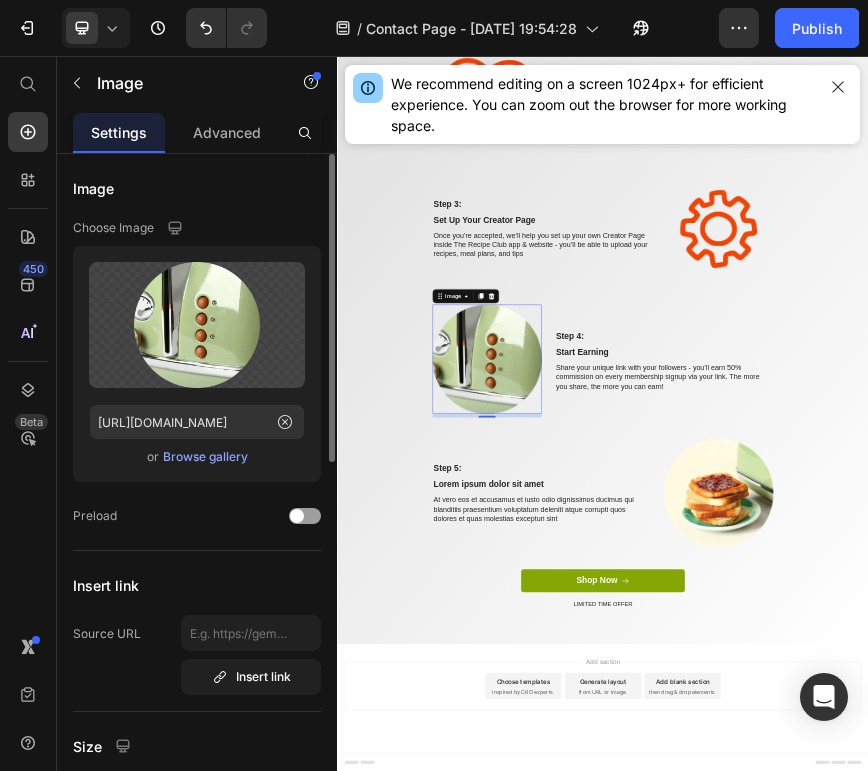 click on "Browse gallery" at bounding box center (205, 457) 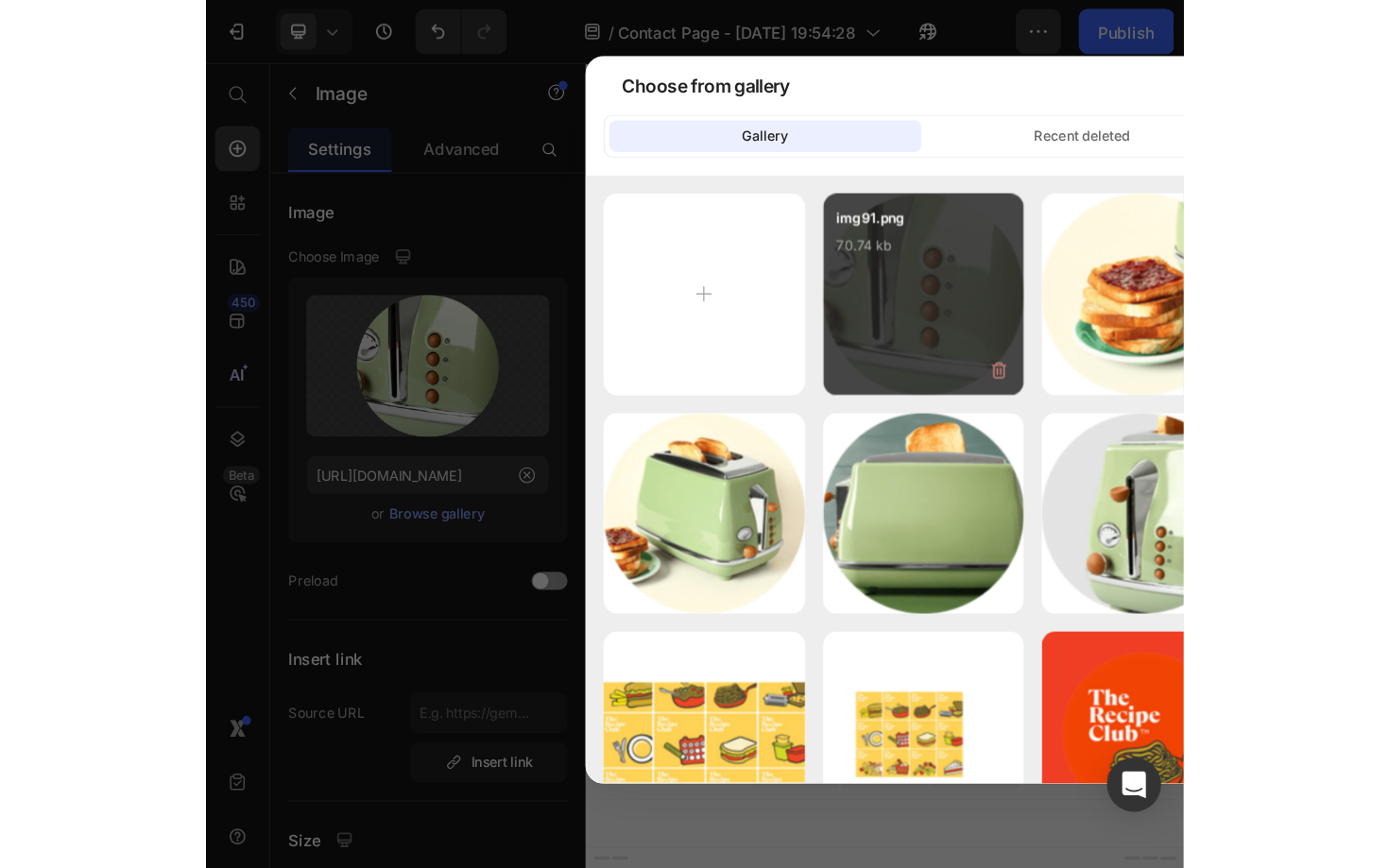 scroll, scrollTop: 1, scrollLeft: 0, axis: vertical 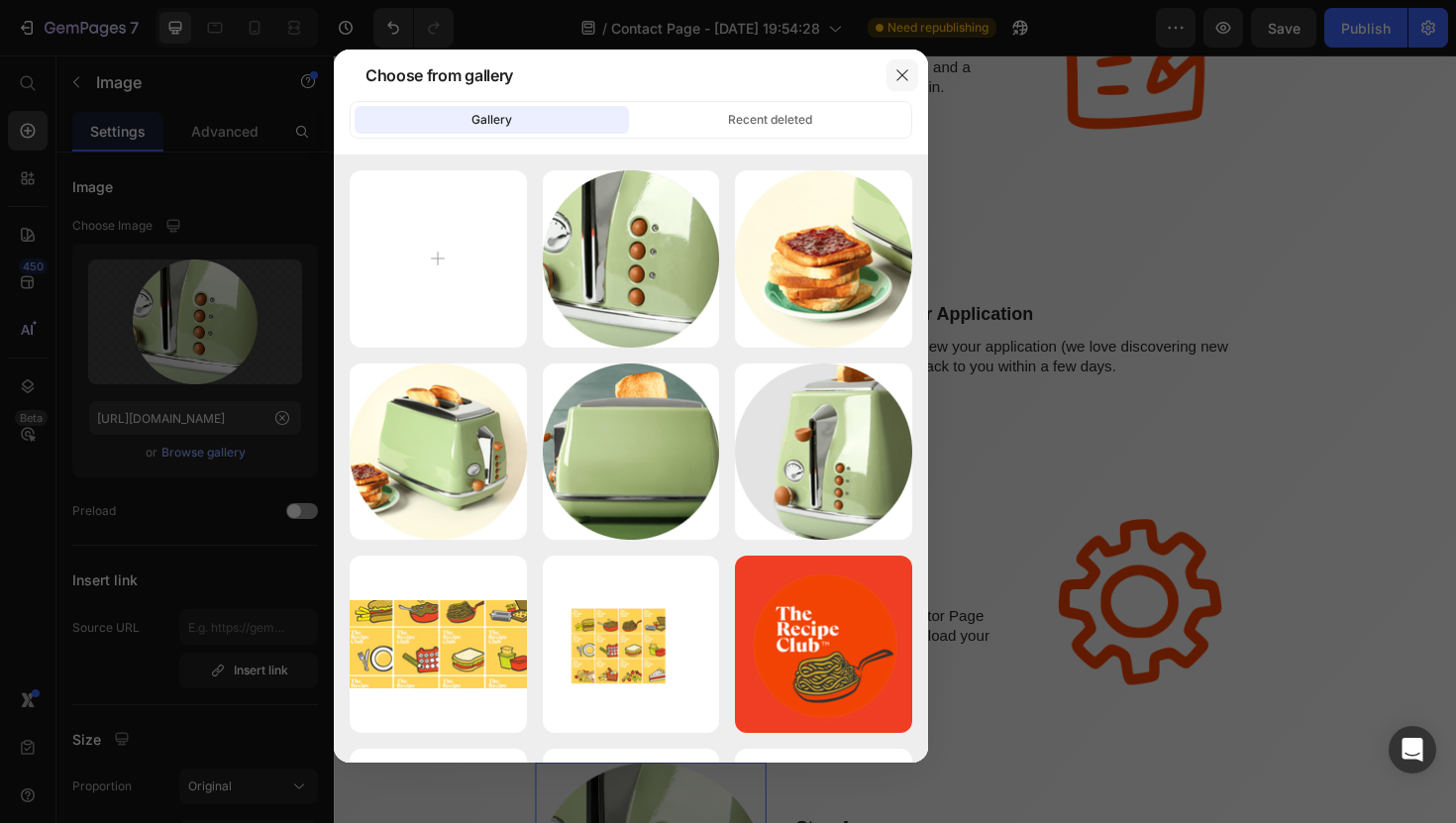 click at bounding box center (902, 75) 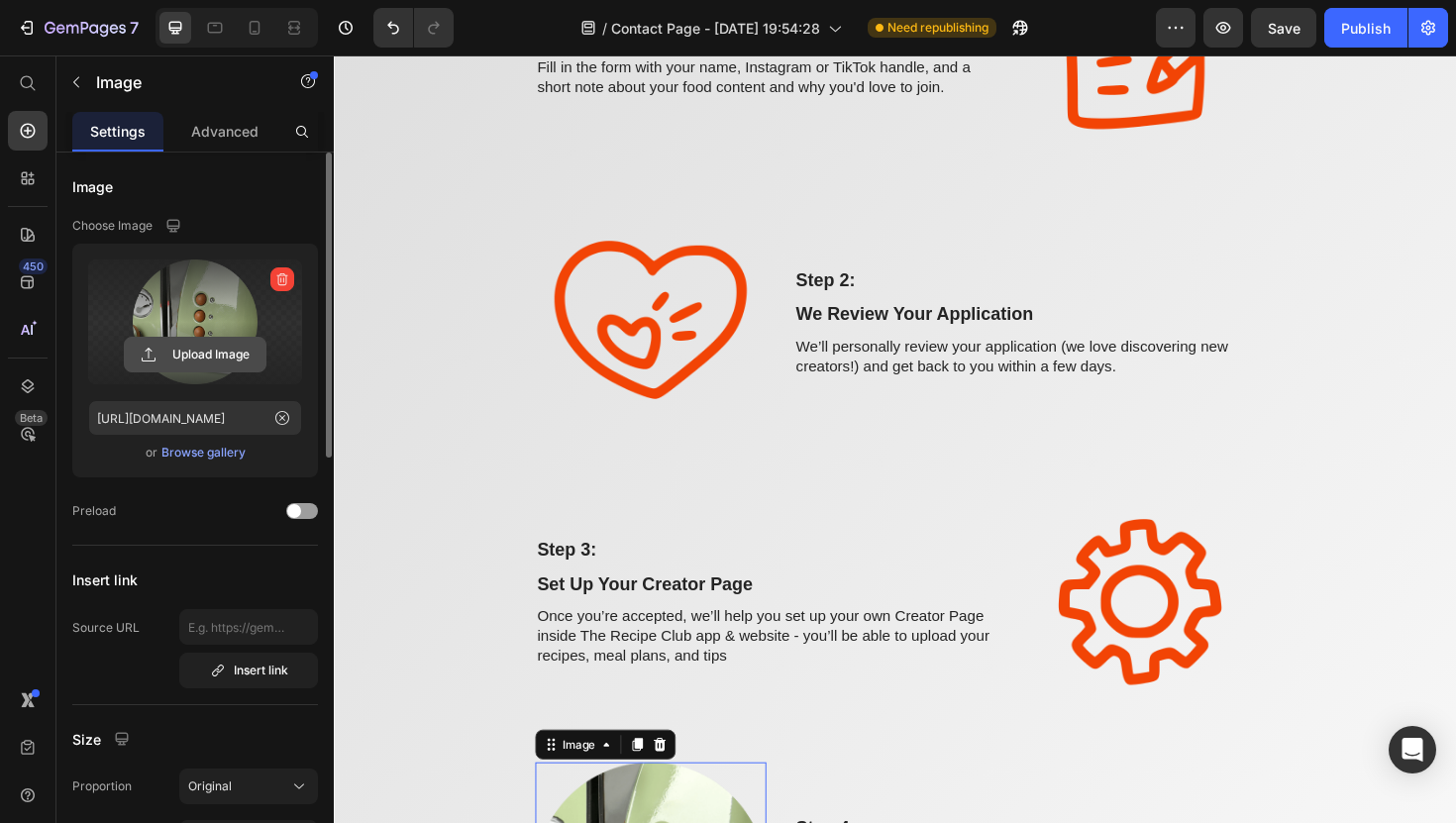 click 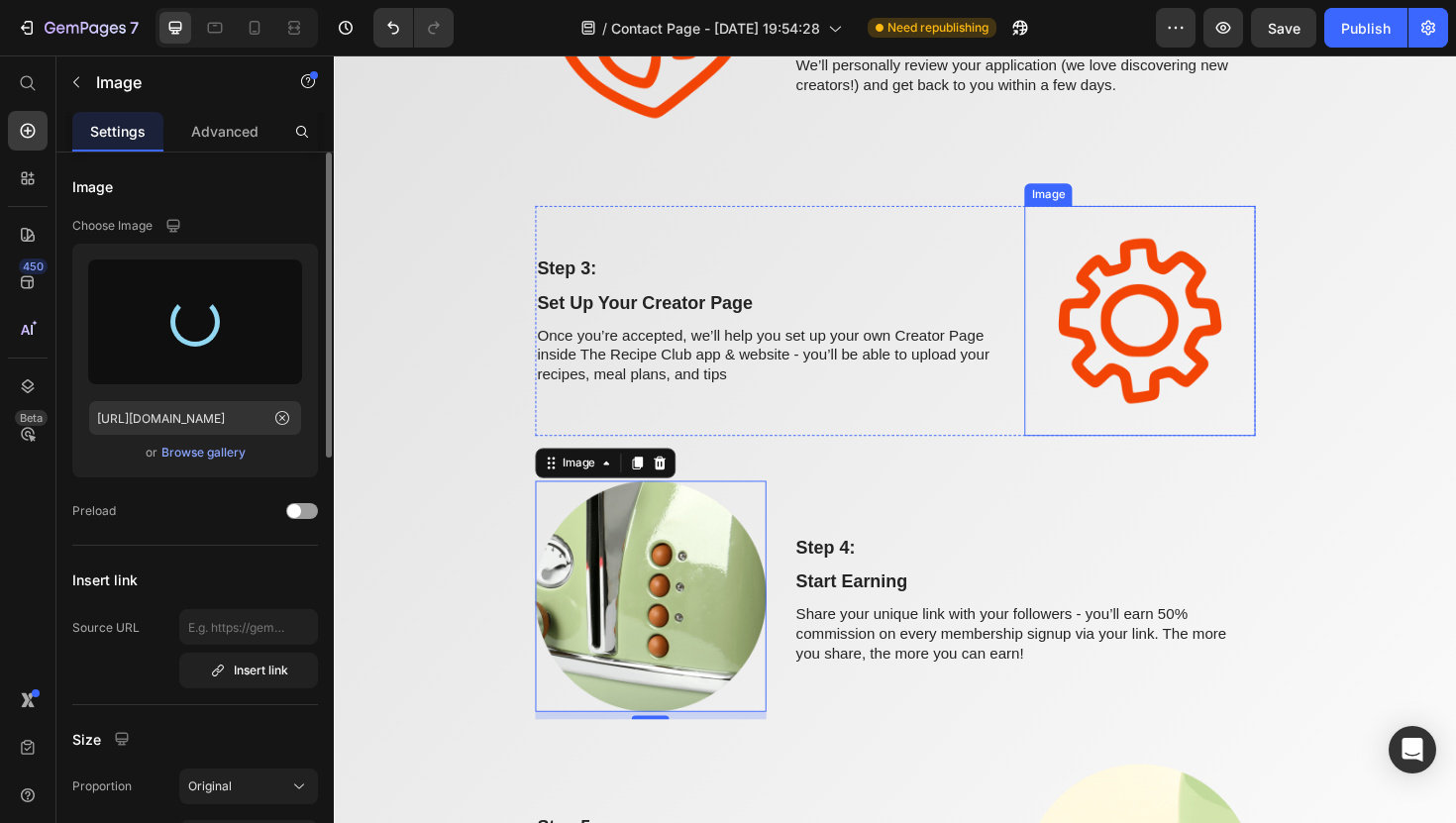 scroll, scrollTop: 2405, scrollLeft: 0, axis: vertical 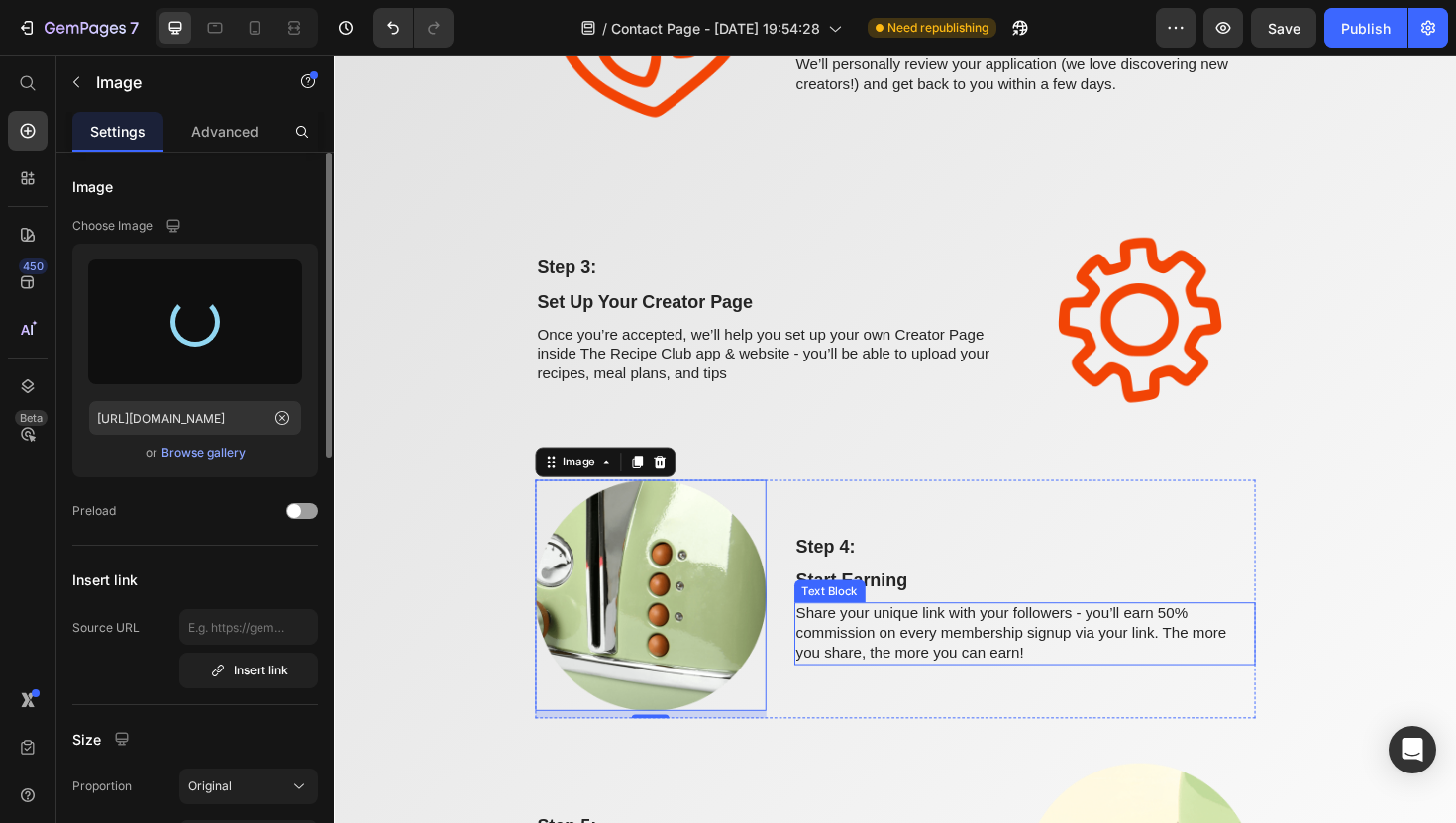 type on "https://cdn.shopify.com/s/files/1/0885/2062/2416/files/gempages_563339048467301541-5badebb8-3365-4a2d-a035-963f2f70ffc4.png" 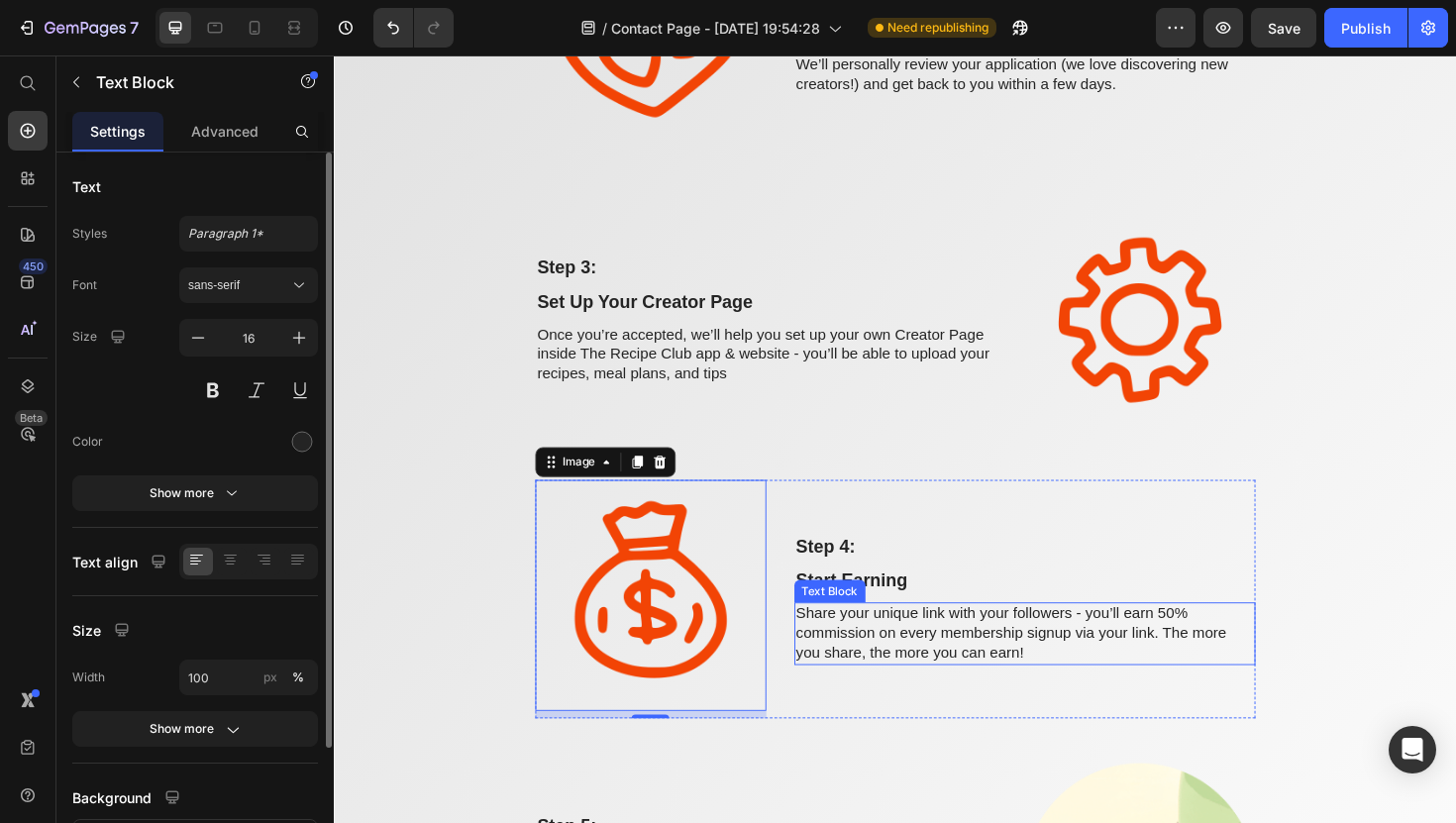 click on "Share your unique link with your followers - you’ll earn 50% commission on every membership signup via your link. The more you share, the more you can earn!" at bounding box center (1065, 668) 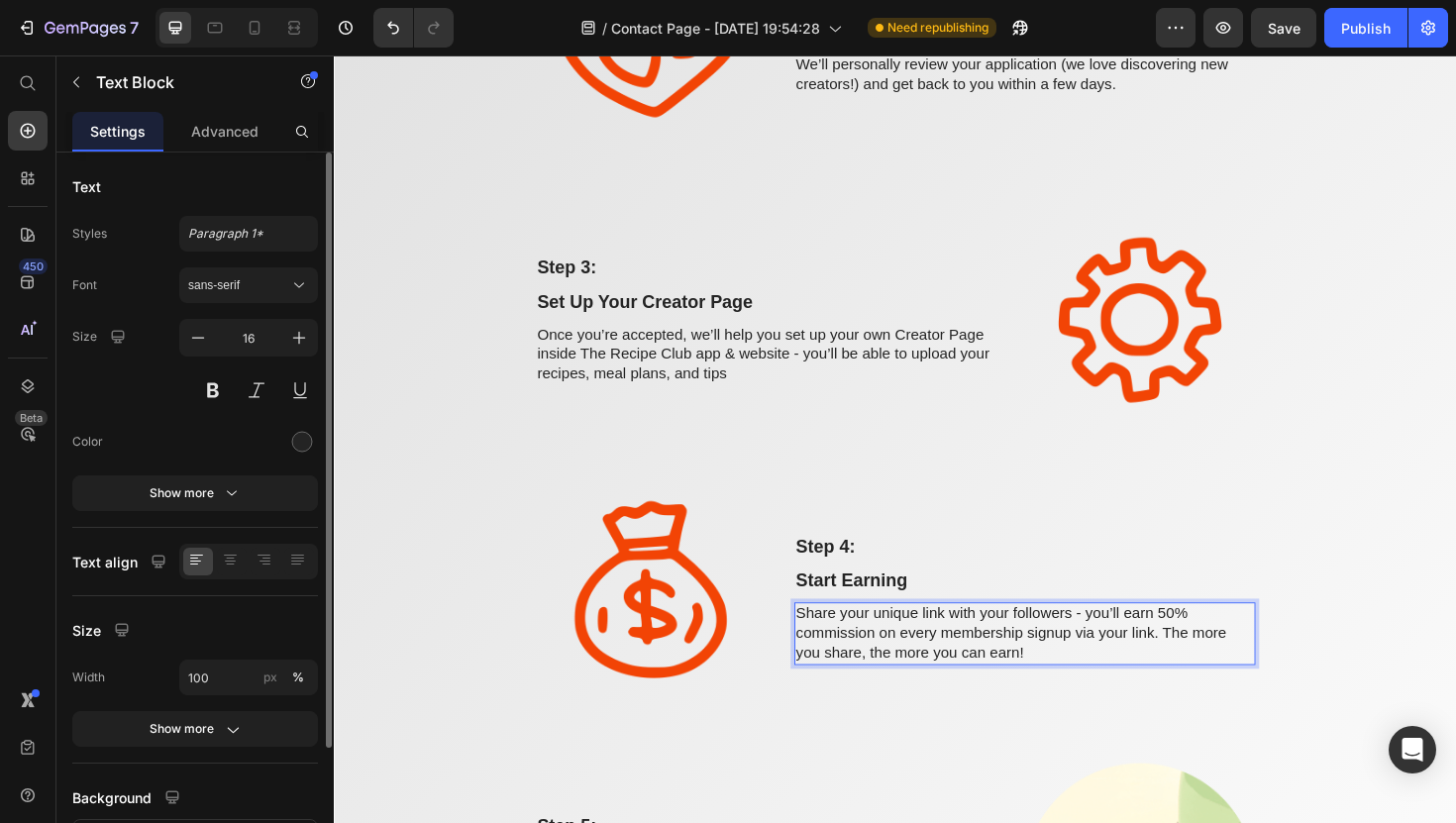 click on "Share your unique link with your followers - you’ll earn 50% commission on every membership signup via your link. The more you share, the more you can earn!" at bounding box center [1065, 668] 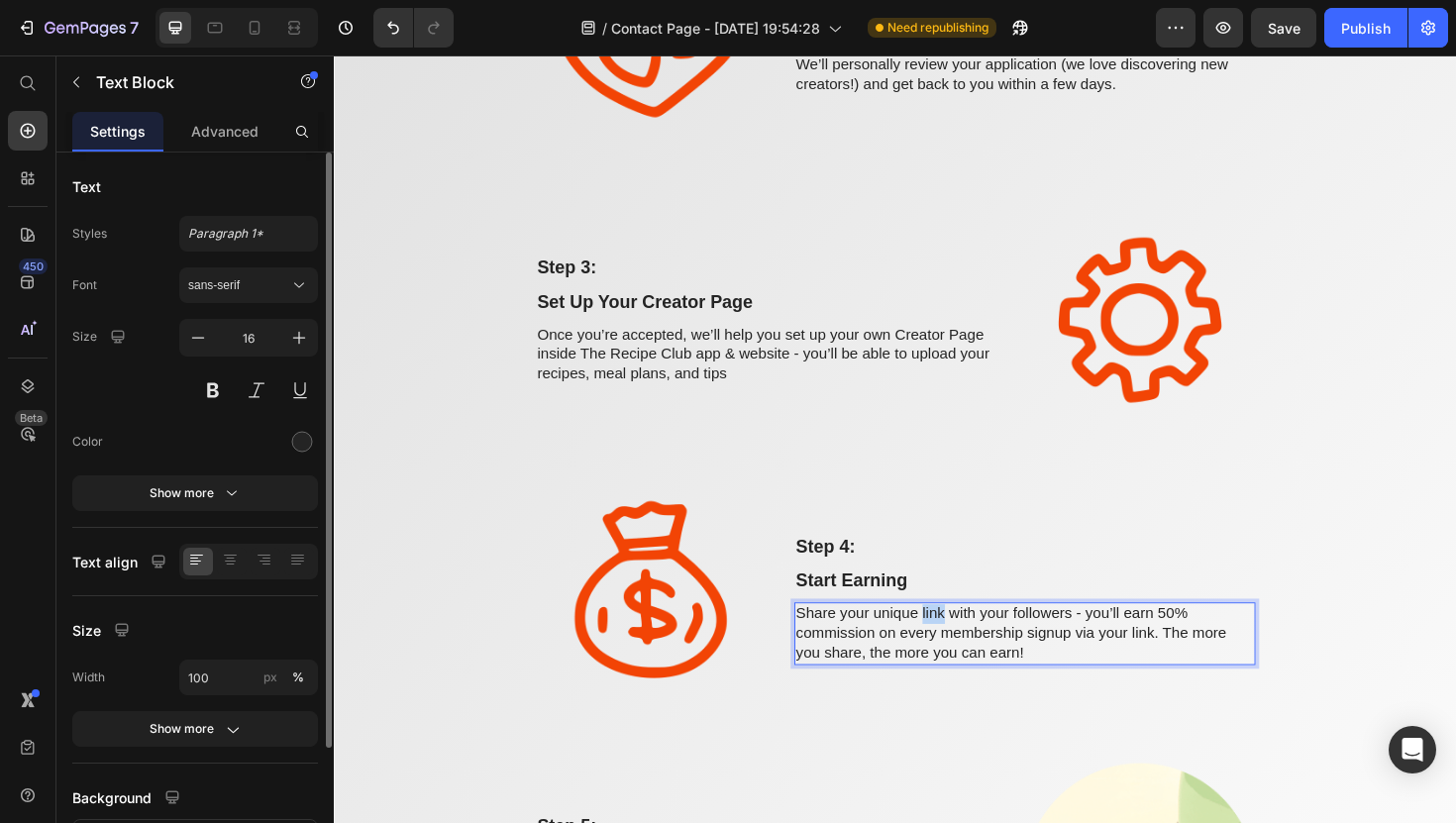 click on "Share your unique link with your followers - you’ll earn 50% commission on every membership signup via your link. The more you share, the more you can earn!" at bounding box center [1065, 668] 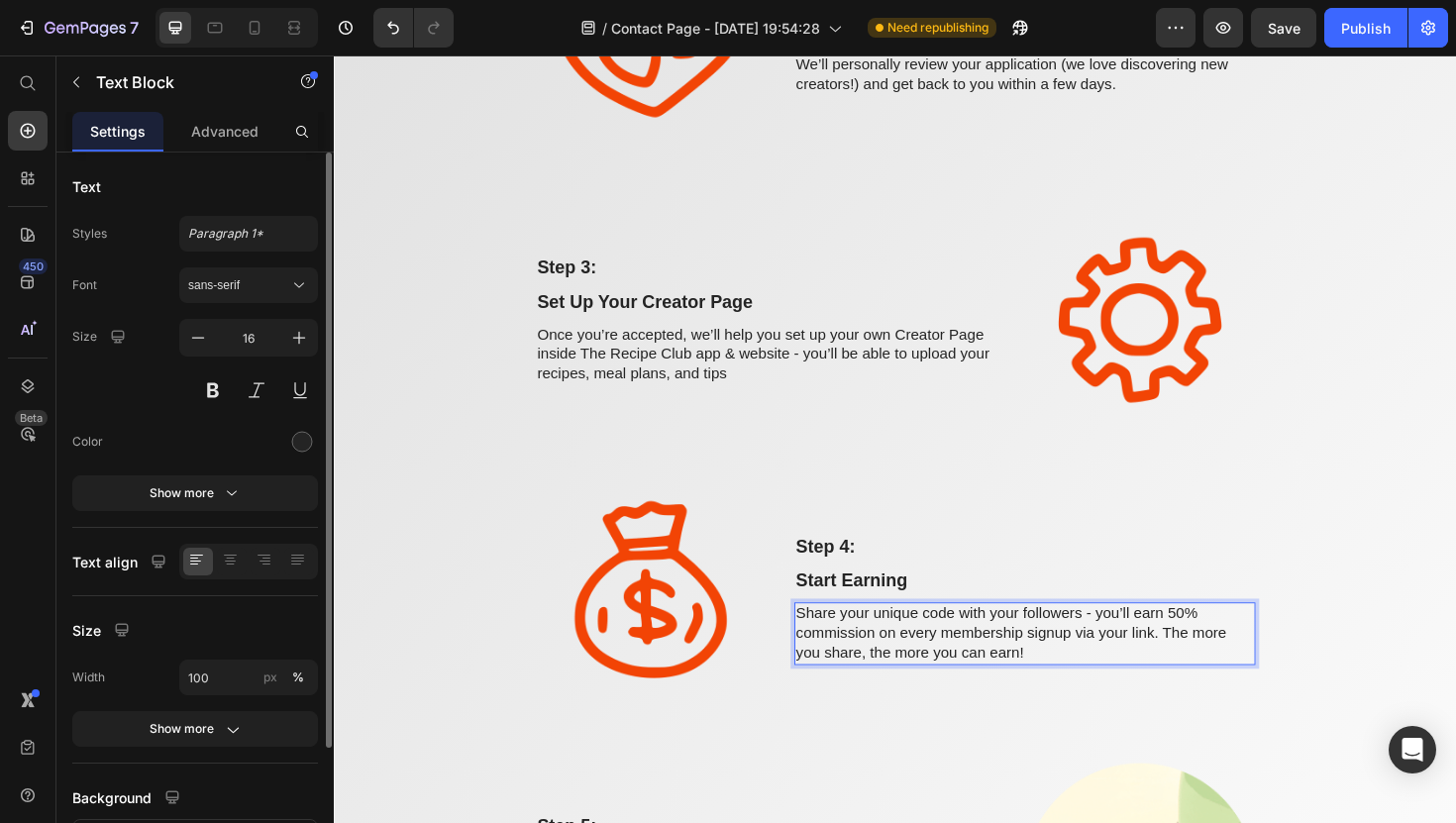 click on "Share your unique code with your followers - you’ll earn 50% commission on every membership signup via your link. The more you share, the more you can earn!" at bounding box center [1065, 668] 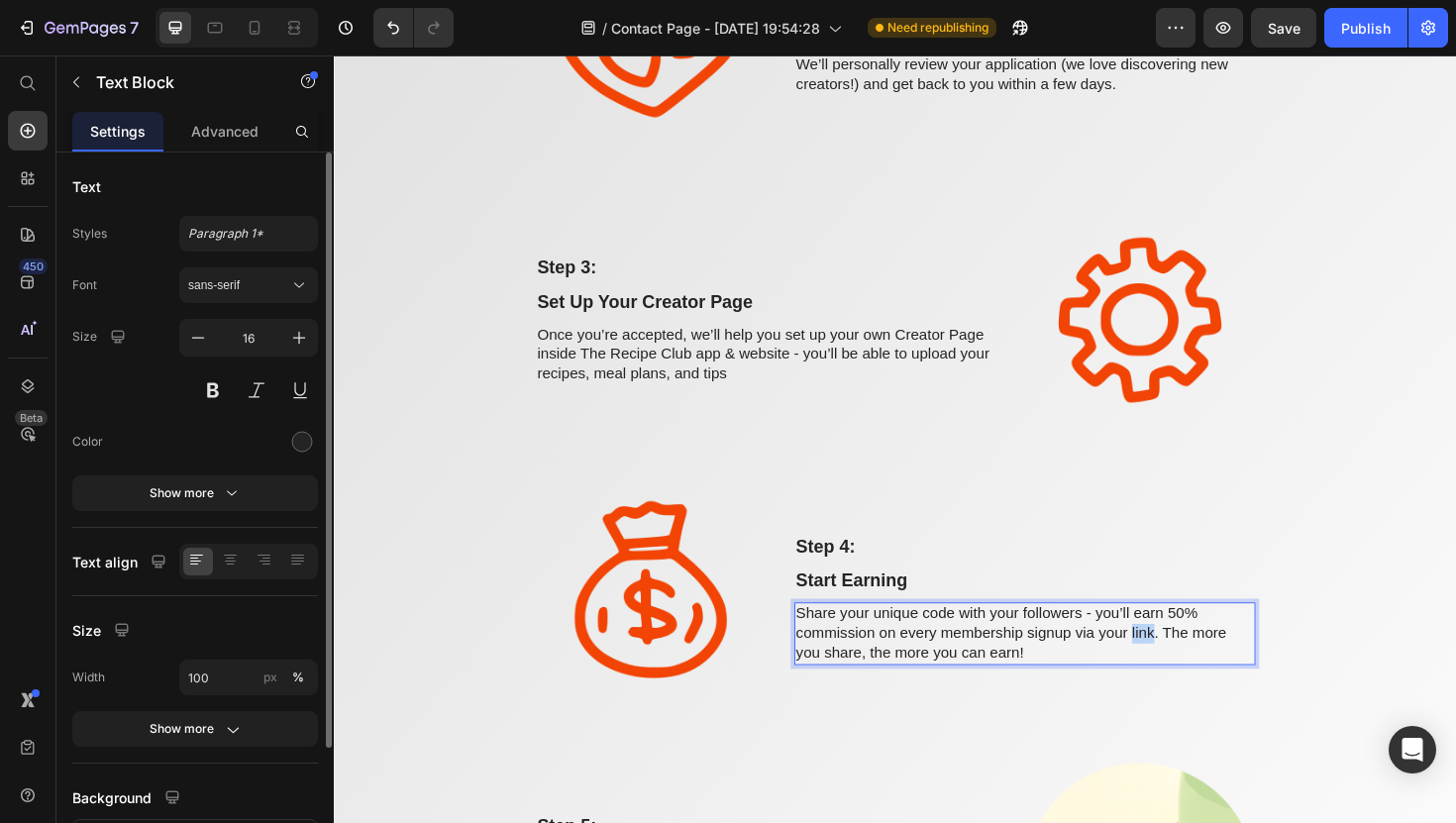 click on "Share your unique code with your followers - you’ll earn 50% commission on every membership signup via your link. The more you share, the more you can earn!" at bounding box center (1065, 668) 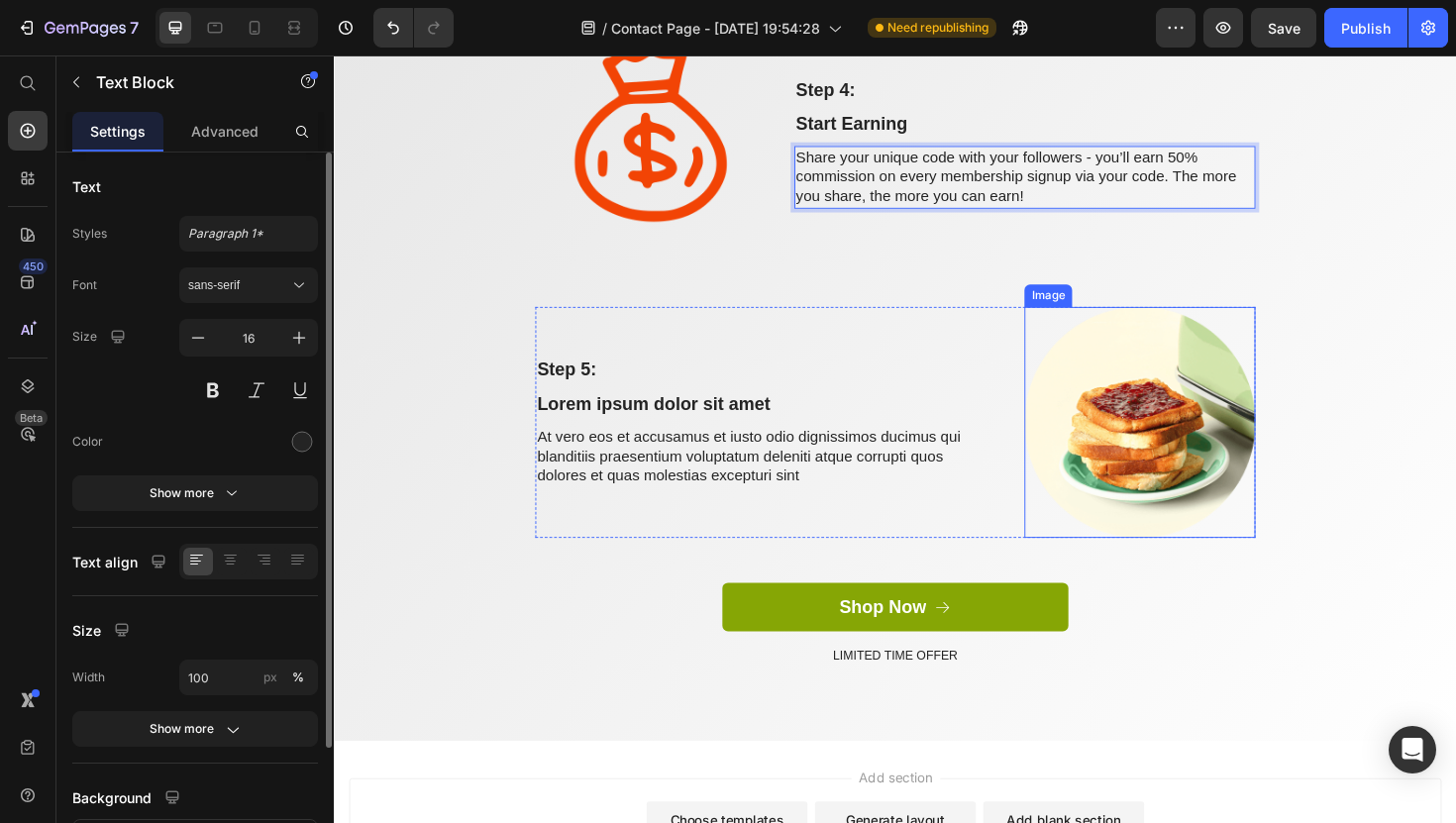 scroll, scrollTop: 2885, scrollLeft: 0, axis: vertical 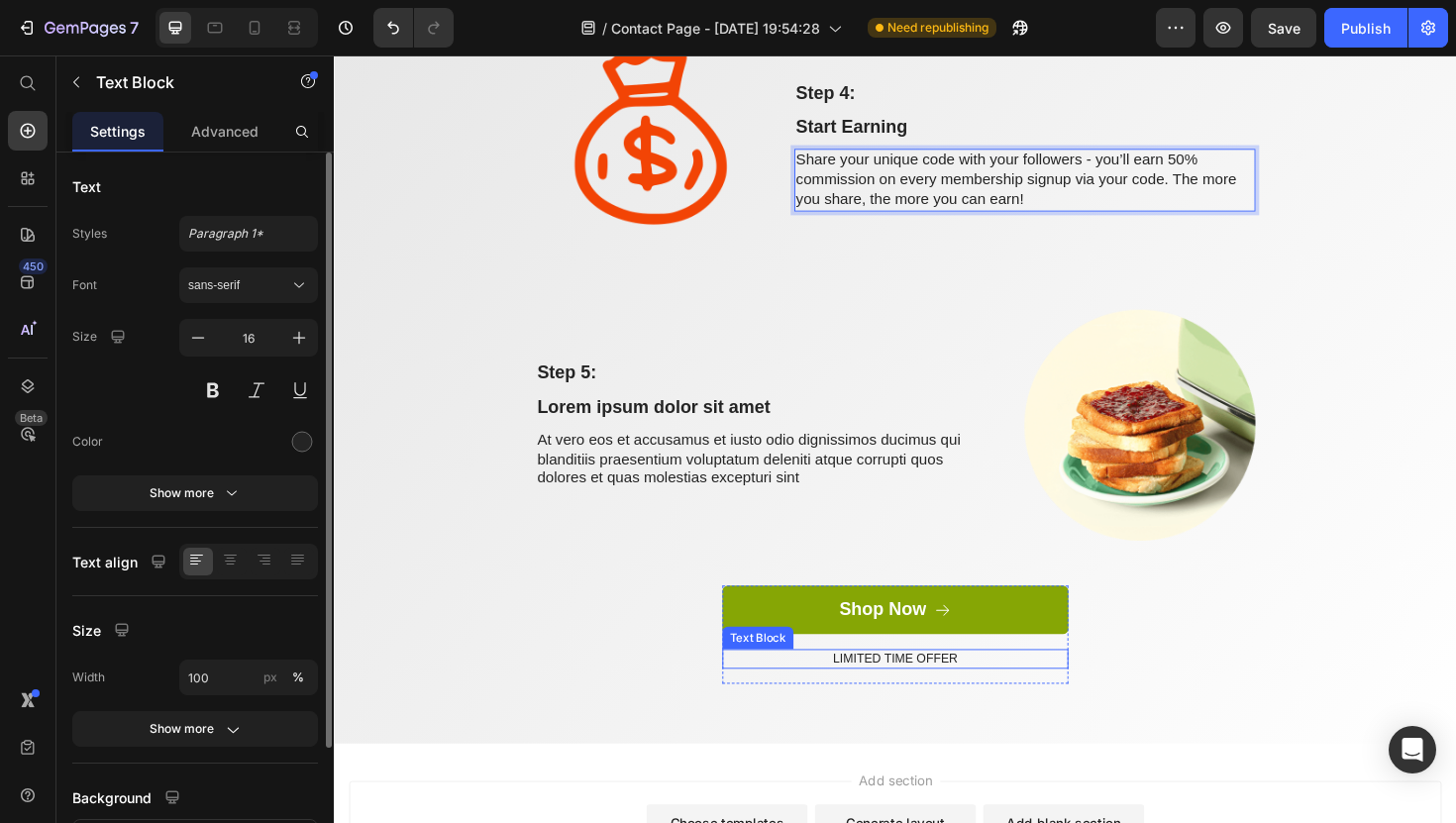 click on "Shop Now Button LIMITED TIME OFFER Text Block" at bounding box center (928, 669) 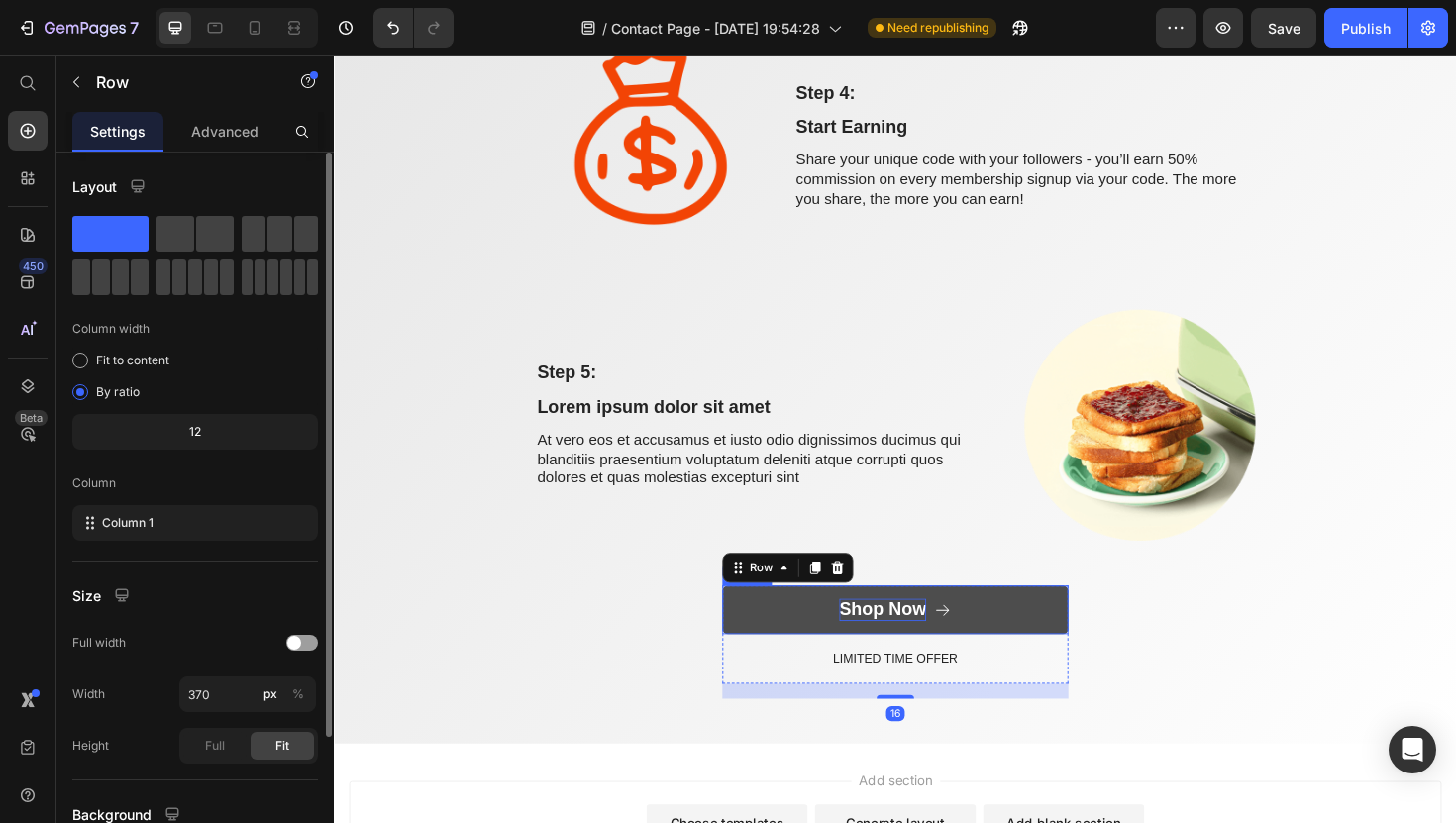 click on "Shop Now" at bounding box center [914, 643] 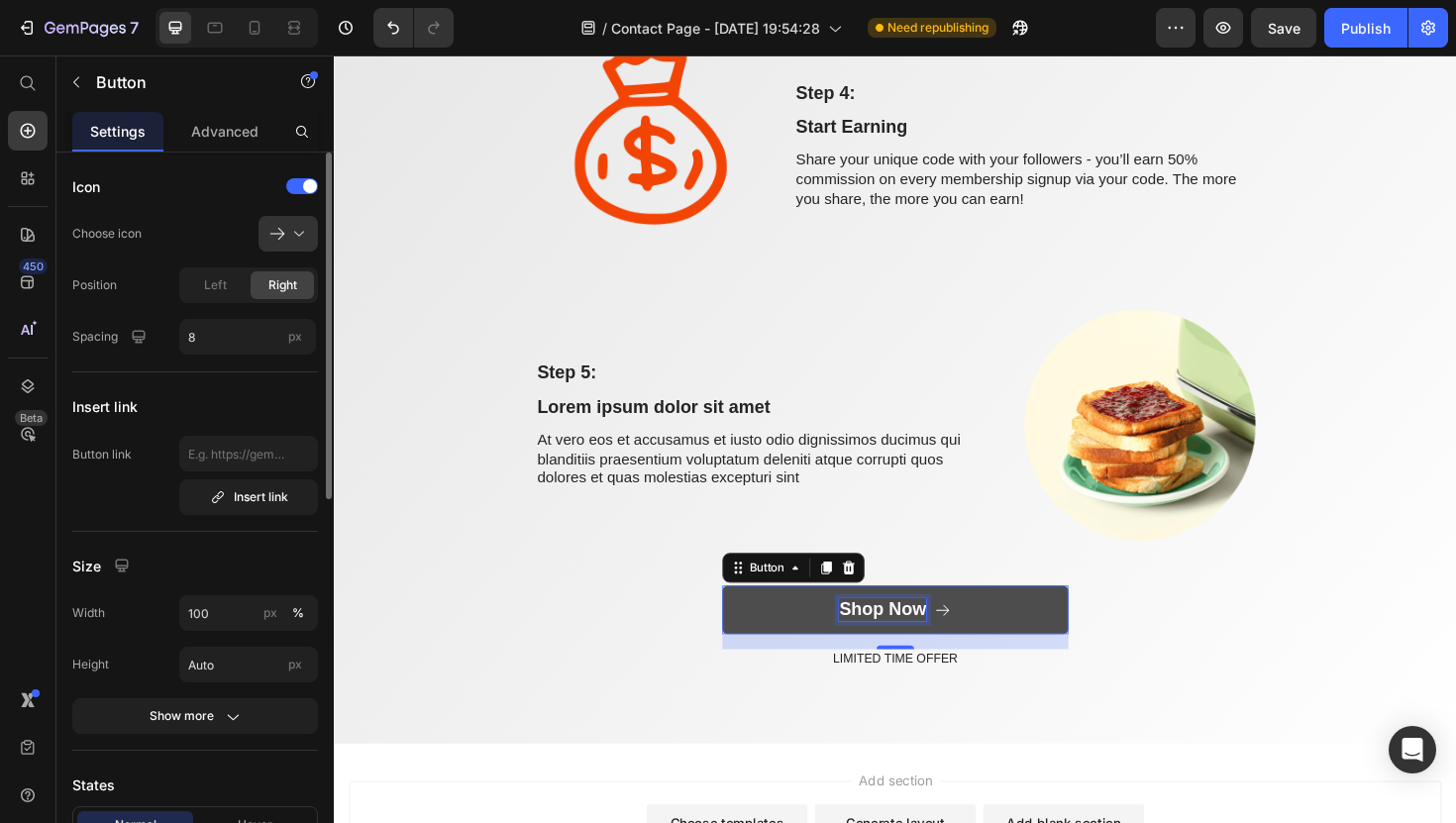 click on "Shop Now" at bounding box center (914, 643) 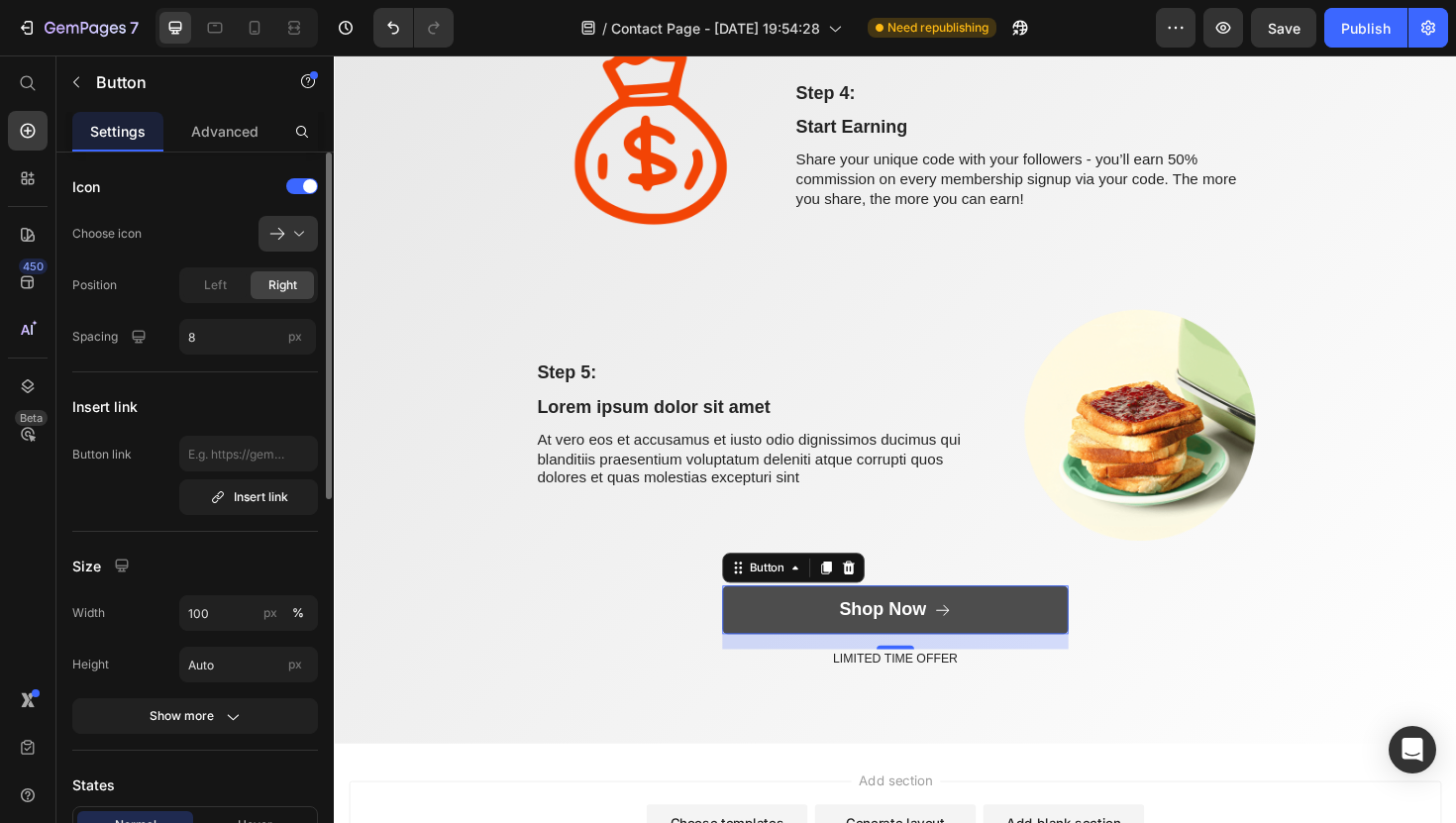 click on "Shop Now" at bounding box center [928, 643] 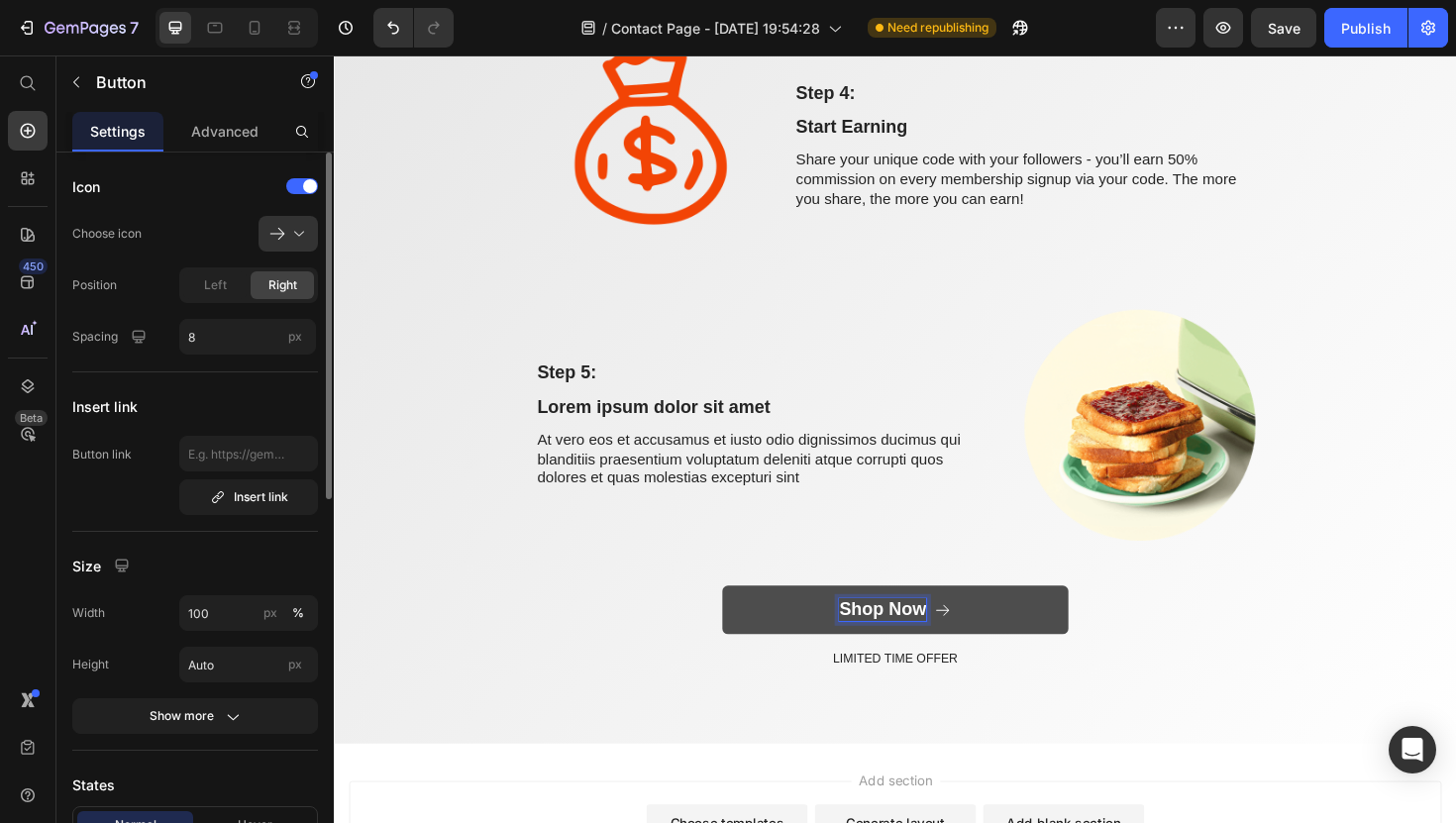 click on "Shop Now" at bounding box center [914, 643] 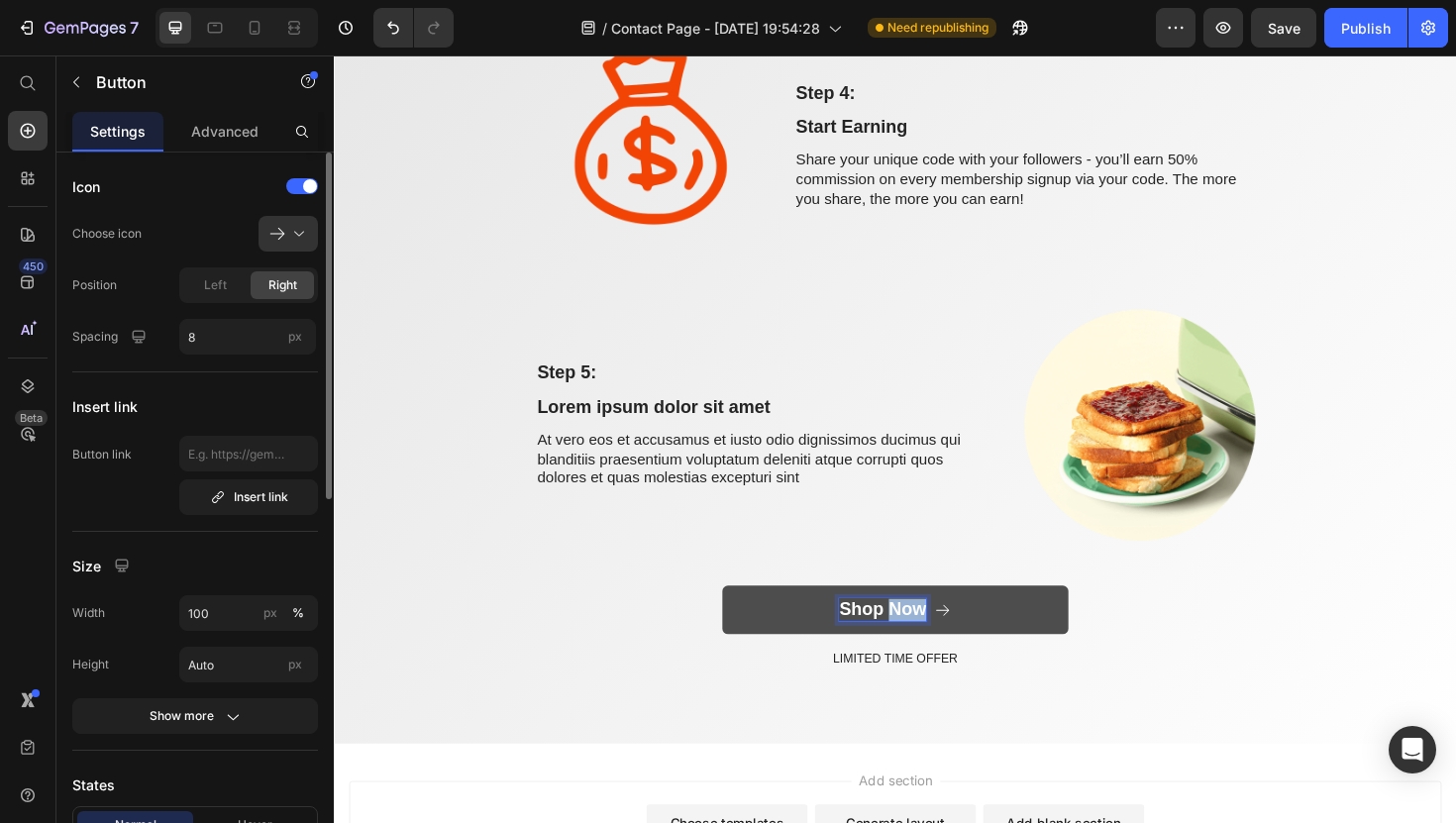 click on "Shop Now" at bounding box center (914, 643) 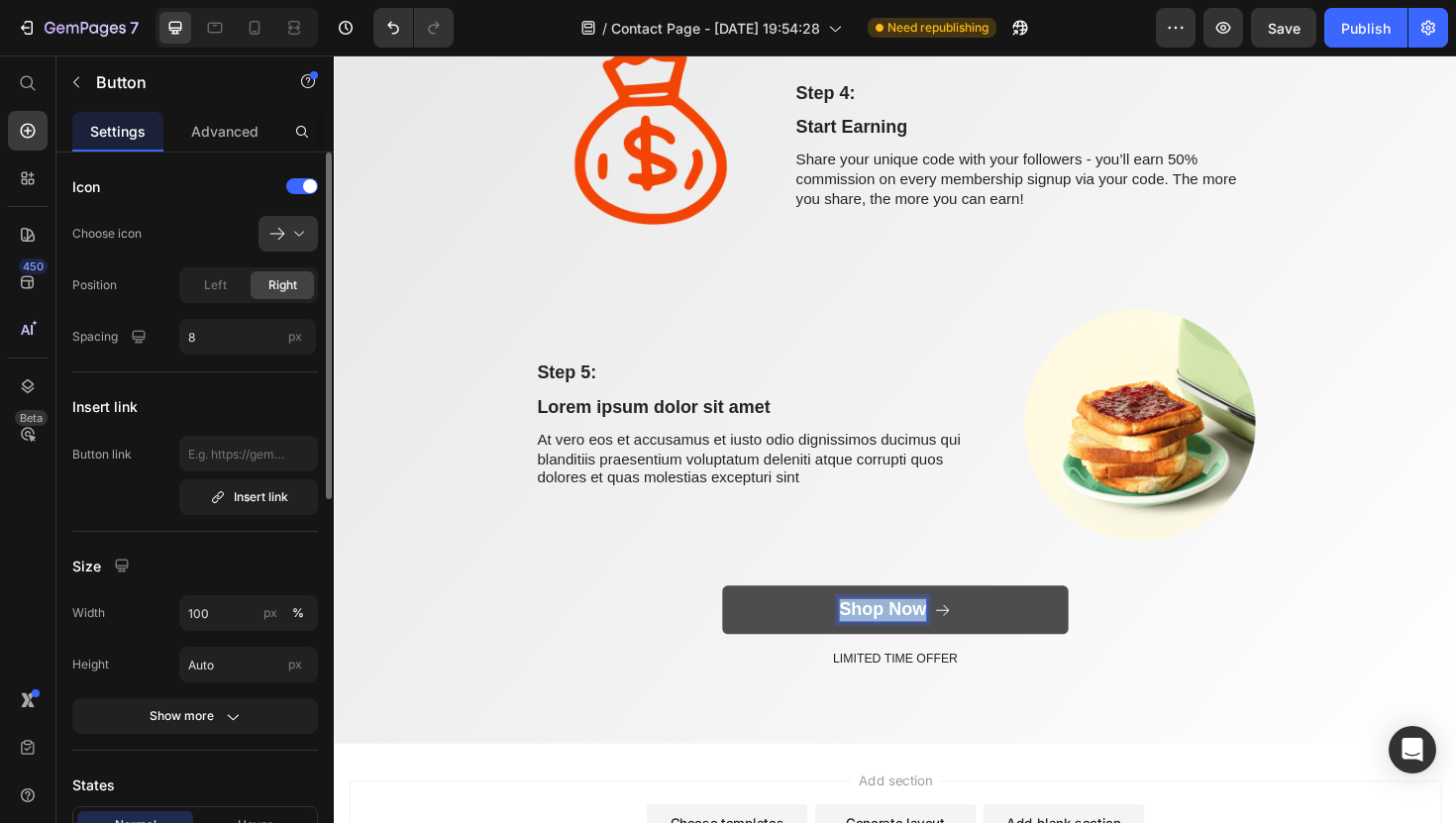 click on "Shop Now" at bounding box center [914, 643] 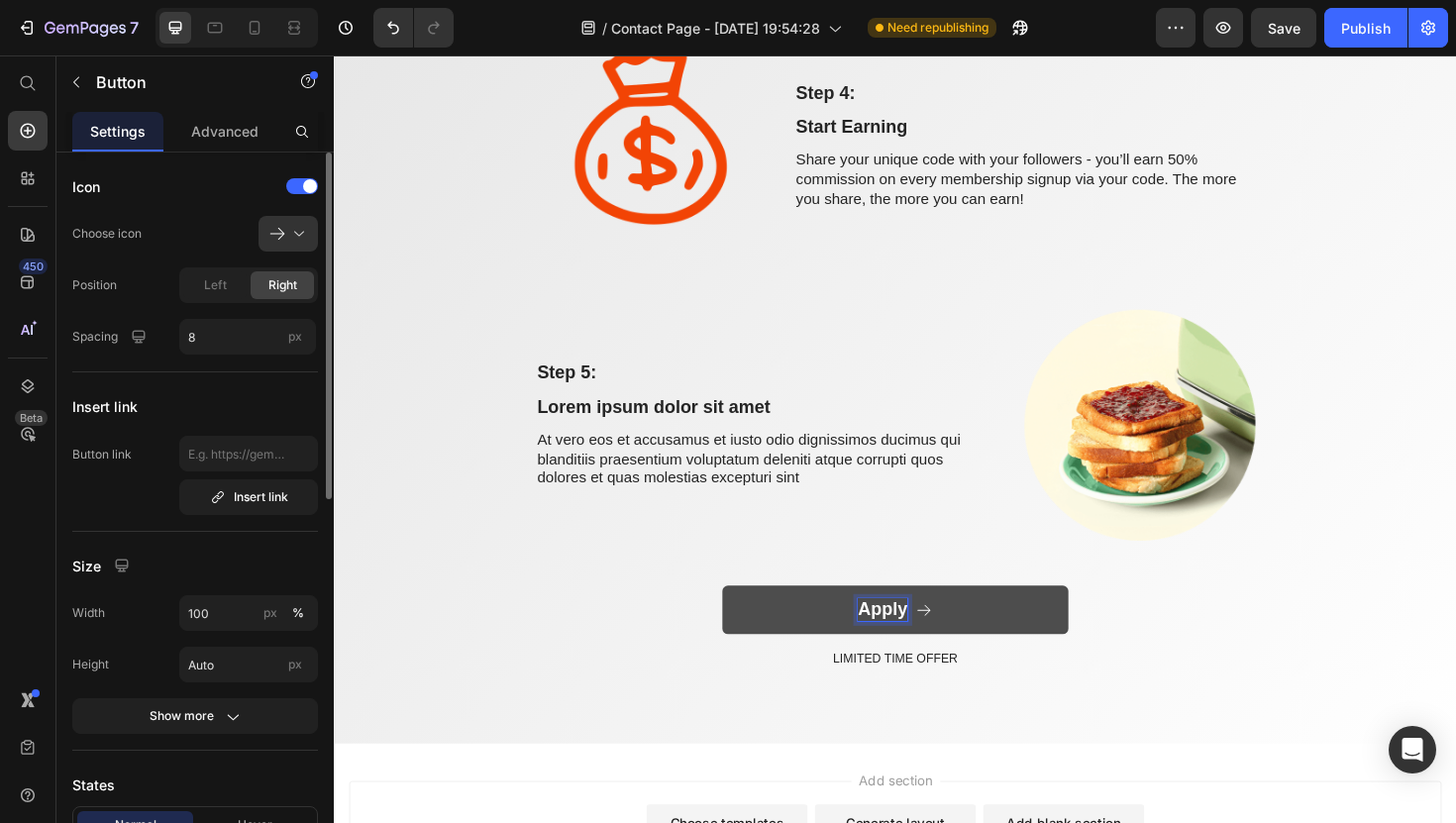 click on "Apply" at bounding box center [928, 643] 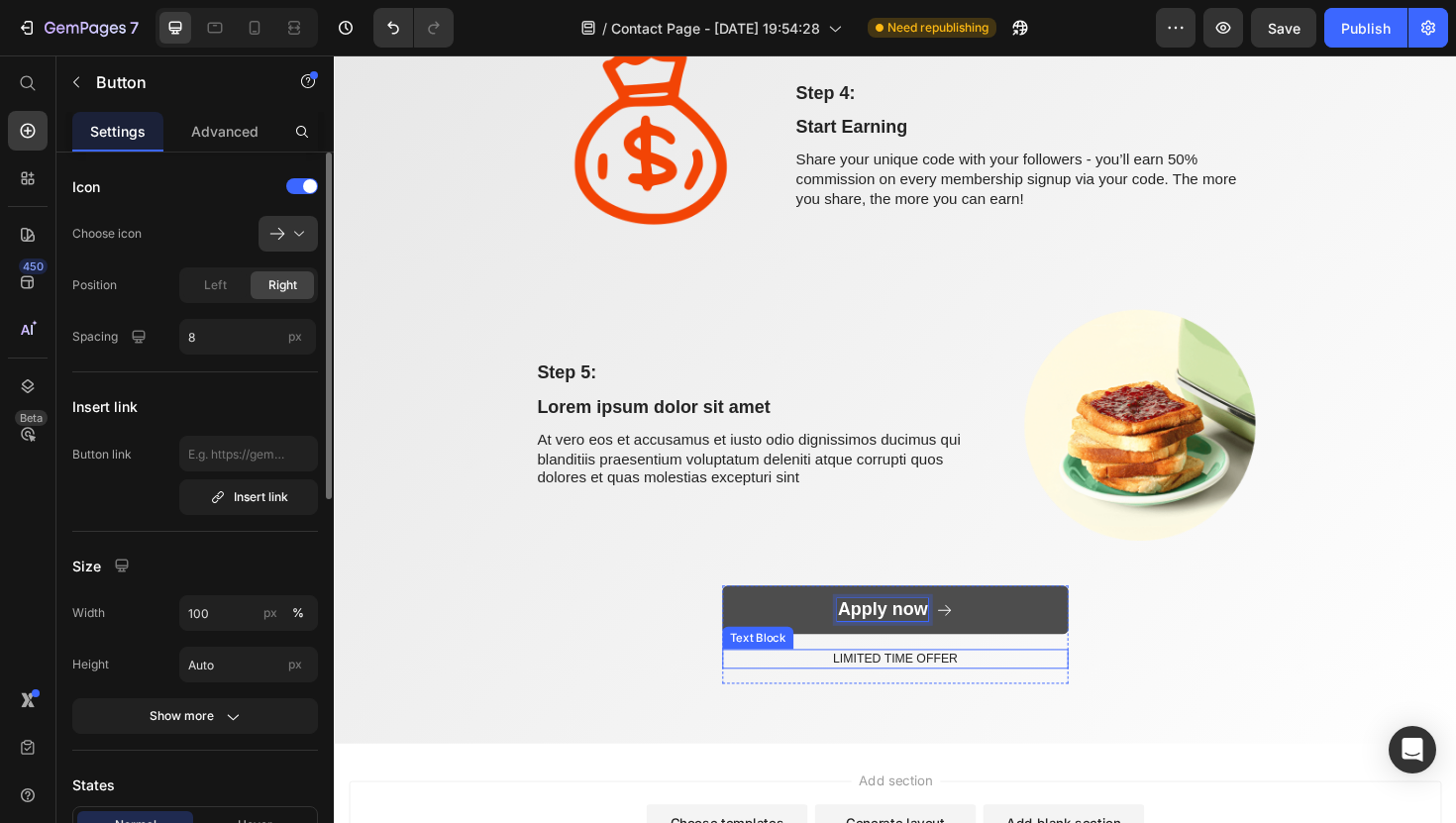 click on "LIMITED TIME OFFER" at bounding box center [928, 694] 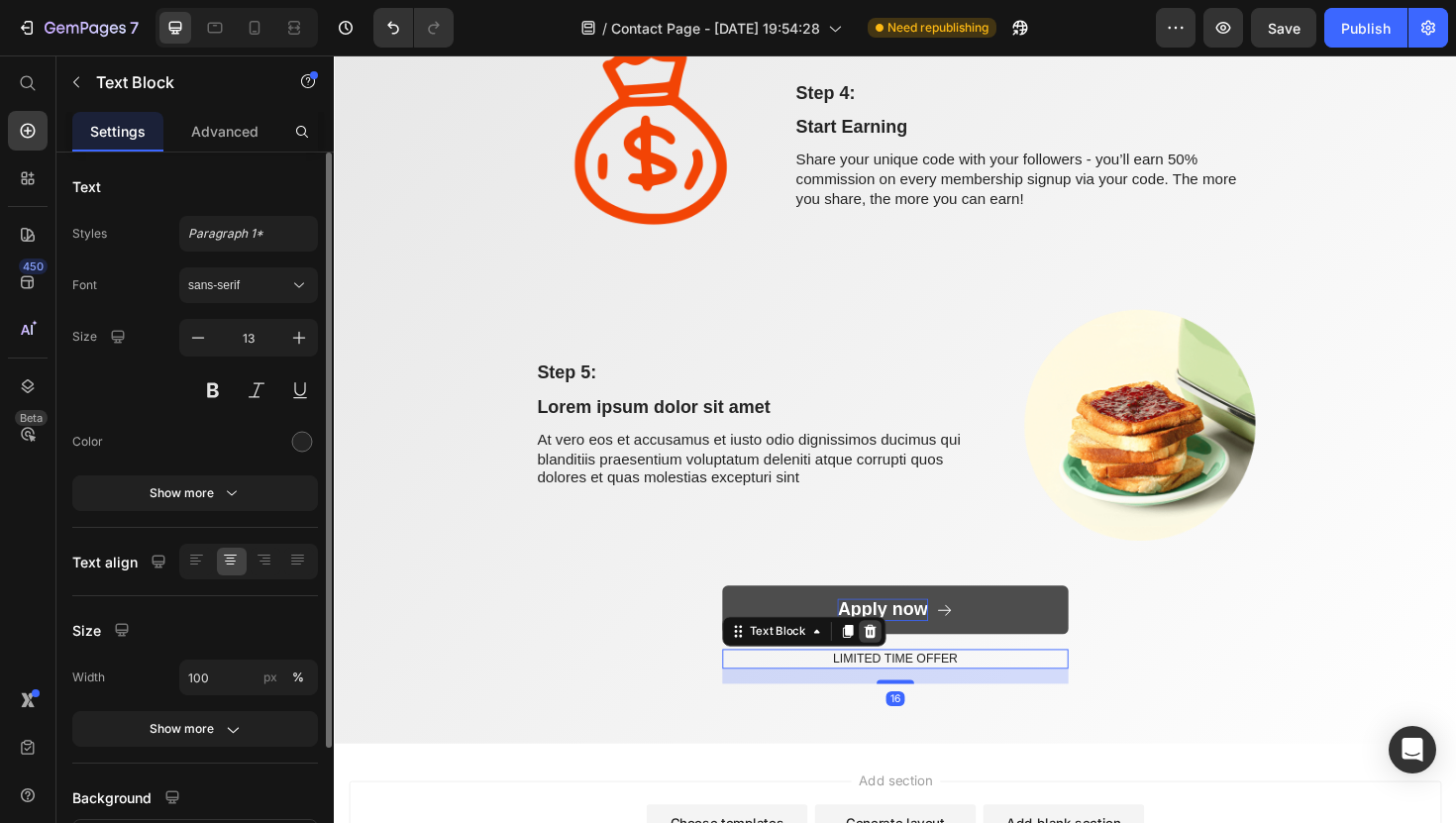 click 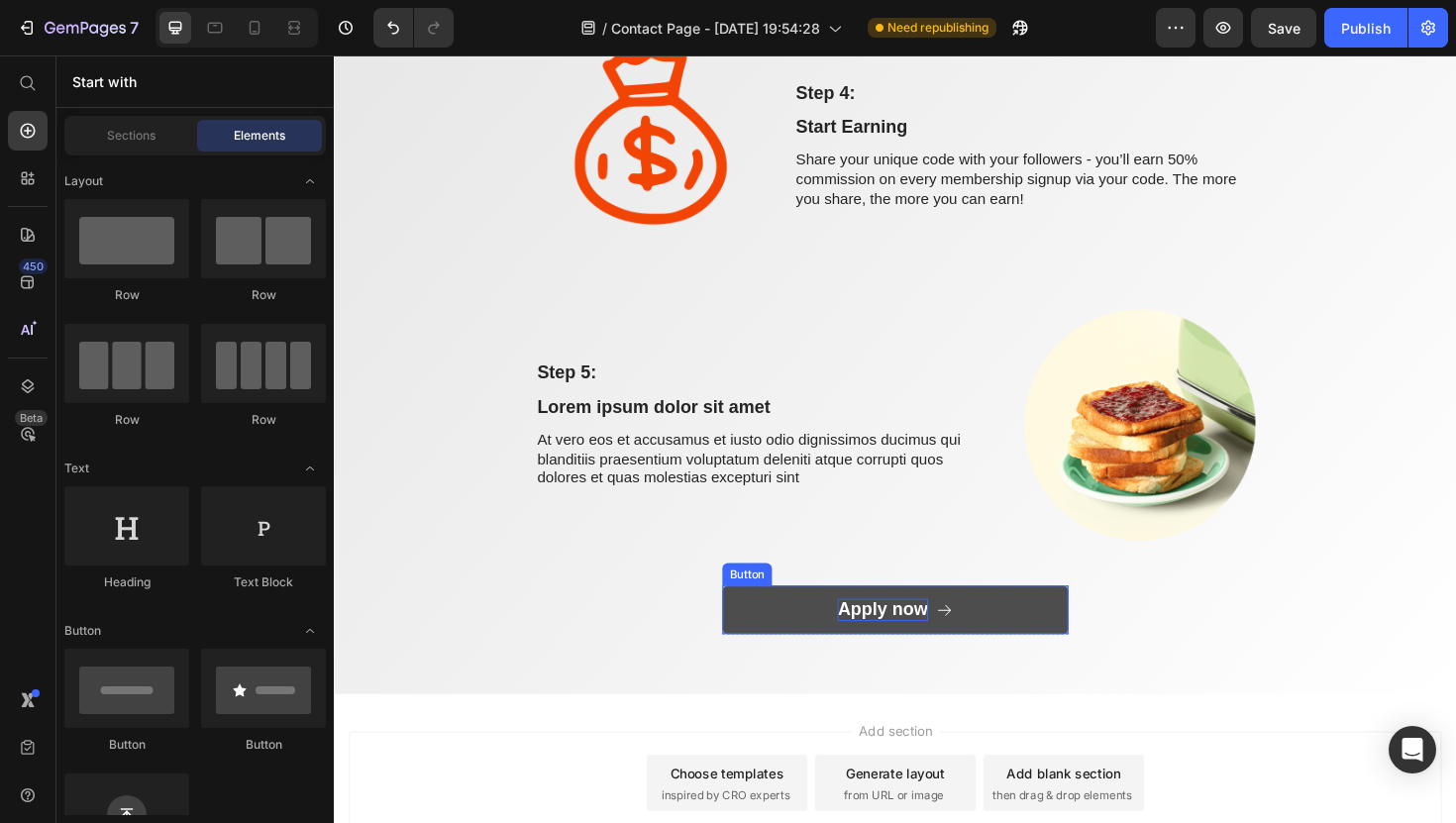 click on "Apply now" at bounding box center [928, 643] 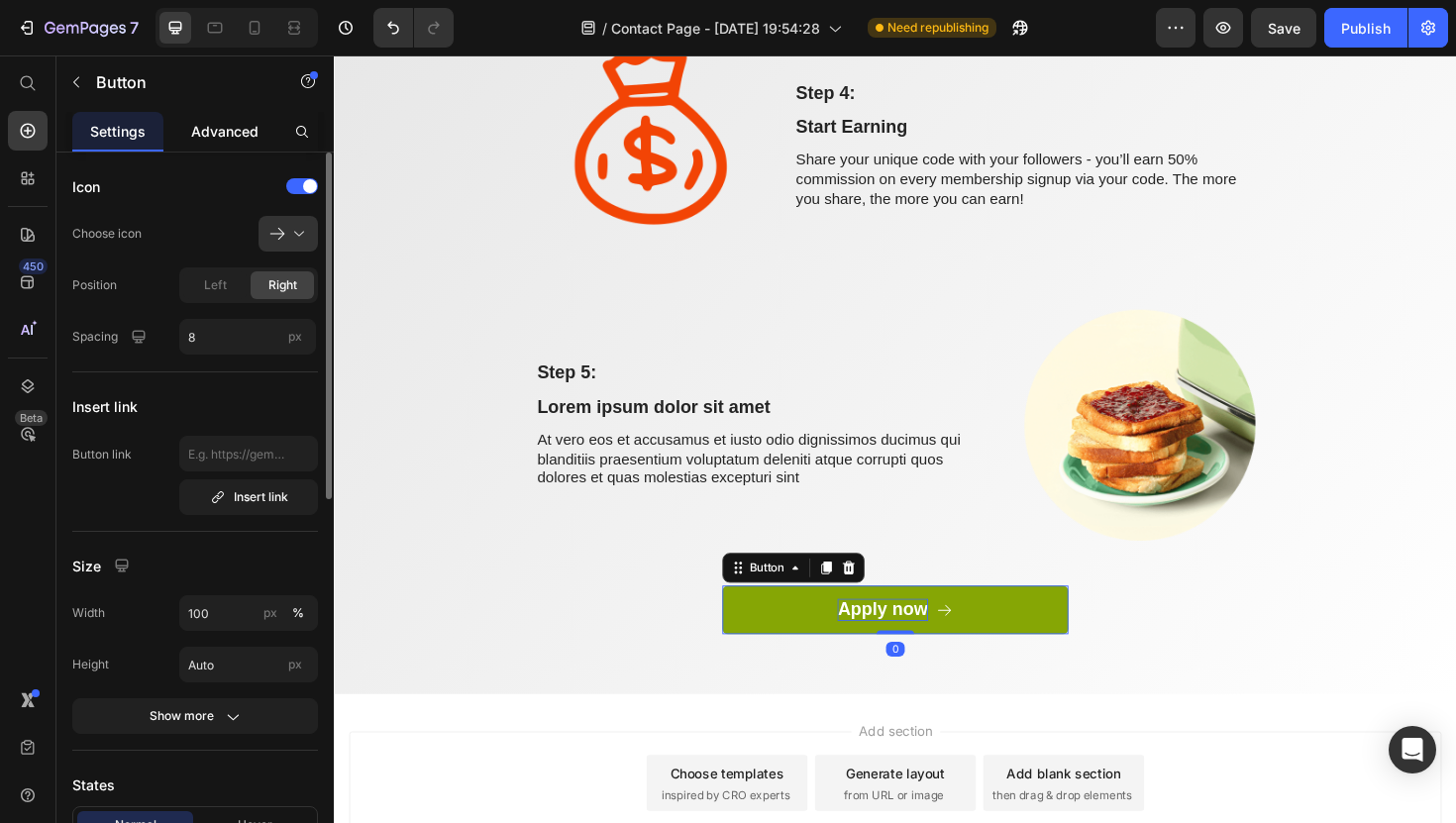 click on "Advanced" at bounding box center (225, 131) 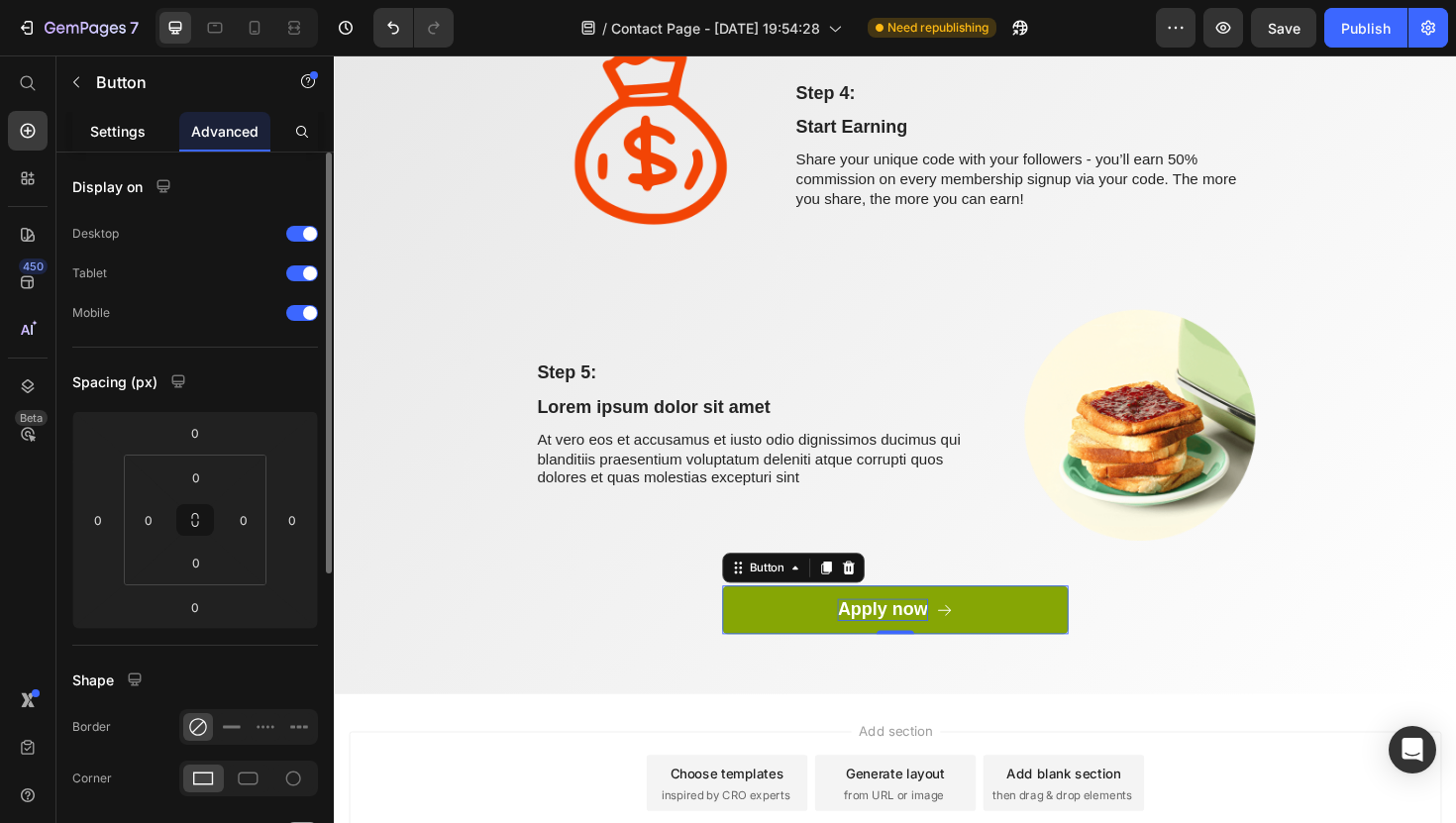 click on "Settings" at bounding box center [118, 131] 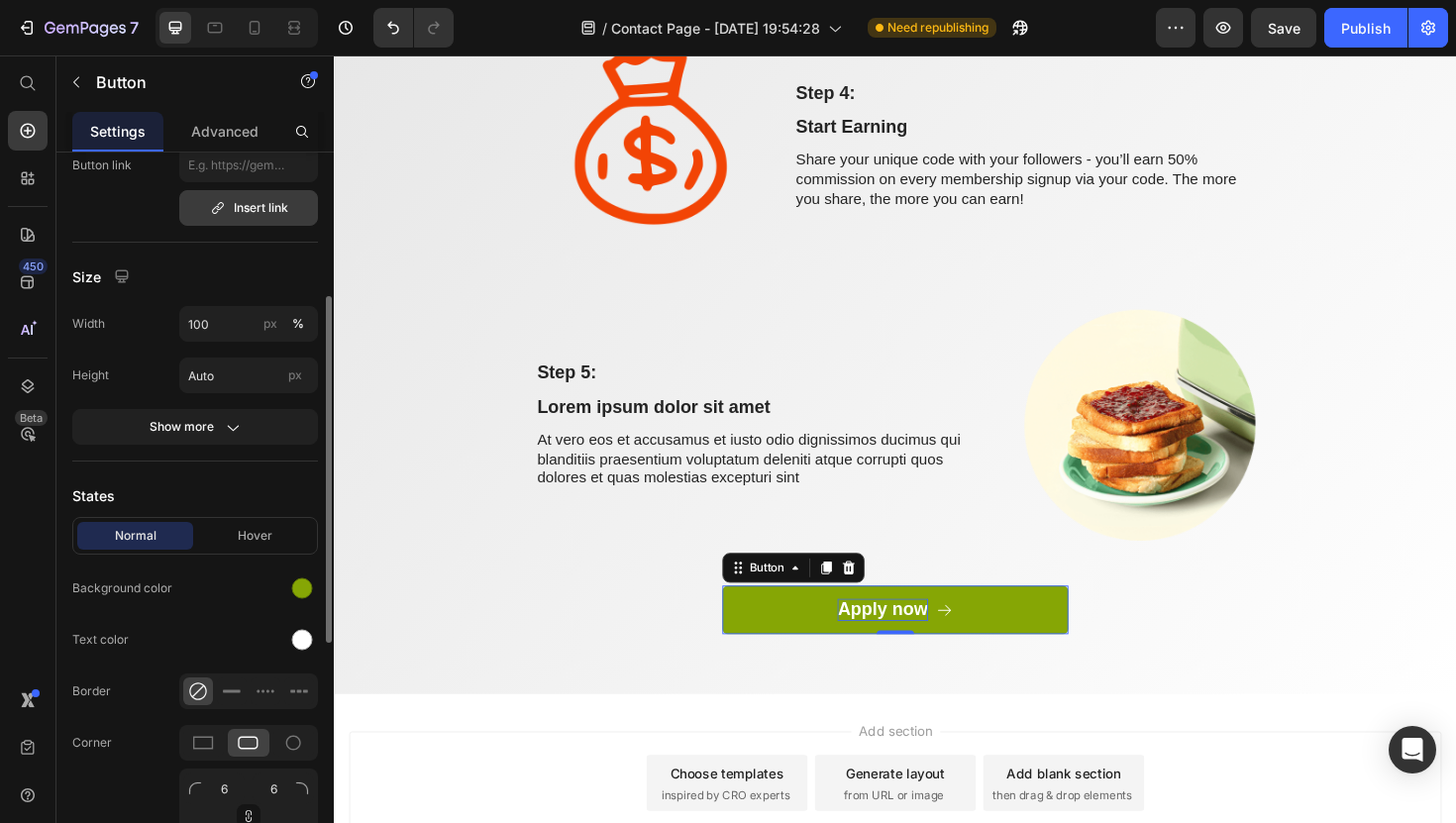 scroll, scrollTop: 312, scrollLeft: 0, axis: vertical 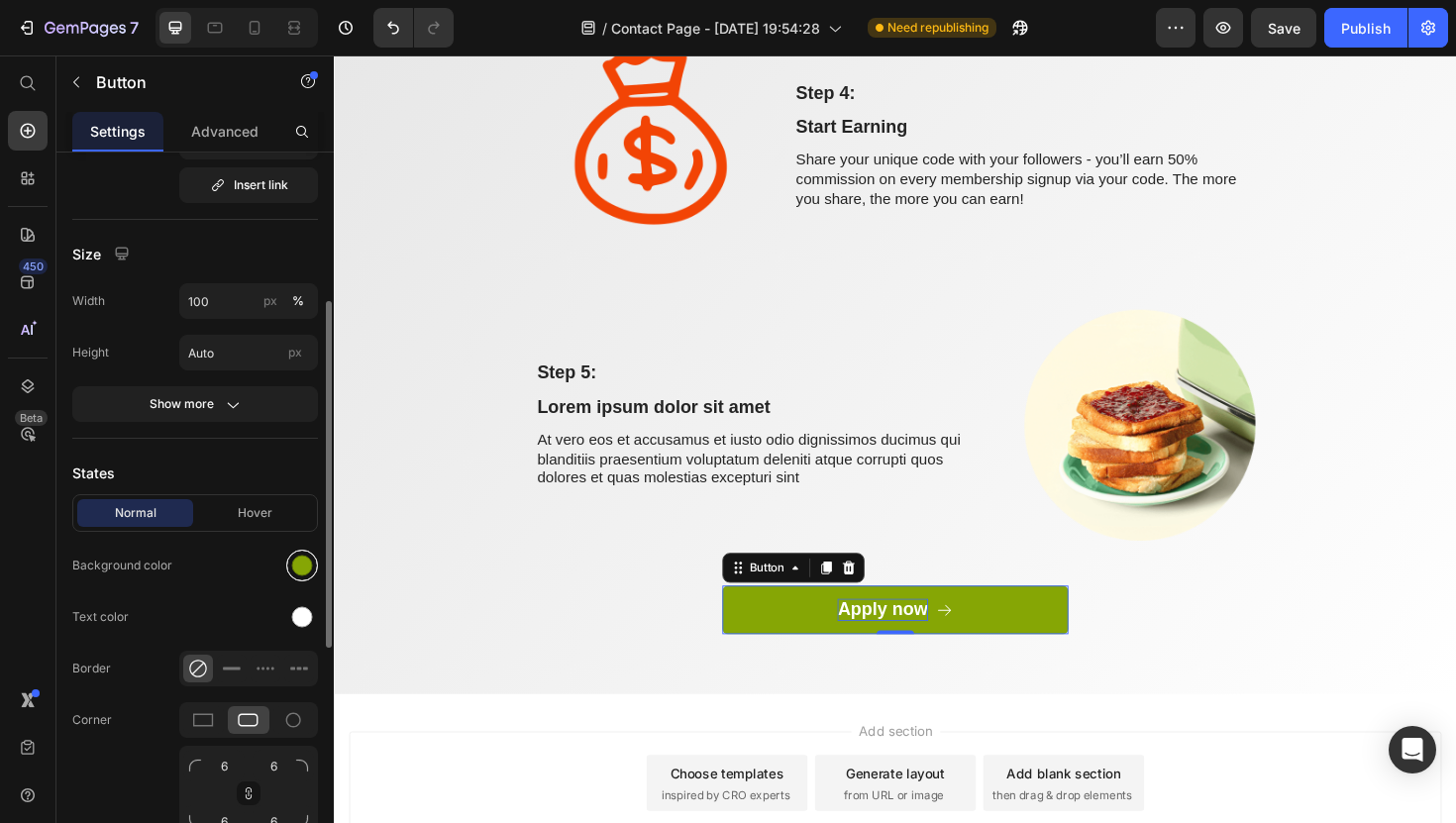 click at bounding box center (302, 566) 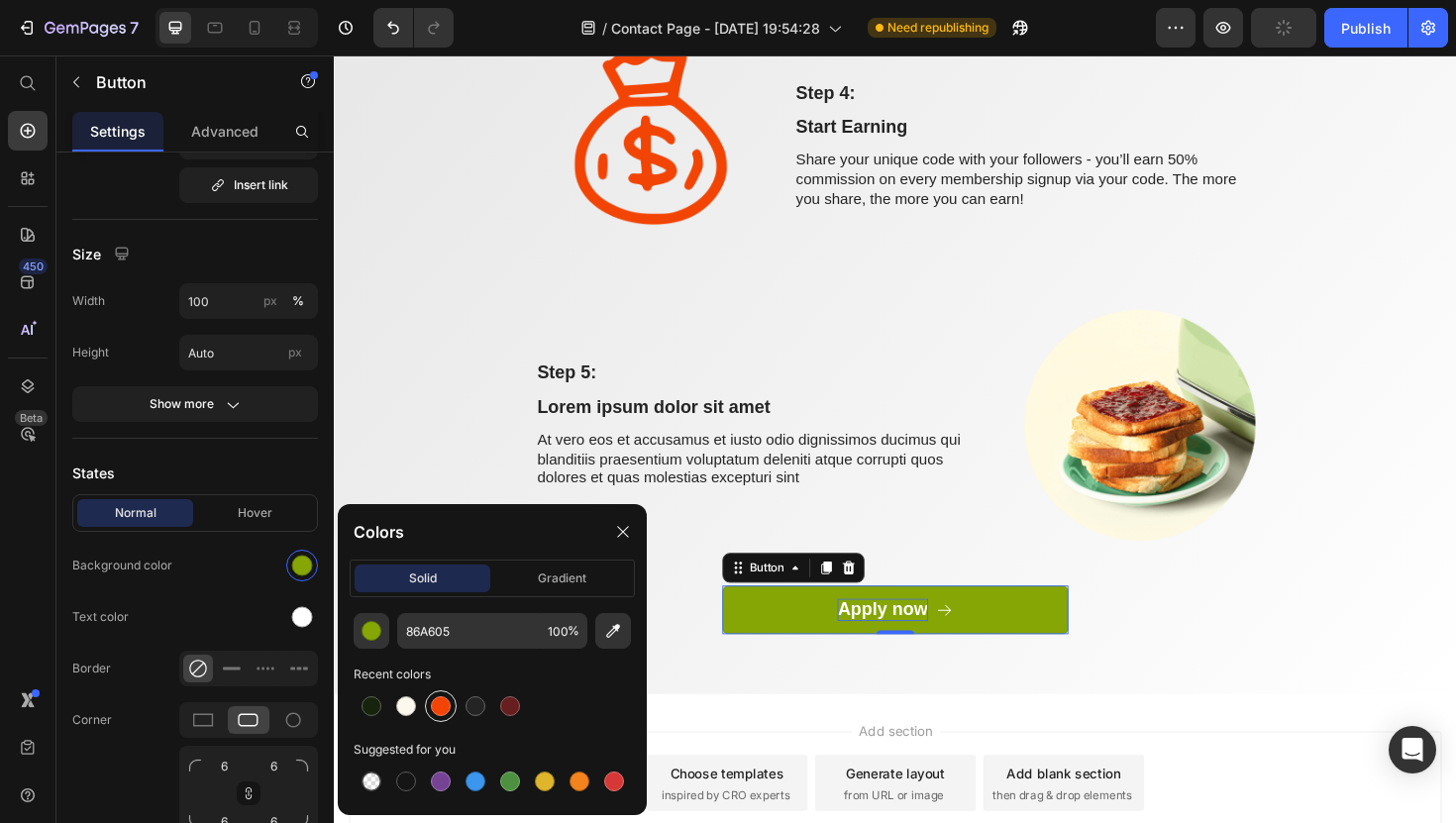 click at bounding box center [441, 706] 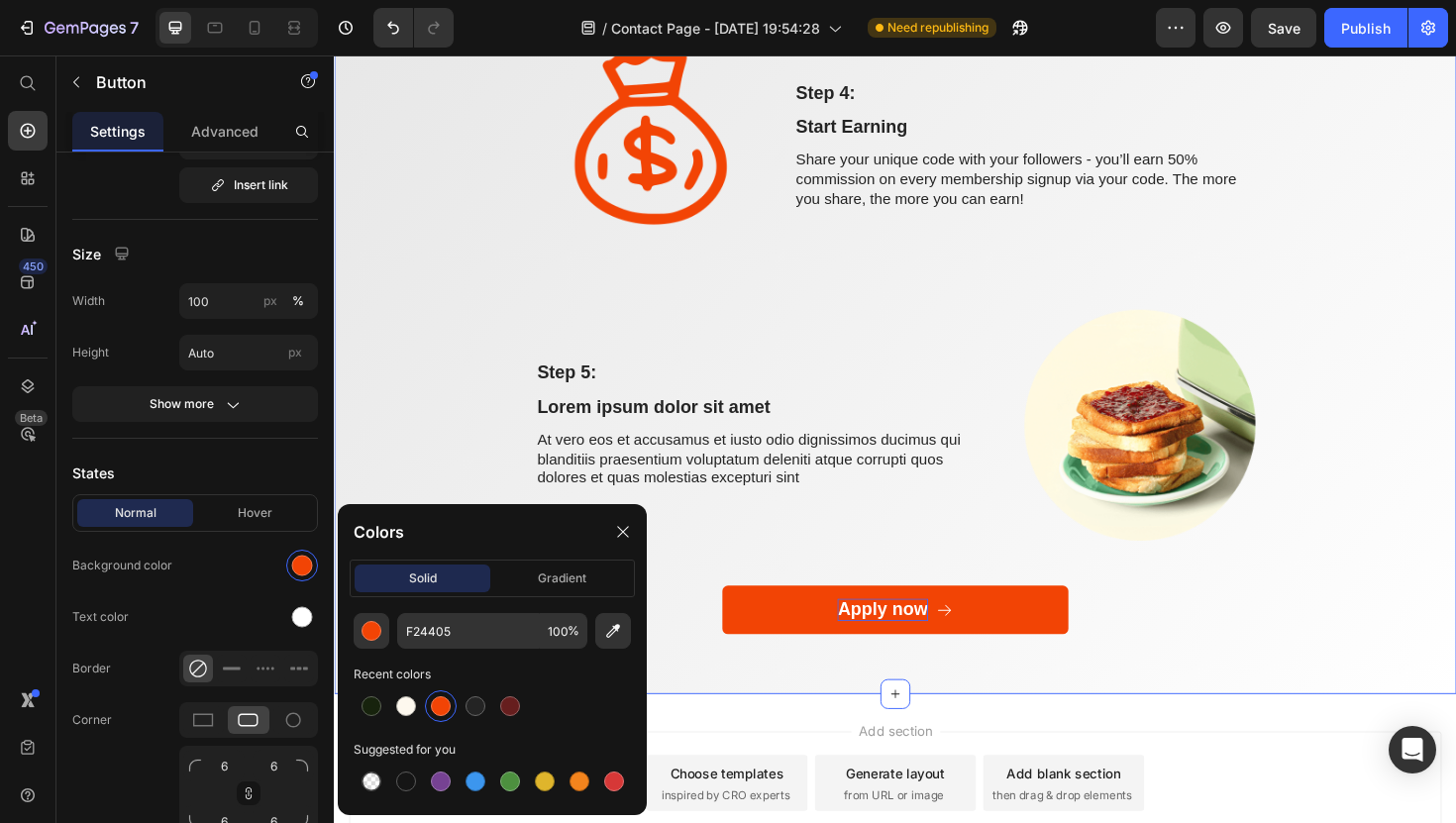 click on "How it works Heading Row Step 1: Text Block Apply Using Our Short Form Text Block Fill in the form with your name, Instagram or TikTok handle, and a short note about your food content and why you'd love to join. Text Block Image Row Image Step 2: Text Block We Review Your Application Text Block We’ll personally review your application (we love discovering new creators!) and get back to you within a few days. Text Block Row Step 3: Text Block Set Up Your Creator Page Text Block Once you’re accepted, we’ll help you set up your own Creator Page inside The Recipe Club app & website - you’ll be able to upload your recipes, meal plans, and tips Text Block Image Row Image Step 4: Text Block Start Earning Text Block Share your unique code with your followers - you’ll earn 50% commission on every membership signup via your code. The more you share, the more you can earn! Text Block Row Step 5: Text Block Lorem ipsum dolor sit amet Text Block Text Block Image Row
Apply now Button Row Section 3" at bounding box center [928, -151] 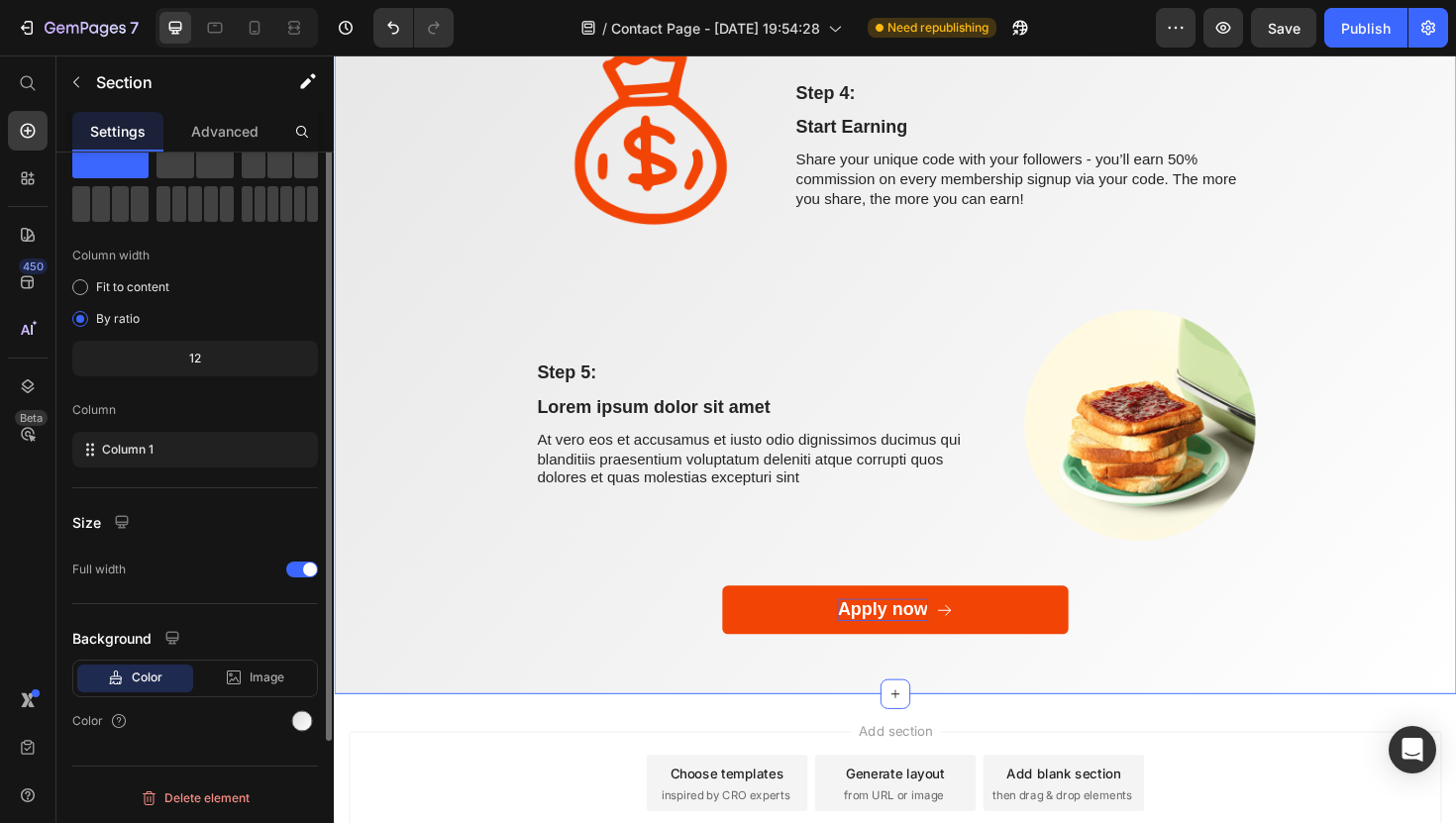 scroll, scrollTop: 0, scrollLeft: 0, axis: both 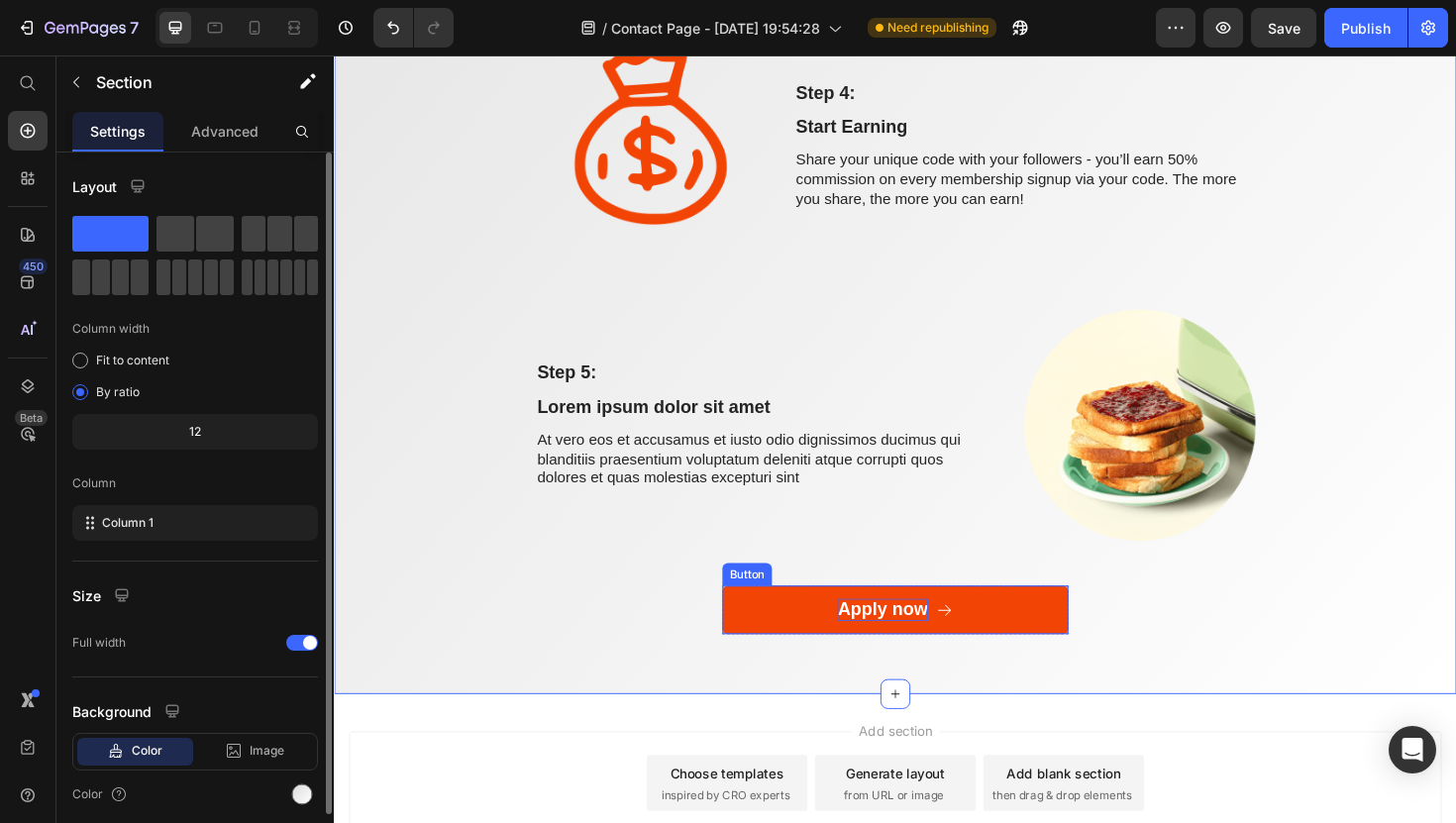 click on "Apply now" at bounding box center [914, 643] 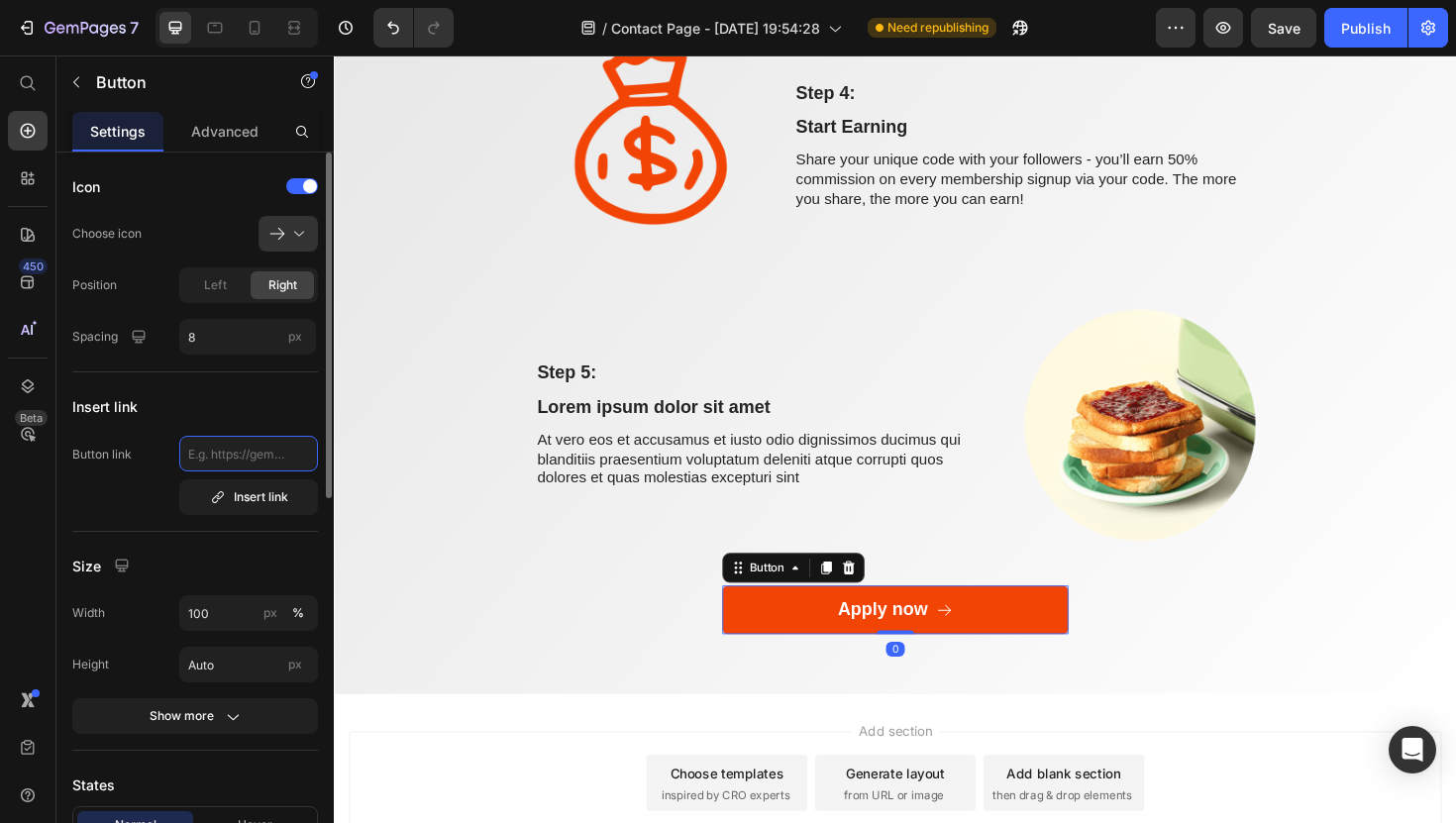 click 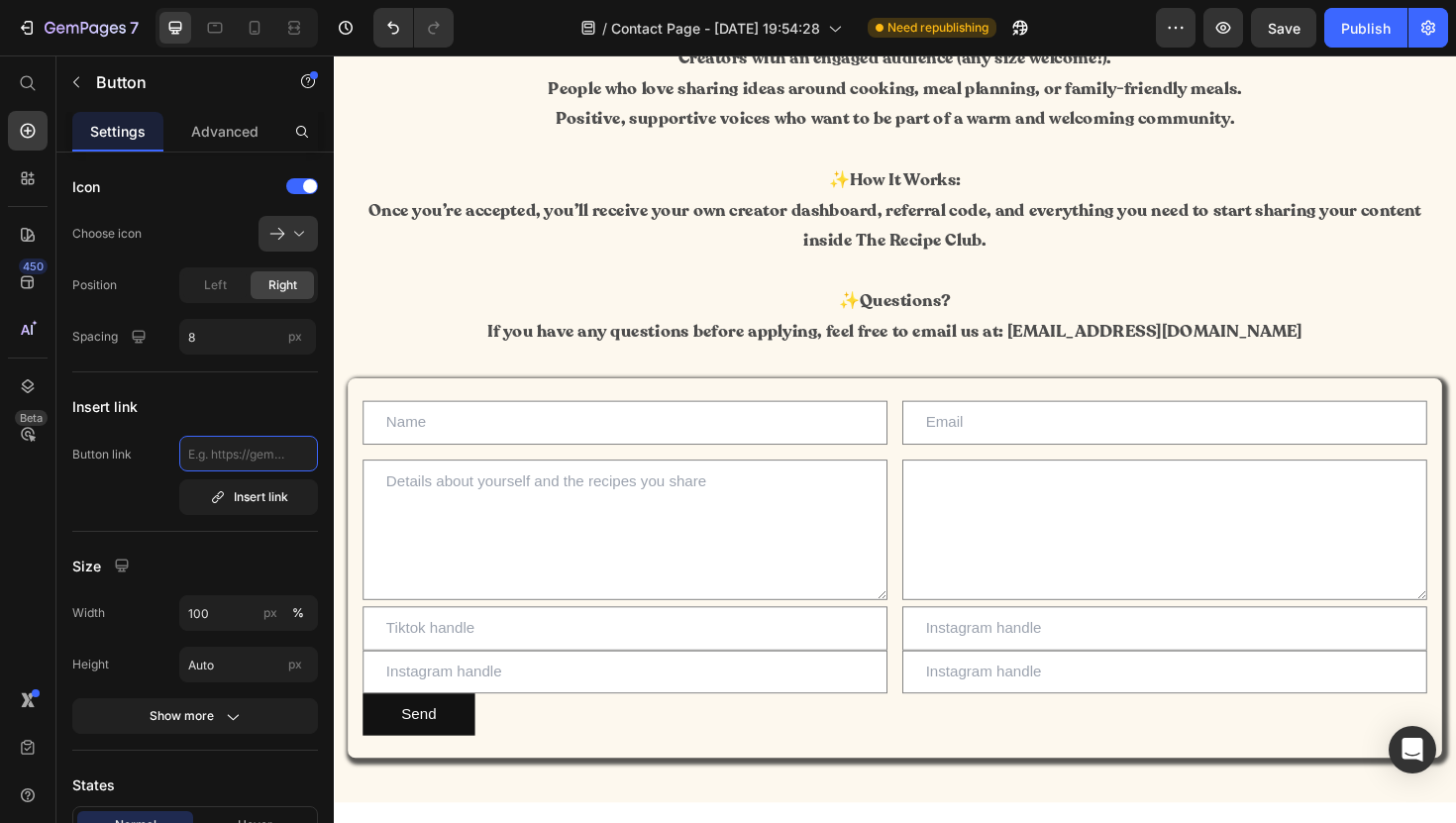 scroll, scrollTop: 874, scrollLeft: 0, axis: vertical 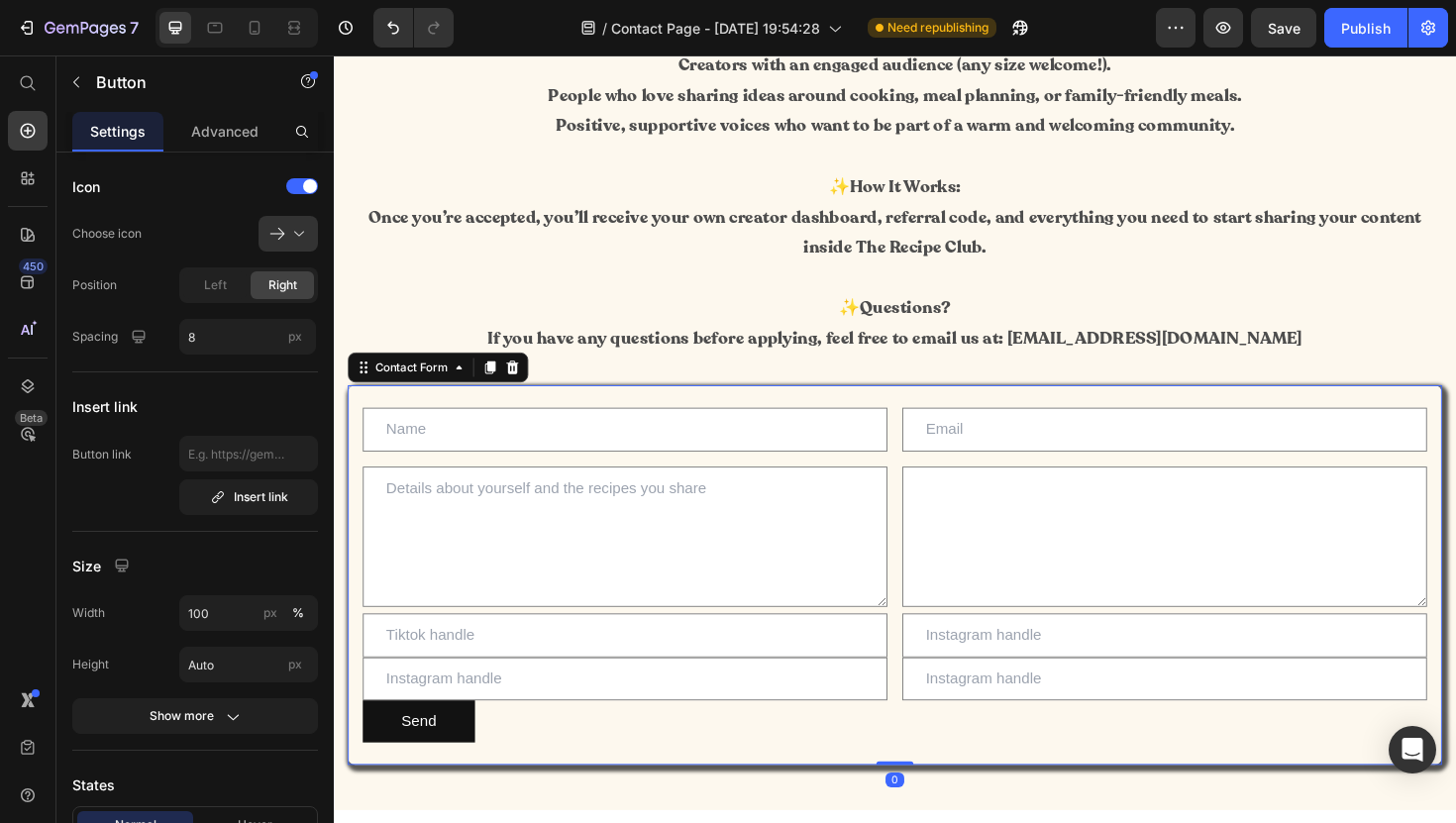 click on "Text Field Text Area Text Field Text Field Email Field Text Area Text Field Text Field Row Send Submit Button Contact Form   0" at bounding box center (928, 606) 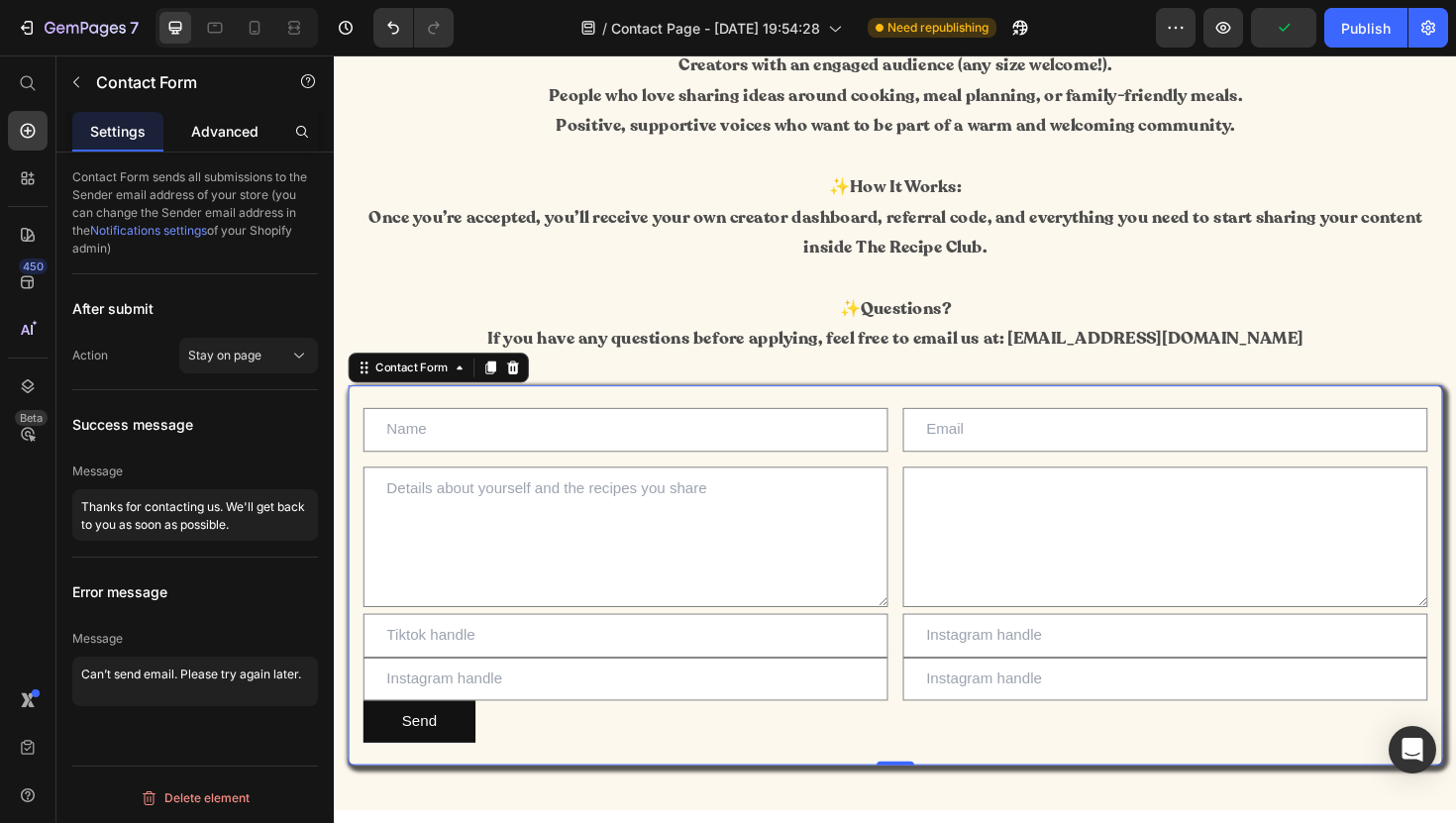 click on "Advanced" 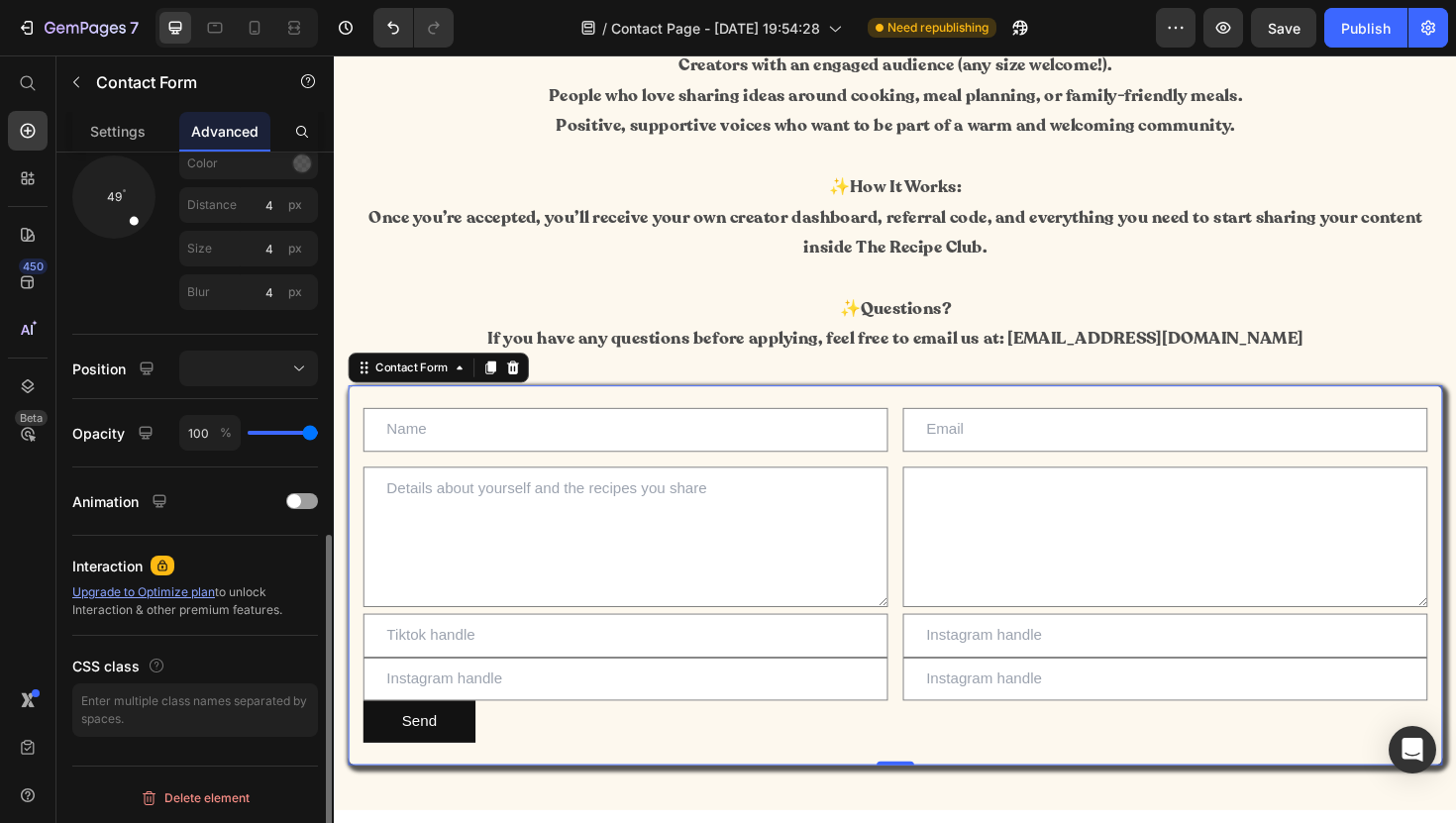 scroll, scrollTop: 0, scrollLeft: 0, axis: both 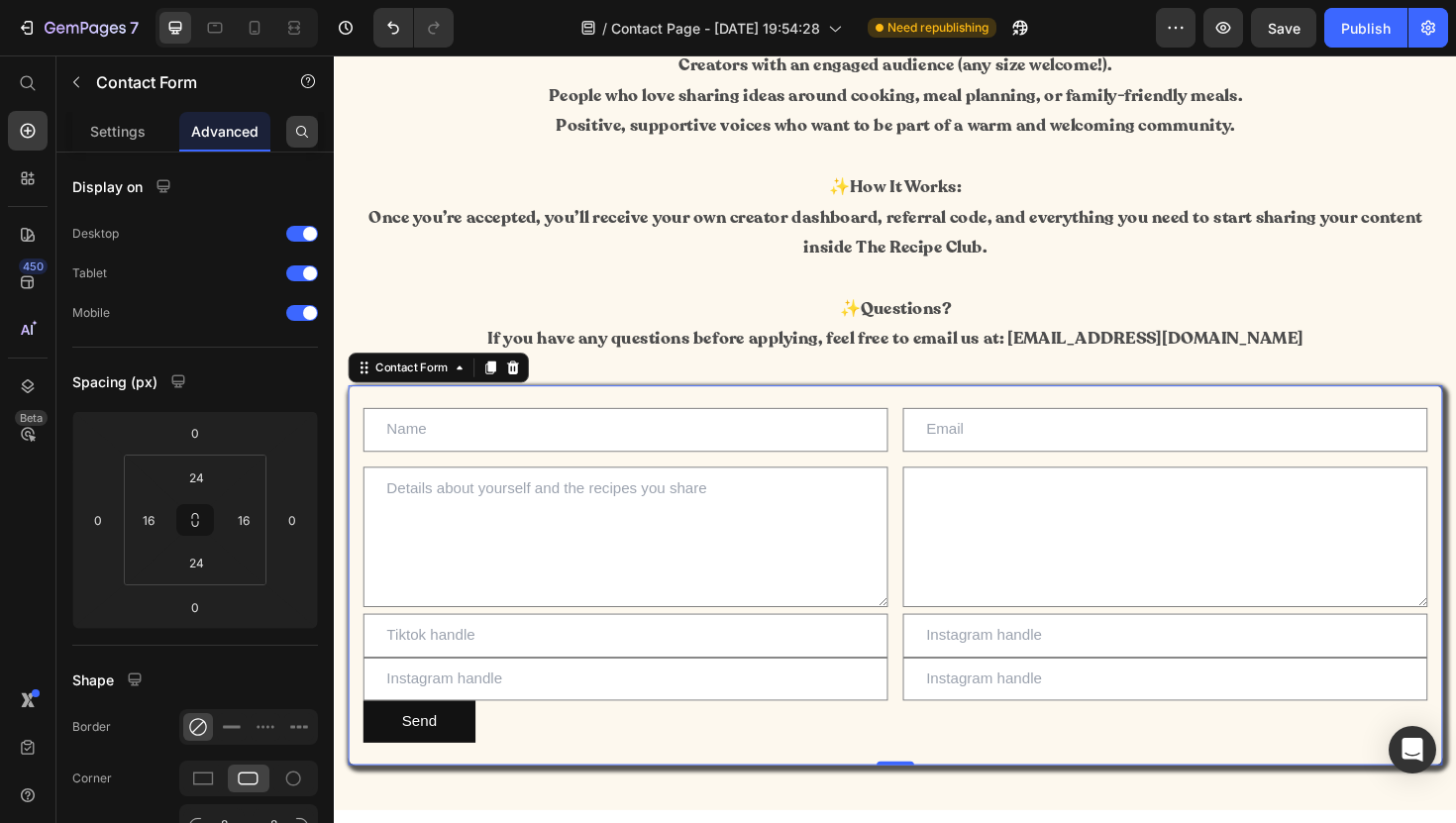 click 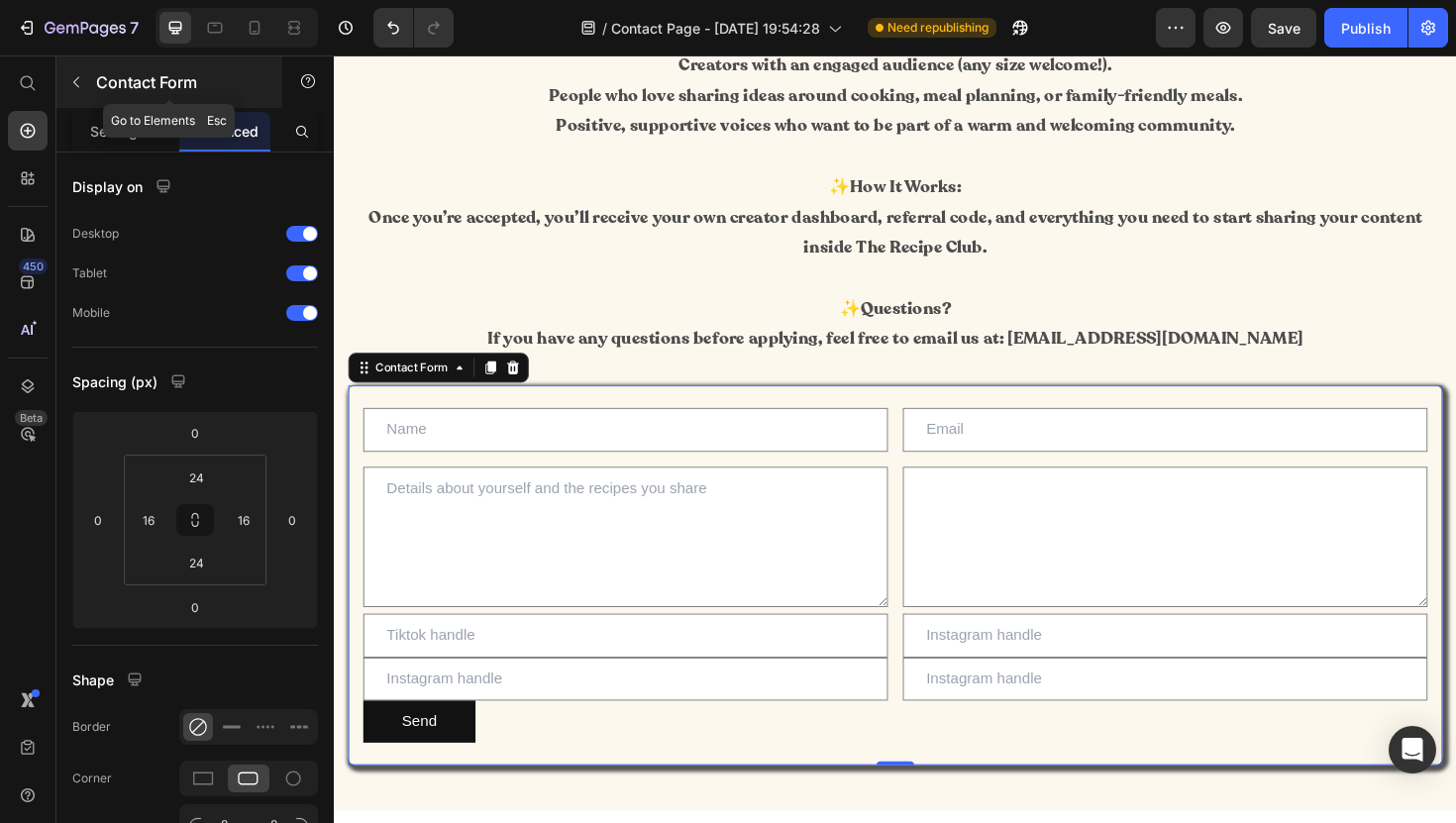 click at bounding box center [76, 82] 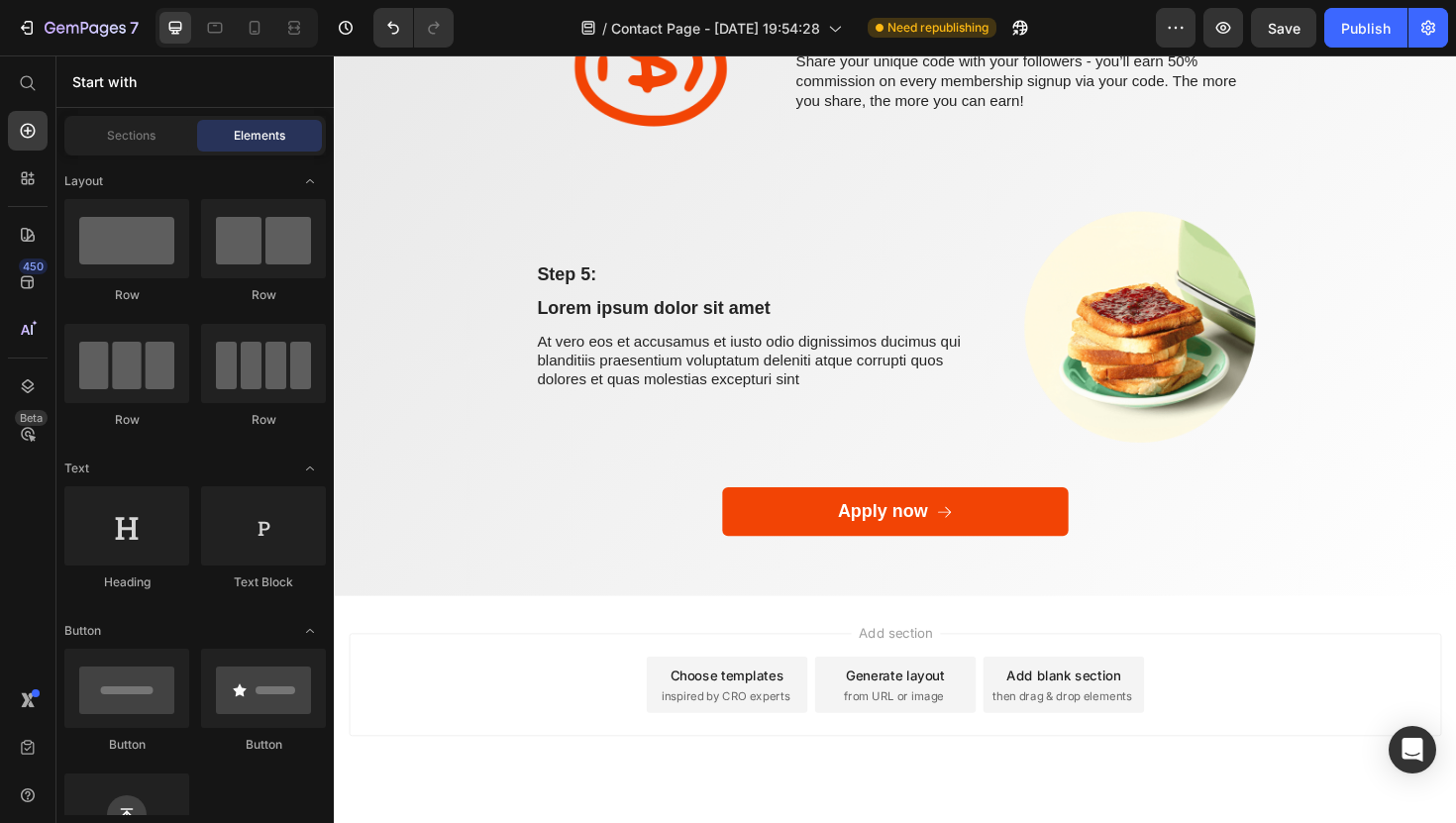 scroll, scrollTop: 3034, scrollLeft: 0, axis: vertical 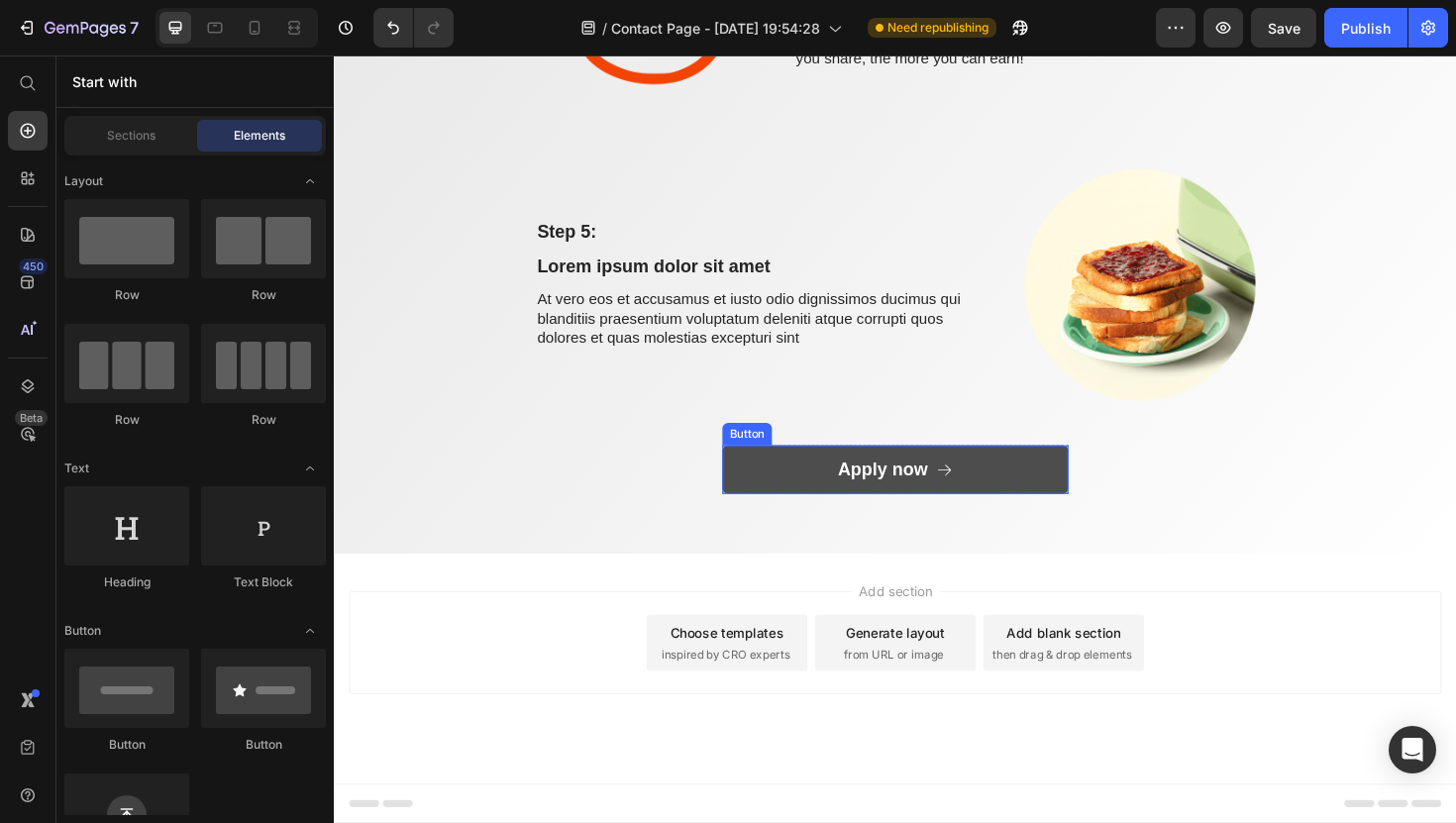 click on "Apply now" at bounding box center [928, 494] 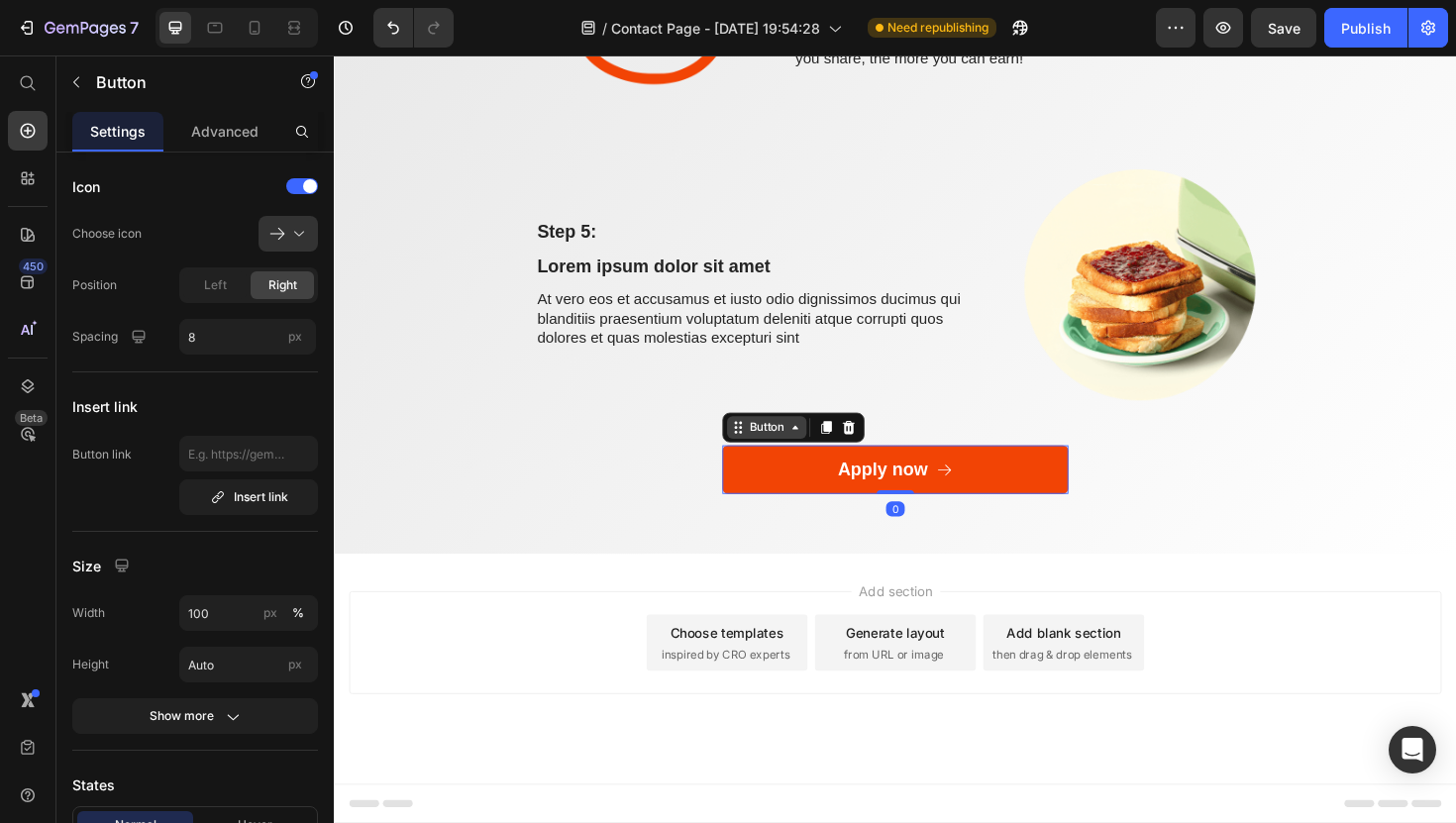 click 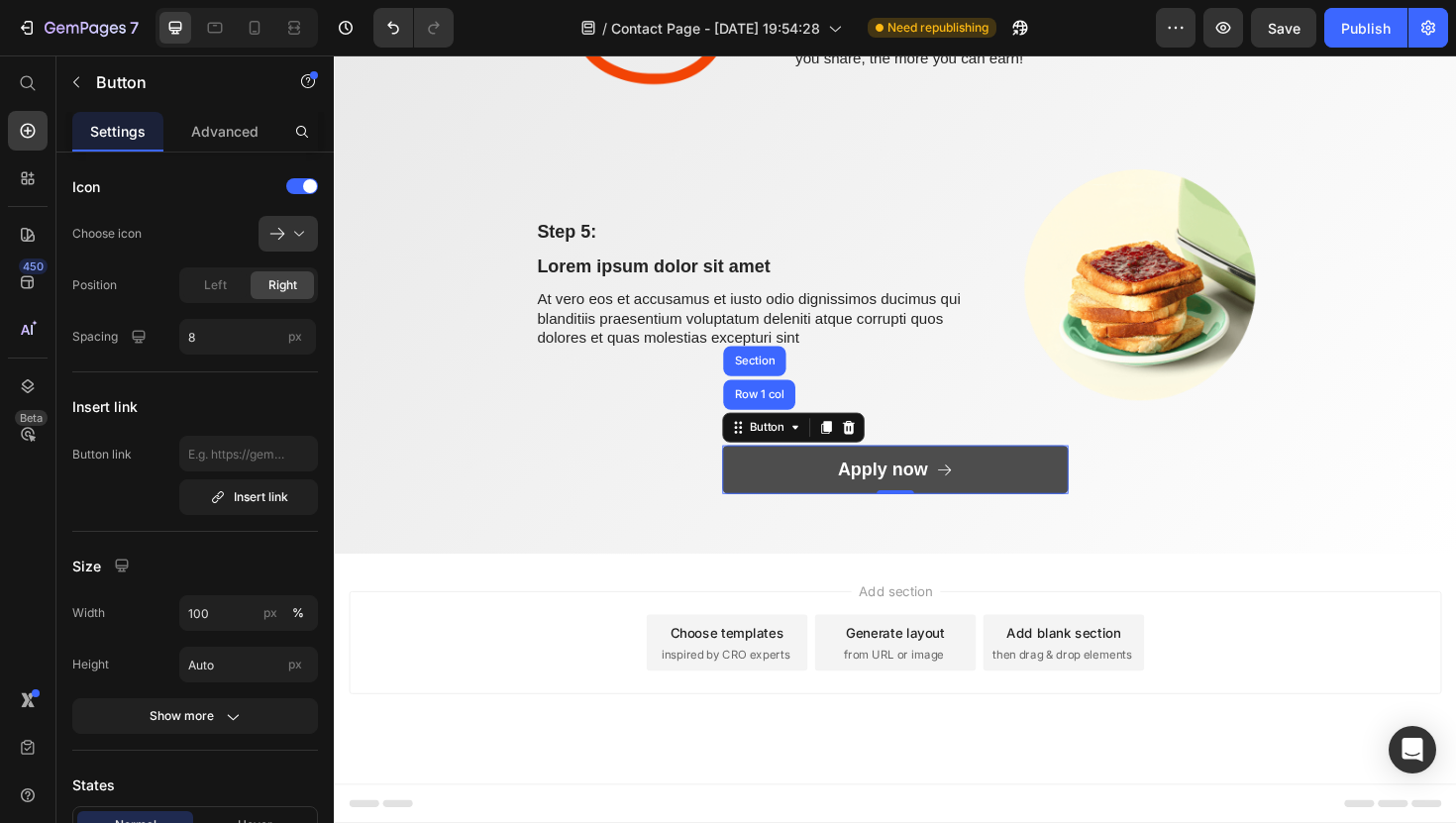 click on "Apply now" at bounding box center (928, 494) 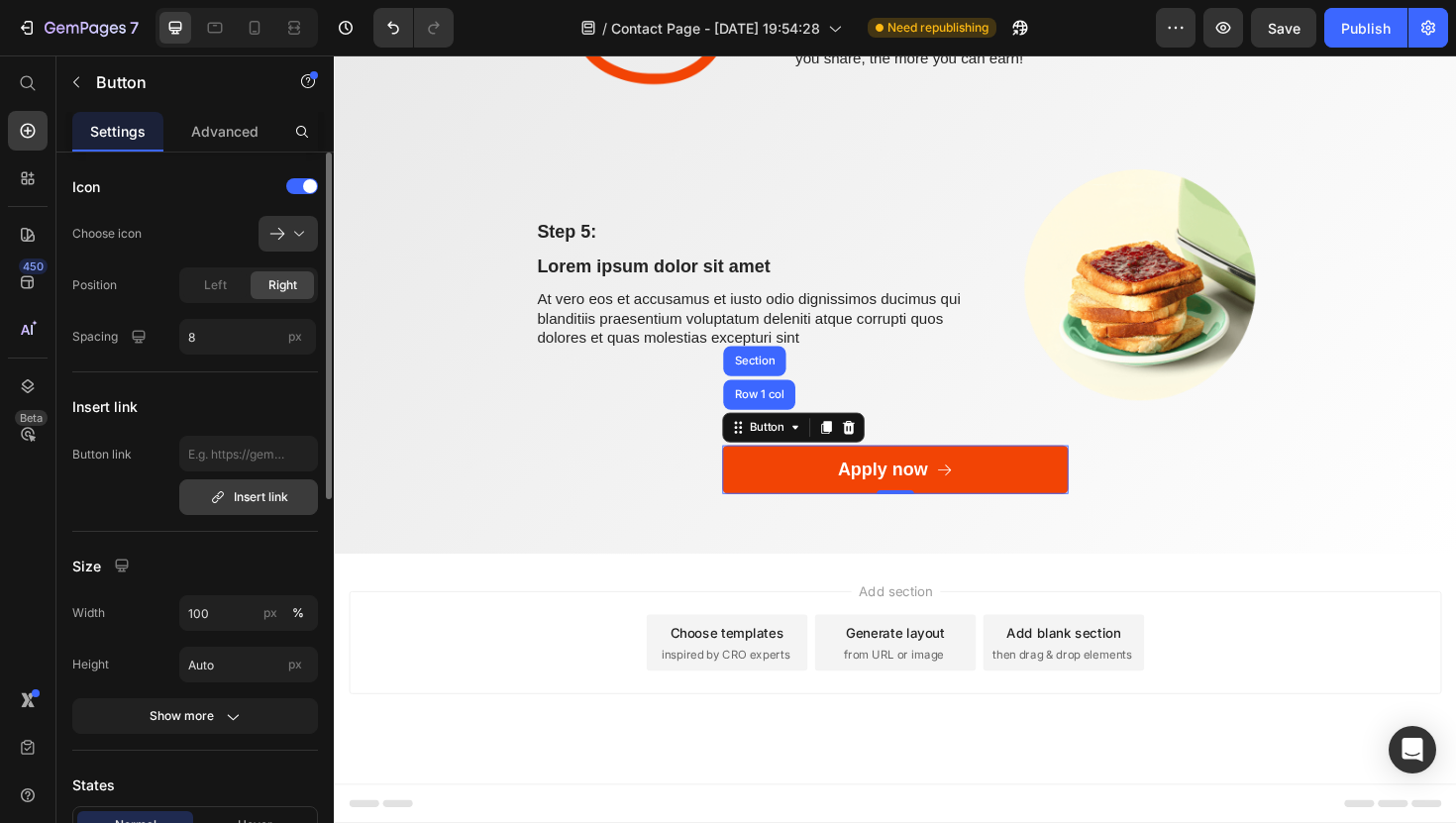 click on "Insert link" at bounding box center (249, 497) 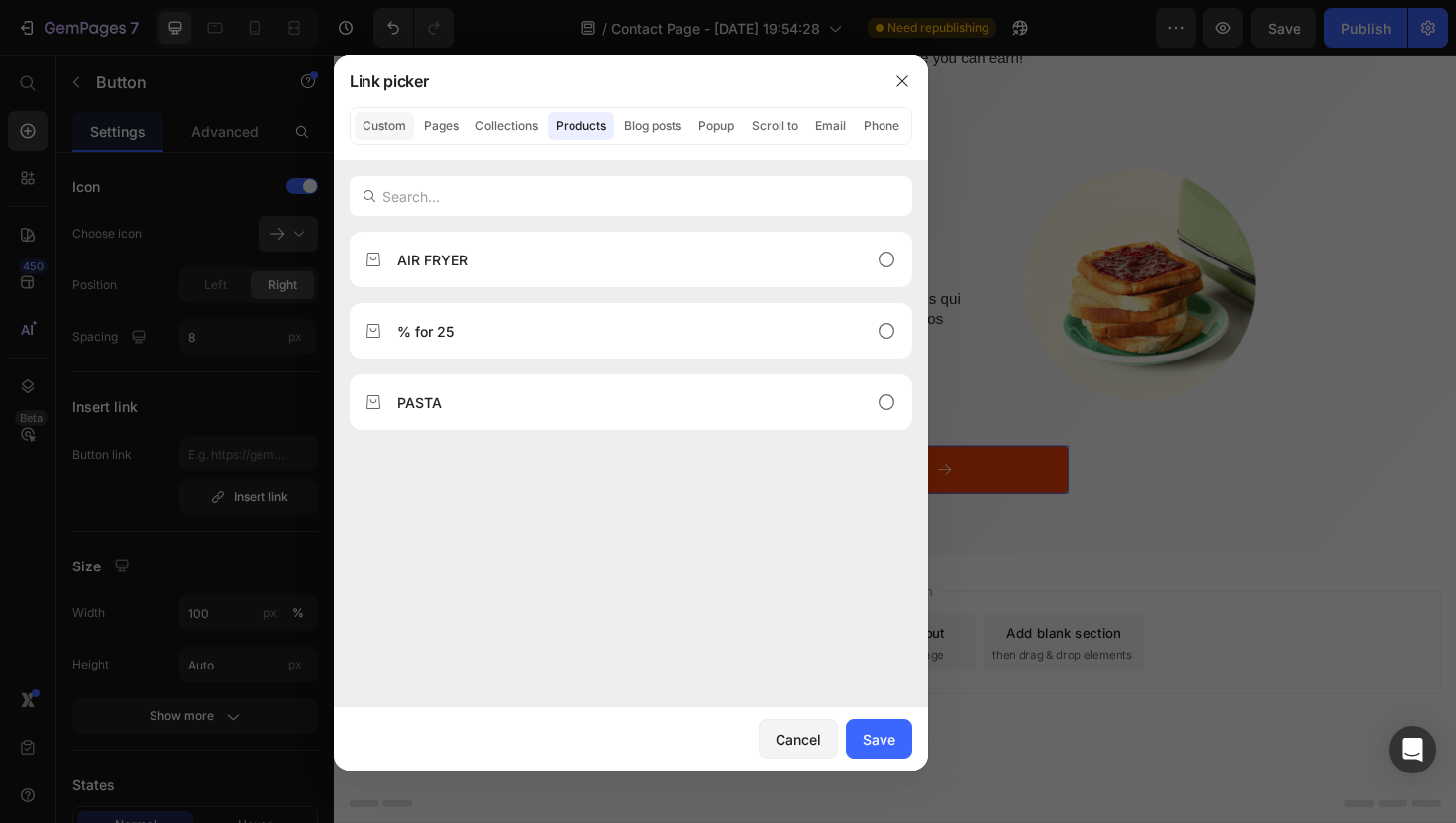 click on "Custom" 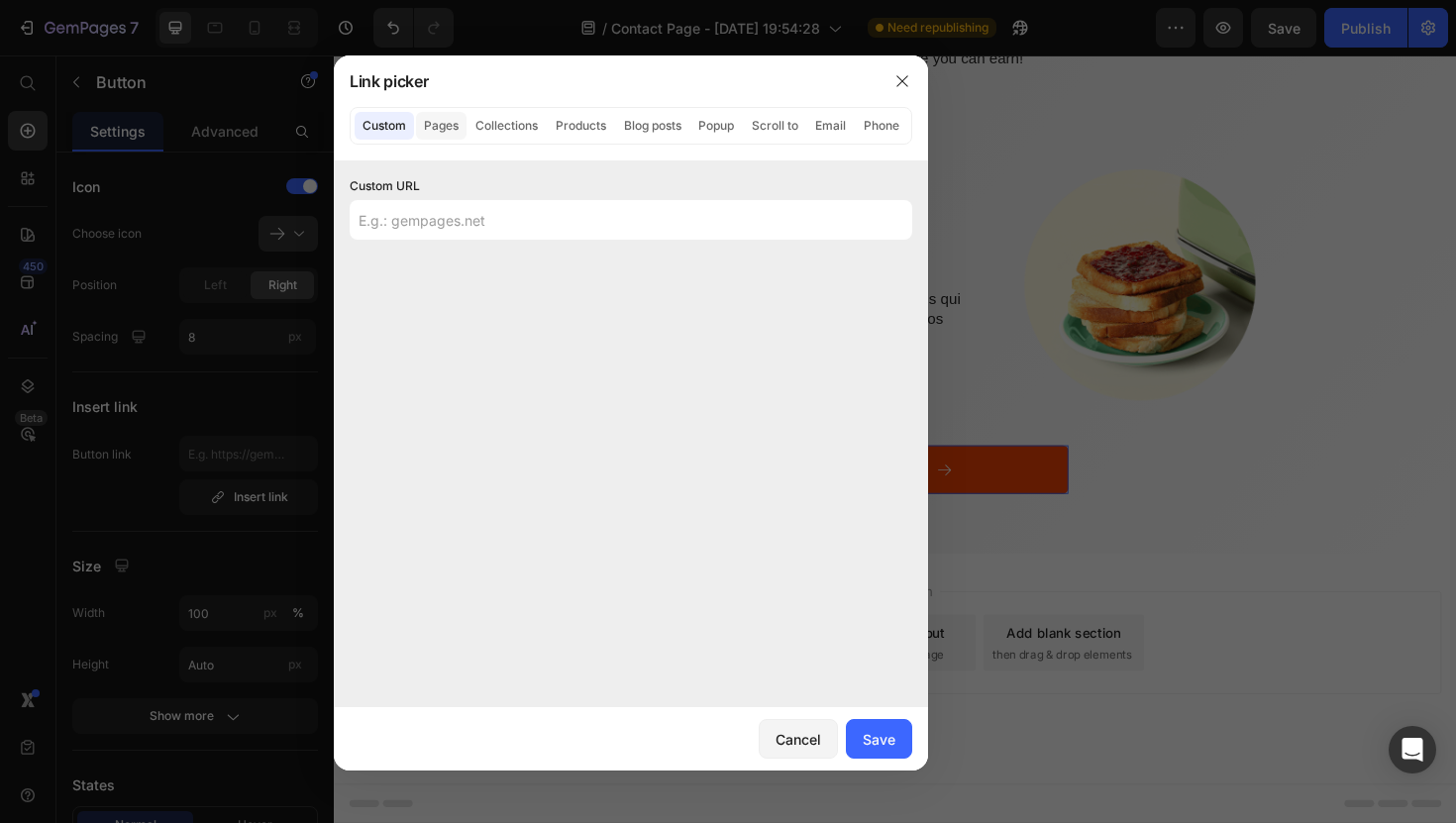 click on "Pages" 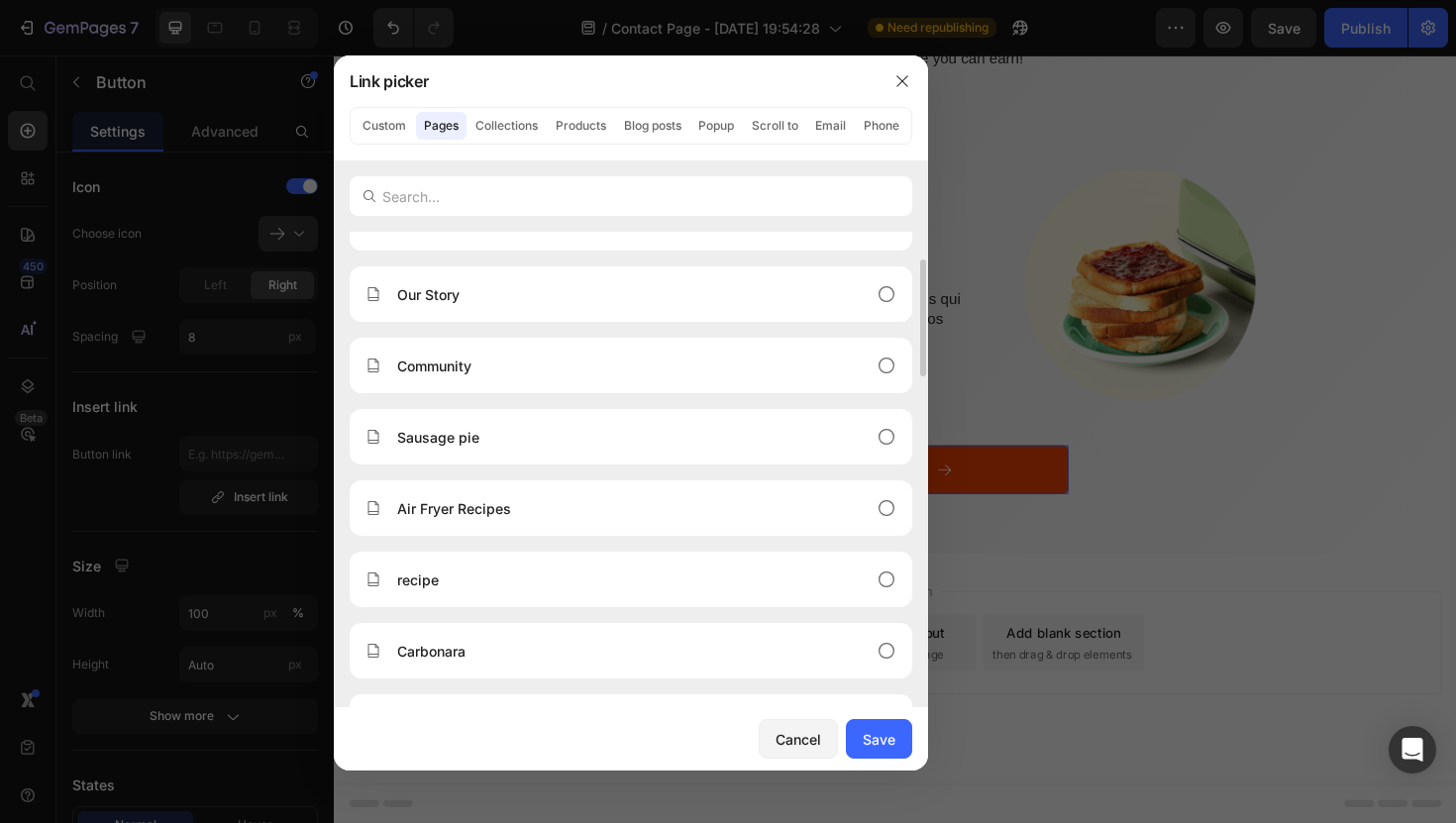 scroll, scrollTop: 0, scrollLeft: 0, axis: both 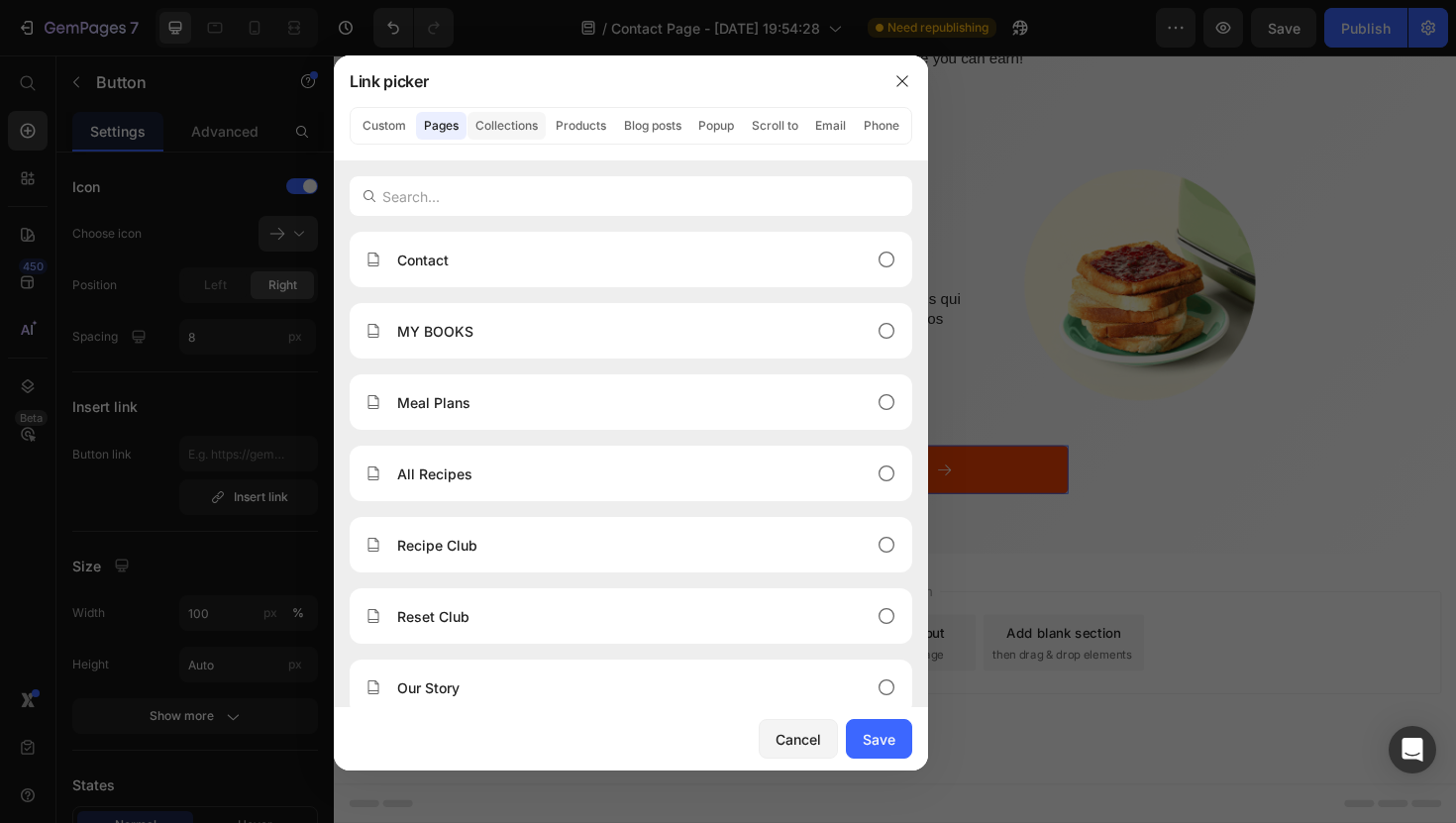 click on "Collections" 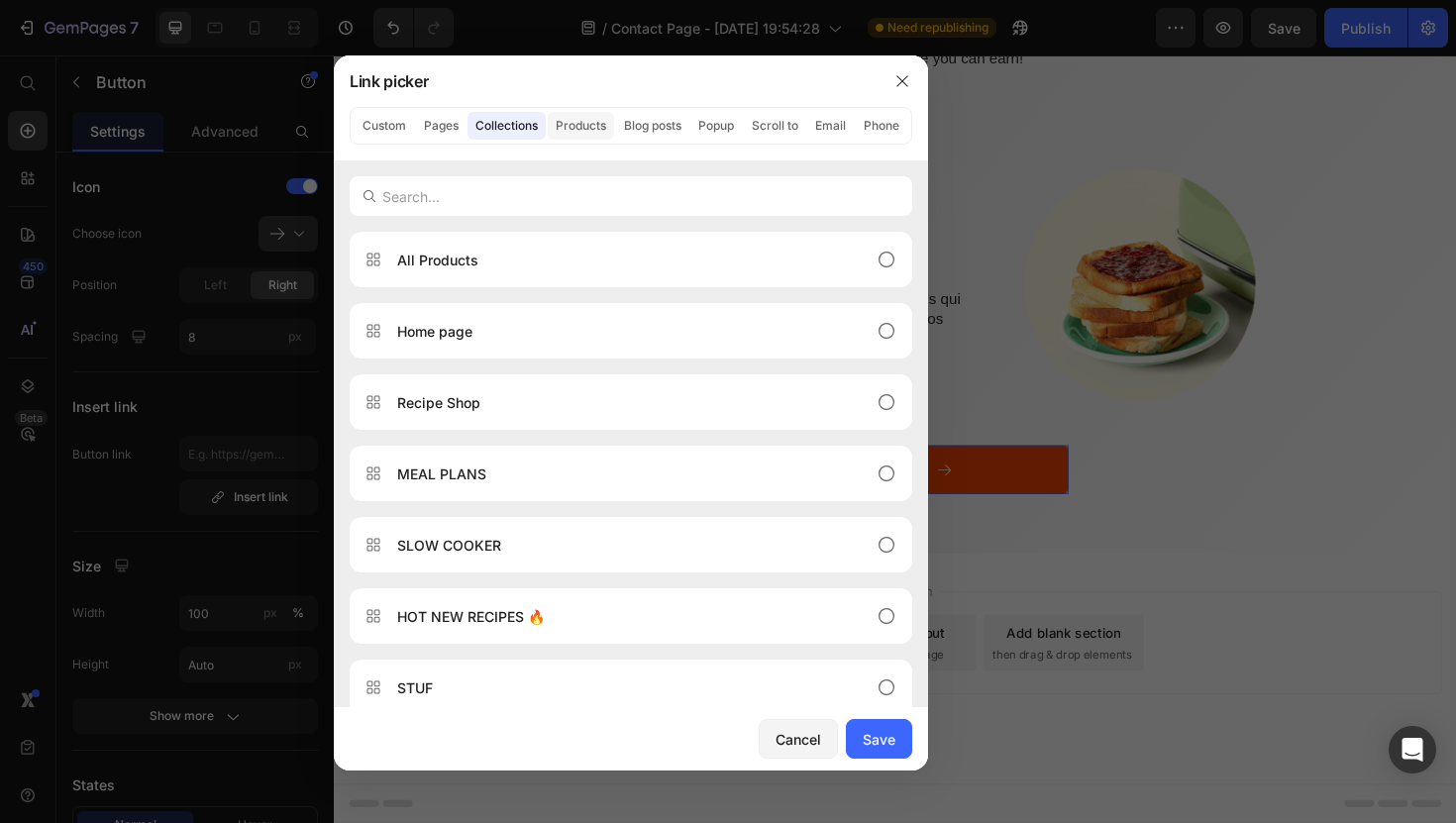 click on "Products" 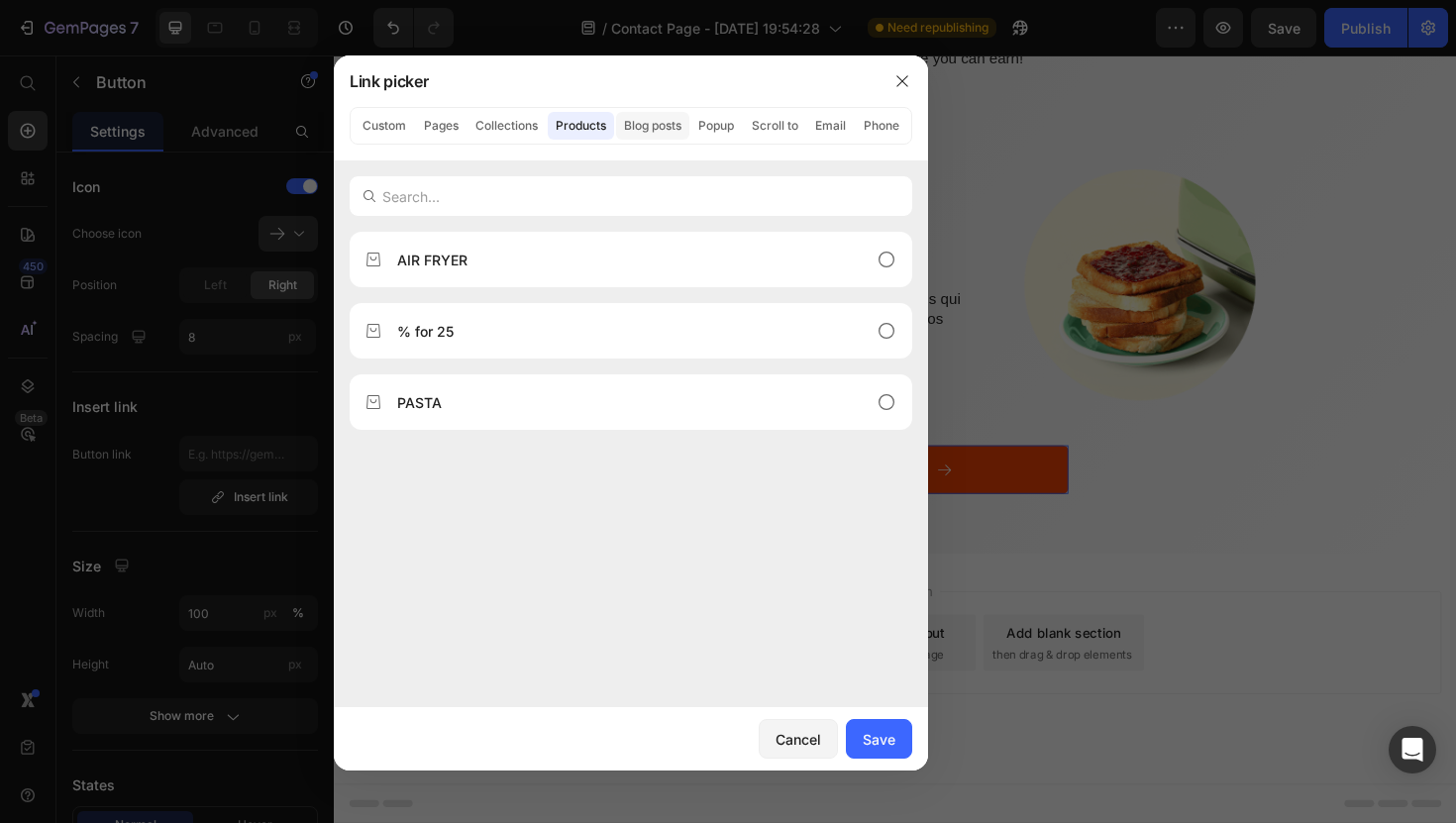 click on "Blog posts" 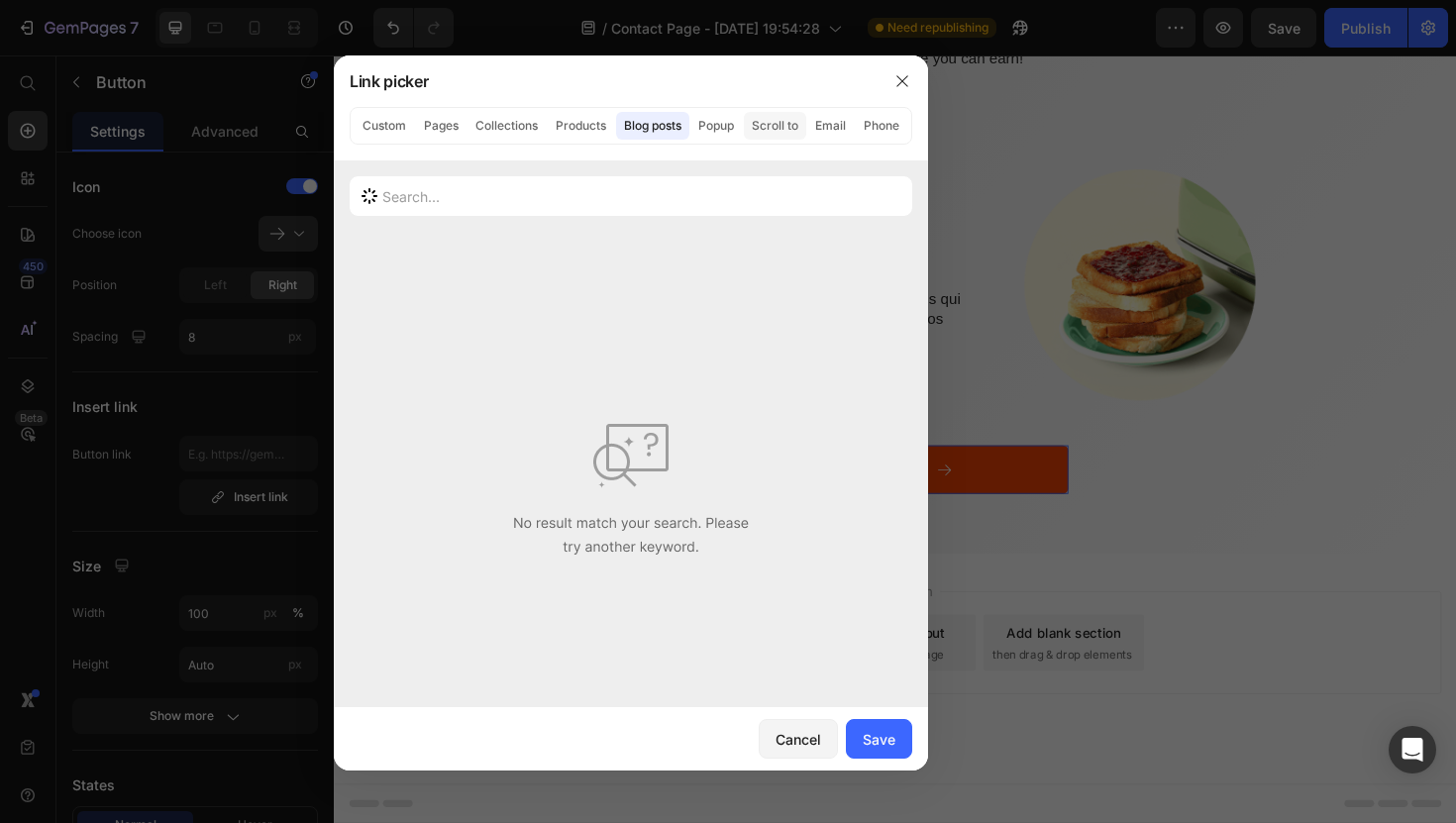 click on "Scroll to" 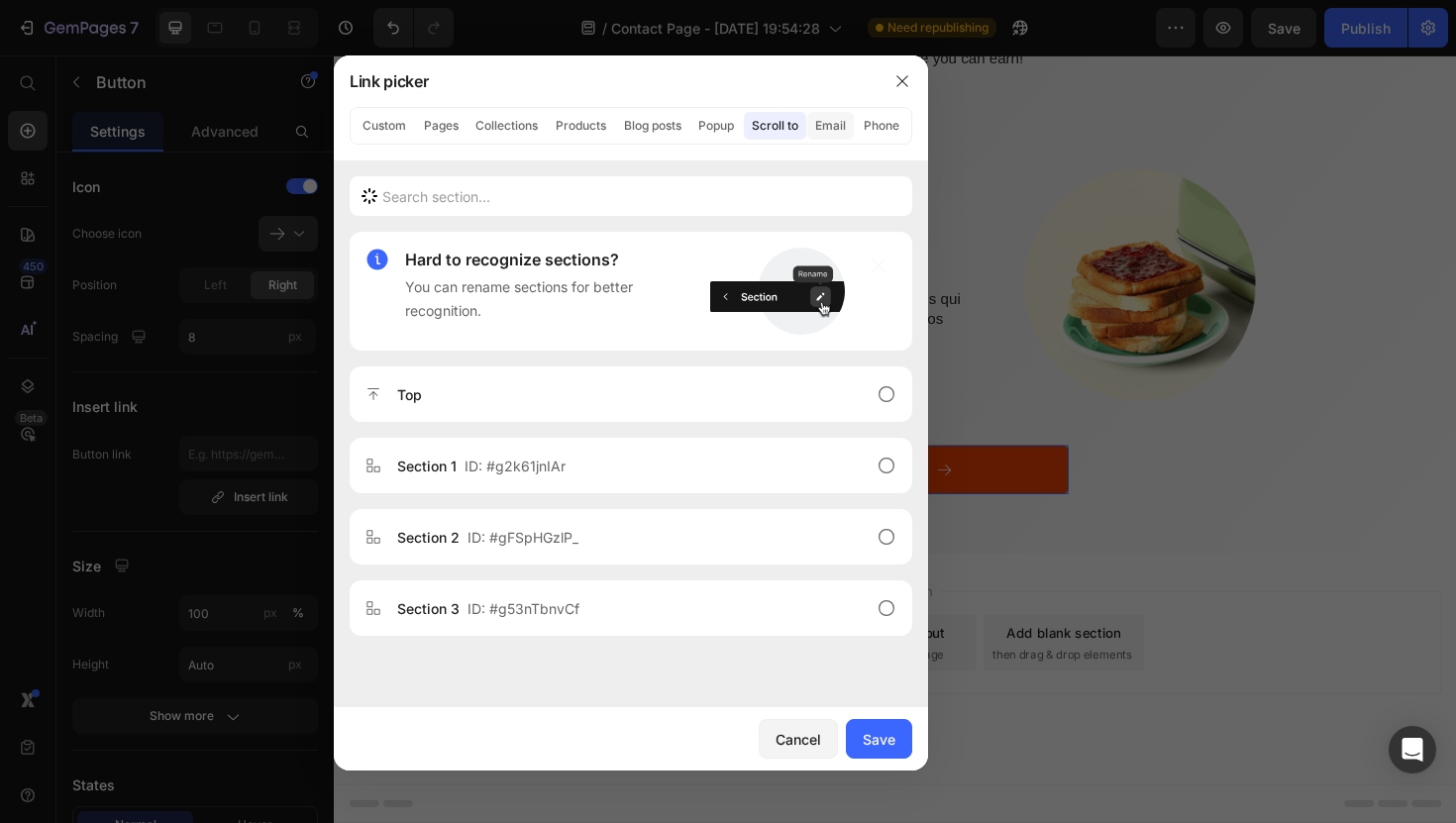 click on "Email" 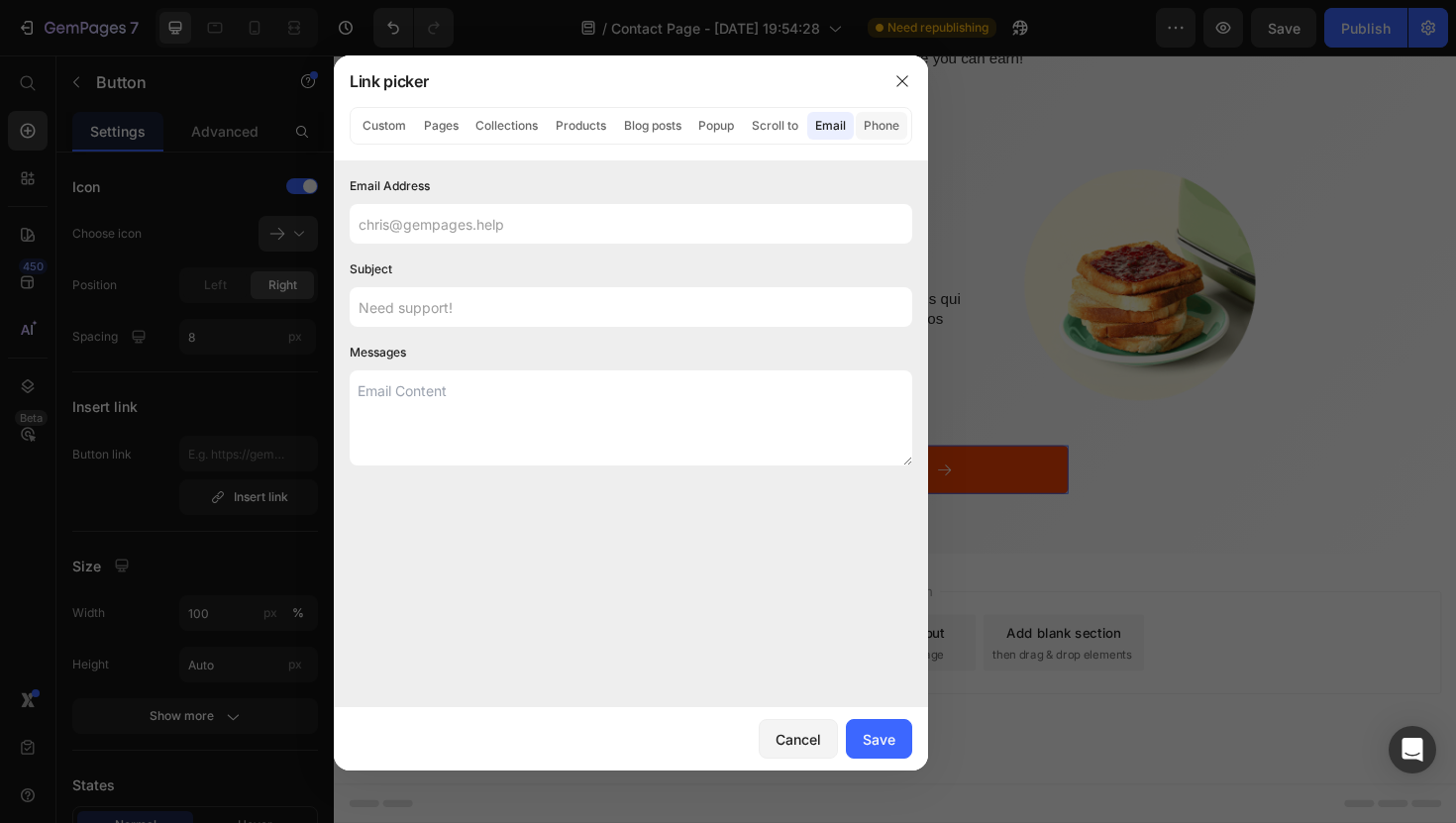 click on "Phone" 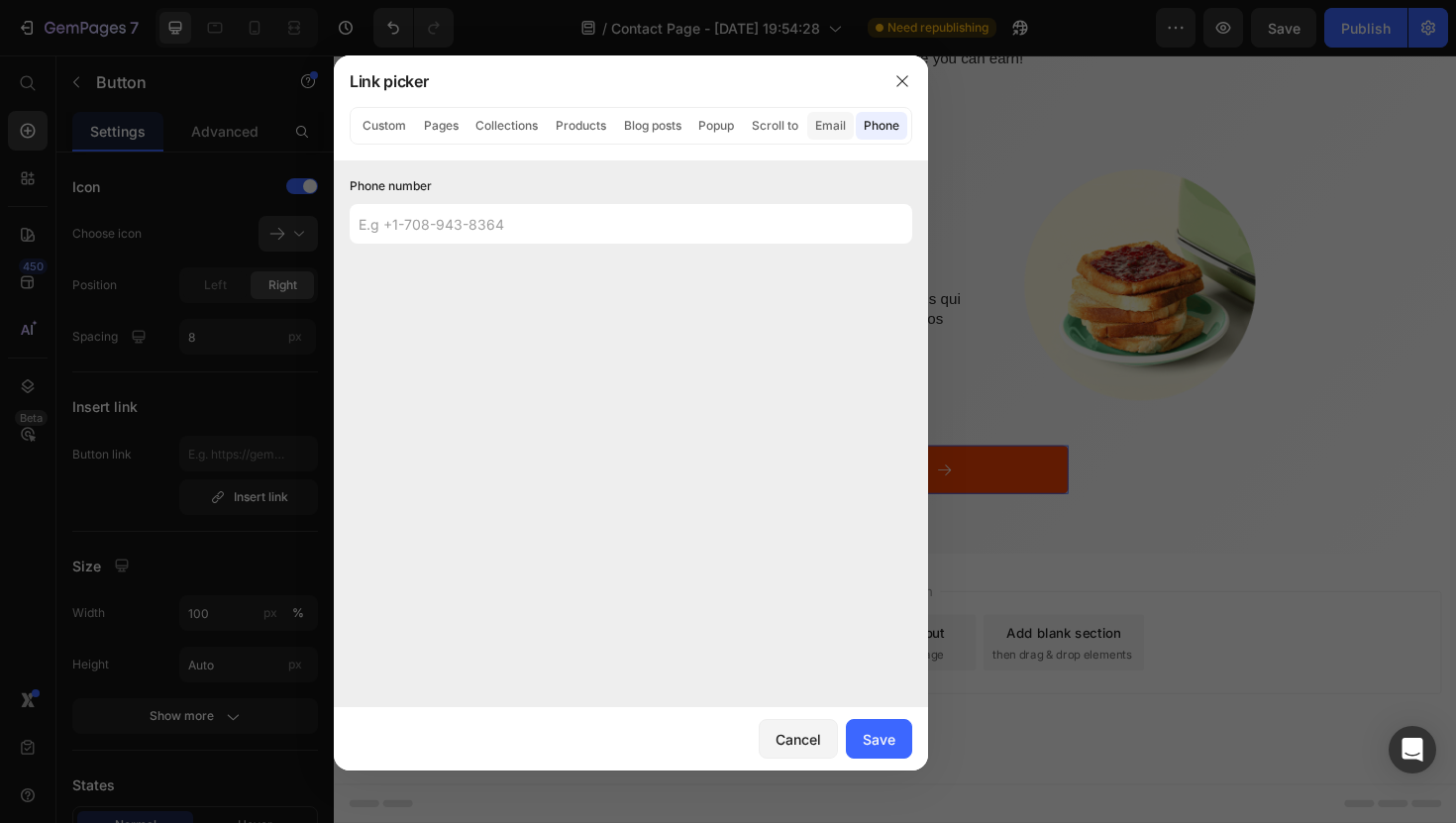 click on "Email" 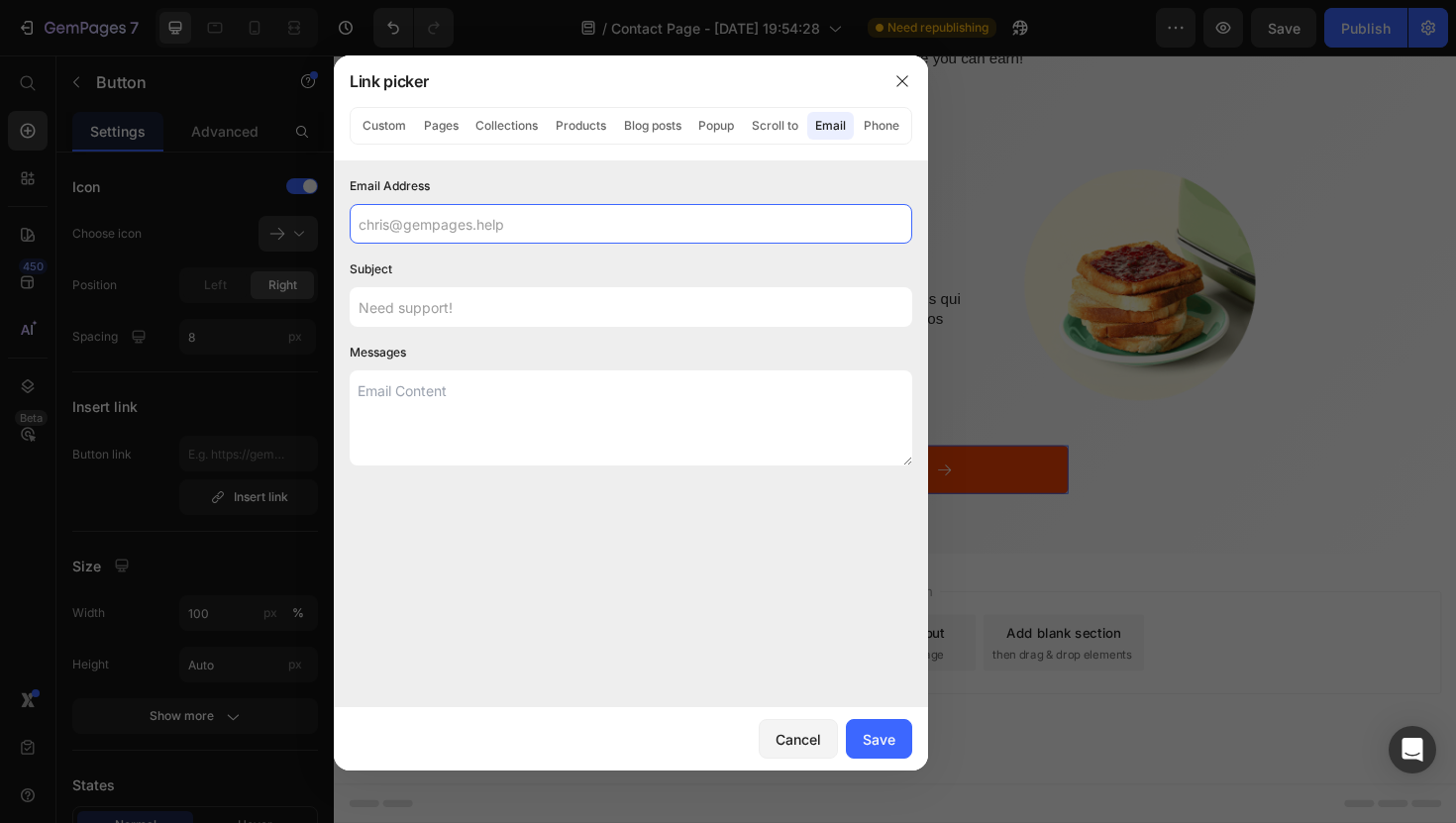 click 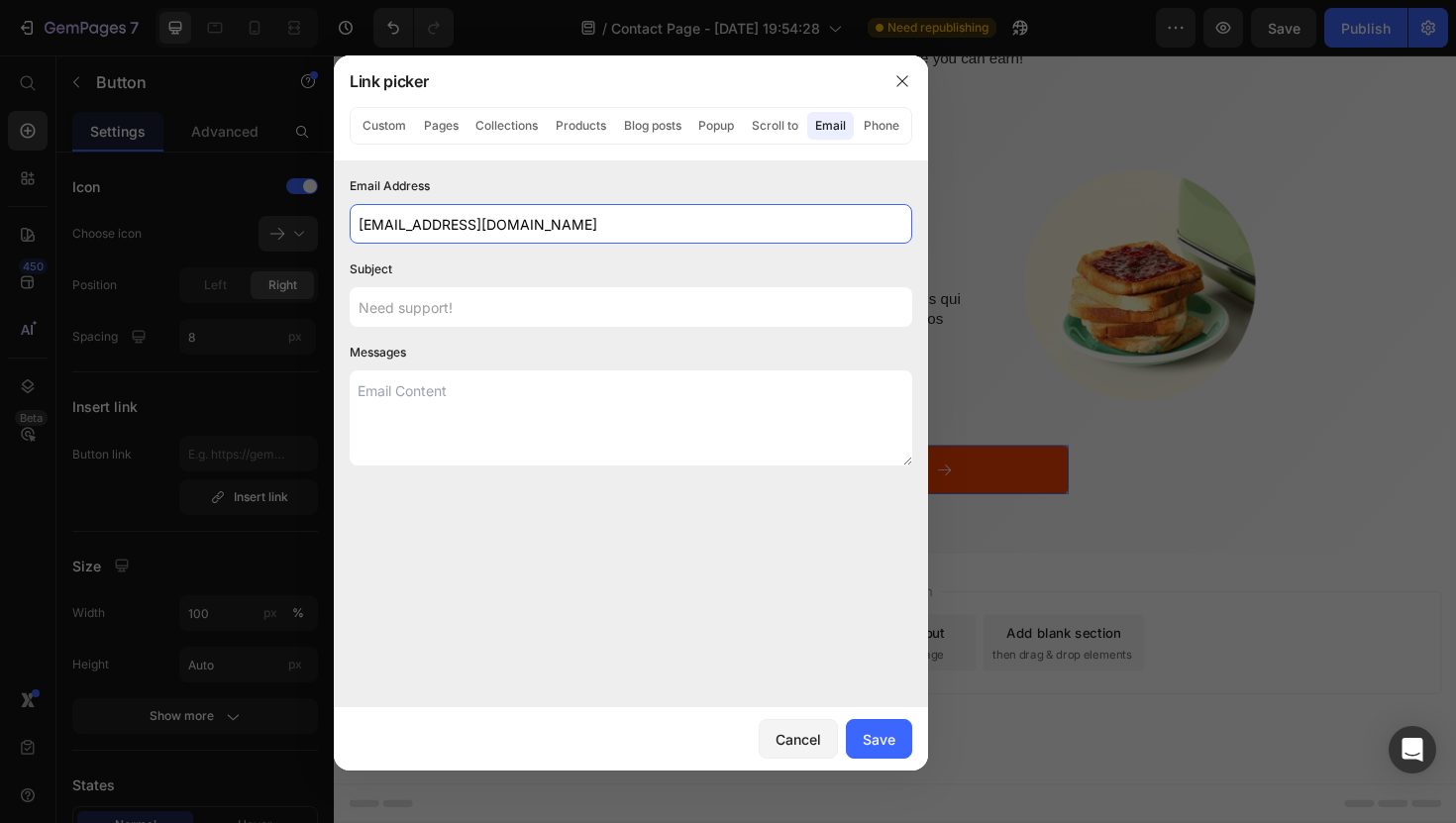 drag, startPoint x: 375, startPoint y: 215, endPoint x: 339, endPoint y: 215, distance: 36 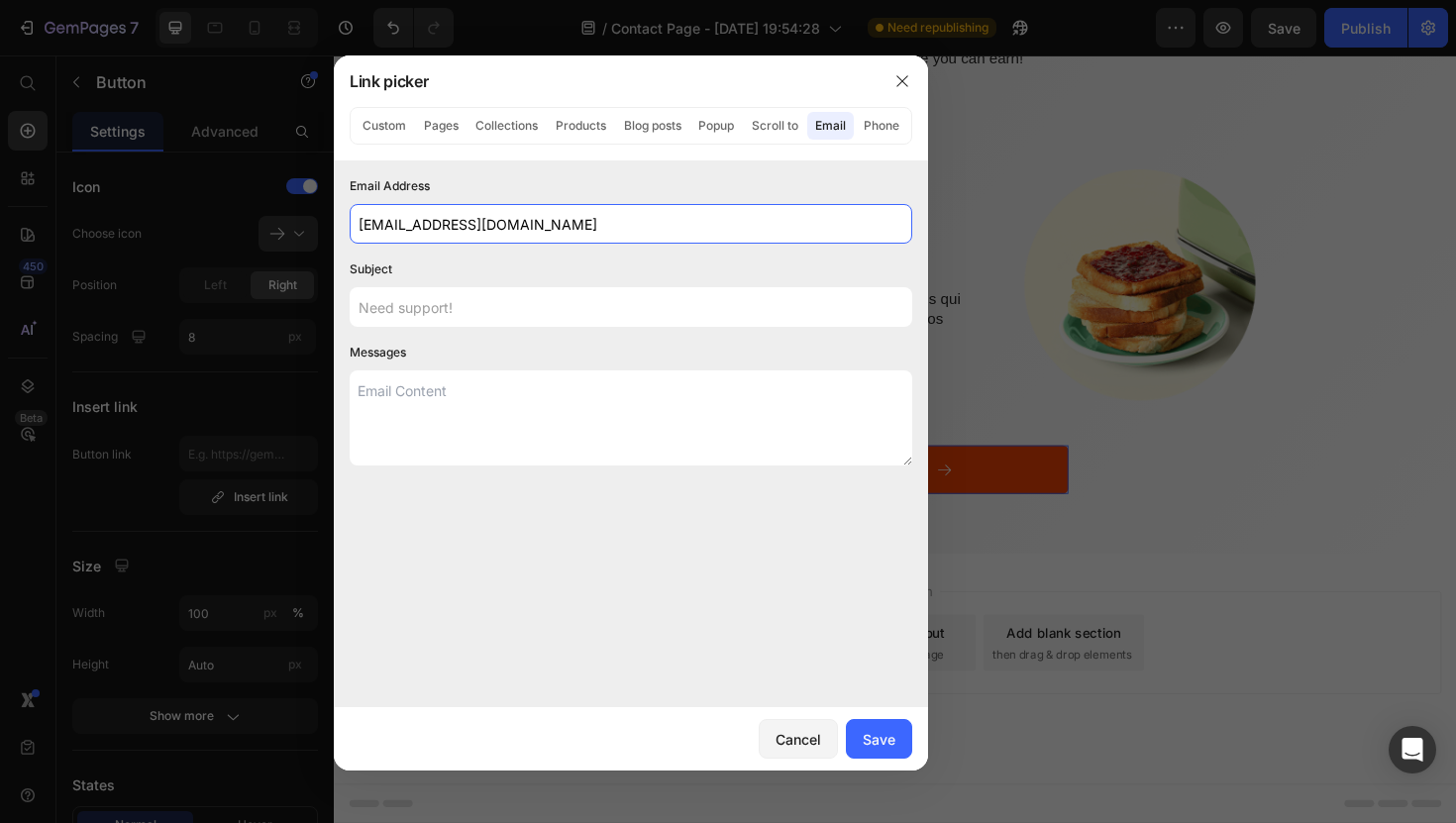 click on "Email Address Hi@therecipeclub.co.uk Subject Messages" at bounding box center [631, 324] 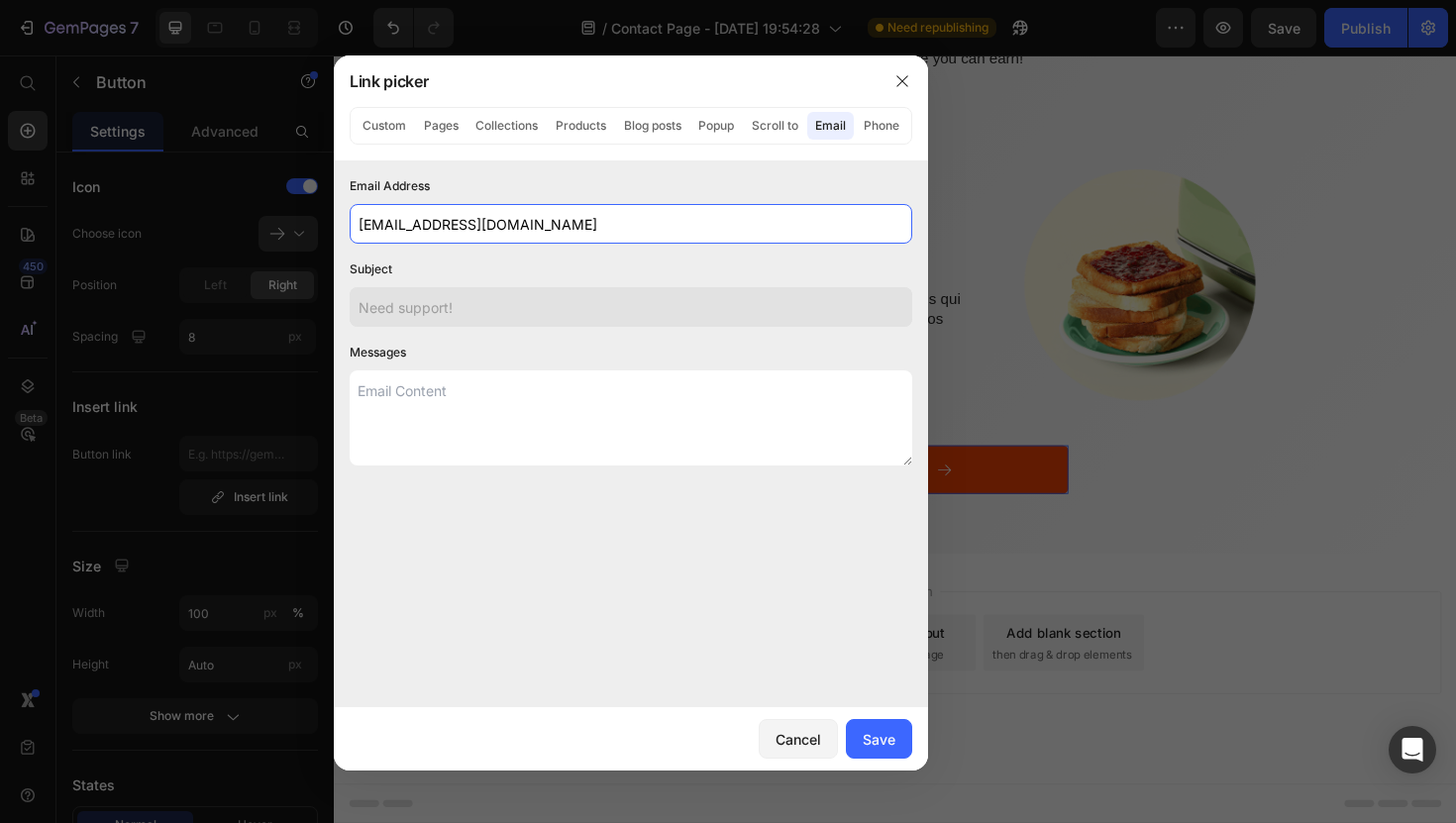 type on "creators@therecipeclub.co.uk" 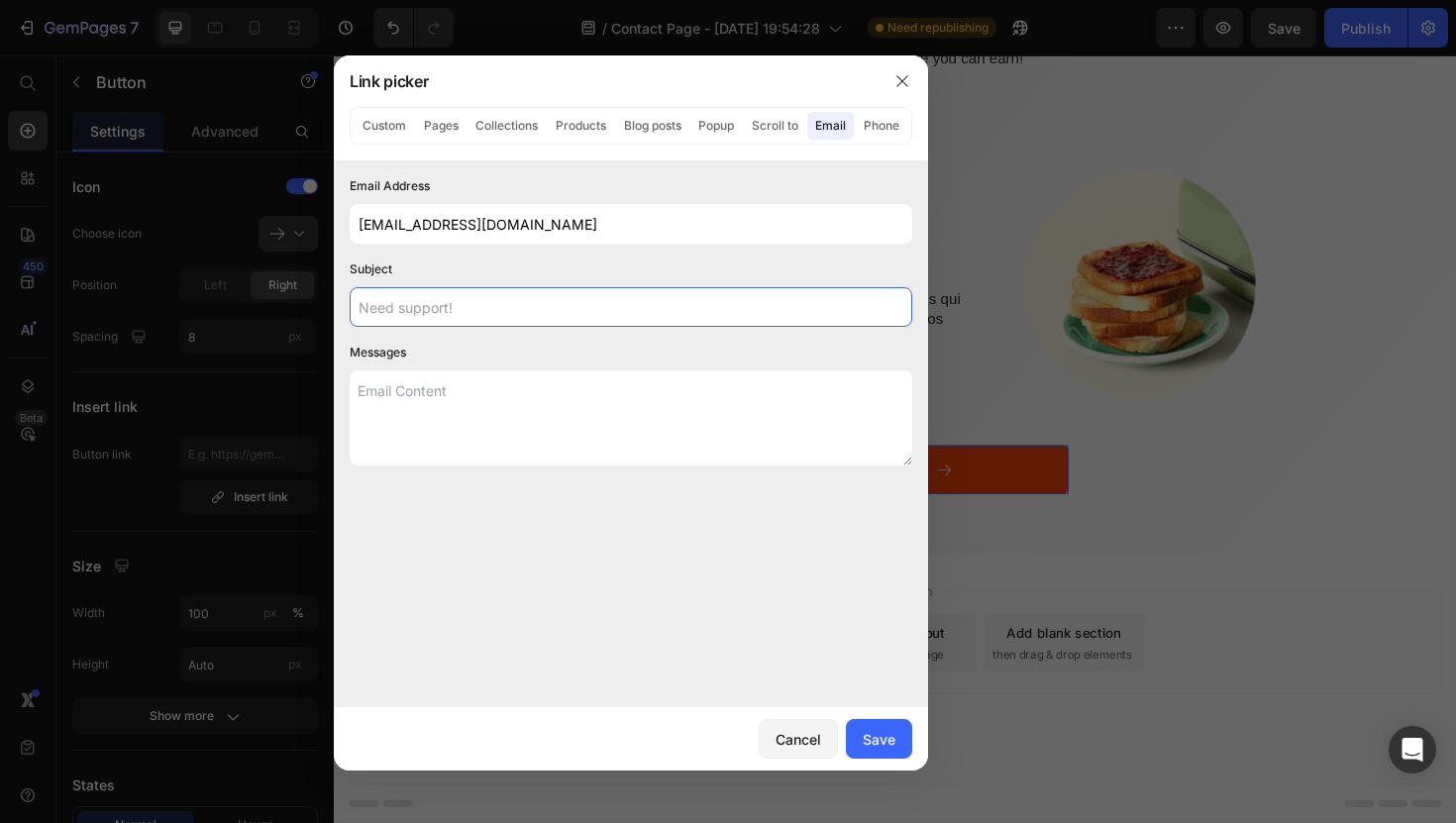 click 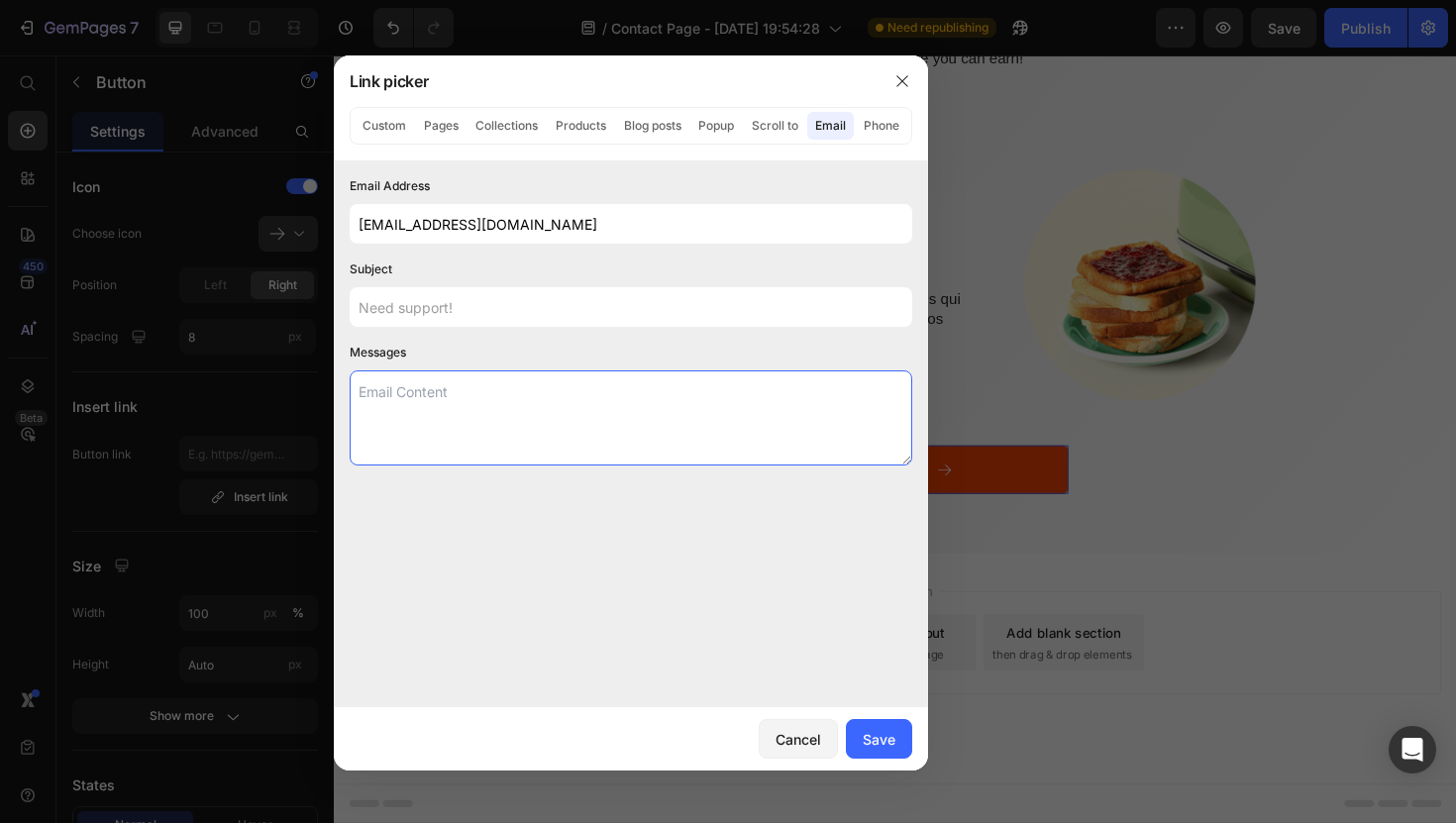click at bounding box center (631, 418) 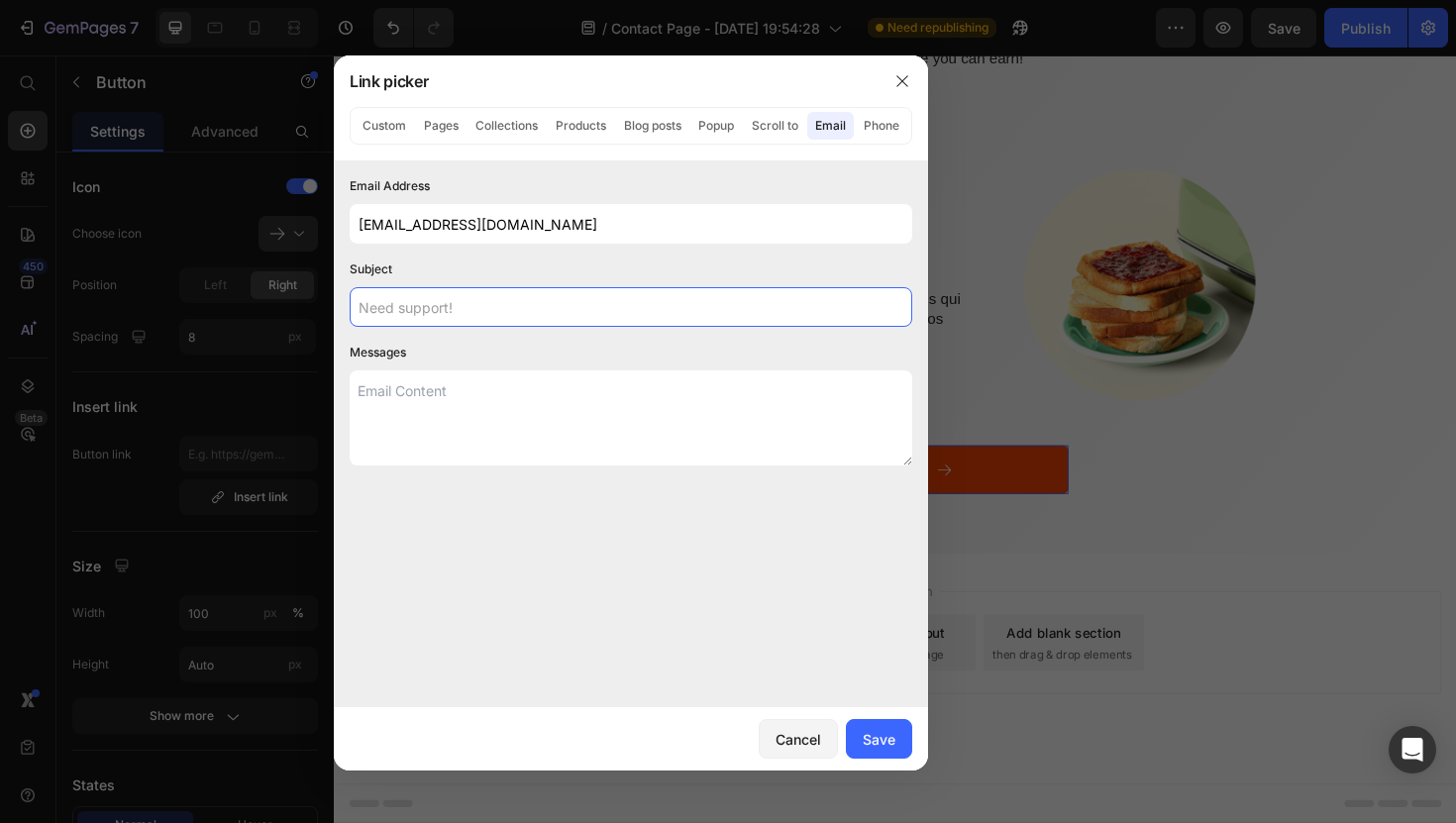 click 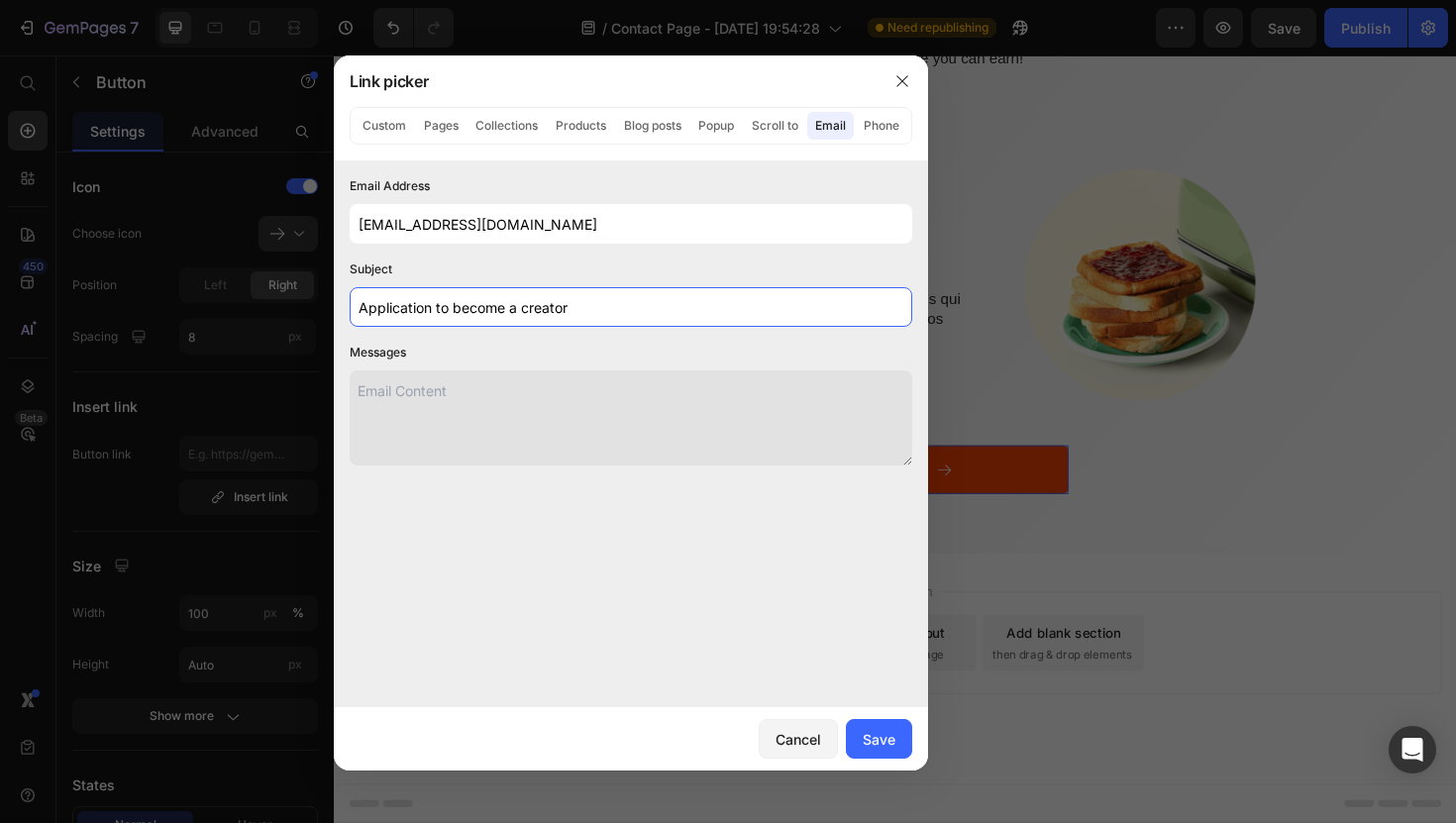 type on "Application to become a creator" 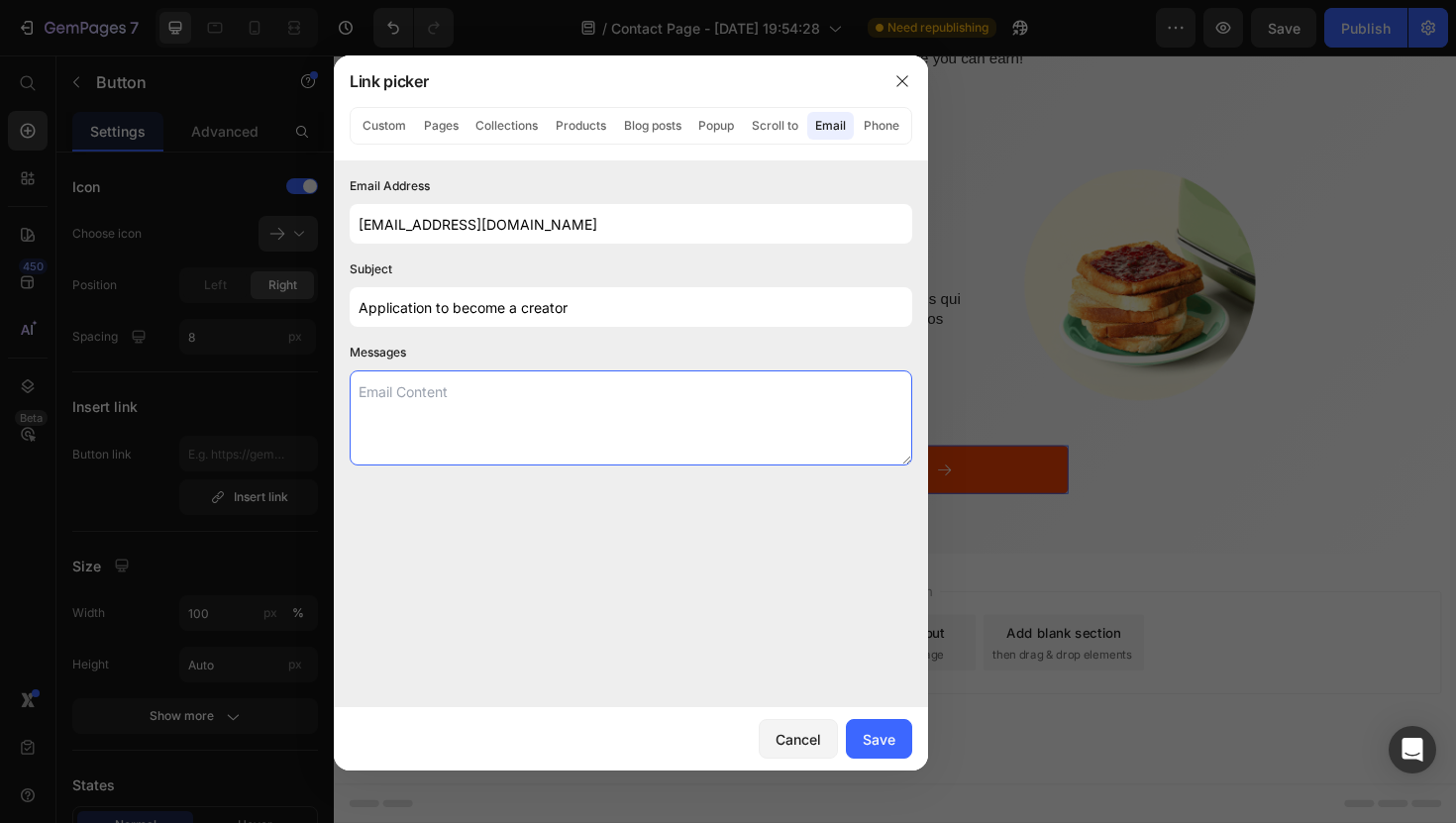 click at bounding box center (631, 418) 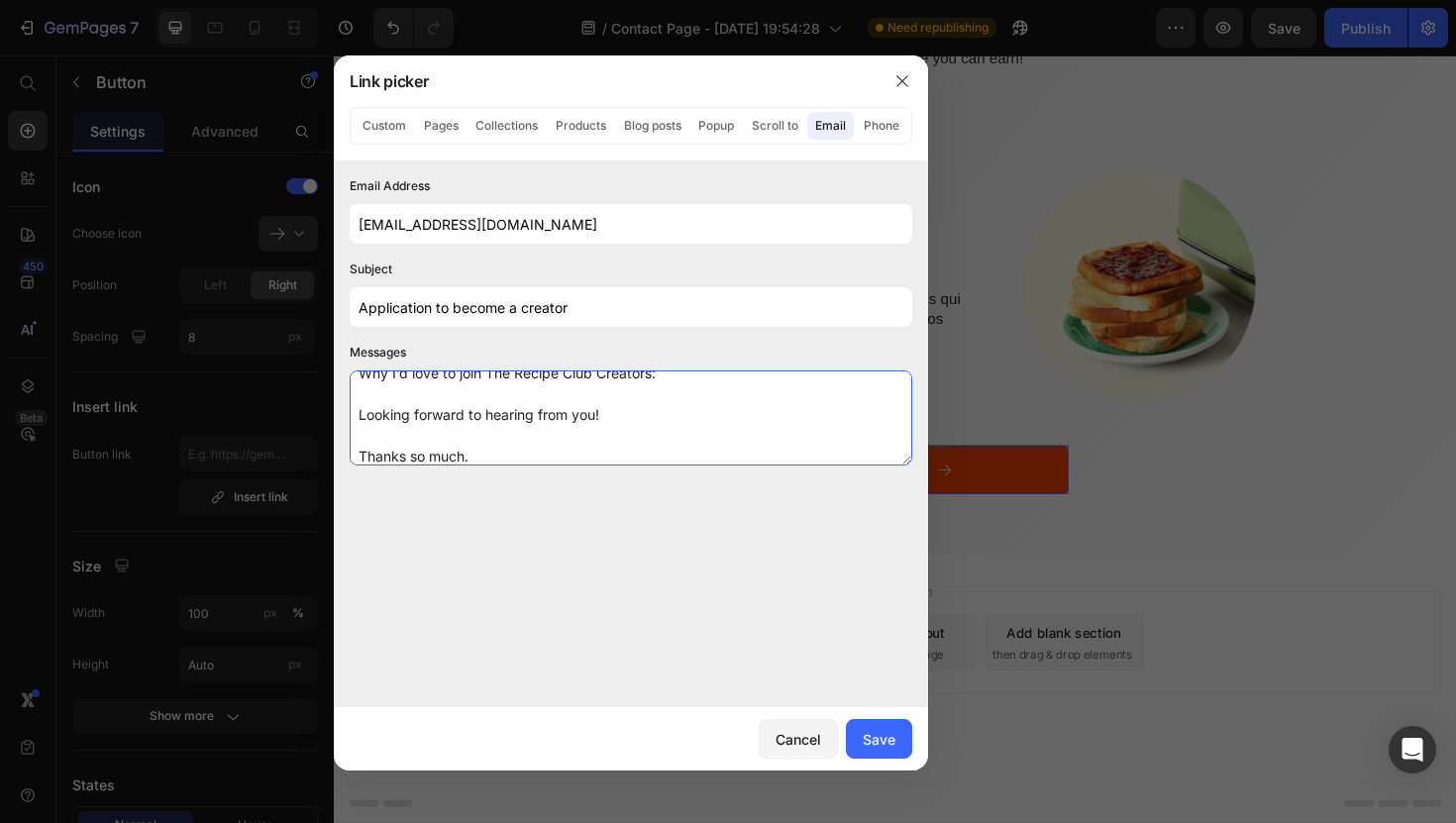 scroll, scrollTop: 0, scrollLeft: 0, axis: both 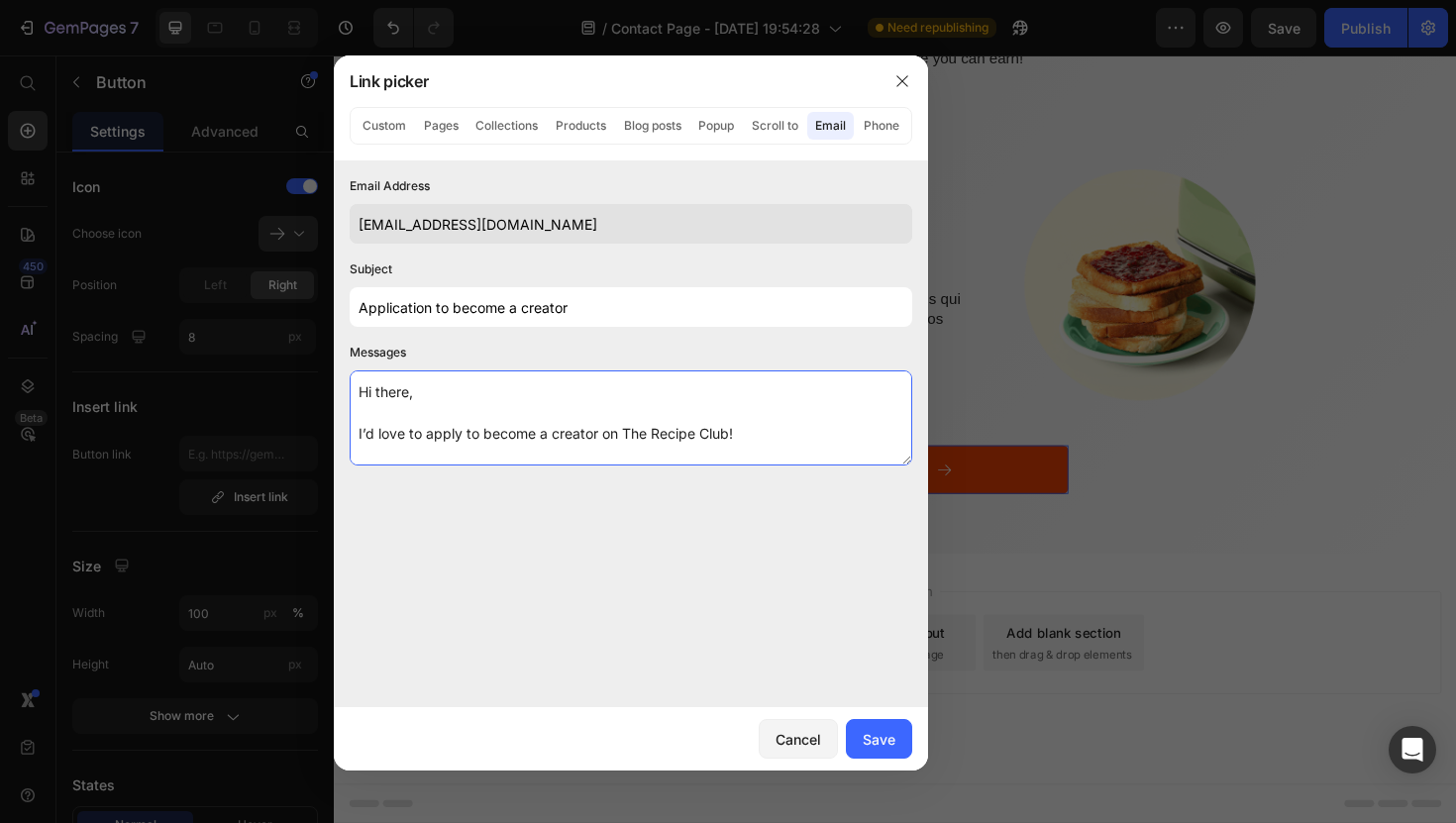 type on "Hi there,
I’d love to apply to become a creator on The Recipe Club!
Here are my details:
Full Name:
Instagram / TikTok Handle(s):
Tell us a bit about your food content:
Why I’d love to join The Recipe Club Creators:
Looking forward to hearing from you!
Thanks so much." 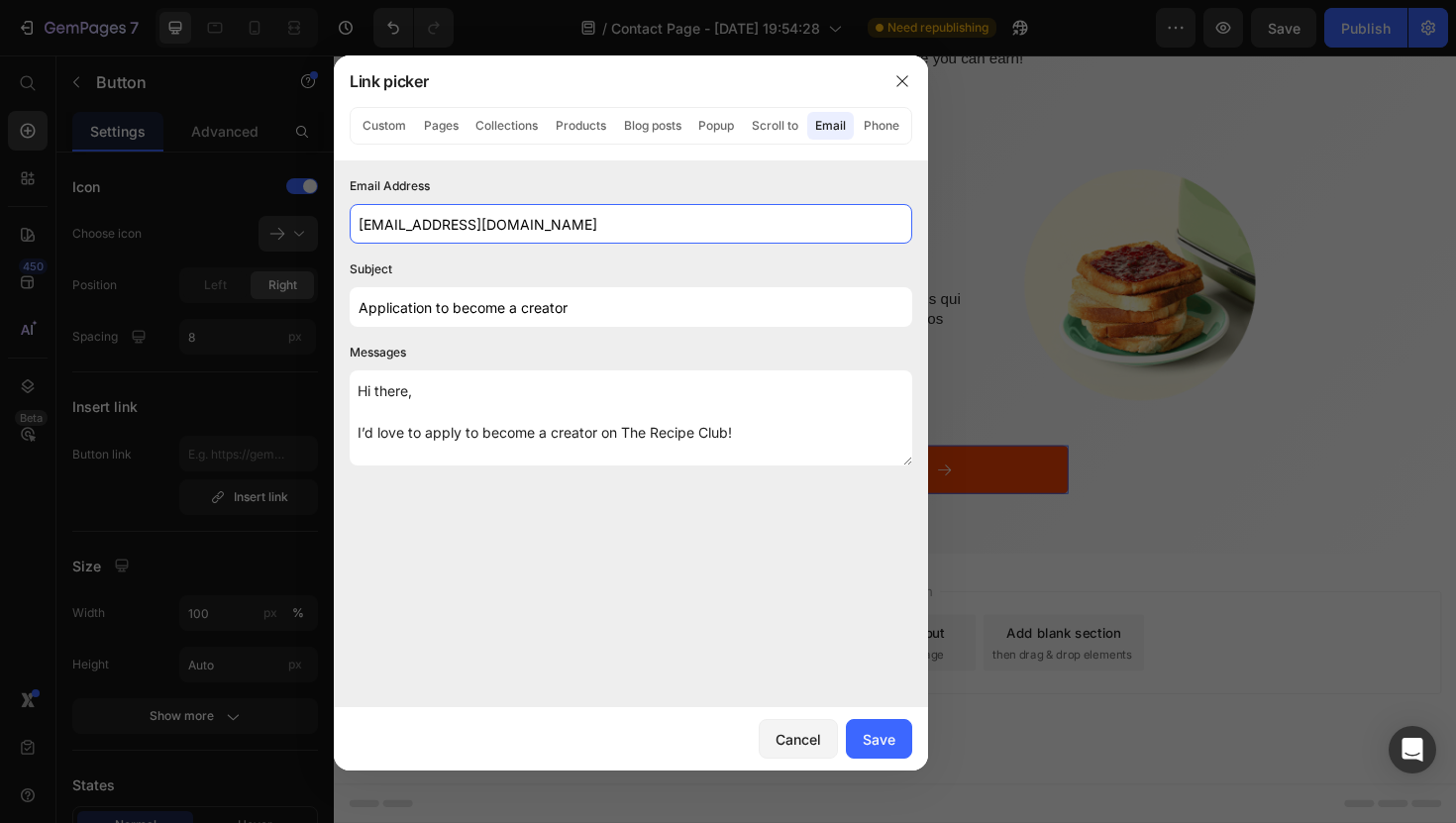 click on "creators@therecipeclub.co.uk" 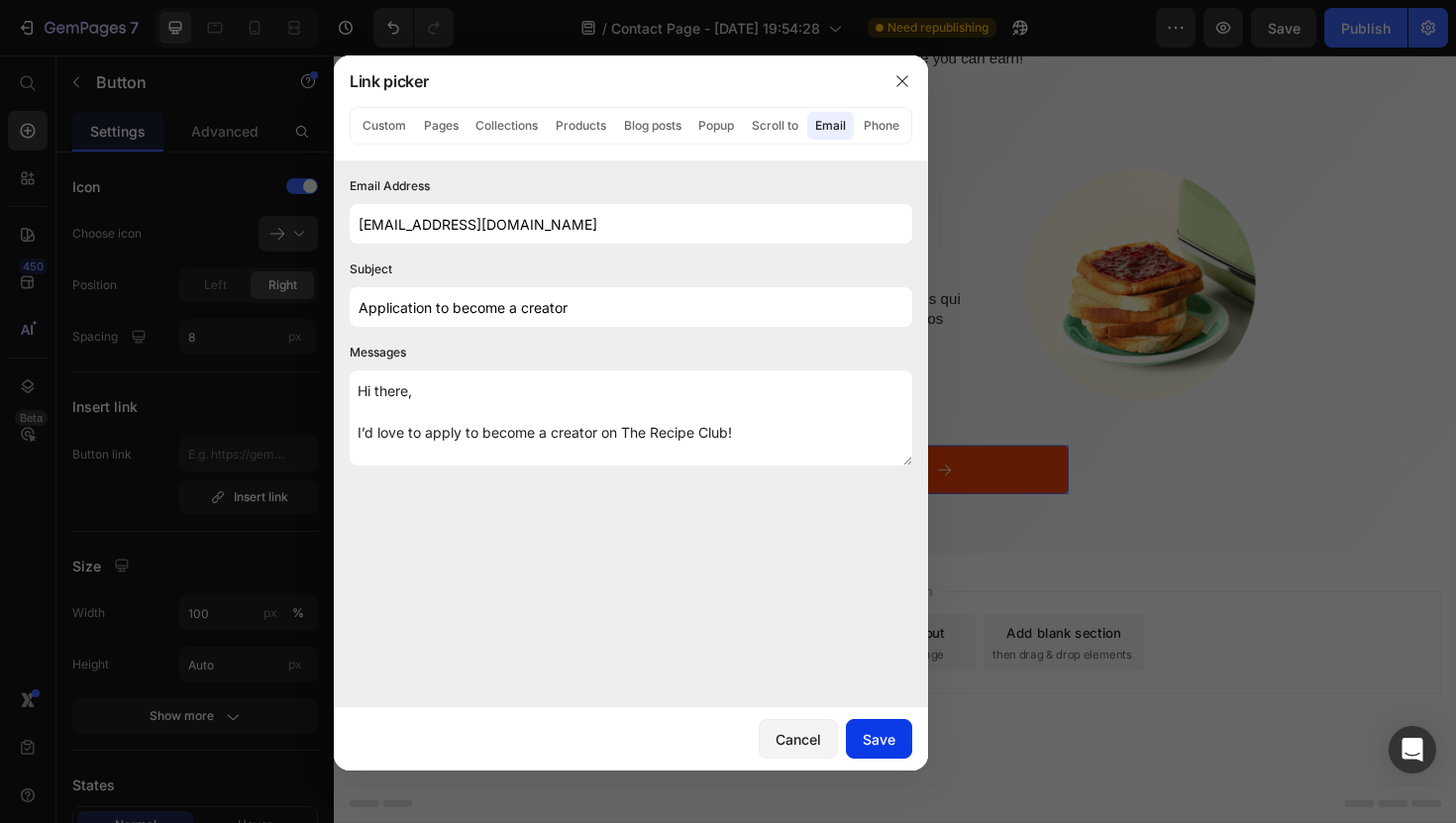 click on "Save" at bounding box center [879, 739] 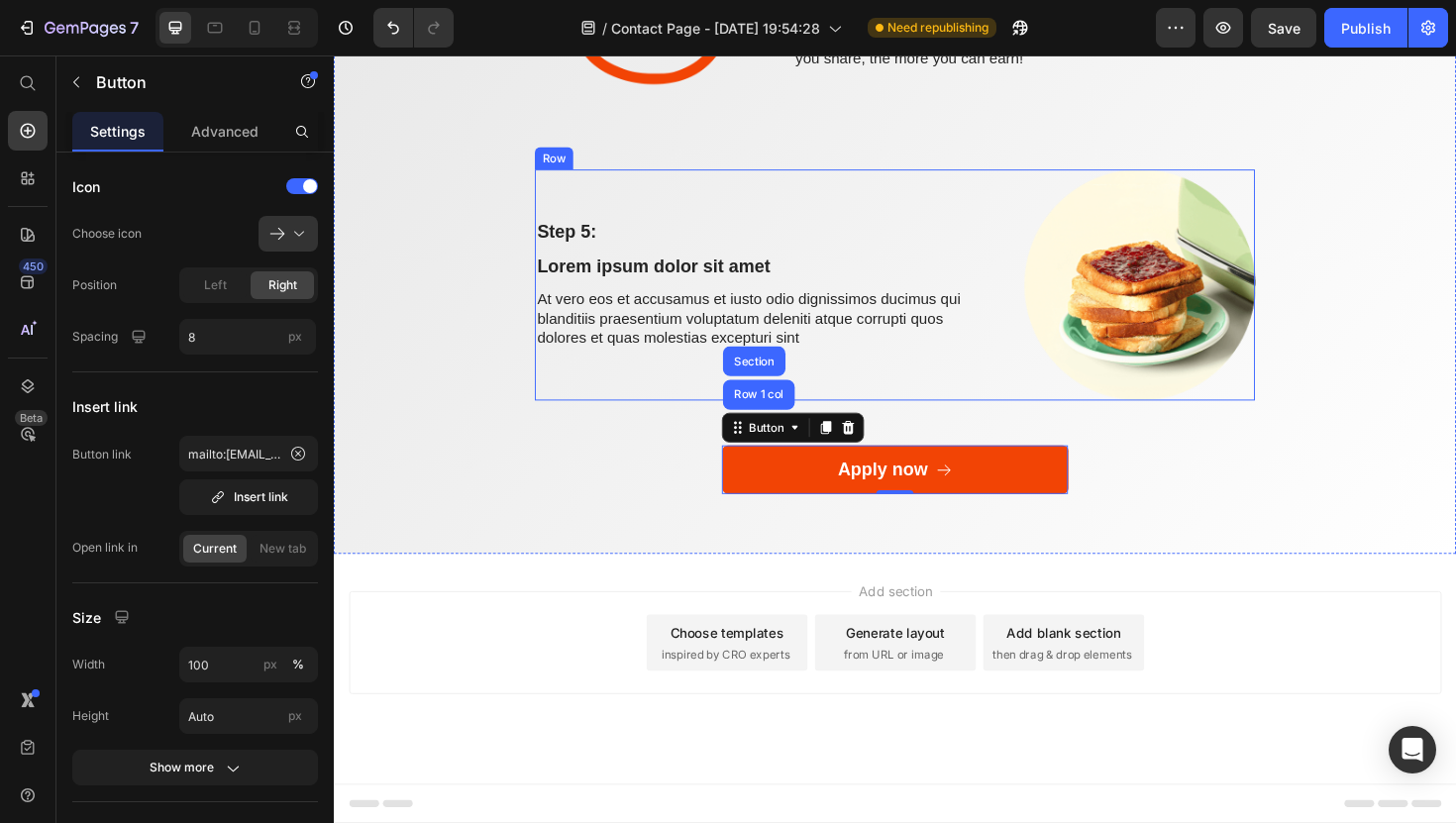 click on "Step 5: Text Block Lorem ipsum dolor sit amet Text Block At vero eos et accusamus et iusto odio dignissimos ducimus qui blanditiis praesentium voluptatum deleniti atque corrupti quos dolores et quas molestias excepturi sint Text Block" at bounding box center [790, 298] 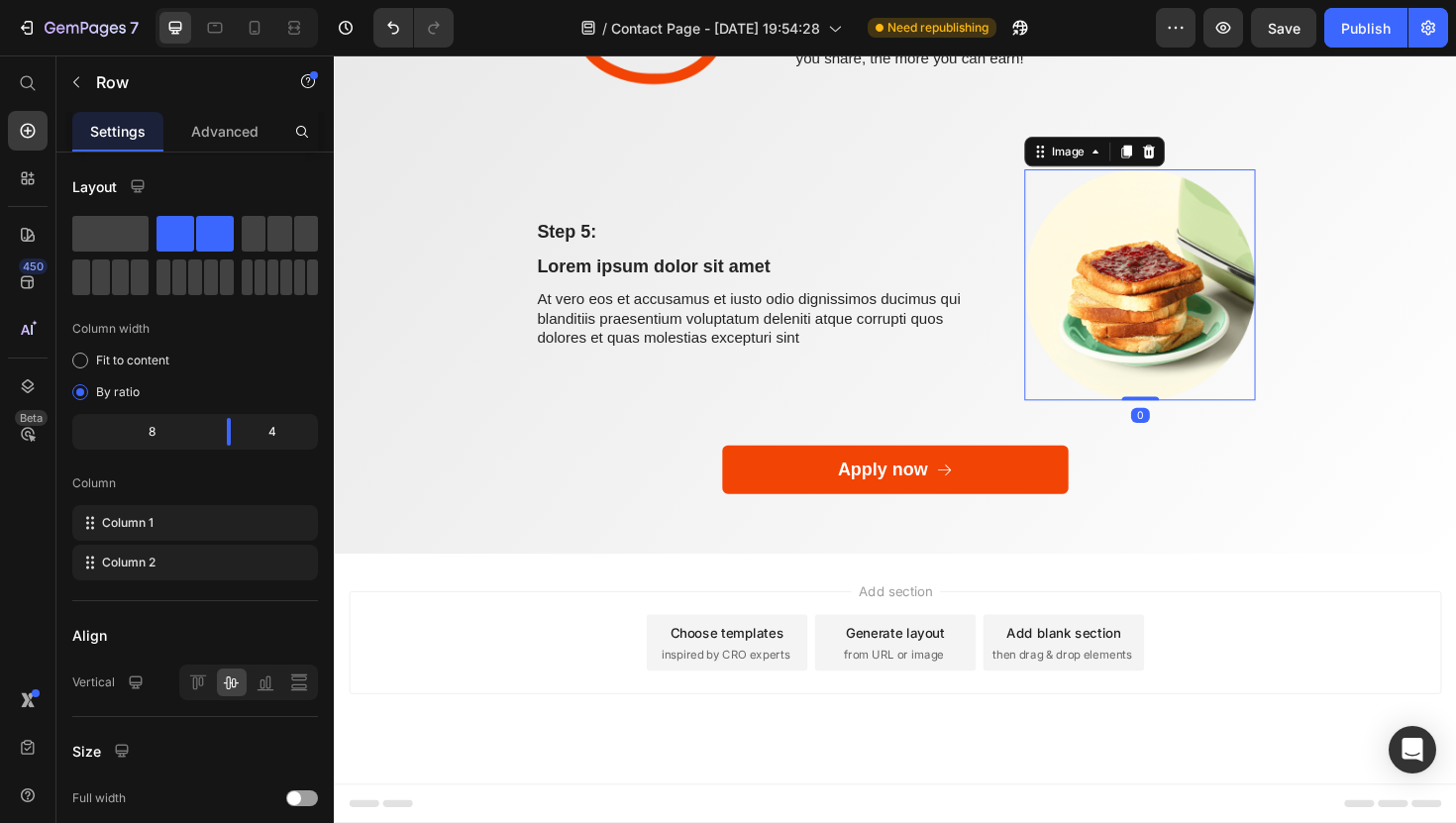 click at bounding box center (1187, 298) 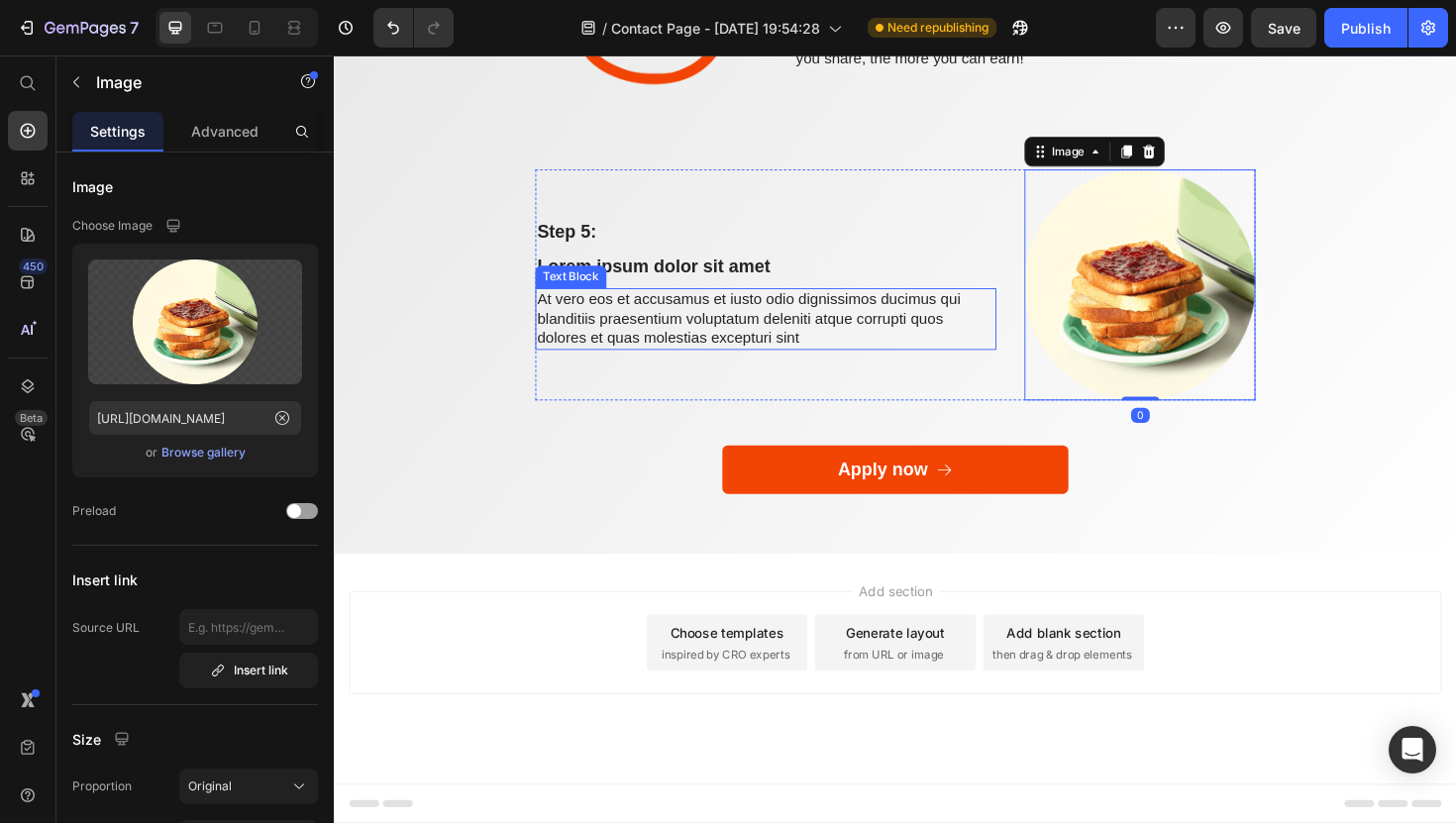 click on "At vero eos et accusamus et iusto odio dignissimos ducimus qui blanditiis praesentium voluptatum deleniti atque corrupti quos dolores et quas molestias excepturi sint" at bounding box center [790, 335] 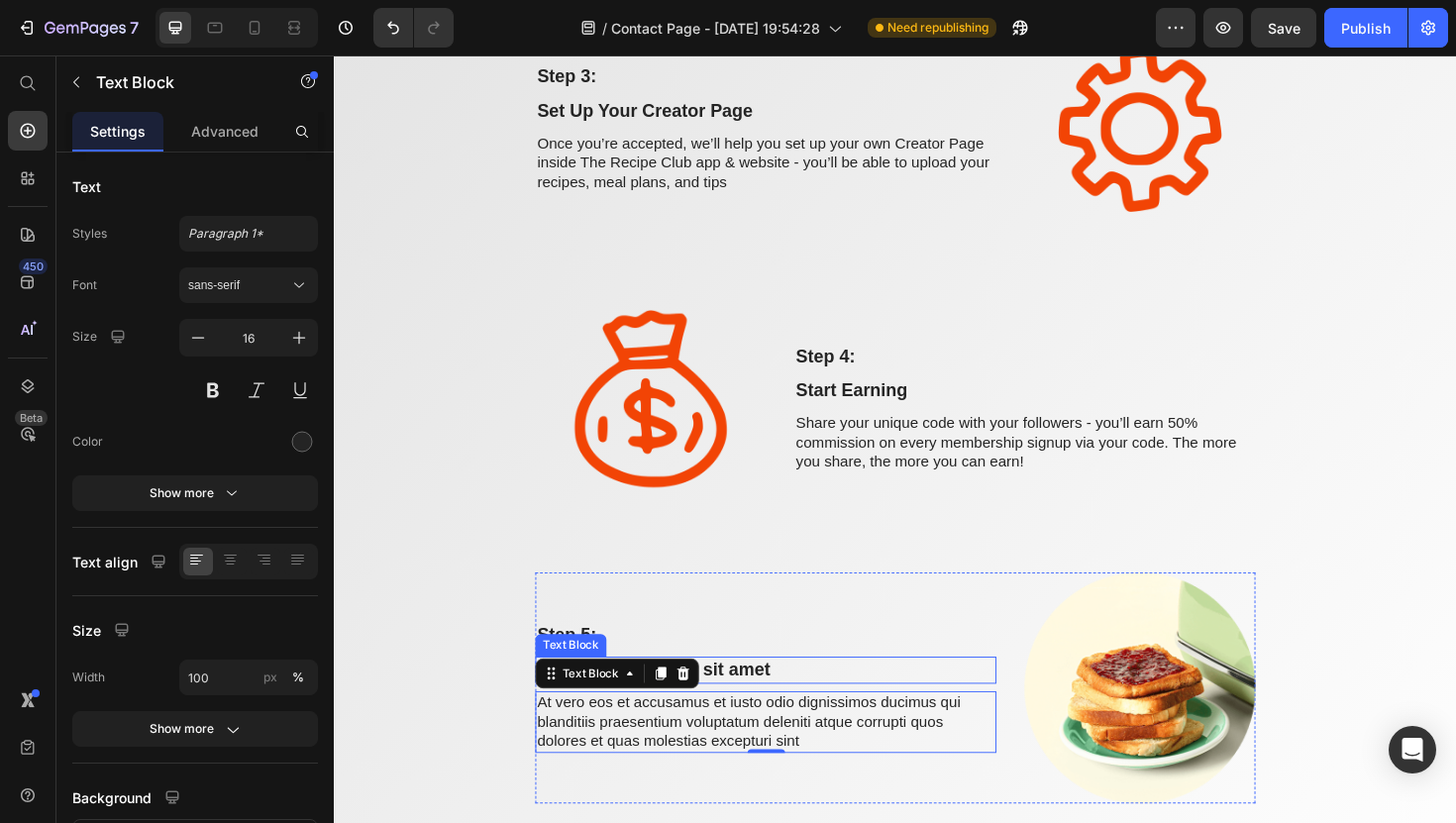 scroll, scrollTop: 2647, scrollLeft: 0, axis: vertical 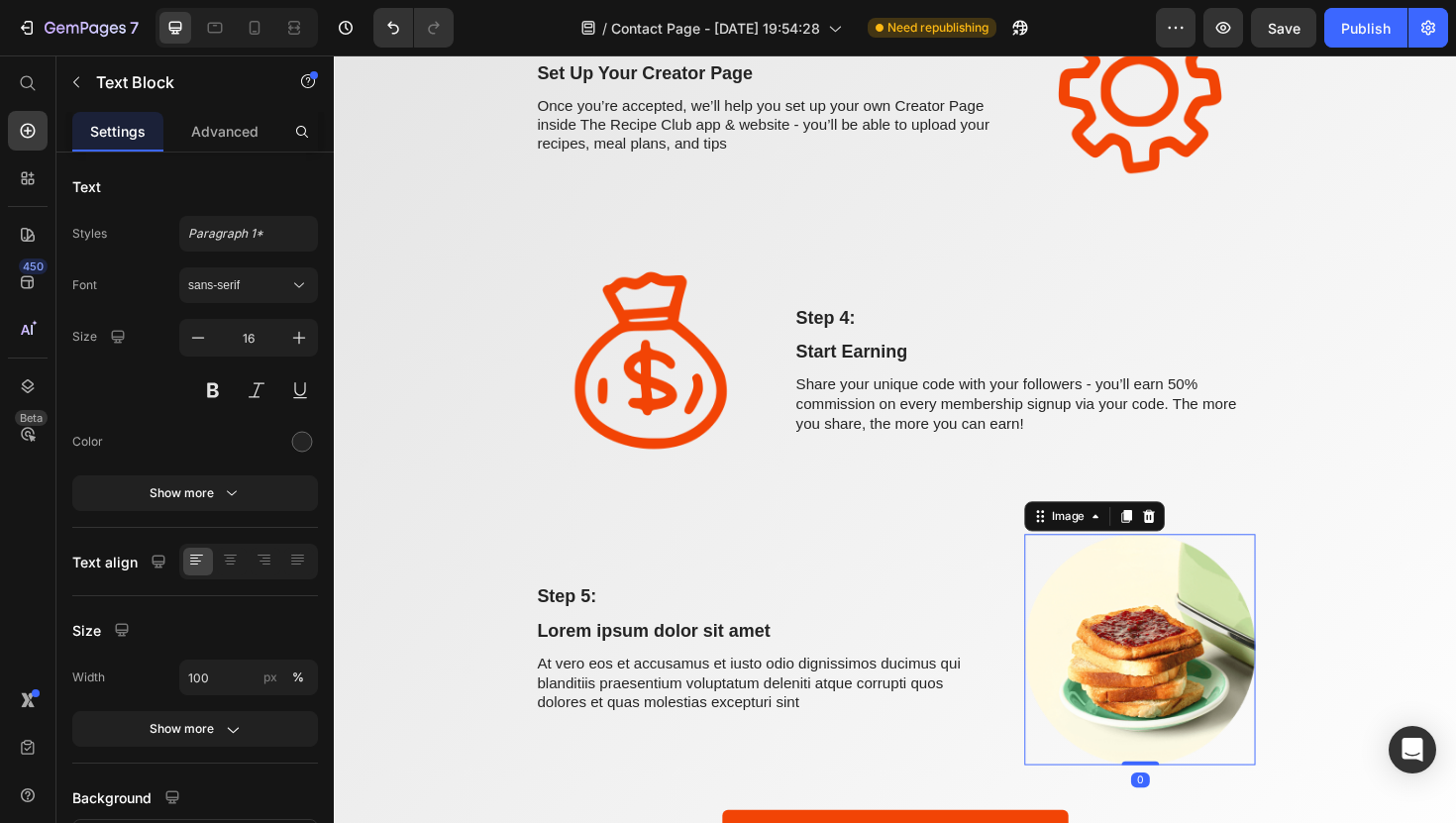 click at bounding box center (1187, 684) 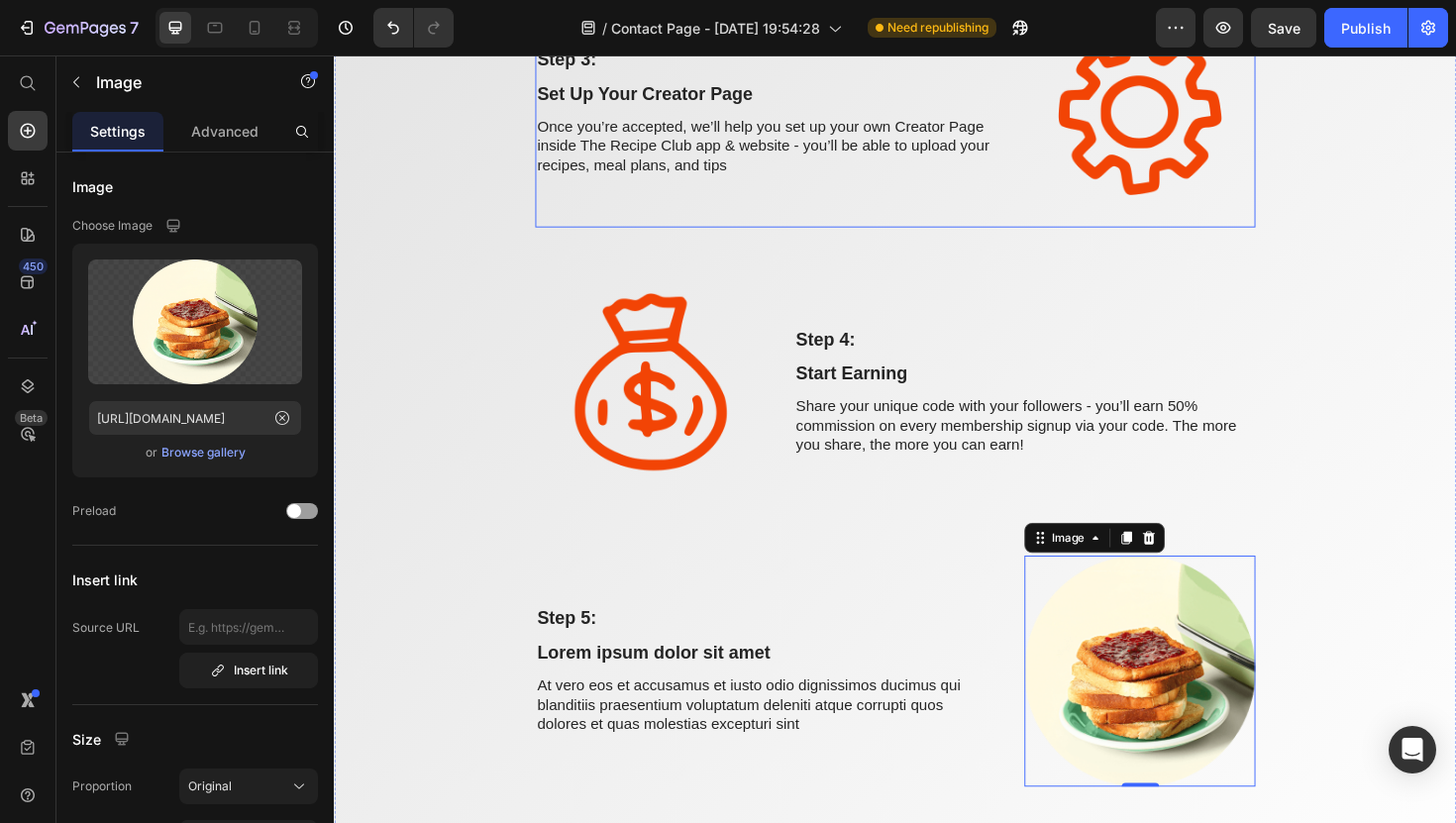 scroll, scrollTop: 3034, scrollLeft: 0, axis: vertical 